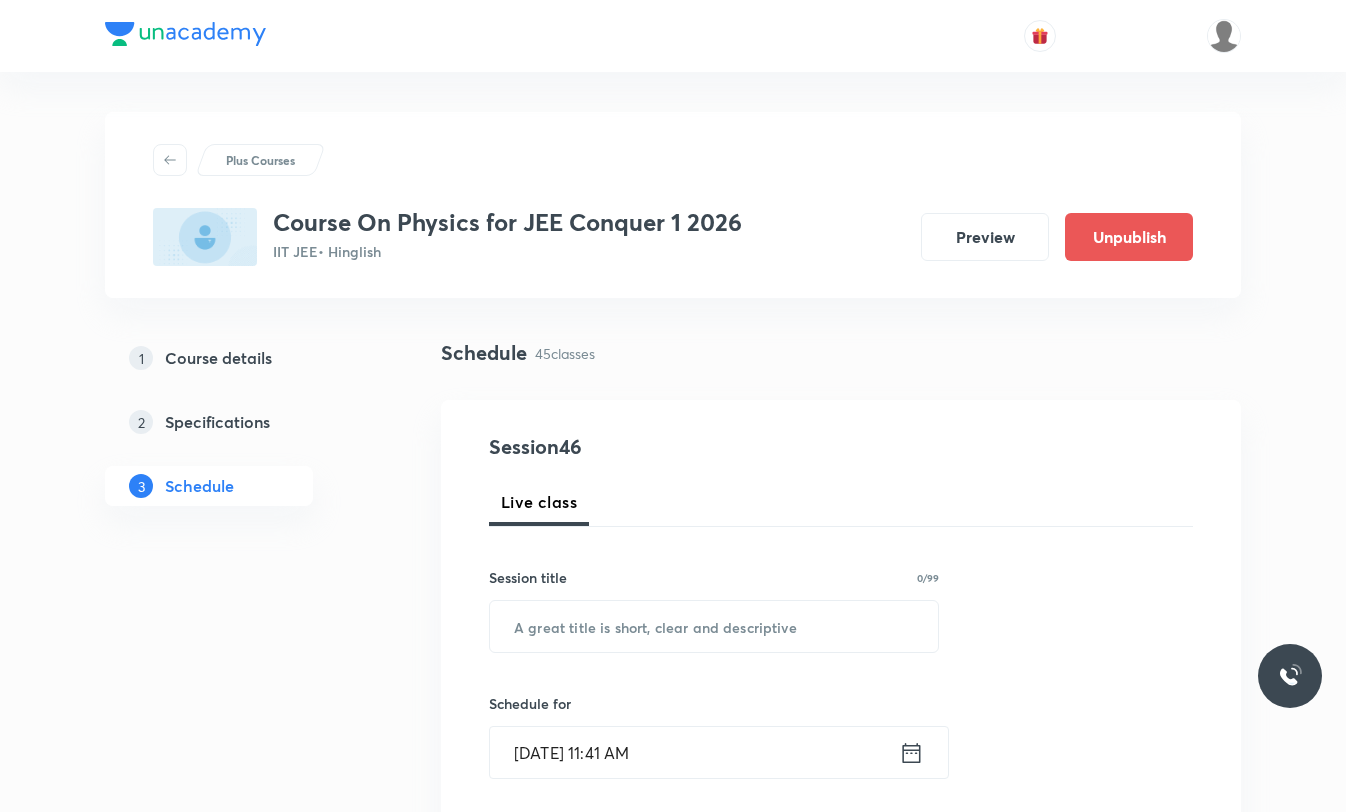 scroll, scrollTop: 0, scrollLeft: 0, axis: both 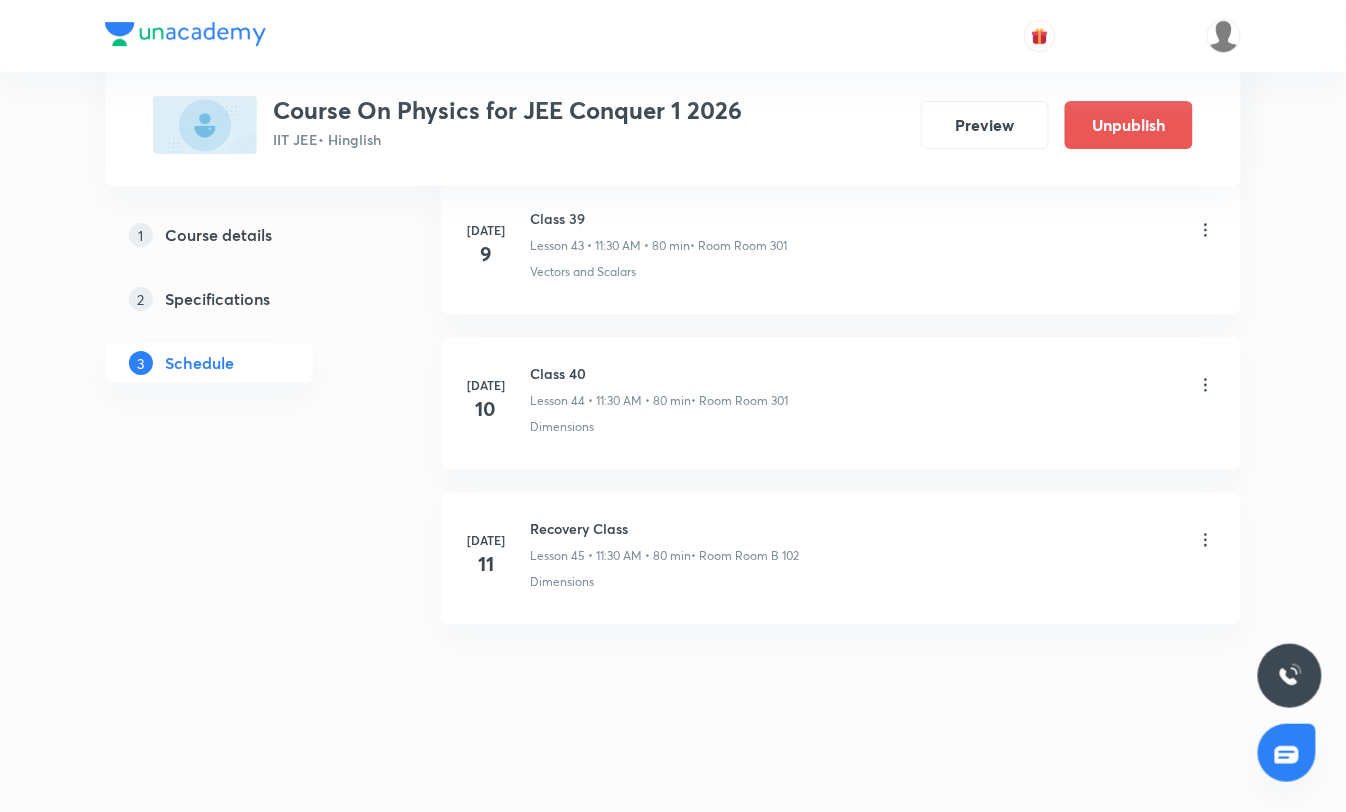 click 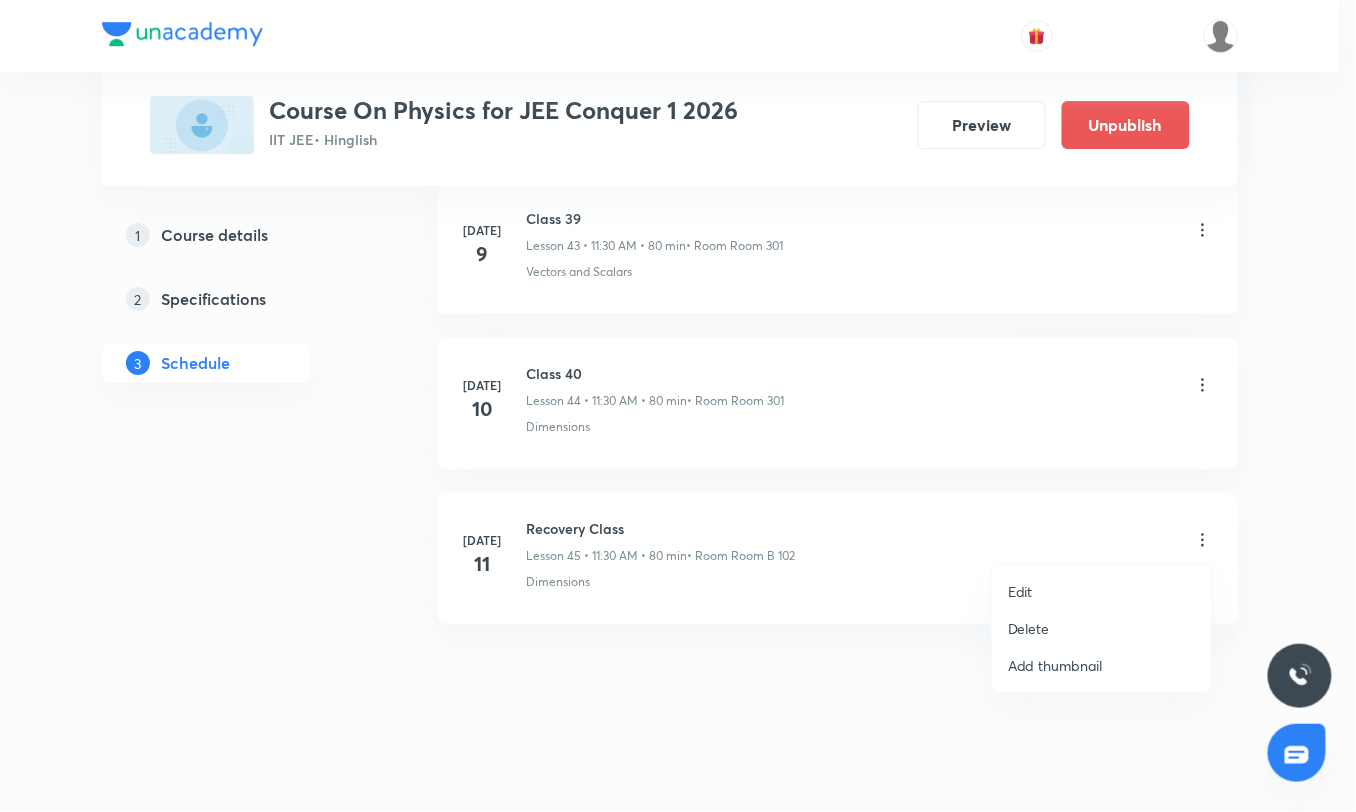 click at bounding box center (678, 406) 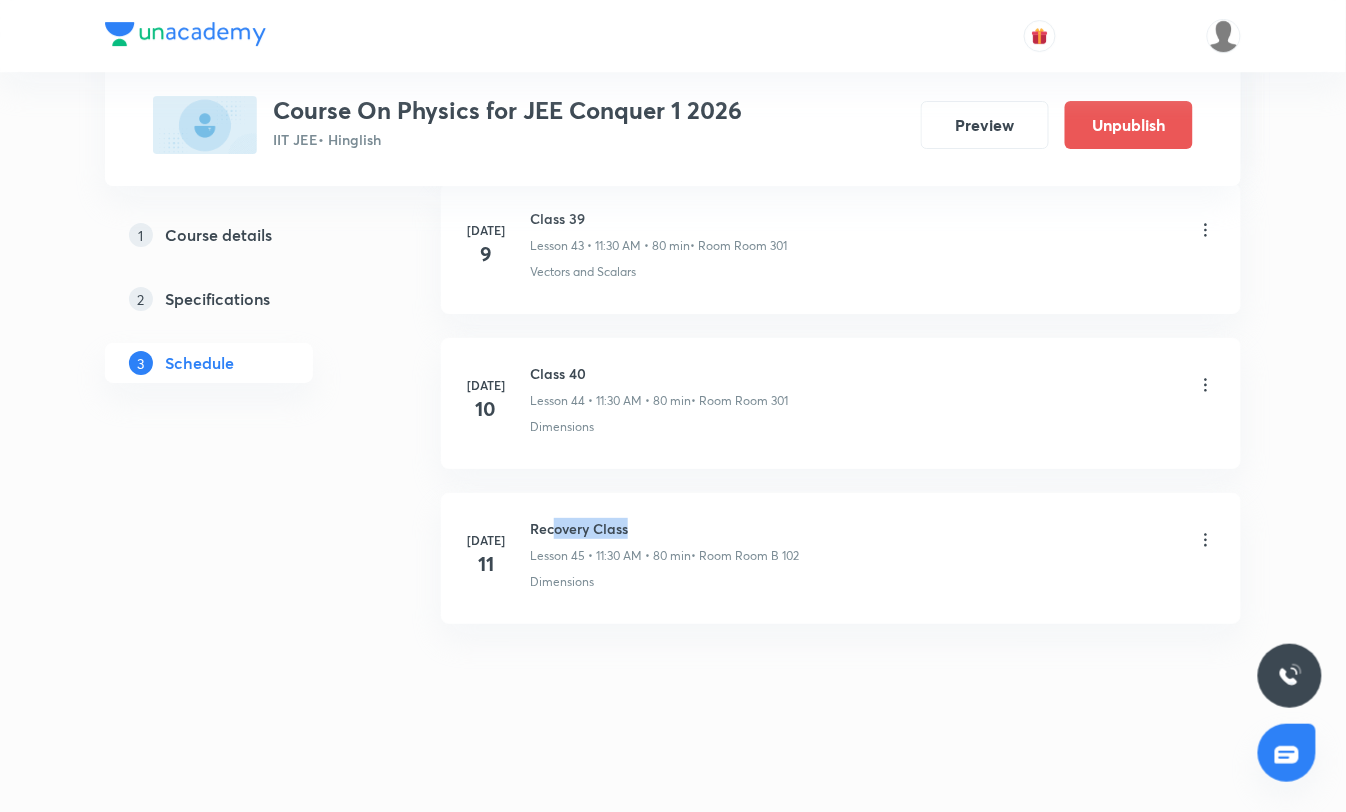 drag, startPoint x: 556, startPoint y: 530, endPoint x: 675, endPoint y: 532, distance: 119.01681 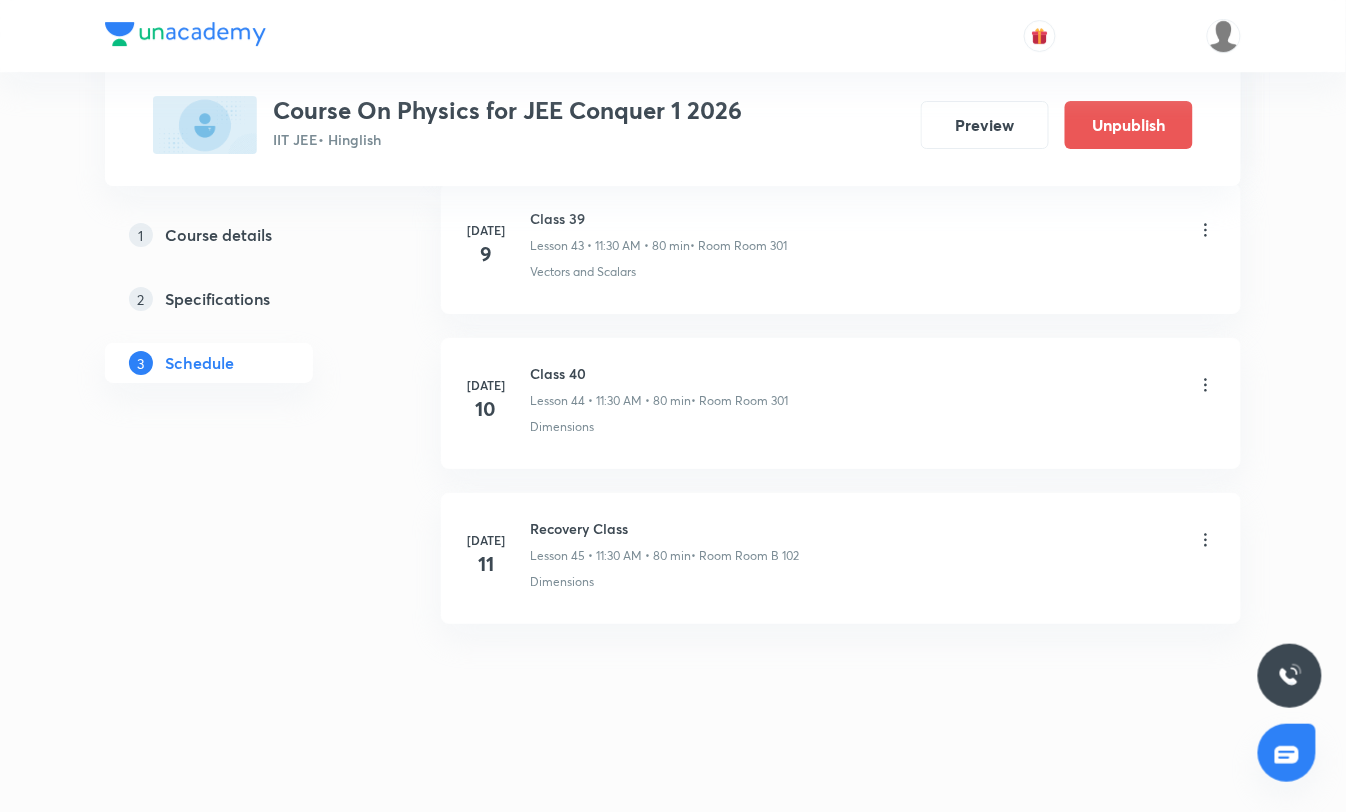 click on "[DATE] Class 1 Lesson 1 • 1:10 PM • 80 min  • Room Room No 103 Basic Laws [DATE] Class 2 Lesson 2 • 11:30 AM • 80 min  • Room Room No 103 Basic Laws [DATE] Class 3 Lesson 3 • 11:30 AM • 80 min  • Room Room 101 Basic Laws [DATE] Class 4 Lesson 4 • 11:30 AM • 80 min  • Room Room 101 Basic Laws [DATE] Class 5 Lesson 5 • 11:30 AM • 80 min  • Room Room No 103 Relative Motion (Basic) [DATE] Class 6 Lesson 6 • 1:10 PM • 80 min  • Room Room 101 Units [DATE] Class 7 Lesson 7 • 2:40 PM • 60 min  • Room Room 101 Relative Motion (Basic) [DATE] Class 9 Lesson 8 • 10:35 AM • 45 min  • Room Room 202 Unit Vectors [DATE] Class 8 Lesson 9 • 1:10 PM • 80 min  • Room Room 101 Unit Vectors [DATE] Class 9 Lesson 10 • 11:30 AM • 80 min  • Room Room 101 Dimensions [DATE] Class 11 Lesson 11 • 11:30 AM • 80 min  • Room Room 101 Units of Physical Quantities [DATE] Class 12 Lesson 12 • 2:40 PM • 60 min  • Room Room No 103 [DATE] Class 13  • Room Room No 103" at bounding box center (841, -2844) 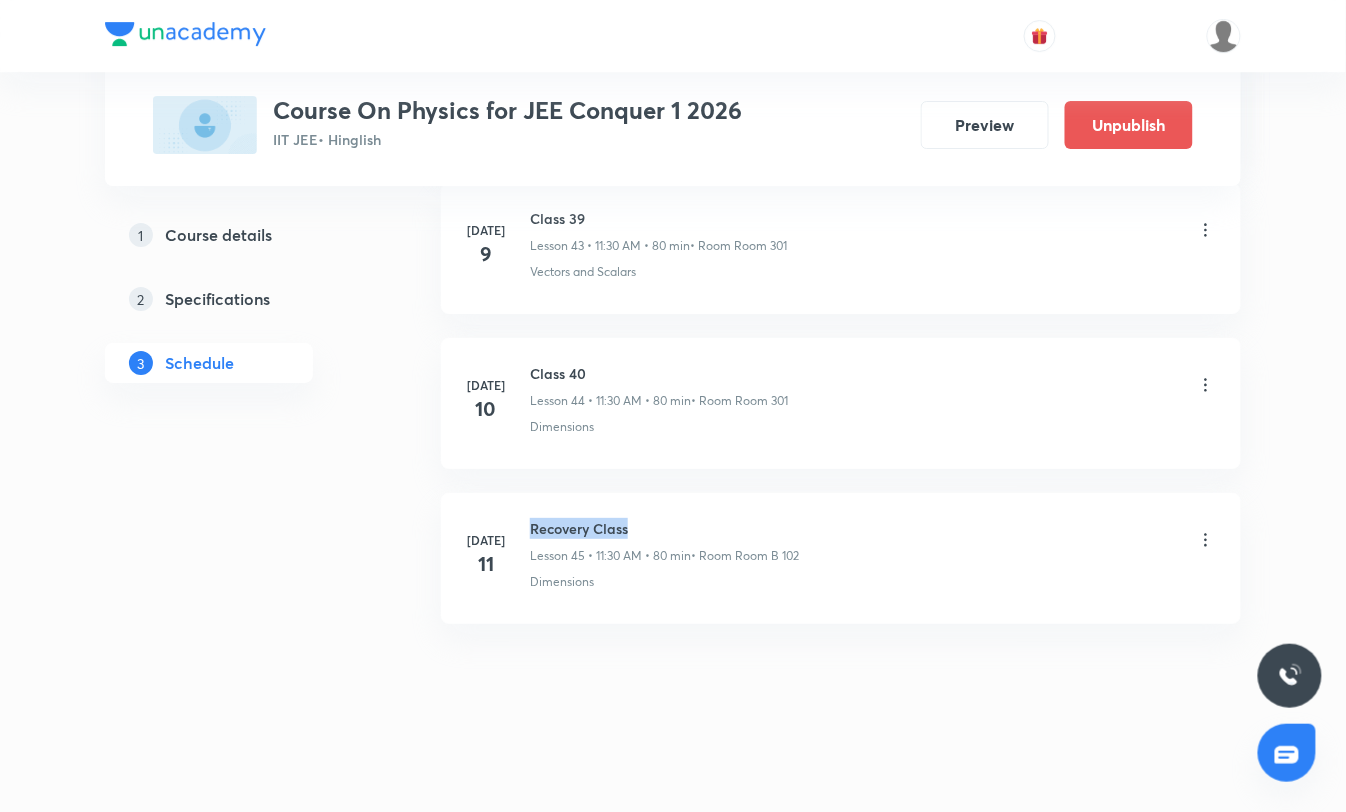 drag, startPoint x: 532, startPoint y: 525, endPoint x: 688, endPoint y: 526, distance: 156.0032 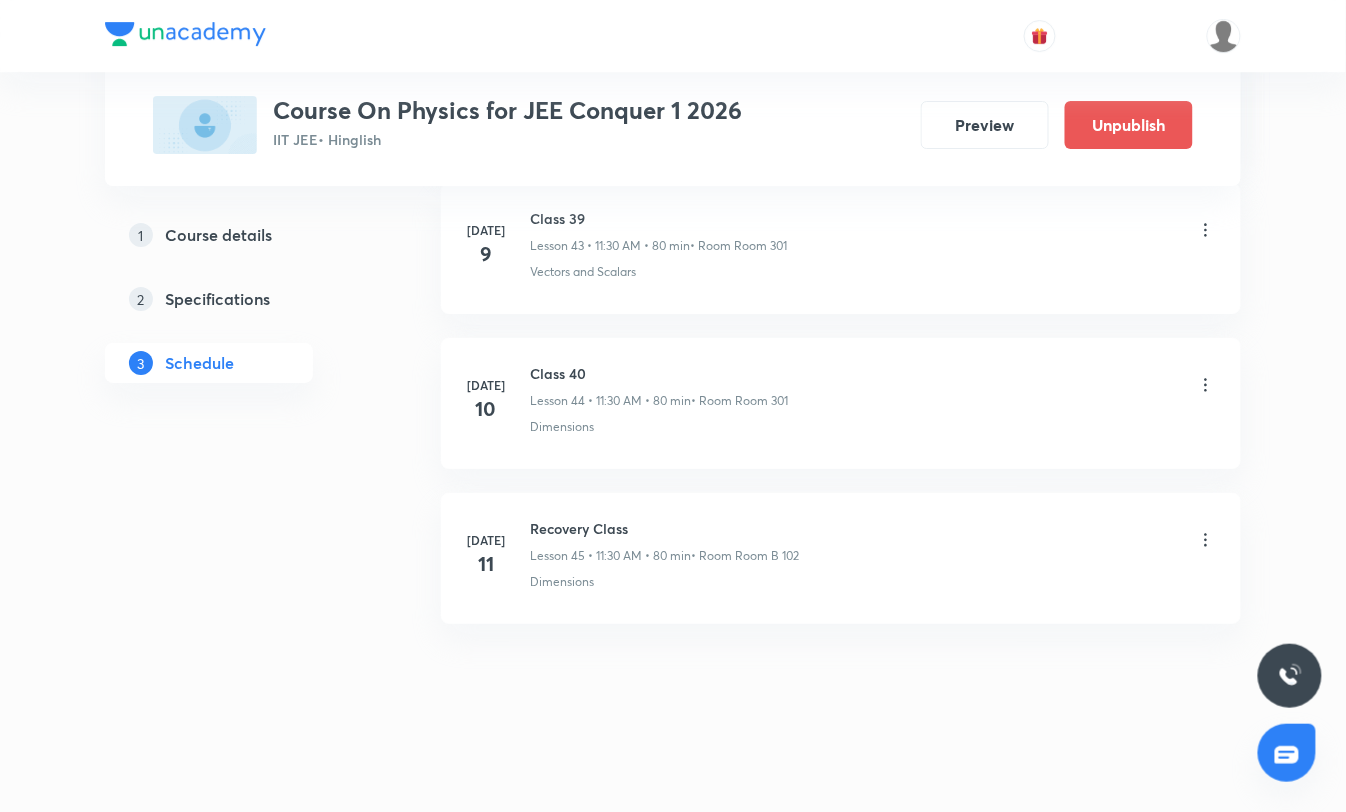 click 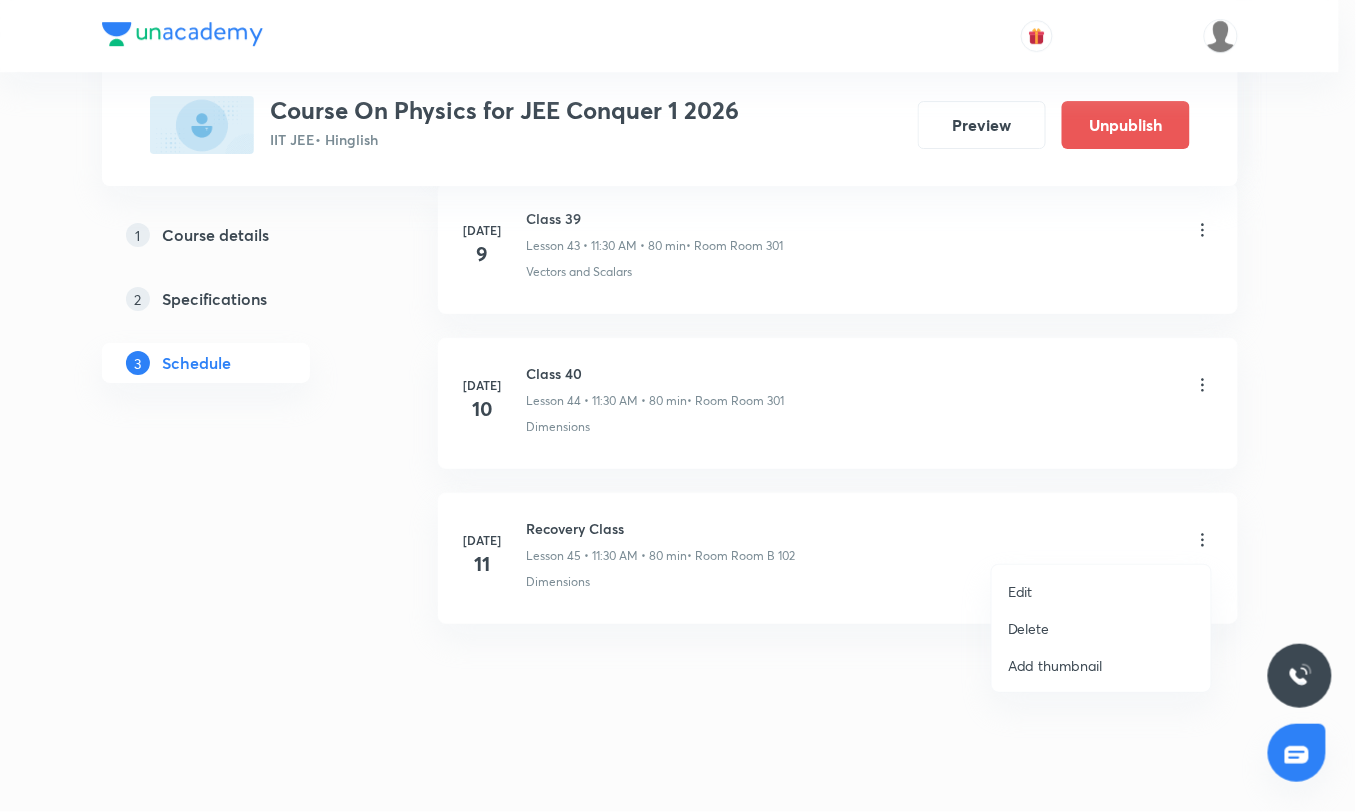 click on "Delete" at bounding box center [1101, 628] 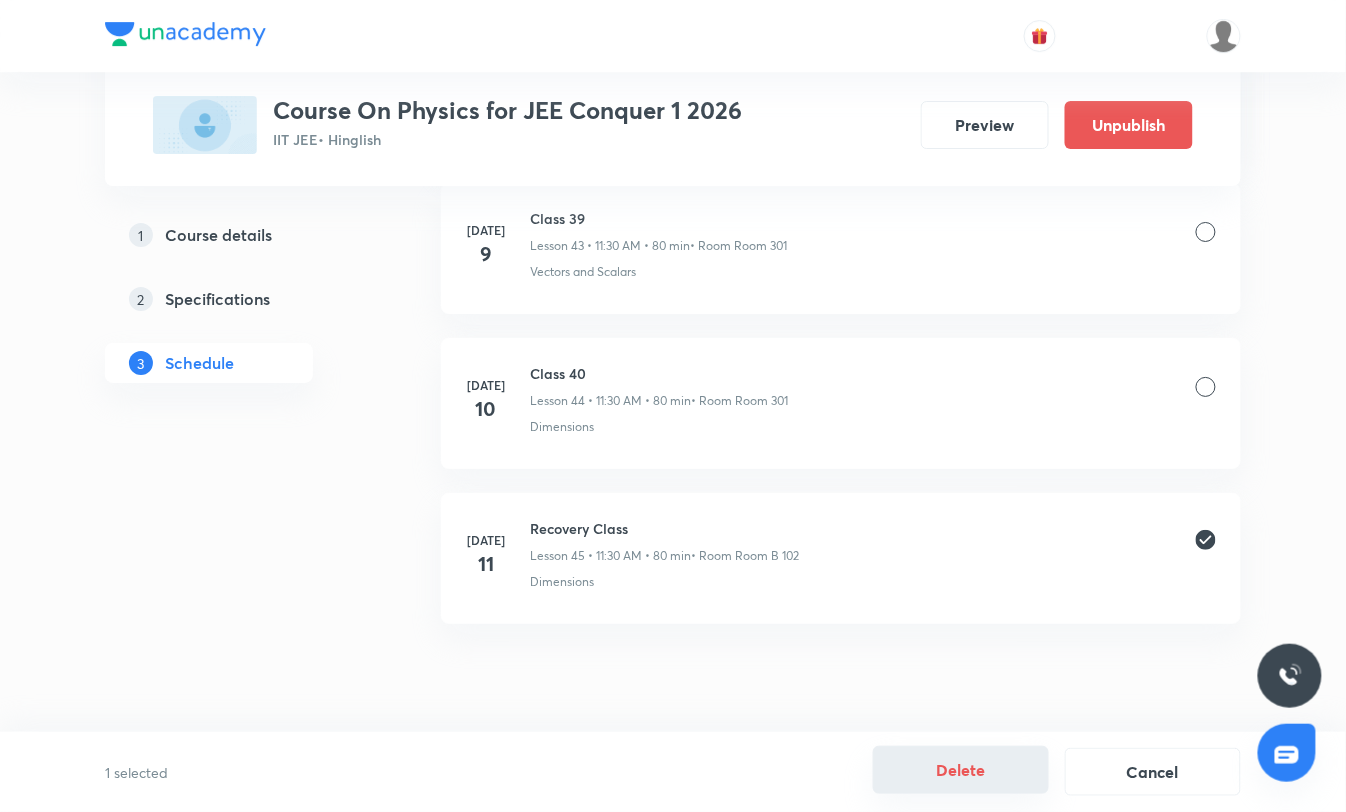 click on "Delete" at bounding box center [961, 770] 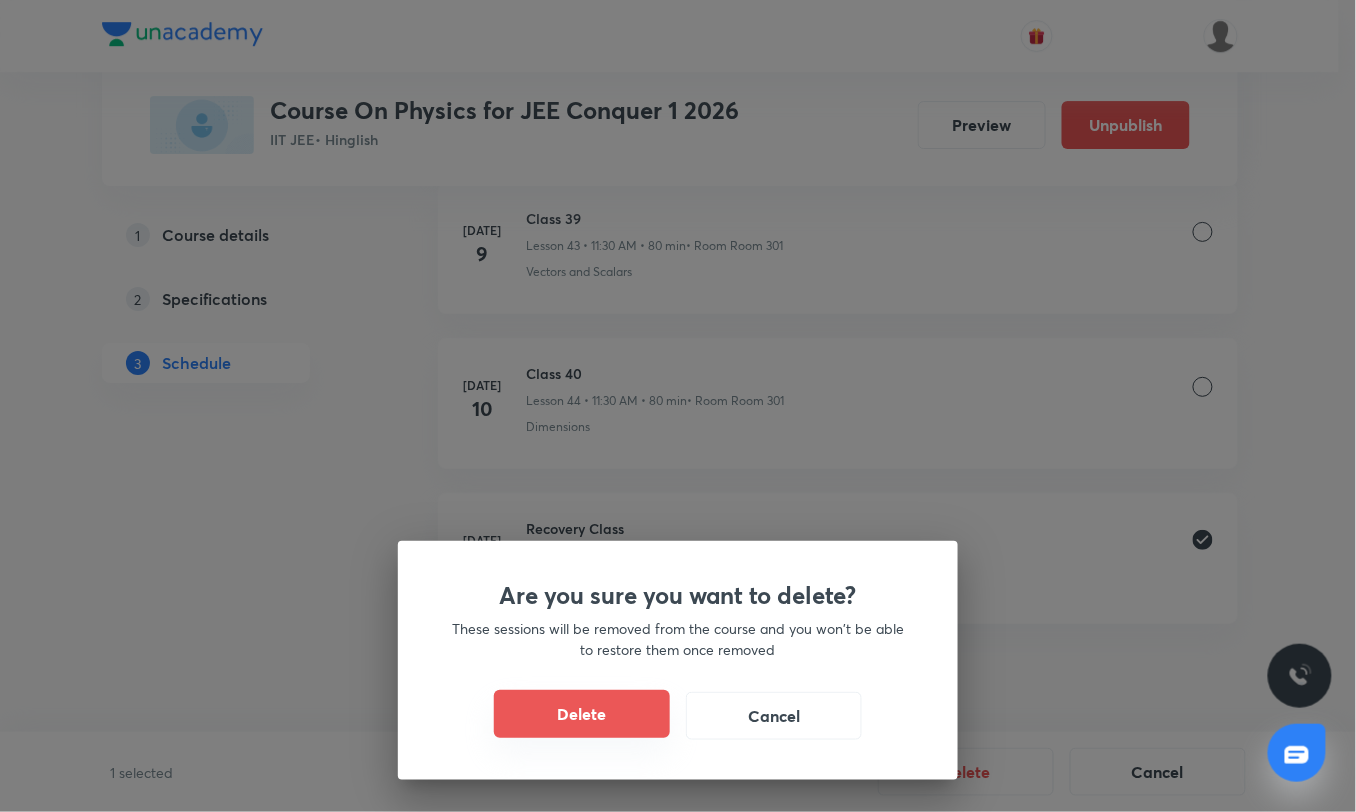 click on "Delete" at bounding box center [582, 714] 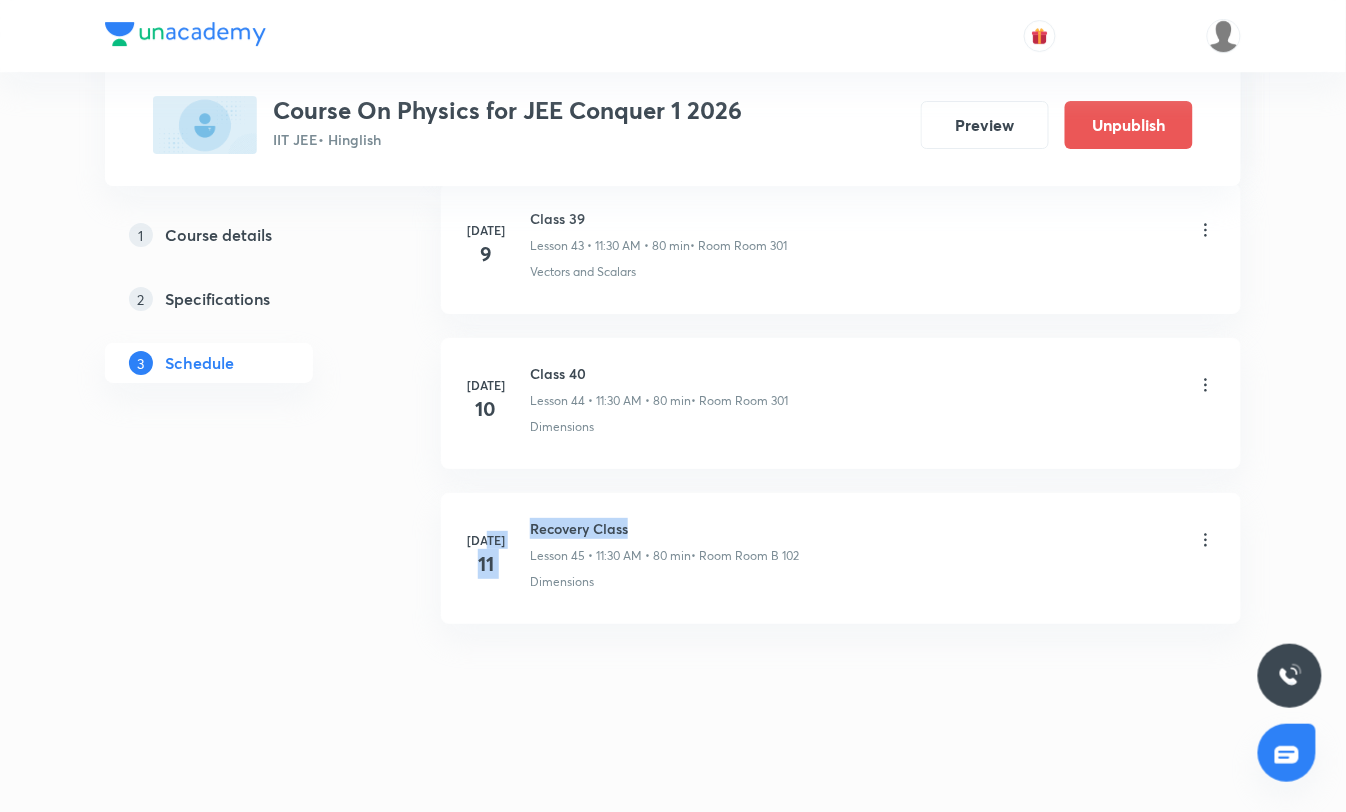 drag, startPoint x: 524, startPoint y: 525, endPoint x: 667, endPoint y: 530, distance: 143.08739 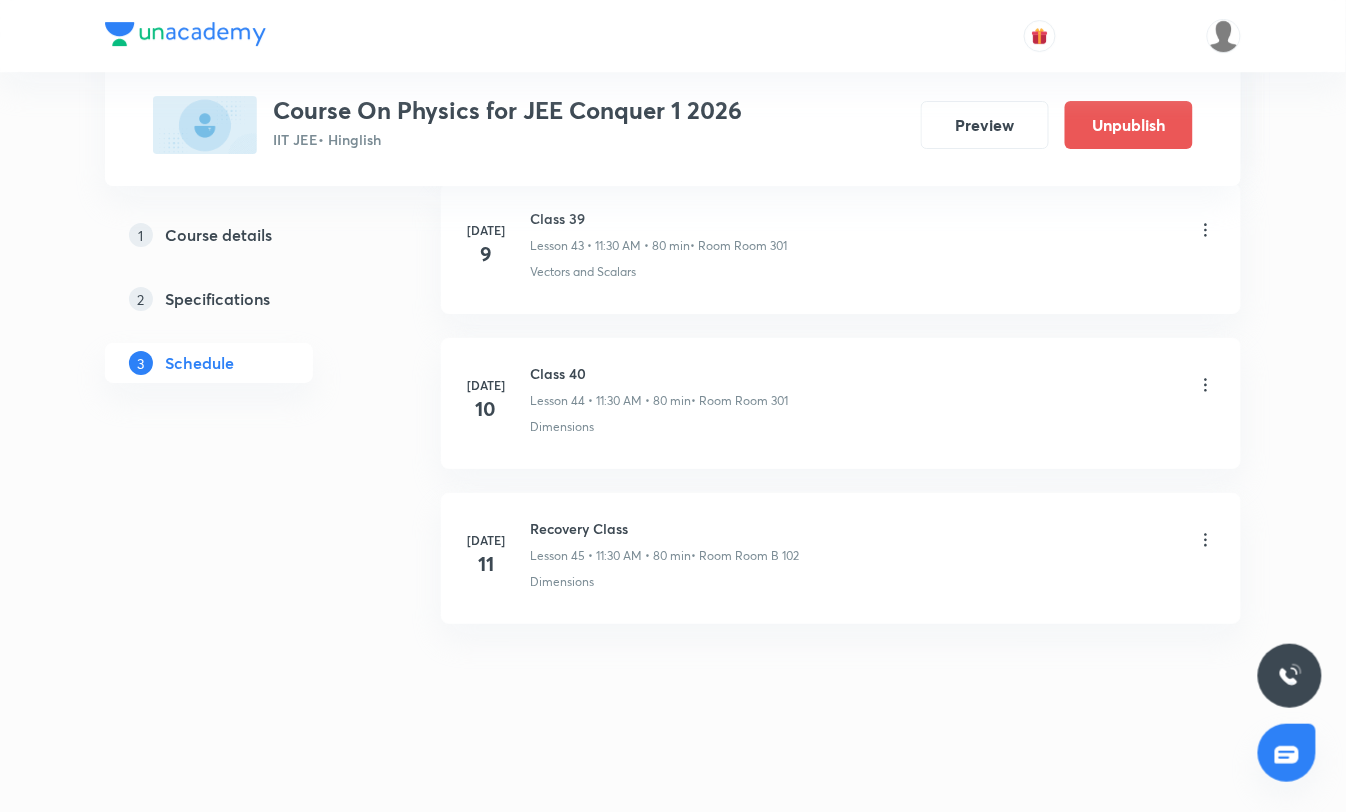 click on "[DATE] Recovery Class Lesson 45 • 11:30 AM • 80 min  • Room Room B 102 Dimensions" at bounding box center (841, 558) 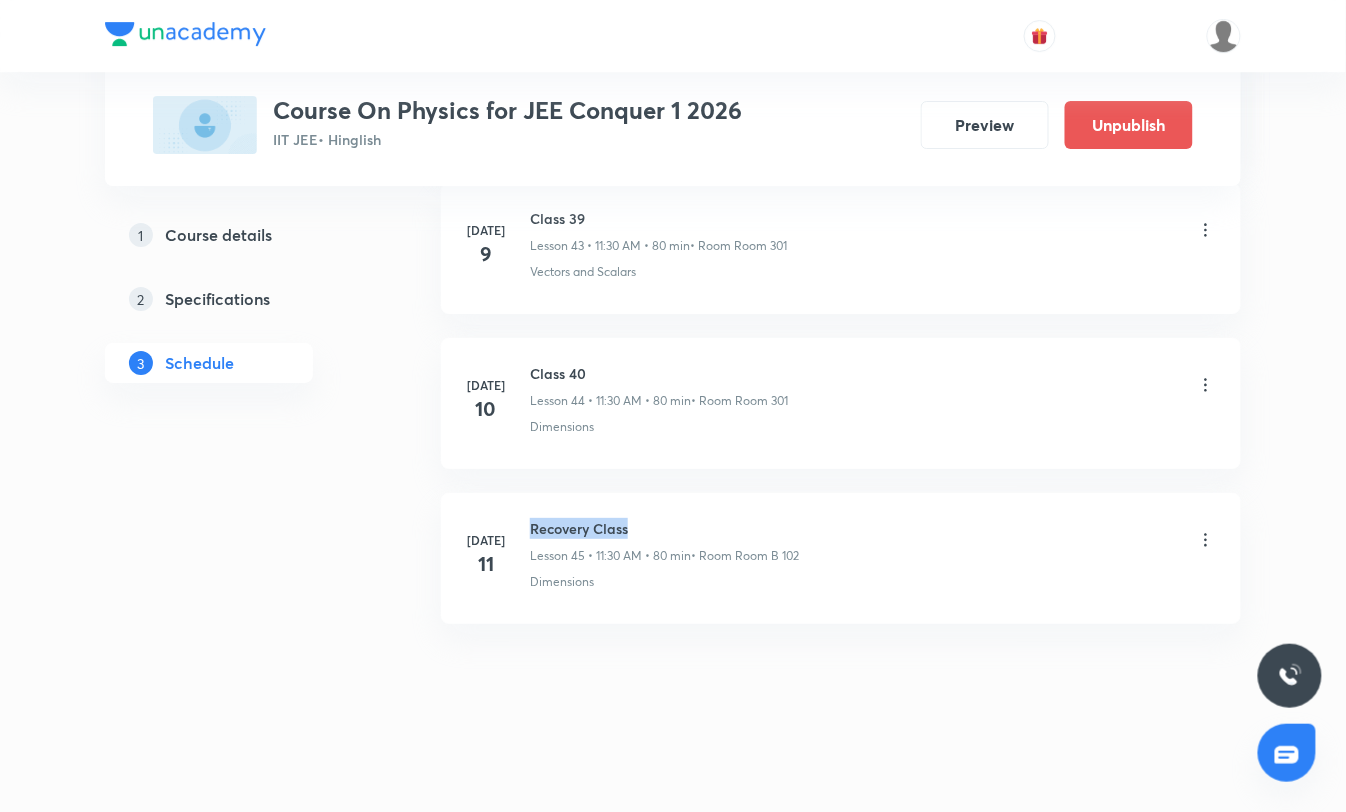 drag, startPoint x: 531, startPoint y: 530, endPoint x: 657, endPoint y: 532, distance: 126.01587 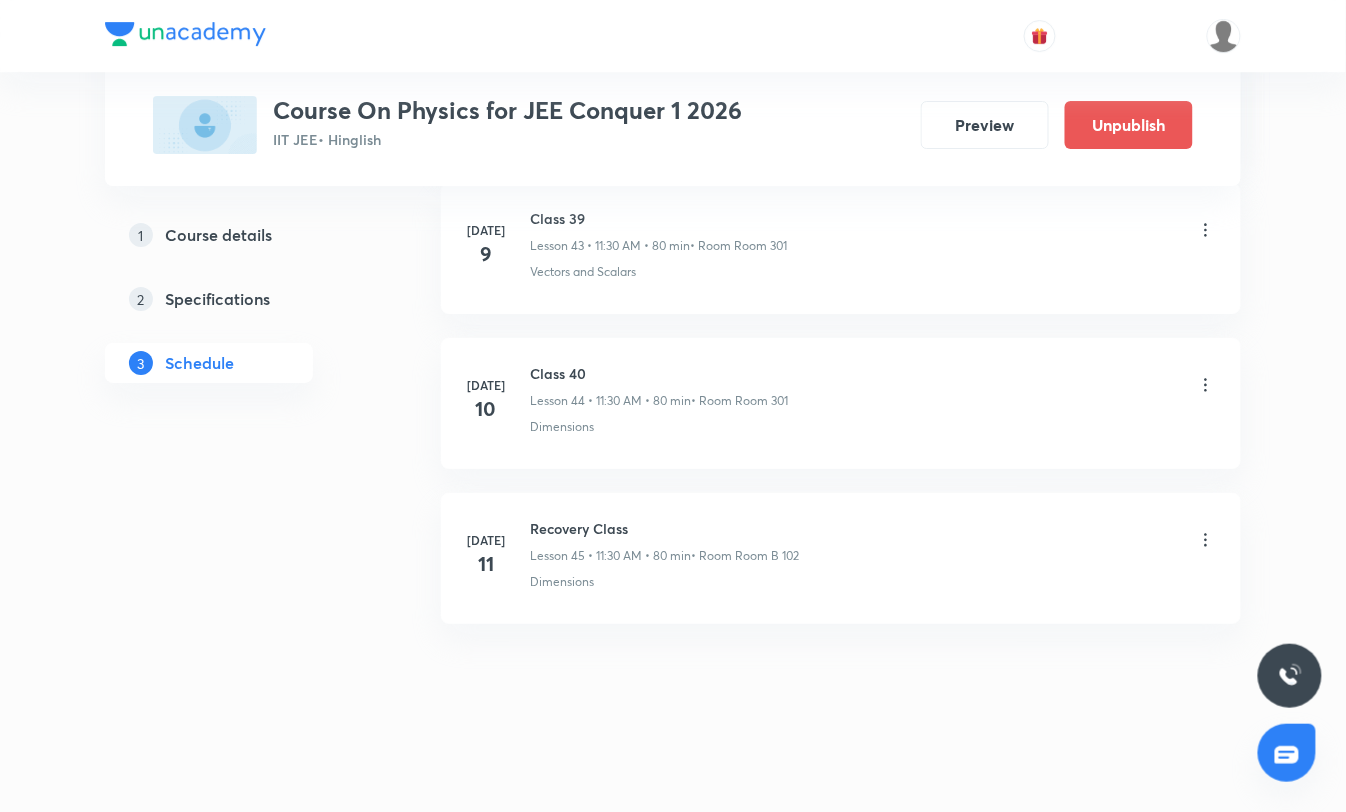 scroll, scrollTop: 7747, scrollLeft: 0, axis: vertical 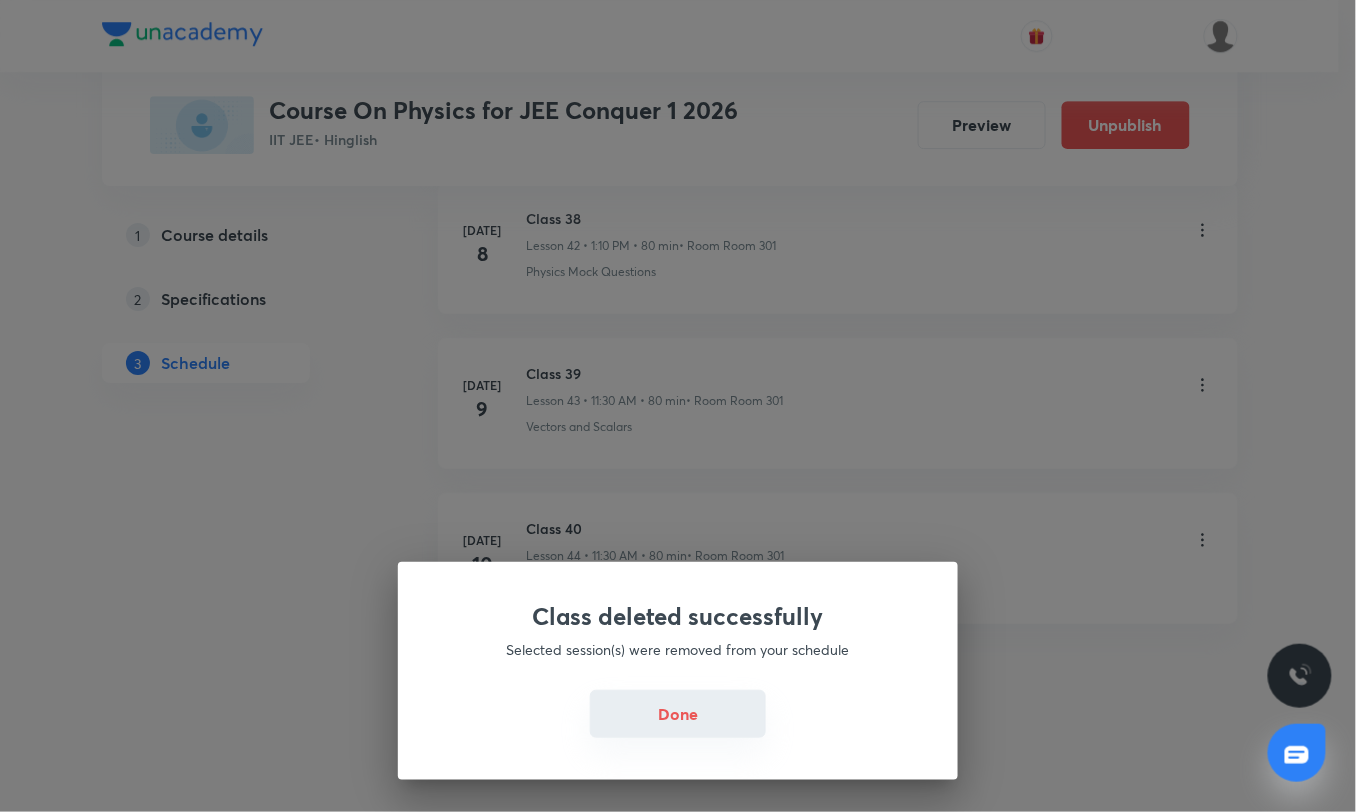 click on "Done" at bounding box center [678, 714] 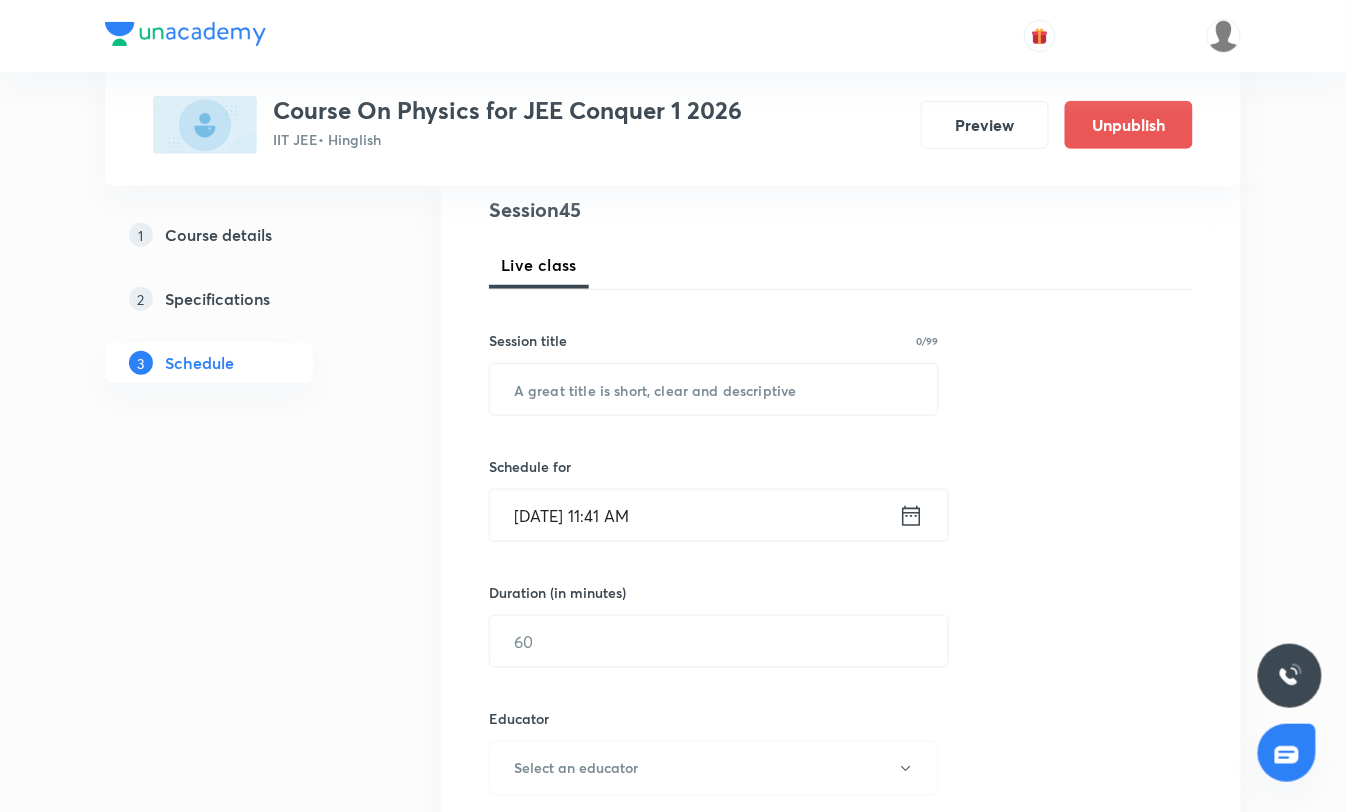 scroll, scrollTop: 0, scrollLeft: 0, axis: both 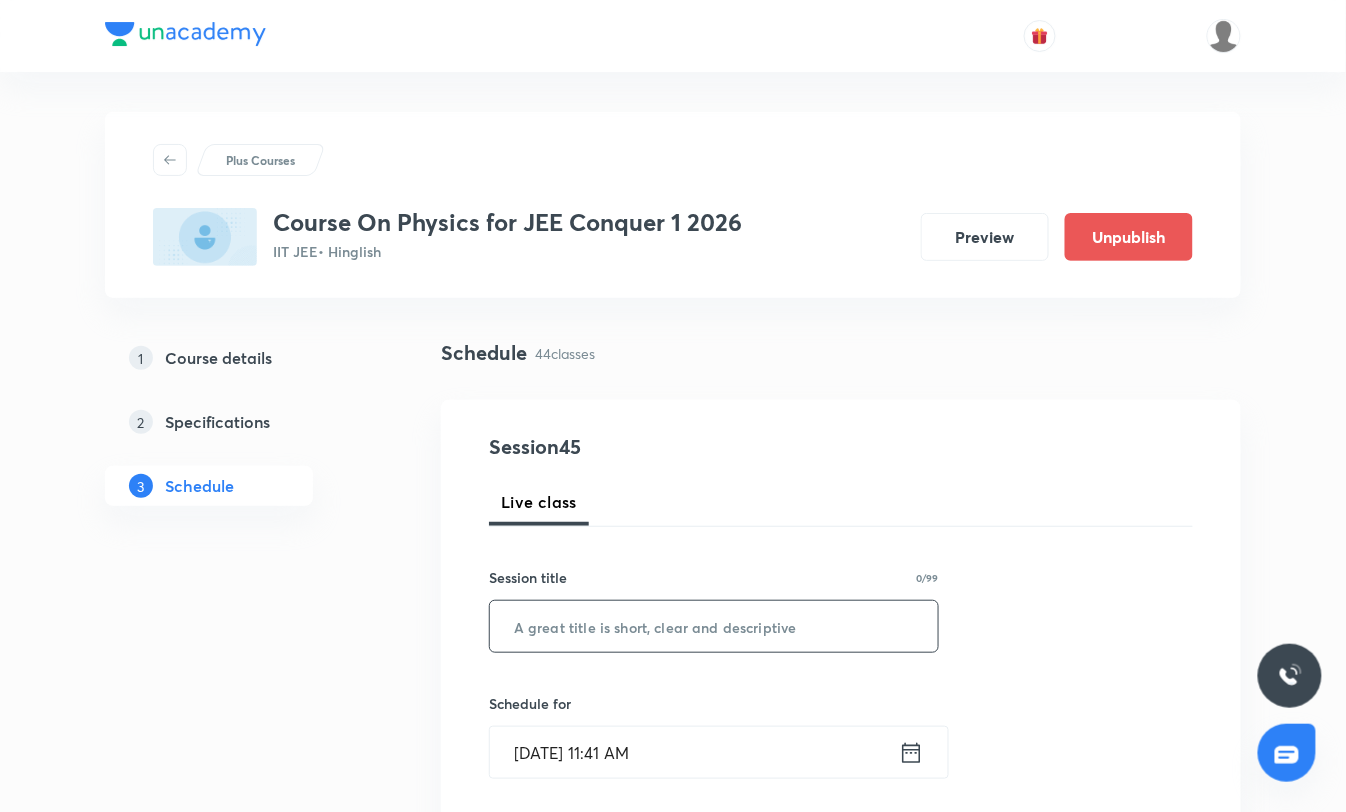 click at bounding box center [714, 626] 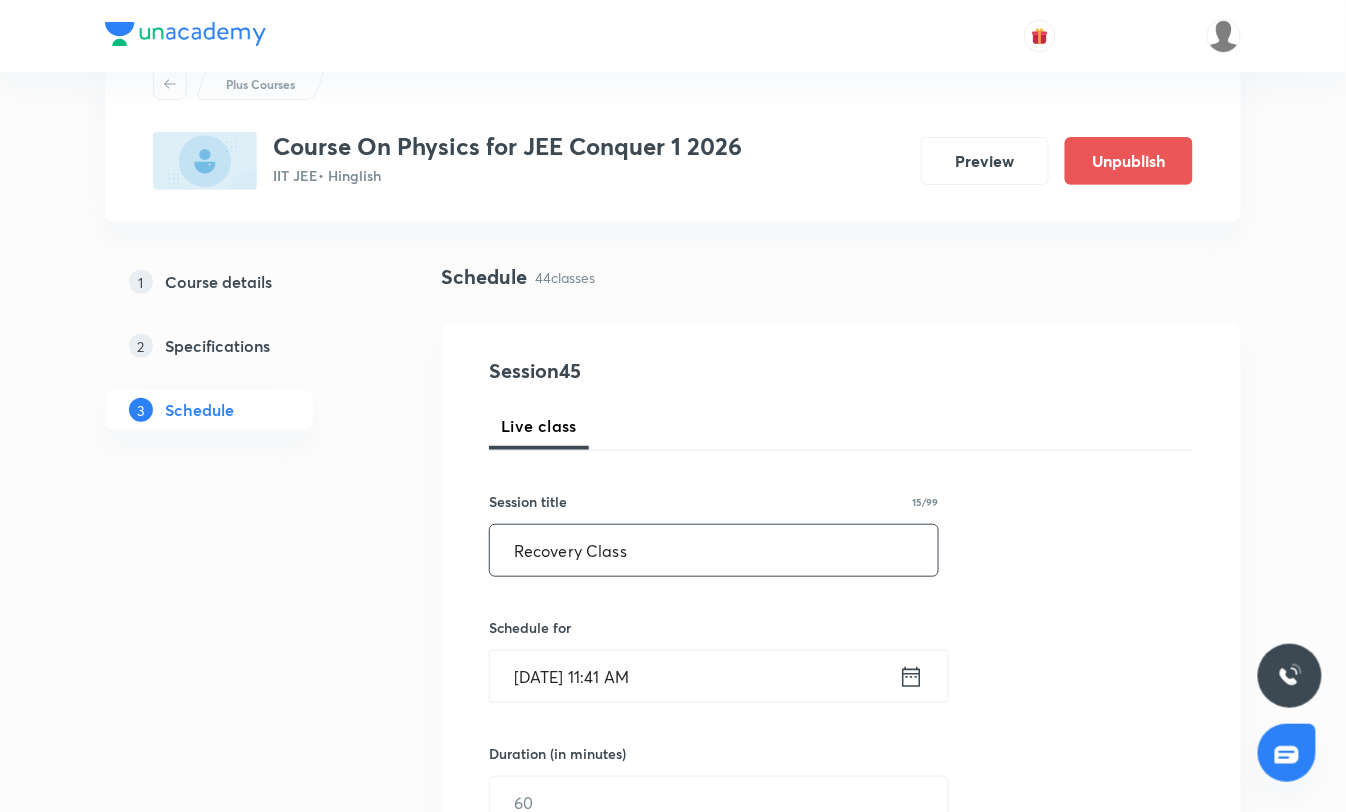 scroll, scrollTop: 111, scrollLeft: 0, axis: vertical 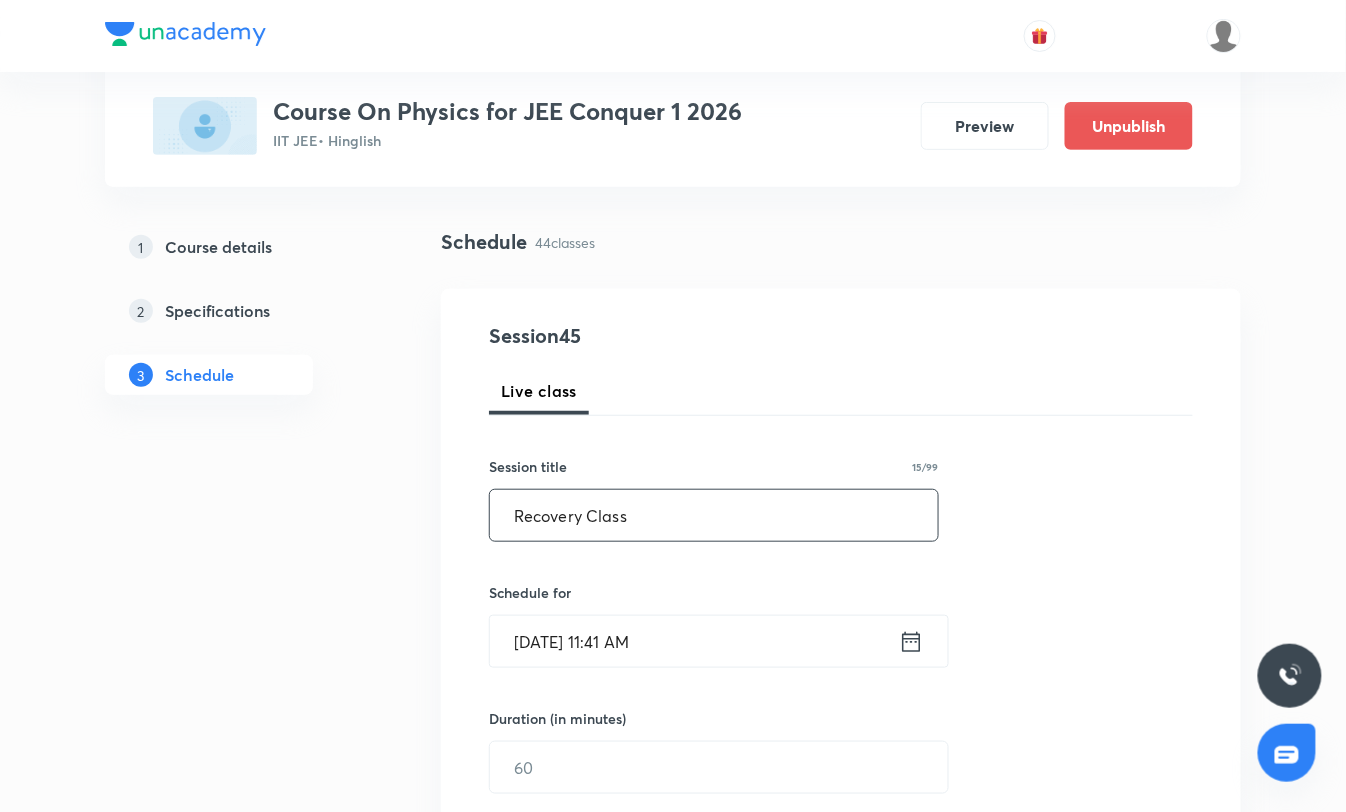 type on "Recovery Class" 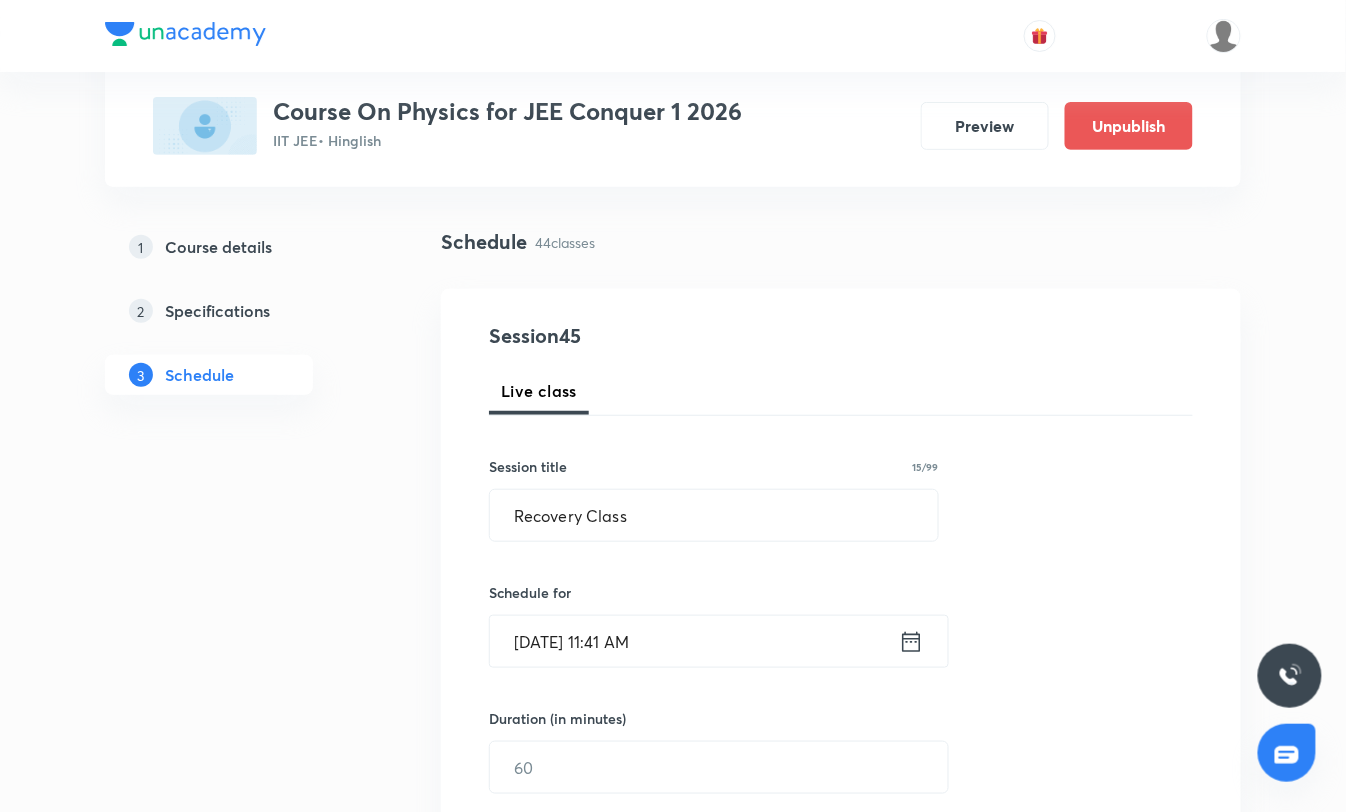click on "[DATE] 11:41 AM" at bounding box center [694, 641] 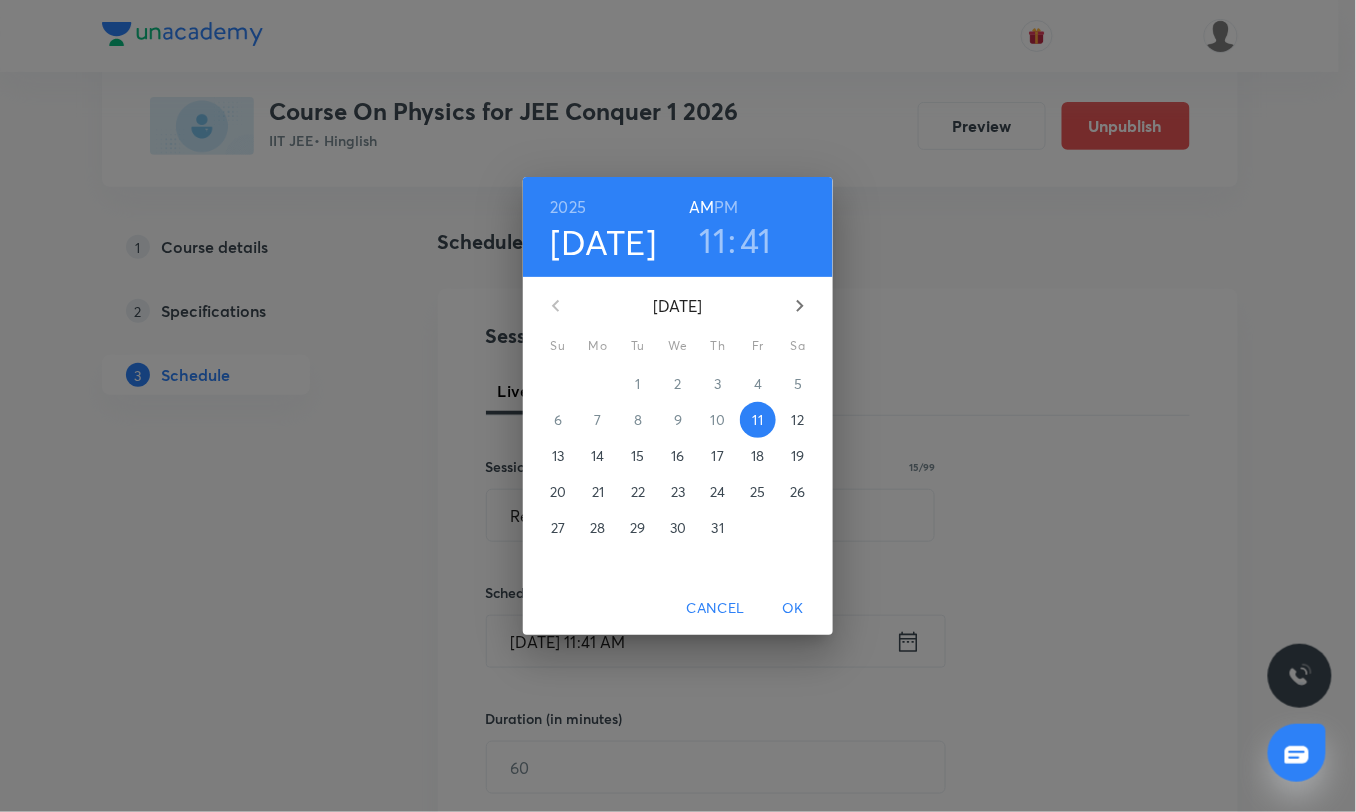 click on "41" at bounding box center [757, 240] 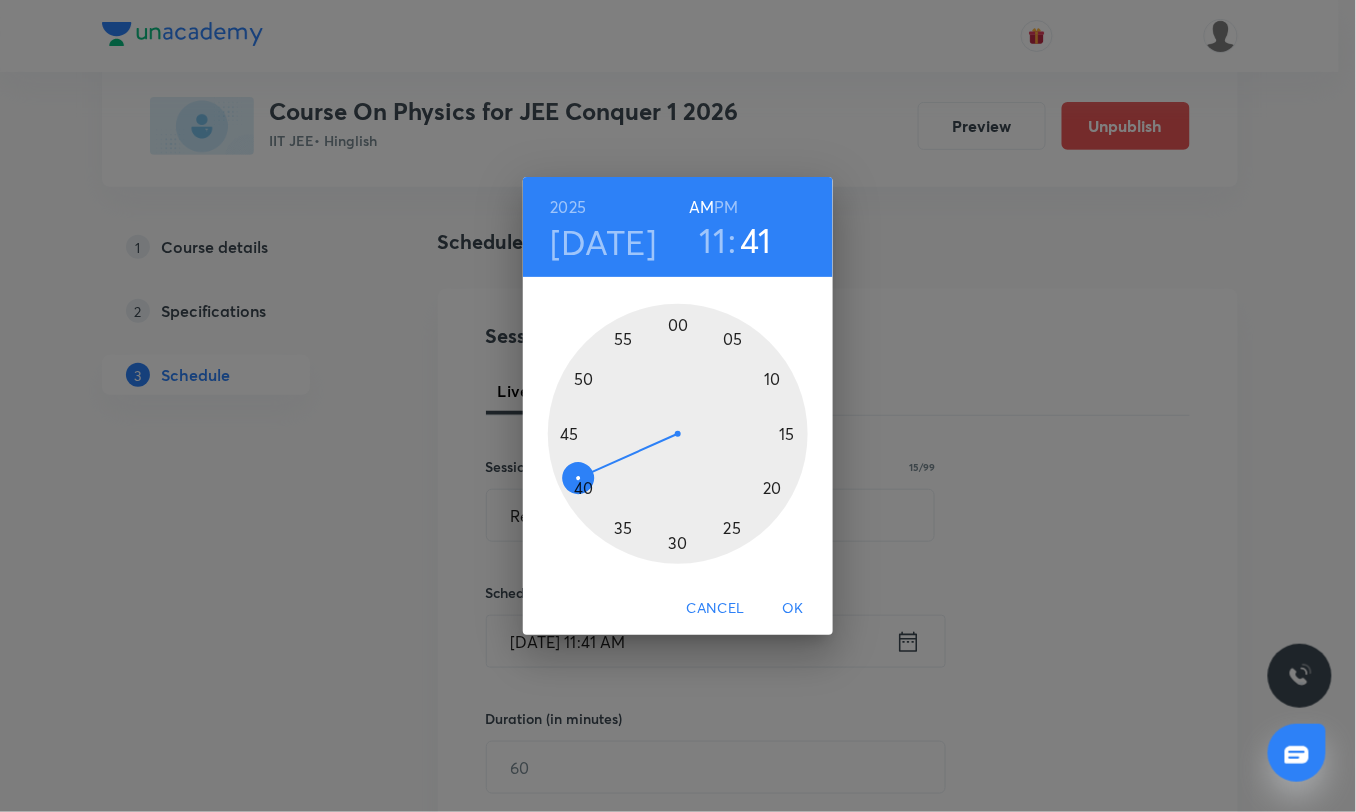 click at bounding box center (678, 434) 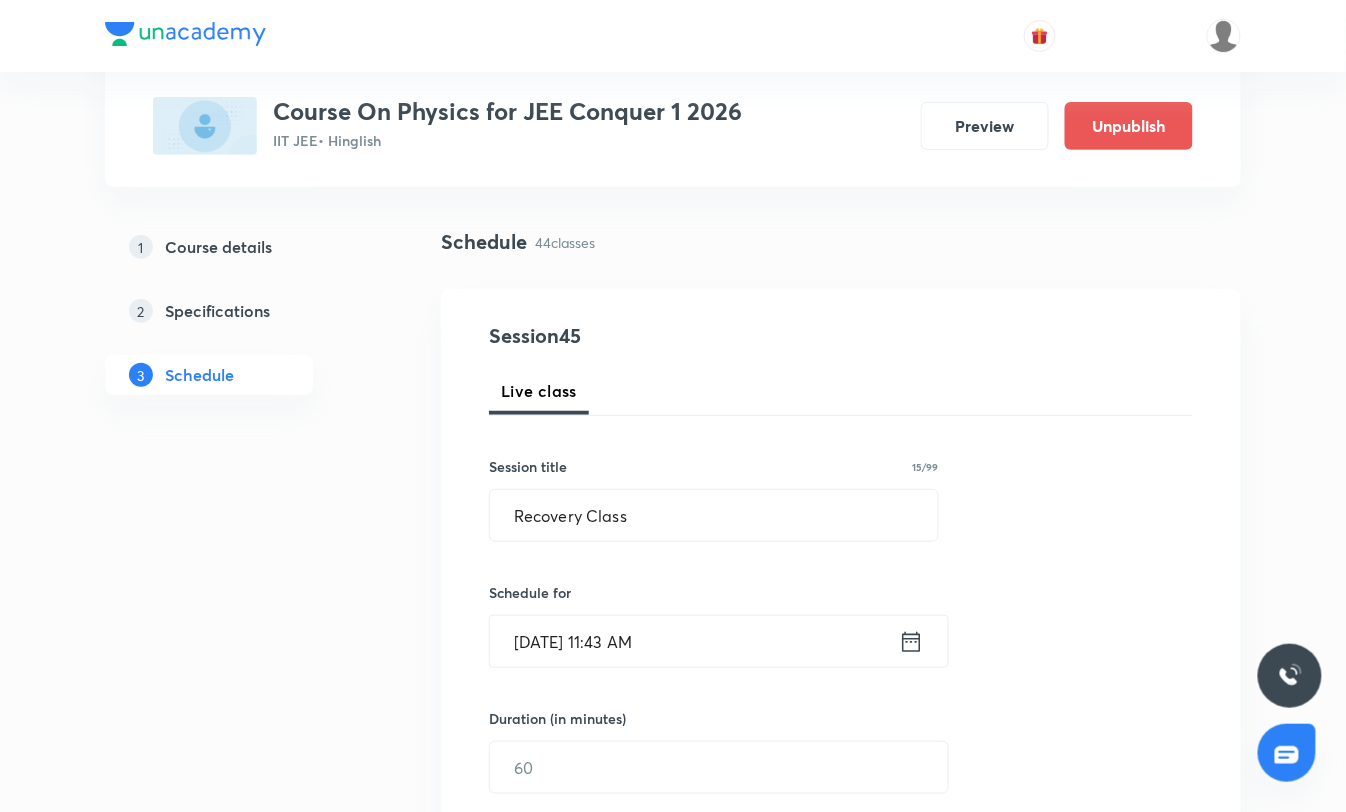 click on "[DATE] 11:43 AM" at bounding box center [694, 641] 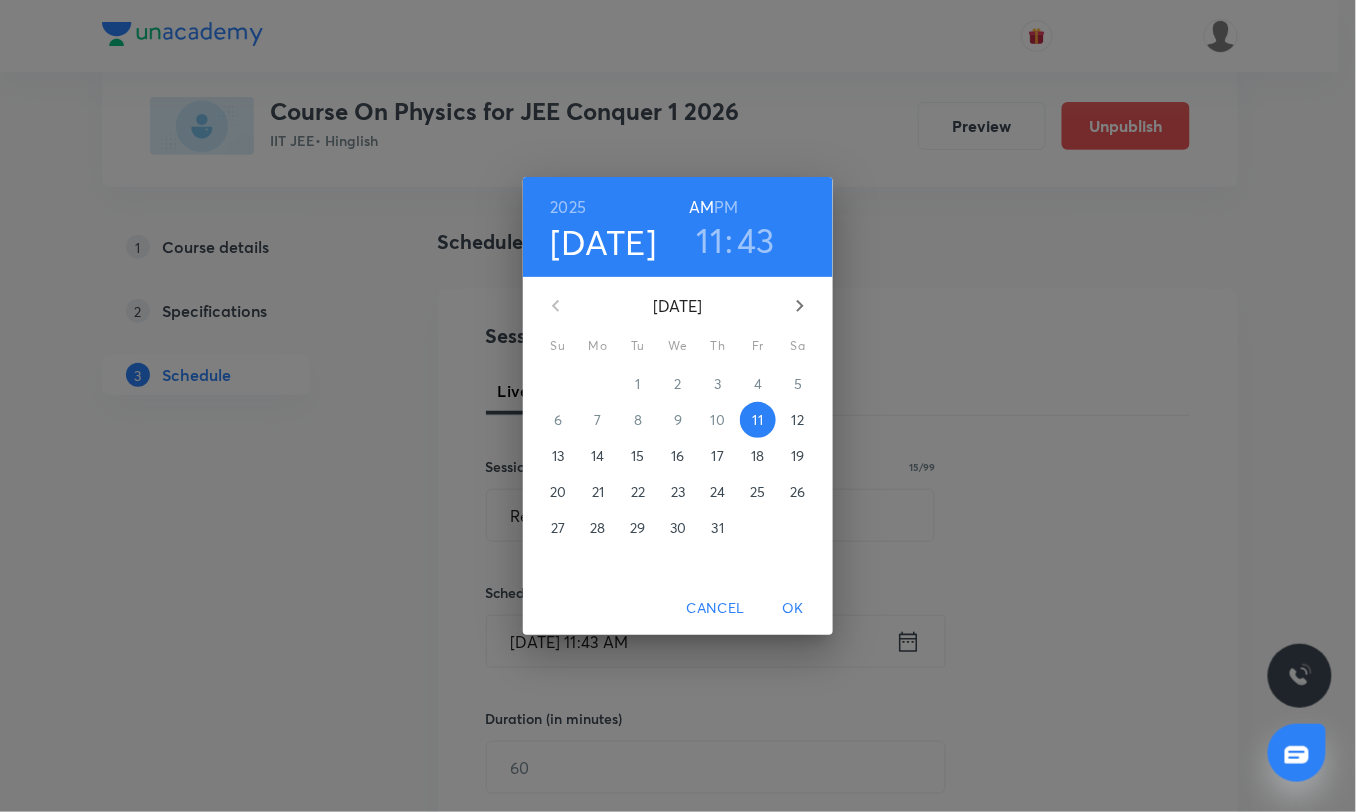 click on "[DATE] 11 : 43 AM PM [DATE] Su Mo Tu We Th Fr Sa 29 30 1 2 3 4 5 6 7 8 9 10 11 12 13 14 15 16 17 18 19 20 21 22 23 24 25 26 27 28 29 30 31 1 2 Cancel OK" at bounding box center (678, 406) 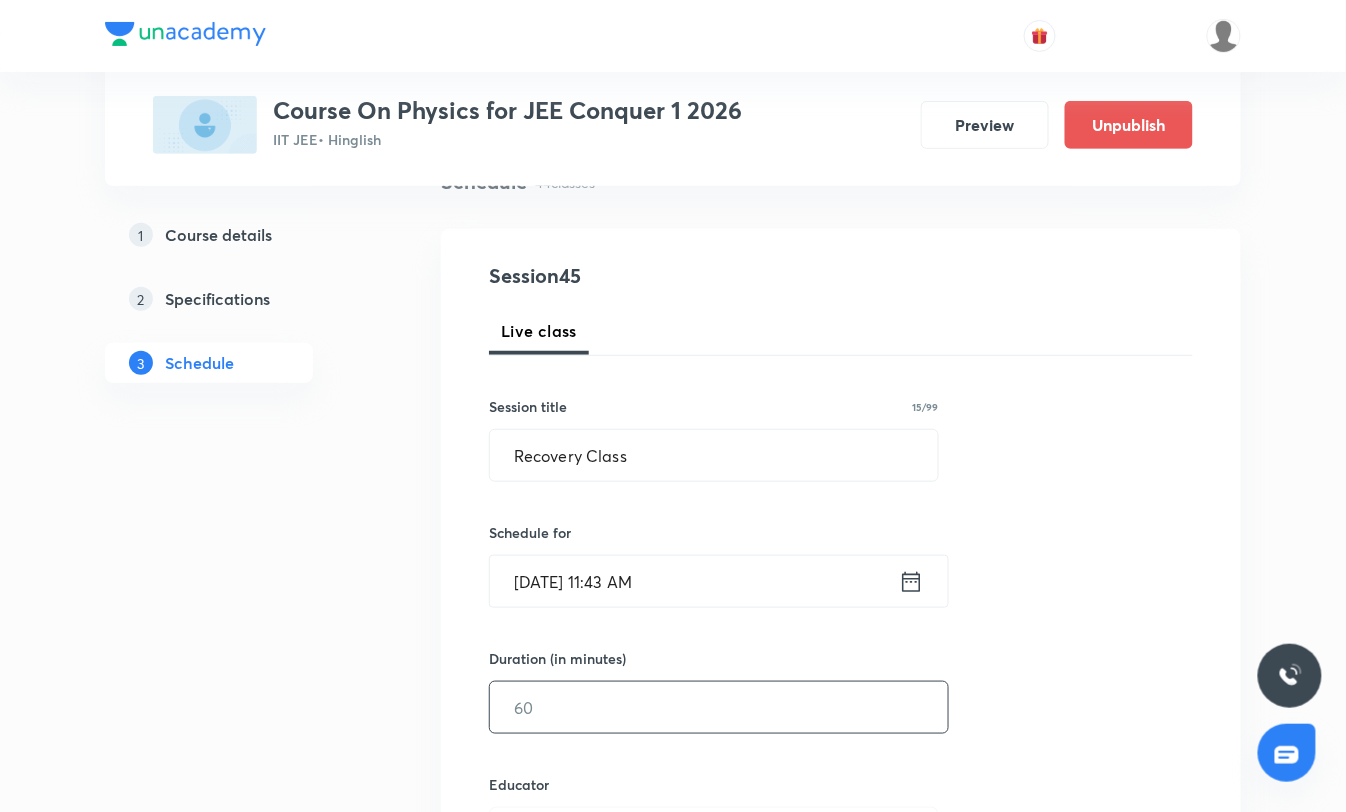 scroll, scrollTop: 222, scrollLeft: 0, axis: vertical 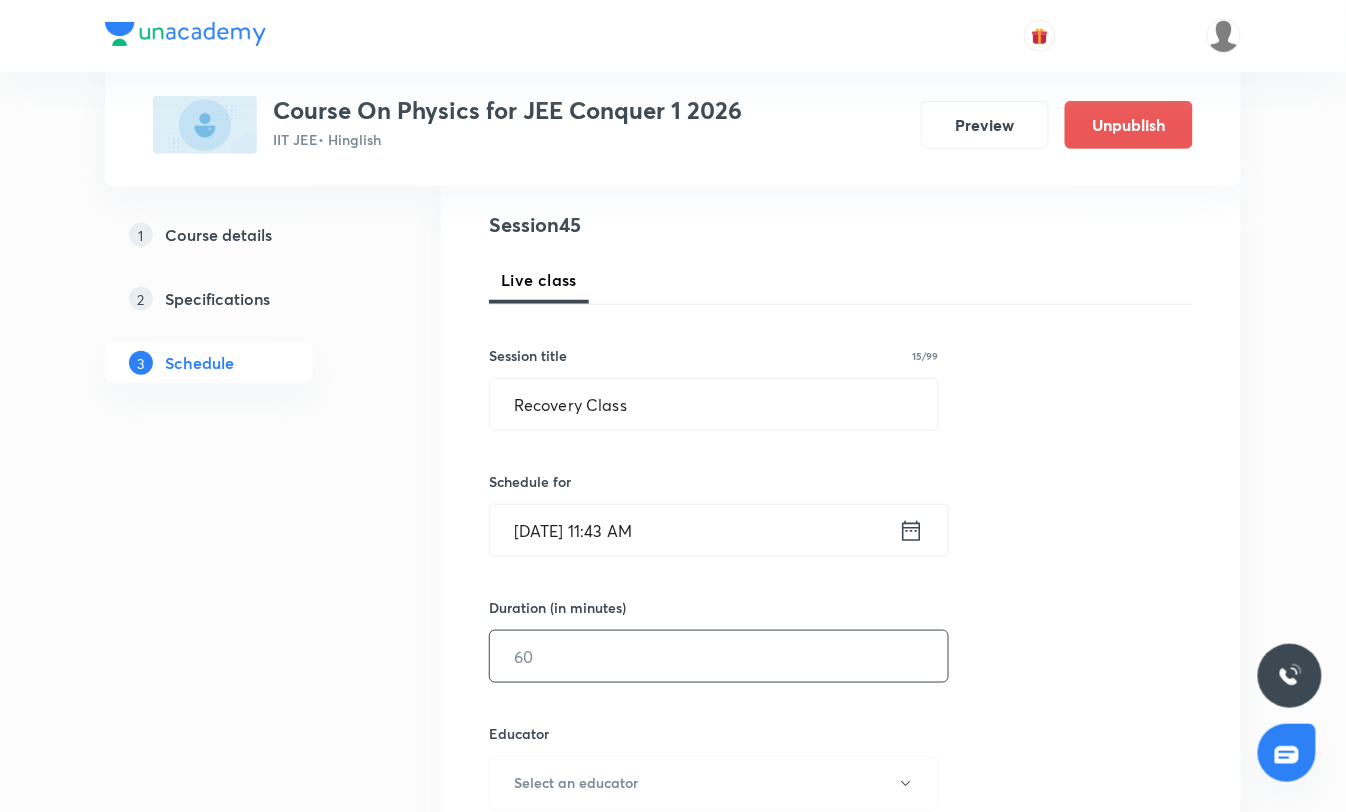 click at bounding box center [719, 656] 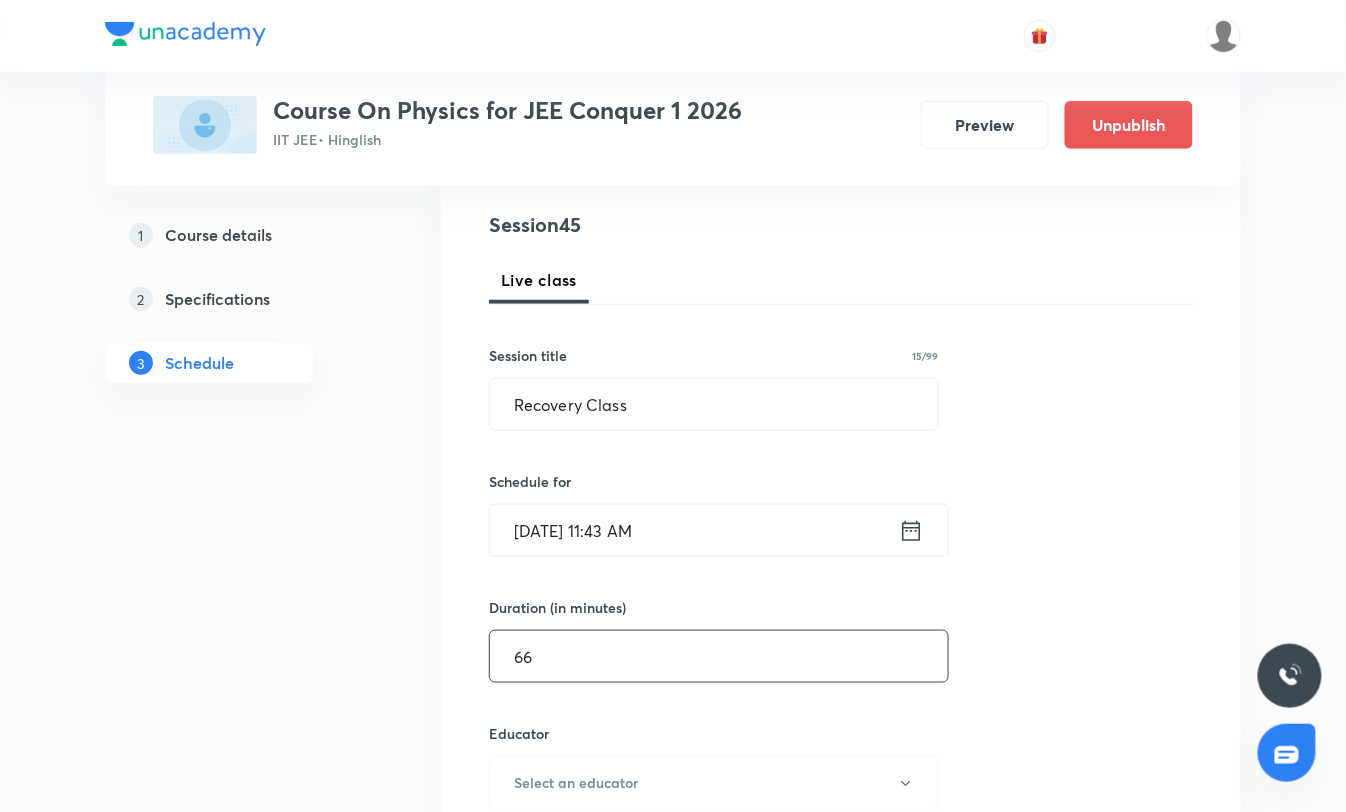 type on "6" 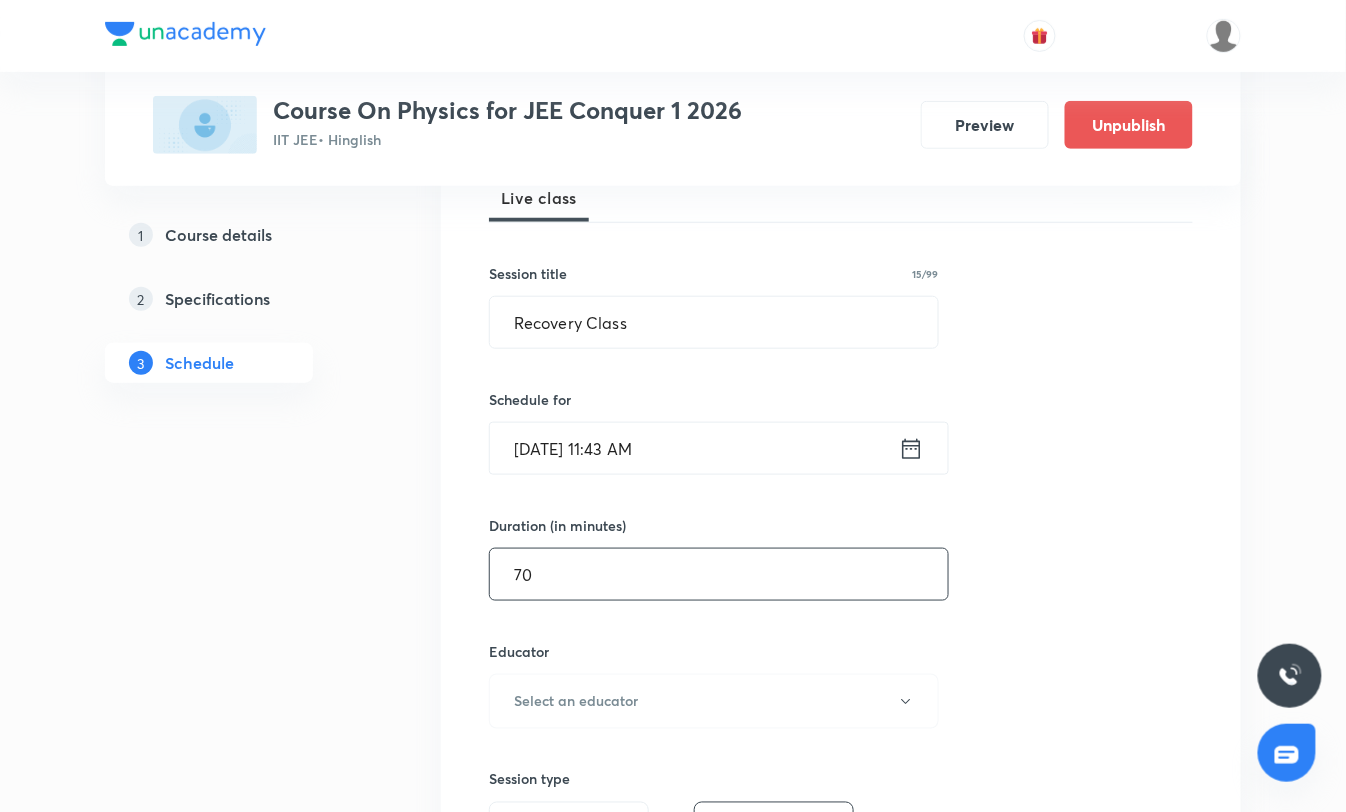 scroll, scrollTop: 444, scrollLeft: 0, axis: vertical 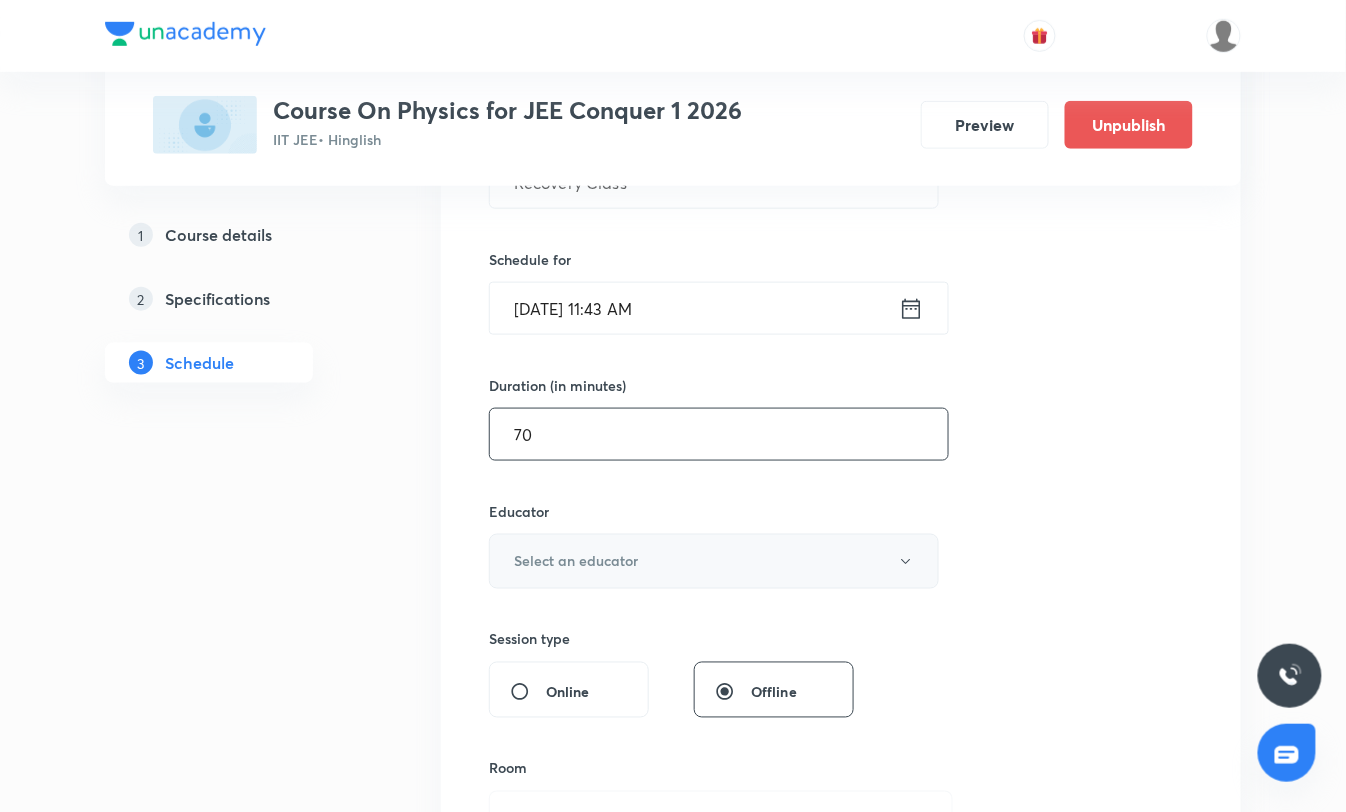 type on "70" 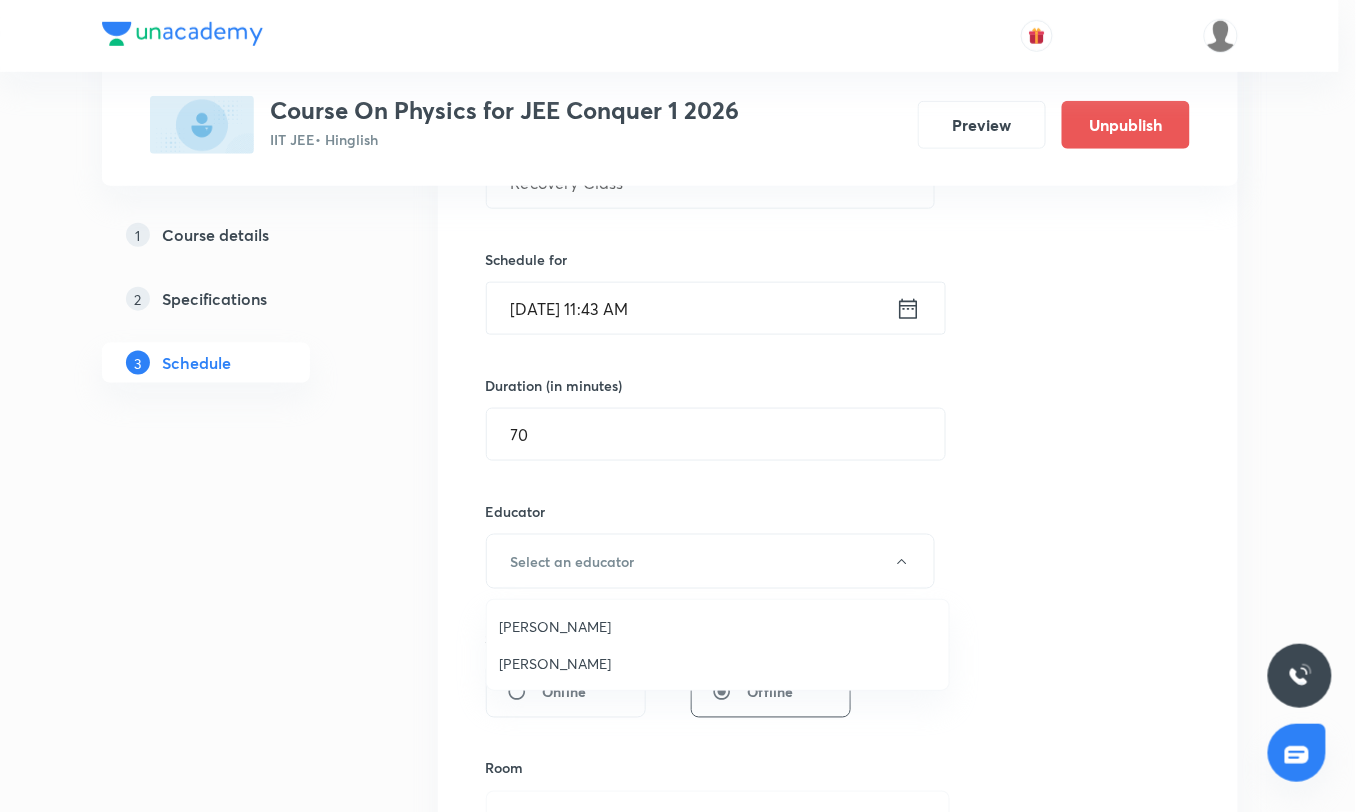click on "[PERSON_NAME]" at bounding box center [718, 626] 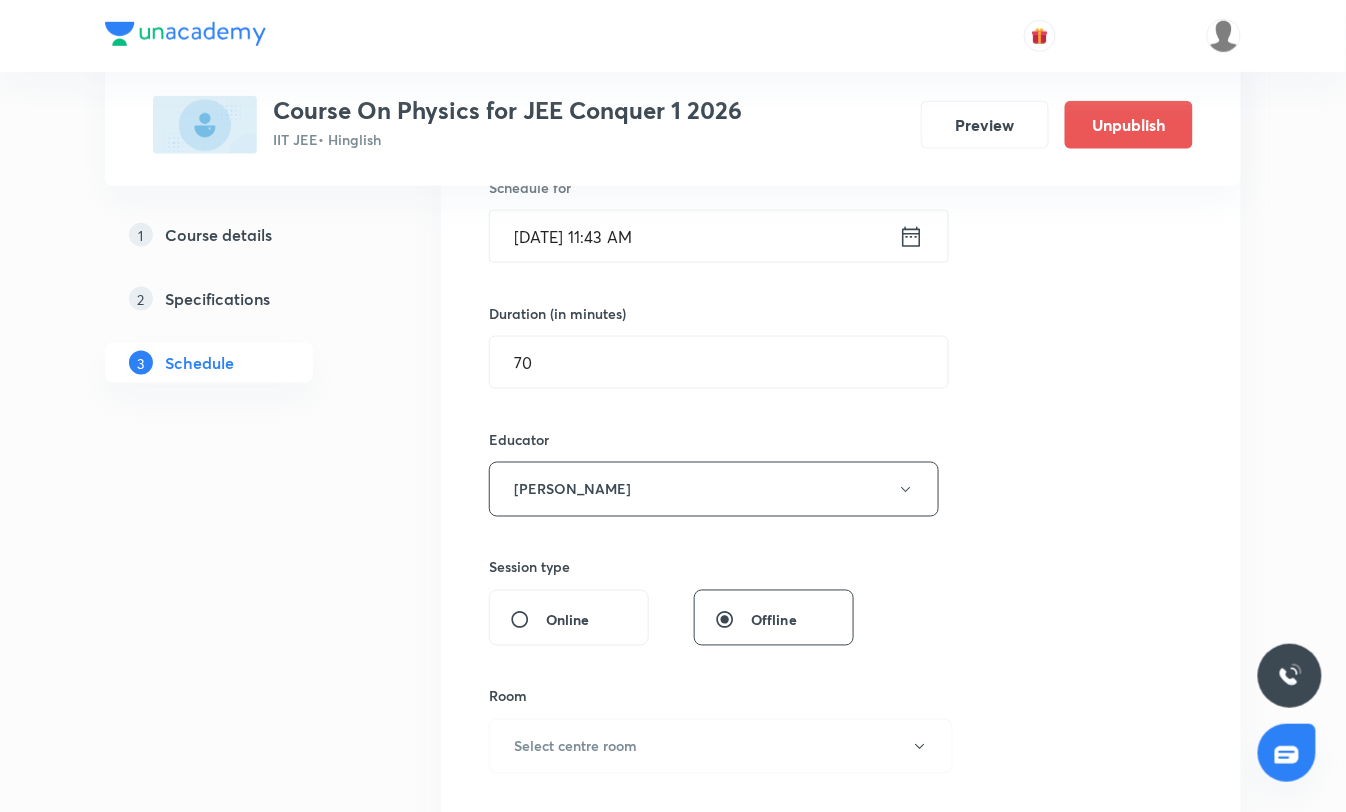 scroll, scrollTop: 555, scrollLeft: 0, axis: vertical 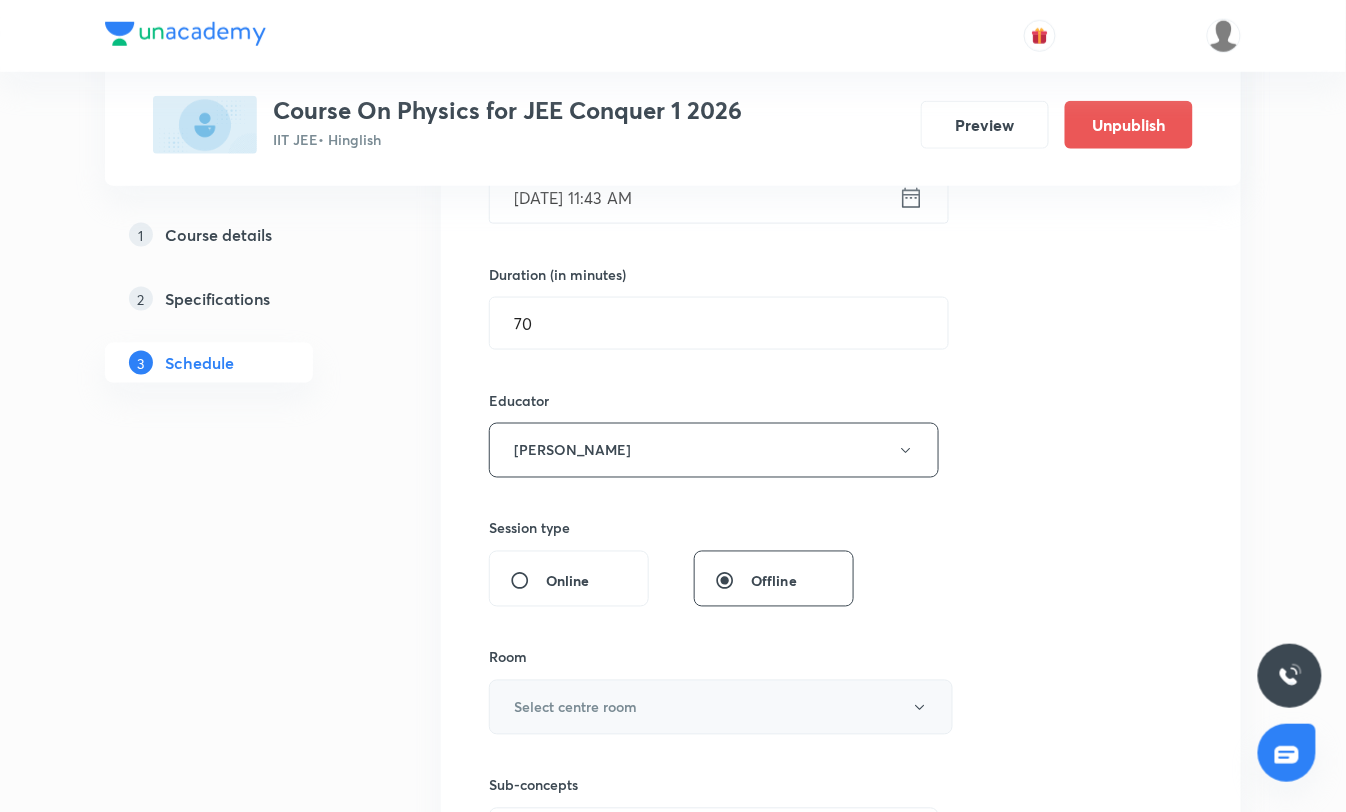 click on "Select centre room" at bounding box center (721, 707) 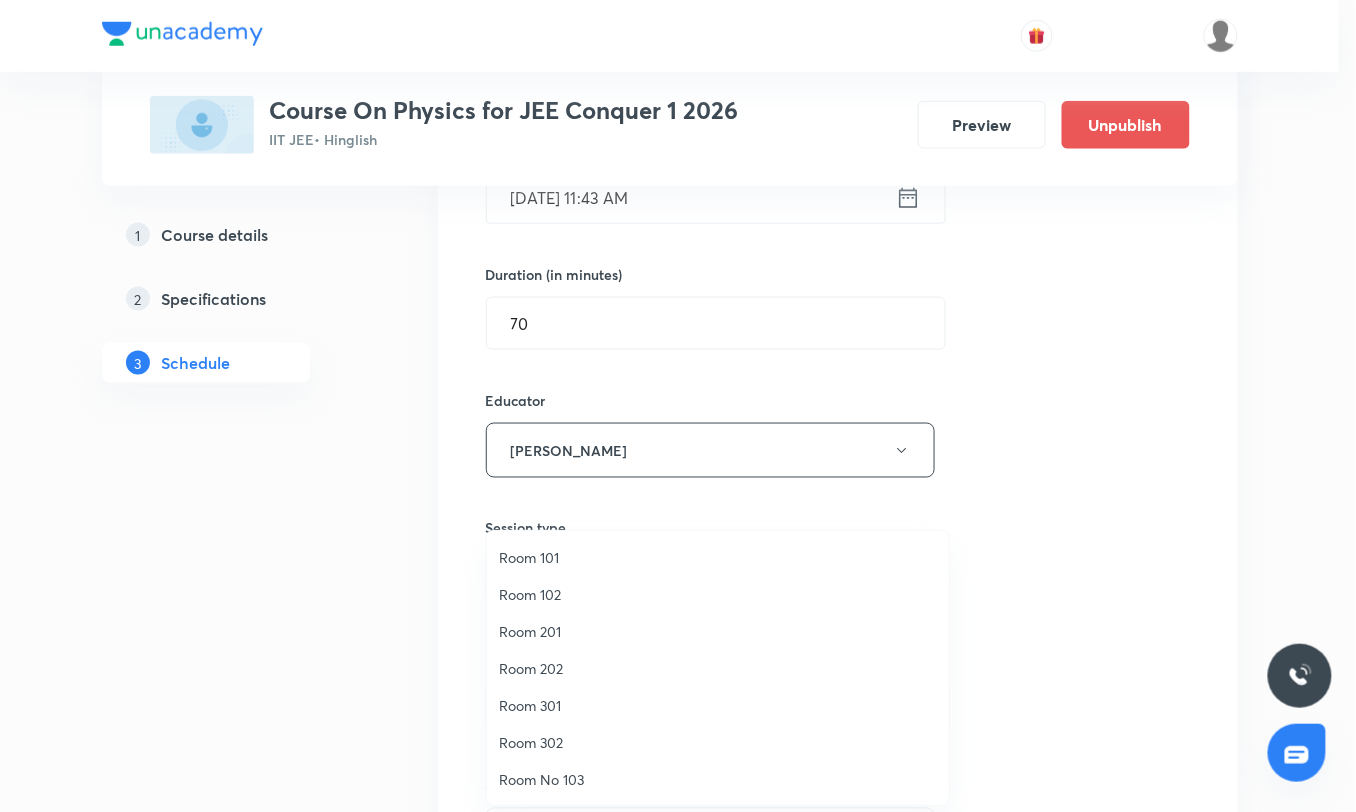 drag, startPoint x: 635, startPoint y: 121, endPoint x: 758, endPoint y: 112, distance: 123.32883 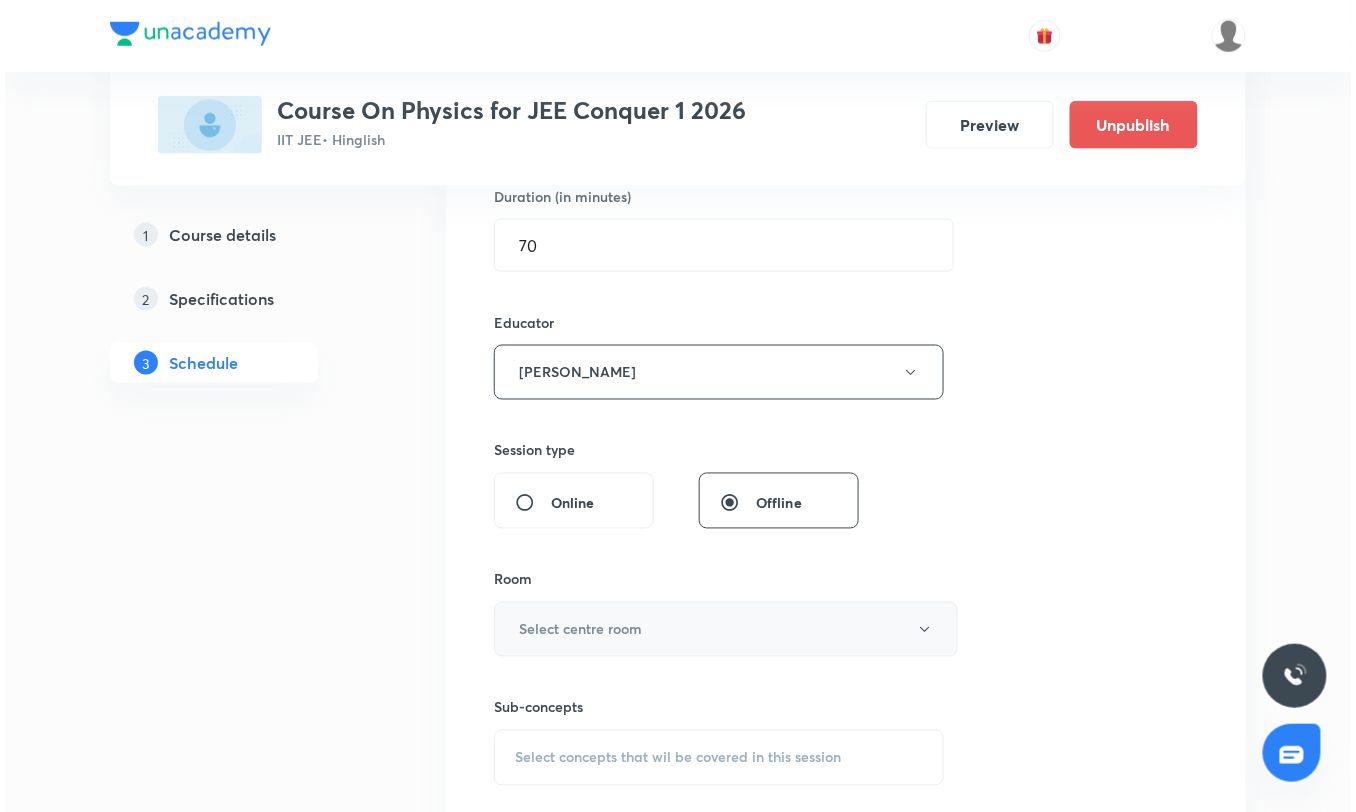 scroll, scrollTop: 666, scrollLeft: 0, axis: vertical 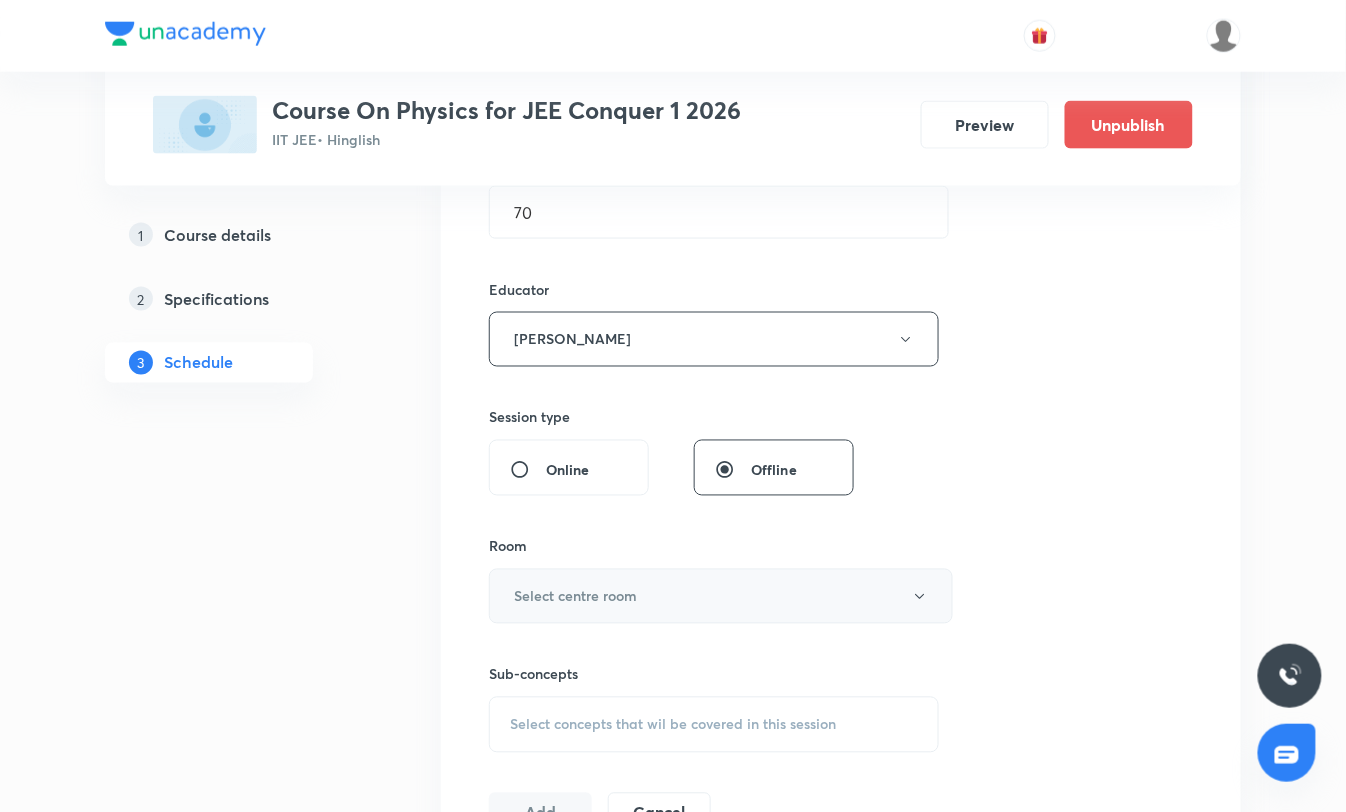 click on "Select centre room" at bounding box center (575, 596) 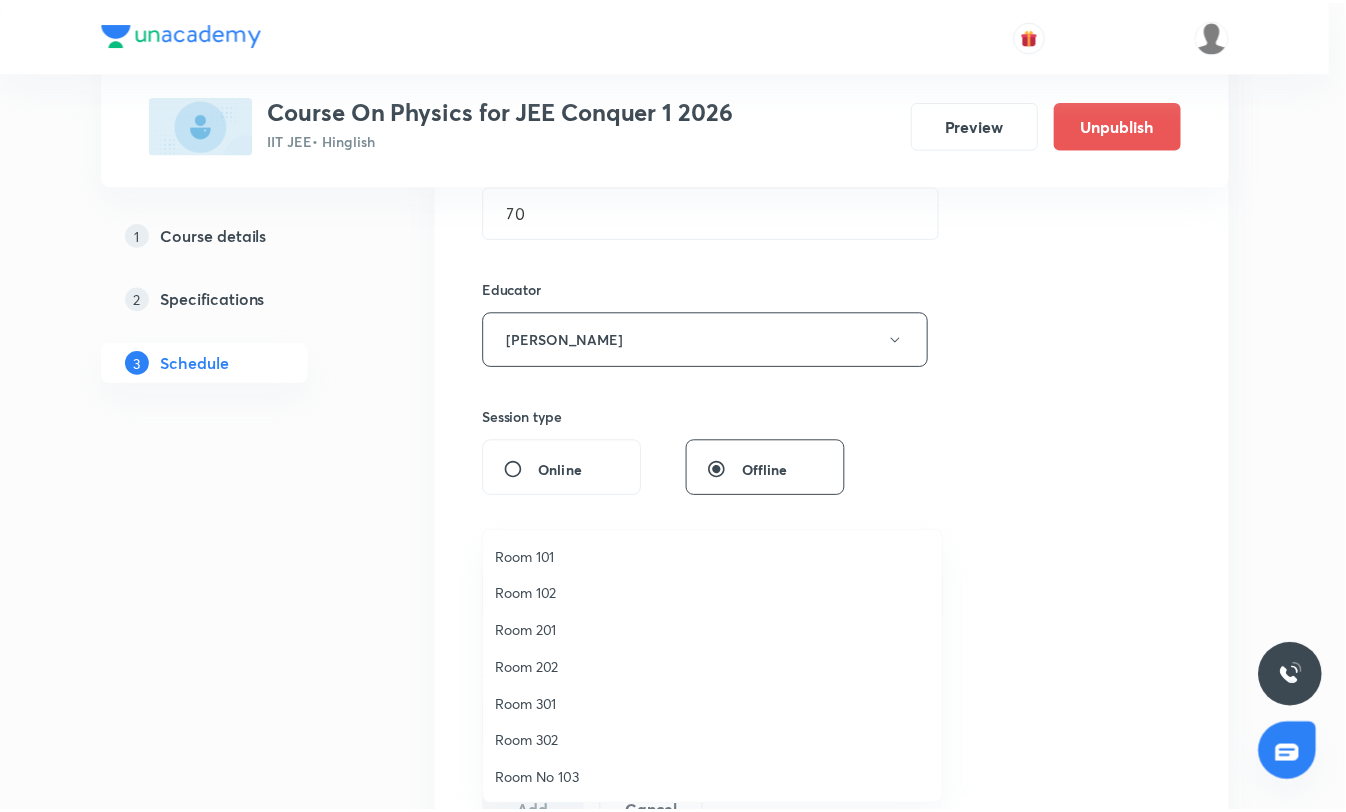 scroll, scrollTop: 75, scrollLeft: 0, axis: vertical 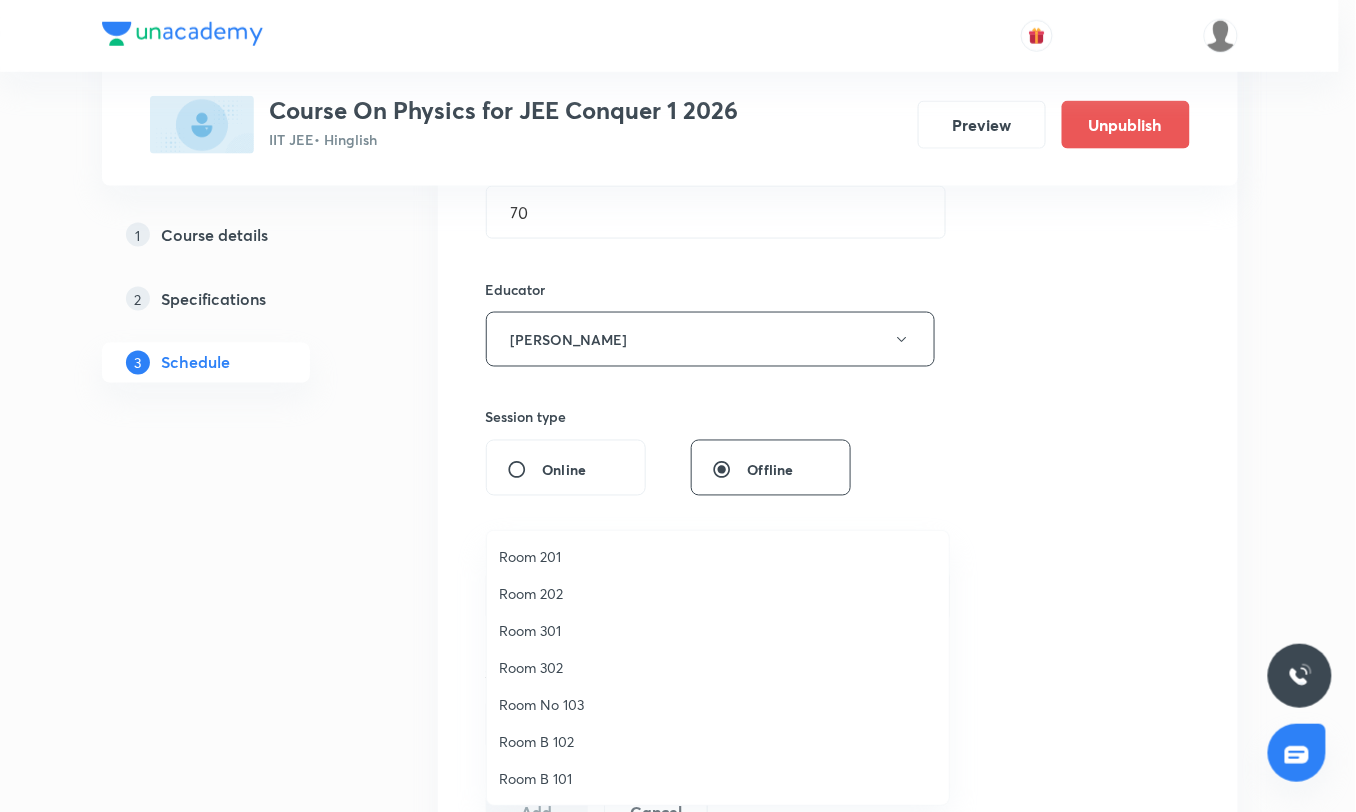 click on "Room B 102" at bounding box center (718, 741) 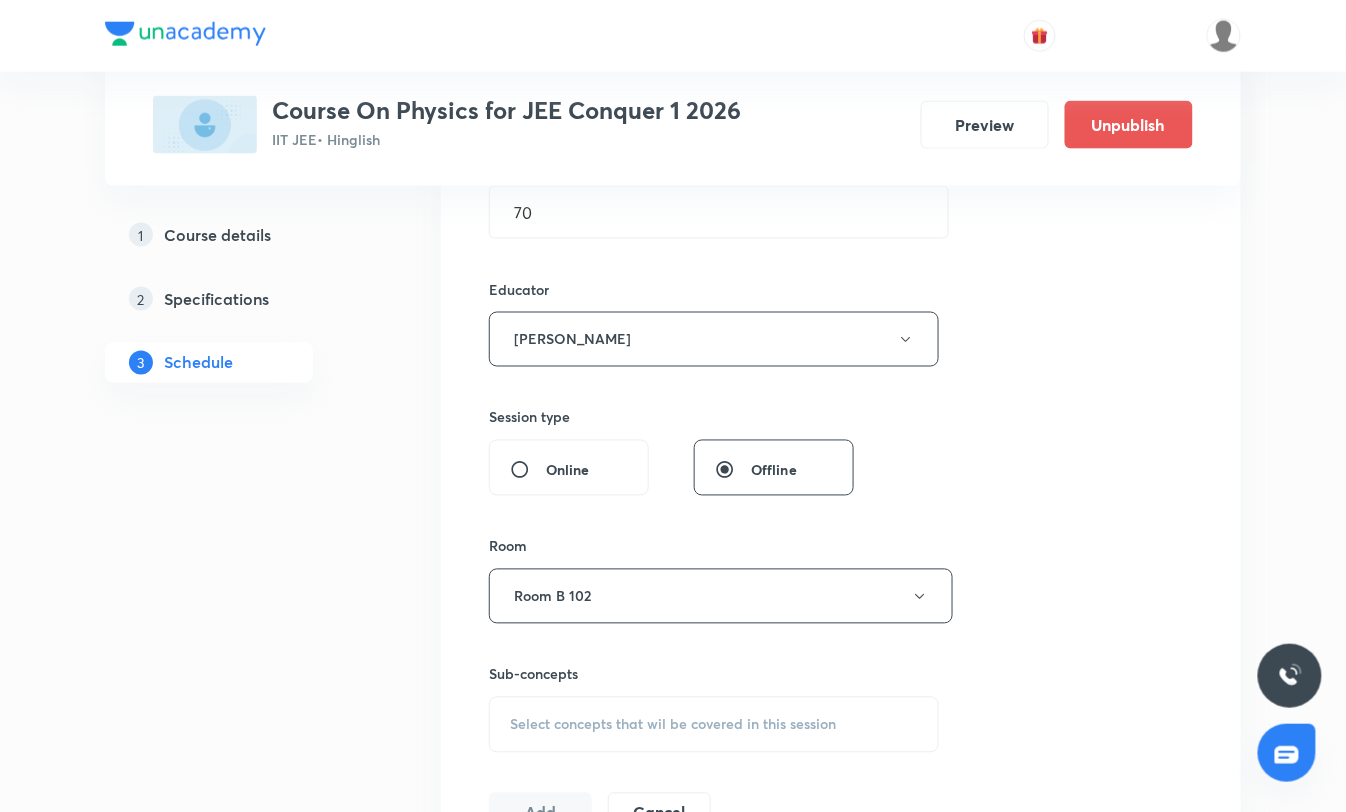 click on "Session  45 Live class Session title 15/99 Recovery Class ​ Schedule for [DATE] 11:43 AM ​ Duration (in minutes) 70 ​ Educator [PERSON_NAME]   Session type Online Offline Room Room B 102 Sub-concepts Select concepts that wil be covered in this session Add Cancel" at bounding box center (841, 299) 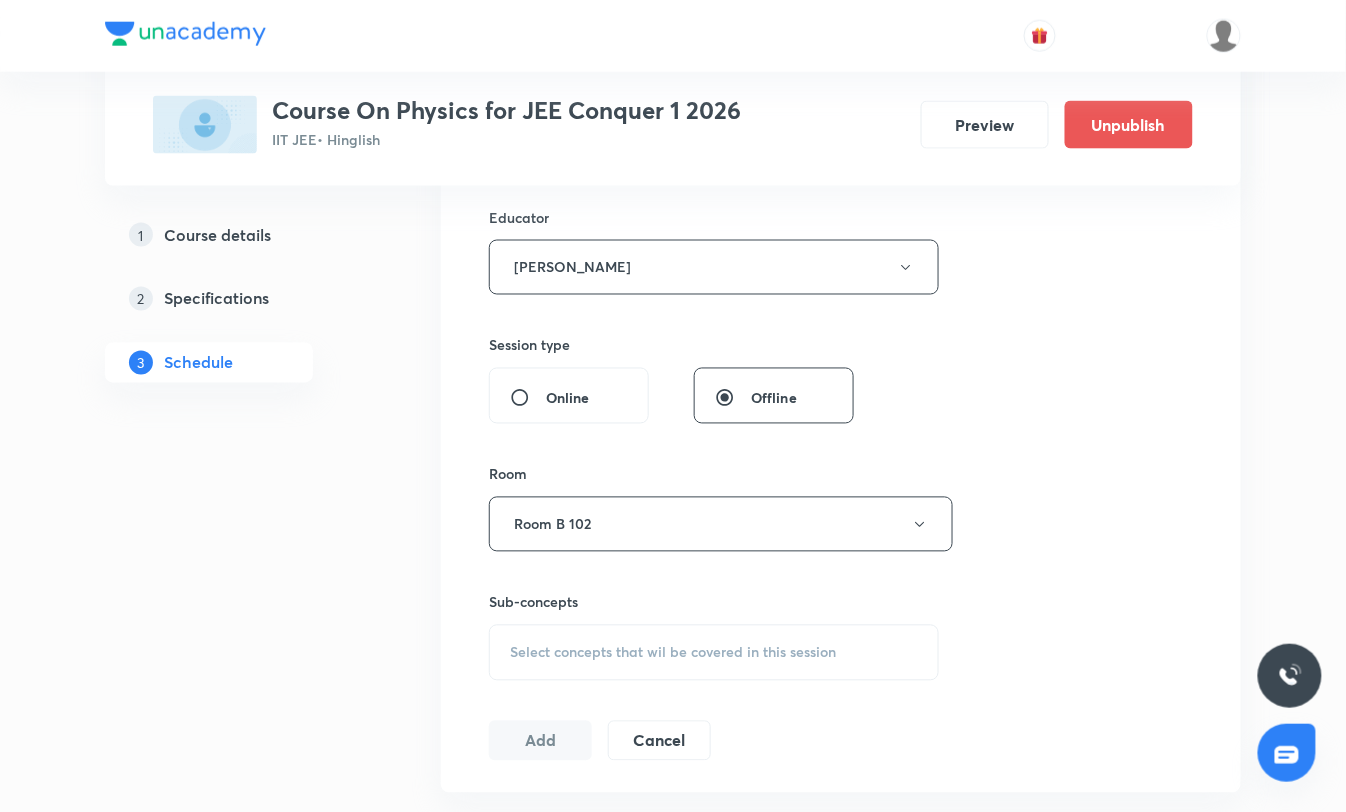 scroll, scrollTop: 777, scrollLeft: 0, axis: vertical 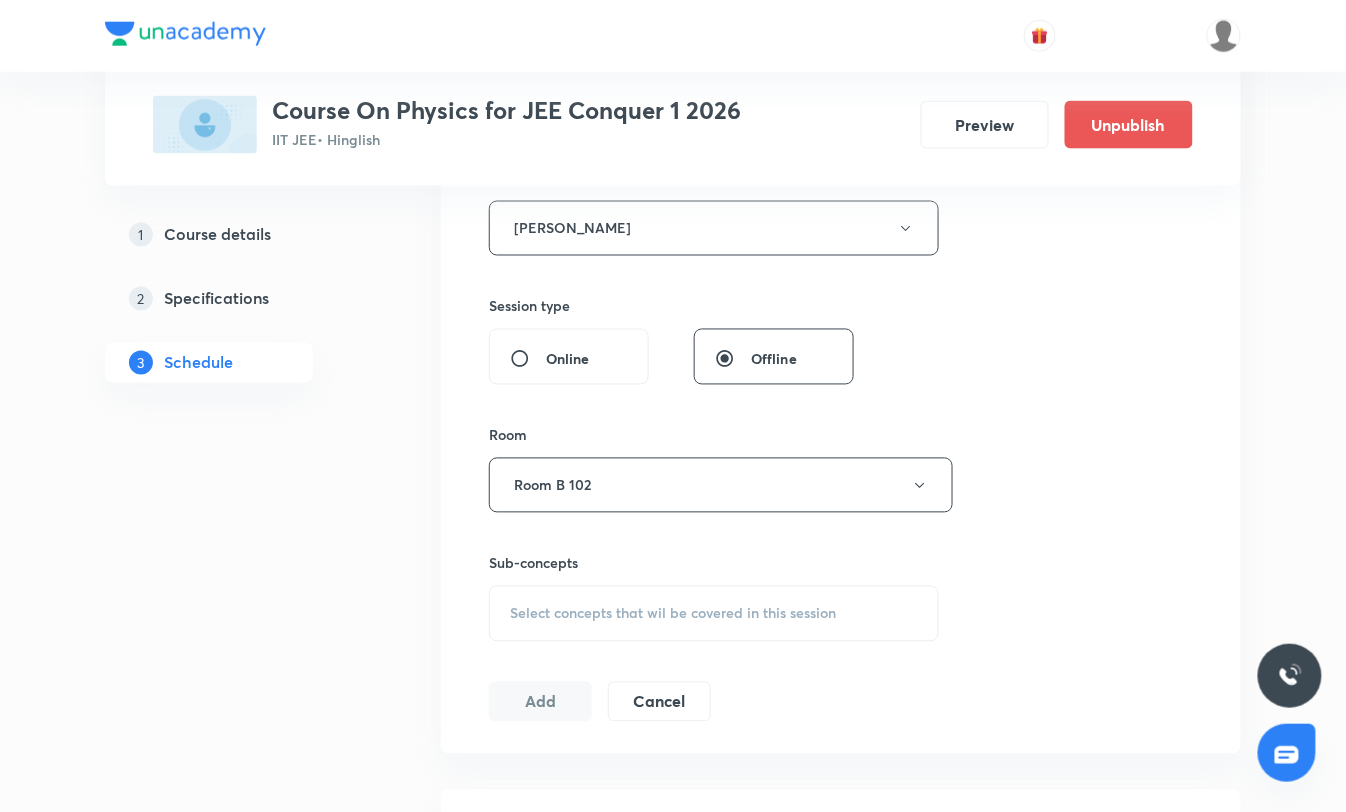 click on "Select concepts that wil be covered in this session" at bounding box center [714, 614] 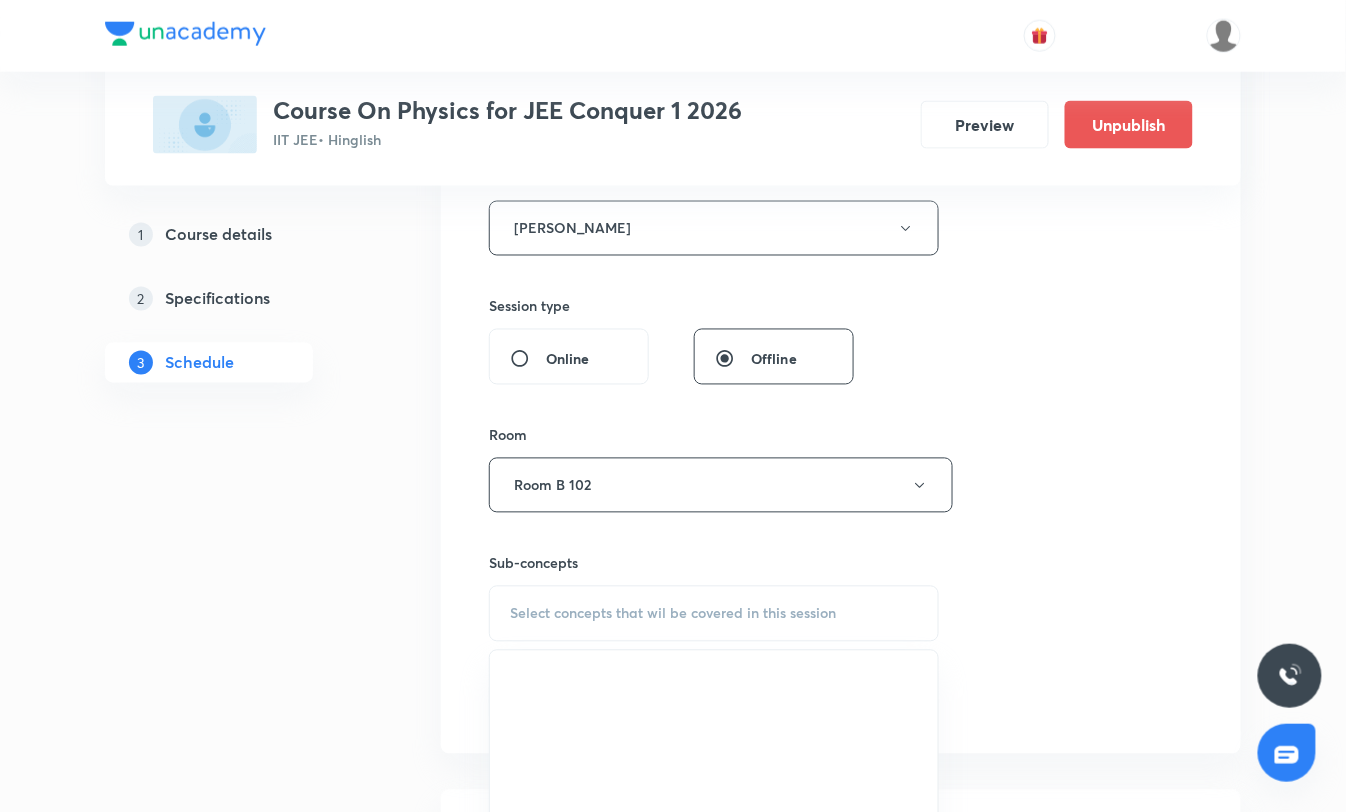 click on "Select concepts that wil be covered in this session" at bounding box center [714, 614] 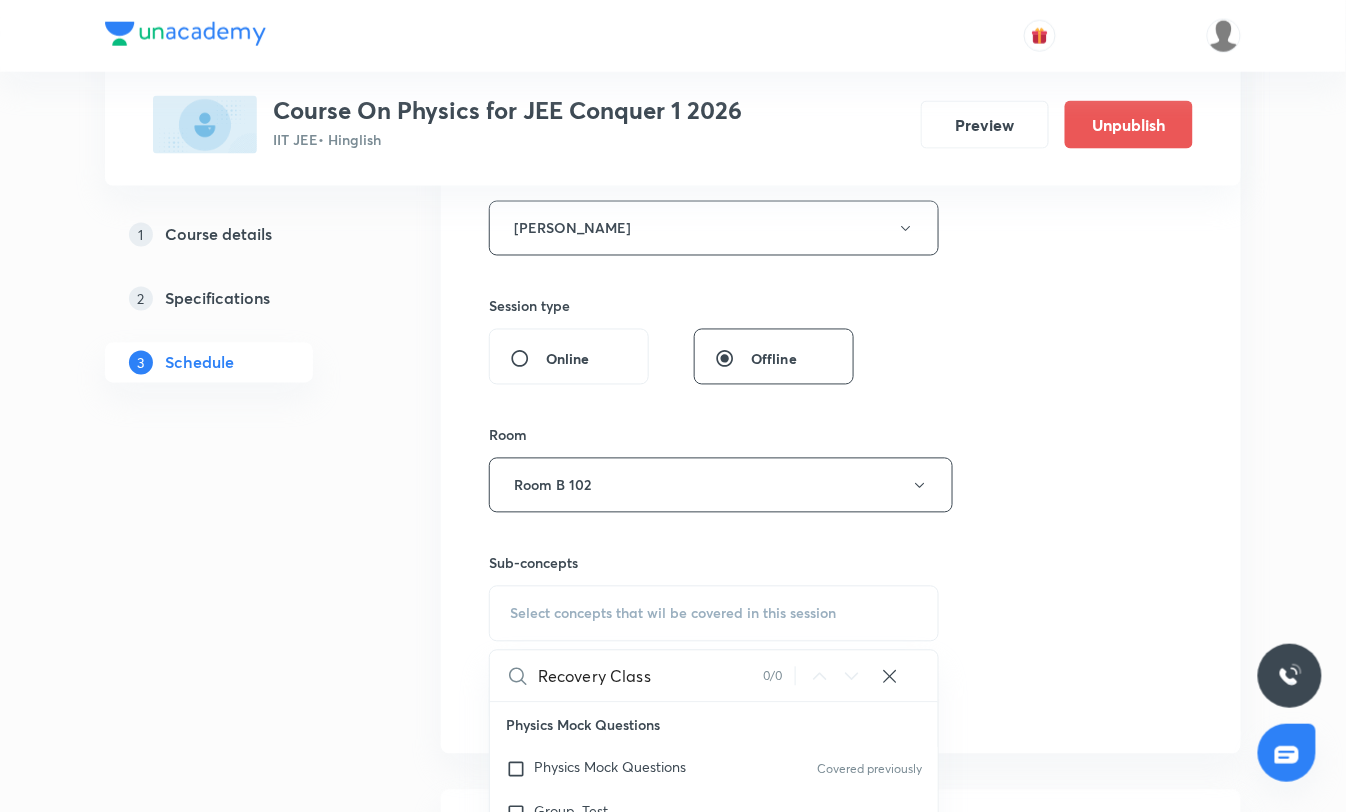 scroll, scrollTop: 888, scrollLeft: 0, axis: vertical 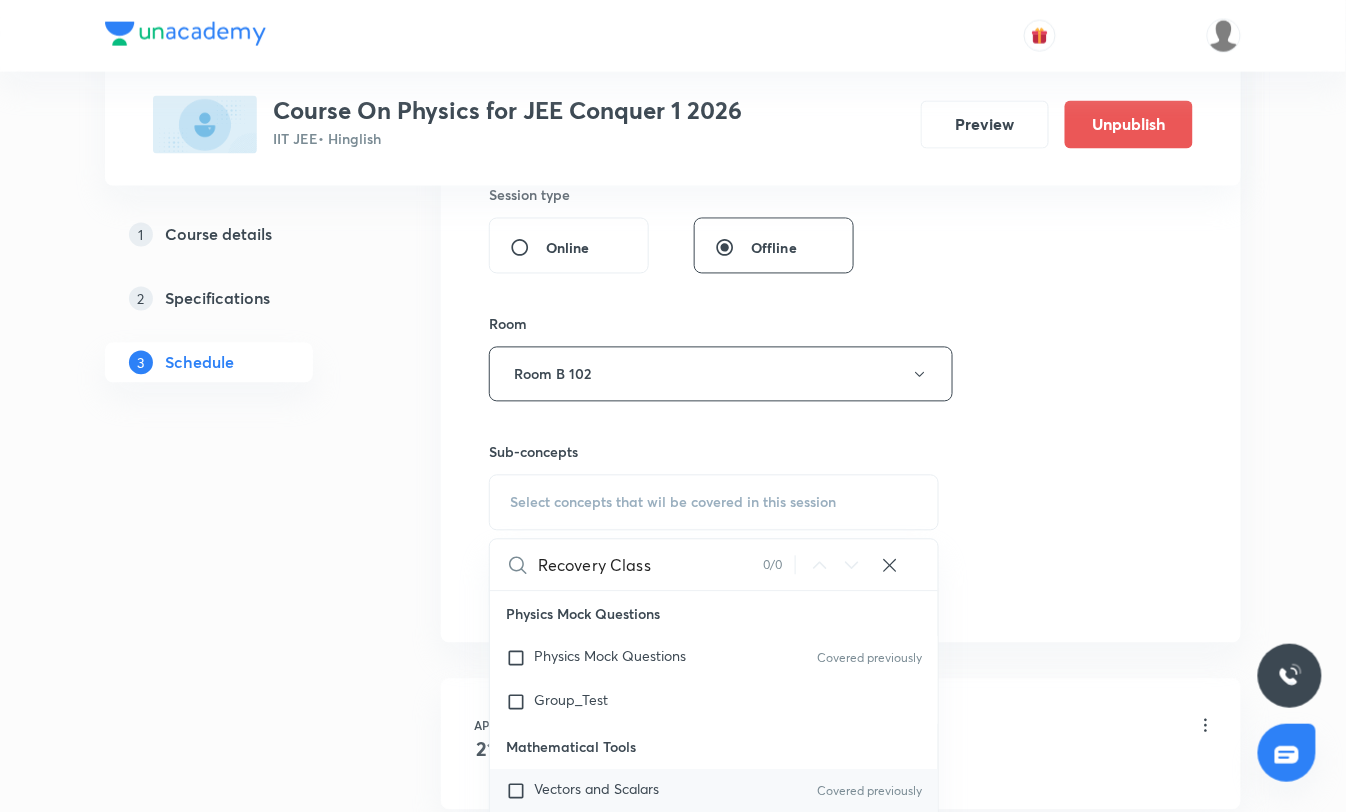 type on "Recovery Class" 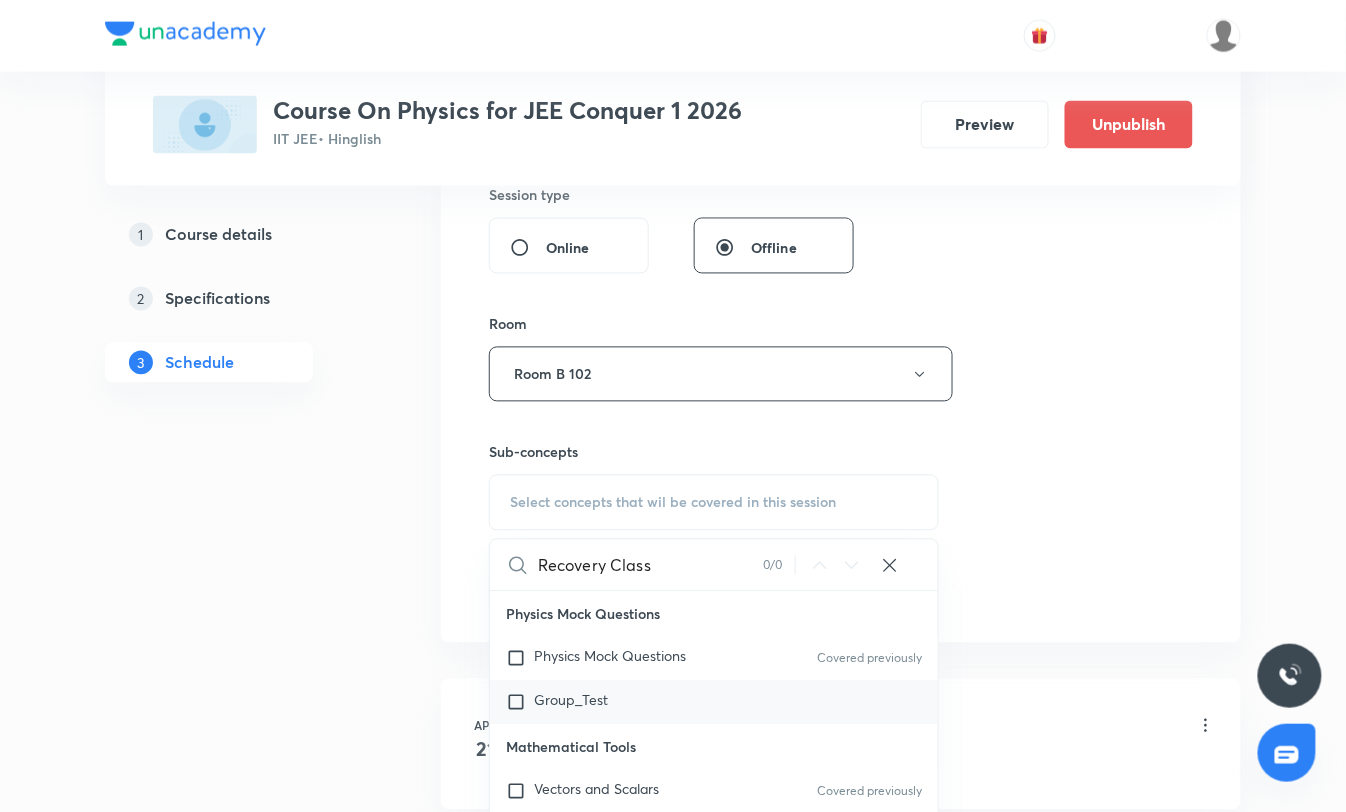 checkbox on "true" 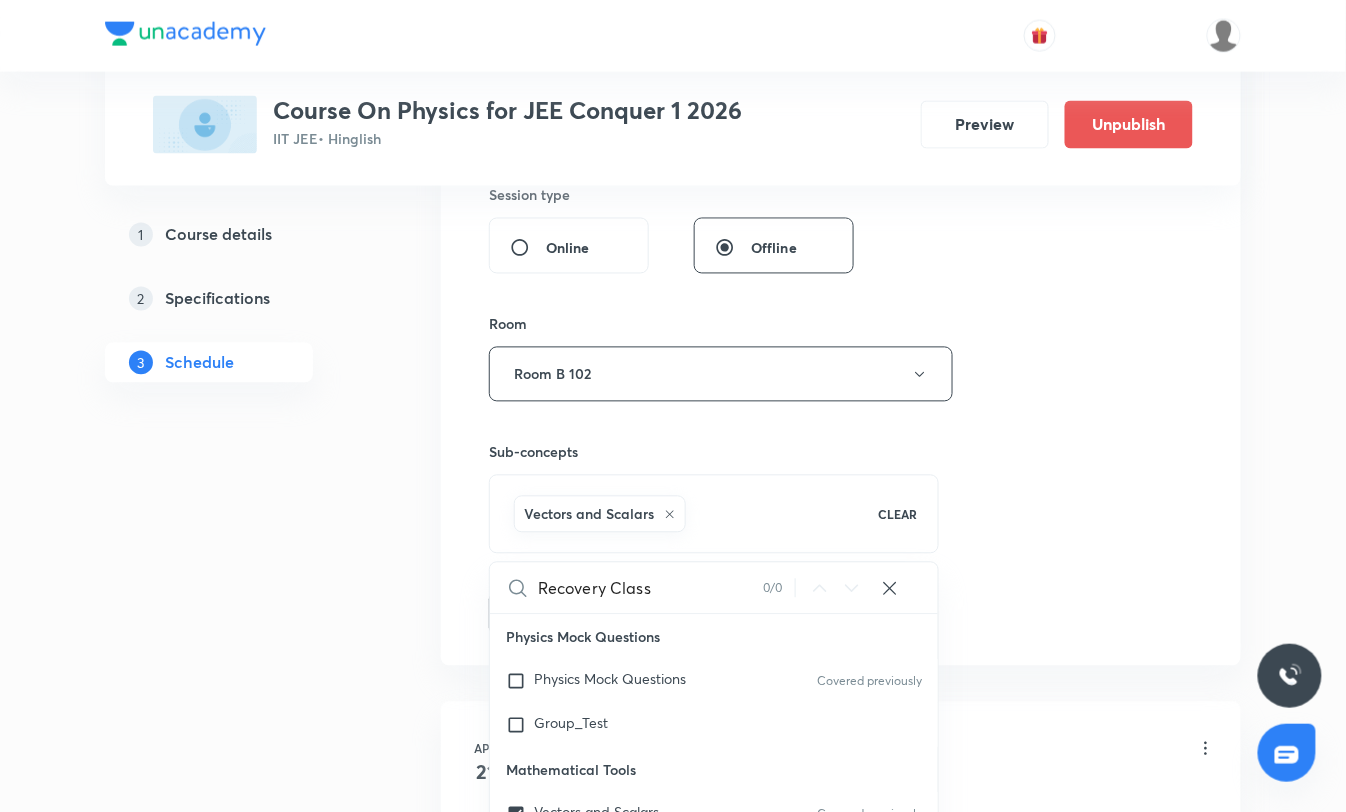 click on "Session  45 Live class Session title 15/99 Recovery Class ​ Schedule for Jul 11, 2025, 11:43 AM ​ Duration (in minutes) 70 ​ Educator Neil Joshi   Session type Online Offline Room Room B 102 Sub-concepts Vectors and Scalars  CLEAR Recovery Class 0 / 0 ​ Physics Mock Questions Physics Mock Questions Covered previously Group_Test Mathematical Tools Vectors and Scalars  Covered previously Elementary Algebra Basic Trigonometry Addition of Vectors 2D and 3D Geometry Representation of Vector  Components of a Vector Functions Unit Vectors Covered previously Differentiation Integration Rectangular Components of a Vector in Three Dimensions Position Vector Use of Differentiation & Integration in One Dimensional Motion Displacement Vector Derivatives of Equations of Motion by Calculus Vectors Product of Two Vectors Differentiation: Basic Formula and Rule Covered previously Definite Integration and Area Under The Curve Maxima and Minima Chain Rule Cross Product Dot-Product Resolution of Vectors Physical quantity" at bounding box center (841, 89) 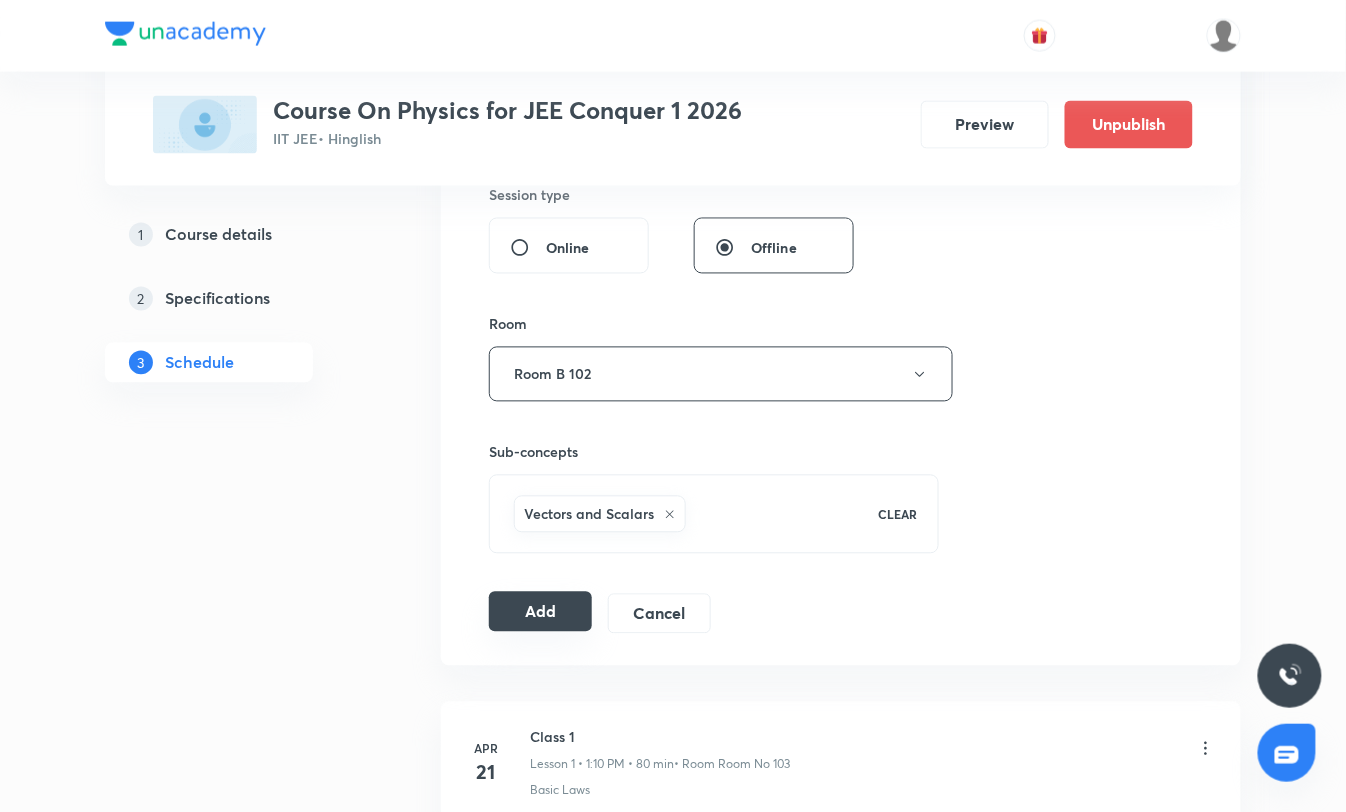 click on "Add" at bounding box center [540, 612] 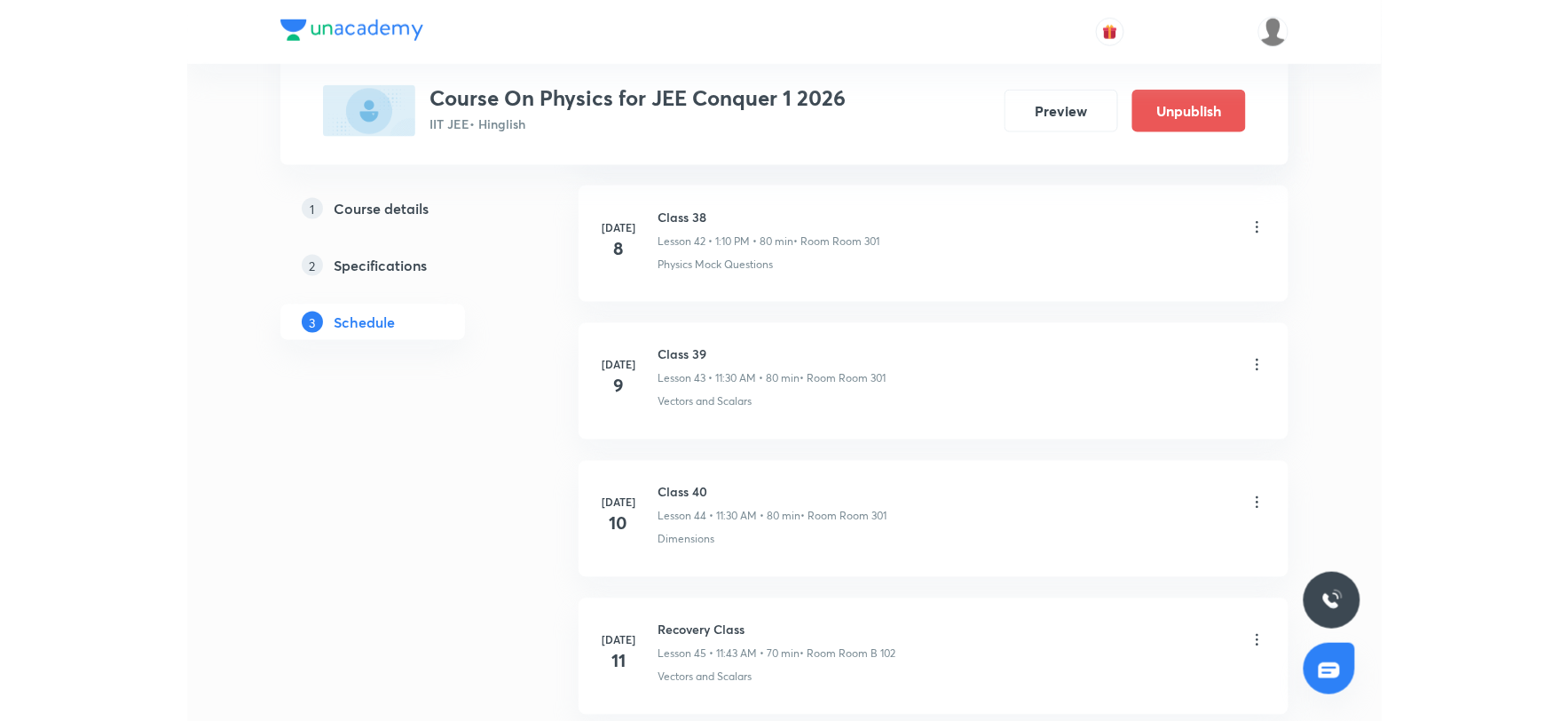 scroll, scrollTop: 6086, scrollLeft: 0, axis: vertical 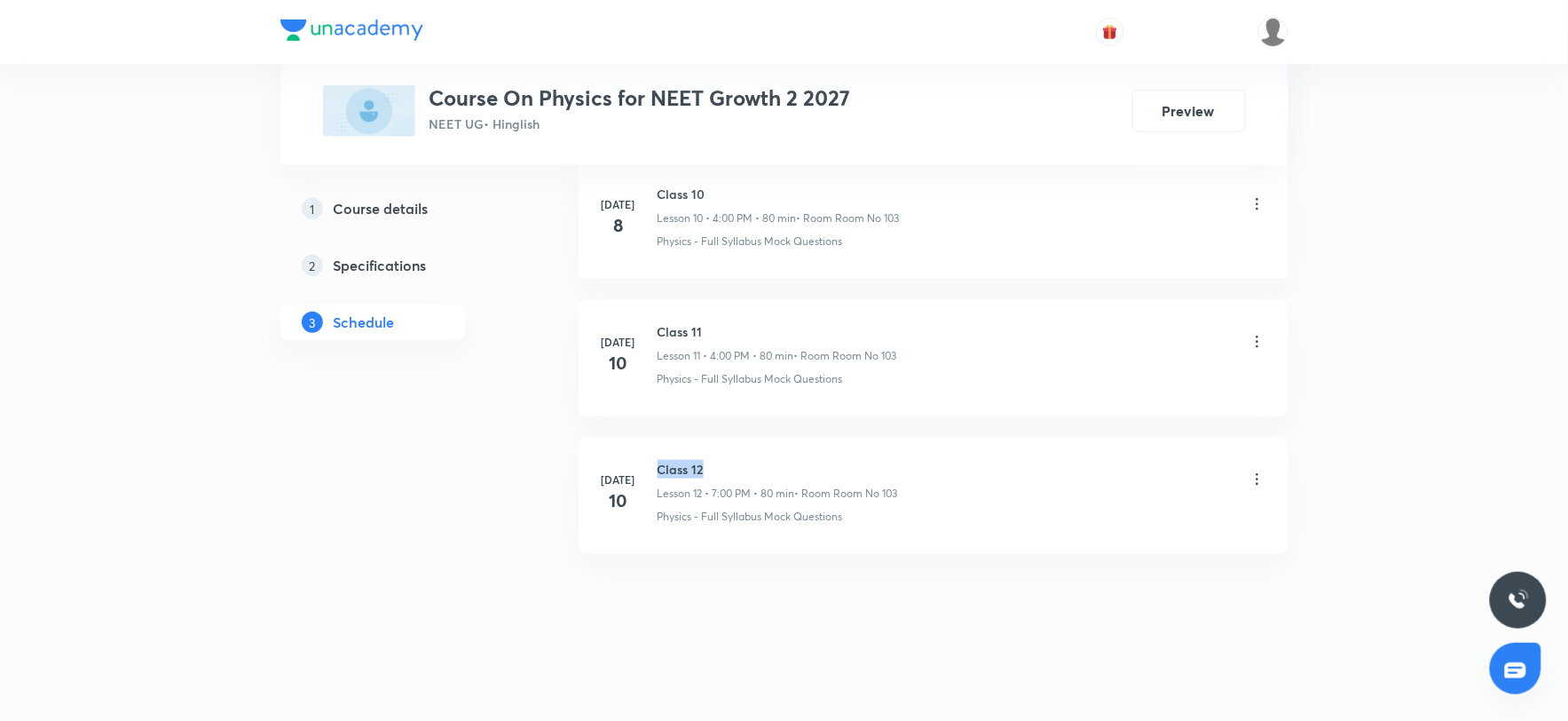 drag, startPoint x: 660, startPoint y: 465, endPoint x: 787, endPoint y: 468, distance: 127.03543 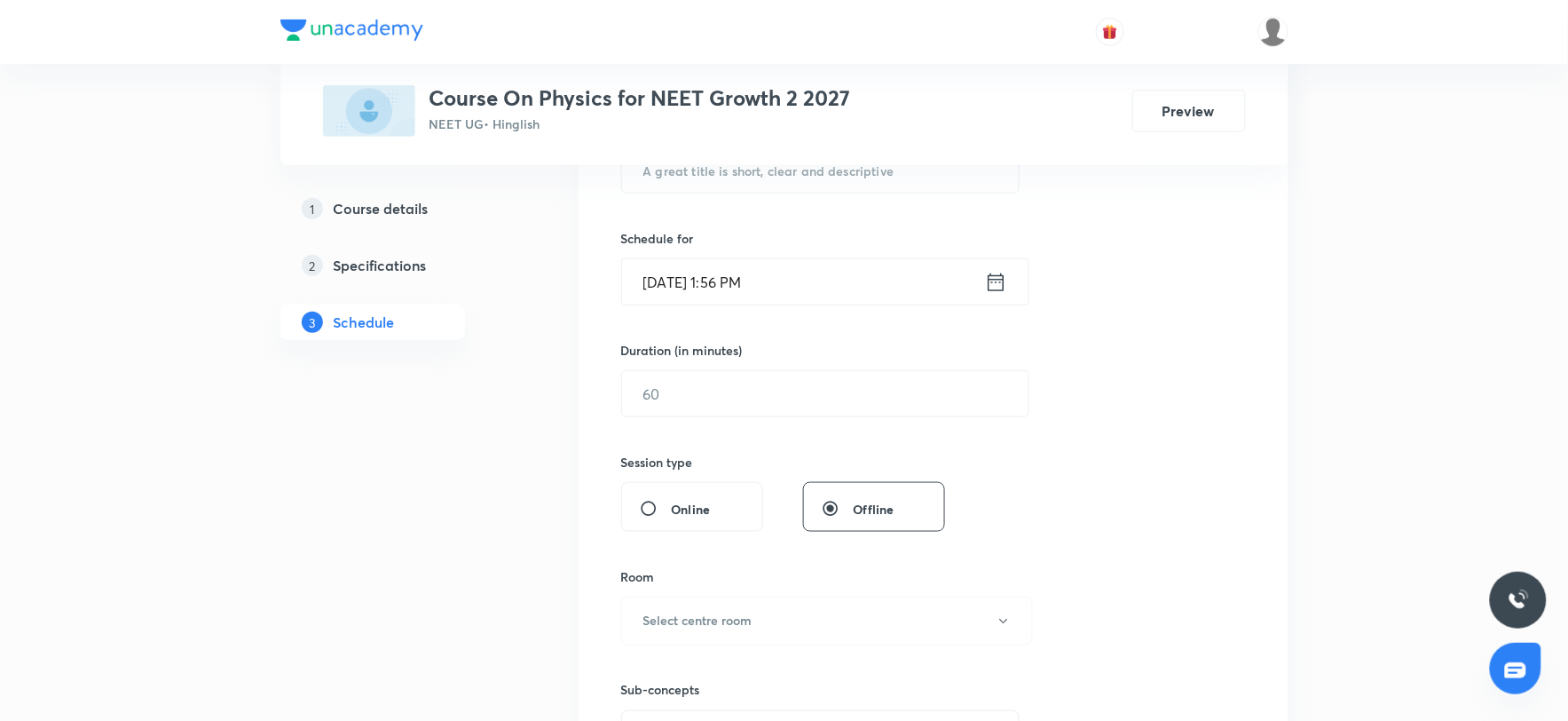 scroll, scrollTop: 193, scrollLeft: 0, axis: vertical 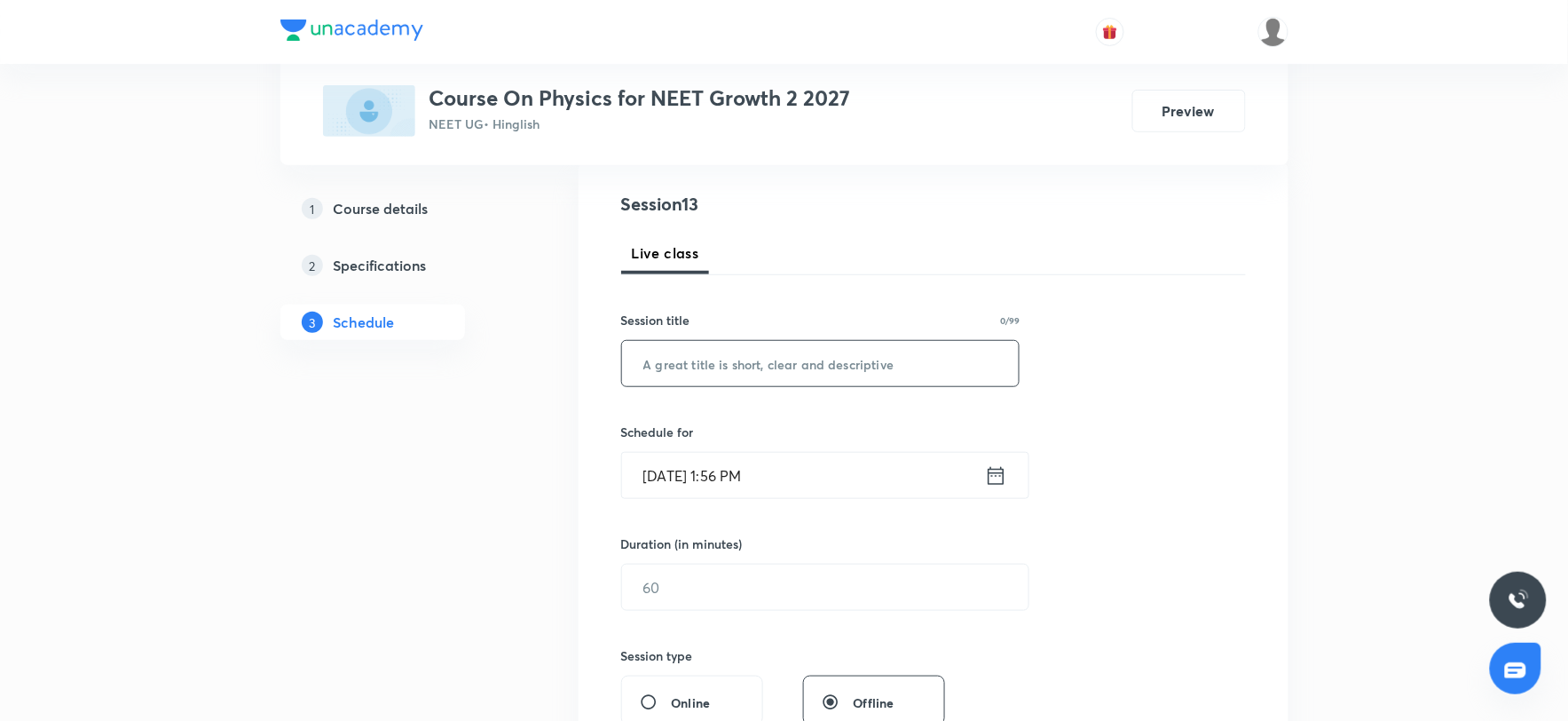 click at bounding box center [821, 363] 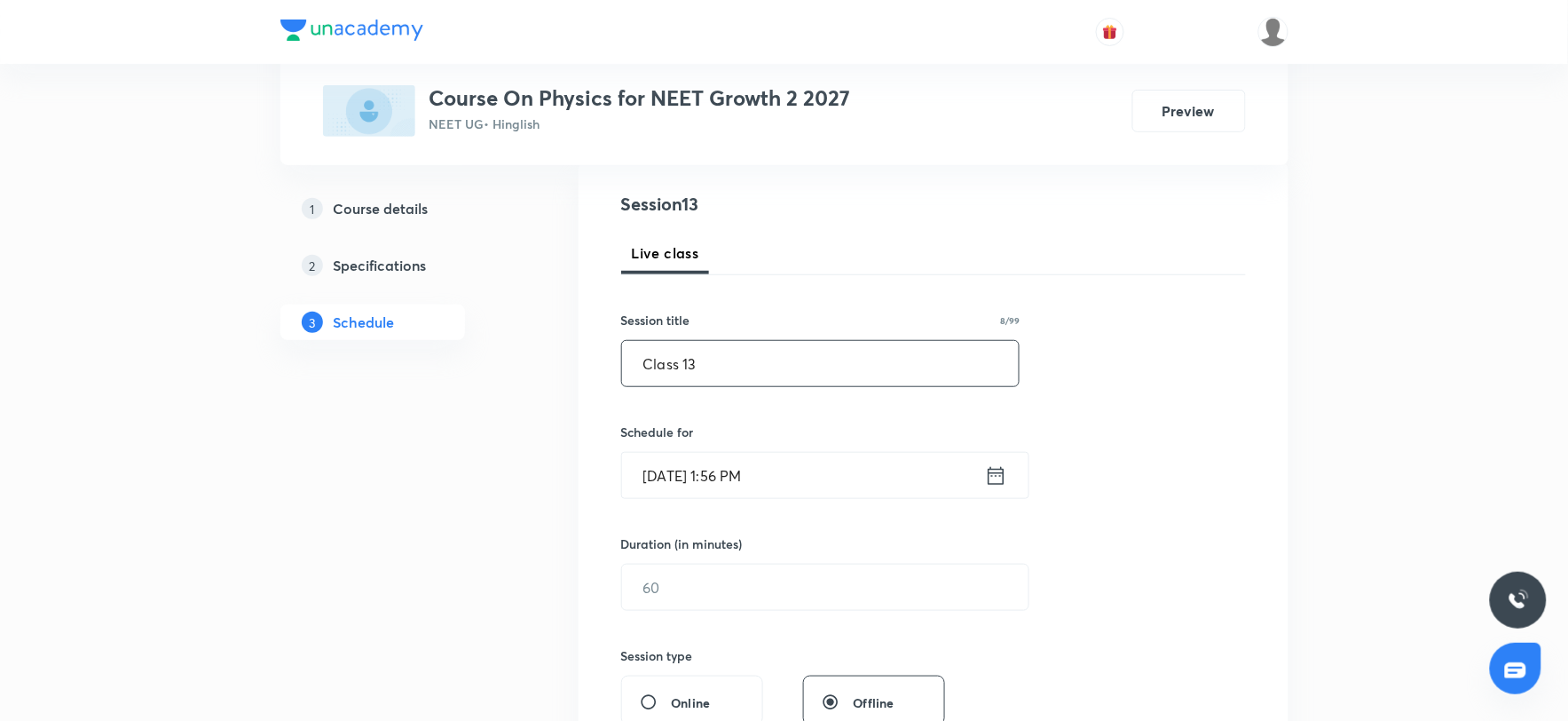 type on "Class 13" 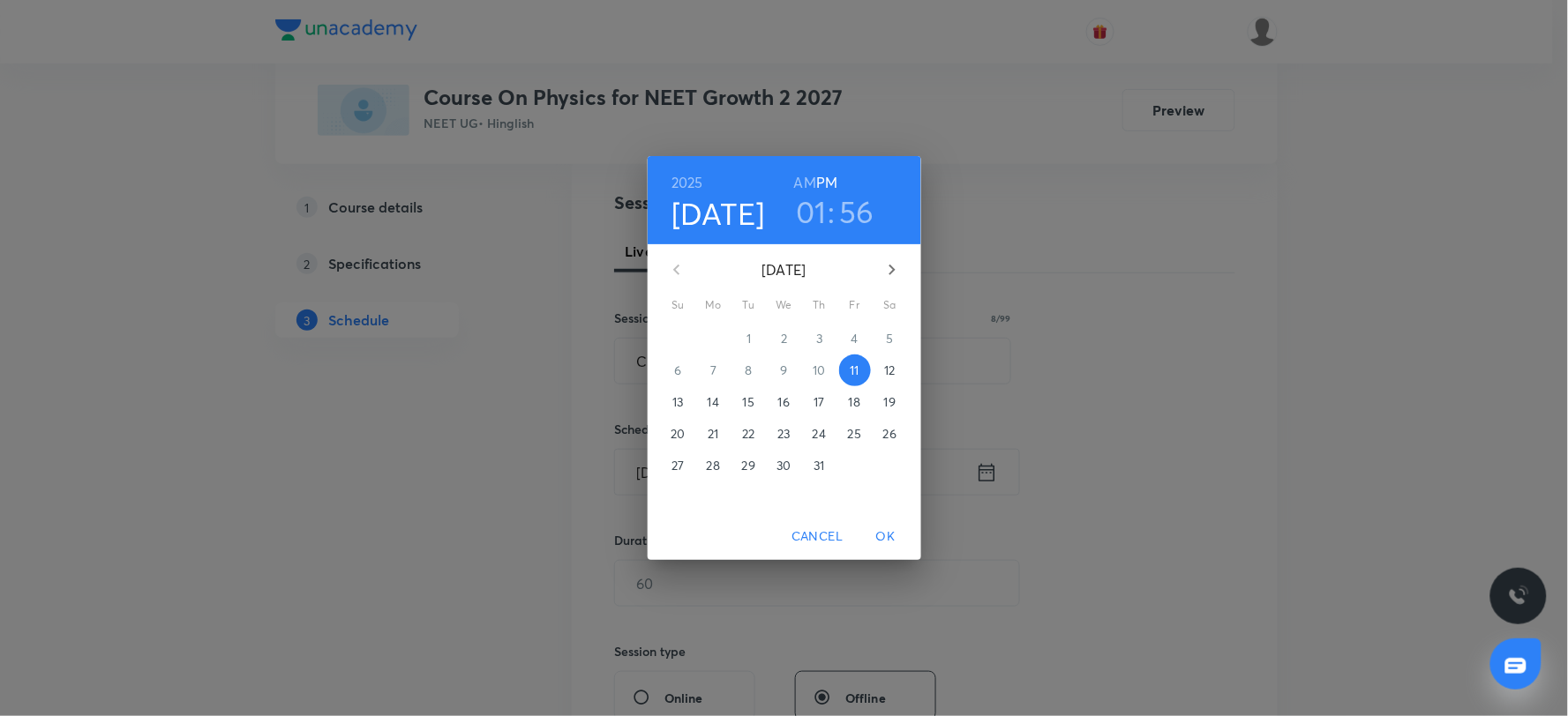 click on "01" at bounding box center (811, 212) 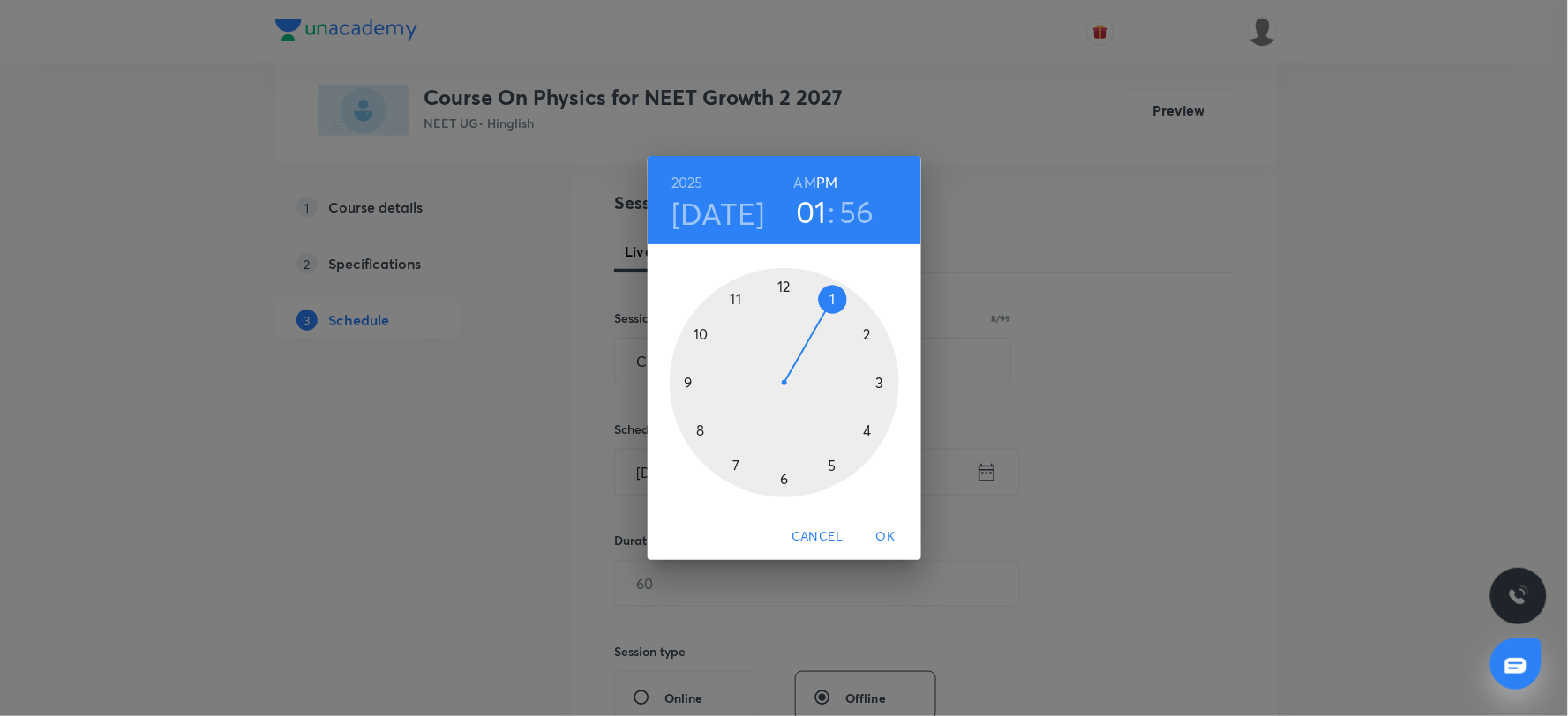click at bounding box center (784, 383) 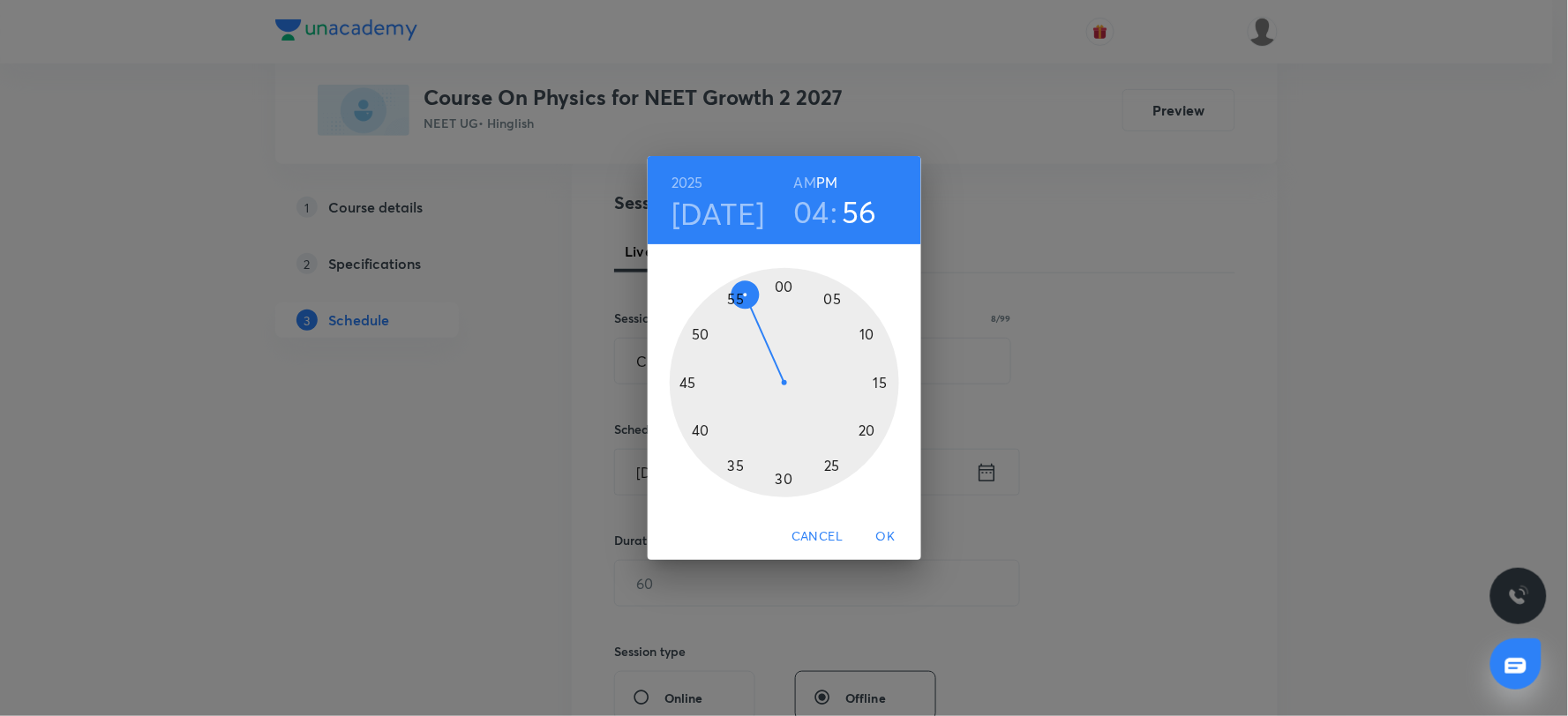 click at bounding box center [784, 383] 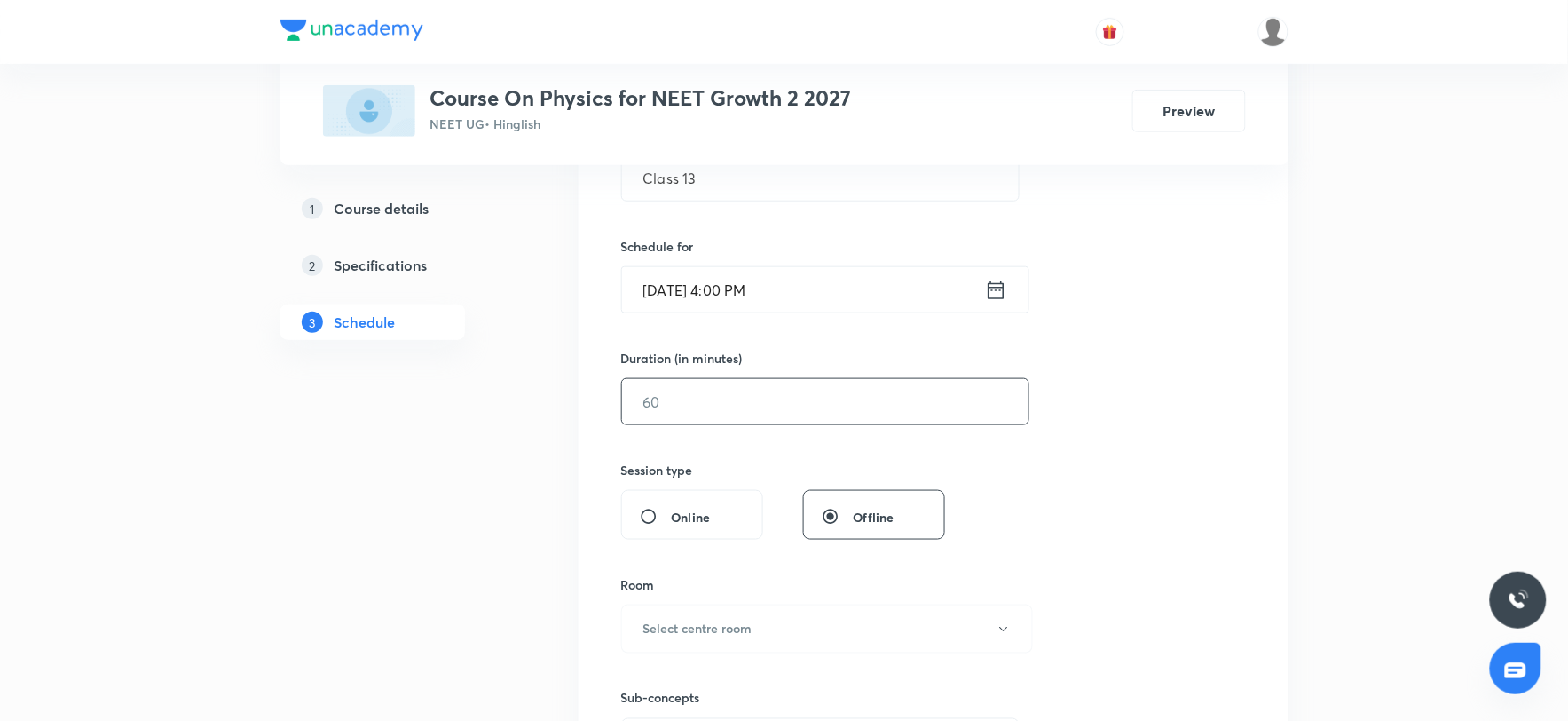scroll, scrollTop: 391, scrollLeft: 0, axis: vertical 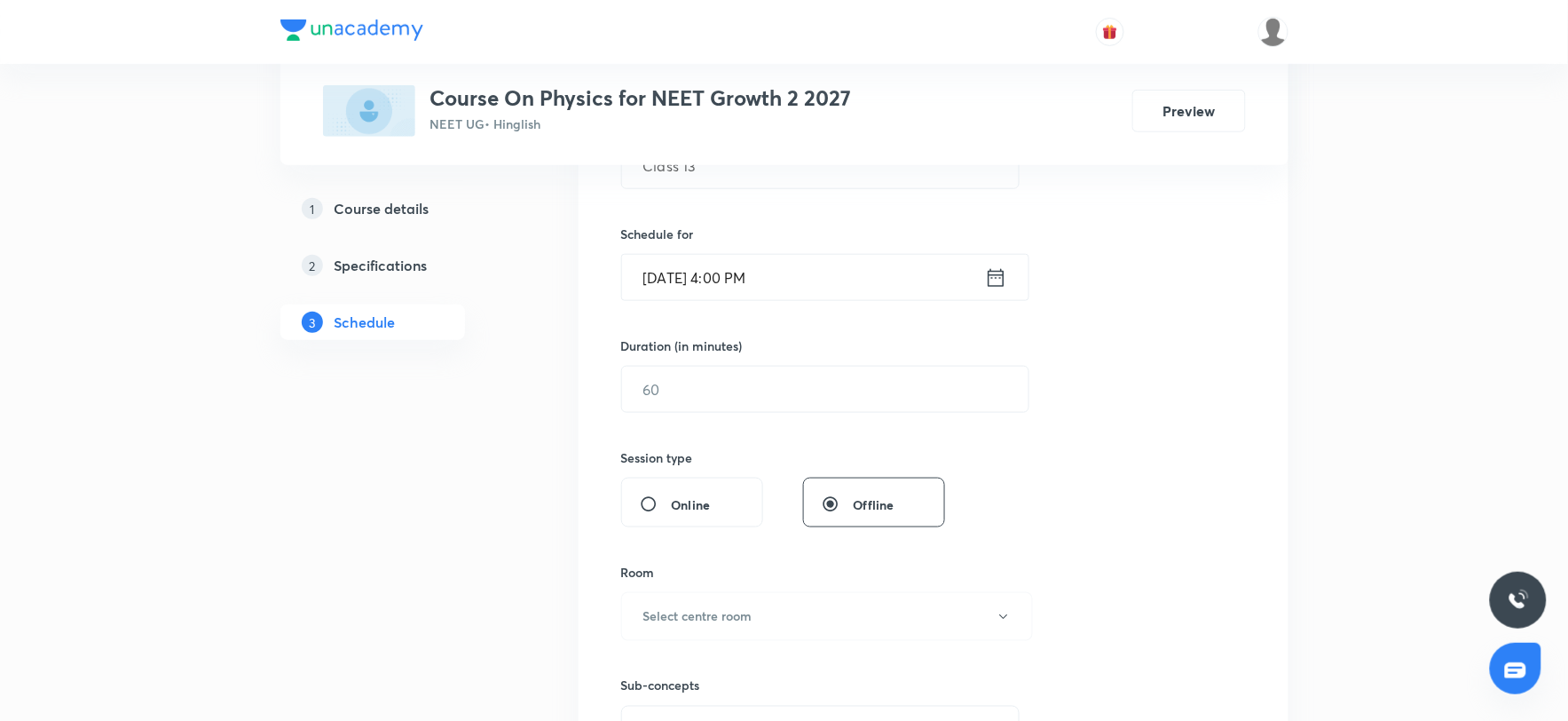 click on "Jul 11, 2025, 4:00 PM" at bounding box center (803, 277) 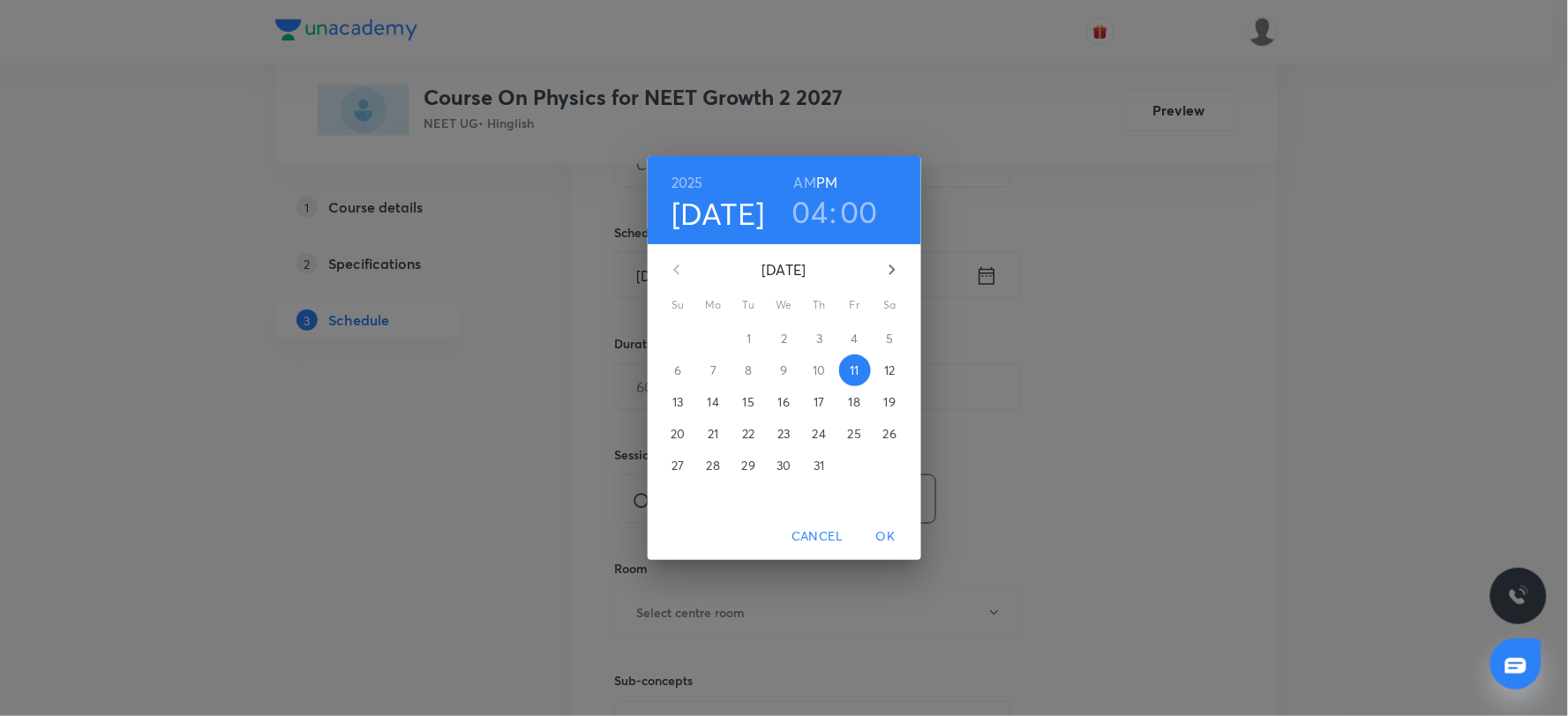 click on "2025 Jul 11 04 : 00 AM PM July 2025 Su Mo Tu We Th Fr Sa 29 30 1 2 3 4 5 6 7 8 9 10 11 12 13 14 15 16 17 18 19 20 21 22 23 24 25 26 27 28 29 30 31 1 2 Cancel OK" at bounding box center [784, 358] 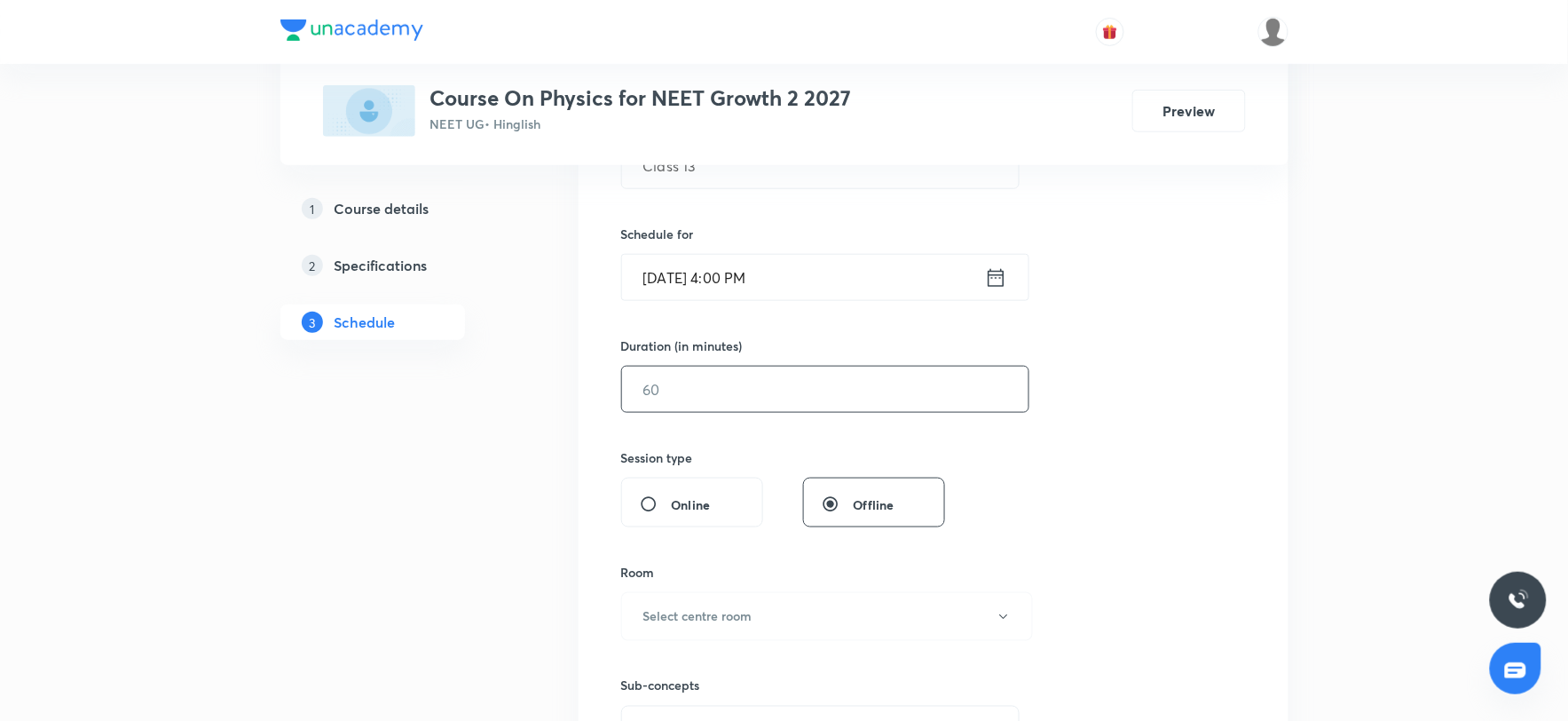 click at bounding box center (825, 389) 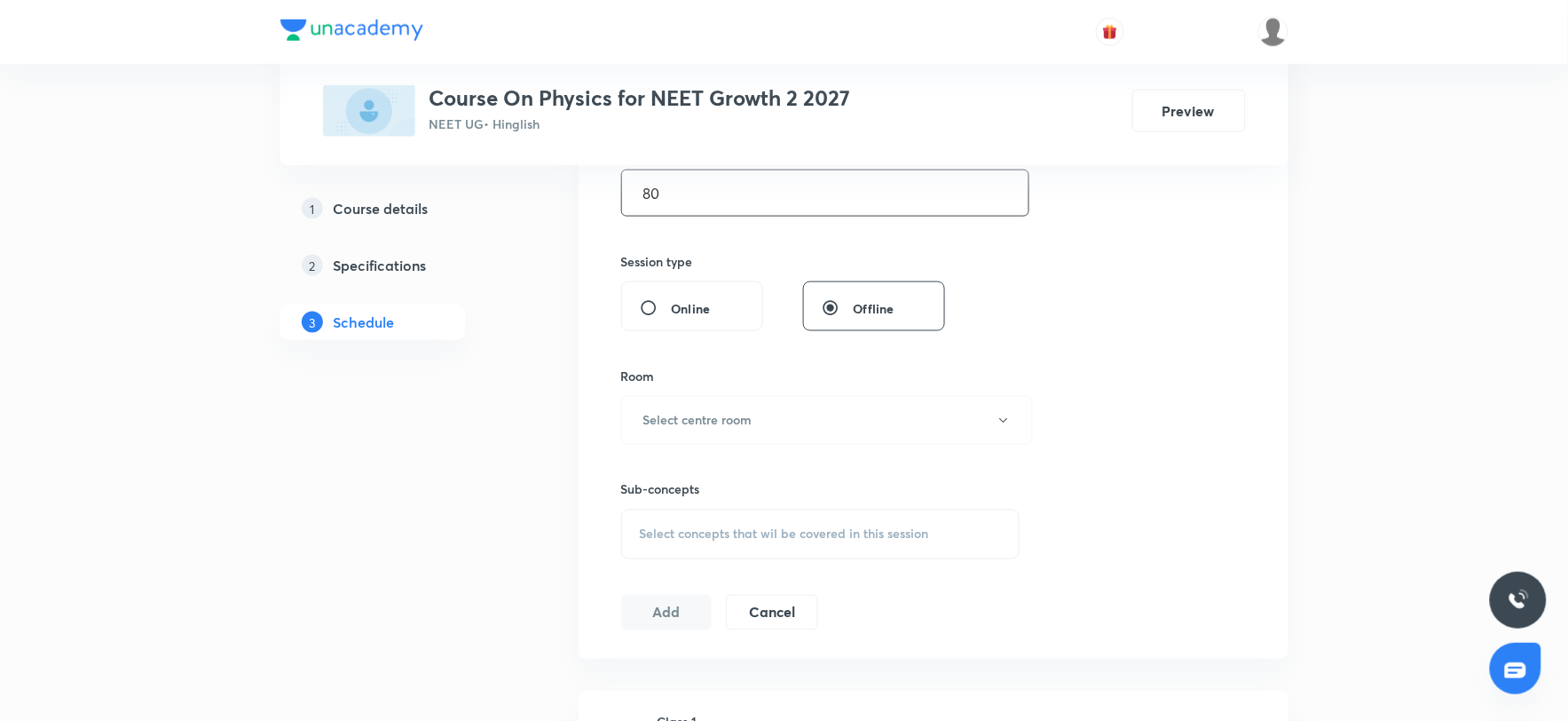 scroll, scrollTop: 588, scrollLeft: 0, axis: vertical 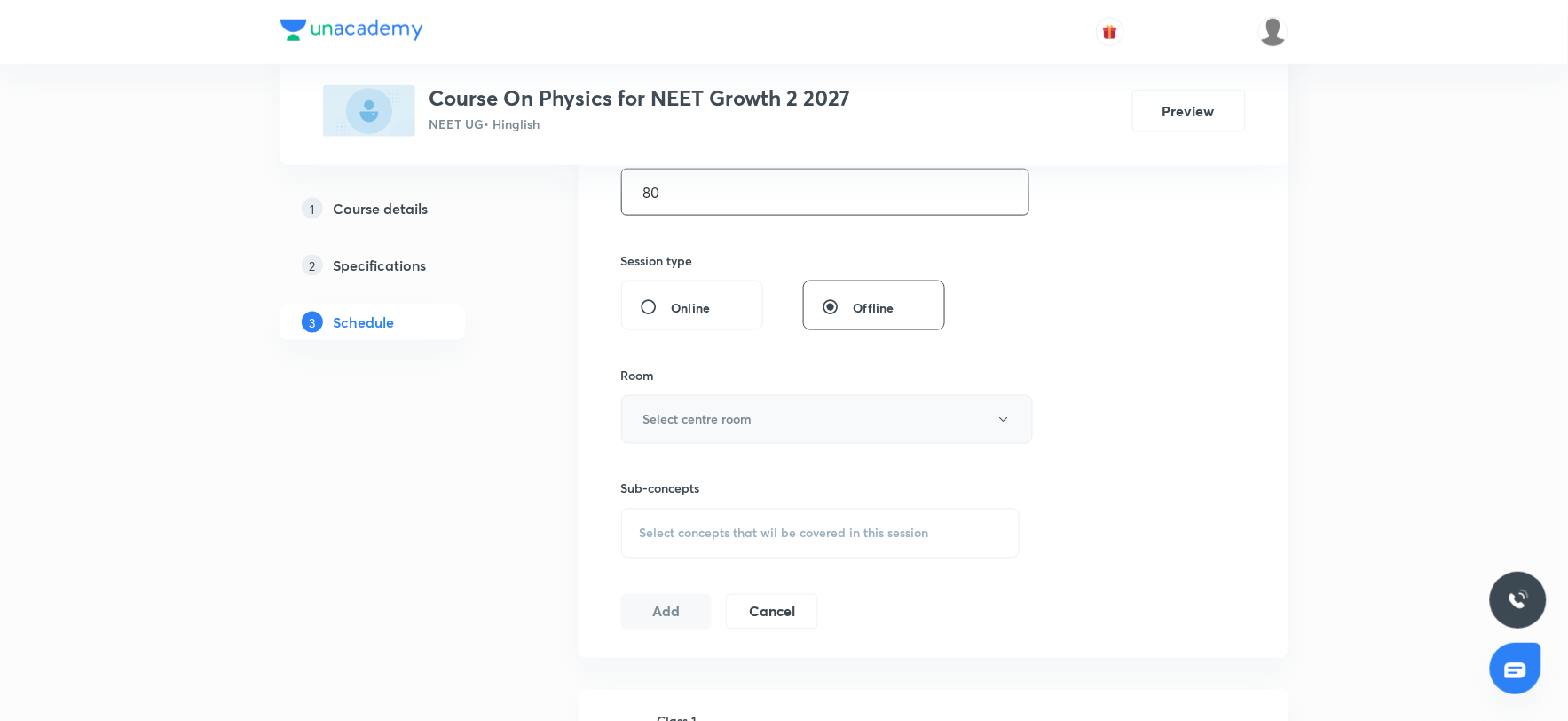 type on "80" 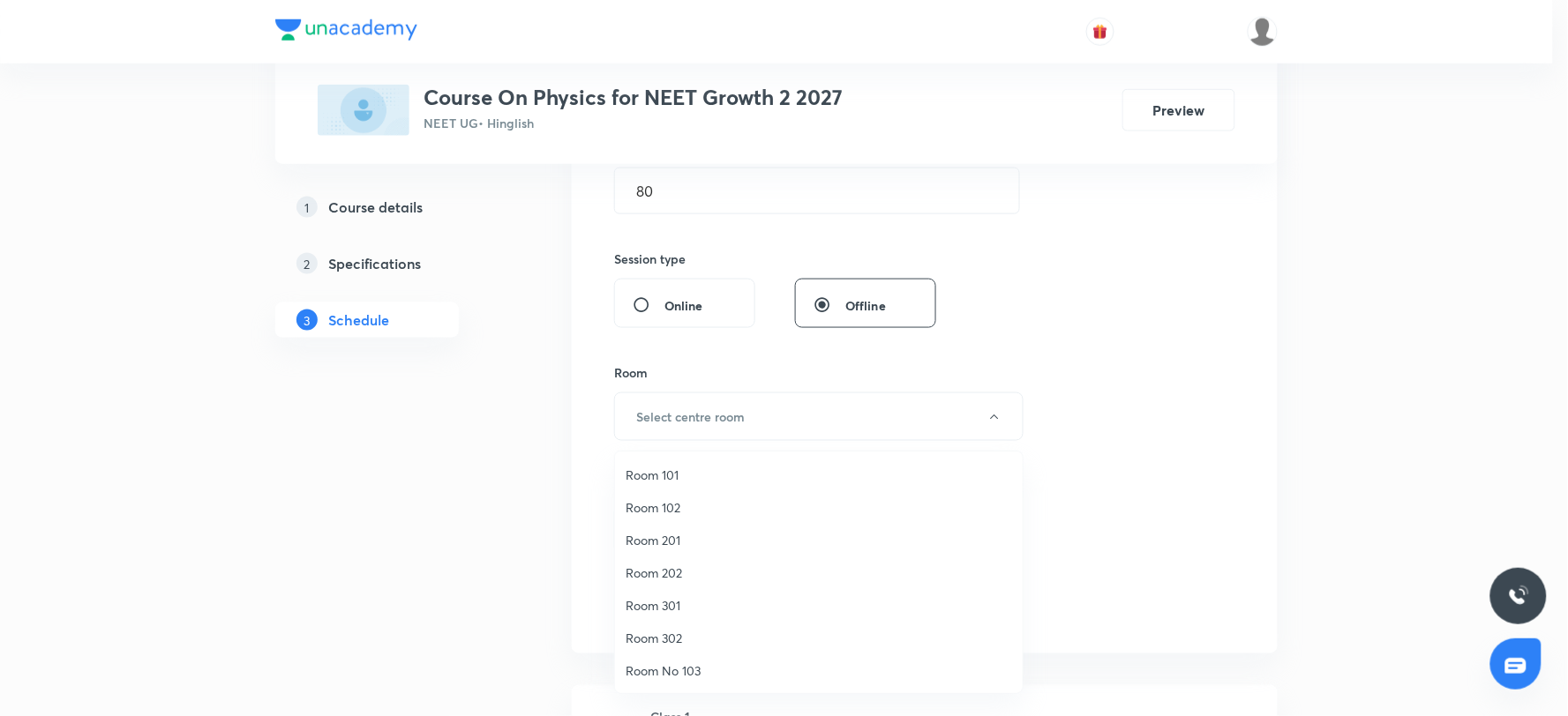 click on "Room 202" at bounding box center (819, 572) 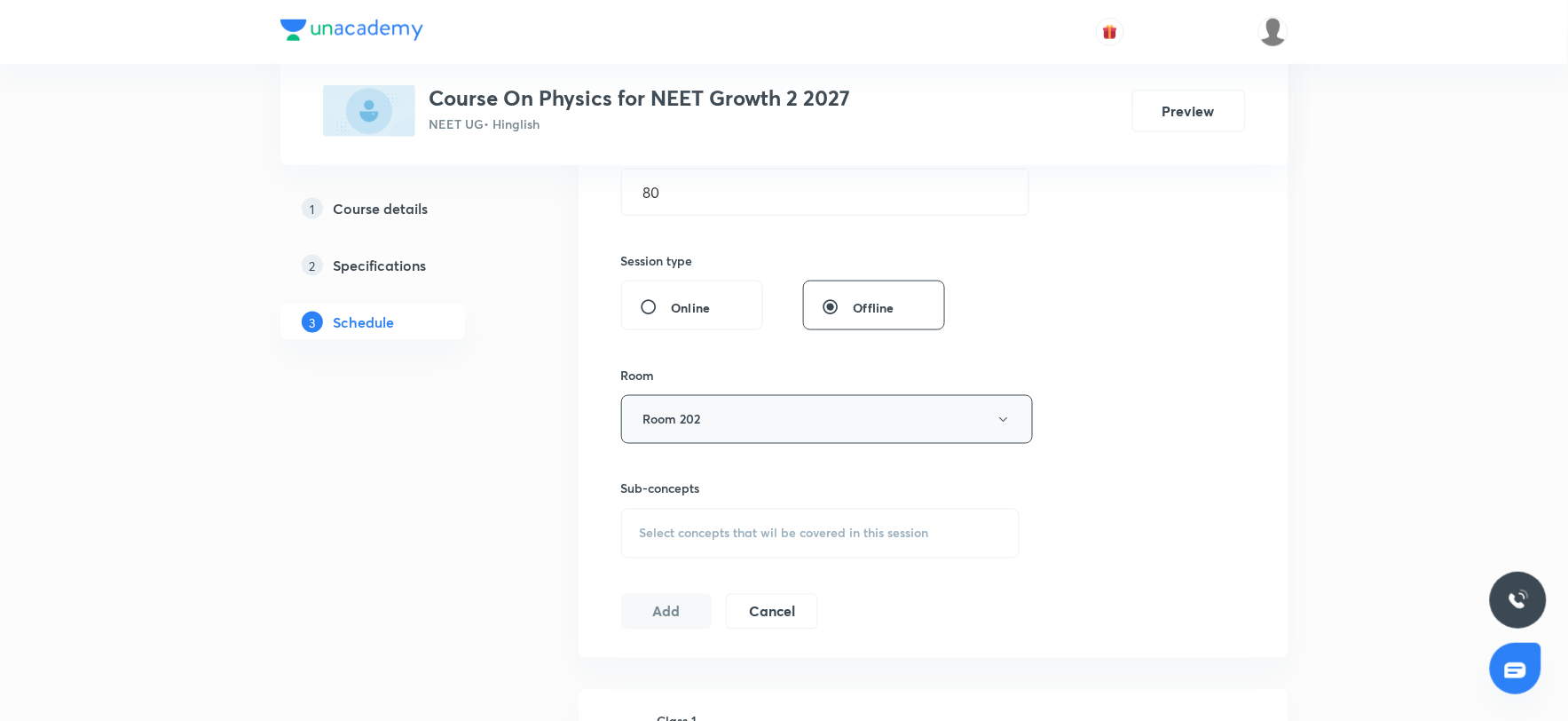 click on "Room 202" at bounding box center (827, 419) 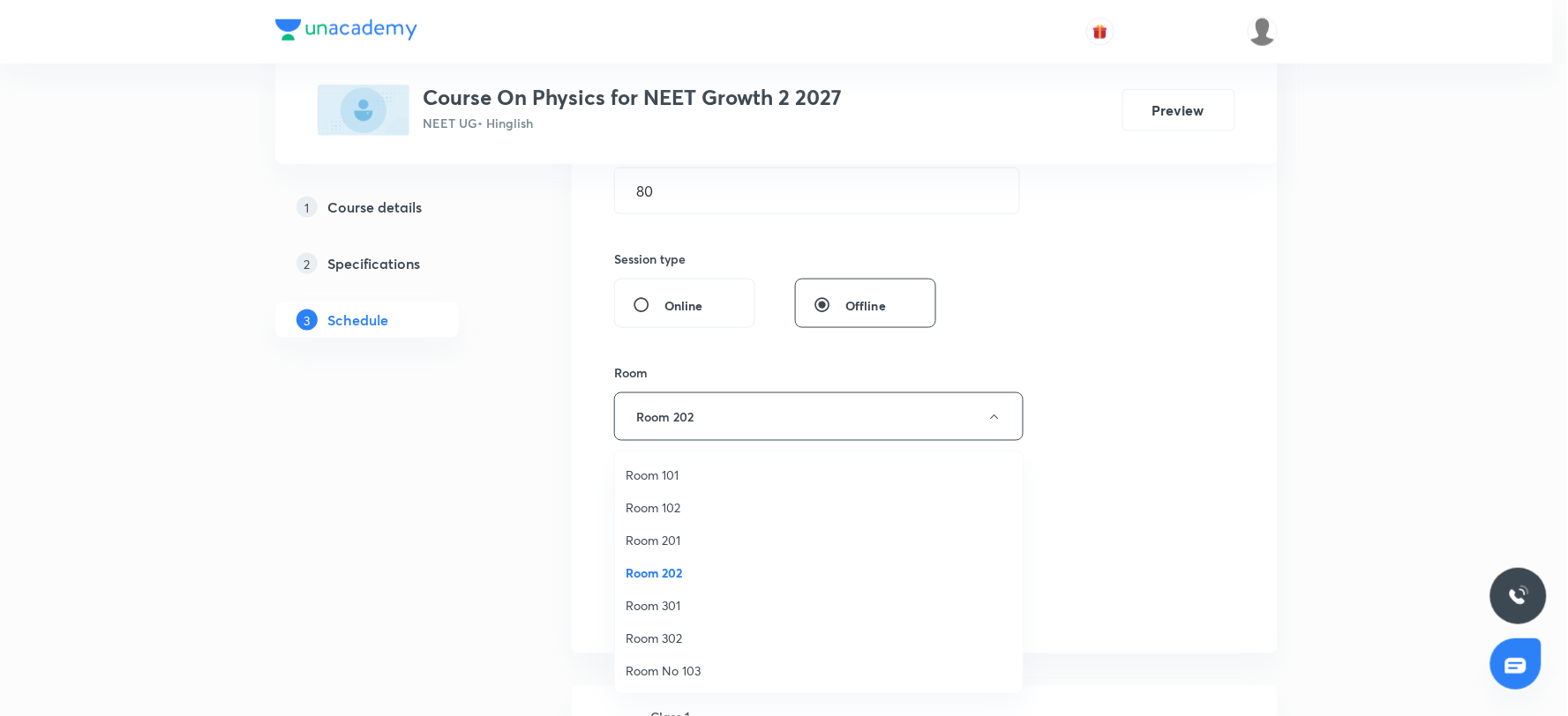 click on "Room 301" at bounding box center (819, 605) 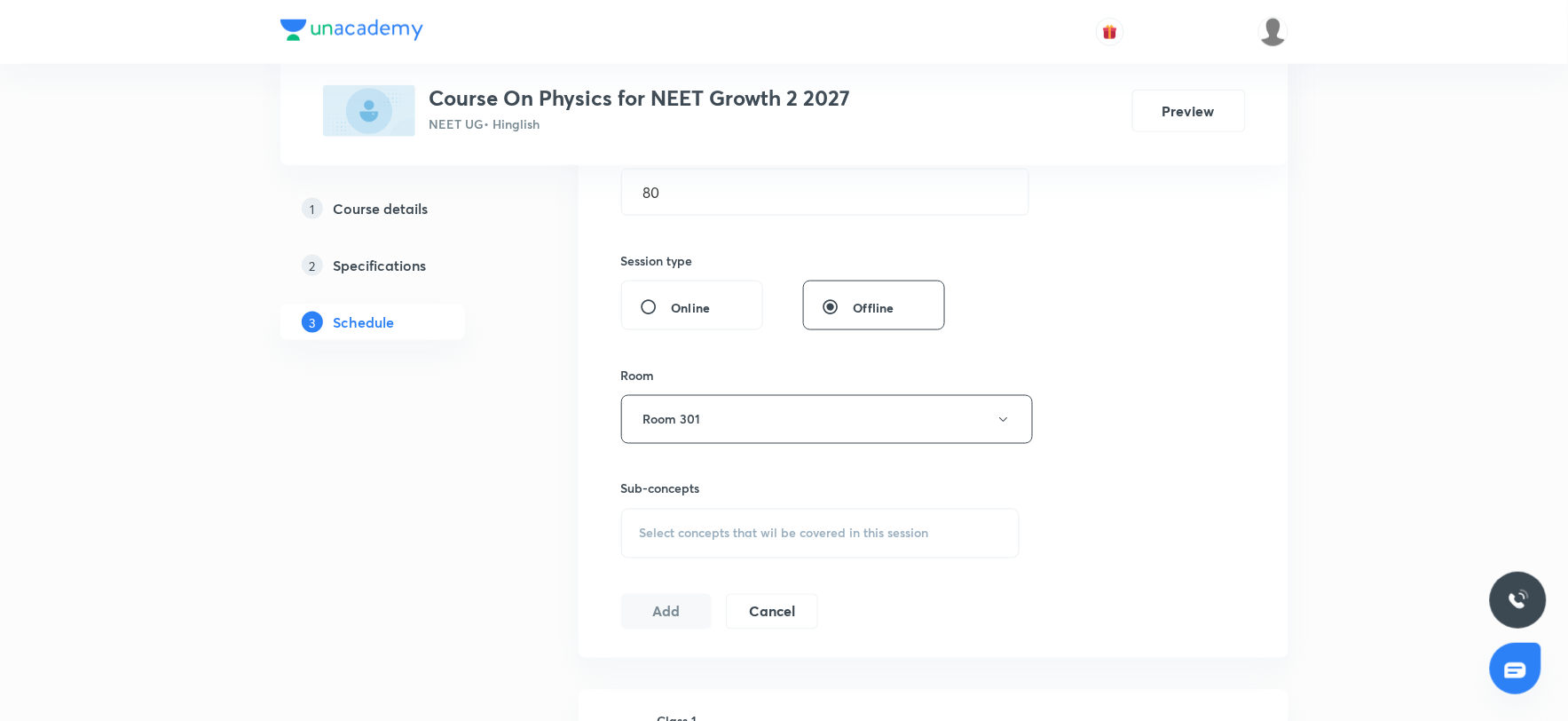 click on "Plus Courses Course On Physics for NEET Growth 2 2027 NEET UG  • Hinglish Preview 1 Course details 2 Specifications 3 Schedule Schedule 12  classes Session  13 Live class Session title 8/99 Class 13 ​ Schedule for Jul 11, 2025, 4:00 PM ​ Duration (in minutes) 80 ​   Session type Online Offline Room Room 301 Sub-concepts Select concepts that wil be covered in this session Add Cancel Jun 16 Class 1 Lesson 1 • 7:00 PM • 80 min  • Room Room 102 Physics Previous Year Question Jun 19 Class 2 Lesson 2 • 4:00 PM • 80 min  • Room Room No 103 Physics Previous Year Question Jun 23 Class 3 Lesson 3 • 7:00 PM • 80 min  • Room Room No 103 Physics Previous Year Question Jun 26 Class 4 Lesson 4 • 7:00 PM • 80 min  • Room Room No 103 Physics Previous Year Question Jun 28 Class 5 Lesson 5 • 7:00 PM • 80 min  • Room Room No 103 Physics Previous Year Question Jun 30 Class 6 Lesson 6 • 4:00 PM • 80 min  • Room Room 301 Physics - Full Syllabus Mock Questions Jul 1 Class 7 Jul 3 Jul" at bounding box center [784, 949] 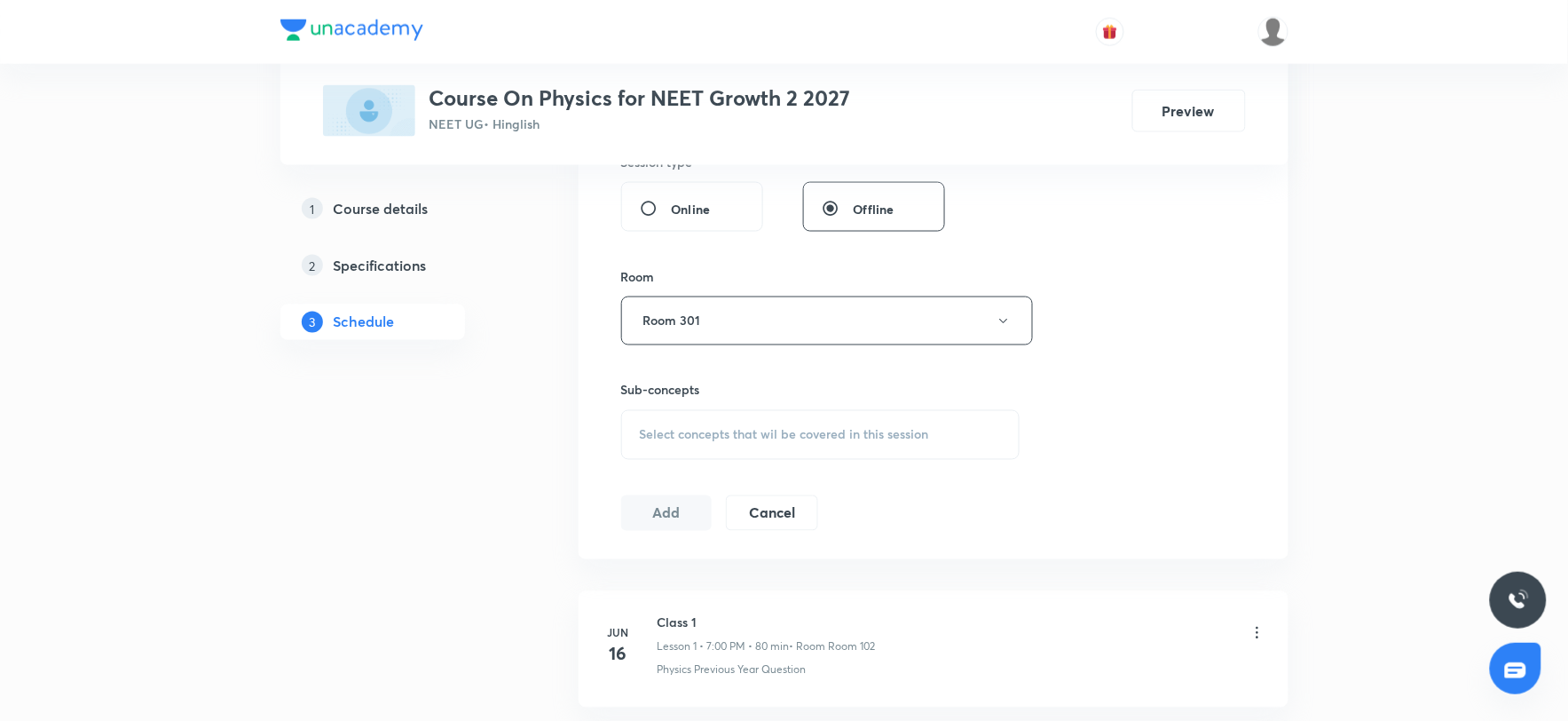 click on "Select concepts that wil be covered in this session" at bounding box center [821, 435] 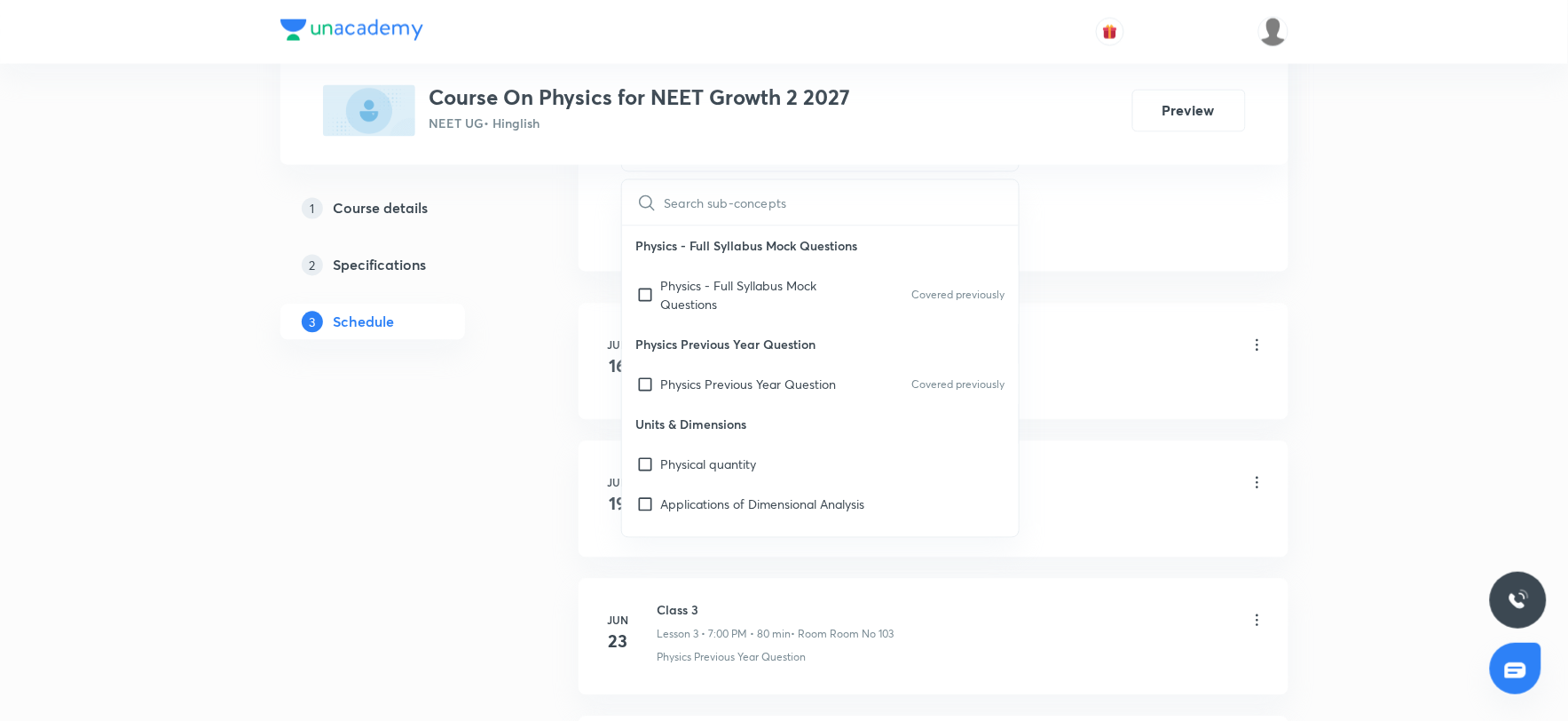 scroll, scrollTop: 982, scrollLeft: 0, axis: vertical 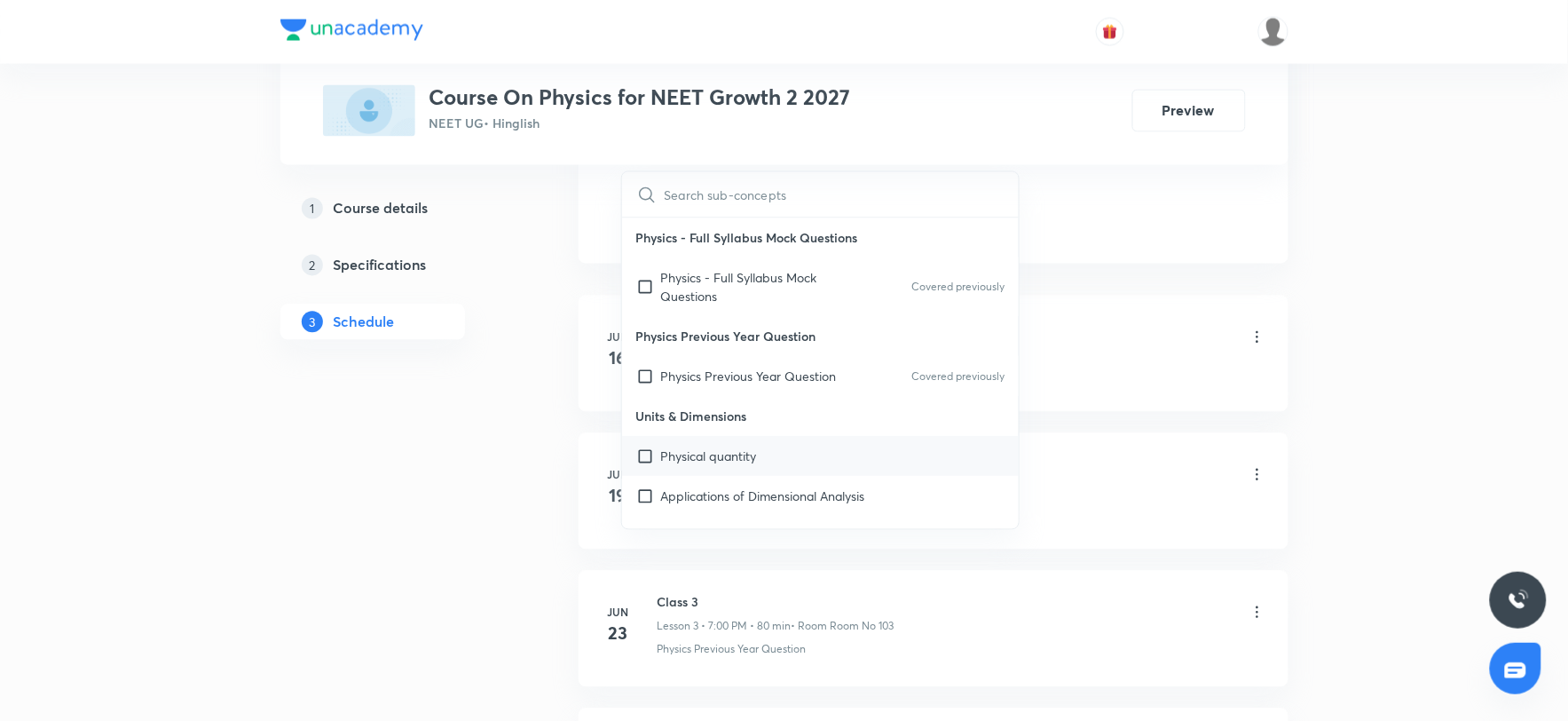 click on "Physical quantity" at bounding box center (709, 456) 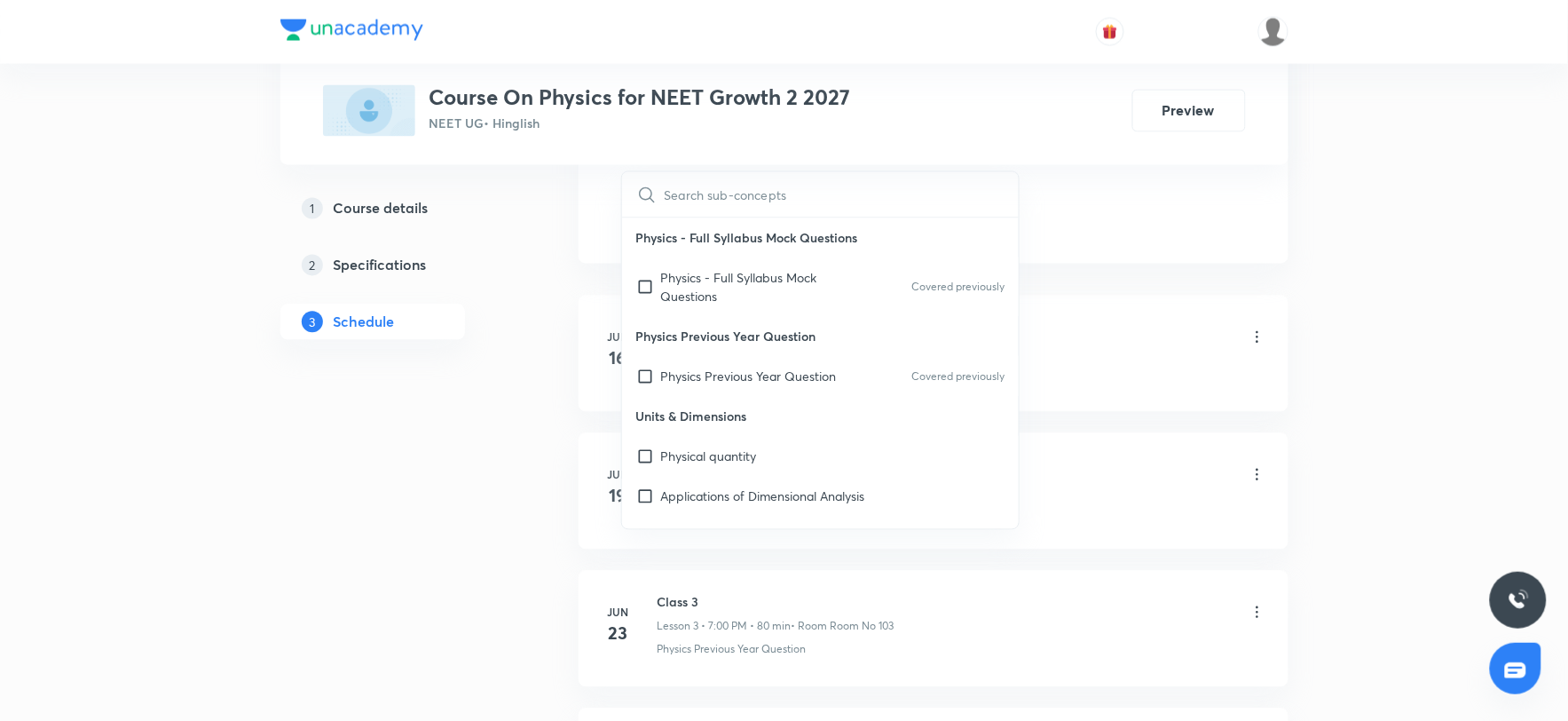 checkbox on "true" 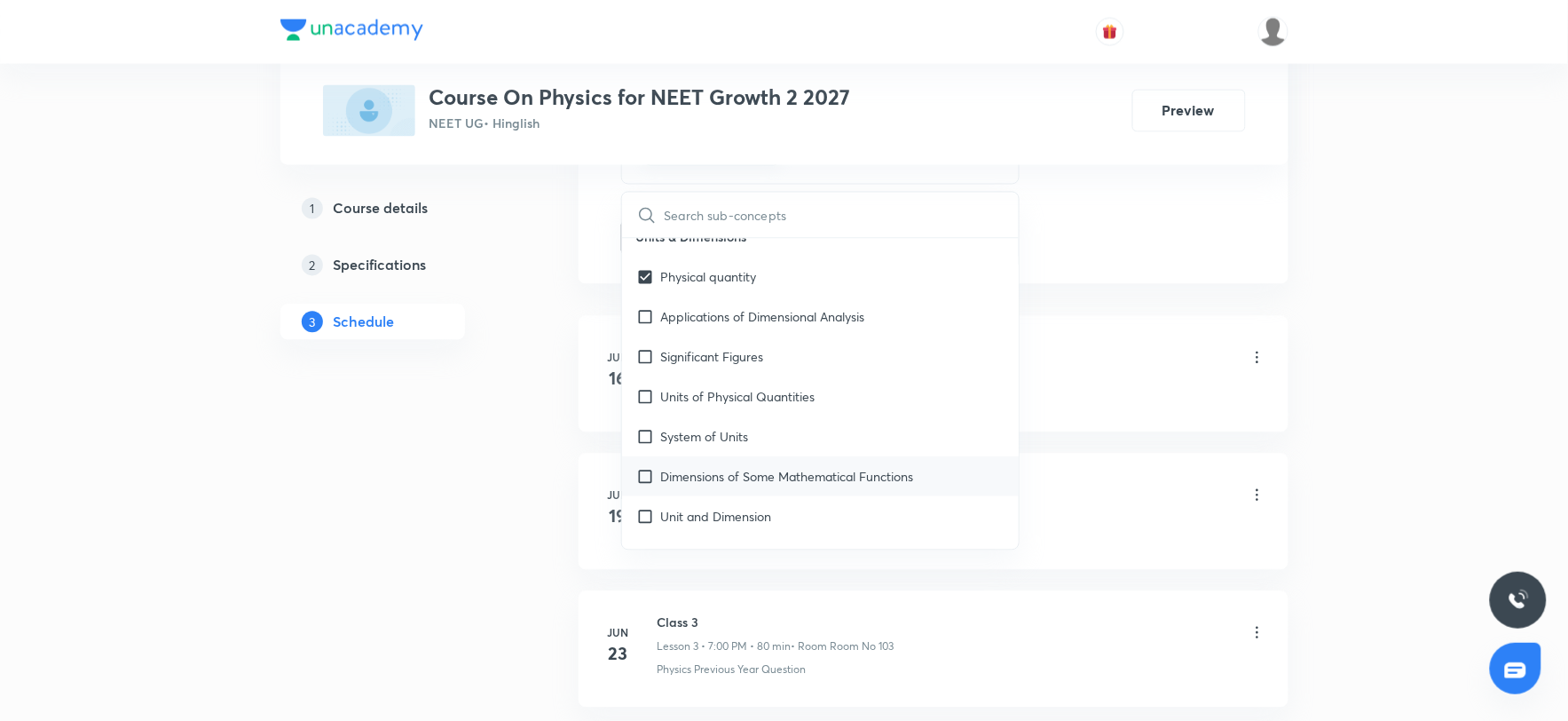scroll, scrollTop: 271, scrollLeft: 0, axis: vertical 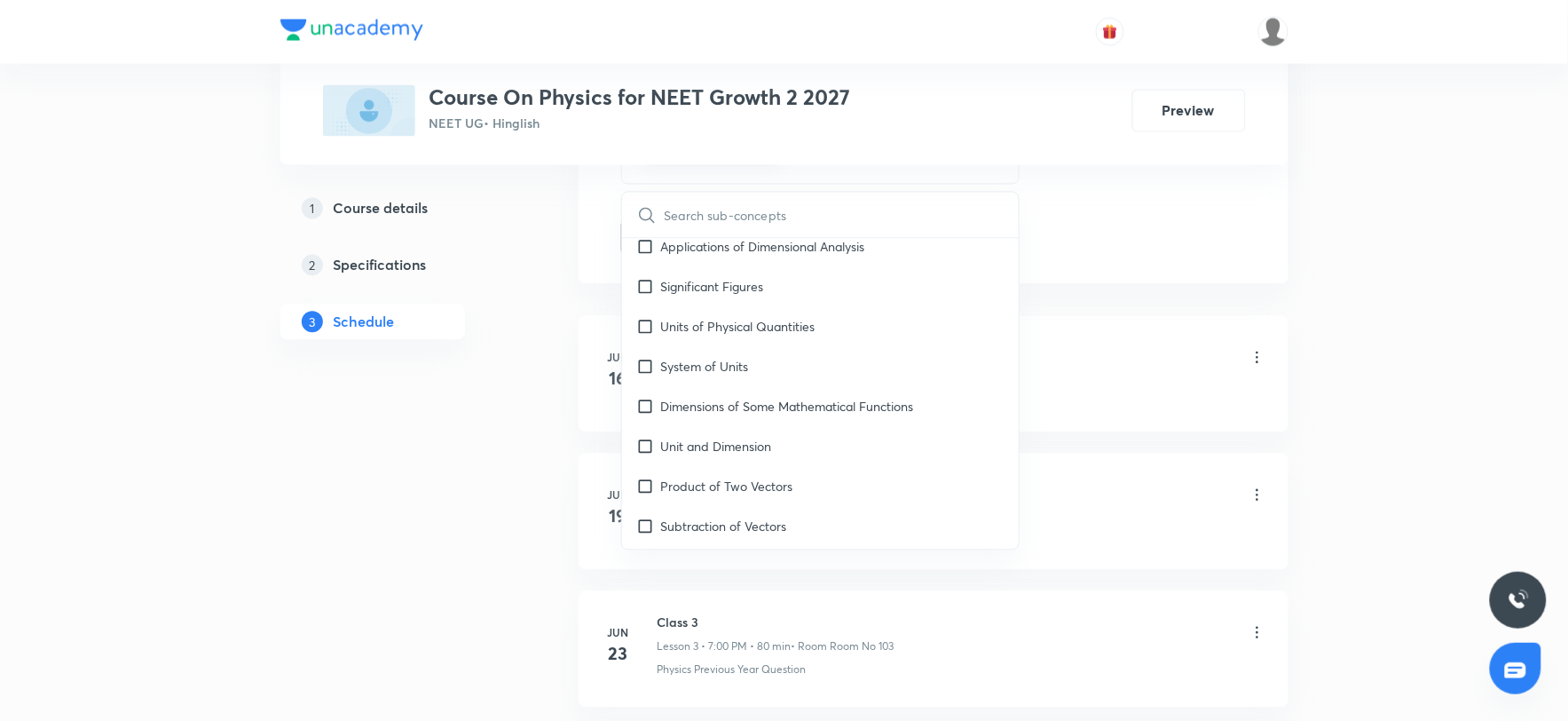 click on "Jun 16 Class 1 Lesson 1 • 7:00 PM • 80 min  • Room Room 102 Physics Previous Year Question Jun 19 Class 2 Lesson 2 • 4:00 PM • 80 min  • Room Room No 103 Physics Previous Year Question Jun 23 Class 3 Lesson 3 • 7:00 PM • 80 min  • Room Room No 103 Physics Previous Year Question Jun 26 Class 4 Lesson 4 • 7:00 PM • 80 min  • Room Room No 103 Physics Previous Year Question Jun 28 Class 5 Lesson 5 • 7:00 PM • 80 min  • Room Room No 103 Physics Previous Year Question Jun 30 Class 6 Lesson 6 • 4:00 PM • 80 min  • Room Room 301 Physics - Full Syllabus Mock Questions Jul 1 Class 7 Lesson 7 • 7:00 PM • 80 min  • Room Room No 103 Physics - Full Syllabus Mock Questions Jul 3 Class 8 Lesson 8 • 7:00 PM • 80 min  • Room Room No 103 Physics - Full Syllabus Mock Questions Jul 4 Class 9 Lesson 9 • 5:31 PM • 80 min  • Room Room No 103 Classification of Force  Jul 8 Class 10 Lesson 10 • 4:00 PM • 80 min  • Room Room No 103 Jul 10 Class 11 Jul 10 Class 12" at bounding box center (934, 1131) 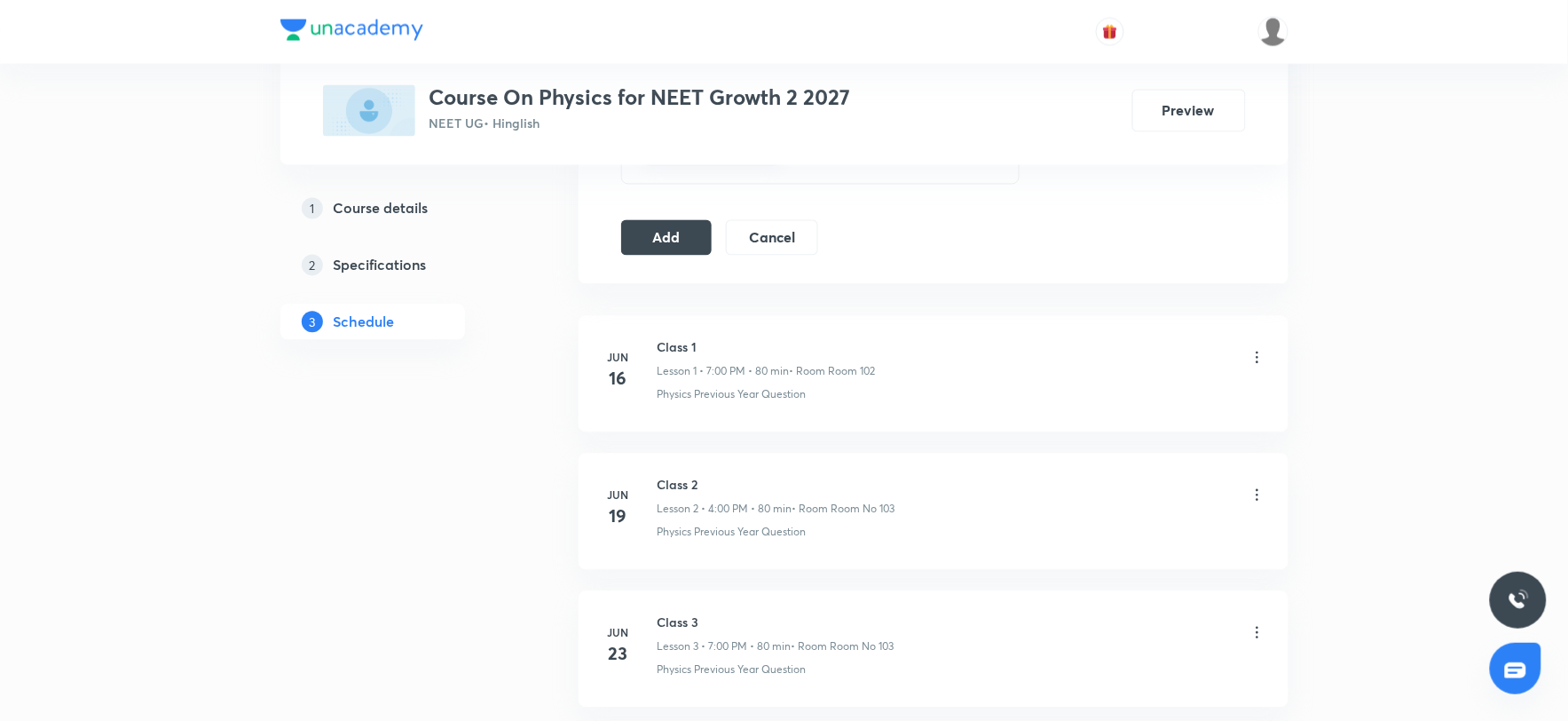 scroll, scrollTop: 883, scrollLeft: 0, axis: vertical 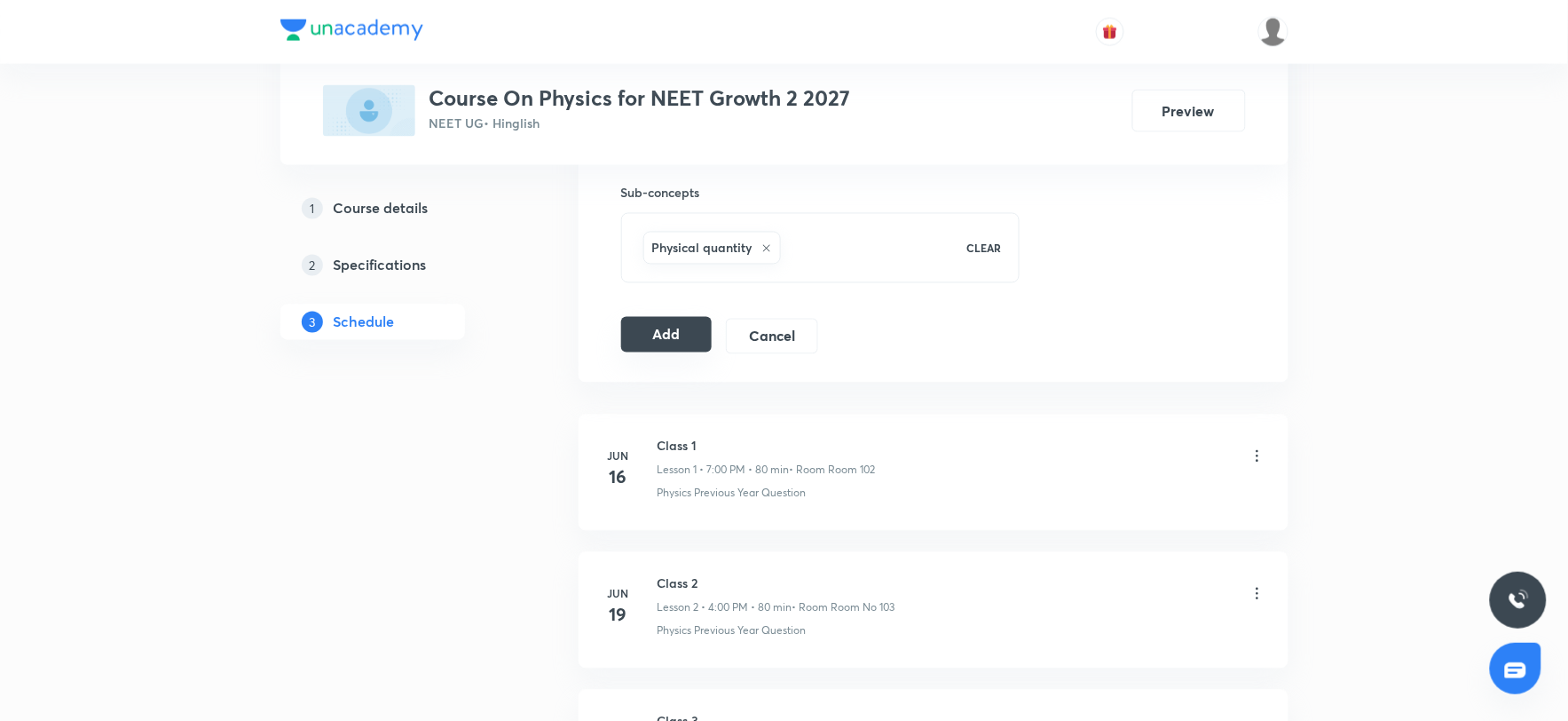 click on "Add" at bounding box center [666, 335] 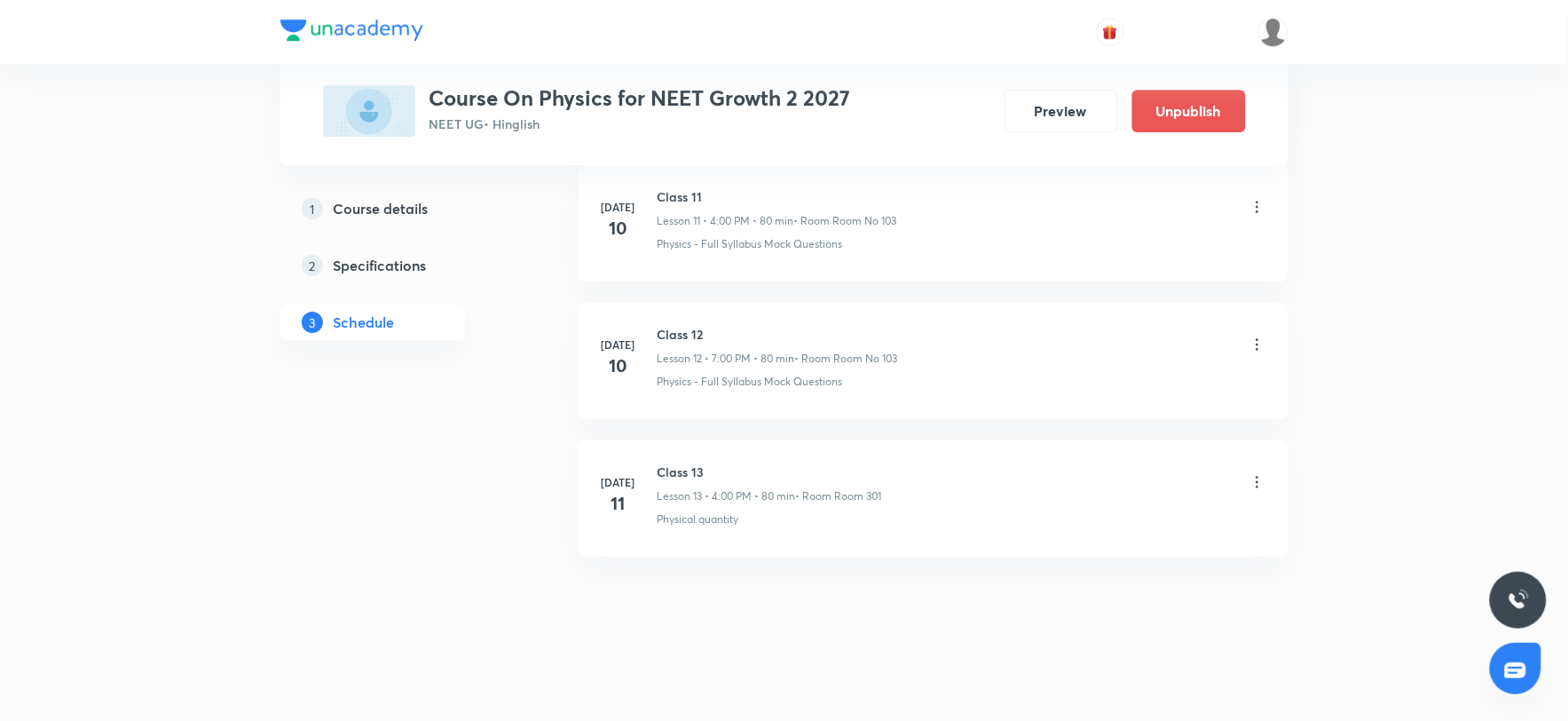 scroll, scrollTop: 1676, scrollLeft: 0, axis: vertical 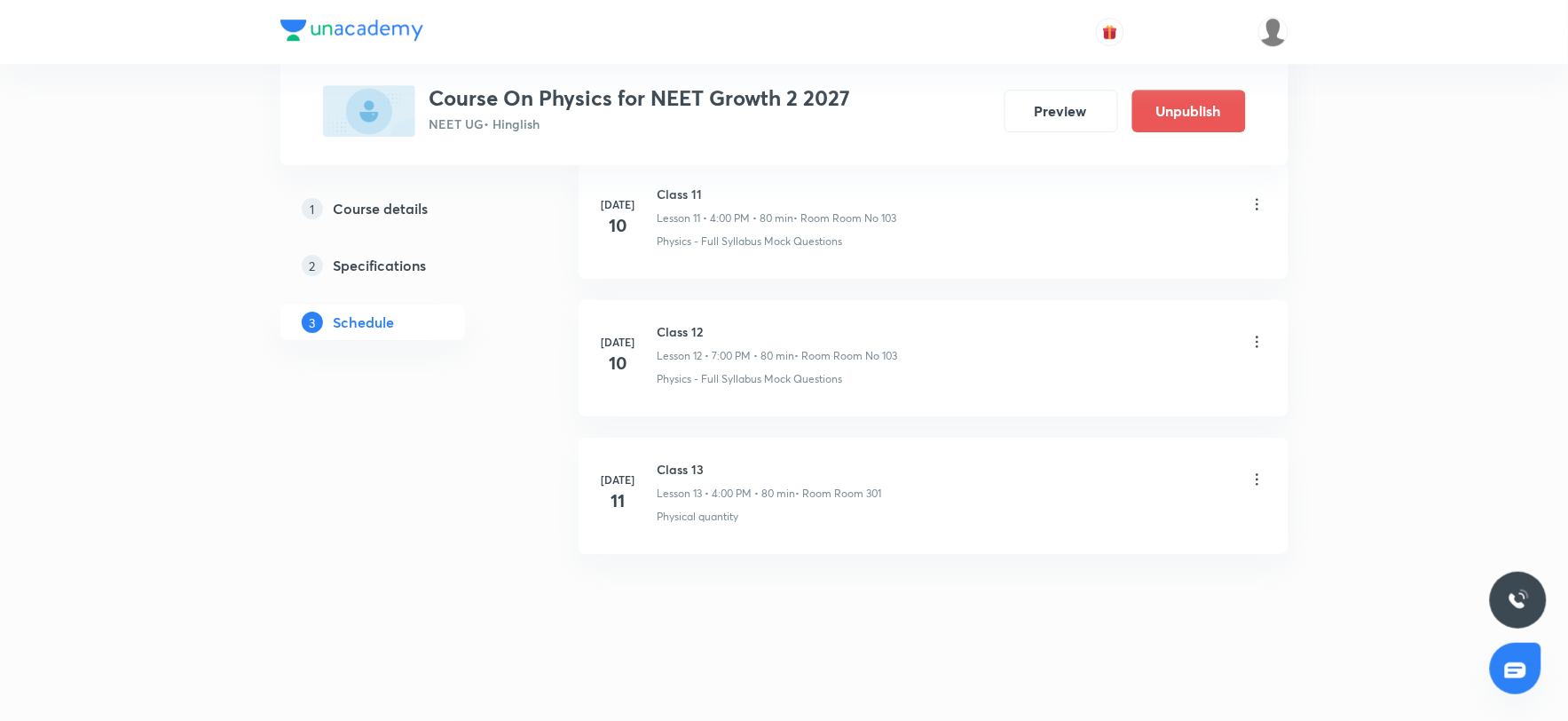click 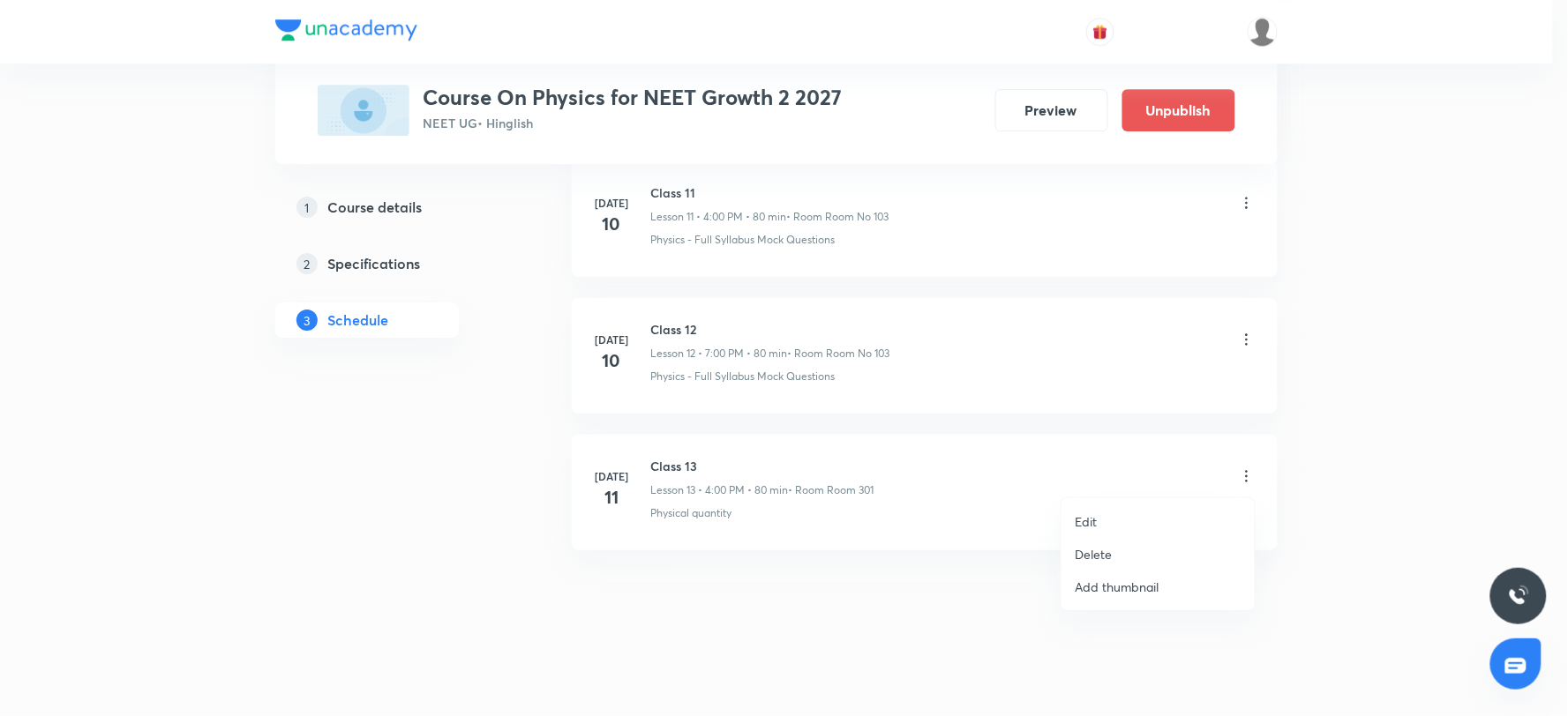 click on "Delete" at bounding box center [1094, 554] 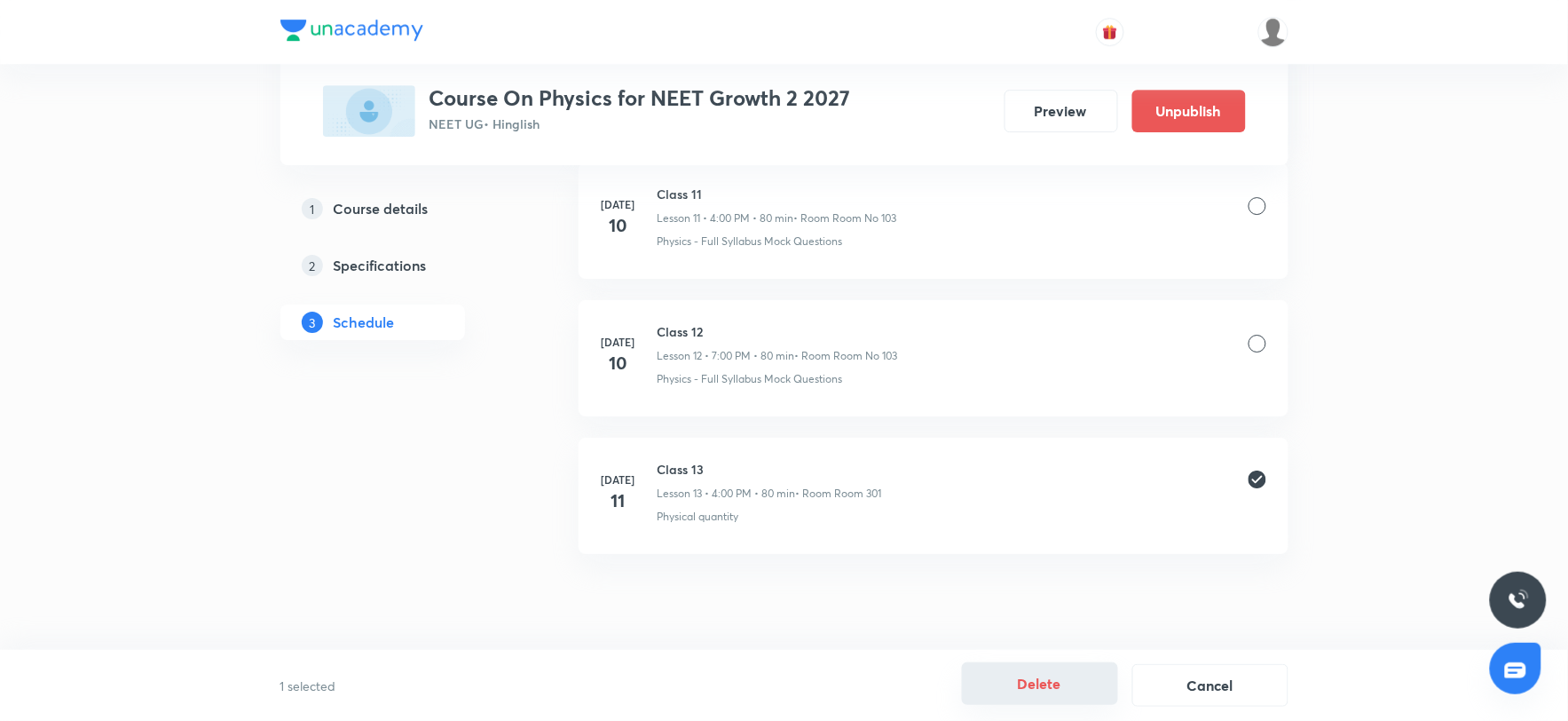 click on "Delete" at bounding box center (1040, 684) 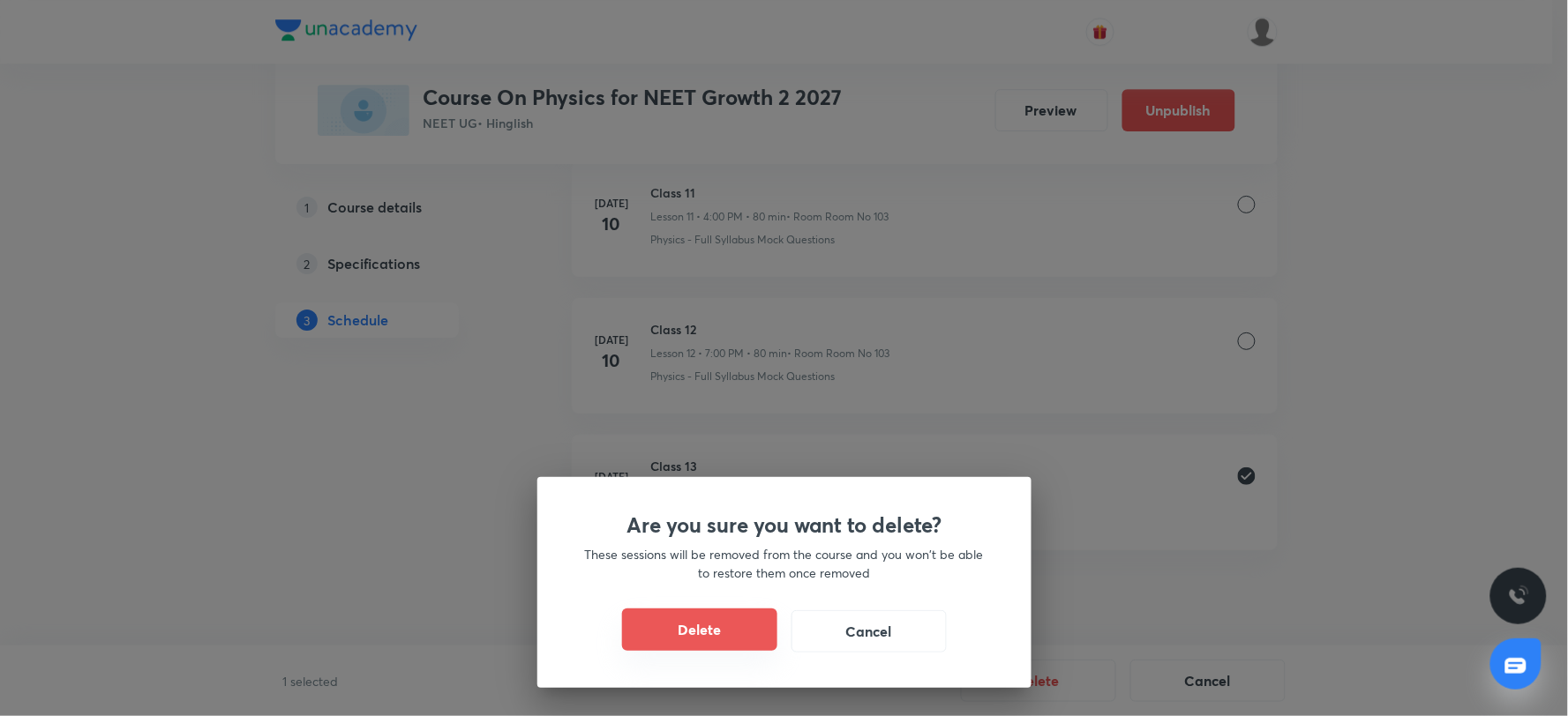 click on "Delete" at bounding box center [700, 630] 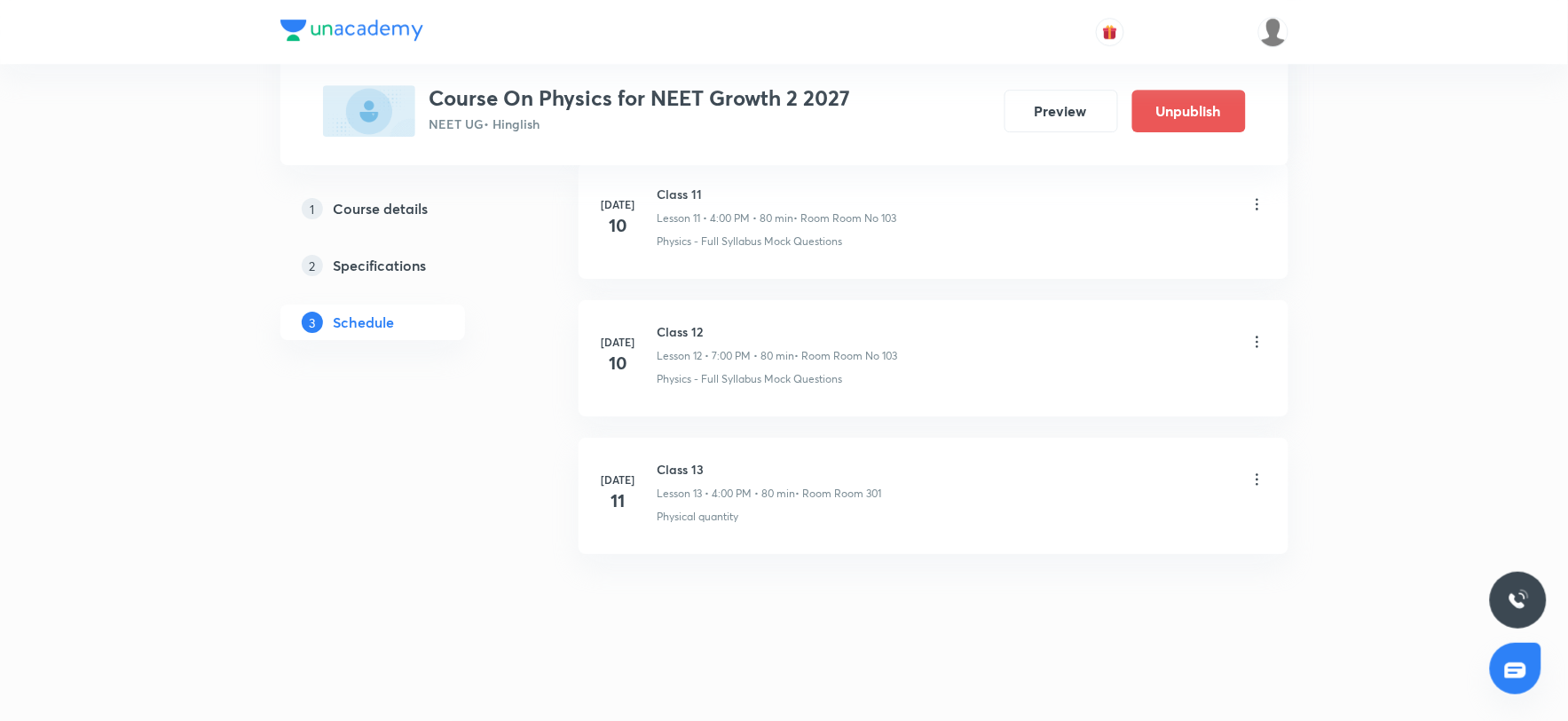 scroll, scrollTop: 1539, scrollLeft: 0, axis: vertical 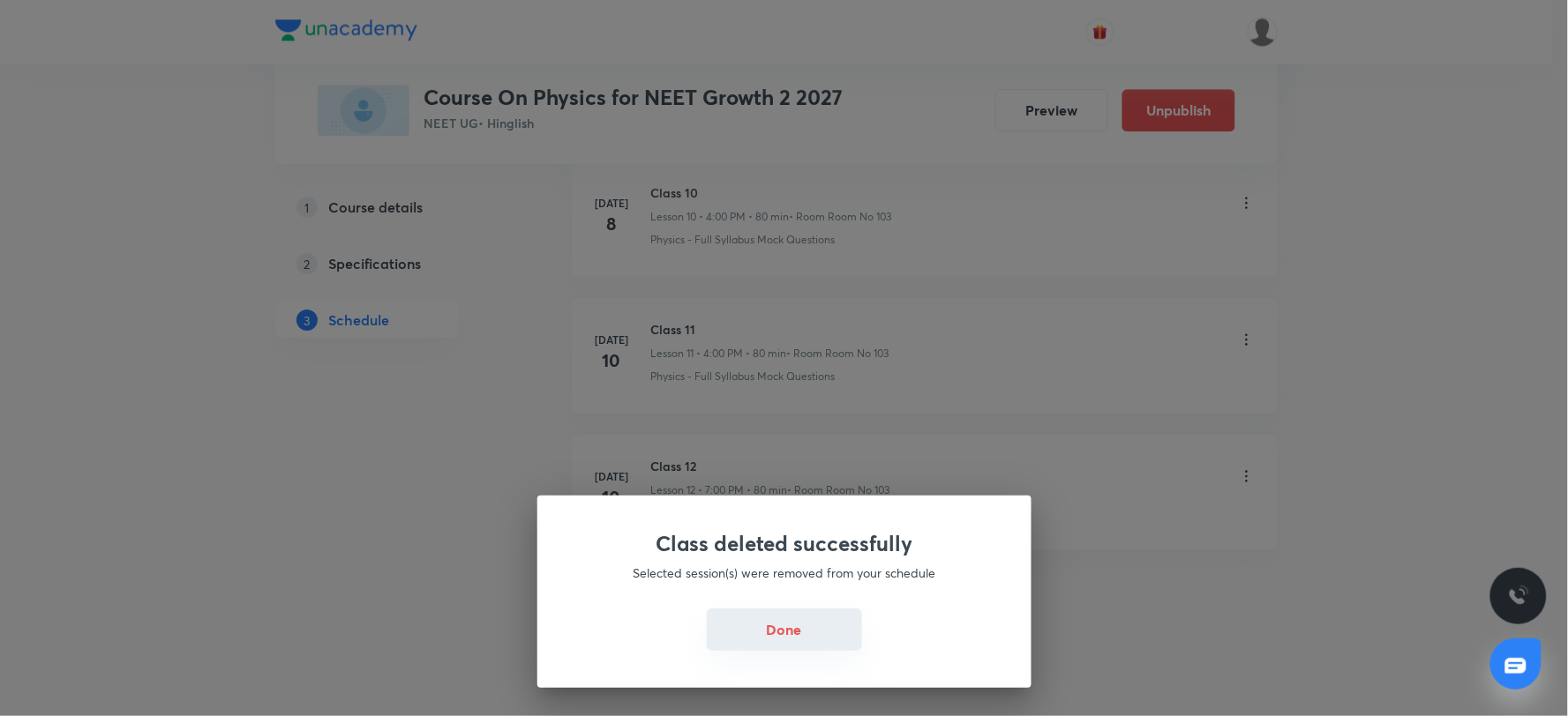 click on "Done" at bounding box center [784, 630] 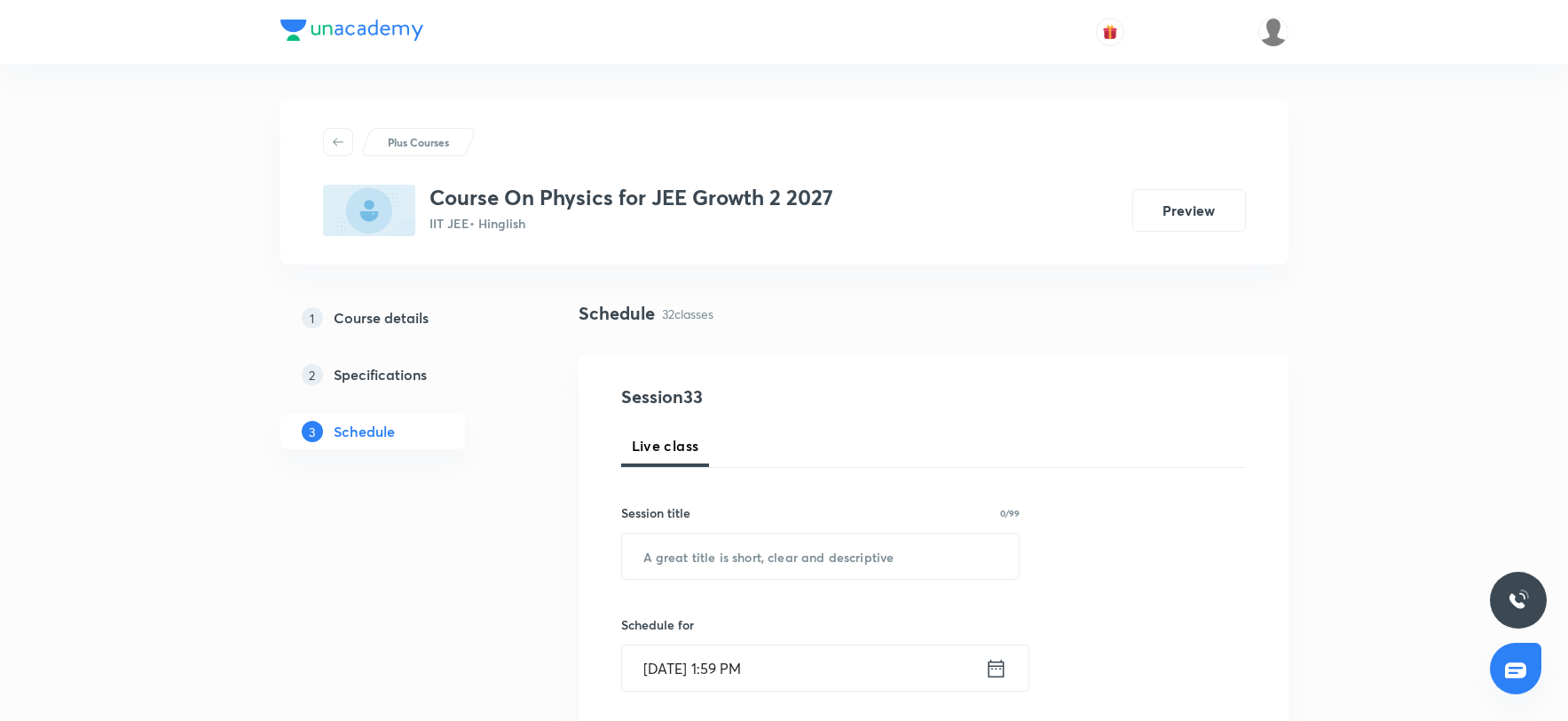 scroll, scrollTop: 0, scrollLeft: 0, axis: both 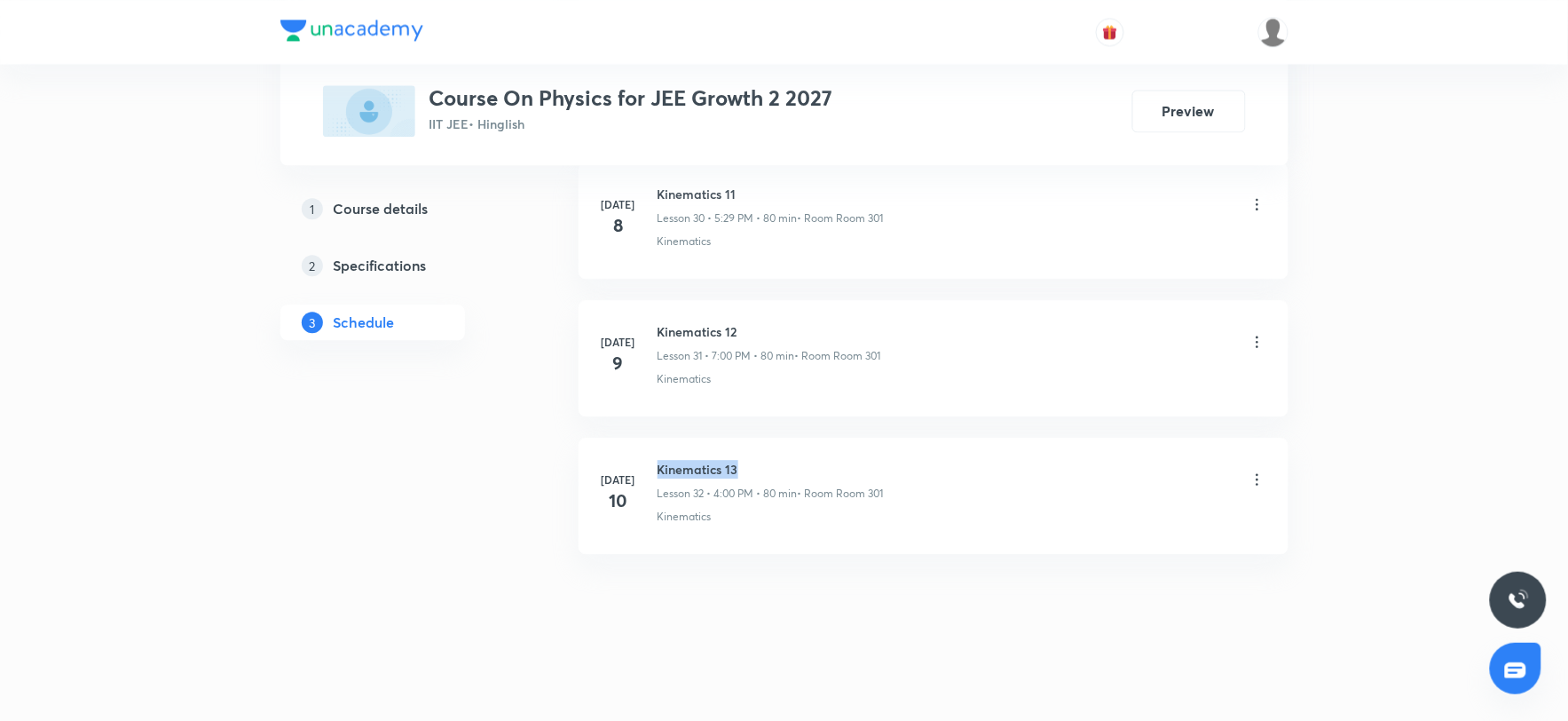 drag, startPoint x: 658, startPoint y: 464, endPoint x: 768, endPoint y: 464, distance: 110 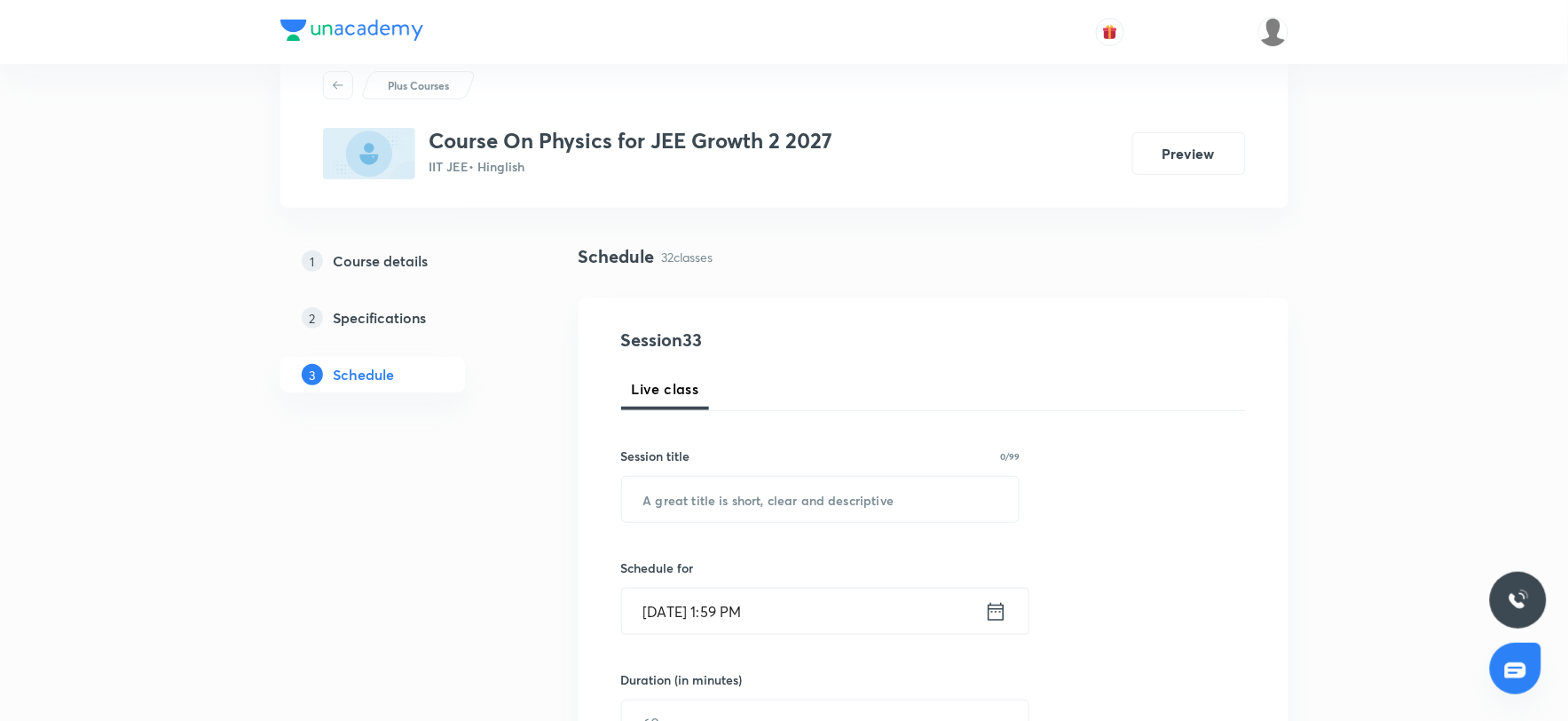 scroll, scrollTop: 0, scrollLeft: 0, axis: both 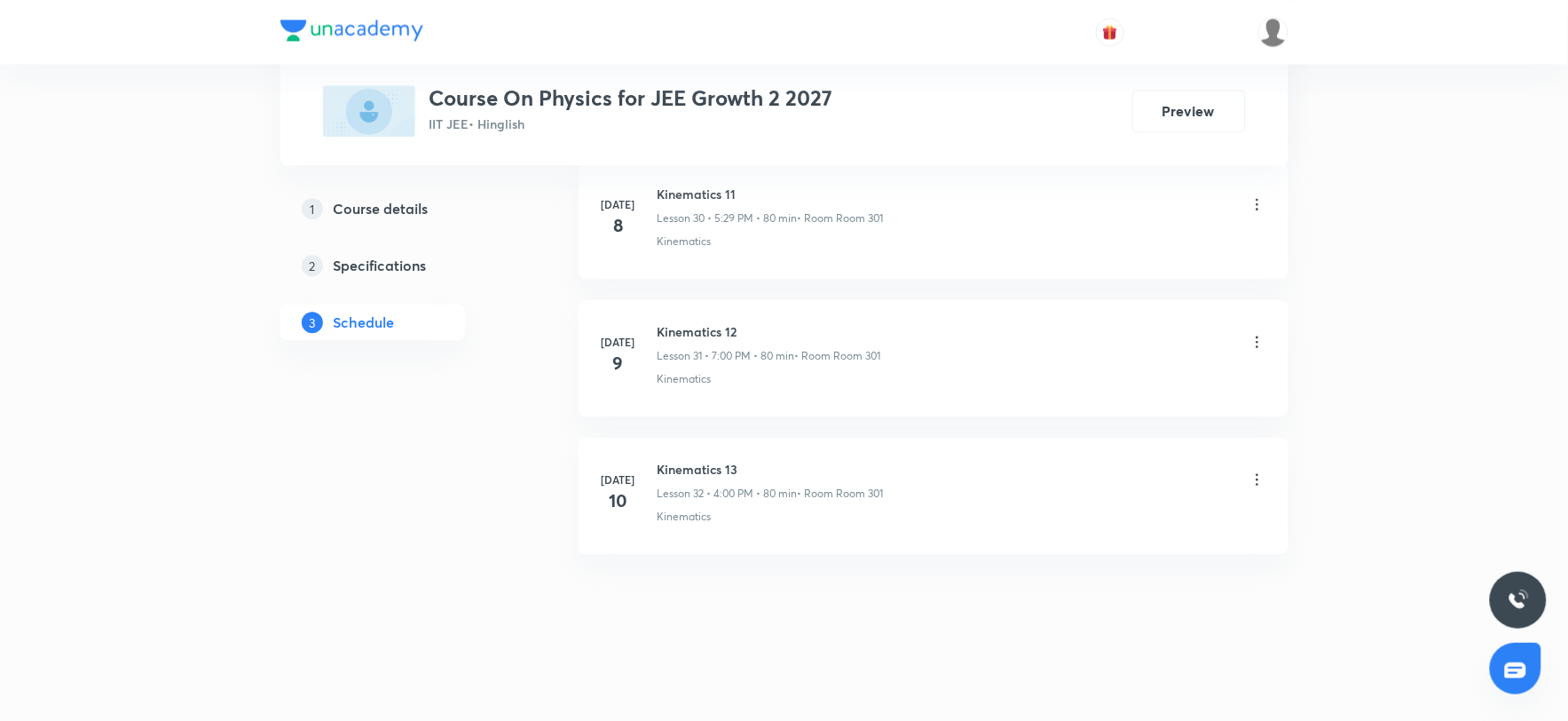 drag, startPoint x: 766, startPoint y: 546, endPoint x: 745, endPoint y: 536, distance: 23.259407 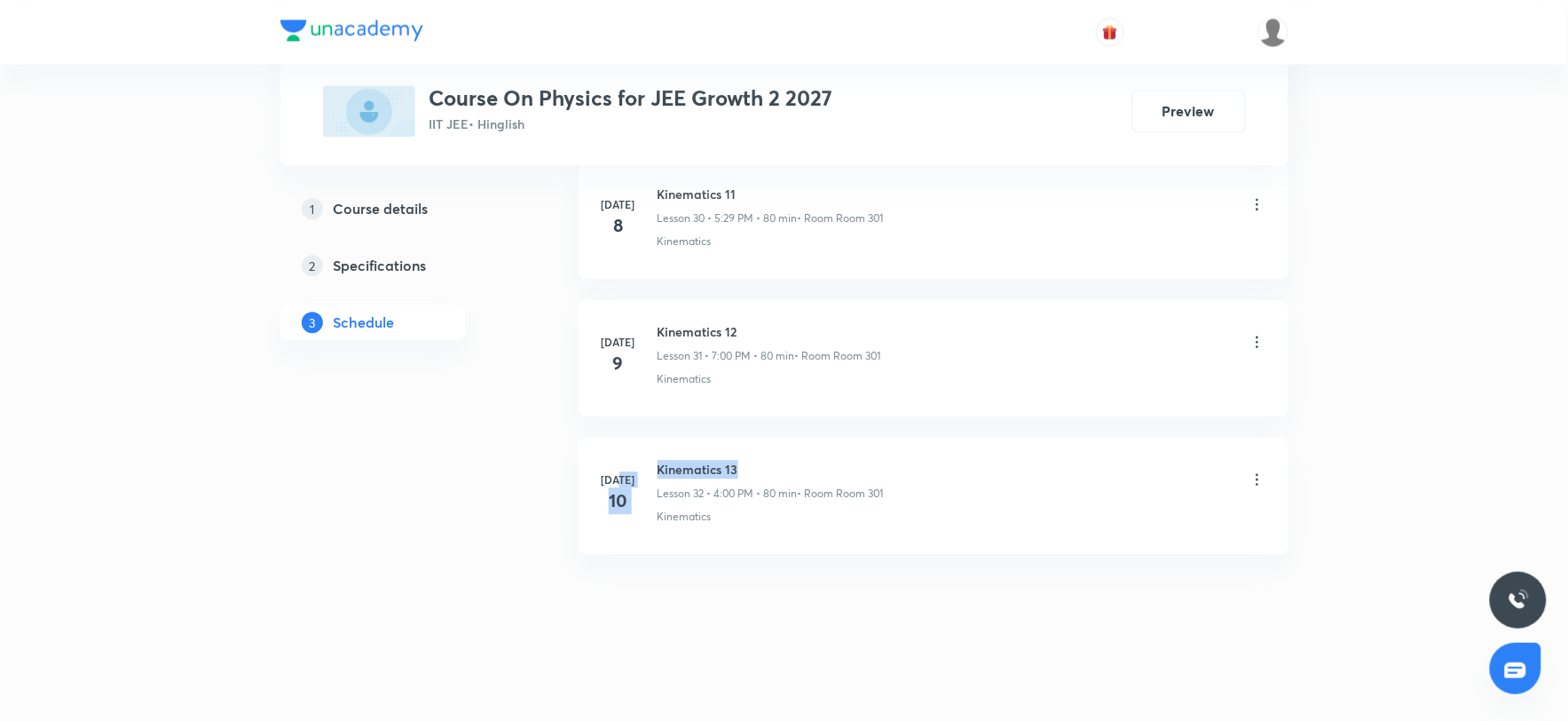 drag, startPoint x: 650, startPoint y: 466, endPoint x: 782, endPoint y: 465, distance: 132.00379 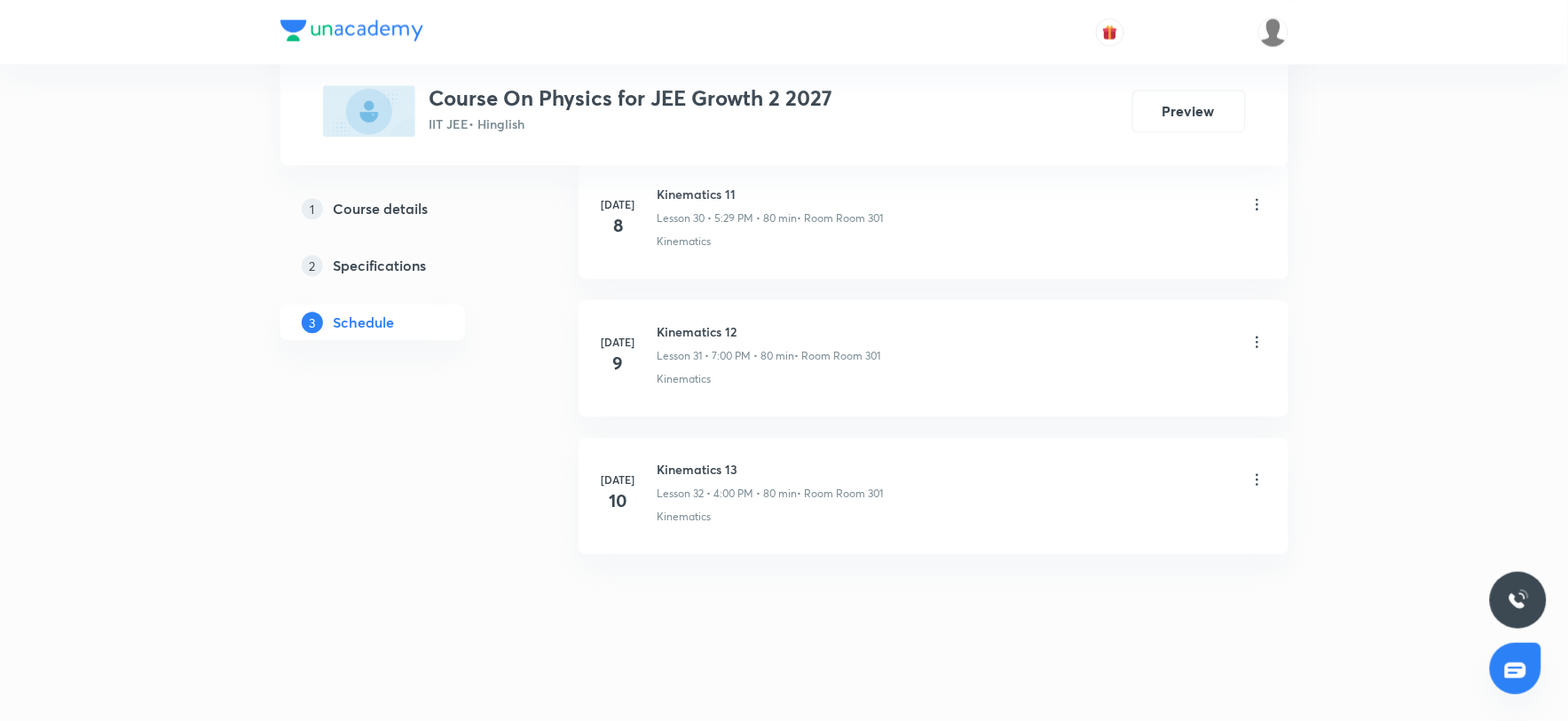 click on "Apr 1 Class 1 Lesson 1 • 4:01 PM • 80 min  • Room Room 202 Basic Laws Apr 4 Class 2 Lesson 2 • 4:00 PM • 80 min  • Room Room 202 Basic Laws Apr 8 Class 3 Lesson 3 • 5:30 PM • 80 min  • Room Room 202 Basic Laws Apr 11 Class 4 Lesson 4 • 4:00 PM • 80 min  • Room Room 202 Basic Characteristics of a Force Apr 12 Class 5 Lesson 5 • 4:00 PM • 80 min  • Room Room 202 Basic Laws Apr 15 Class 6 Lesson 6 • 5:30 PM • 80 min  • Room Room 202 Basic Laws Apr 18 Class 7 Lesson 7 • 4:00 PM • 80 min  • Room Room 202 Basic Laws Apr 19 Class 8 Lesson 8 • 4:00 PM • 80 min  • Room Room 202 Basic Laws Apr 22 Class 9 Lesson 9 • 5:30 PM • 80 min  • Room Room 202 Basic Laws Apr 23 Class 10 Lesson 10 • 5:30 PM • 80 min  • Room Room 202 Basic Laws Apr 26 Class 11 Lesson 11 • 5:30 PM • 80 min  • Room Room 202 Vectors and Scalars  Apr 30 Class 12 Lesson 12 • 7:00 PM • 80 min  • Room Room 202 Units Jun 16 Class 13 Lesson 13 • 7:00 PM • 80 min Units Jun" at bounding box center [934, -1630] 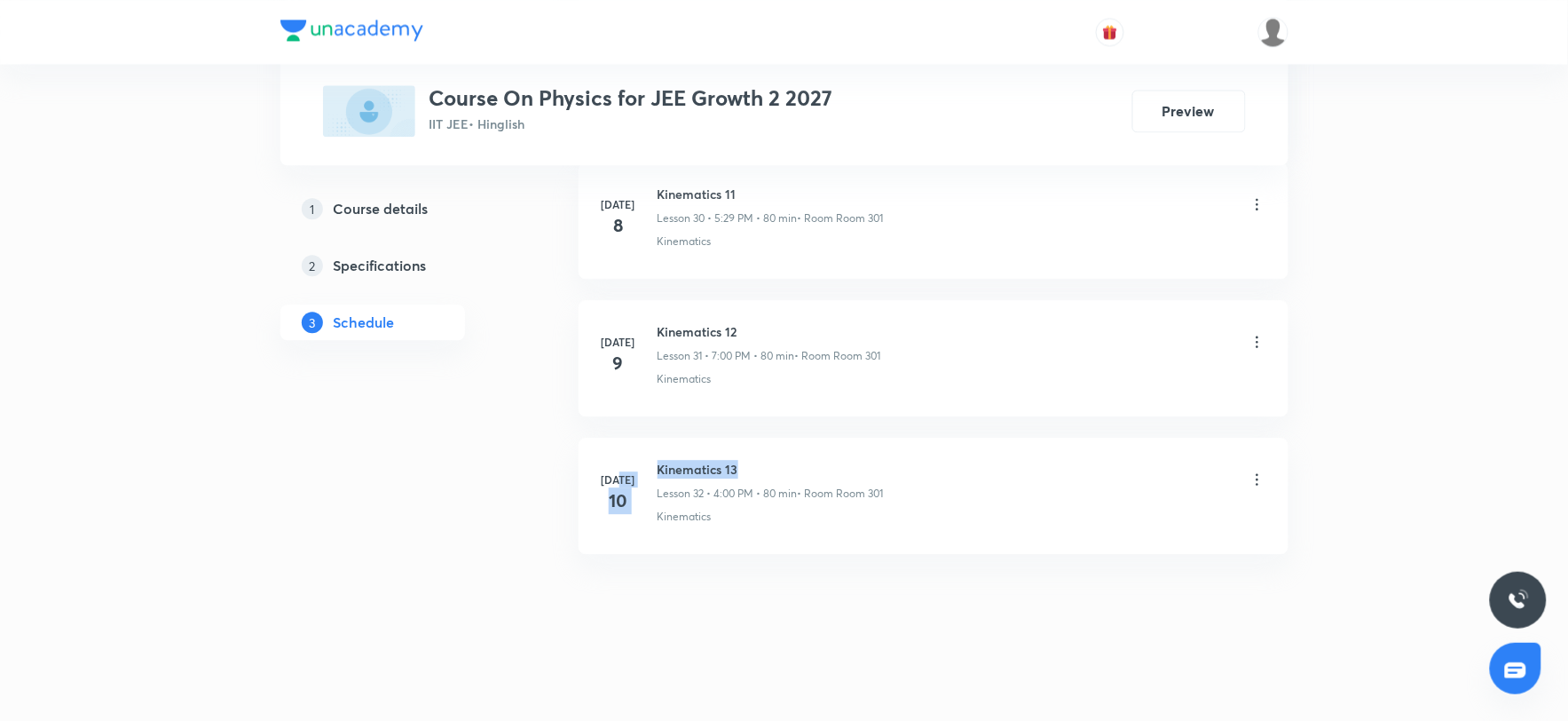 drag, startPoint x: 642, startPoint y: 462, endPoint x: 775, endPoint y: 463, distance: 133.00376 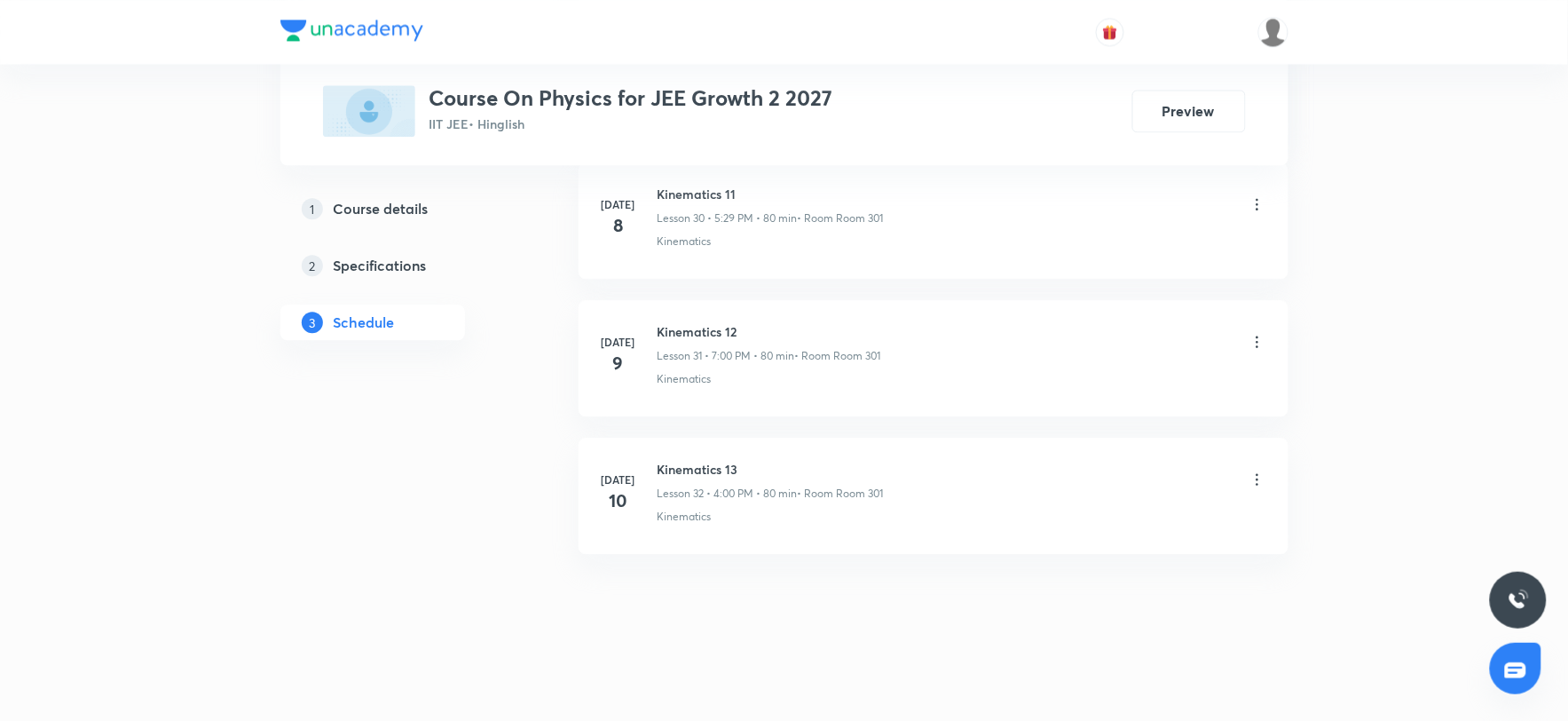 click on "Schedule 32  classes Session  33 Live class Session title 0/99 ​ Schedule for Jul 11, 2025, 1:59 PM ​ Duration (in minutes) ​ Educator Select an educator   Session type Online Offline Room Select centre room Sub-concepts Select concepts that wil be covered in this session Add Cancel Apr 1 Class 1 Lesson 1 • 4:01 PM • 80 min  • Room Room 202 Basic Laws Apr 4 Class 2 Lesson 2 • 4:00 PM • 80 min  • Room Room 202 Basic Laws Apr 8 Class 3 Lesson 3 • 5:30 PM • 80 min  • Room Room 202 Basic Laws Apr 11 Class 4 Lesson 4 • 4:00 PM • 80 min  • Room Room 202 Basic Characteristics of a Force Apr 12 Class 5 Lesson 5 • 4:00 PM • 80 min  • Room Room 202 Basic Laws Apr 15 Class 6 Lesson 6 • 5:30 PM • 80 min  • Room Room 202 Basic Laws Apr 18 Class 7 Lesson 7 • 4:00 PM • 80 min  • Room Room 202 Basic Laws Apr 19 Class 8 Lesson 8 • 4:00 PM • 80 min  • Room Room 202 Basic Laws Apr 22 Class 9 Lesson 9 • 5:30 PM • 80 min  • Room Room 202 Basic Laws Apr 23 Apr 26" at bounding box center (934, -2116) 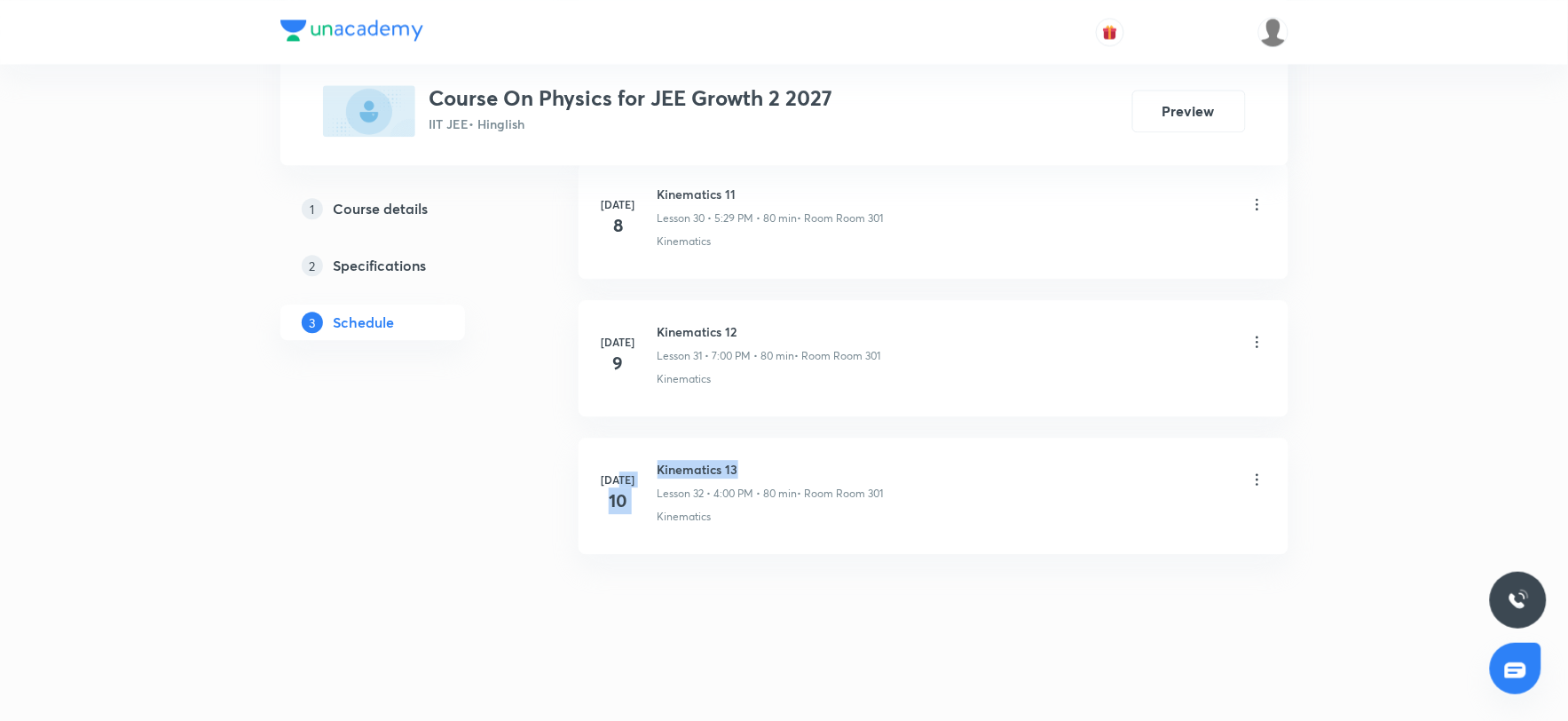 drag, startPoint x: 652, startPoint y: 466, endPoint x: 772, endPoint y: 464, distance: 120.01667 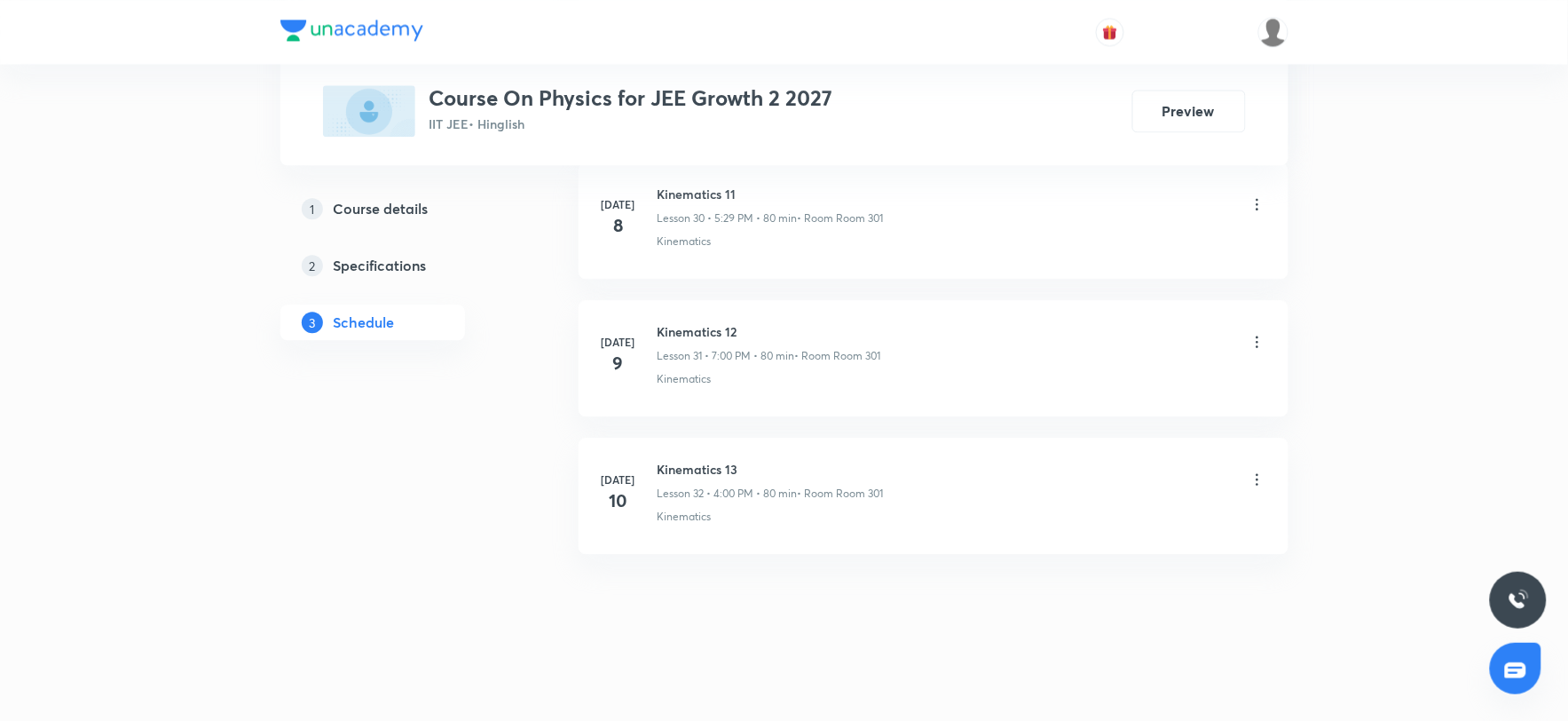 click on "Schedule 32  classes Session  33 Live class Session title 0/99 ​ Schedule for Jul 11, 2025, 1:59 PM ​ Duration (in minutes) ​ Educator Select an educator   Session type Online Offline Room Select centre room Sub-concepts Select concepts that wil be covered in this session Add Cancel Apr 1 Class 1 Lesson 1 • 4:01 PM • 80 min  • Room Room 202 Basic Laws Apr 4 Class 2 Lesson 2 • 4:00 PM • 80 min  • Room Room 202 Basic Laws Apr 8 Class 3 Lesson 3 • 5:30 PM • 80 min  • Room Room 202 Basic Laws Apr 11 Class 4 Lesson 4 • 4:00 PM • 80 min  • Room Room 202 Basic Characteristics of a Force Apr 12 Class 5 Lesson 5 • 4:00 PM • 80 min  • Room Room 202 Basic Laws Apr 15 Class 6 Lesson 6 • 5:30 PM • 80 min  • Room Room 202 Basic Laws Apr 18 Class 7 Lesson 7 • 4:00 PM • 80 min  • Room Room 202 Basic Laws Apr 19 Class 8 Lesson 8 • 4:00 PM • 80 min  • Room Room 202 Basic Laws Apr 22 Class 9 Lesson 9 • 5:30 PM • 80 min  • Room Room 202 Basic Laws Apr 23 Apr 26" at bounding box center [934, -2116] 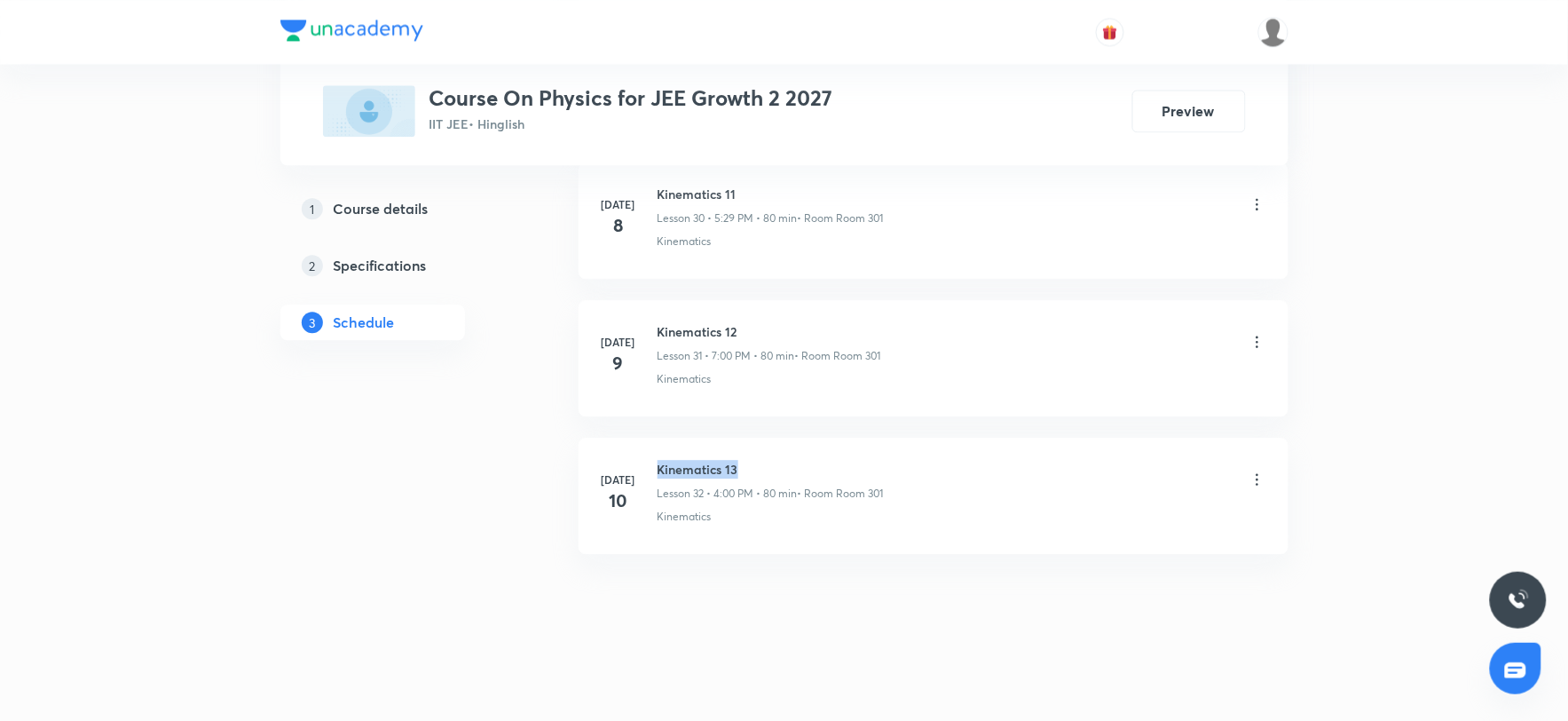drag, startPoint x: 658, startPoint y: 467, endPoint x: 774, endPoint y: 467, distance: 116 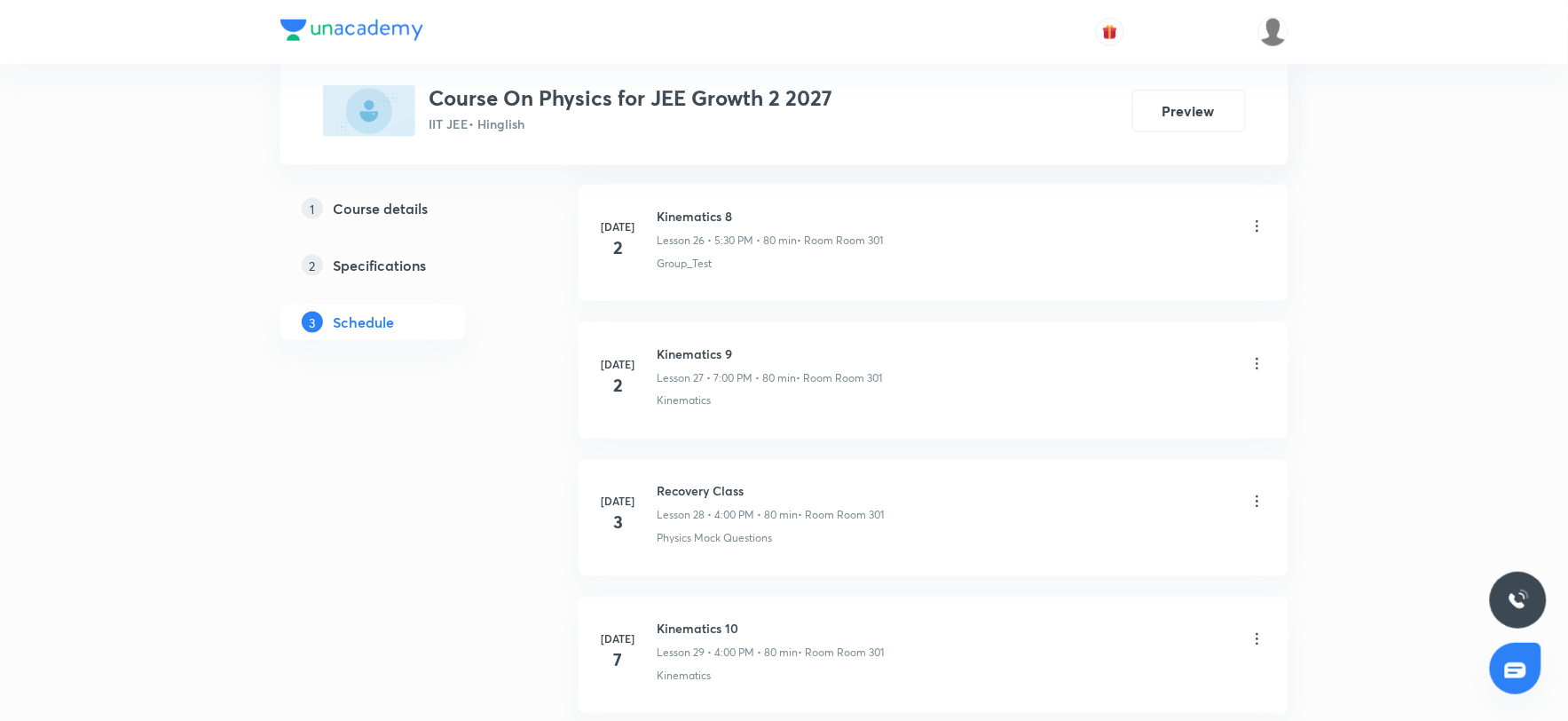scroll, scrollTop: 4436, scrollLeft: 0, axis: vertical 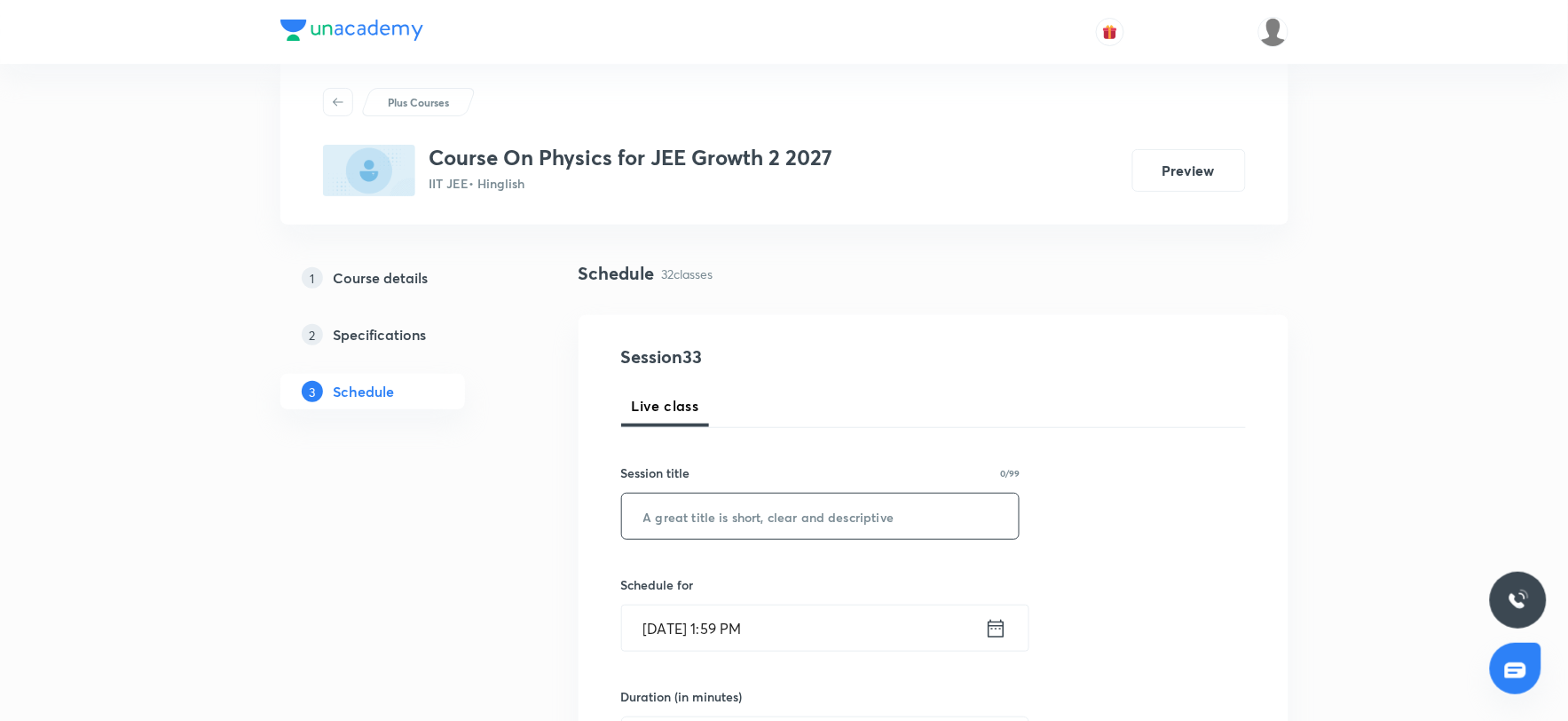 click at bounding box center [821, 516] 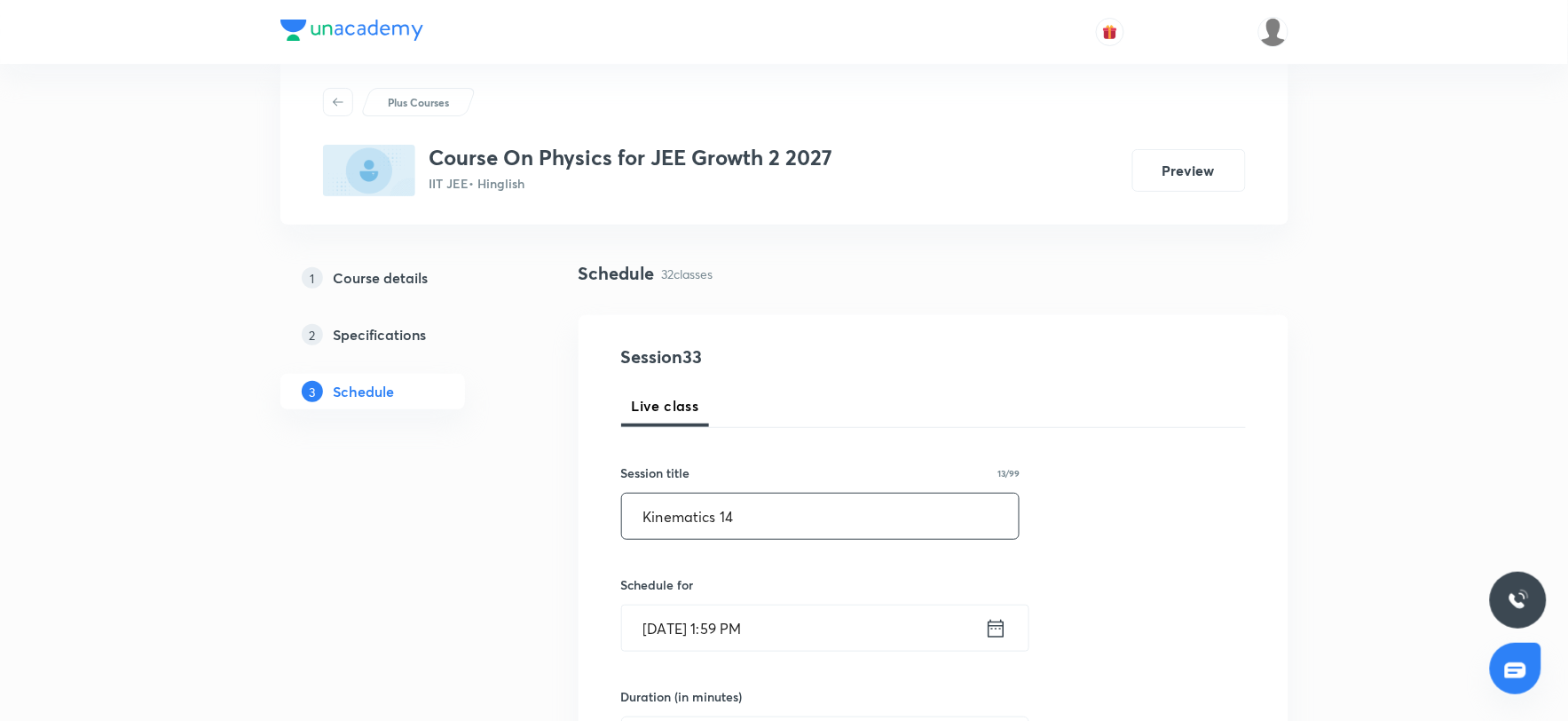 scroll, scrollTop: 139, scrollLeft: 0, axis: vertical 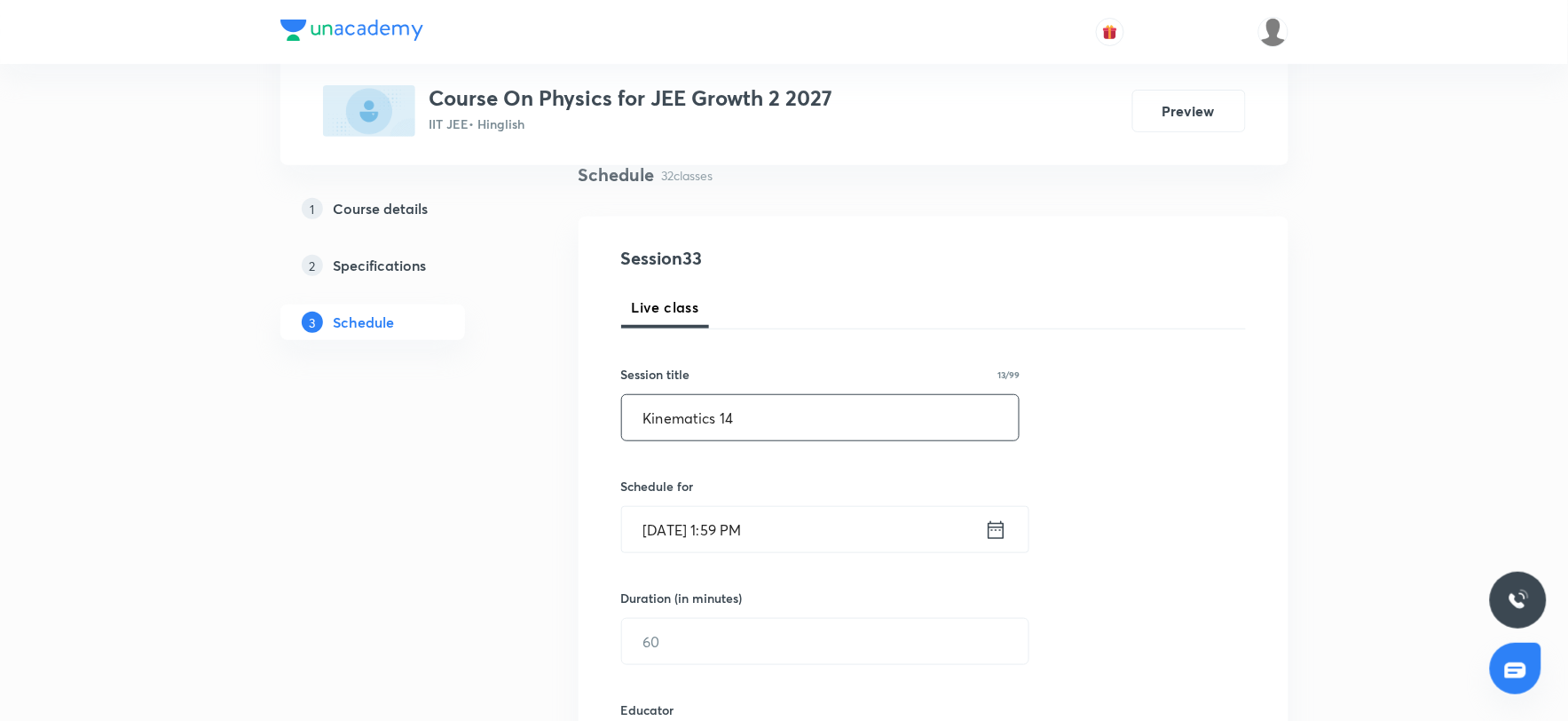 type on "Kinematics 14" 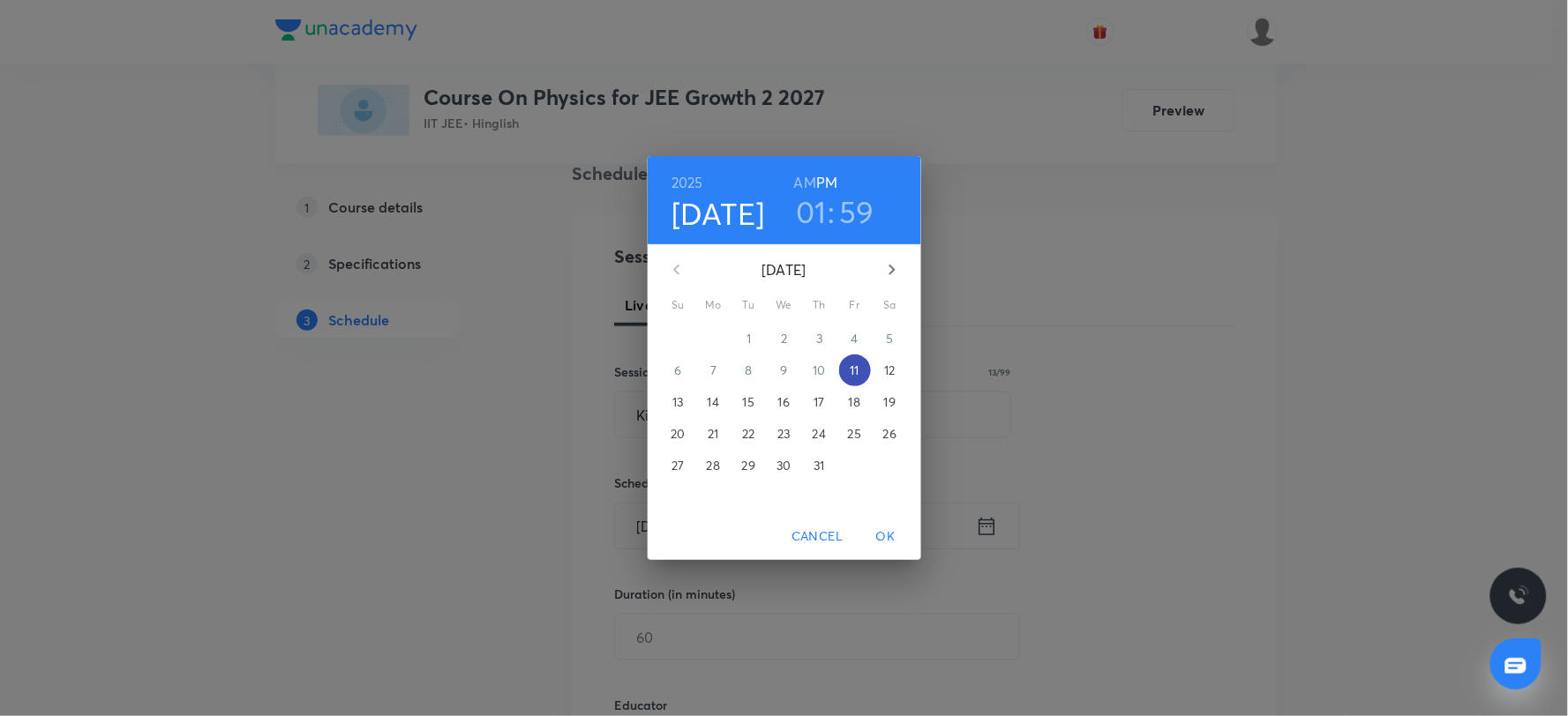 click on "11" at bounding box center (855, 370) 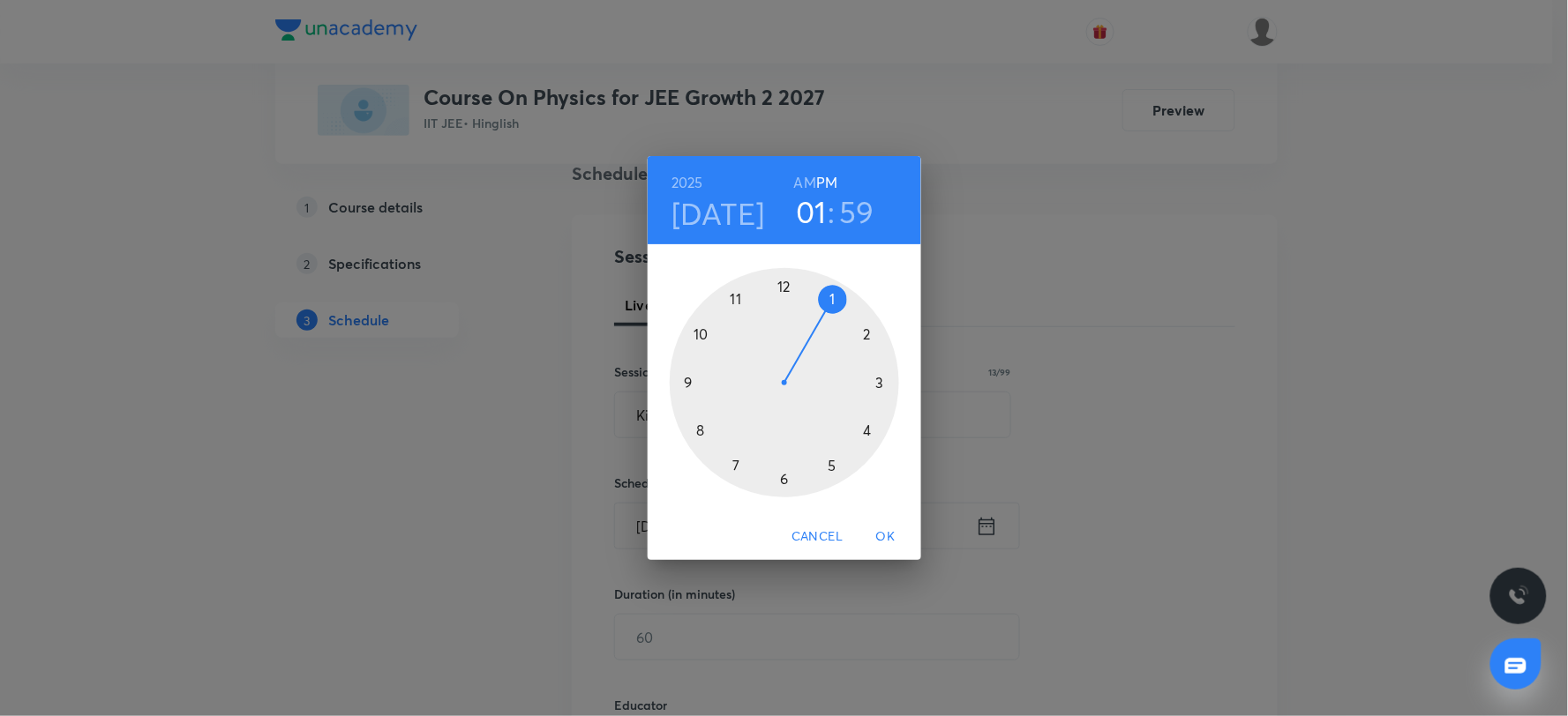 click on "2025 Jul 11 01 : 59 AM PM 1 2 3 4 5 6 7 8 9 10 11 12 Cancel OK" at bounding box center (784, 358) 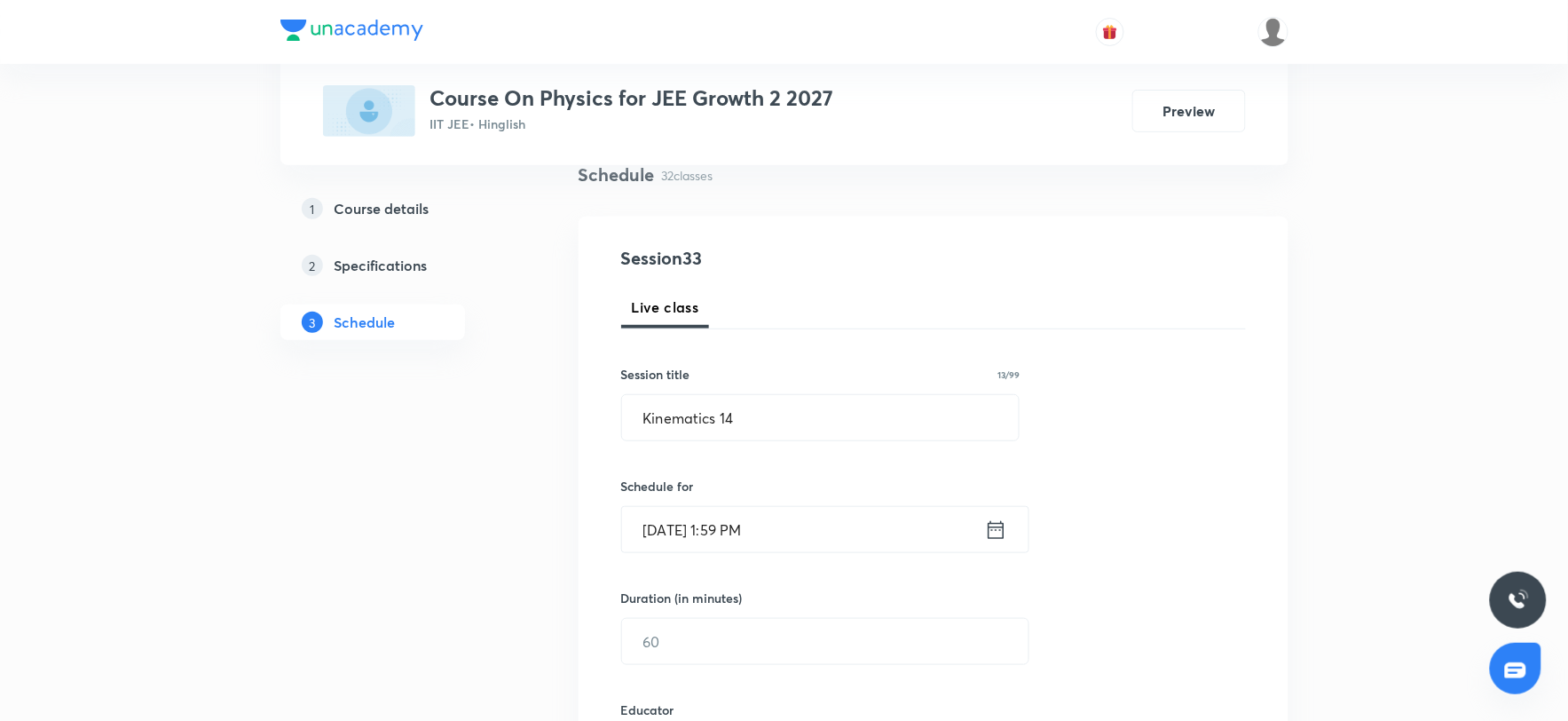 click on "Jul 11, 2025, 1:59 PM" at bounding box center [803, 529] 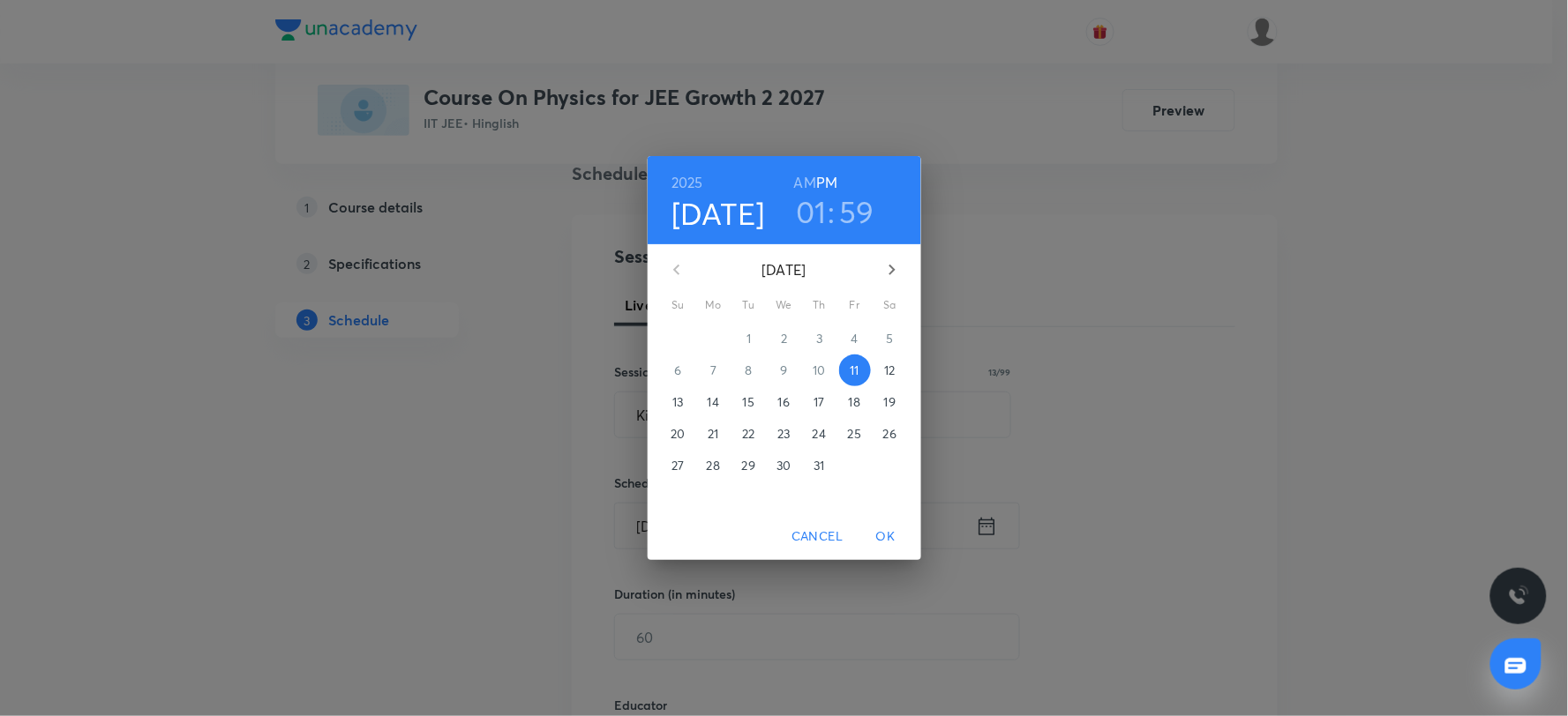 click on "01" at bounding box center [811, 212] 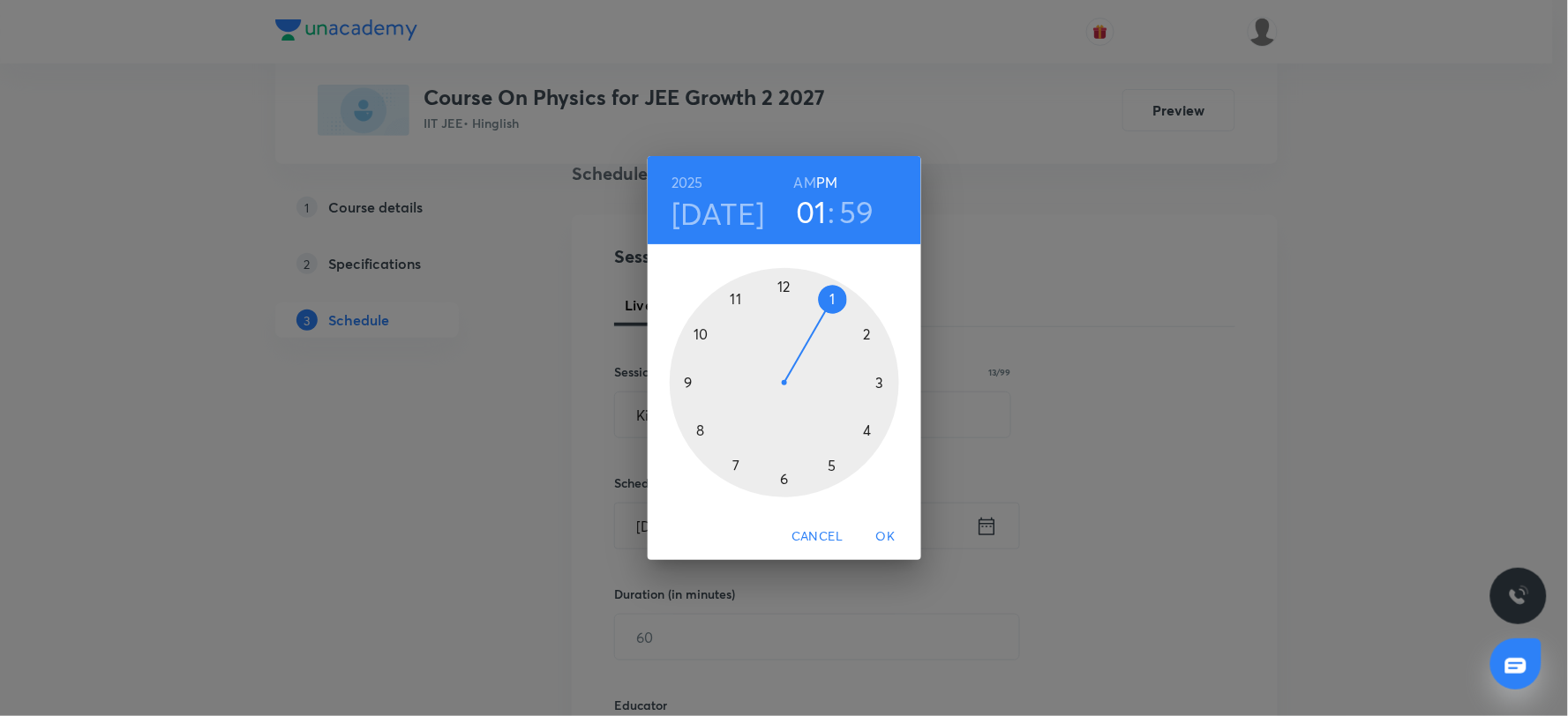 click at bounding box center (784, 383) 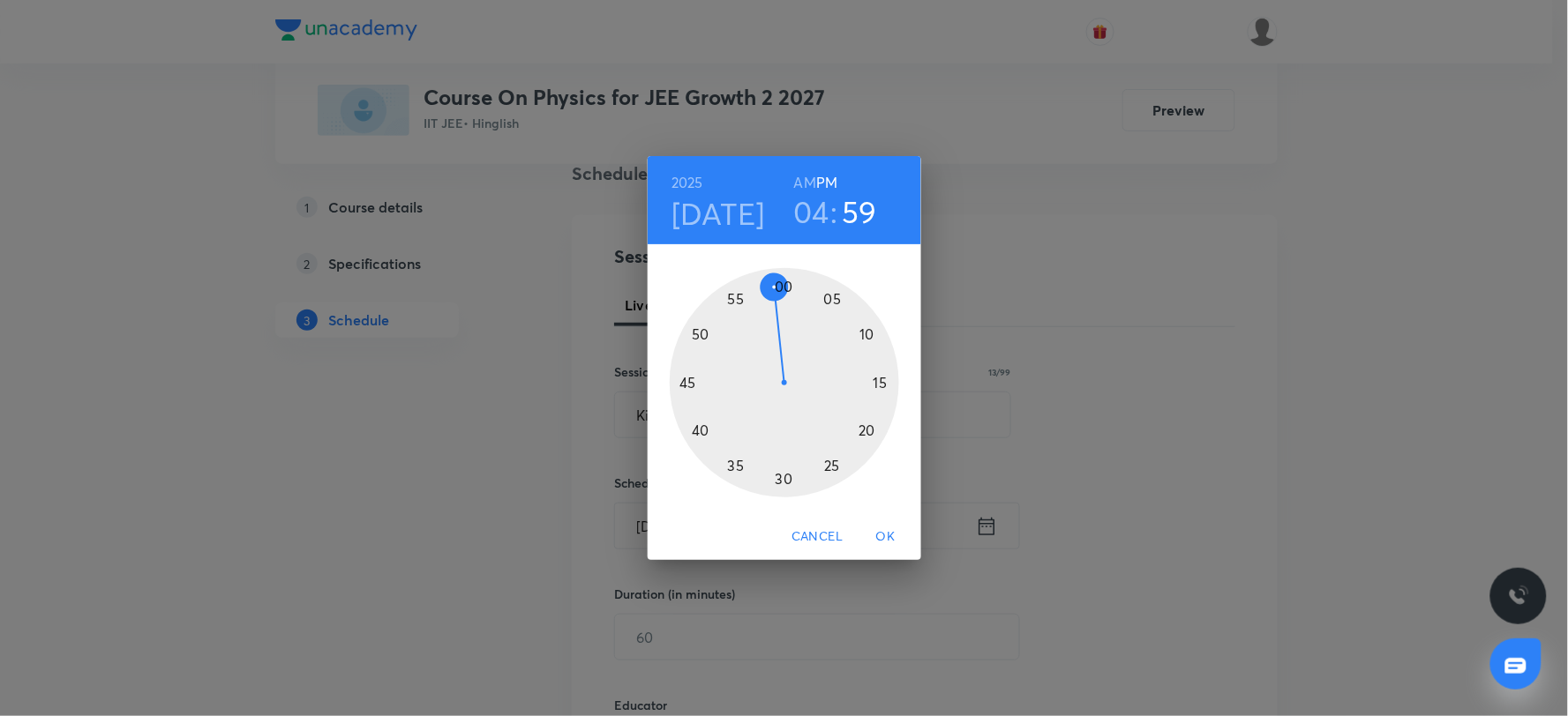click at bounding box center (784, 383) 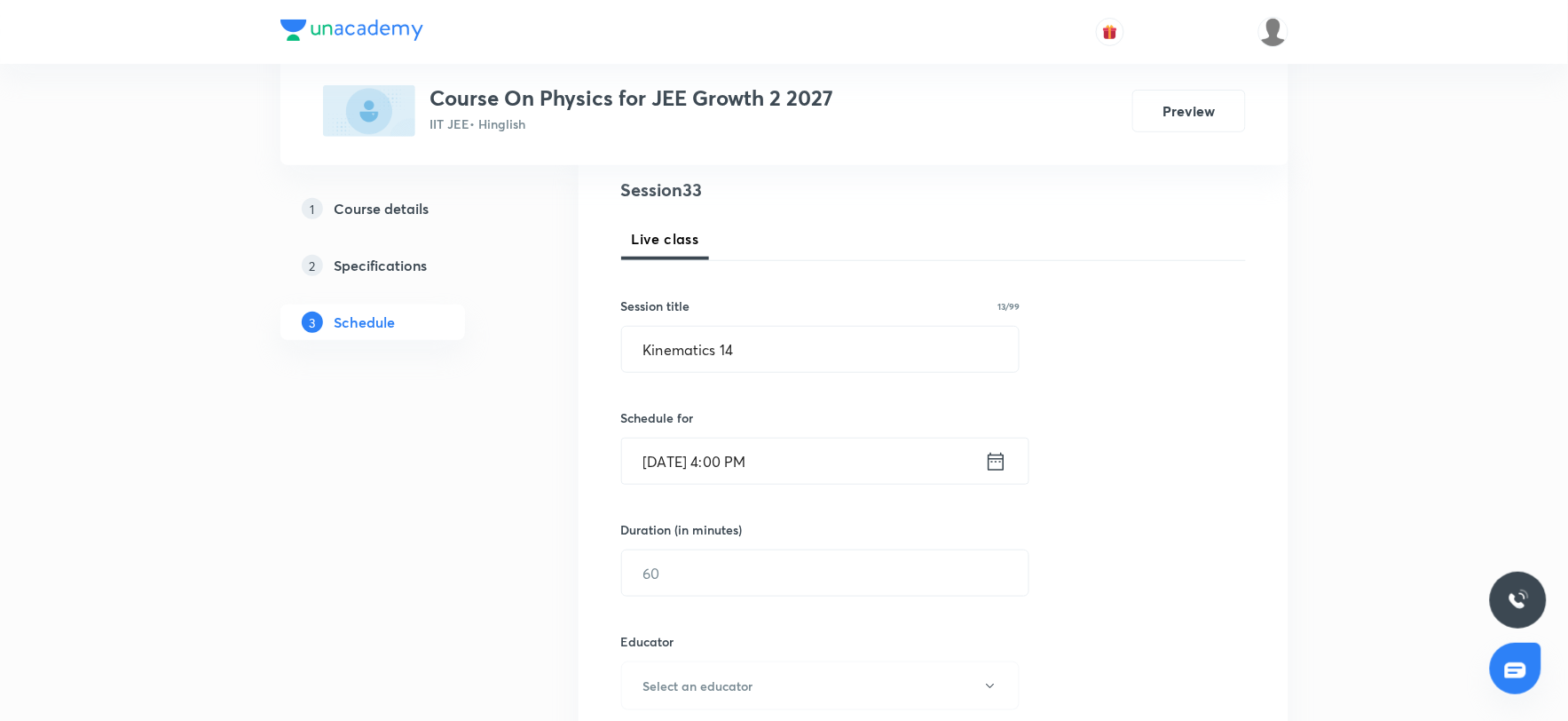 scroll, scrollTop: 237, scrollLeft: 0, axis: vertical 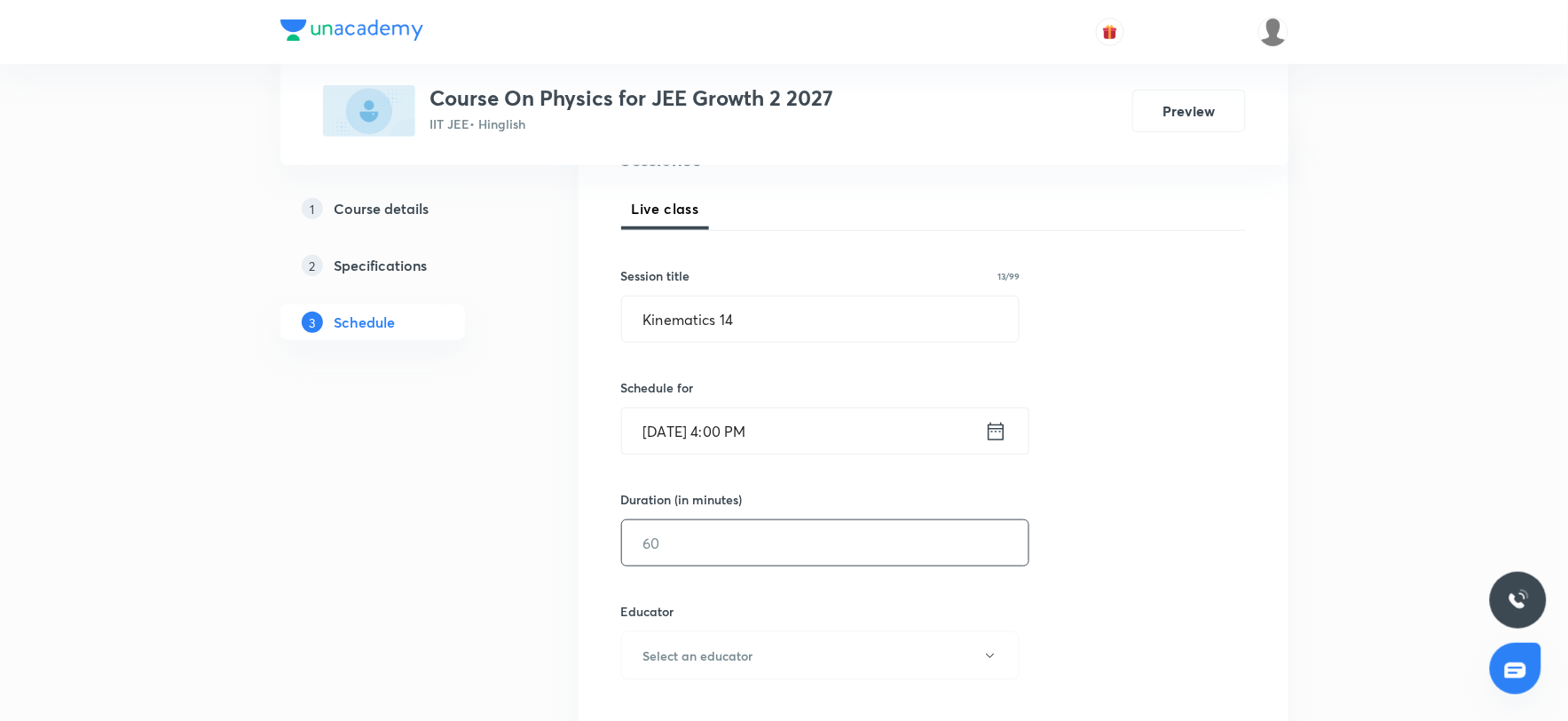click at bounding box center [825, 543] 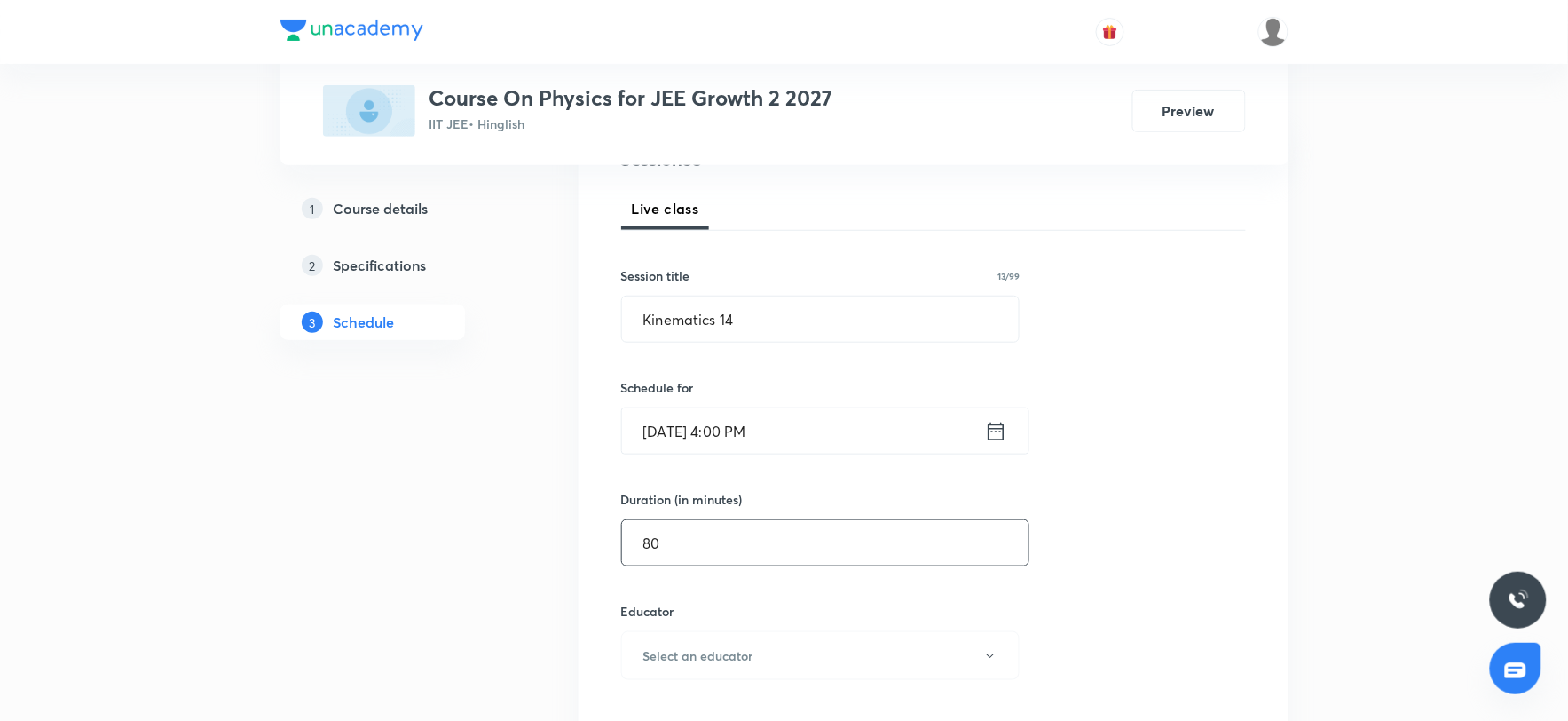 scroll, scrollTop: 534, scrollLeft: 0, axis: vertical 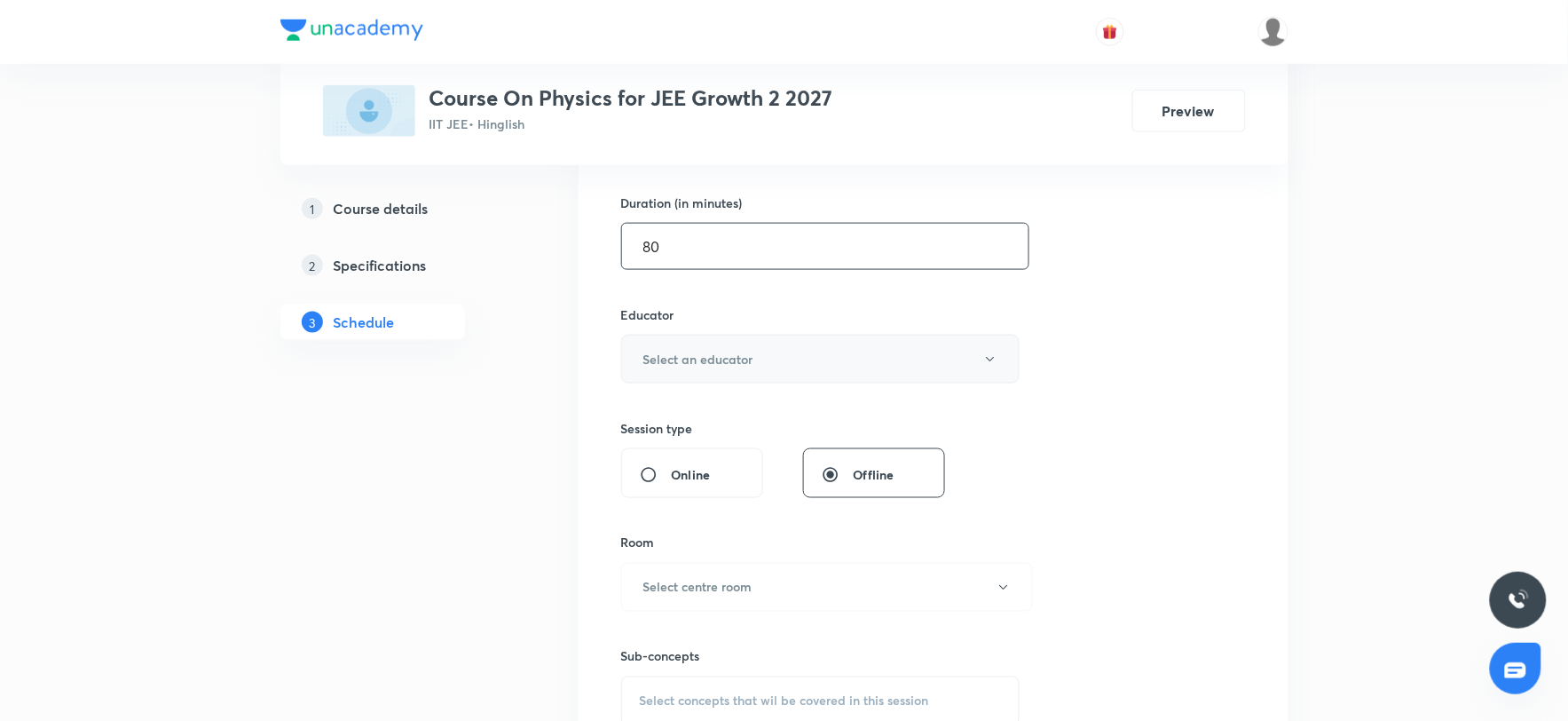 type on "80" 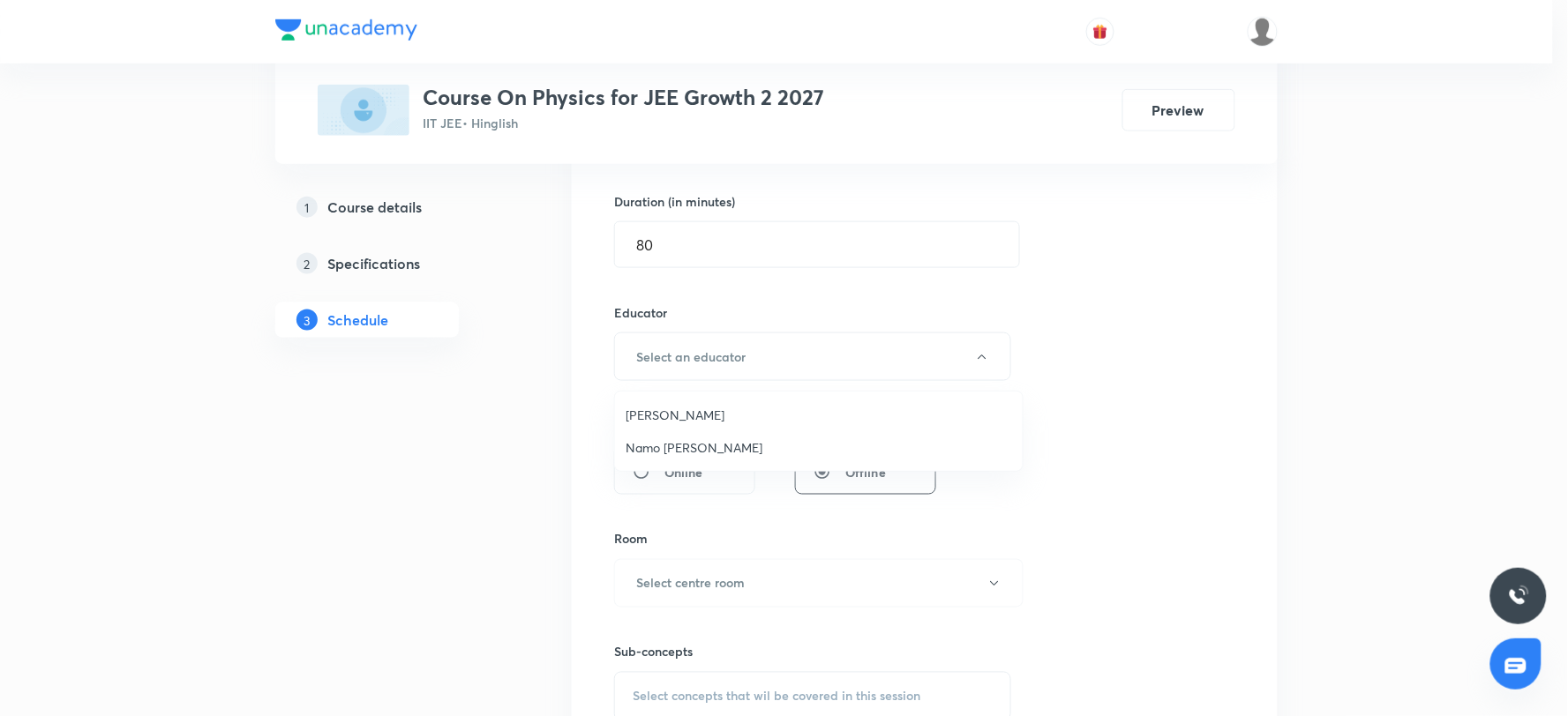 click on "[PERSON_NAME]" at bounding box center (819, 414) 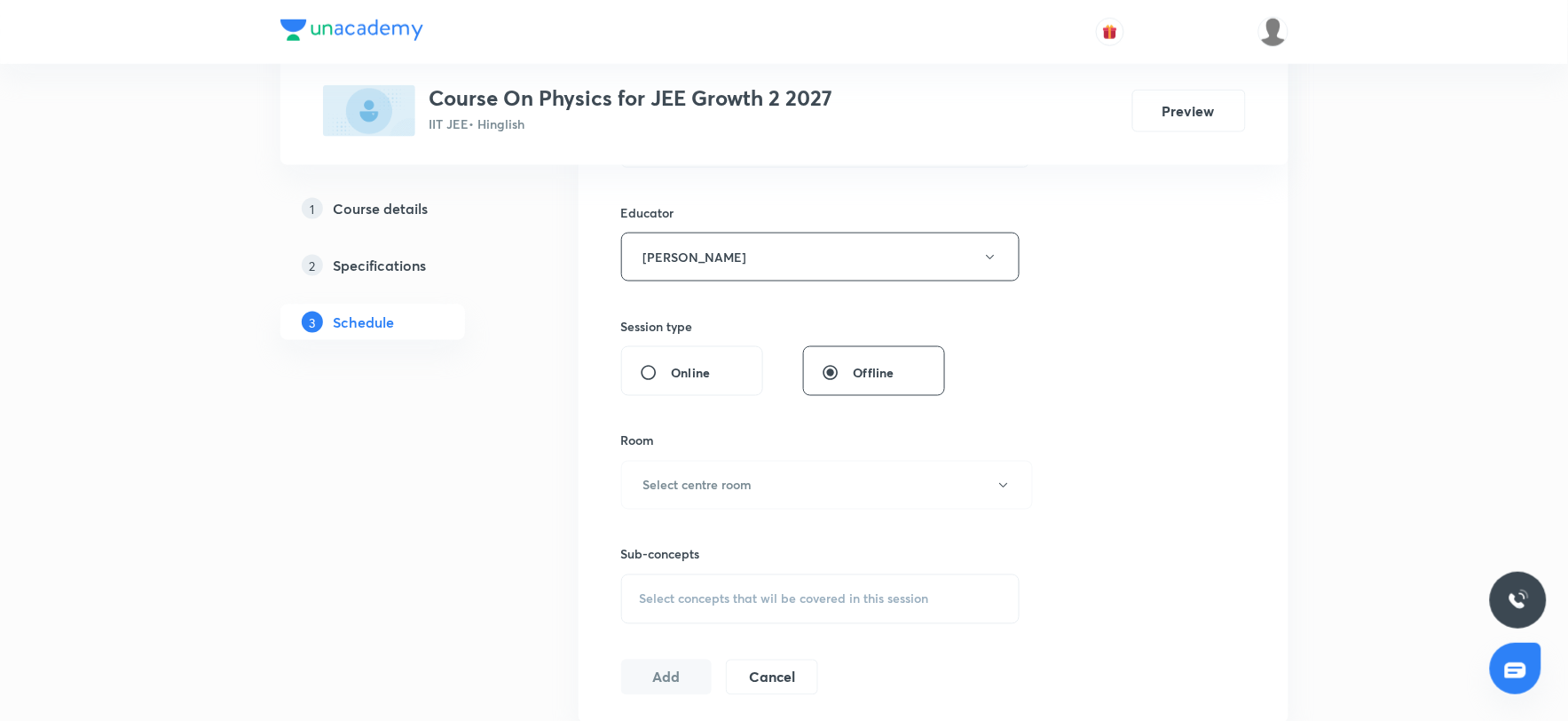 scroll, scrollTop: 829, scrollLeft: 0, axis: vertical 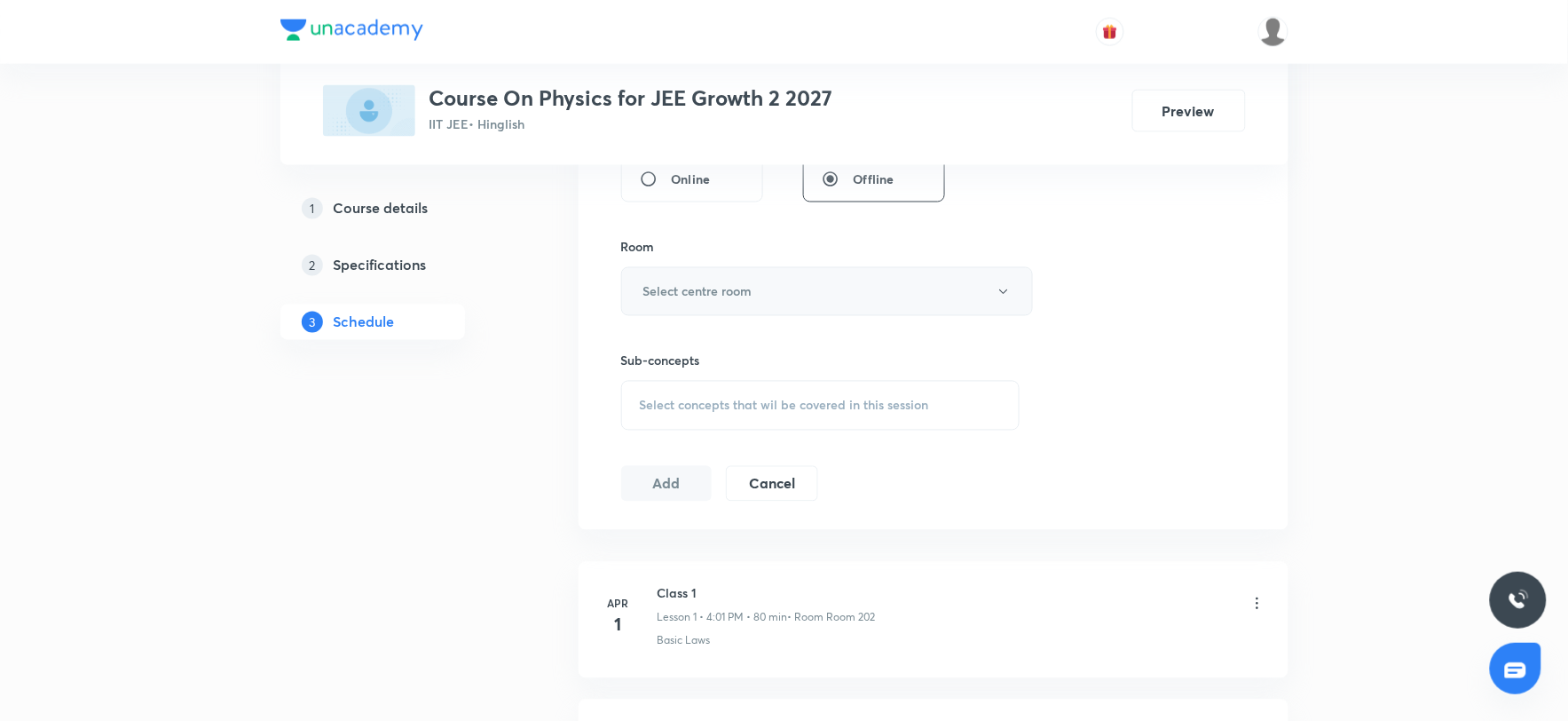 click on "Select centre room" at bounding box center (697, 291) 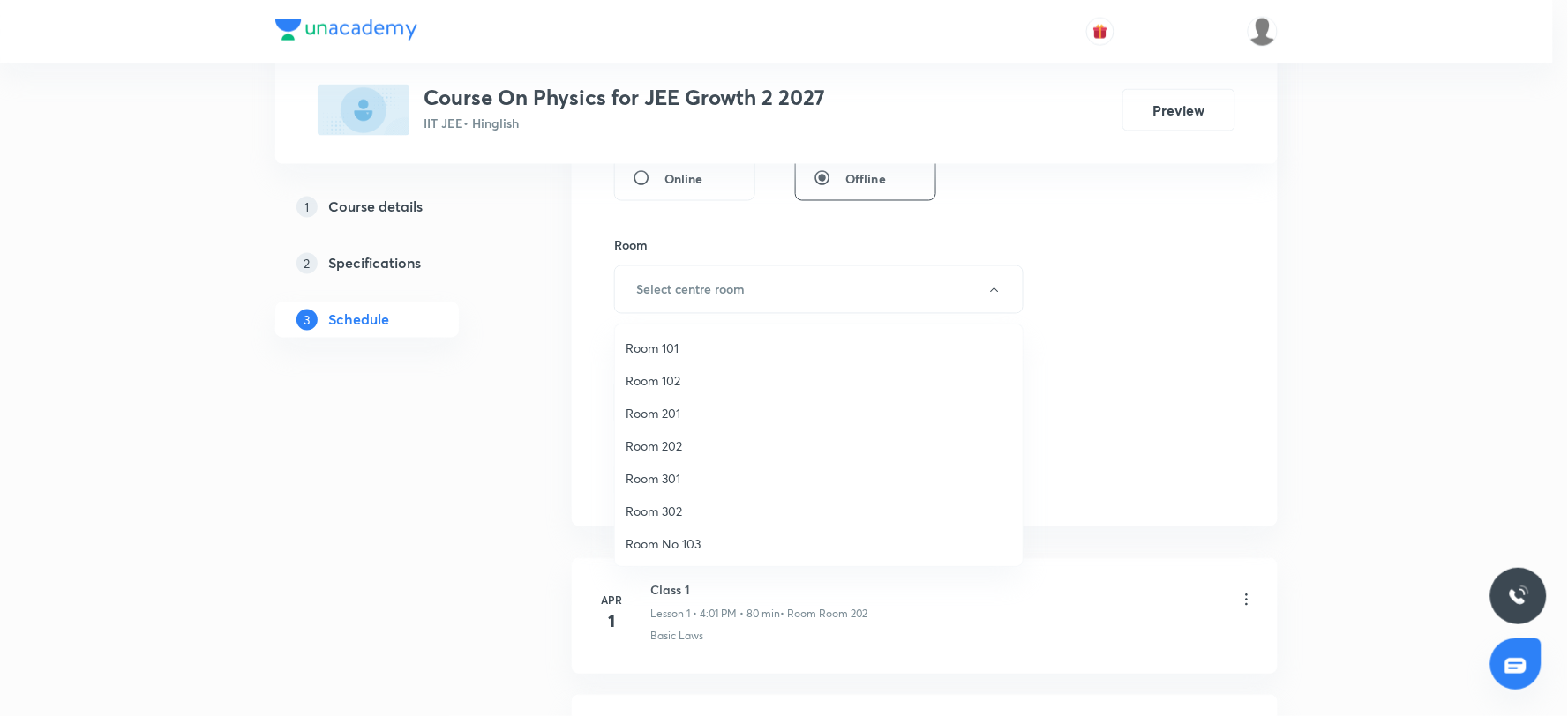 click on "Room 301" at bounding box center [819, 478] 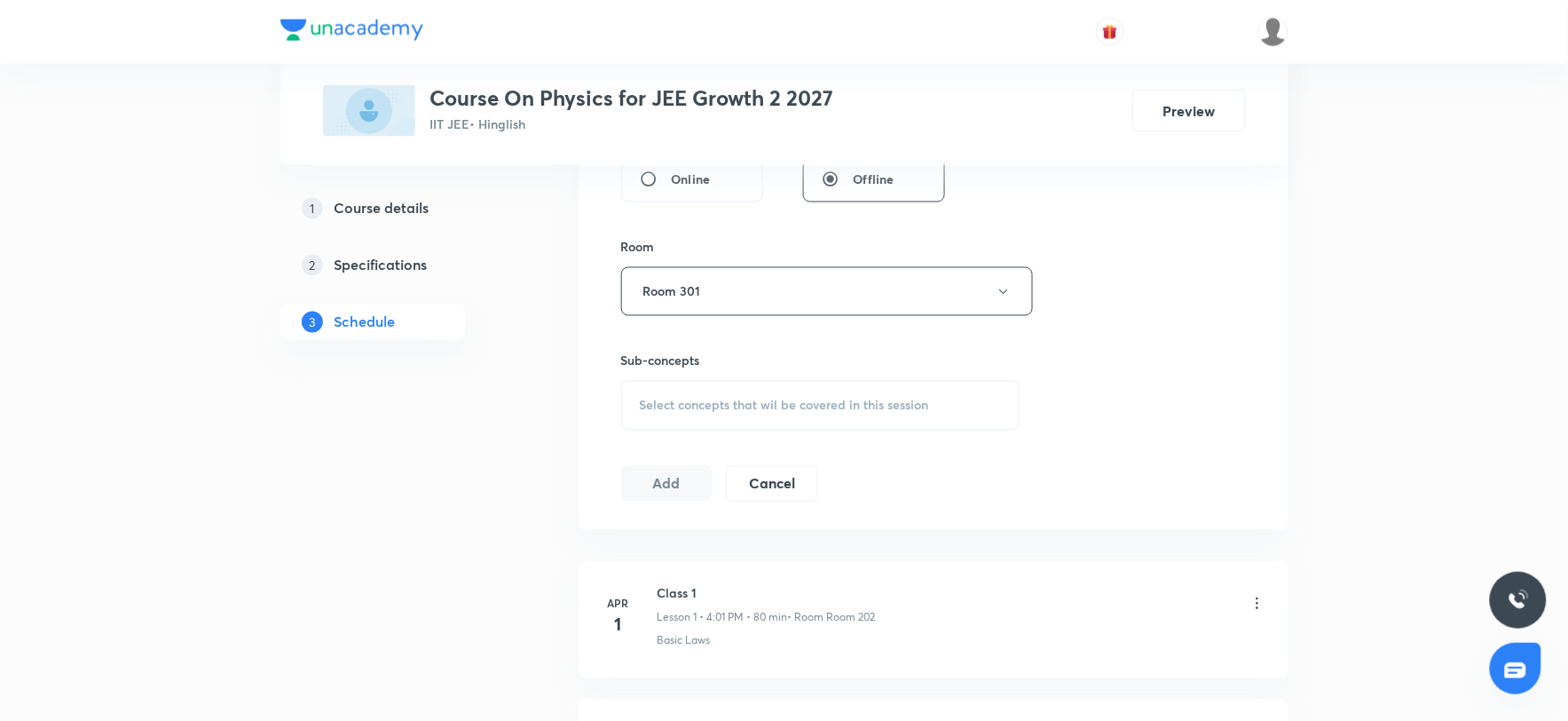 click on "Session  33 Live class Session title 13/99 Kinematics 14 ​ Schedule for Jul 11, 2025, 4:00 PM ​ Duration (in minutes) 80 ​ Educator Neil Joshi   Session type Online Offline Room Room 301 Sub-concepts Select concepts that wil be covered in this session Add Cancel" at bounding box center [934, 28] 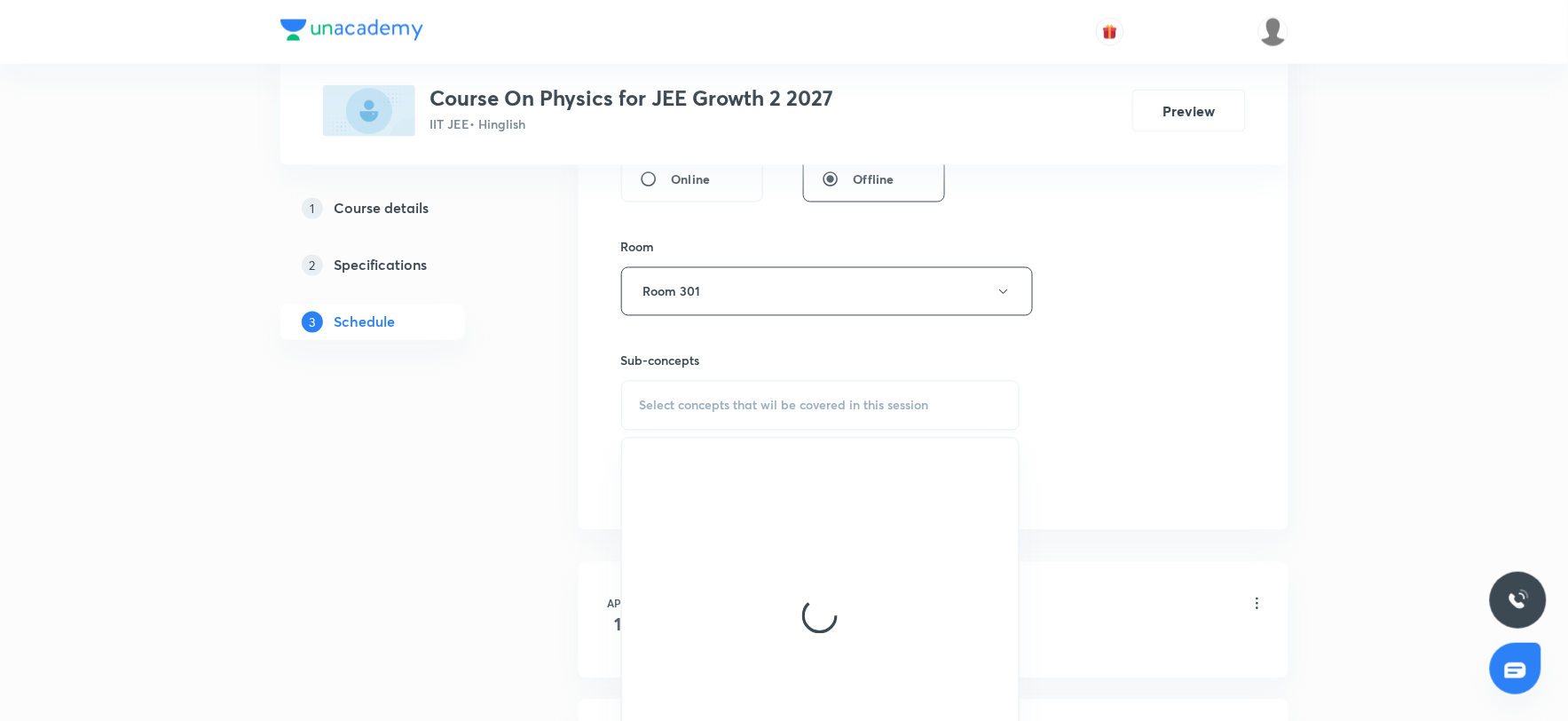click on "Select concepts that wil be covered in this session" at bounding box center [784, 406] 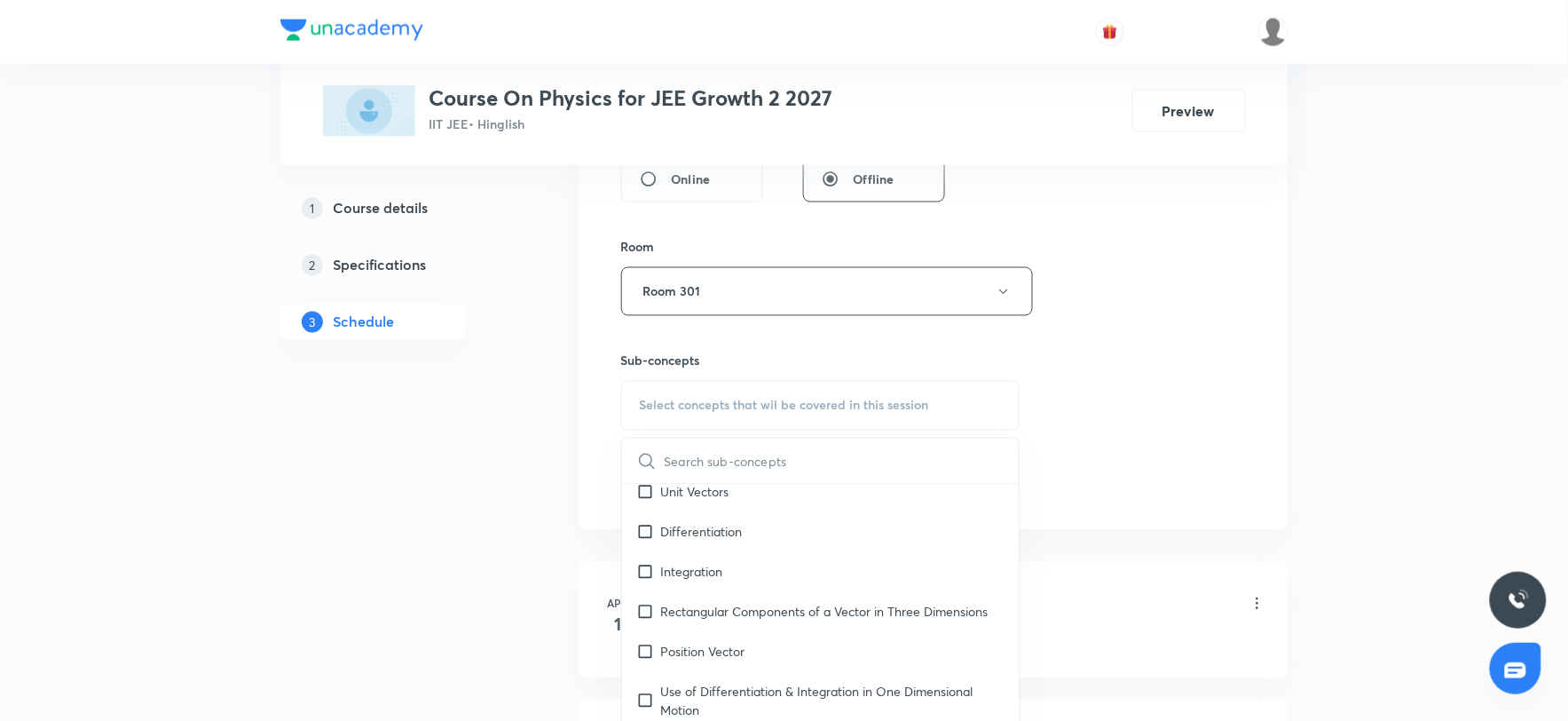scroll, scrollTop: 888, scrollLeft: 0, axis: vertical 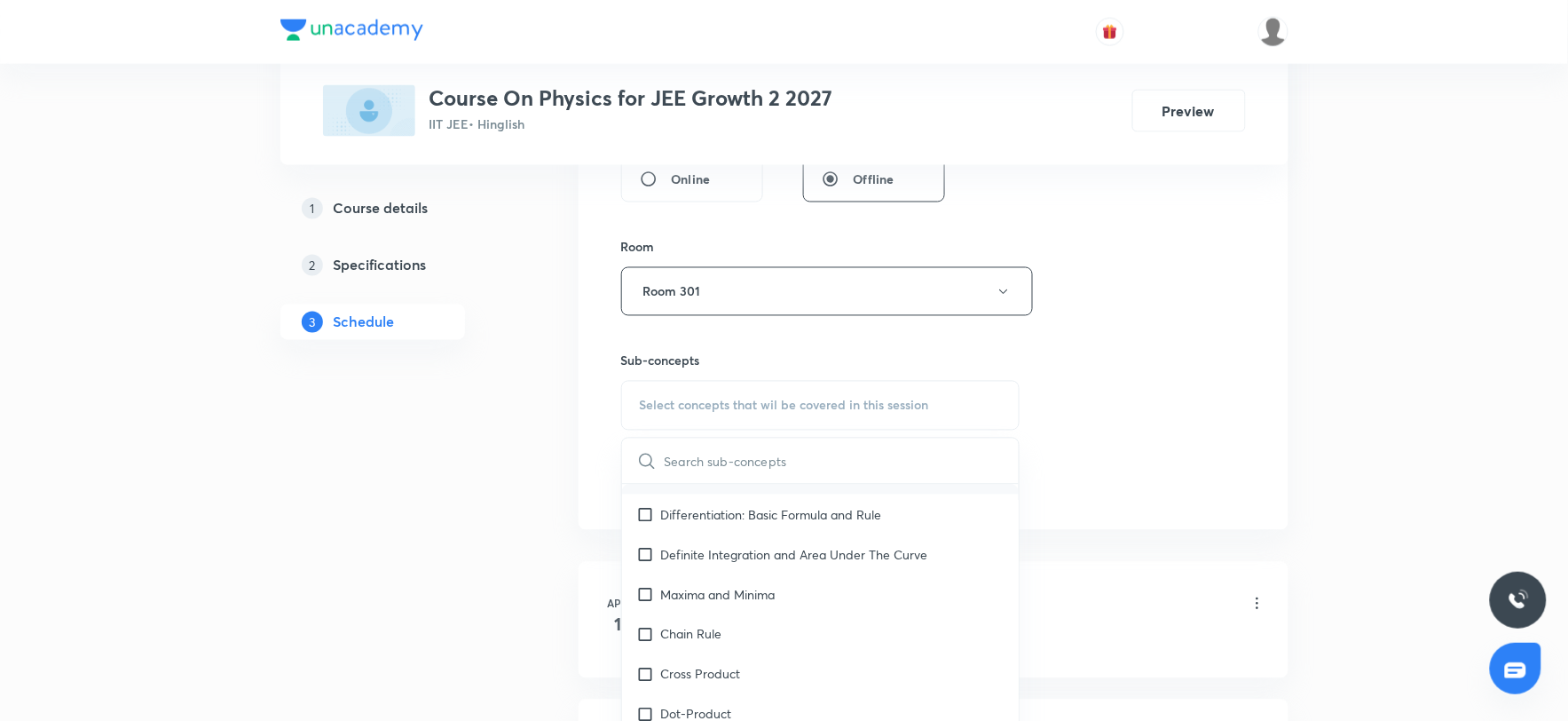 click on "Product of Two Vectors" at bounding box center [727, 474] 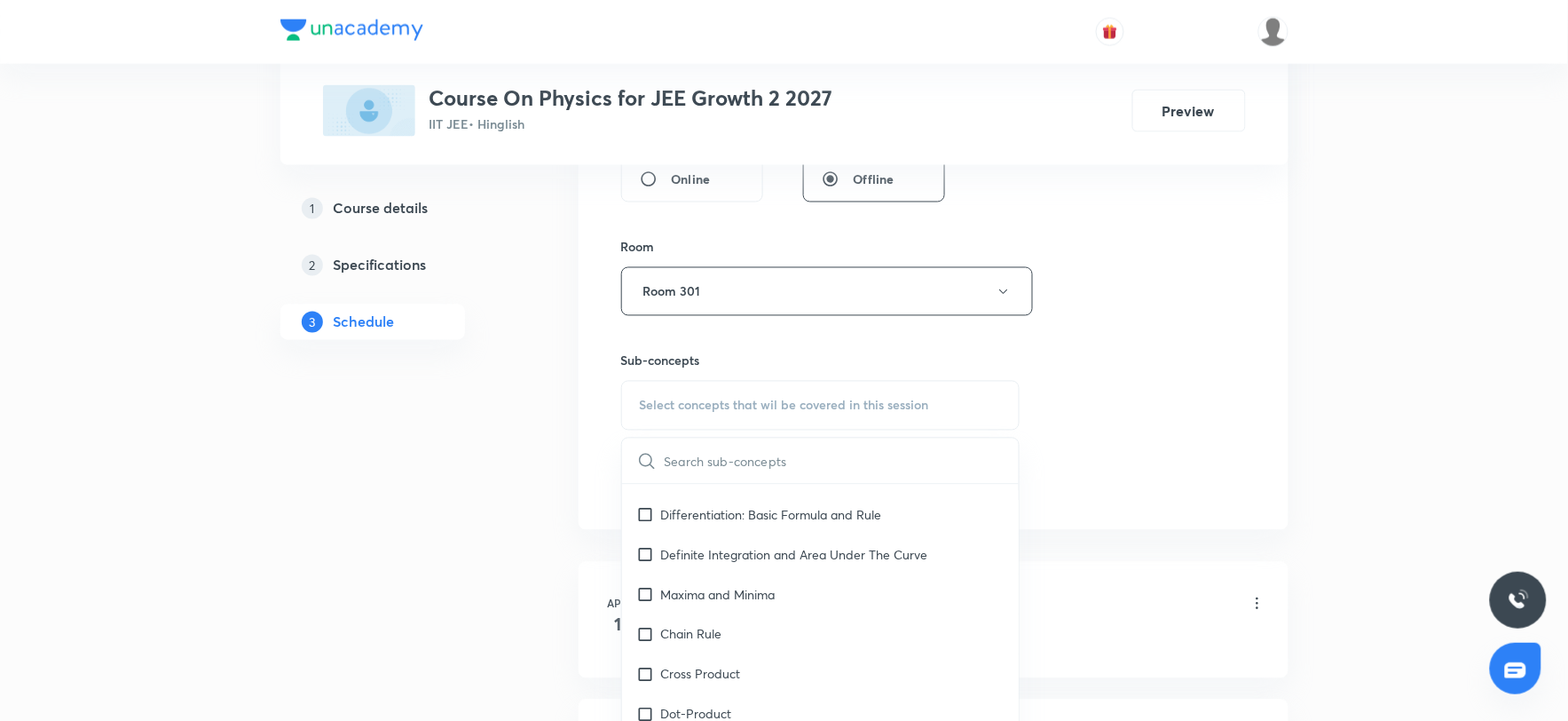 checkbox on "true" 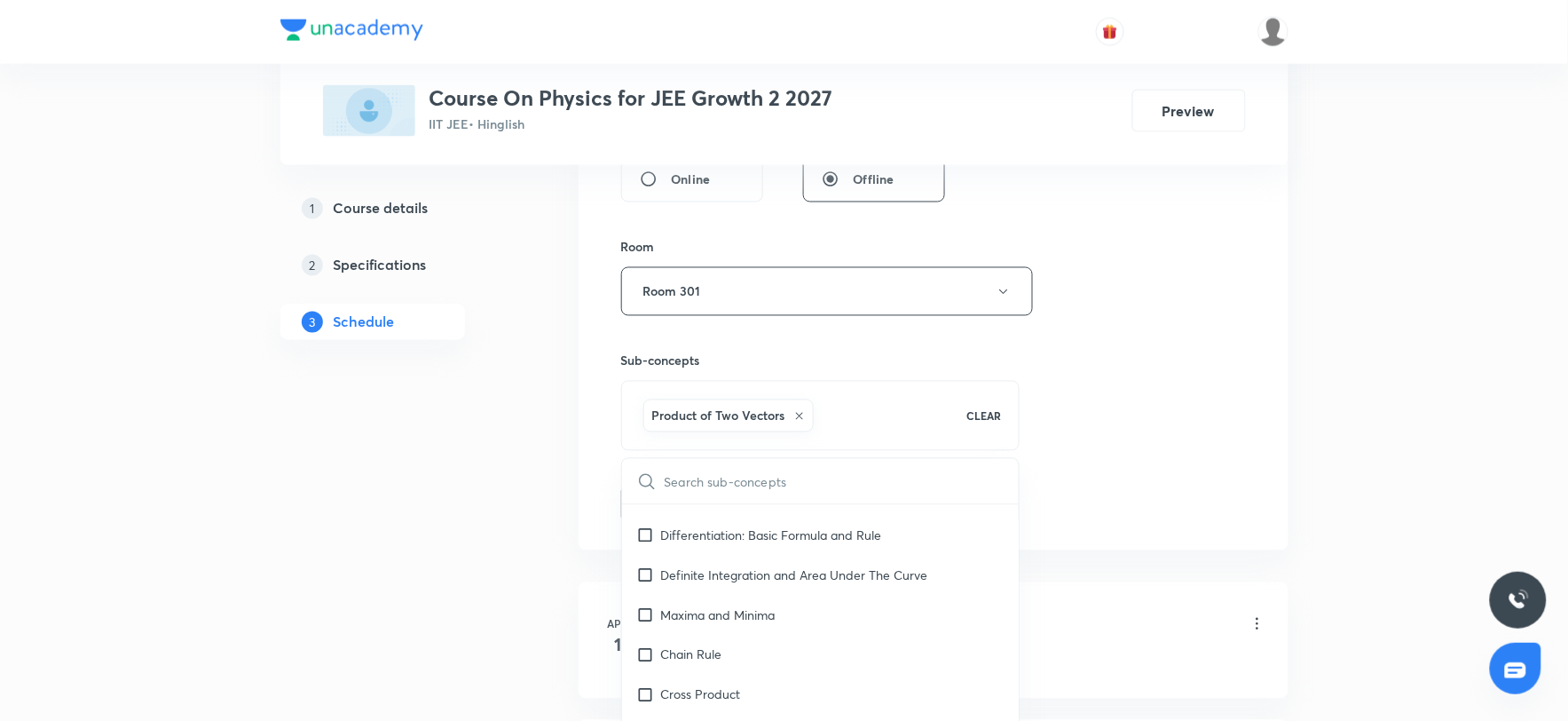 click on "Session  33 Live class Session title 13/99 Kinematics 14 ​ Schedule for Jul 11, 2025, 4:00 PM ​ Duration (in minutes) 80 ​ Educator Neil Joshi   Session type Online Offline Room Room 301 Sub-concepts Product of Two Vectors CLEAR ​ Physics Mock Questions Physics Mock Questions Covered previously Group_Test Covered previously Mathematical Tools Vectors and Scalars  Covered previously Elementary Algebra Basic Trigonometry Addition of Vectors 2D and 3D Geometry Representation of Vector  Components of a Vector Functions Unit Vectors Differentiation Integration Rectangular Components of a Vector in Three Dimensions Position Vector Use of Differentiation & Integration in One Dimensional Motion Displacement Vector Derivatives of Equations of Motion by Calculus Vectors Product of Two Vectors Differentiation: Basic Formula and Rule Definite Integration and Area Under The Curve Maxima and Minima Chain Rule Cross Product Dot-Product Resolution of Vectors Subtraction of Vectors Addition of More than Two Vectors" at bounding box center (934, 38) 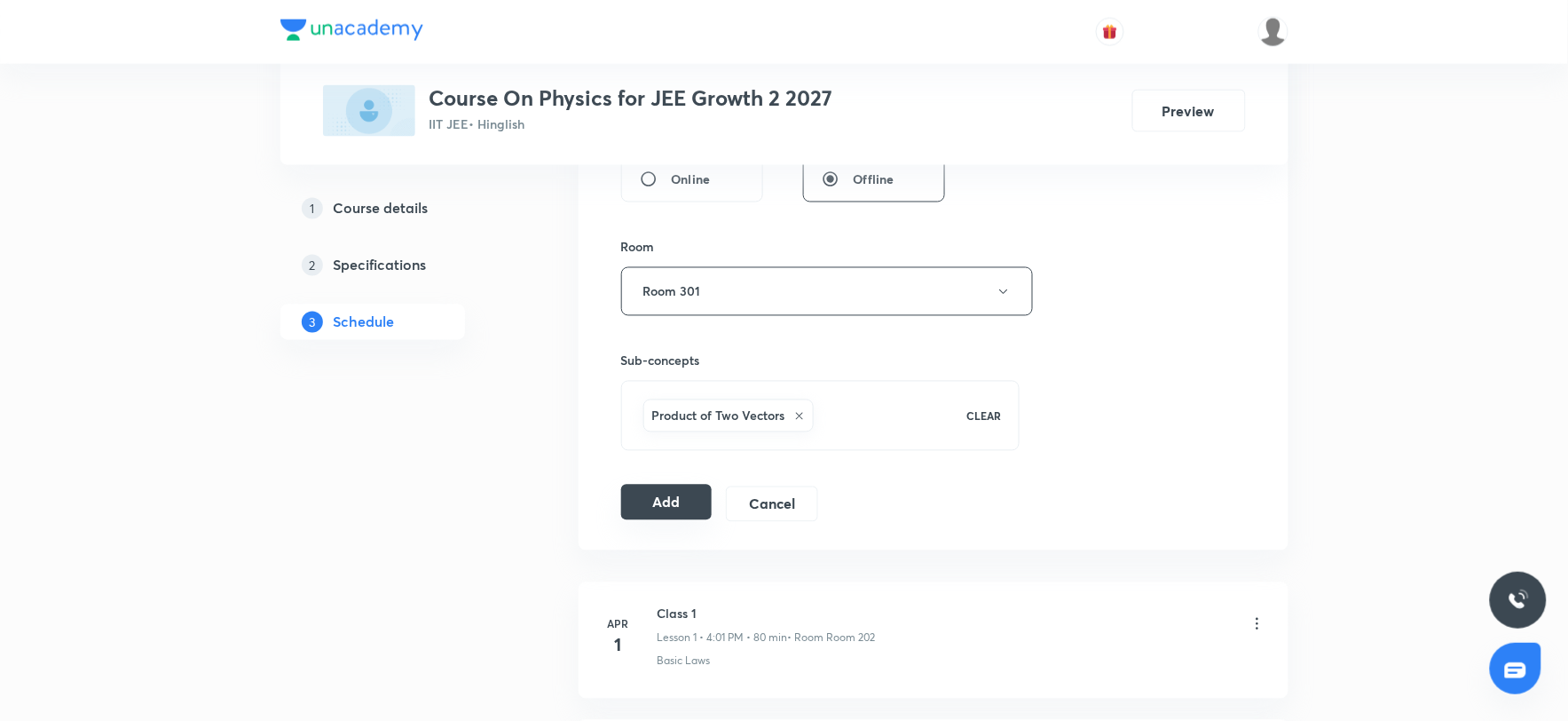 click on "Add" at bounding box center [666, 503] 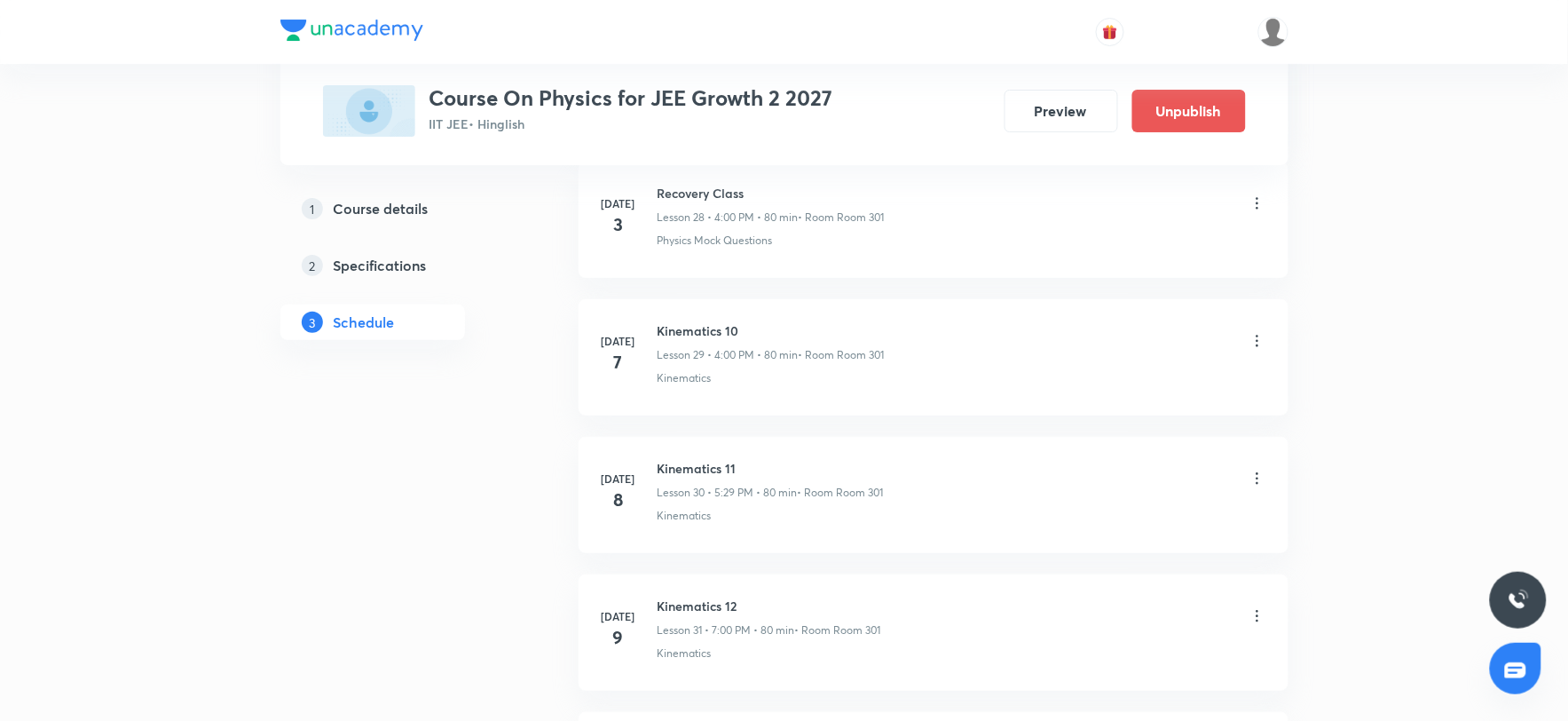 scroll, scrollTop: 4433, scrollLeft: 0, axis: vertical 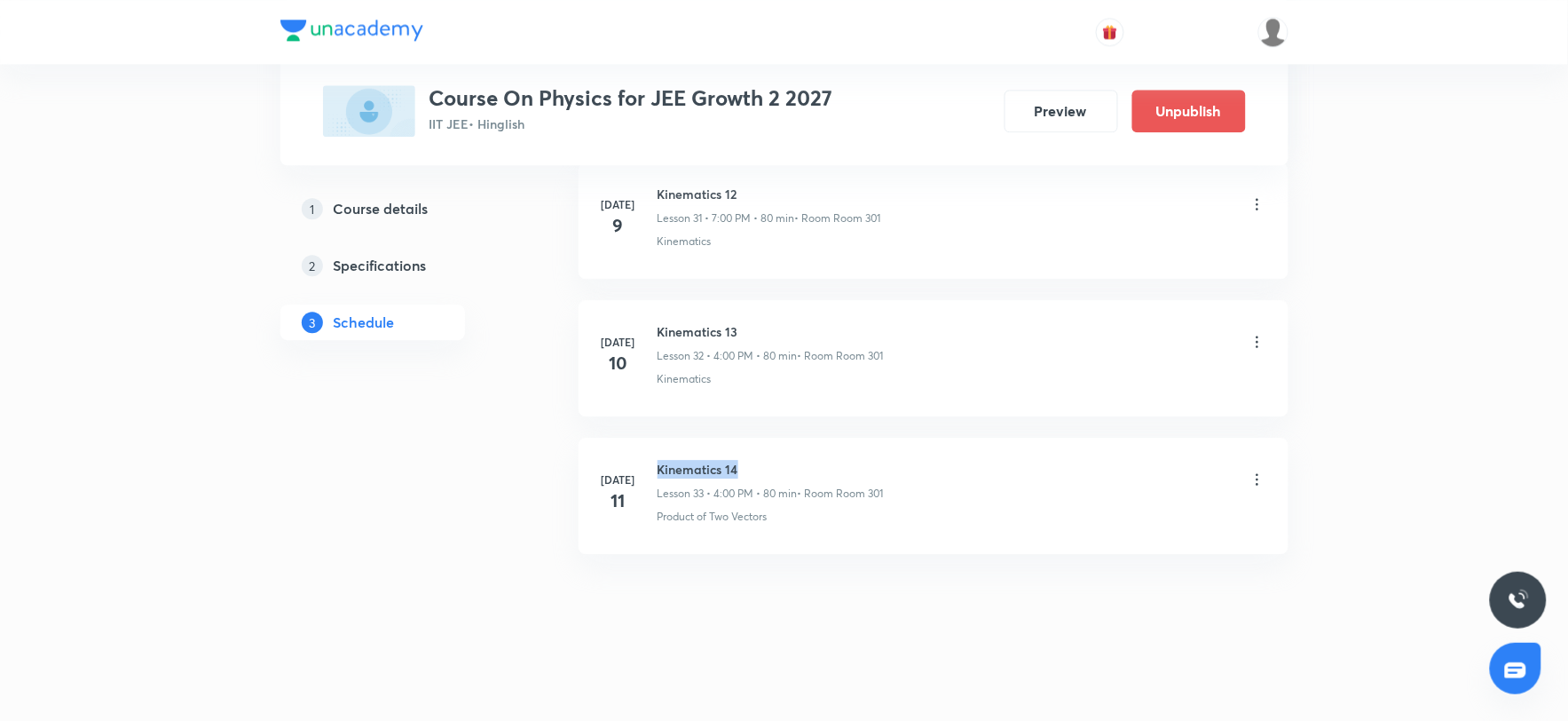 drag, startPoint x: 658, startPoint y: 466, endPoint x: 804, endPoint y: 471, distance: 146.08559 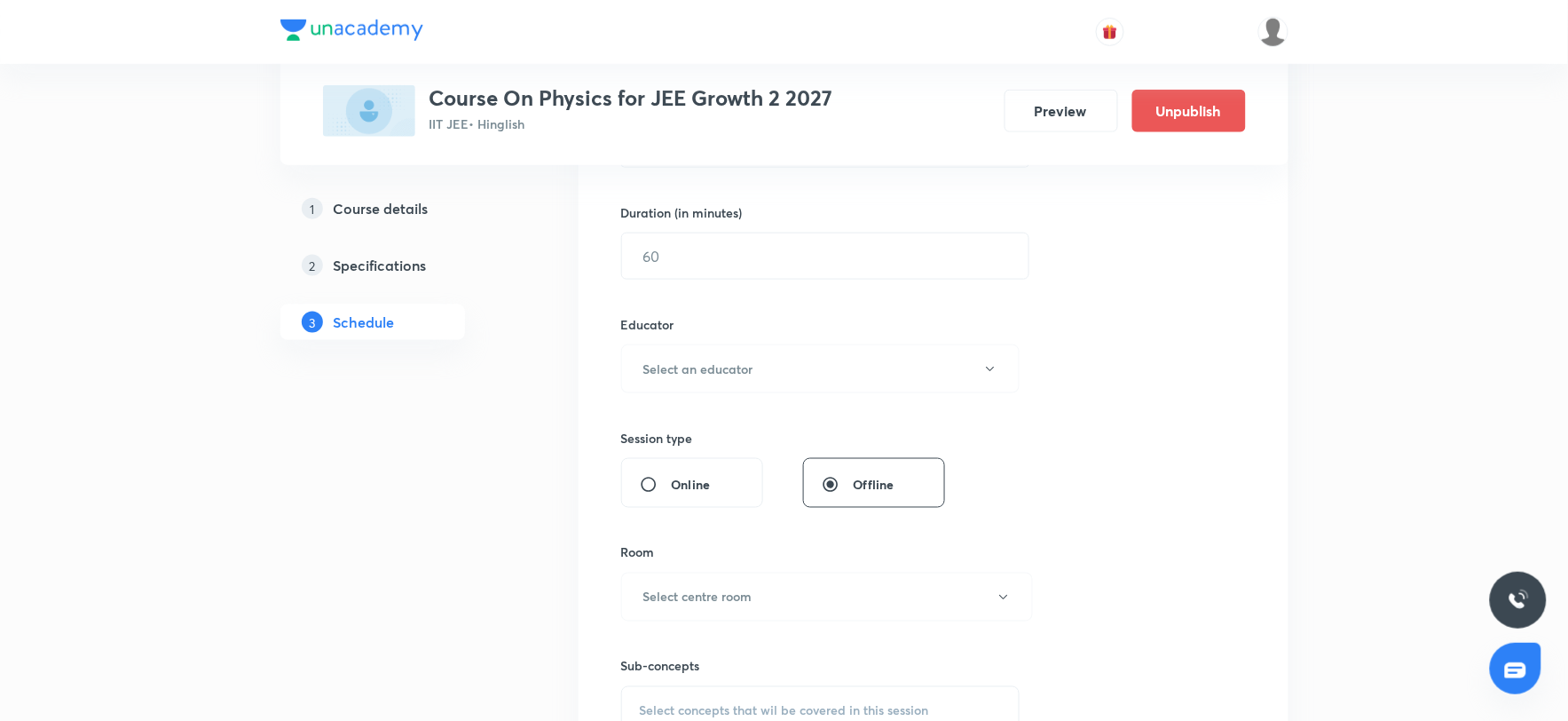 scroll, scrollTop: 0, scrollLeft: 0, axis: both 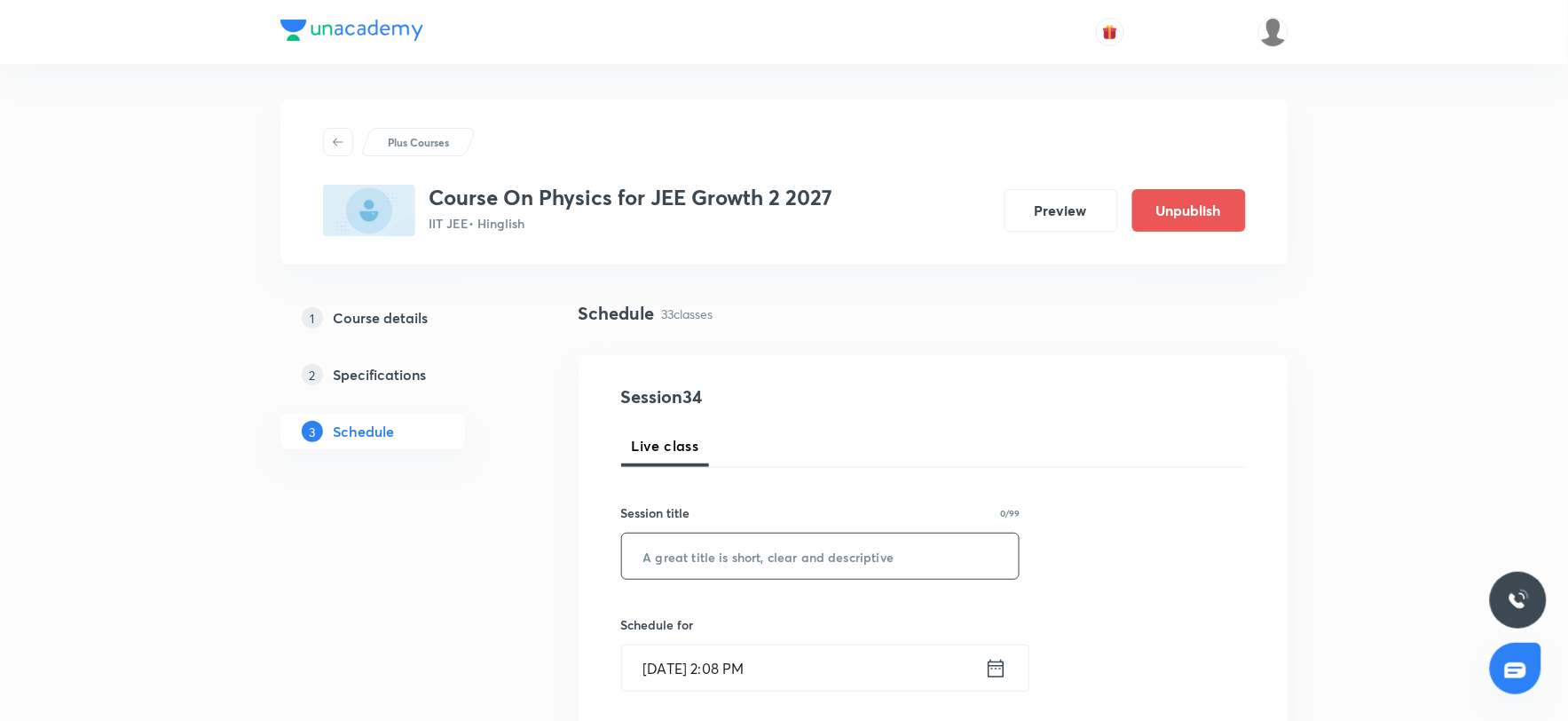 click at bounding box center (821, 556) 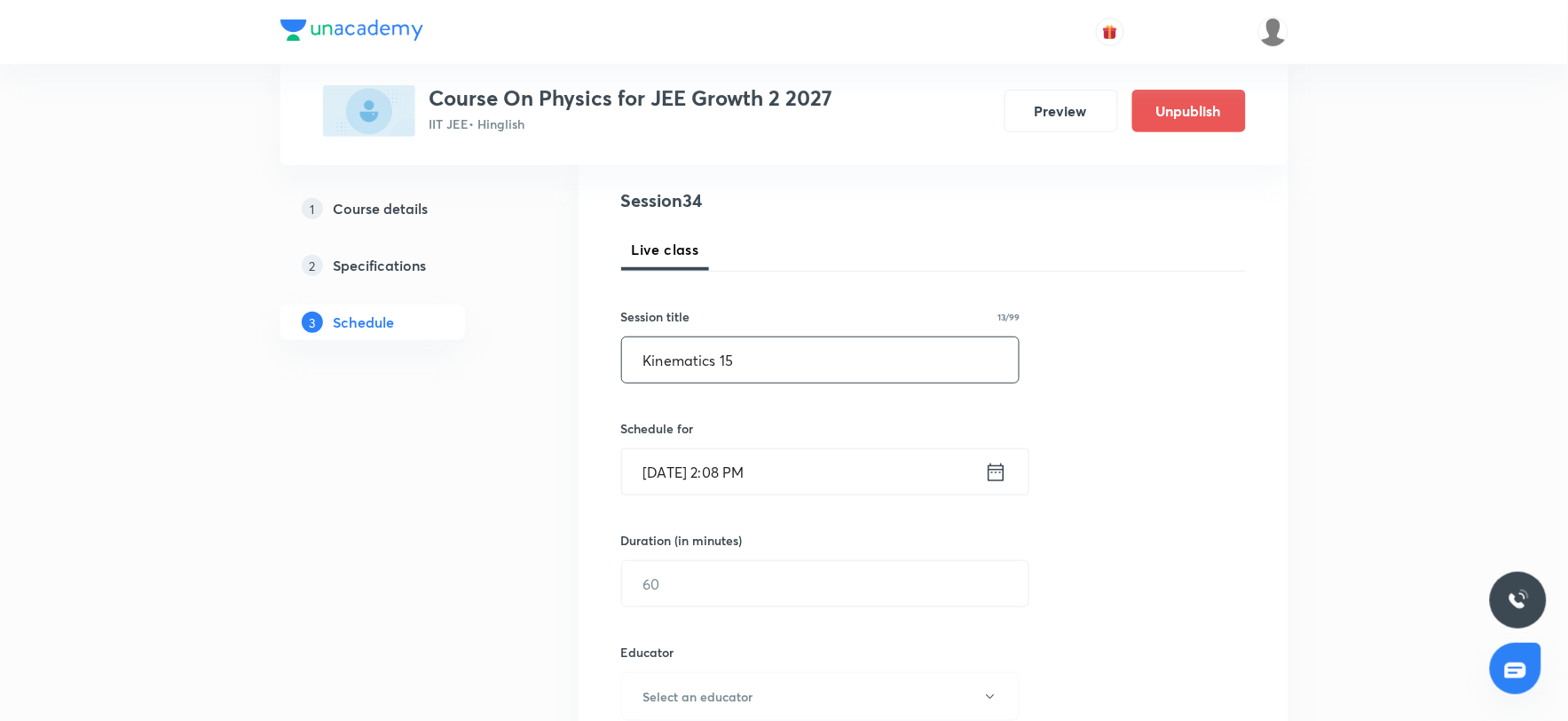 scroll, scrollTop: 197, scrollLeft: 0, axis: vertical 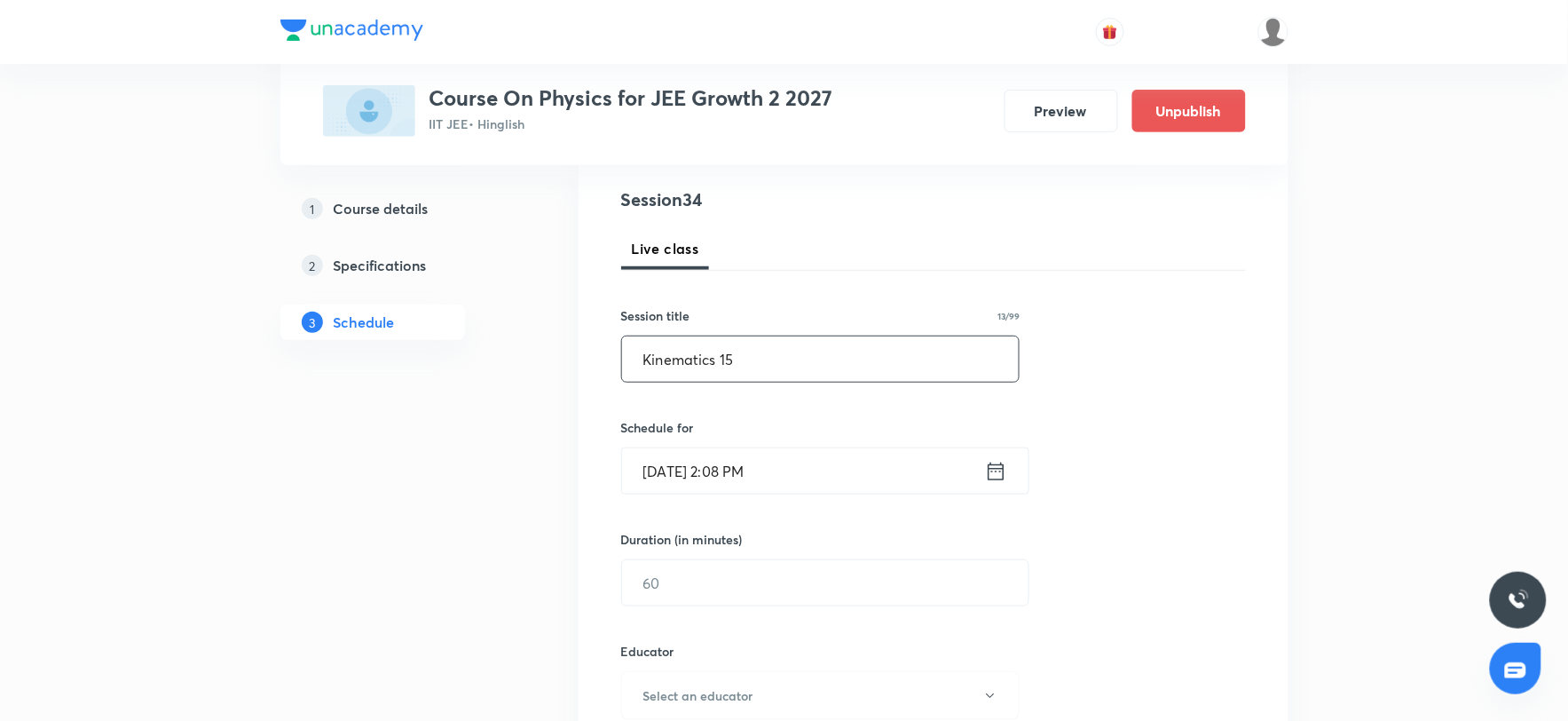 type on "Kinematics 15" 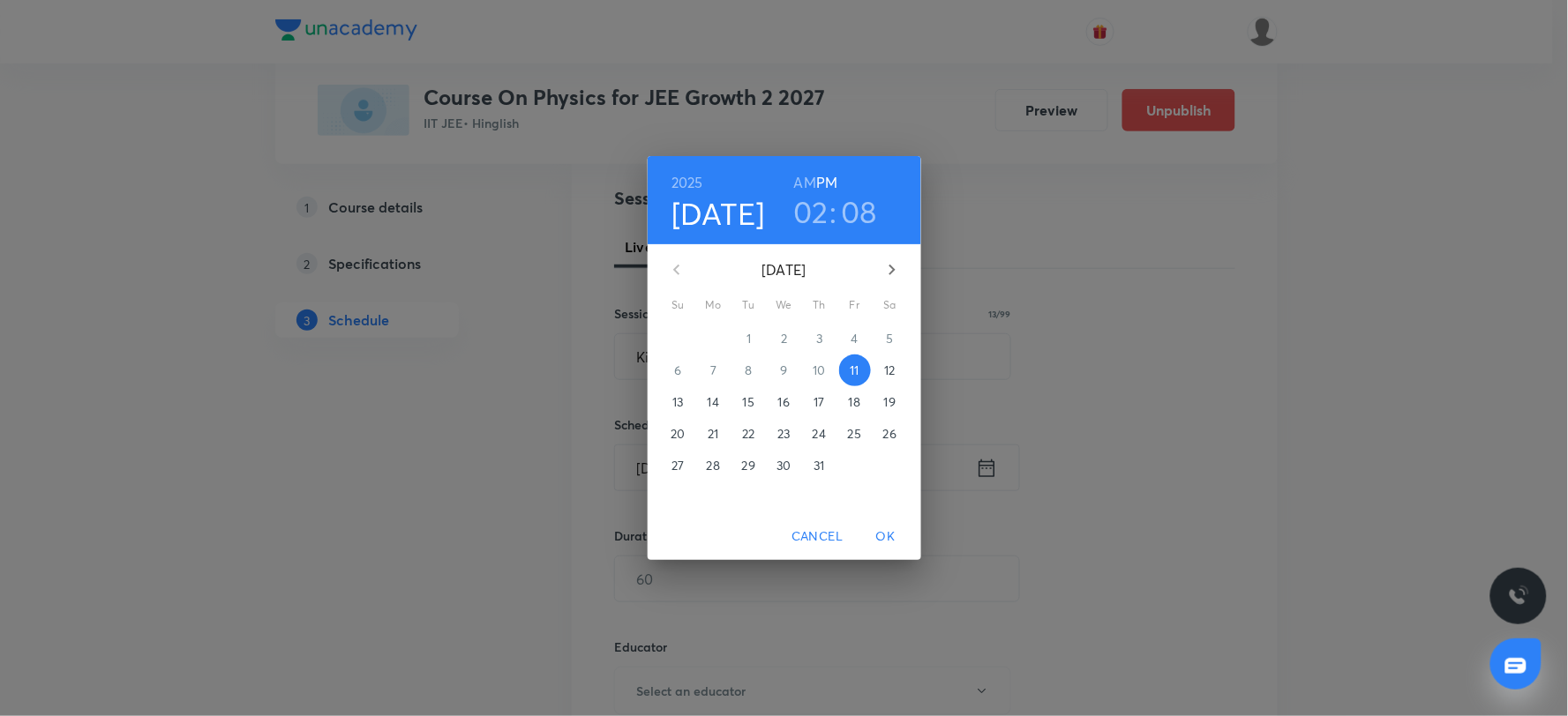 click on "02" at bounding box center (811, 212) 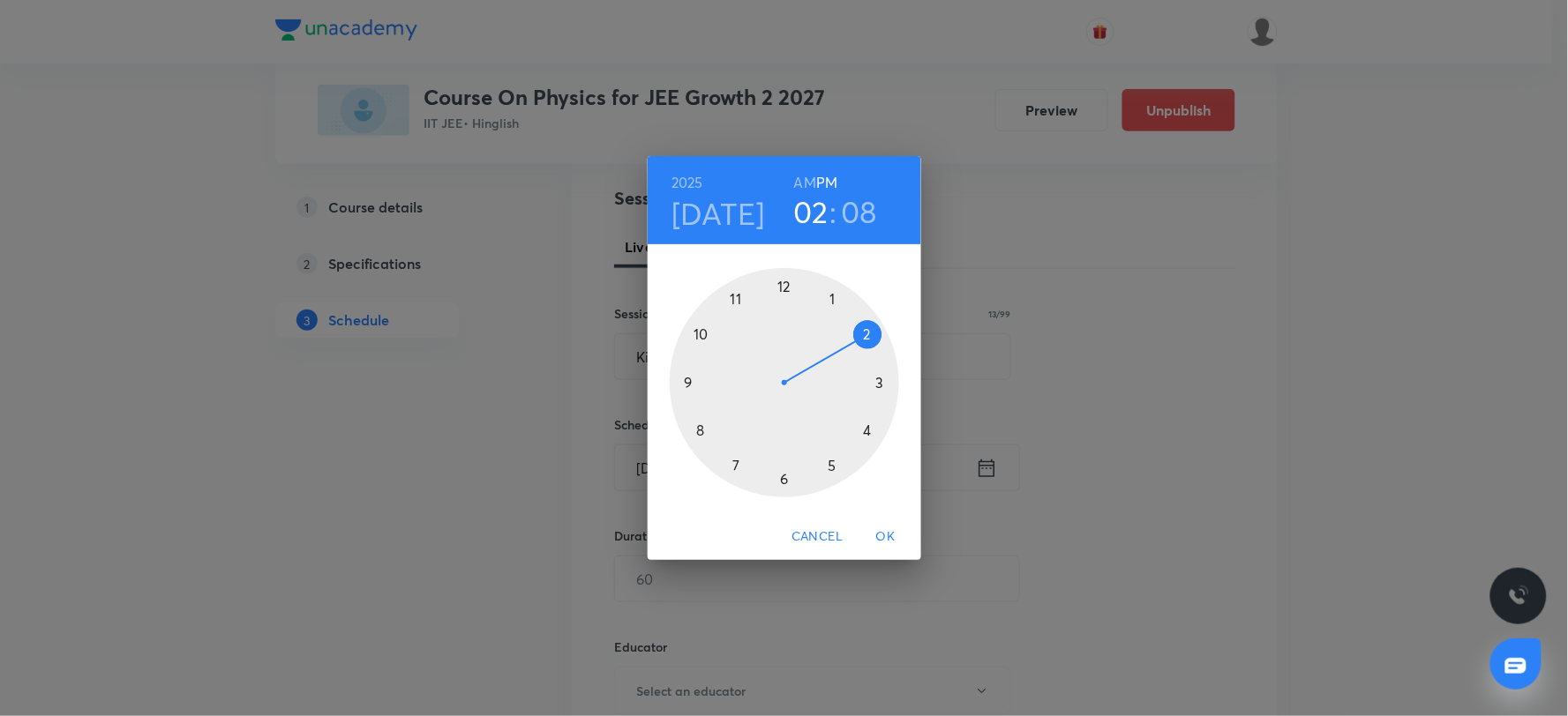 click at bounding box center [784, 383] 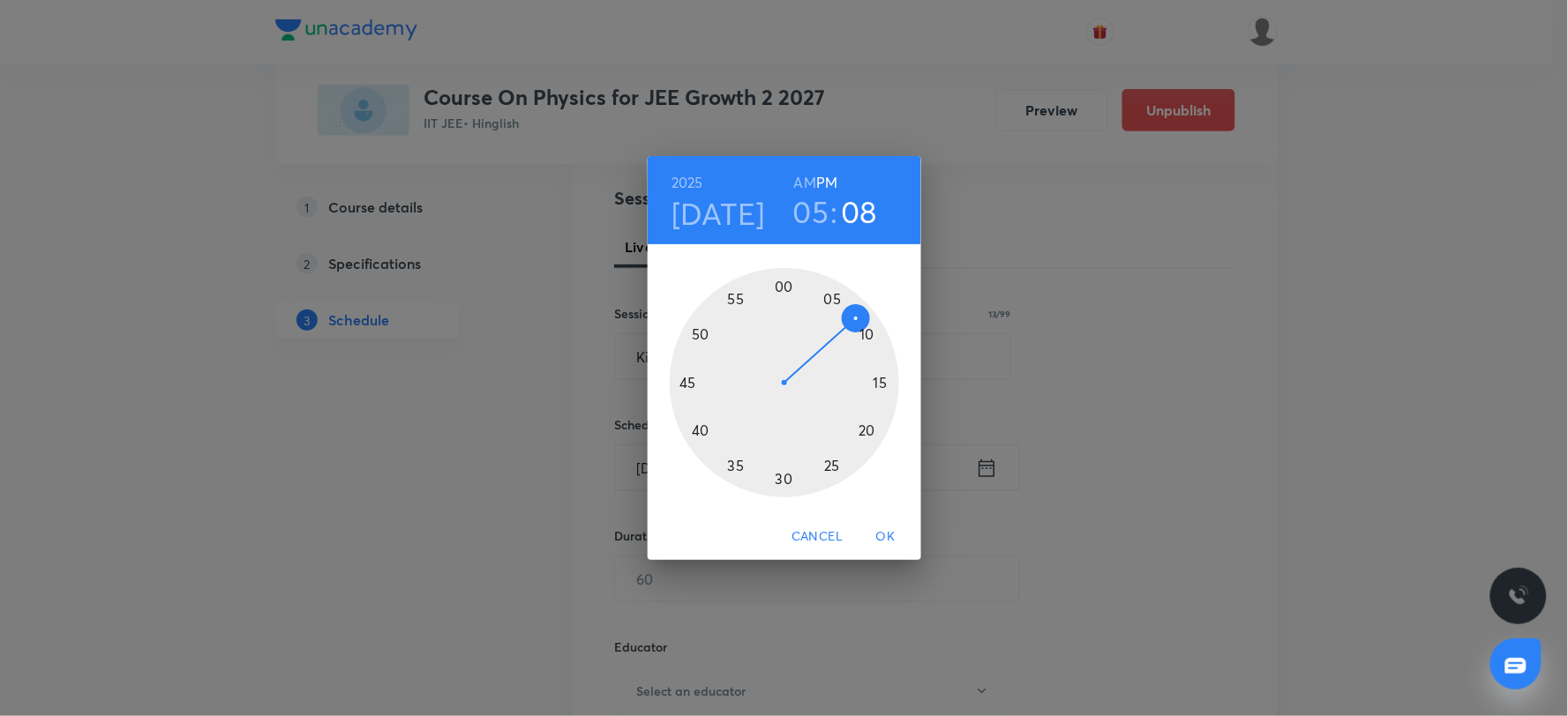 click at bounding box center [784, 383] 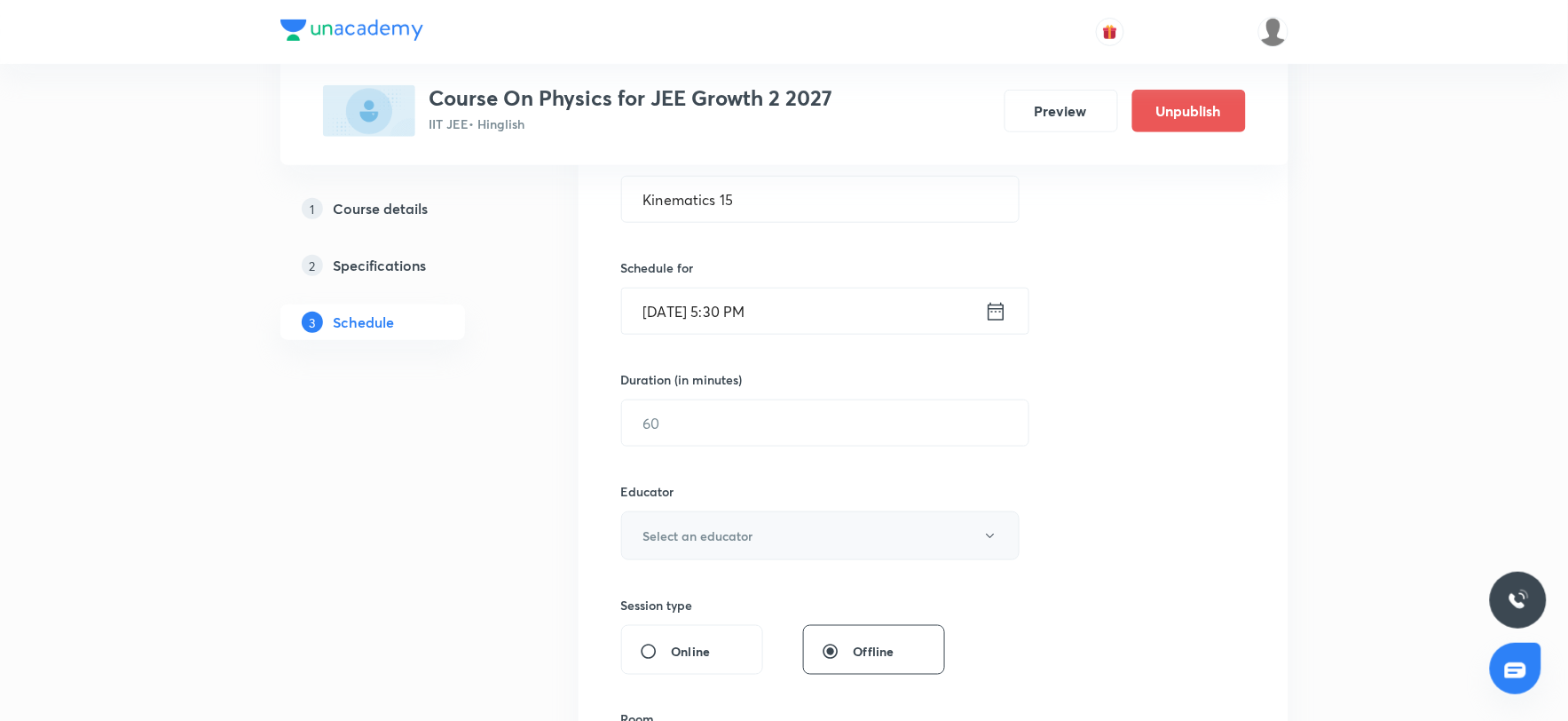 scroll, scrollTop: 394, scrollLeft: 0, axis: vertical 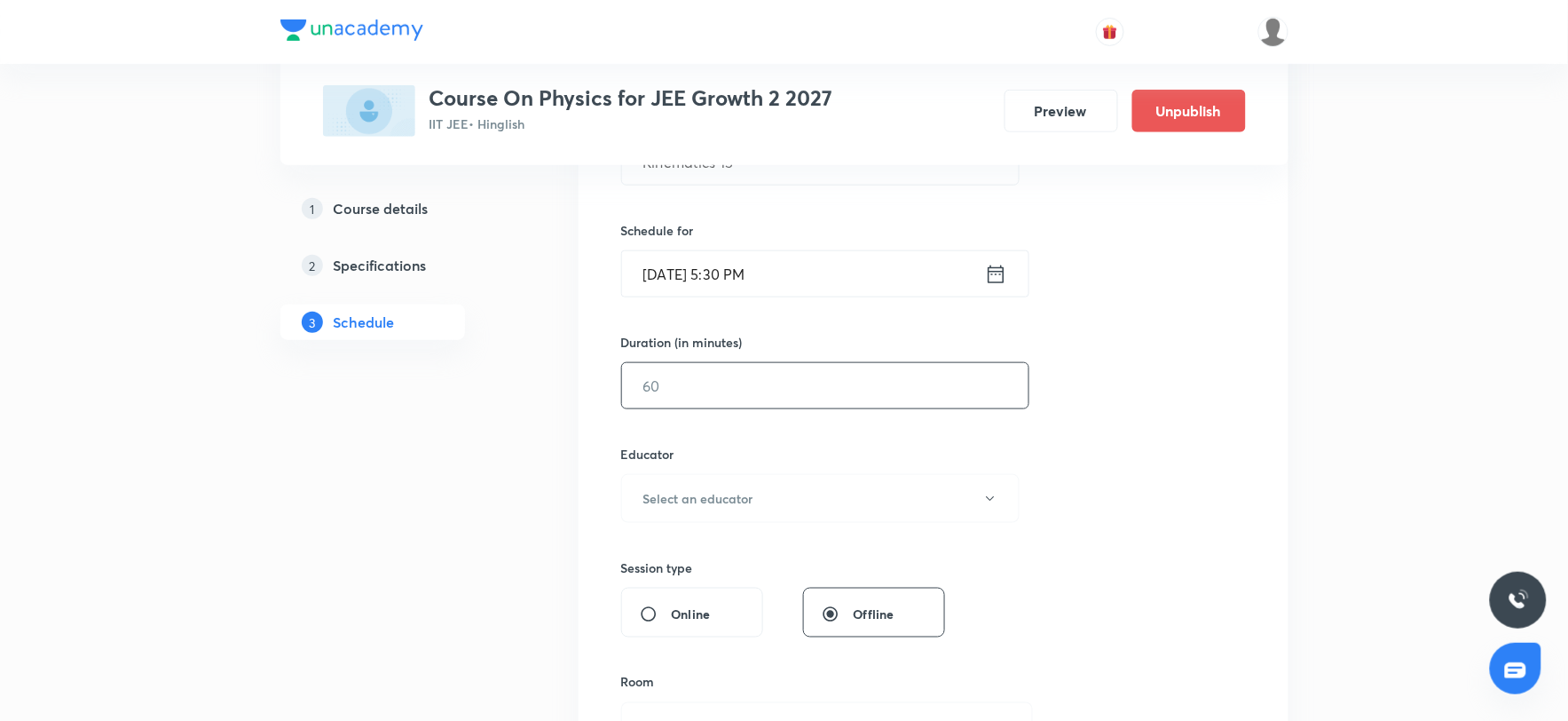 click at bounding box center (825, 385) 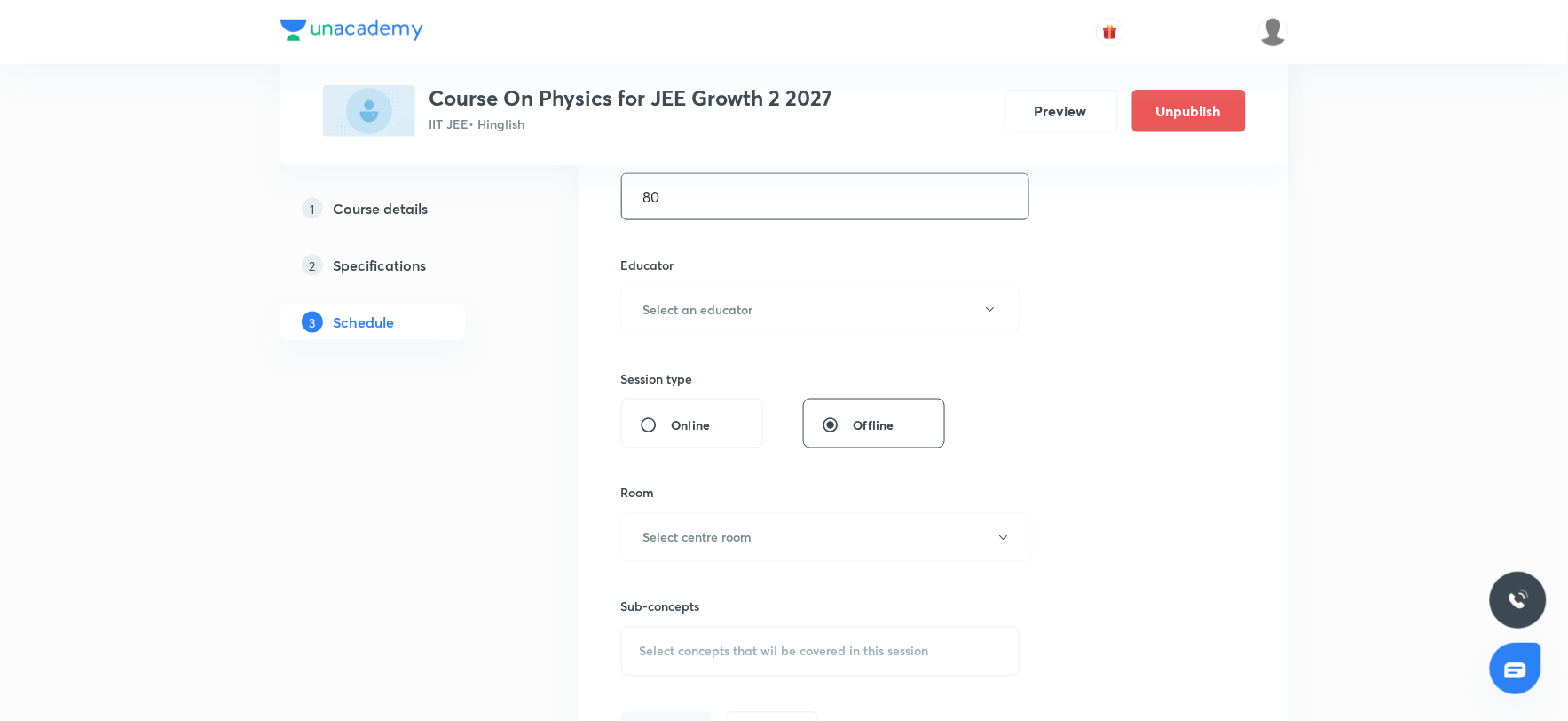 scroll, scrollTop: 591, scrollLeft: 0, axis: vertical 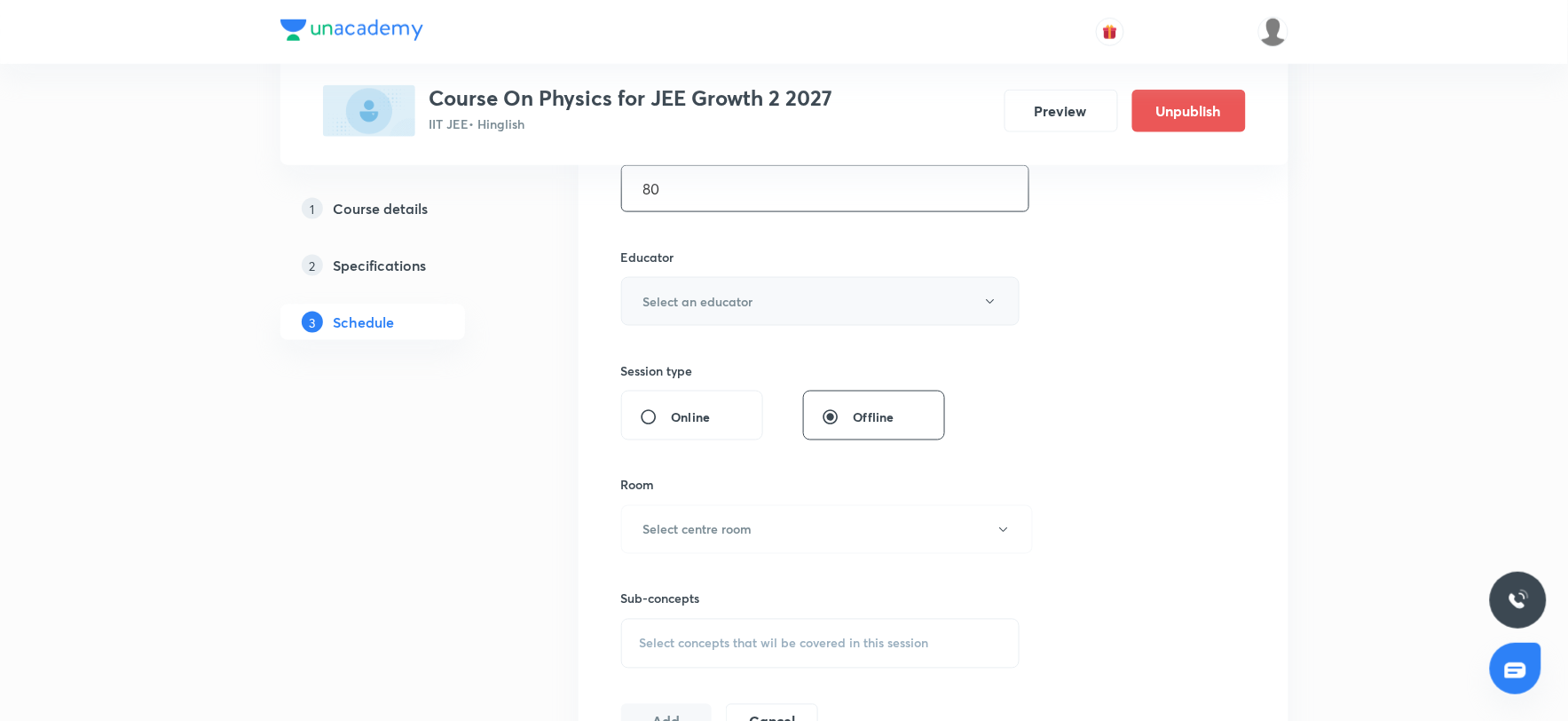 type on "80" 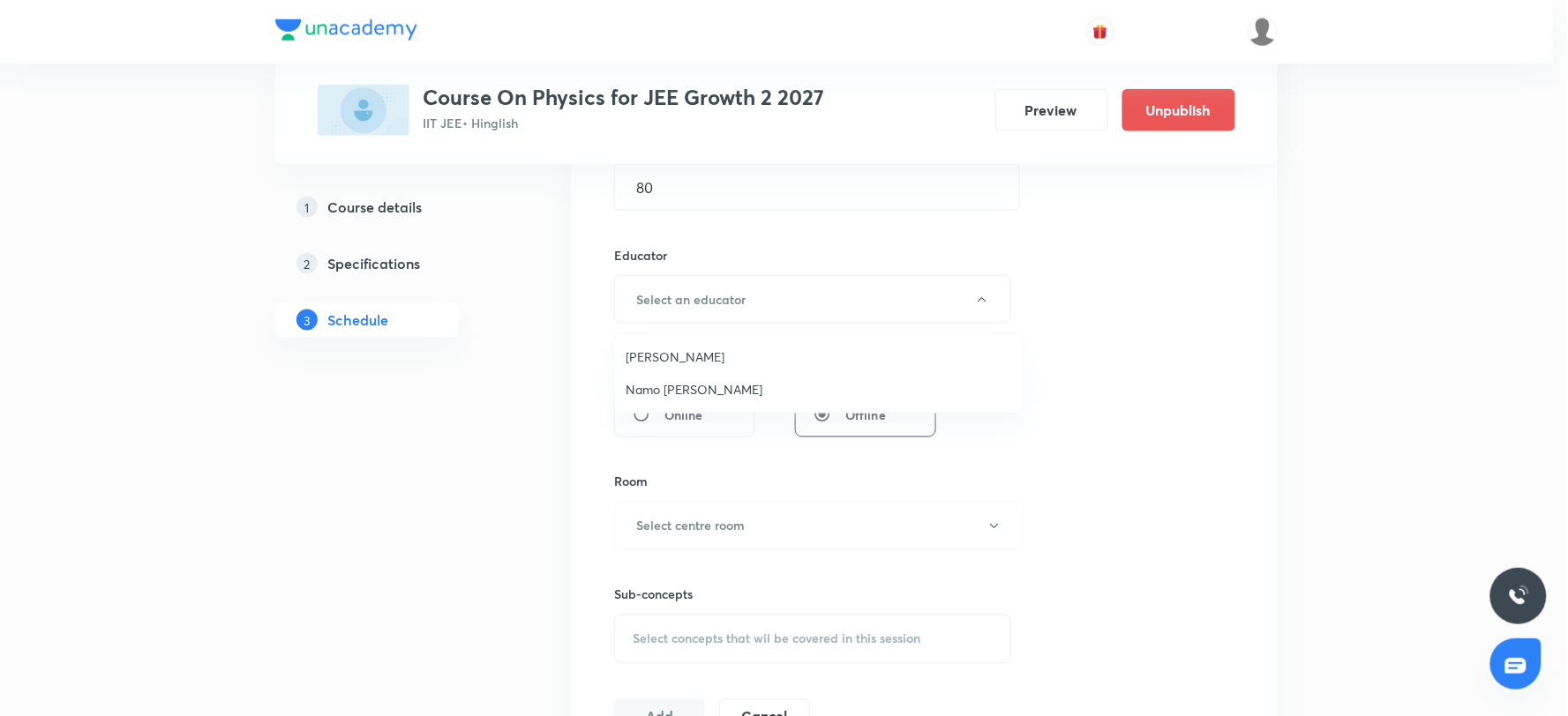 click at bounding box center [784, 358] 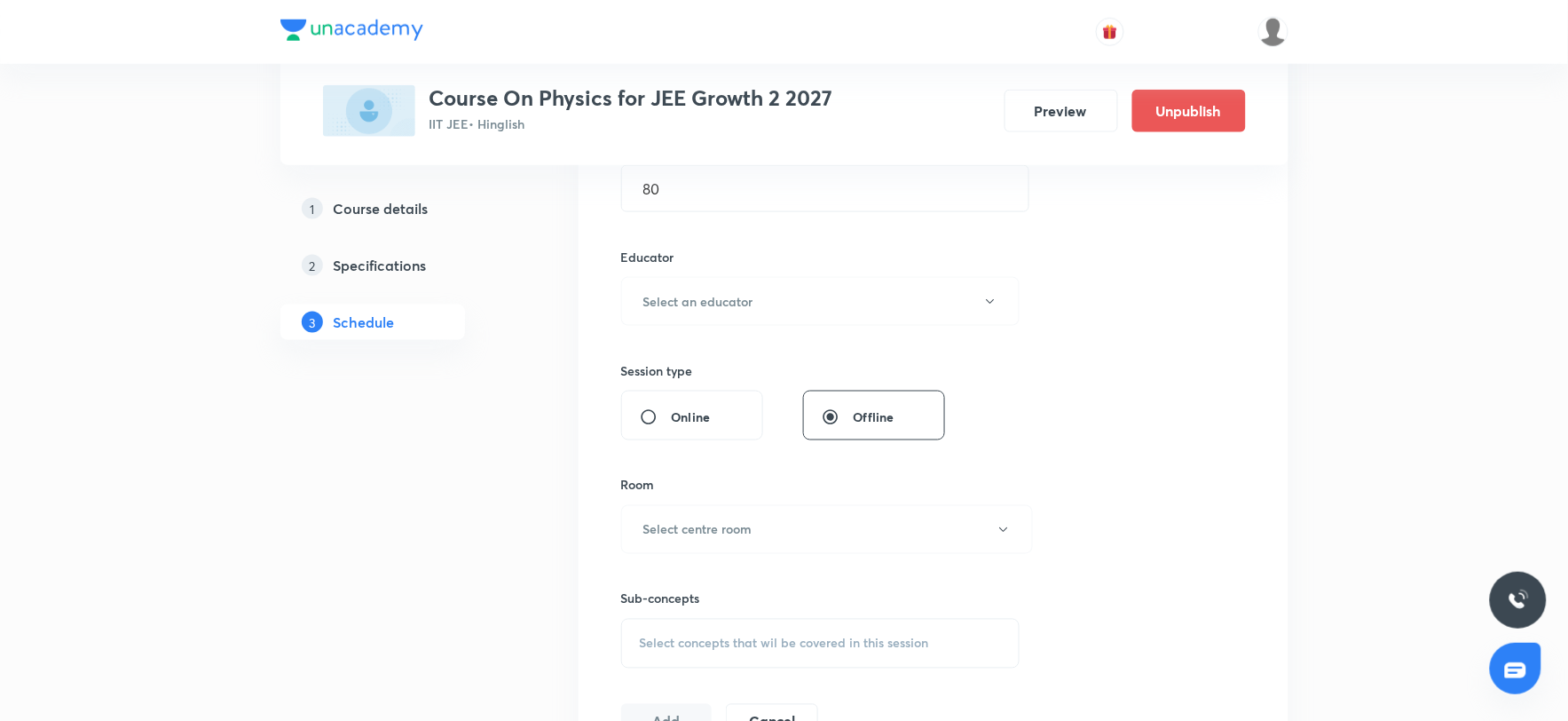 scroll, scrollTop: 394, scrollLeft: 0, axis: vertical 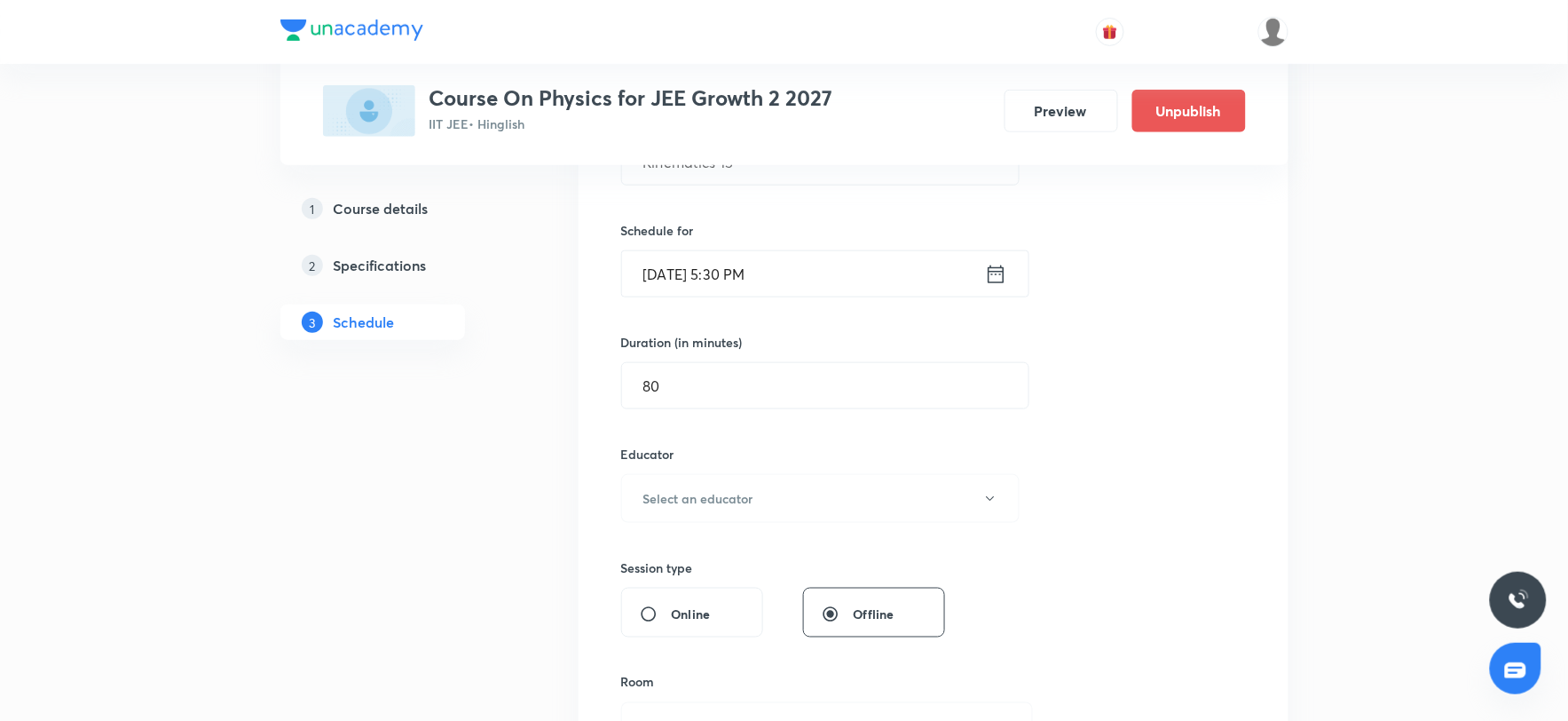 click on "Course details" at bounding box center [381, 209] 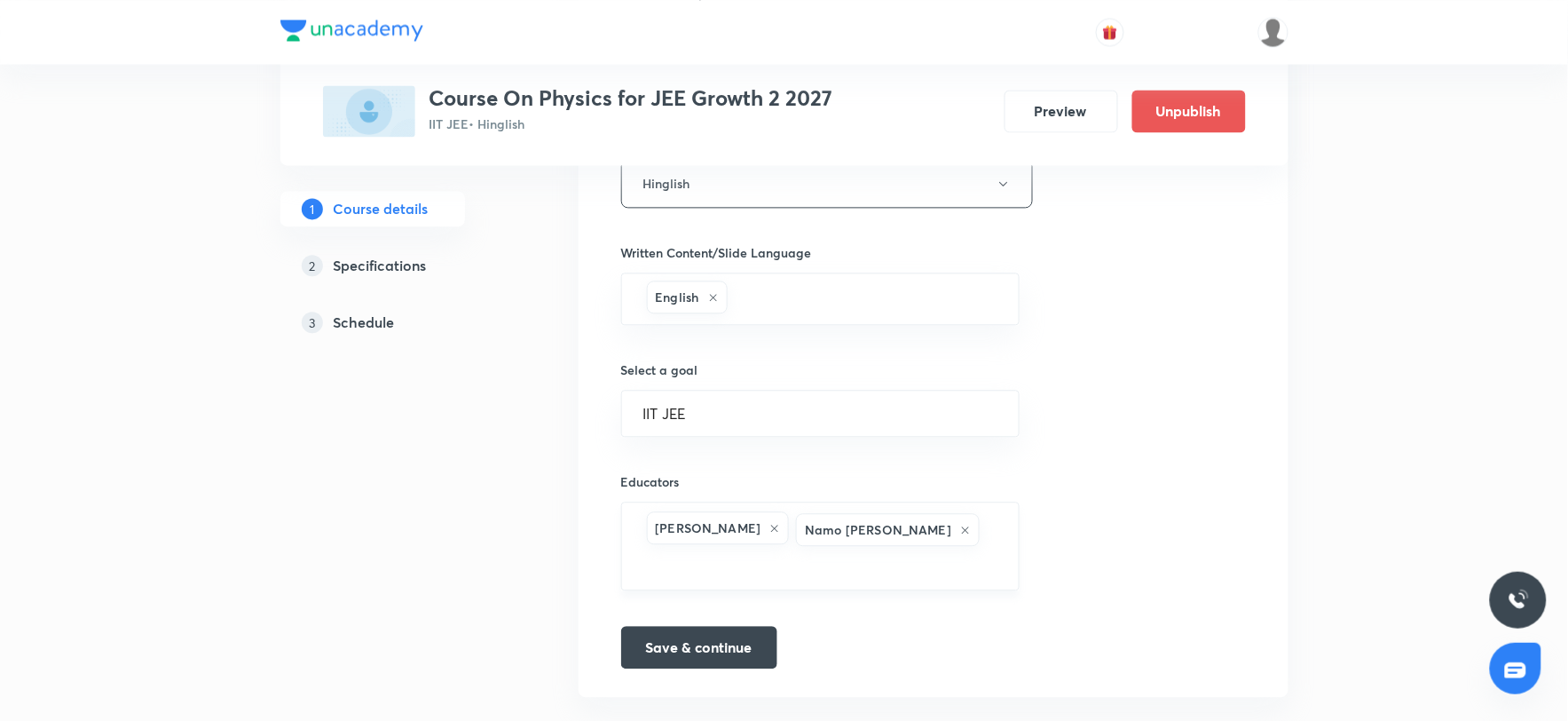 scroll, scrollTop: 1042, scrollLeft: 0, axis: vertical 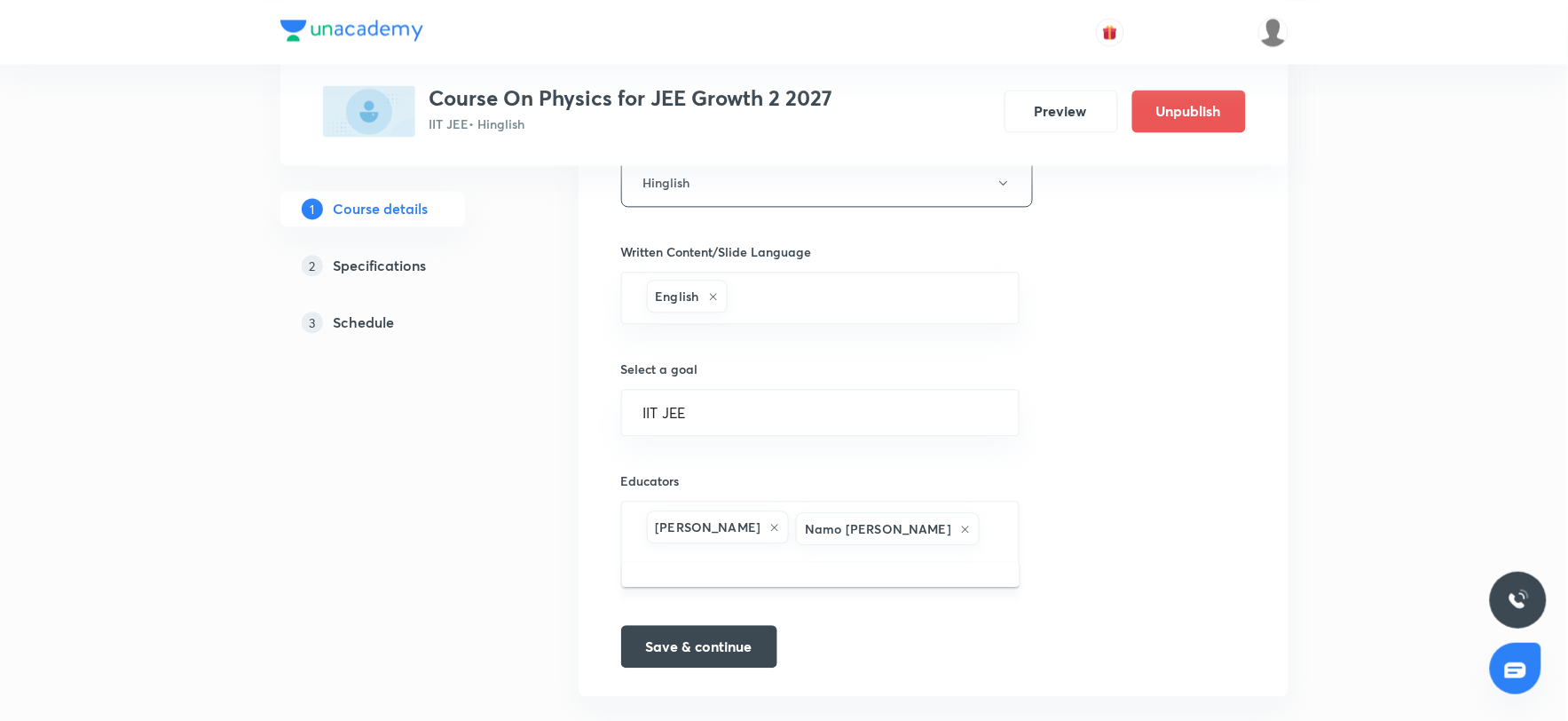 click at bounding box center [821, 565] 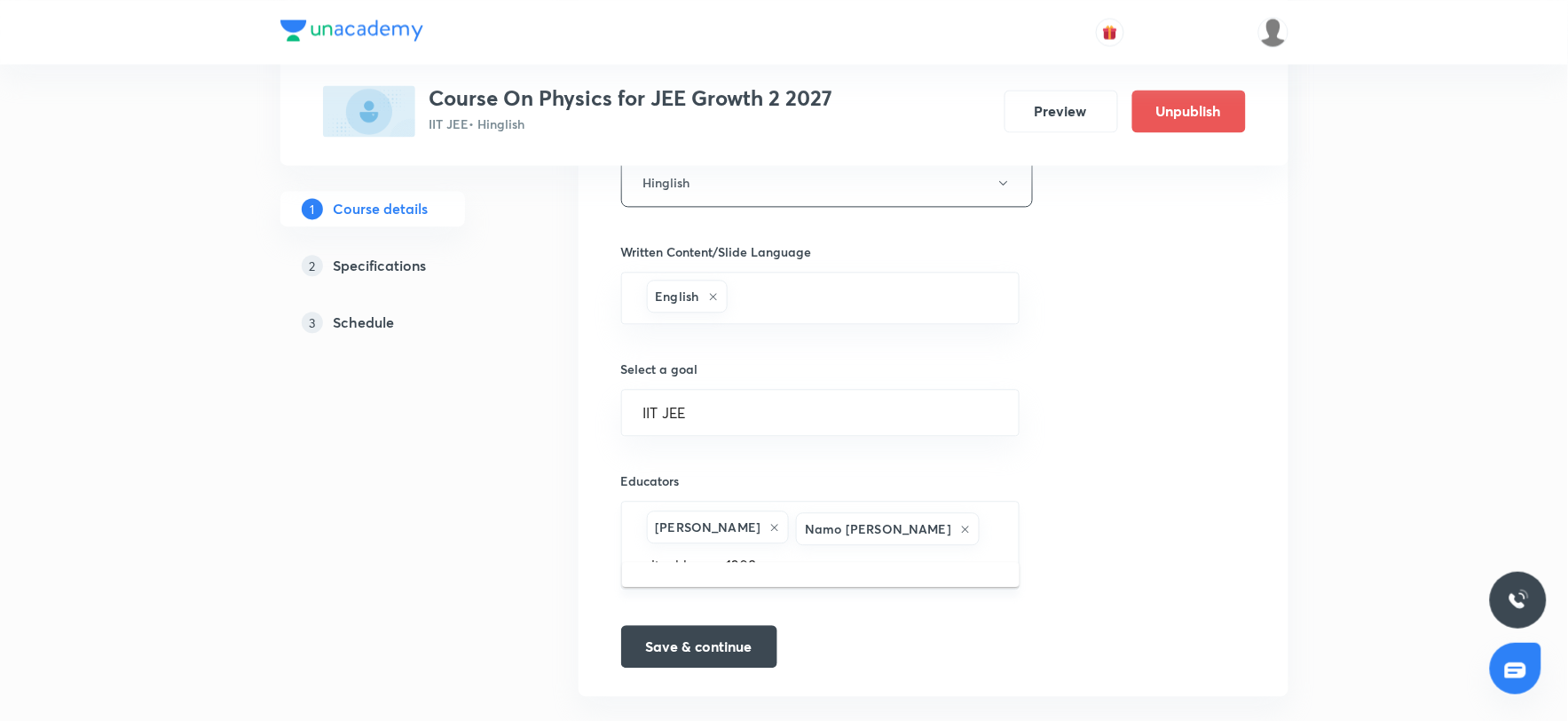 scroll, scrollTop: 0, scrollLeft: 44, axis: horizontal 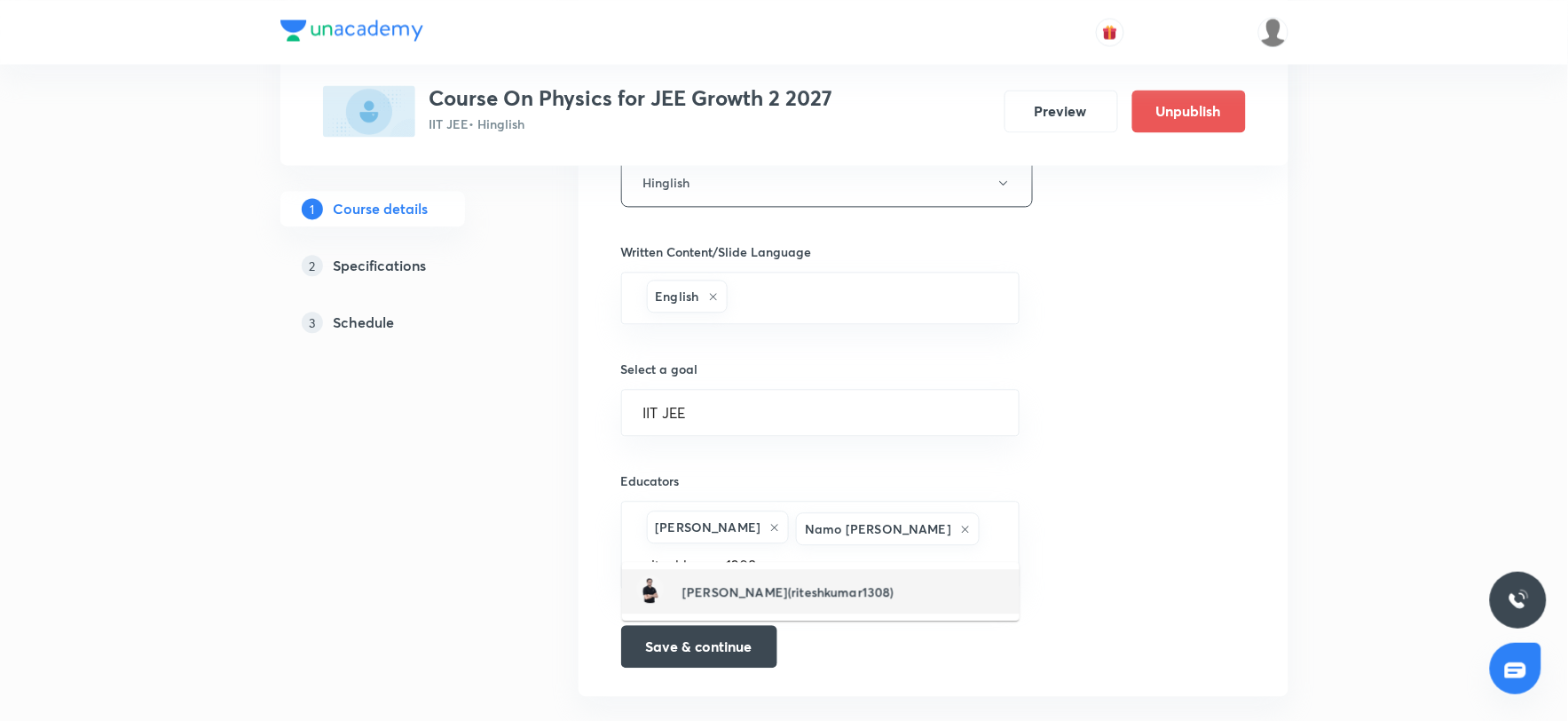 click on "Ritesh Kumar(riteshkumar1308)" at bounding box center [788, 591] 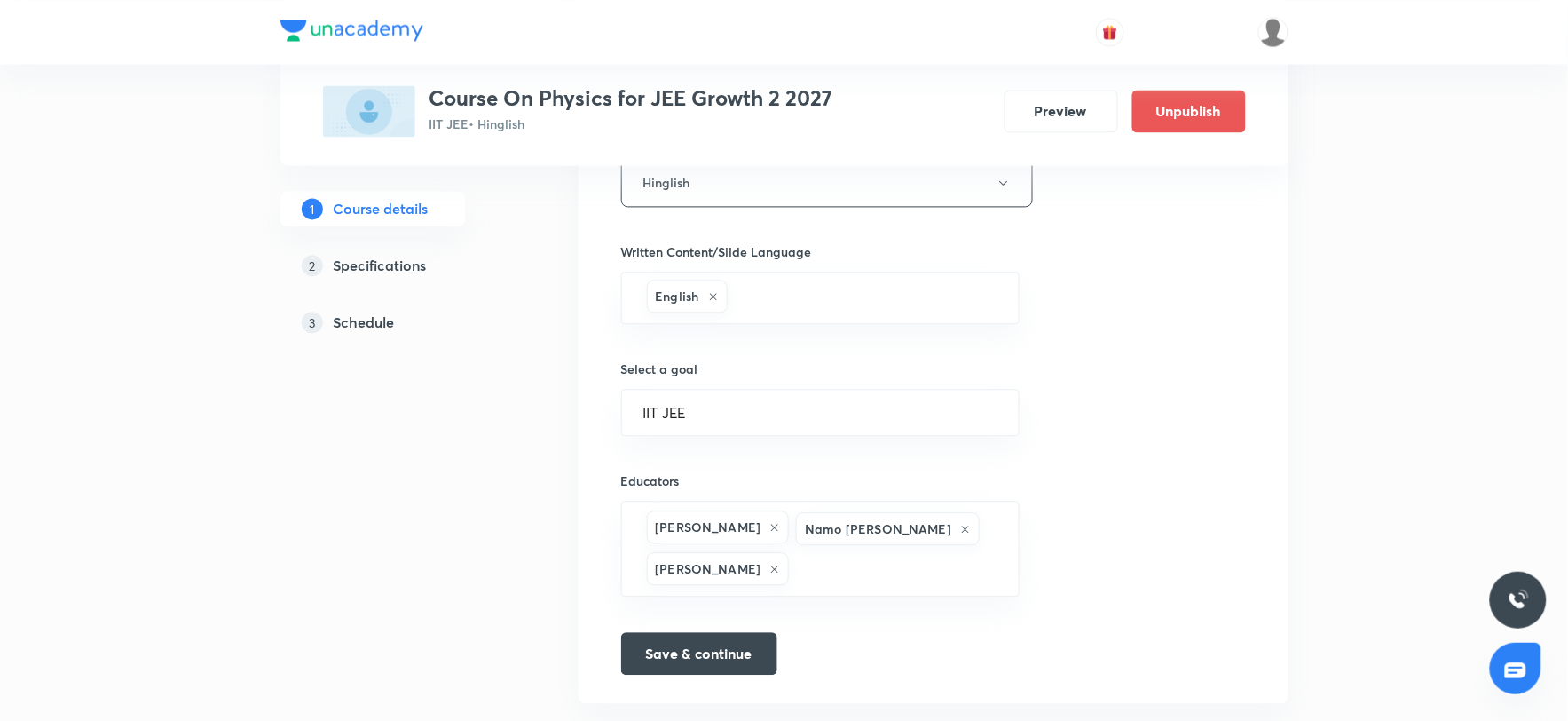 scroll, scrollTop: 0, scrollLeft: 0, axis: both 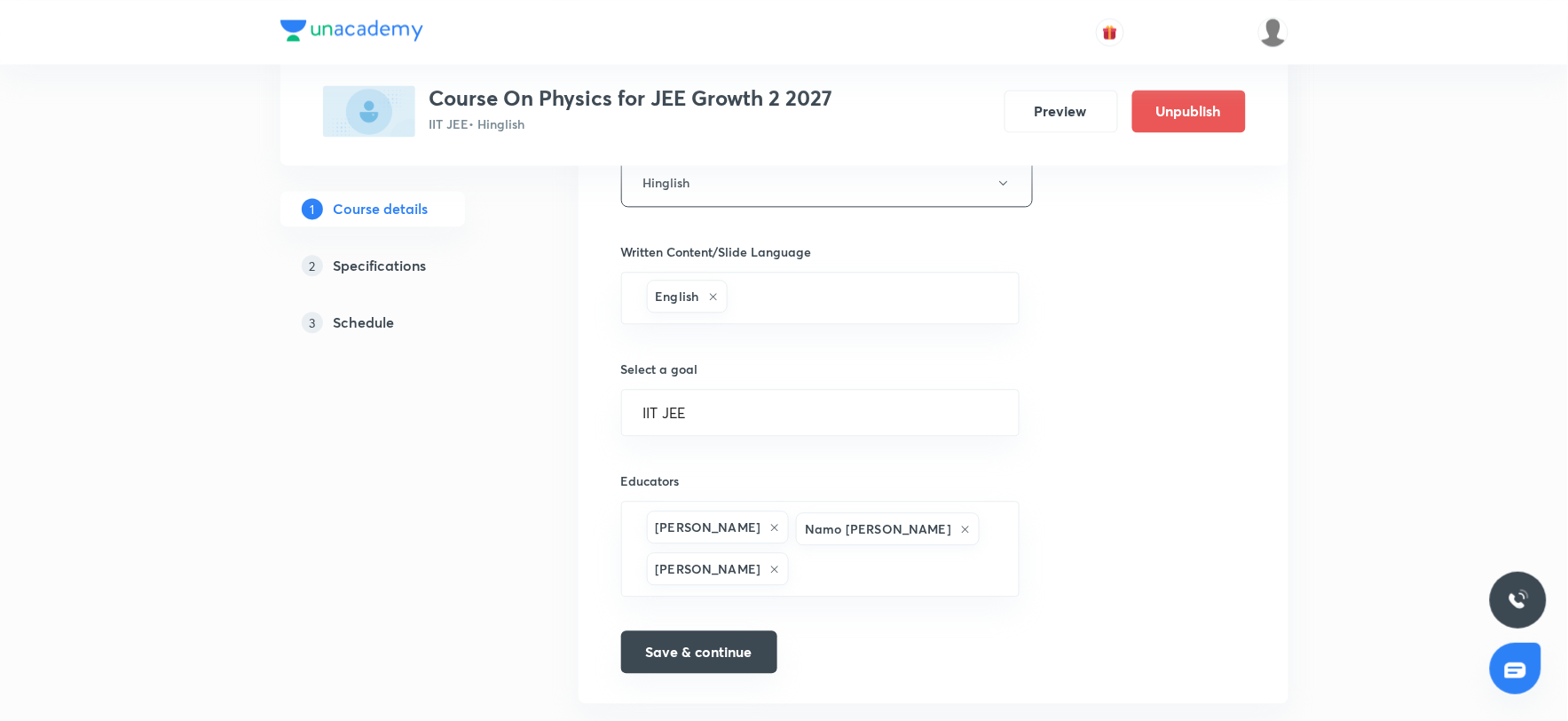 click on "Save & continue" at bounding box center [699, 652] 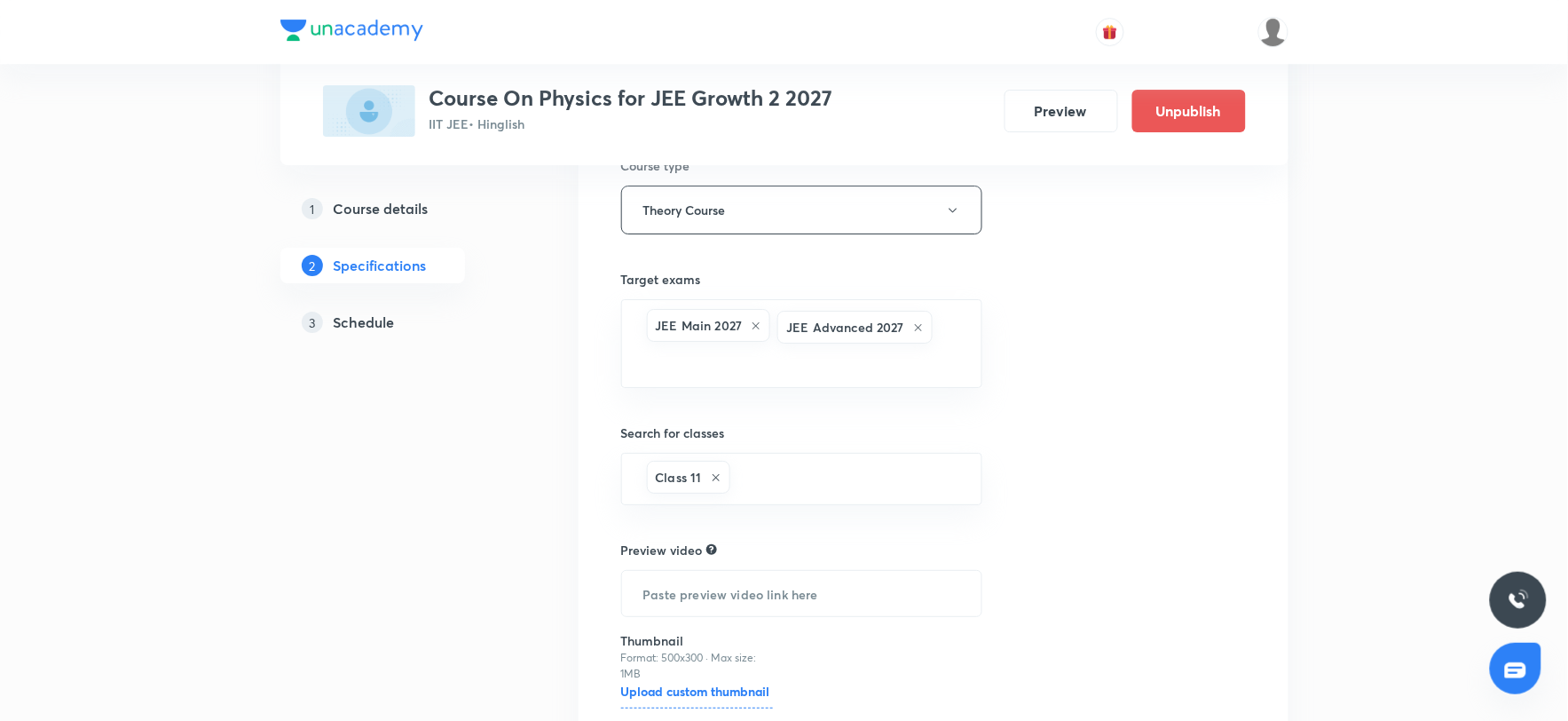 scroll, scrollTop: 1938, scrollLeft: 0, axis: vertical 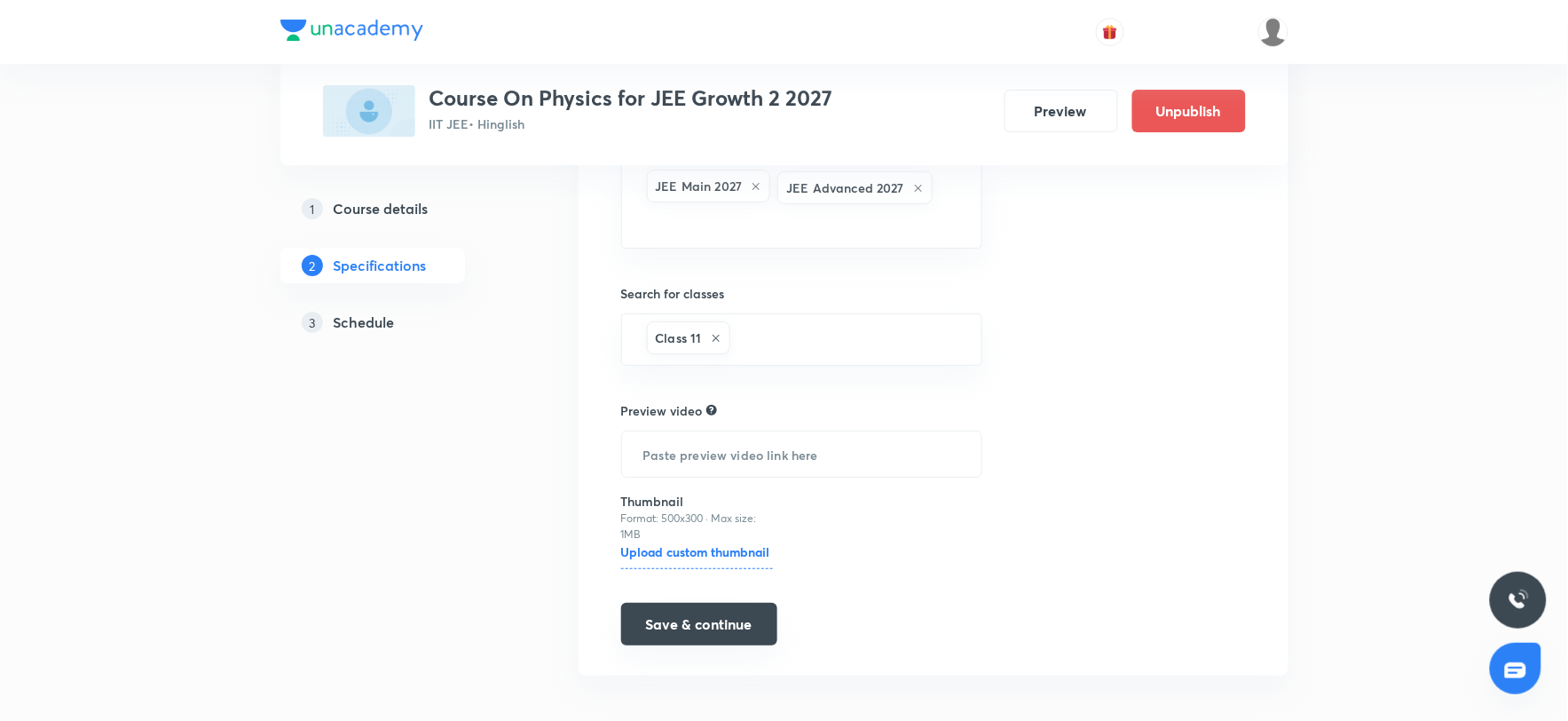 click on "Save & continue" at bounding box center [699, 624] 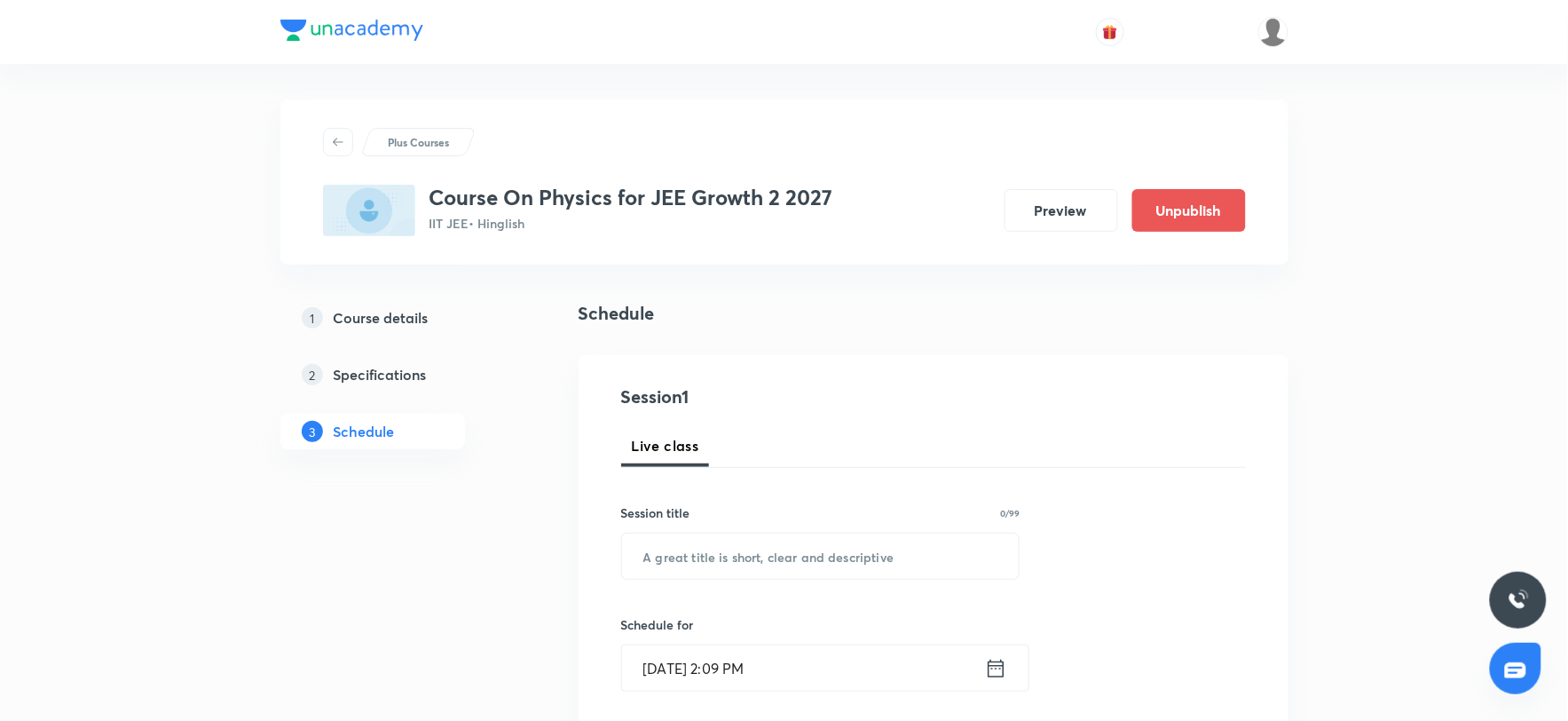 click on "Specifications" at bounding box center [380, 375] 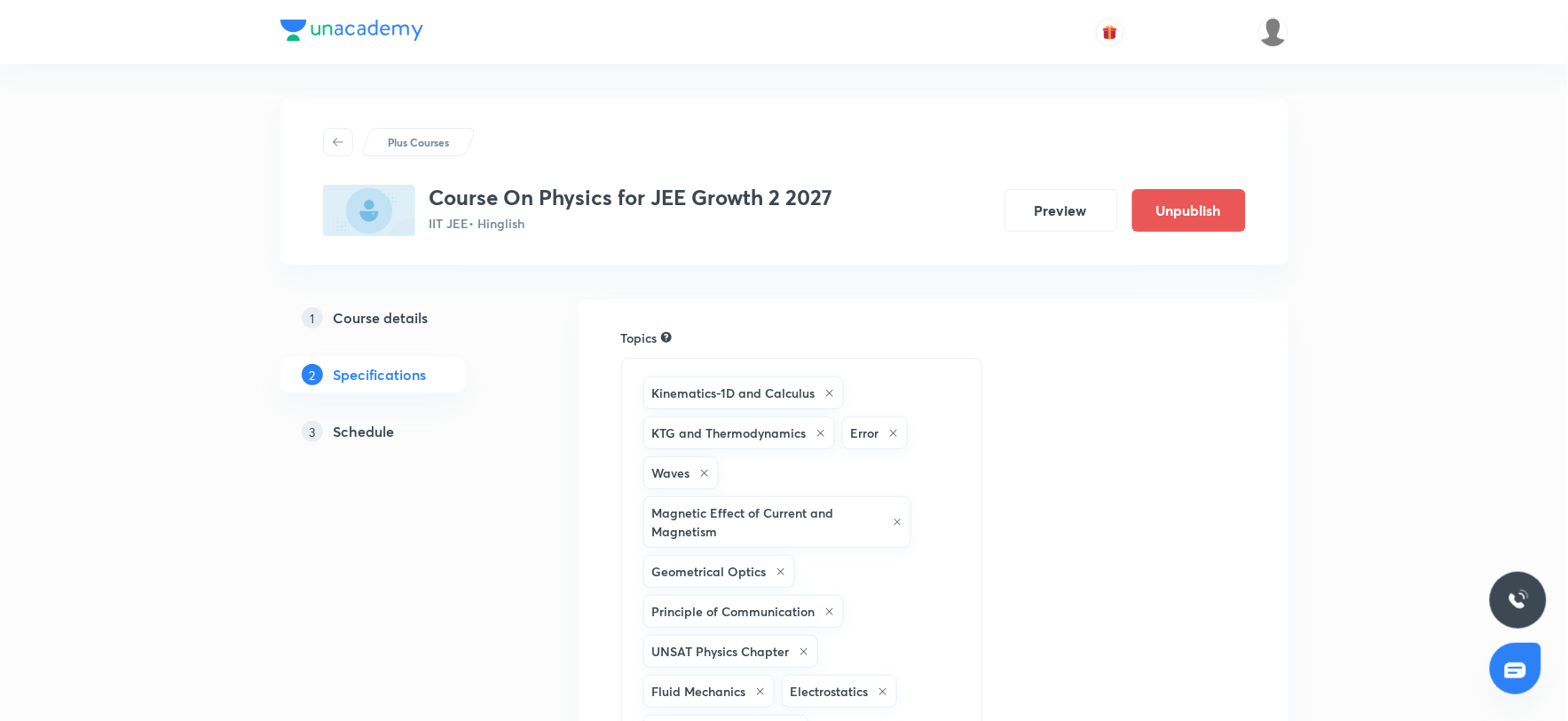 click on "3 Schedule" at bounding box center (405, 432) 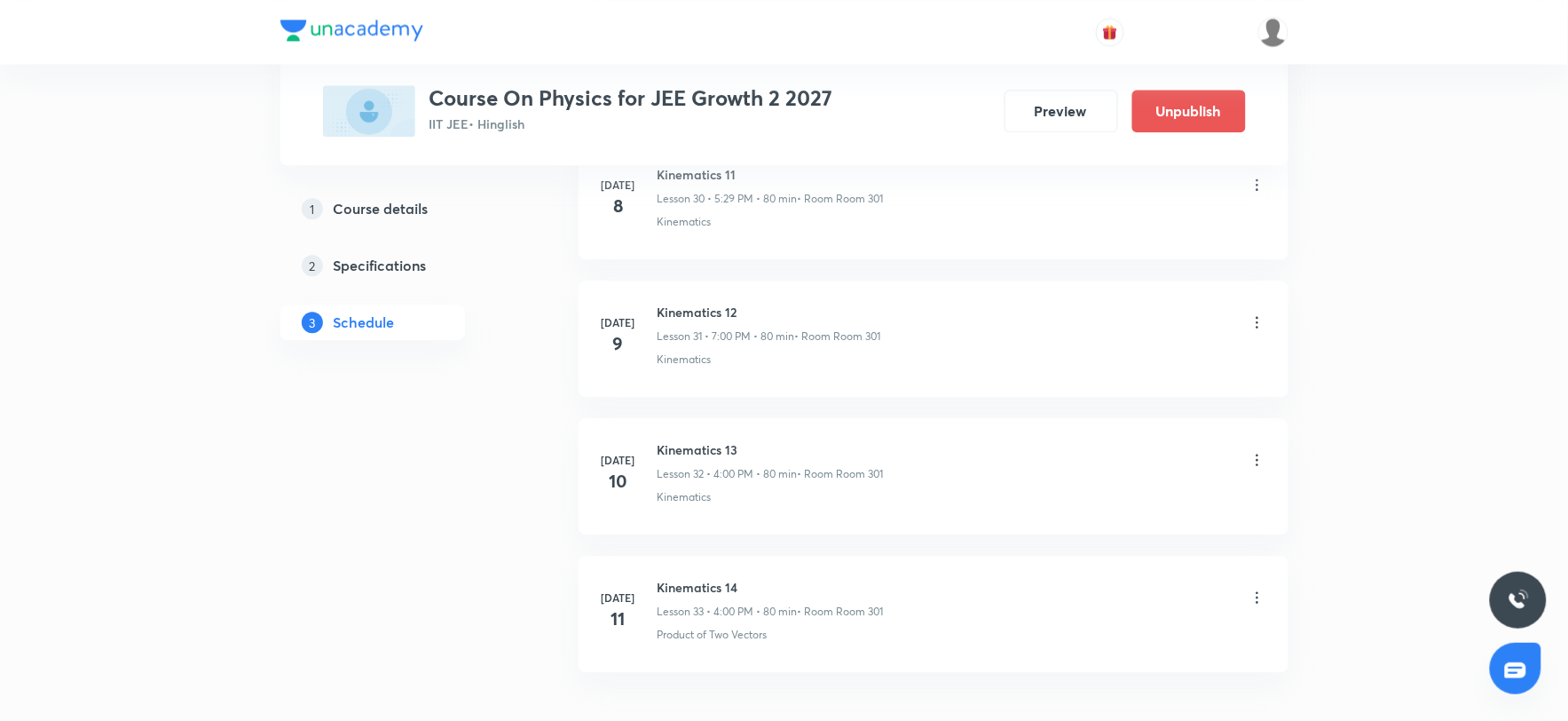 scroll, scrollTop: 5363, scrollLeft: 0, axis: vertical 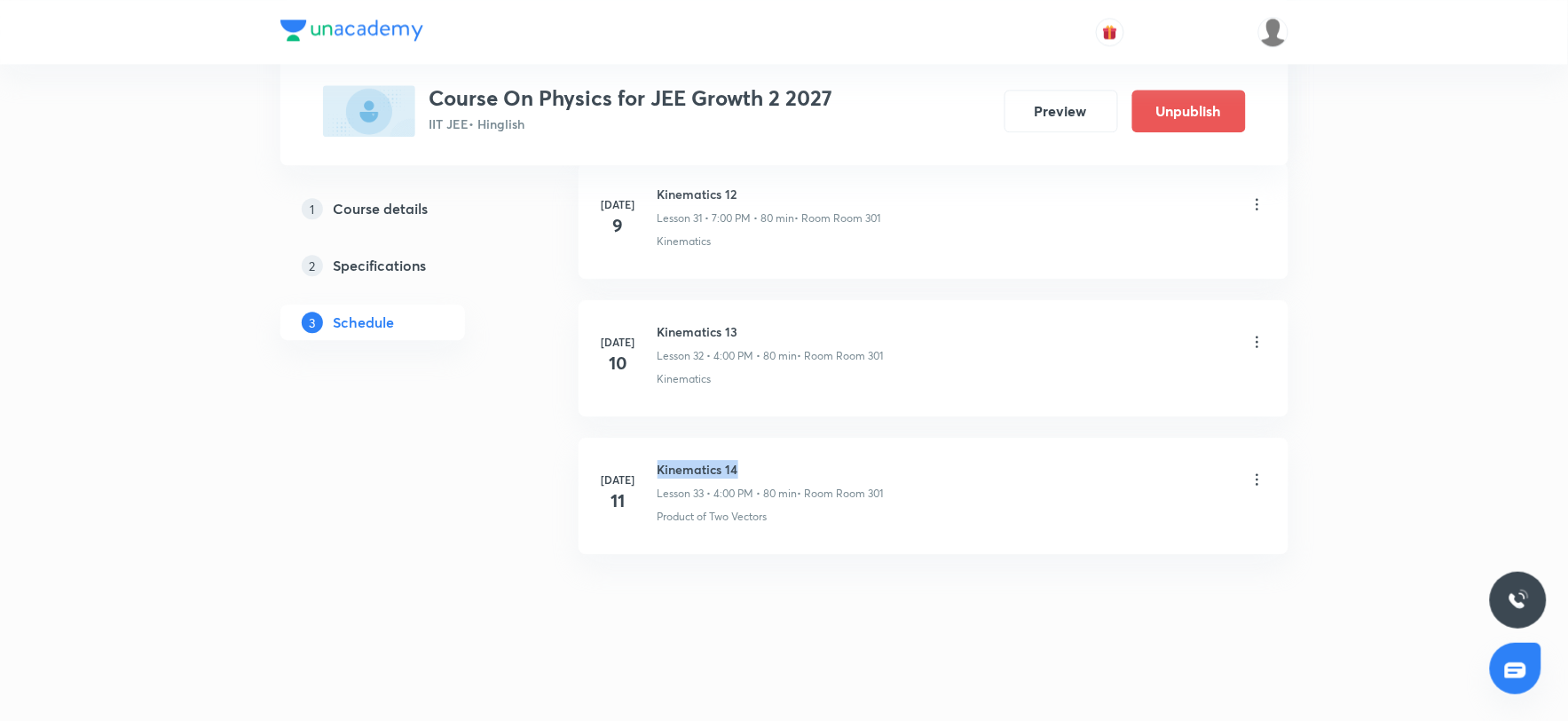drag, startPoint x: 660, startPoint y: 466, endPoint x: 790, endPoint y: 467, distance: 130.00385 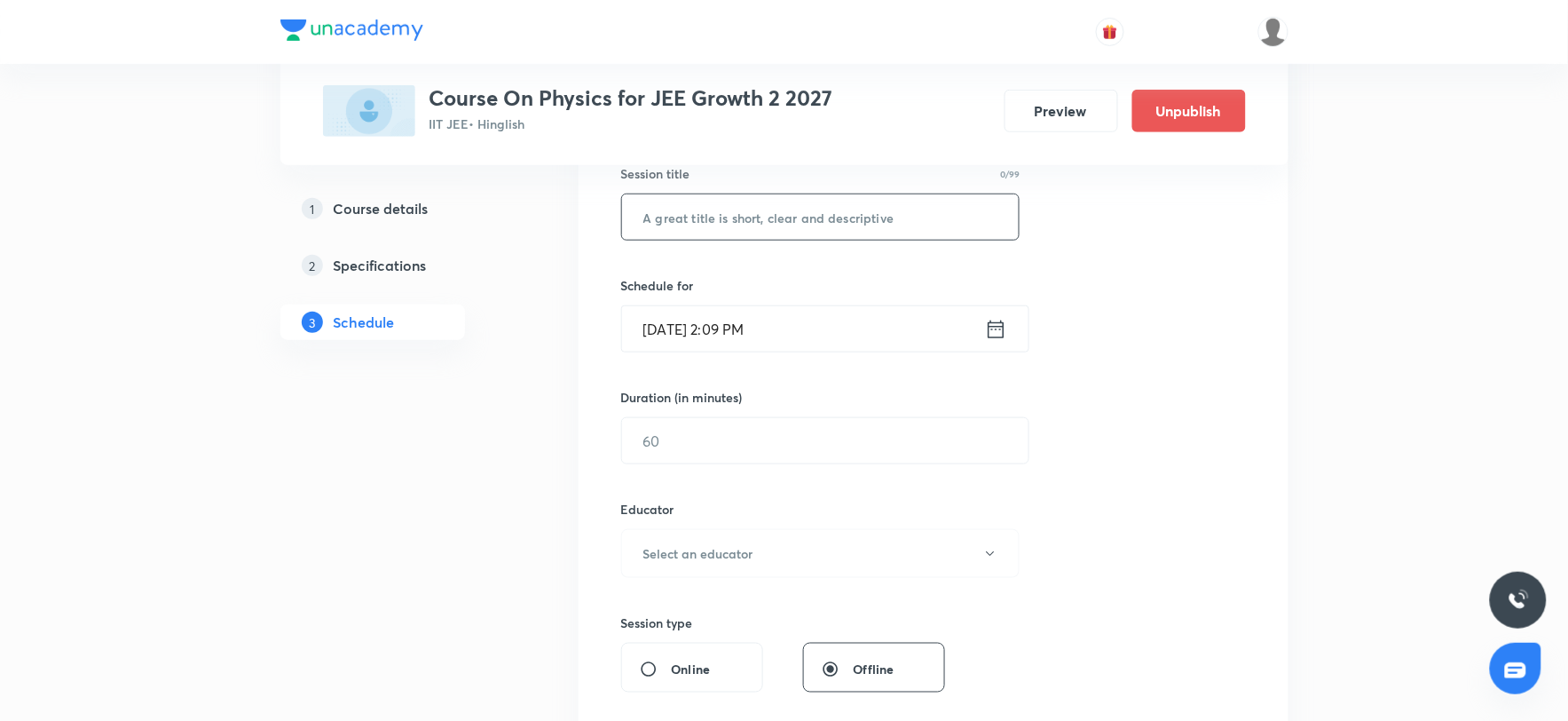 scroll, scrollTop: 154, scrollLeft: 0, axis: vertical 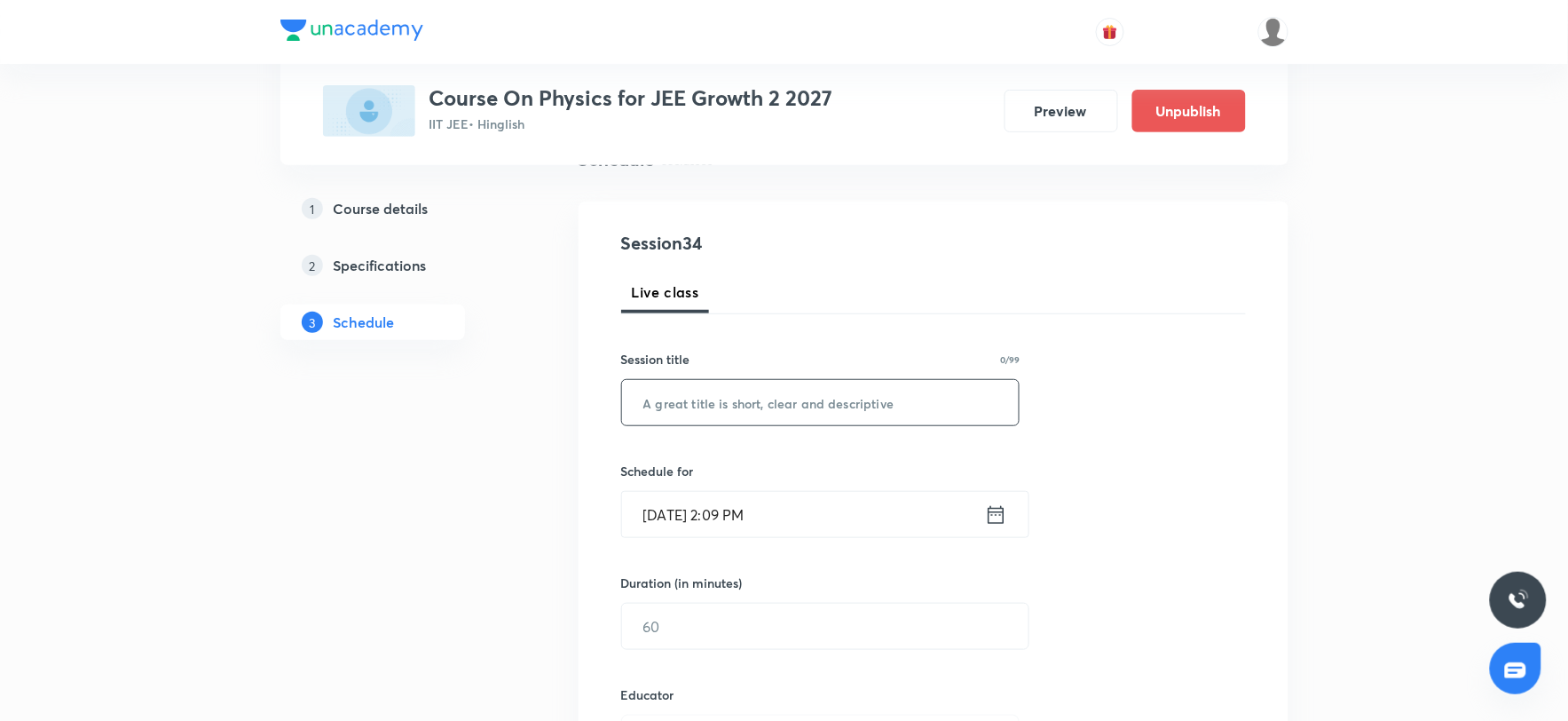 click at bounding box center (821, 402) 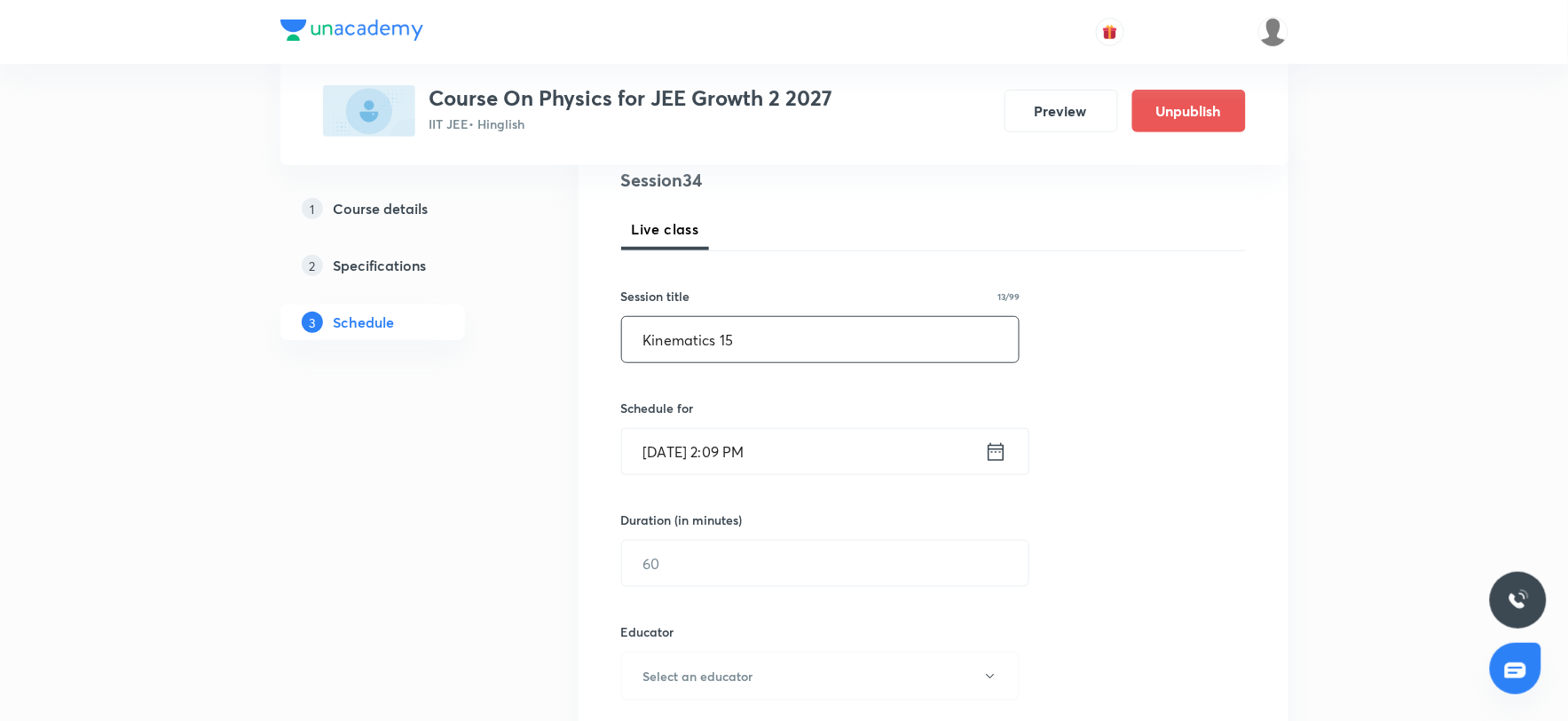 scroll, scrollTop: 252, scrollLeft: 0, axis: vertical 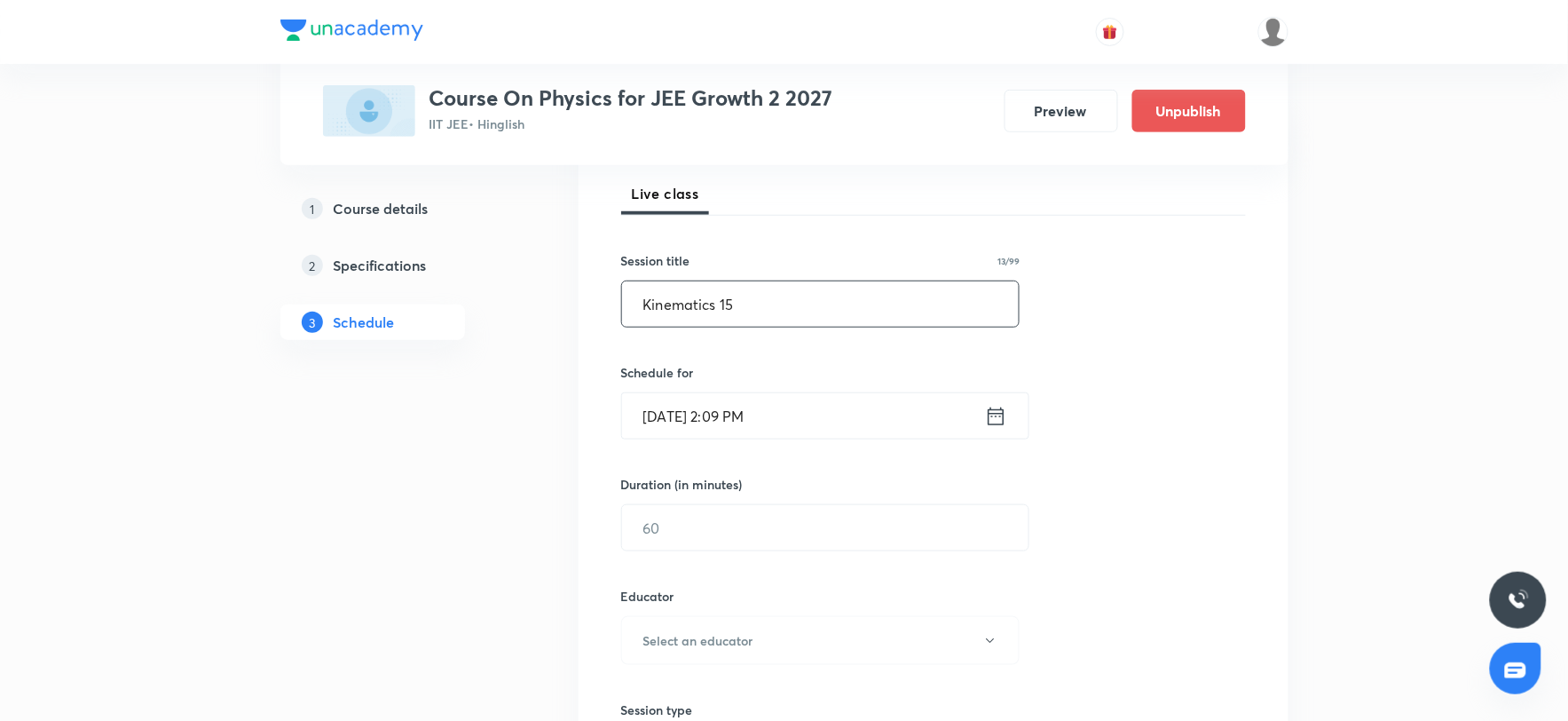 type on "Kinematics 15" 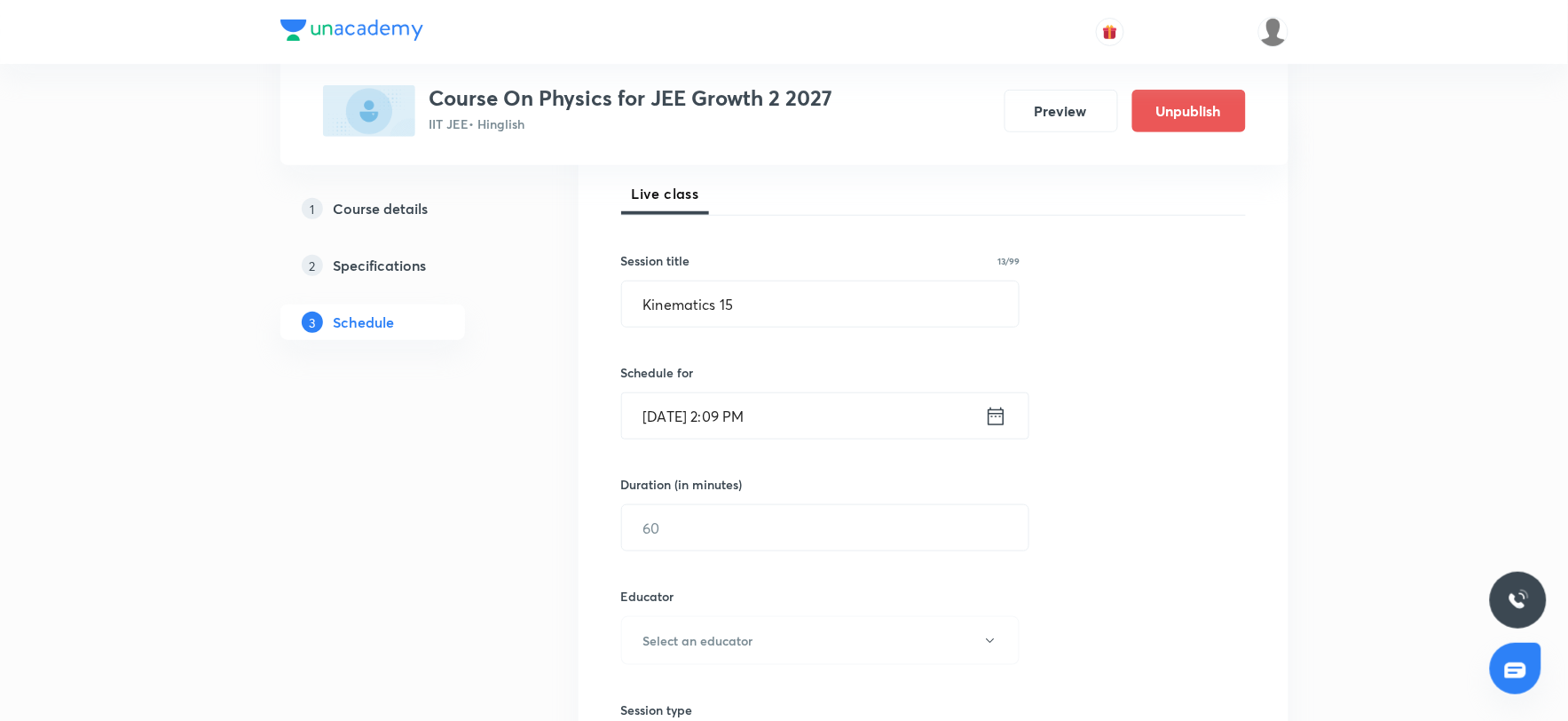click on "Jul 11, 2025, 2:09 PM" at bounding box center [803, 416] 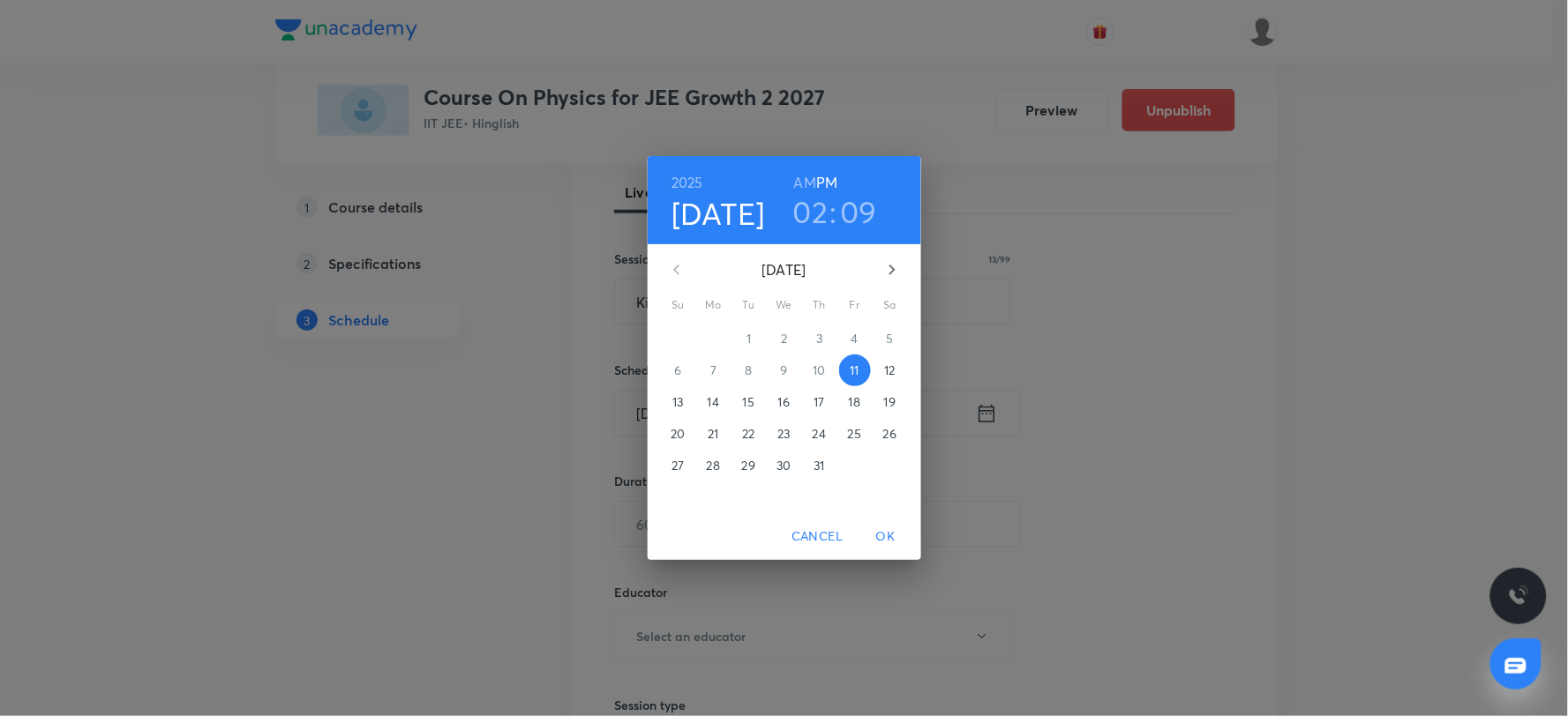 click on "02" at bounding box center [811, 212] 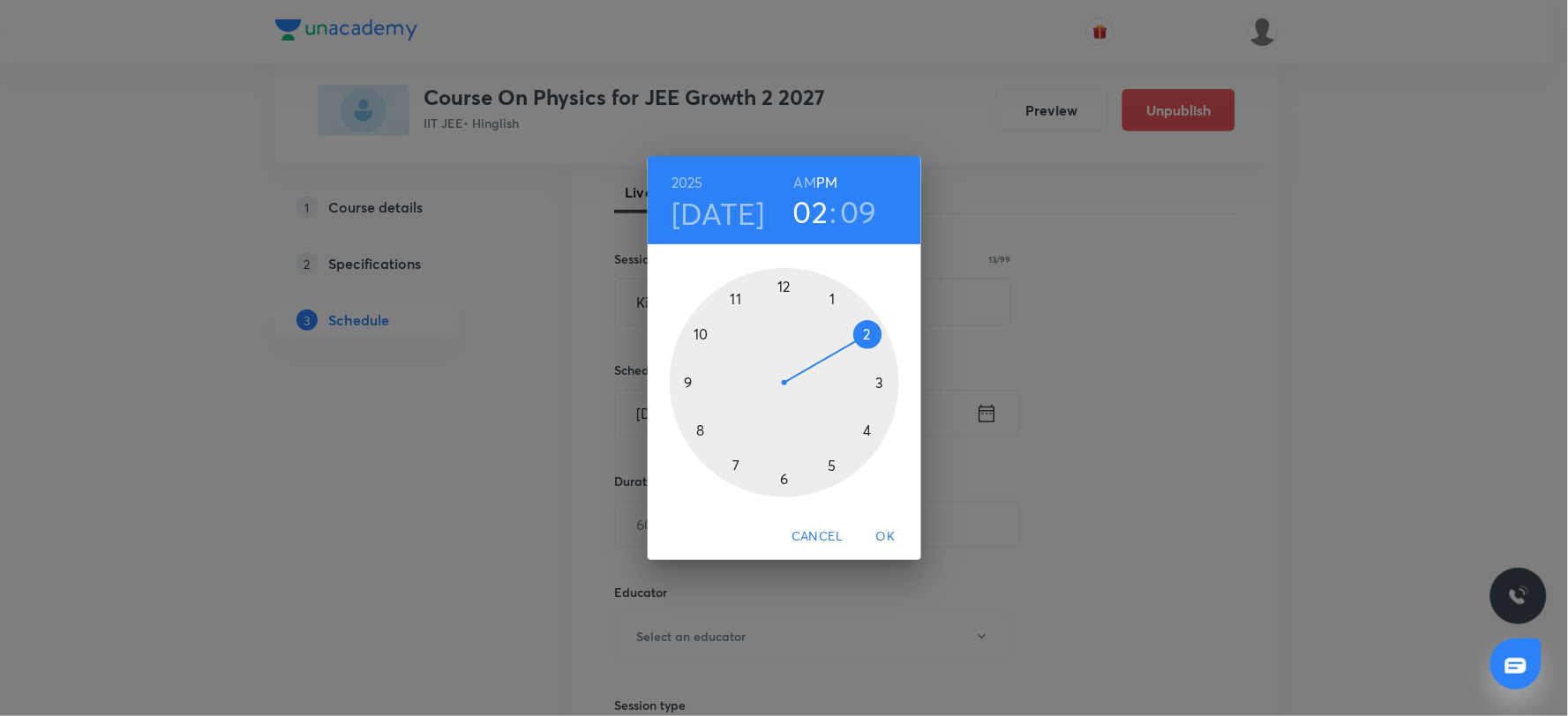 click on "02" at bounding box center (811, 212) 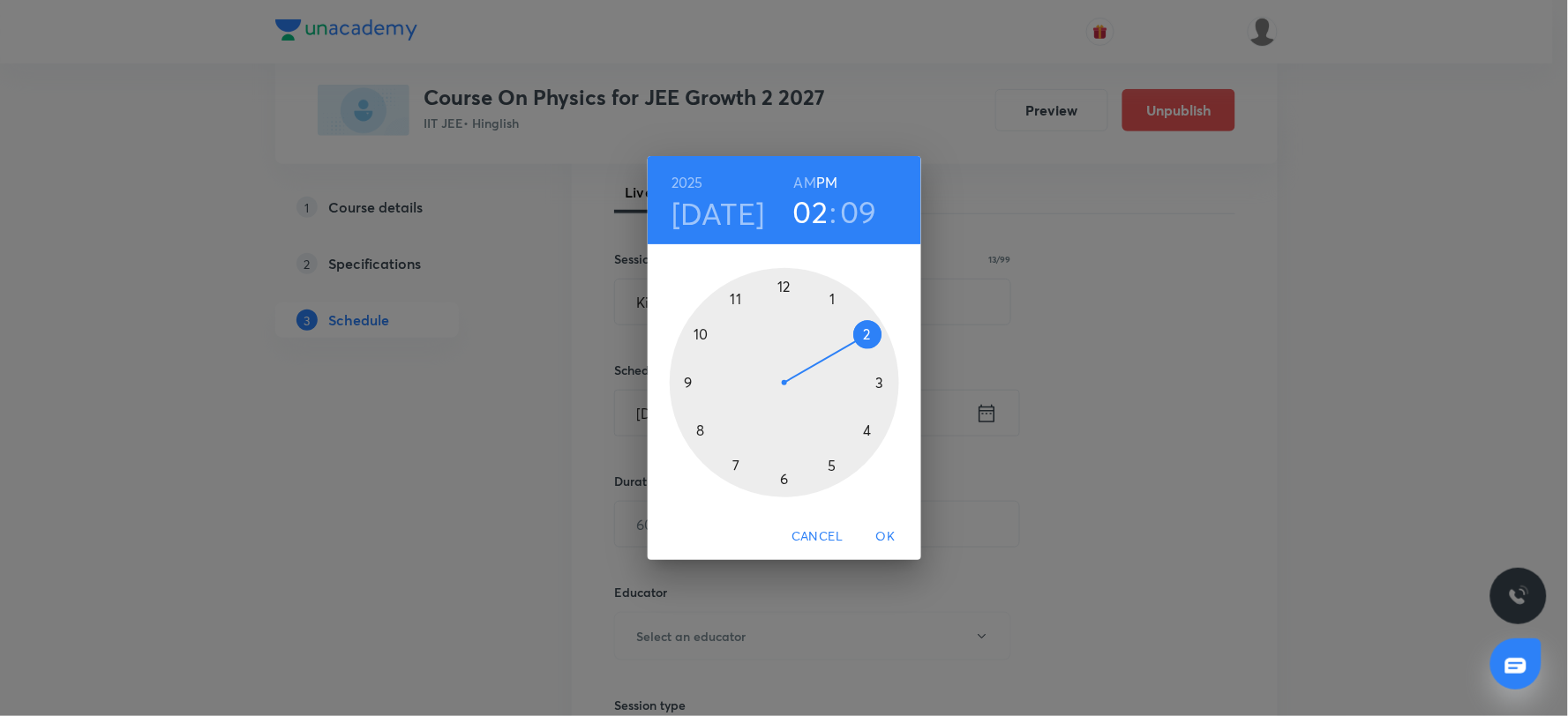 click at bounding box center [784, 383] 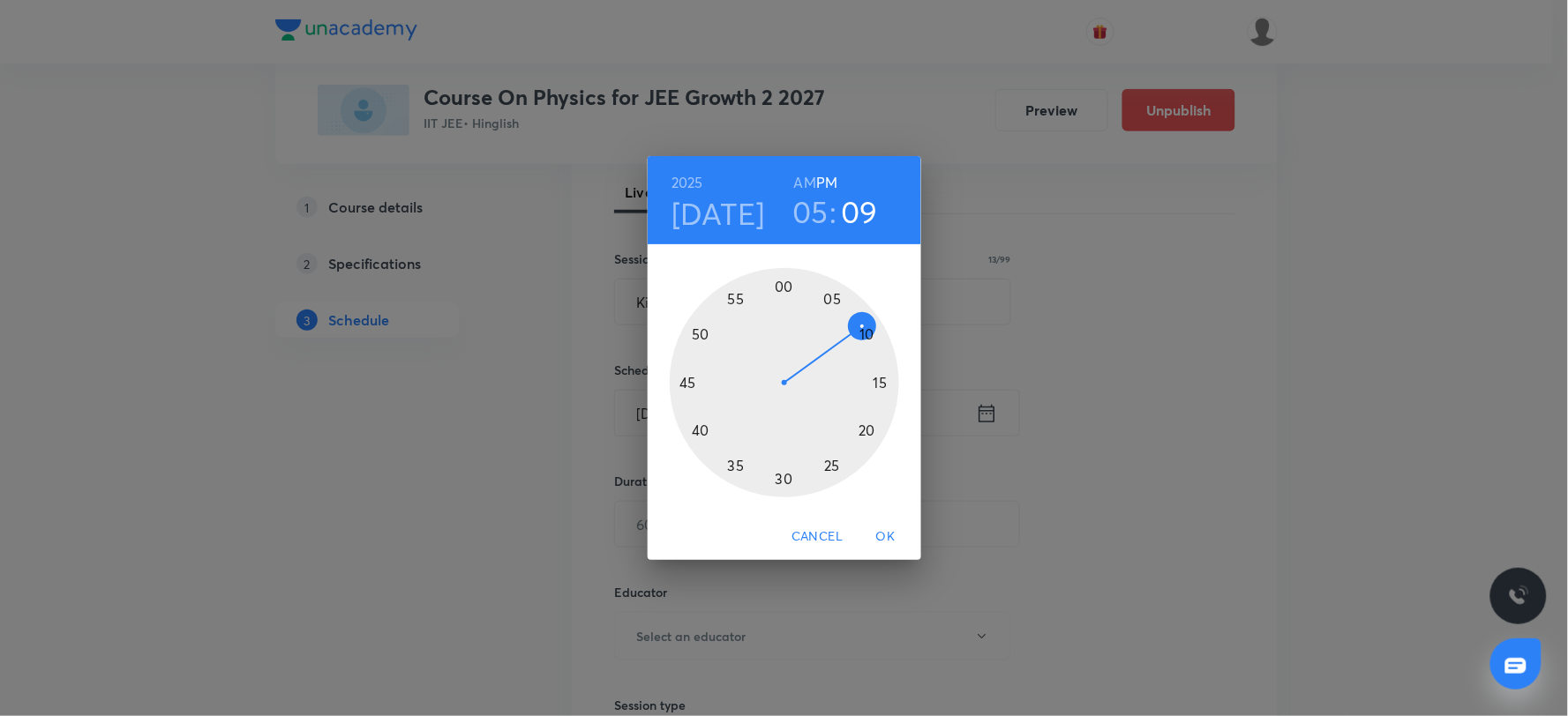 click at bounding box center [784, 383] 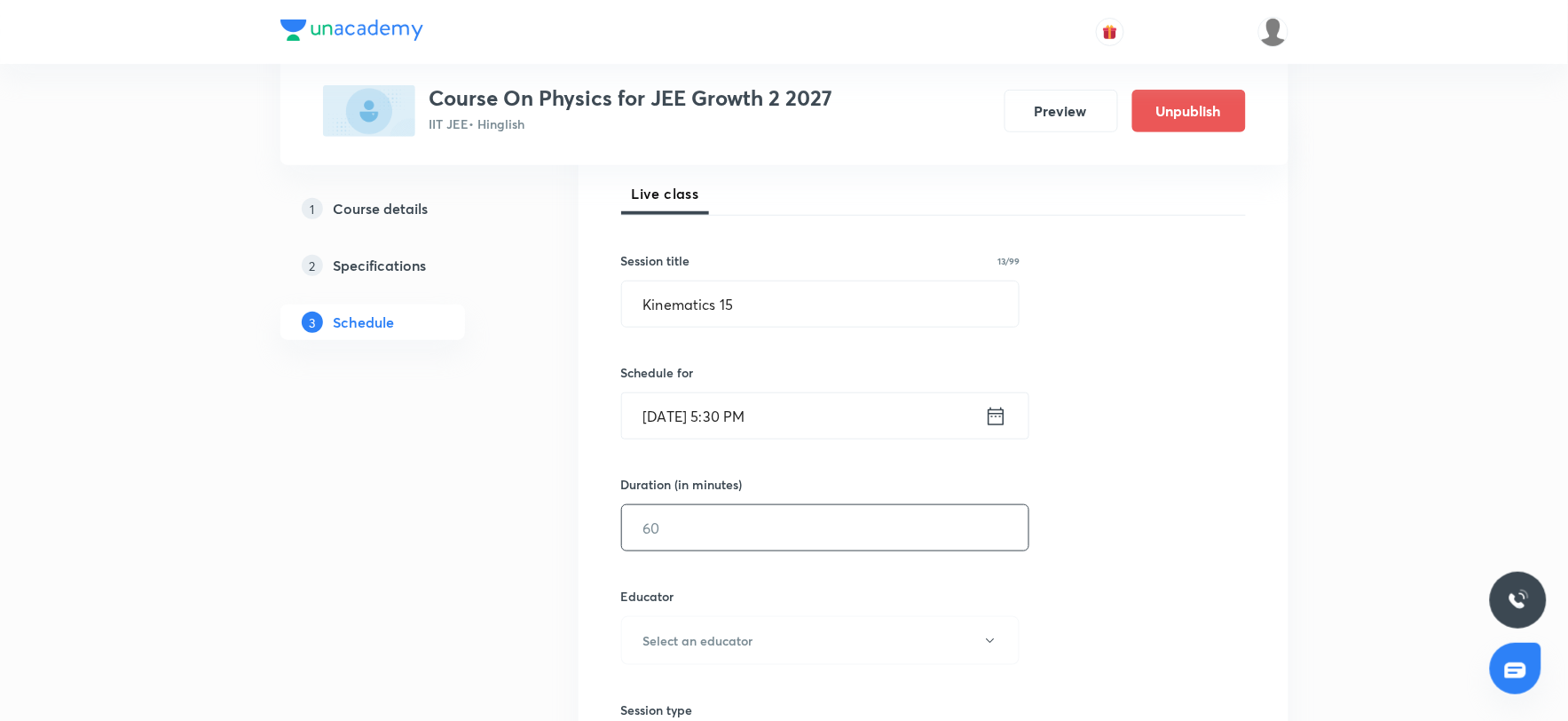 click at bounding box center [825, 527] 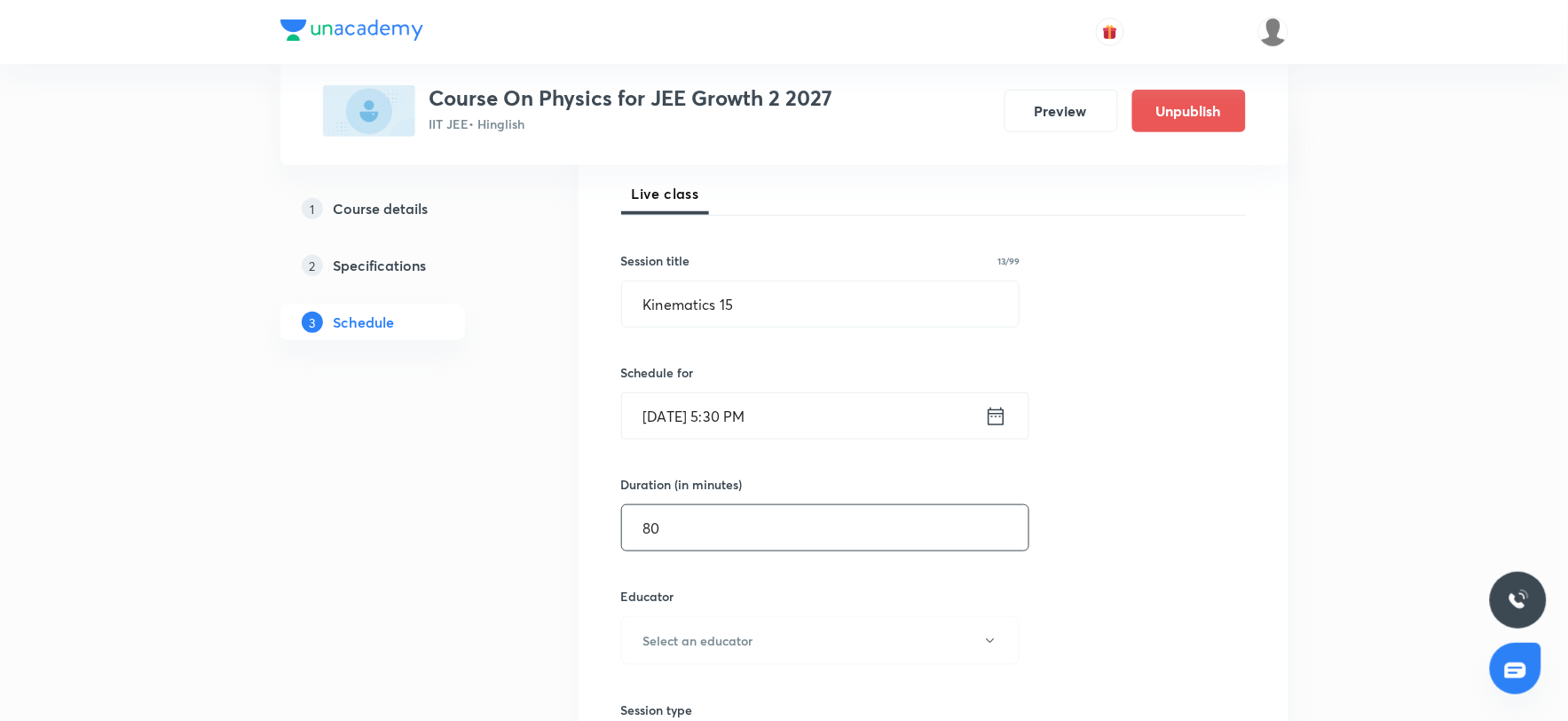 scroll, scrollTop: 449, scrollLeft: 0, axis: vertical 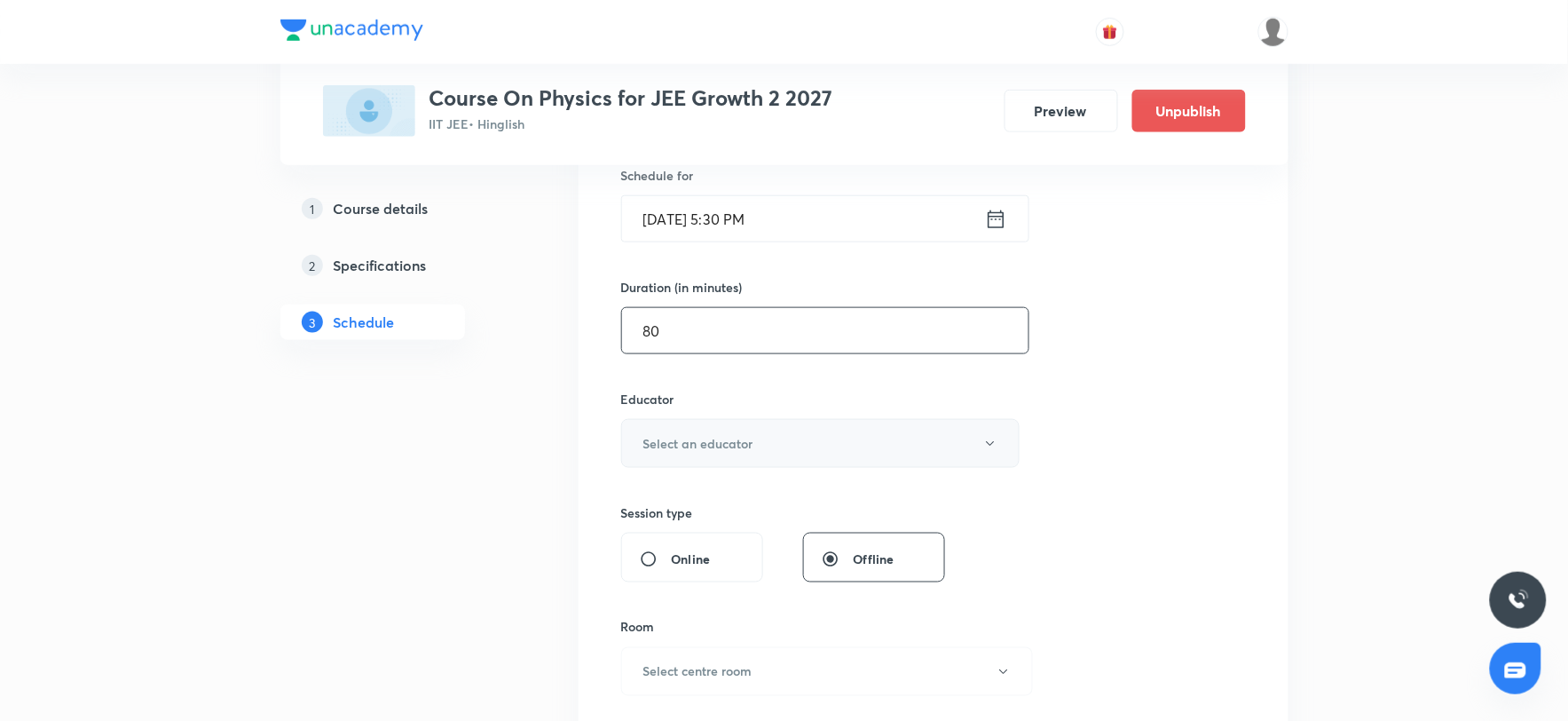 type on "80" 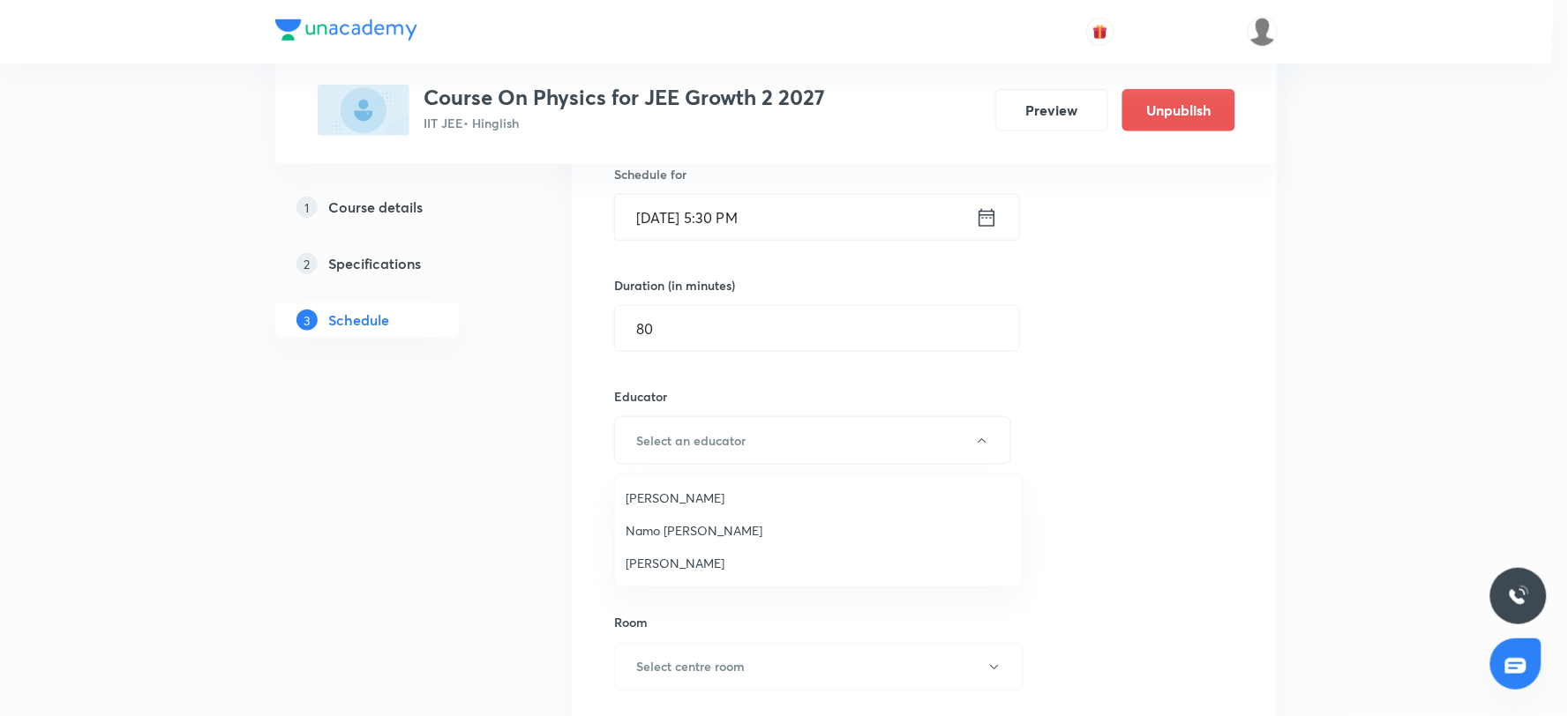 click on "Ritesh Kumar" at bounding box center (819, 563) 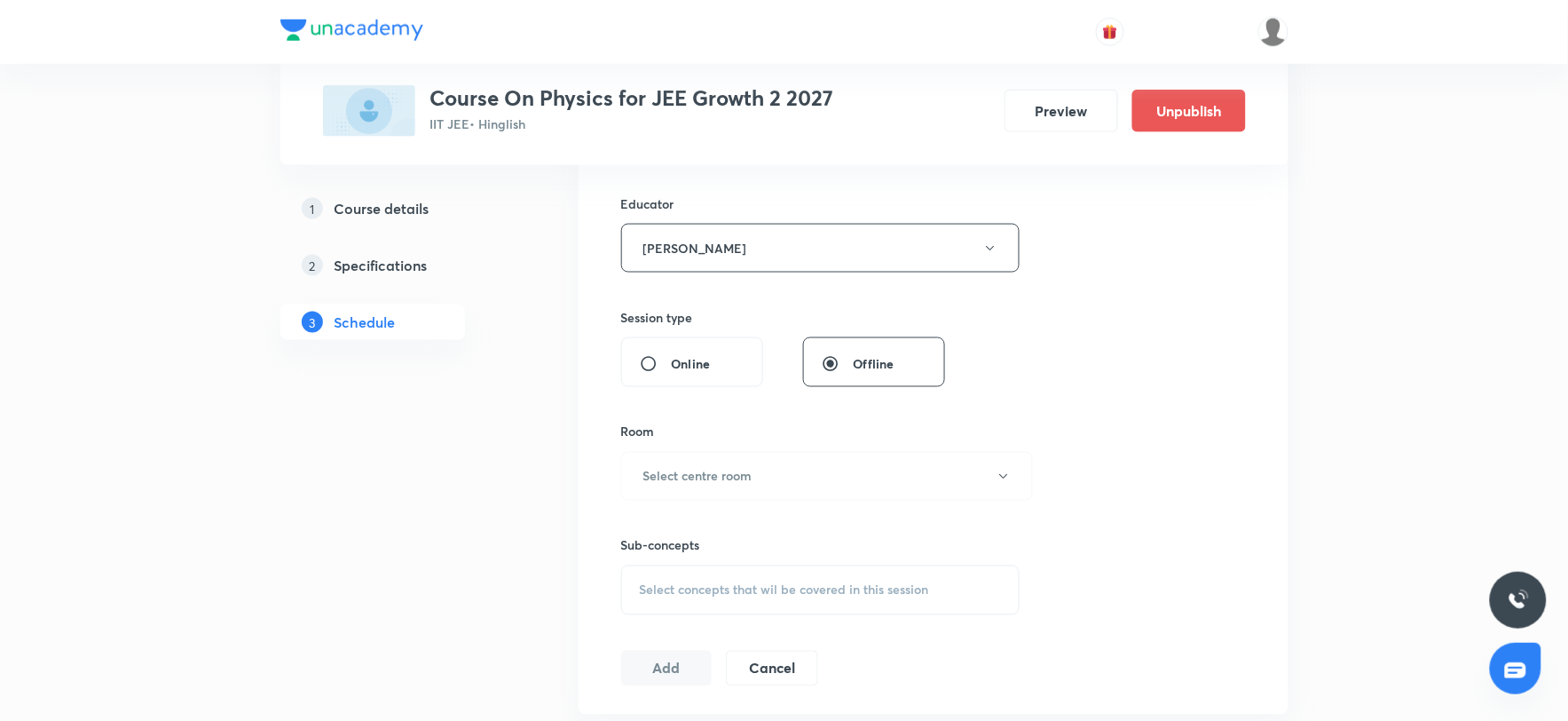 scroll, scrollTop: 646, scrollLeft: 0, axis: vertical 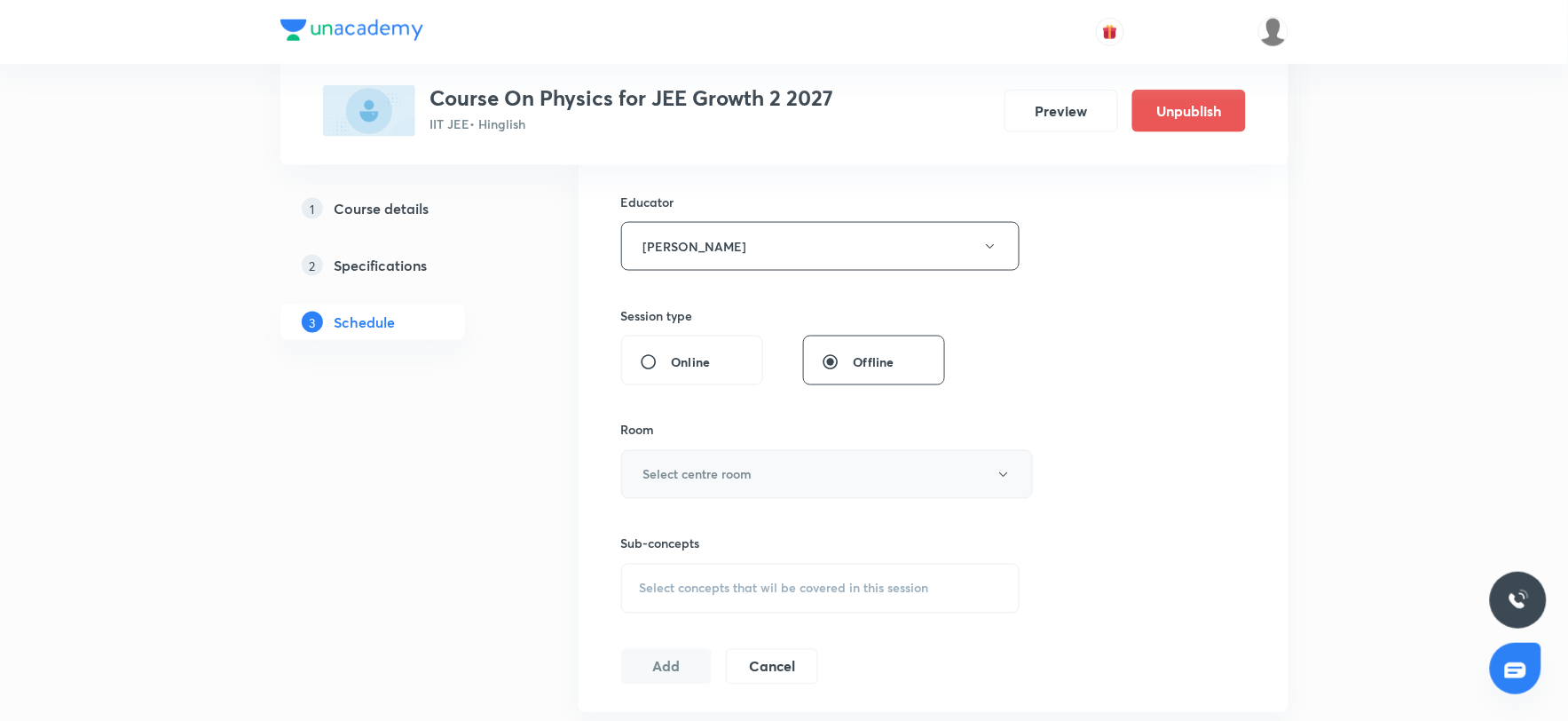click on "Select centre room" at bounding box center [697, 474] 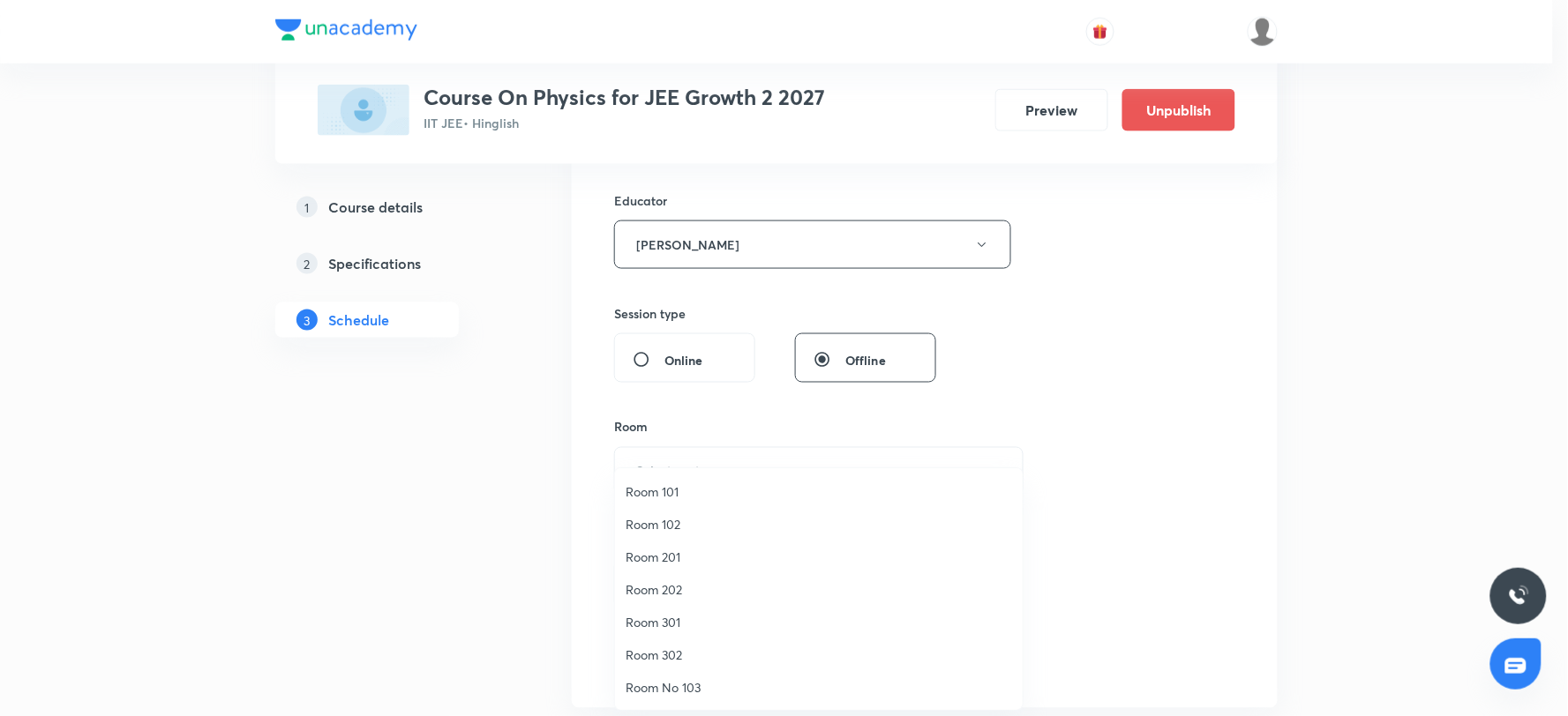 click on "Room 301" at bounding box center [819, 622] 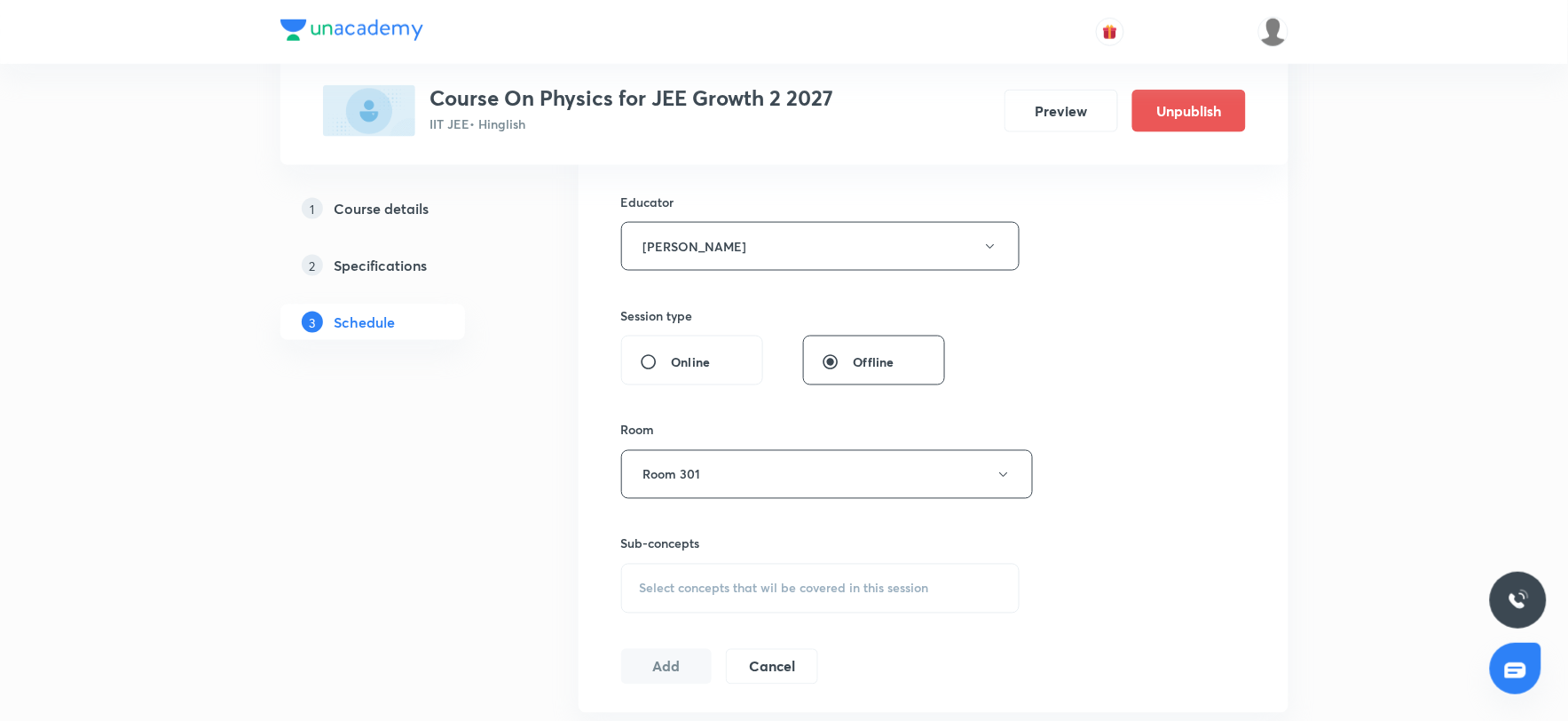 click on "Session  34 Live class Session title 13/99 Kinematics 15 ​ Schedule for Jul 11, 2025, 5:30 PM ​ Duration (in minutes) 80 ​ Educator Ritesh Kumar   Session type Online Offline Room Room 301 Sub-concepts Select concepts that wil be covered in this session Add Cancel" at bounding box center [934, 210] 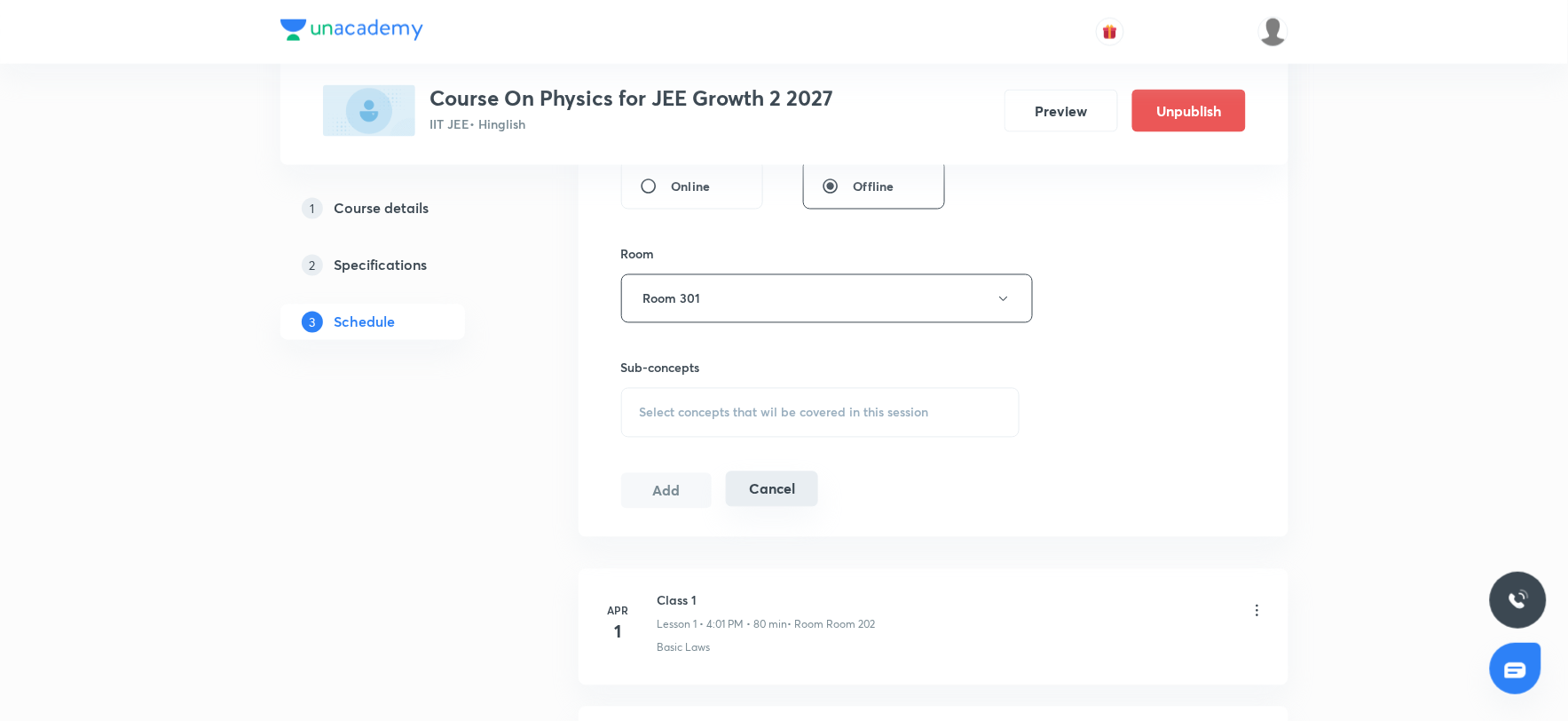 scroll, scrollTop: 844, scrollLeft: 0, axis: vertical 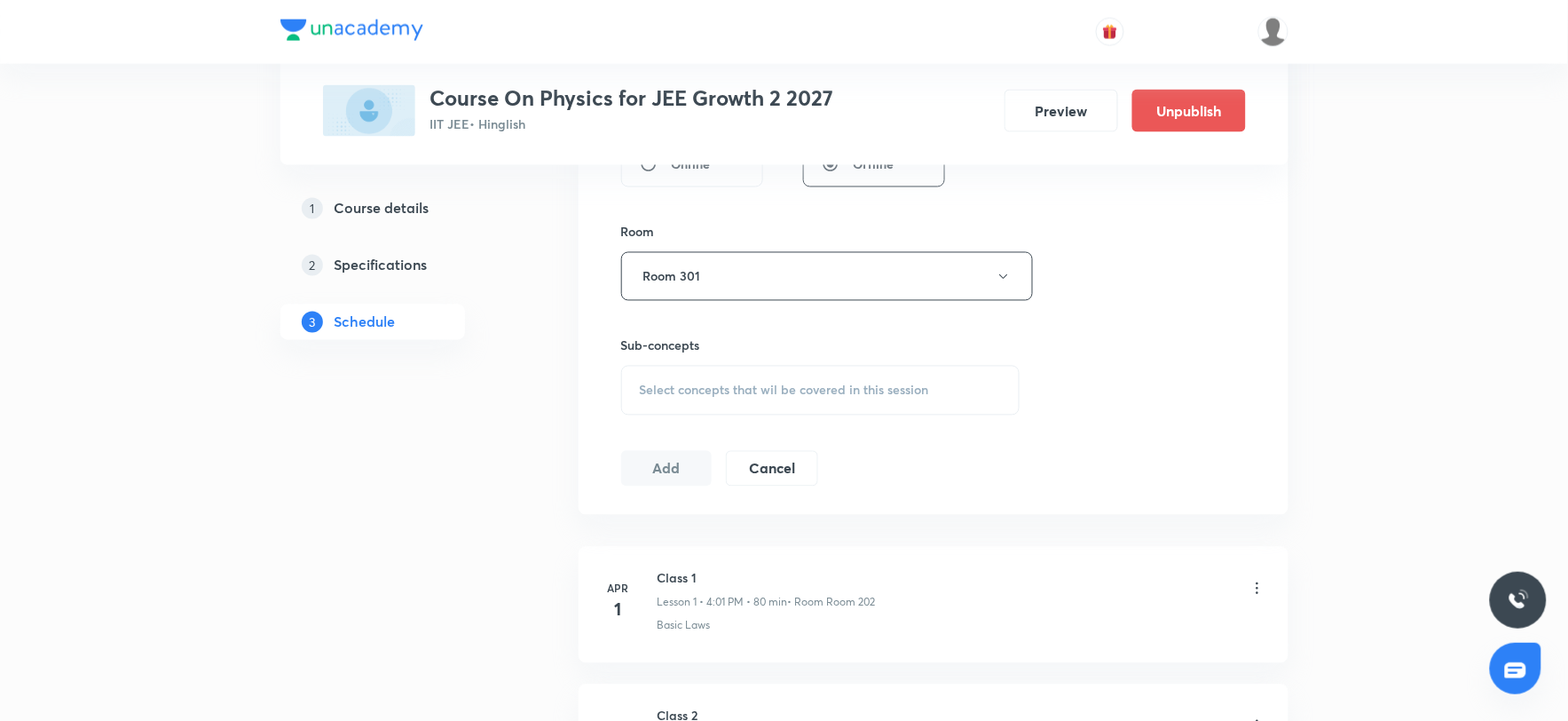 click on "Select concepts that wil be covered in this session" at bounding box center (784, 391) 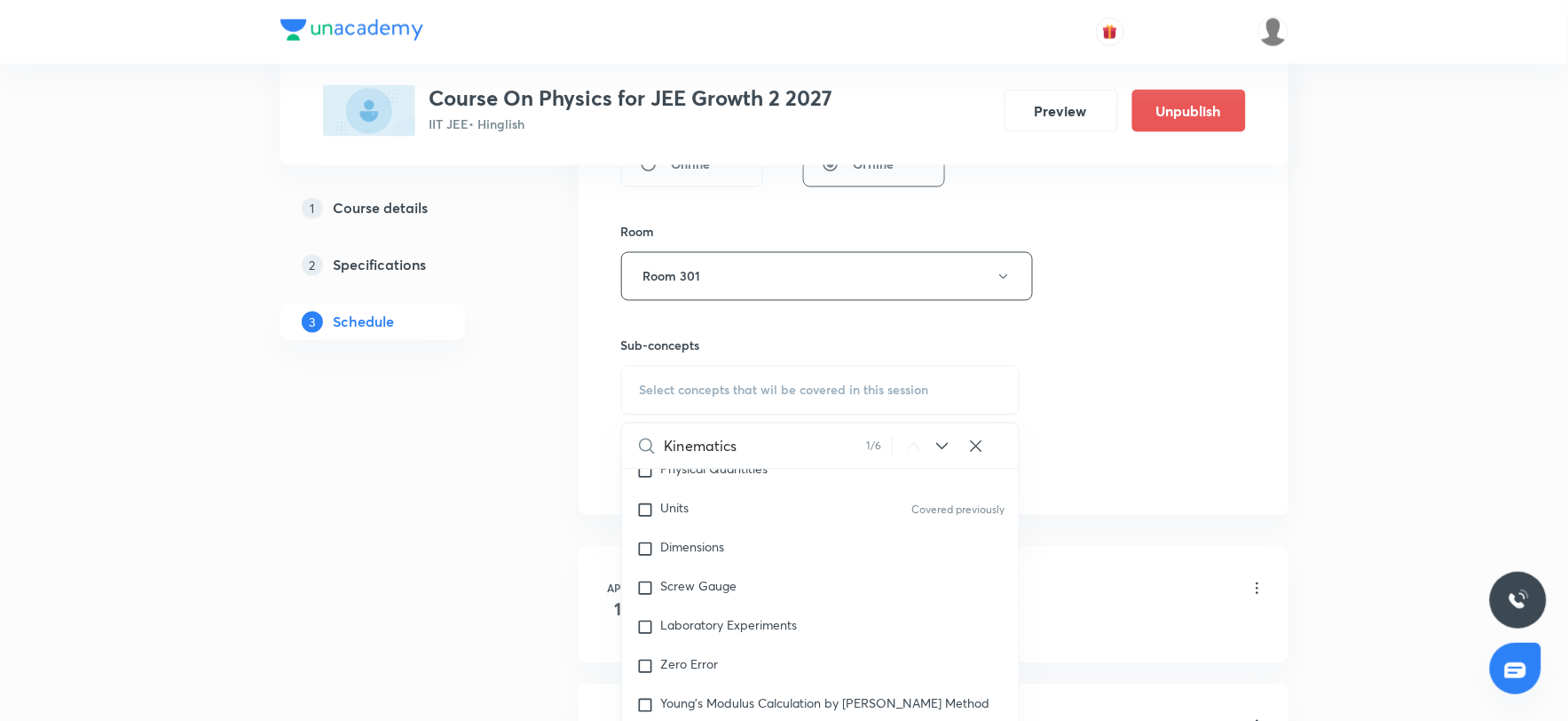 scroll, scrollTop: 1692, scrollLeft: 0, axis: vertical 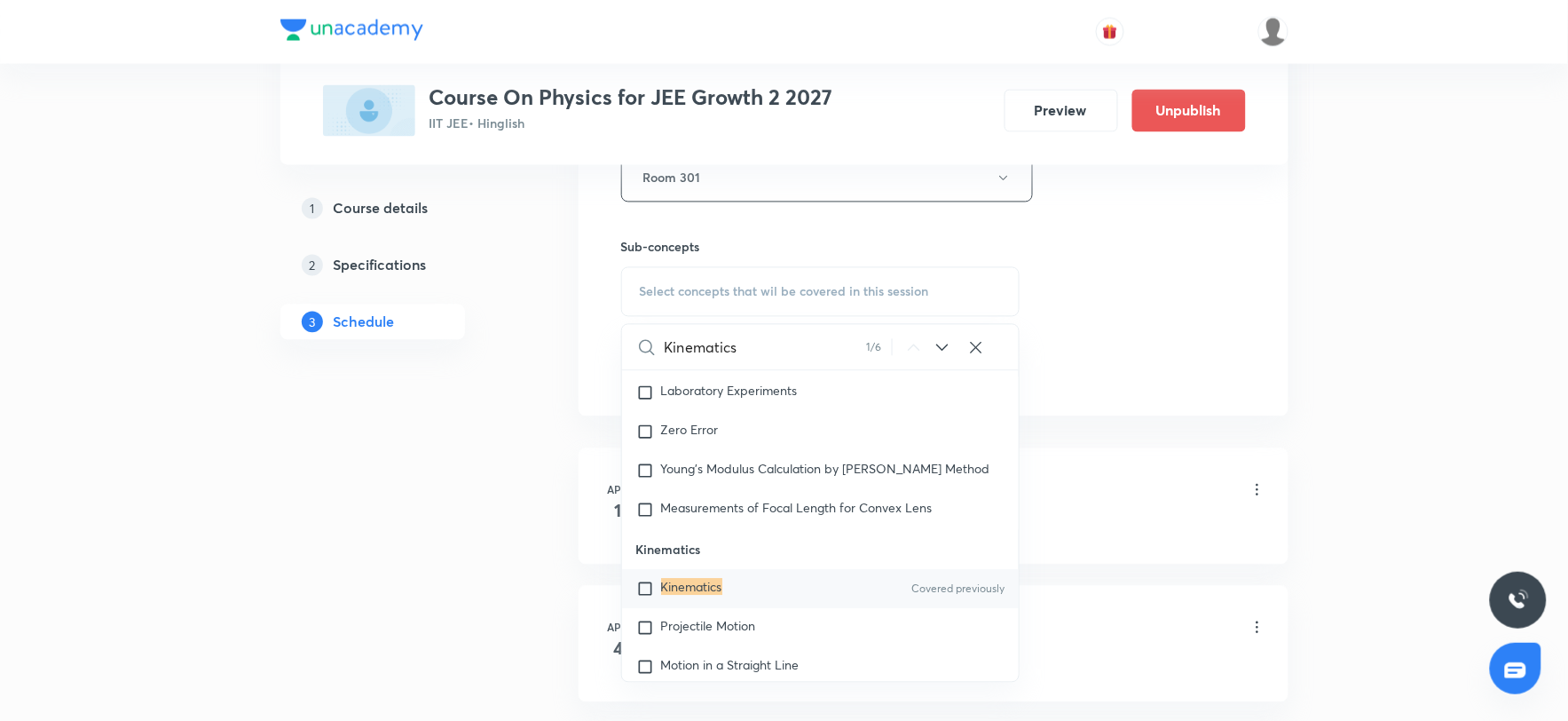 type on "Kinematics" 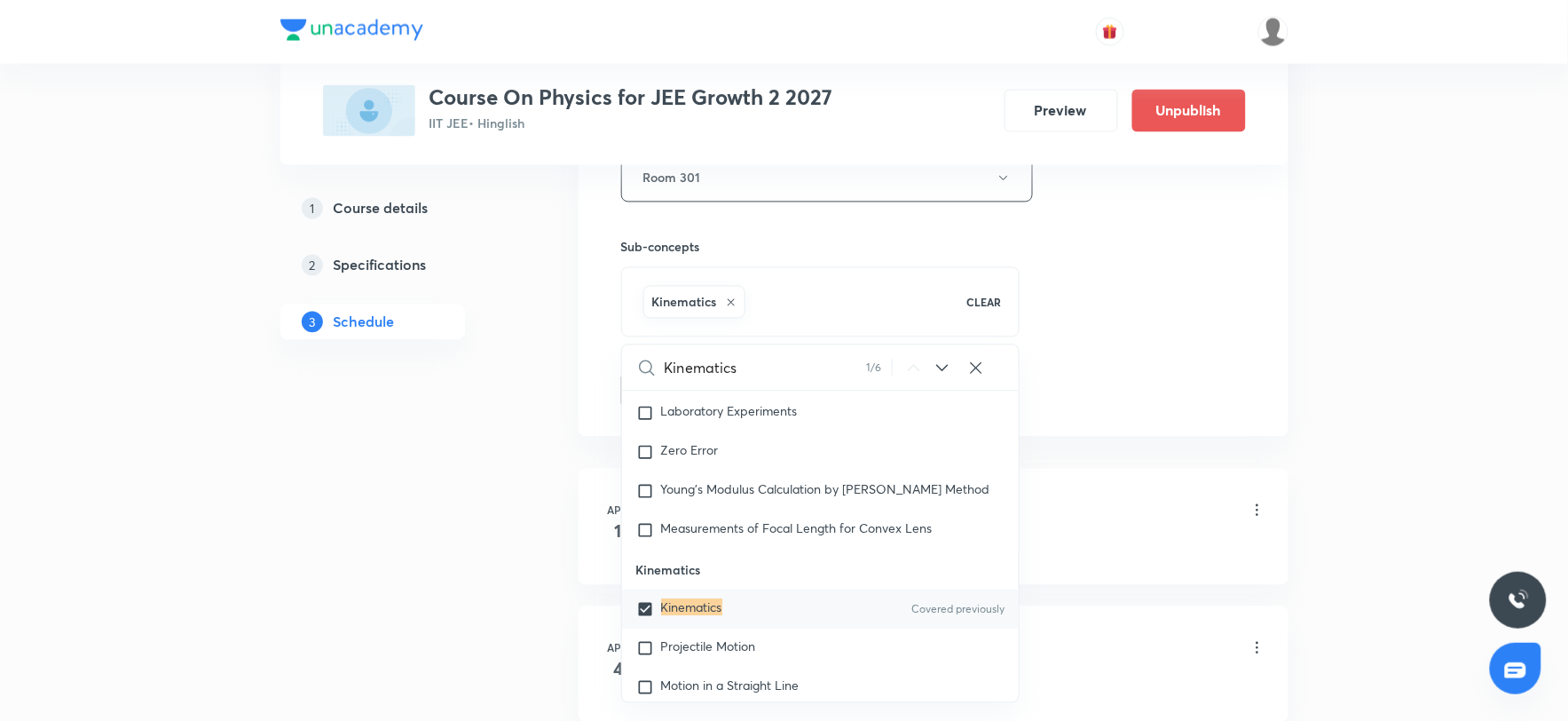 click at bounding box center (1257, 511) 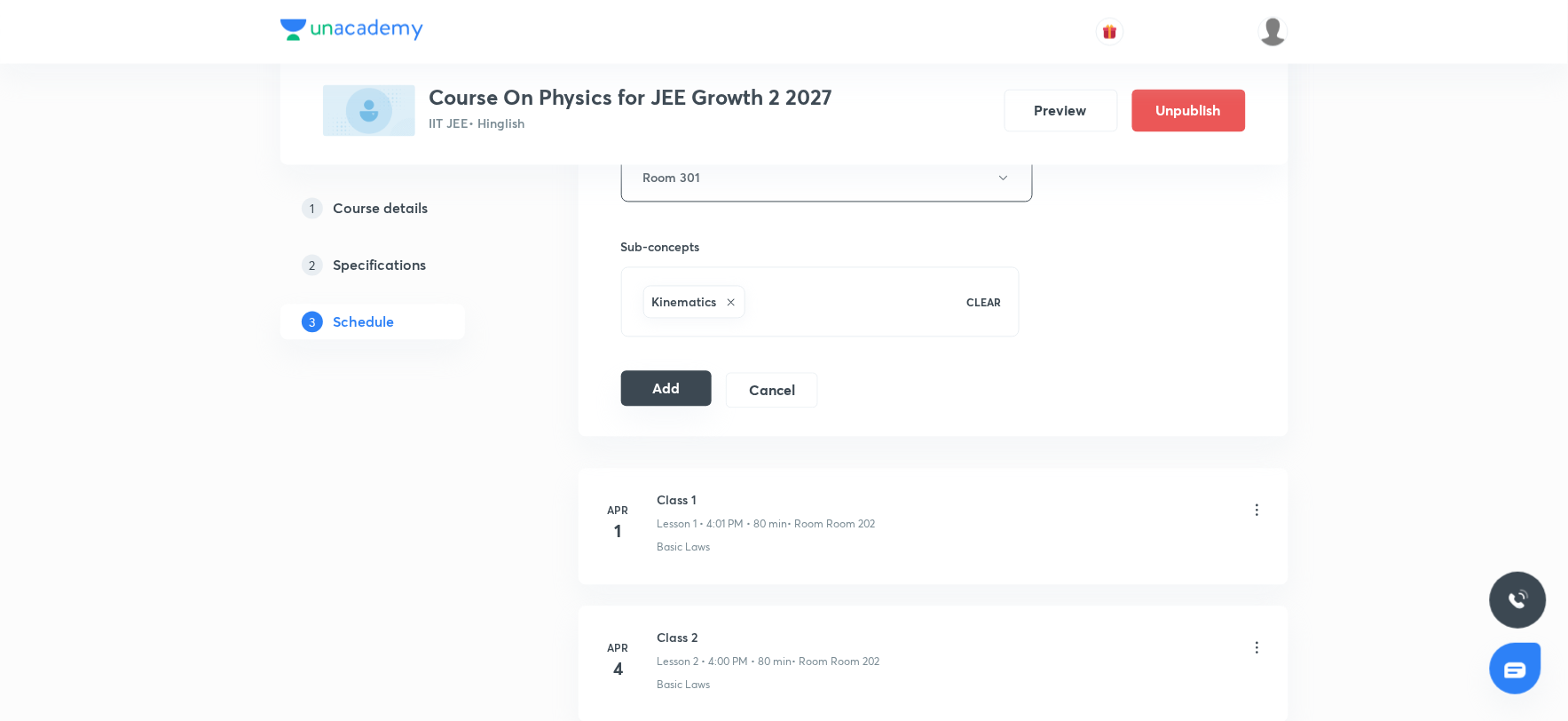 click on "Add" at bounding box center [666, 389] 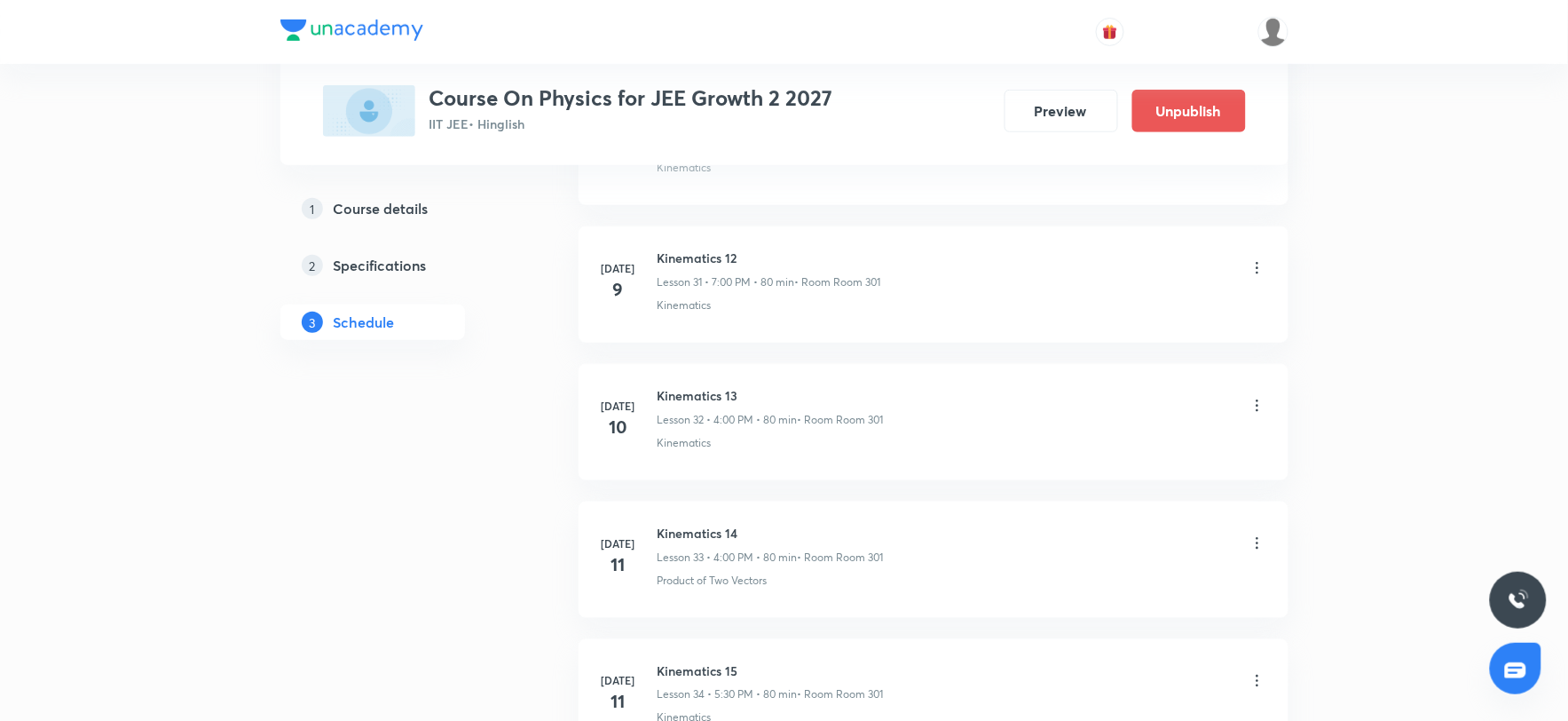 scroll, scrollTop: 4570, scrollLeft: 0, axis: vertical 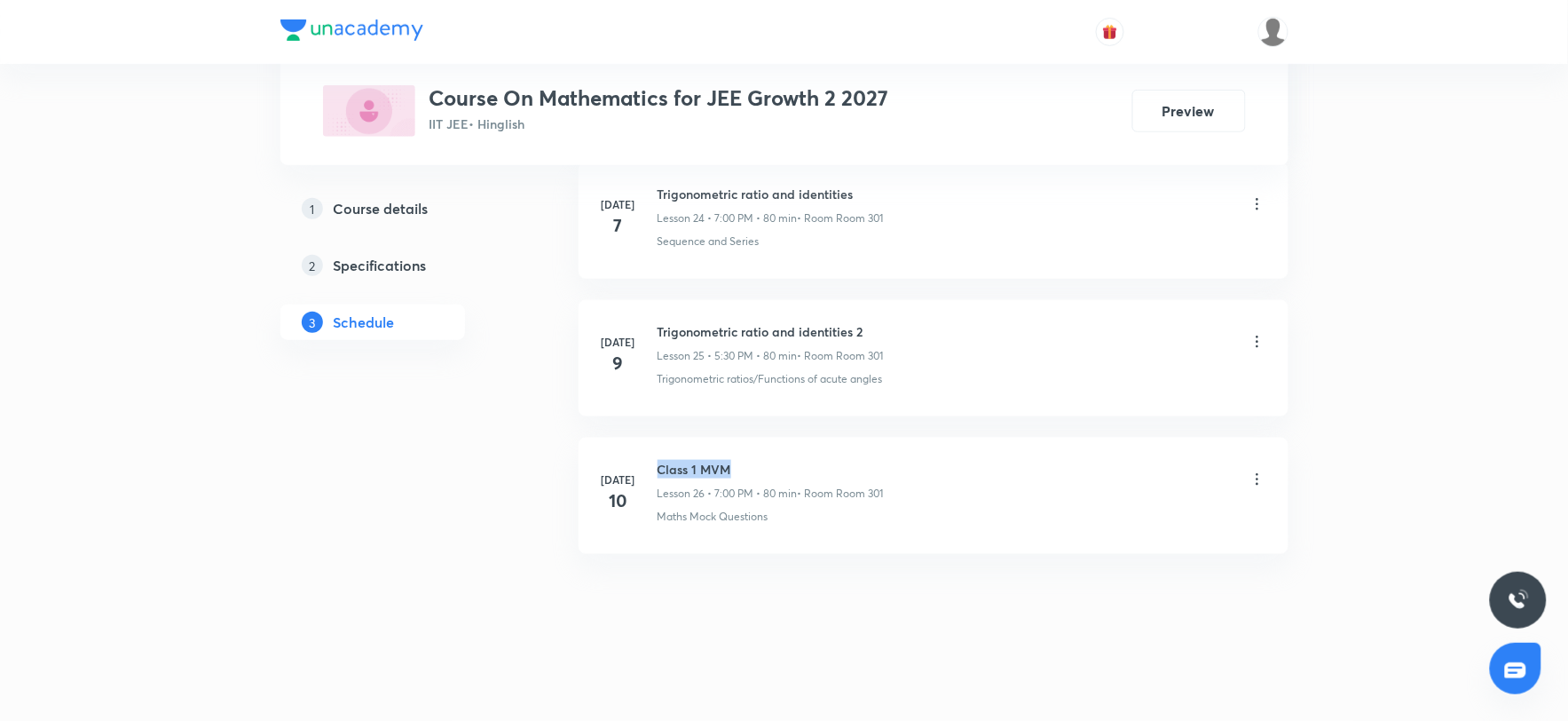 drag, startPoint x: 661, startPoint y: 464, endPoint x: 784, endPoint y: 464, distance: 123 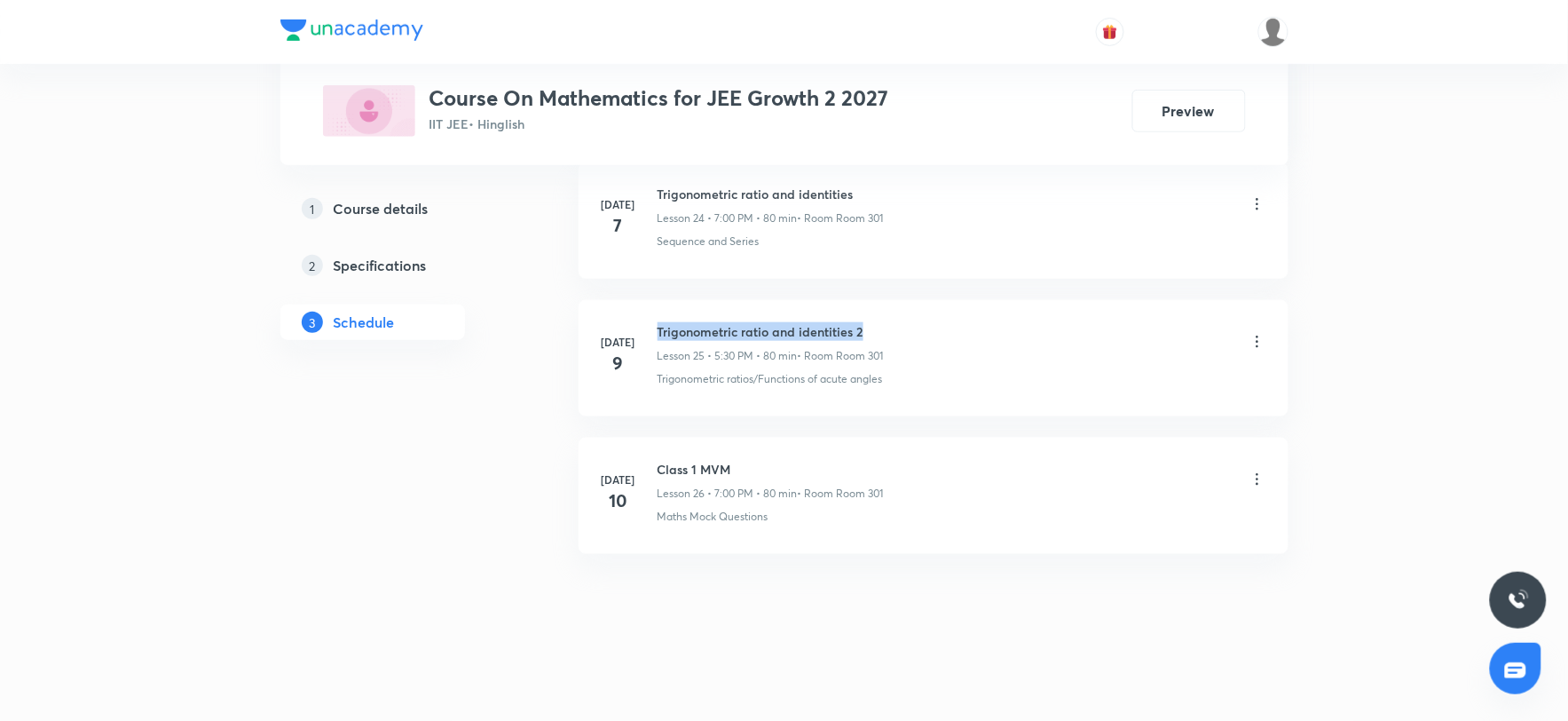 drag, startPoint x: 653, startPoint y: 317, endPoint x: 923, endPoint y: 321, distance: 270.0296 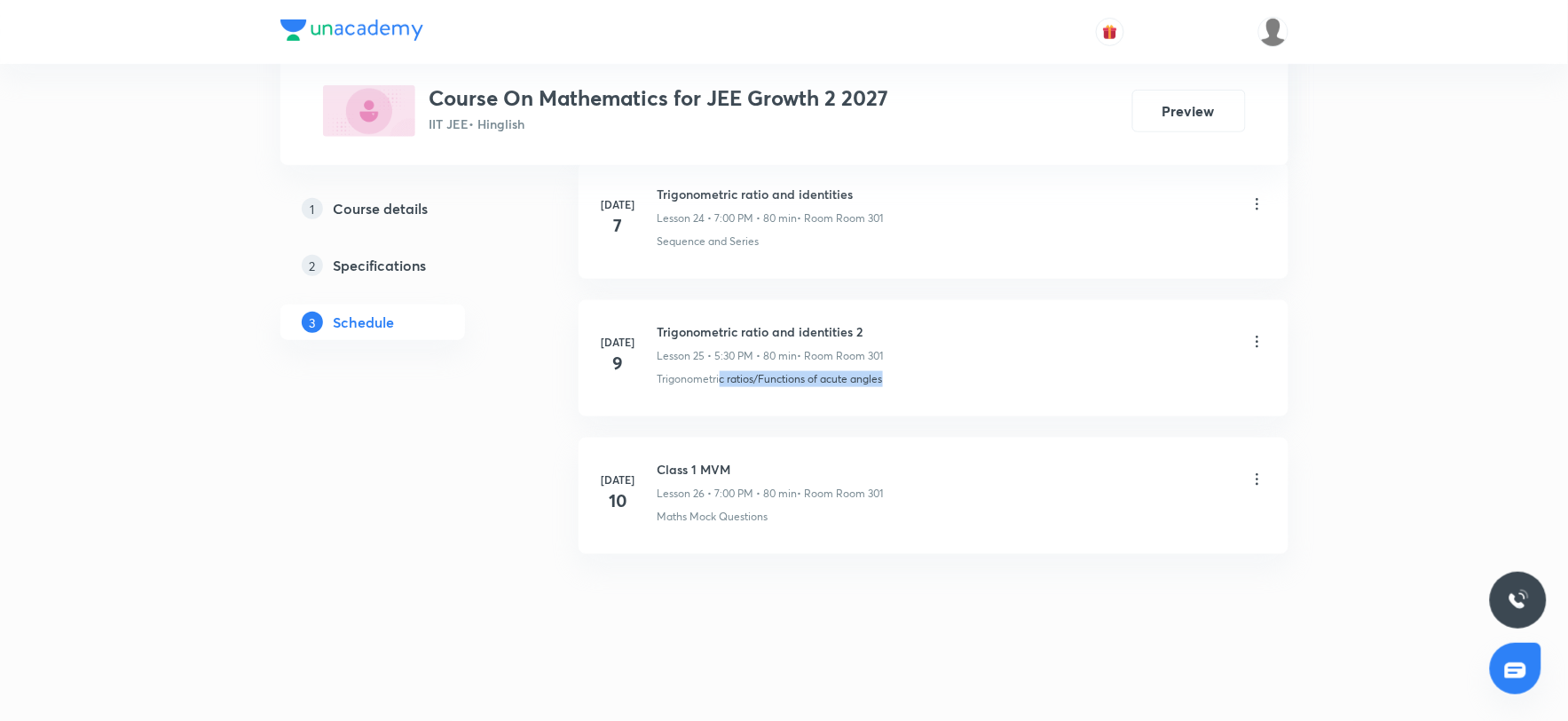 drag, startPoint x: 719, startPoint y: 376, endPoint x: 912, endPoint y: 377, distance: 193.00259 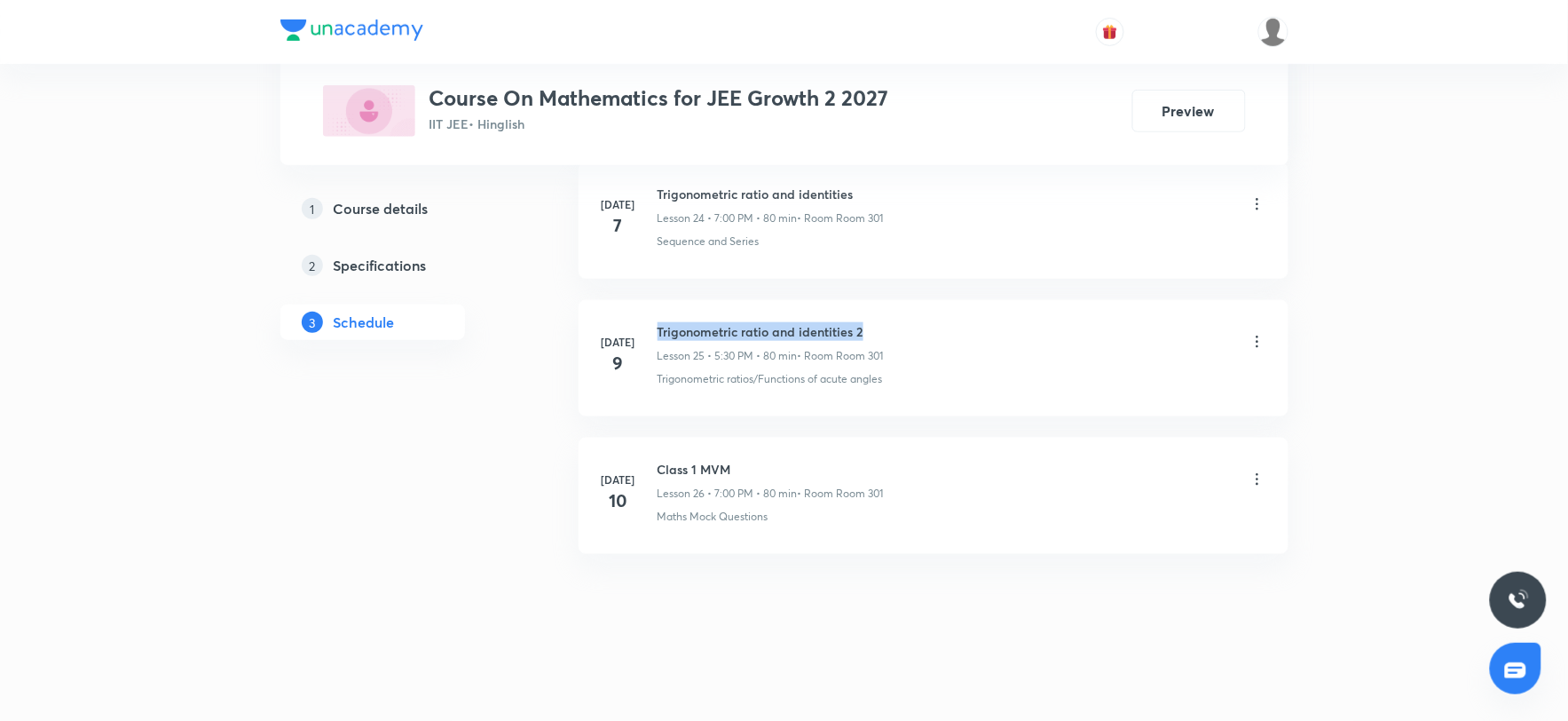 drag, startPoint x: 660, startPoint y: 326, endPoint x: 879, endPoint y: 330, distance: 219.0365 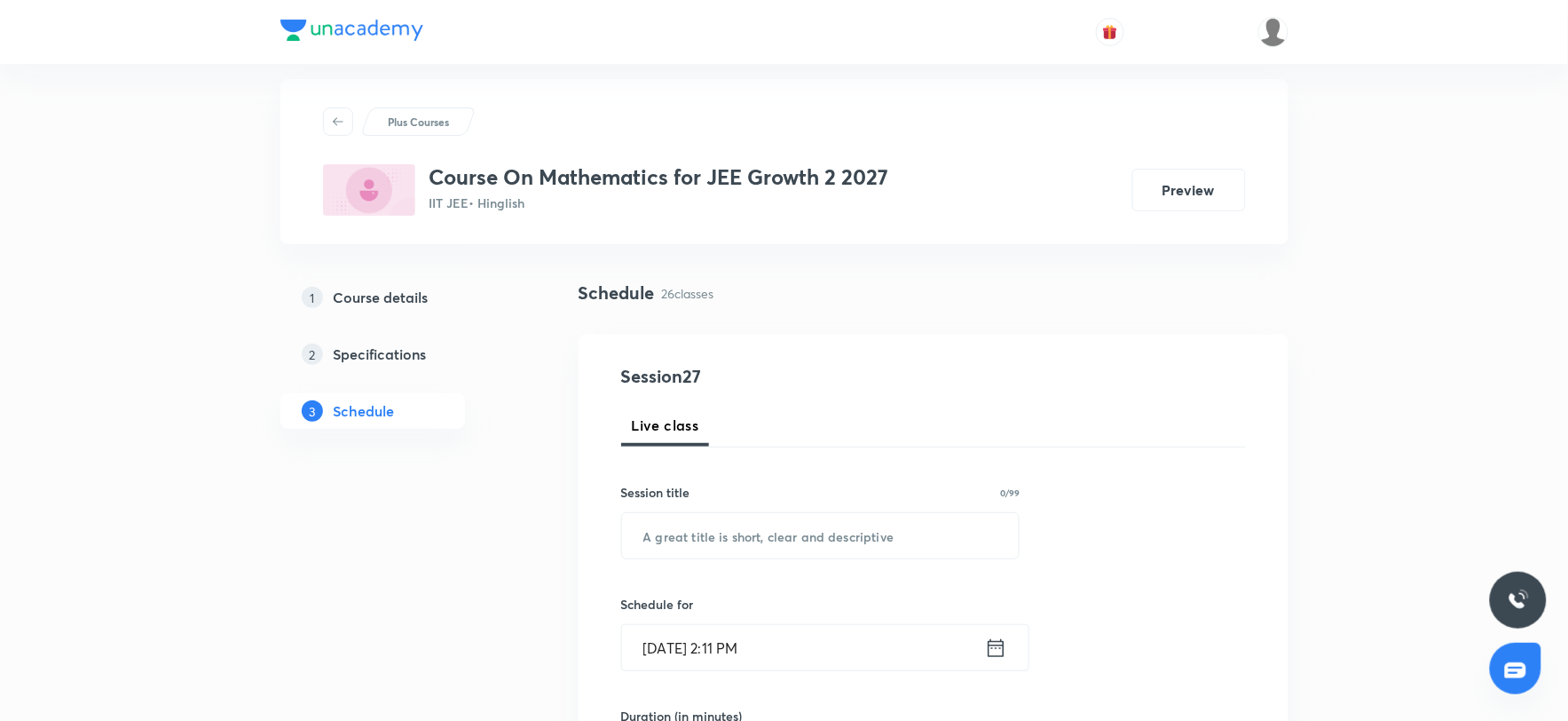scroll, scrollTop: 0, scrollLeft: 0, axis: both 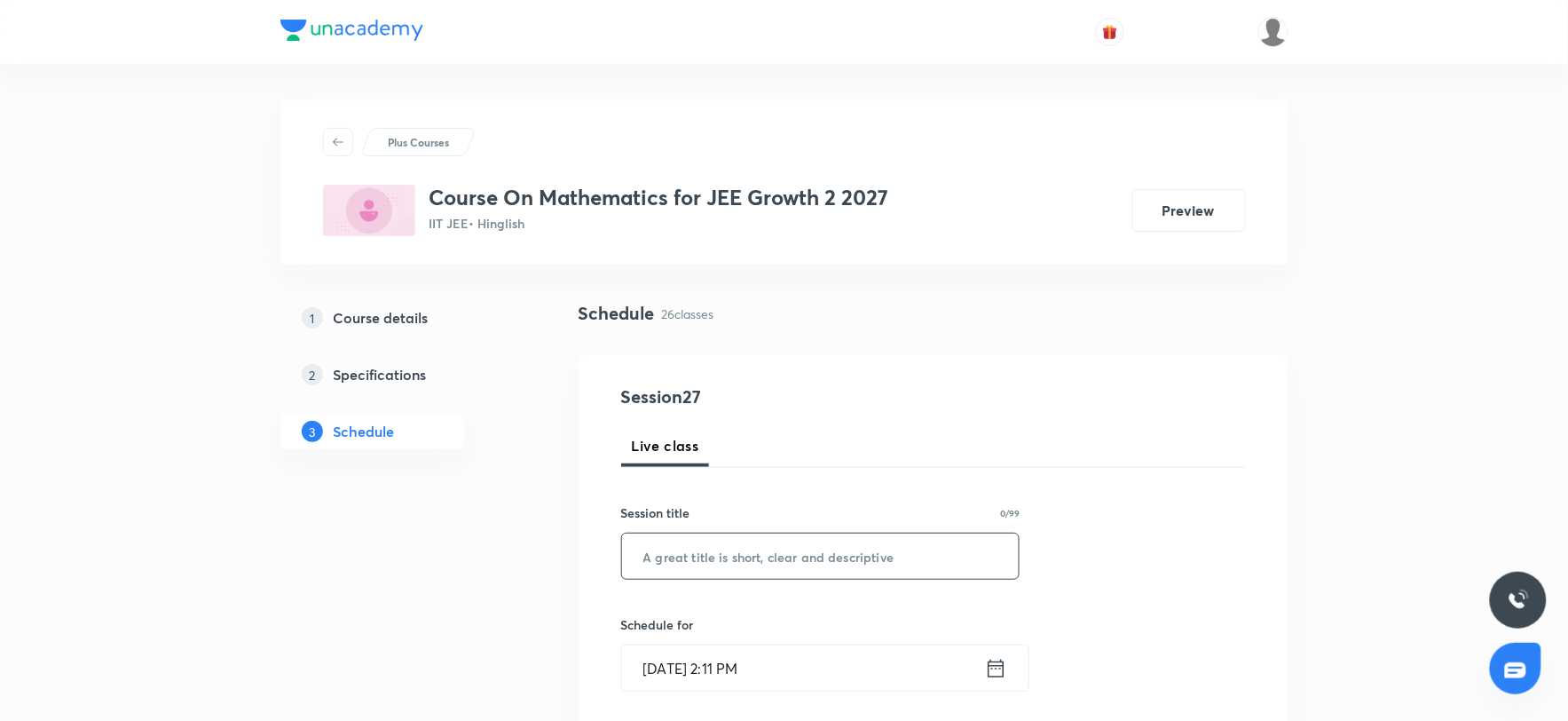 click at bounding box center (821, 556) 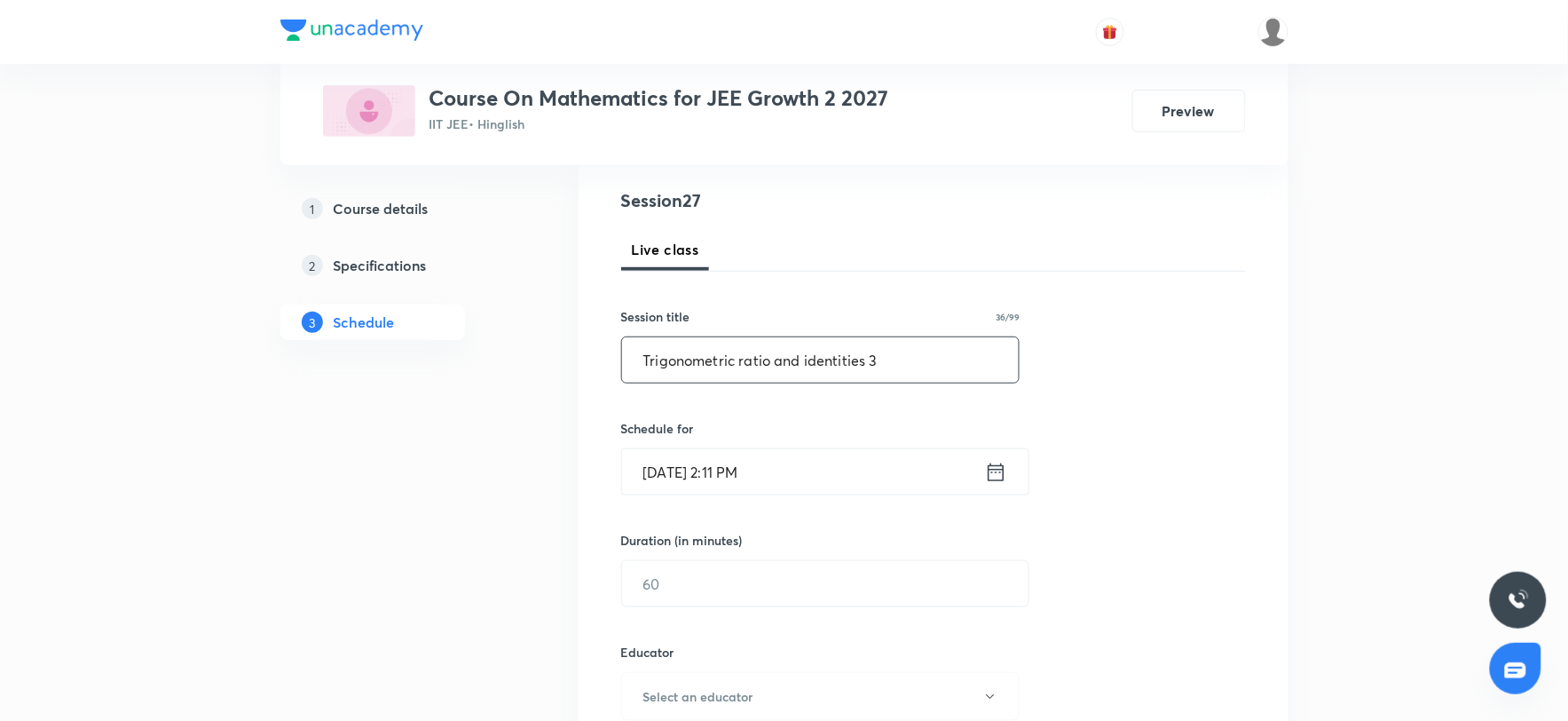 scroll, scrollTop: 197, scrollLeft: 0, axis: vertical 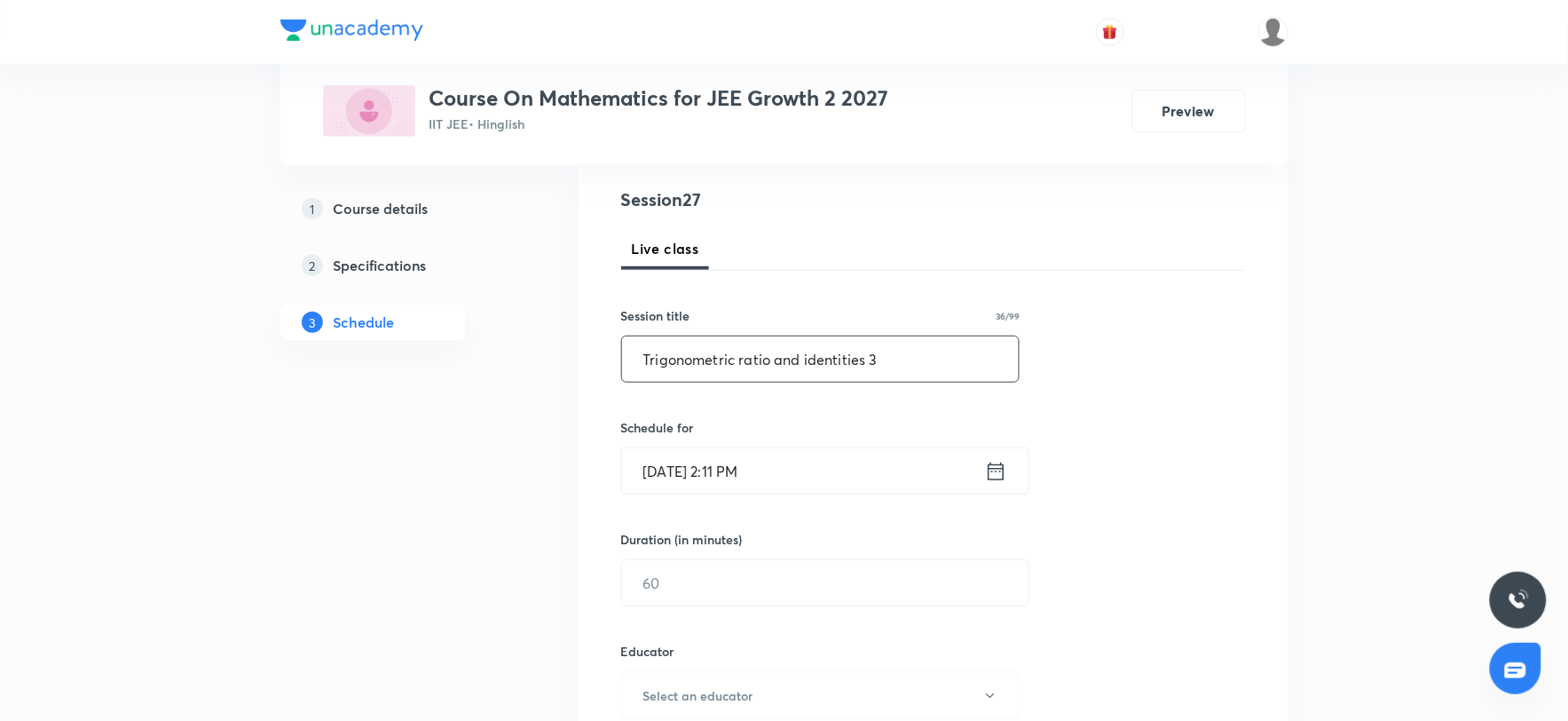 type on "Trigonometric ratio and identities 3" 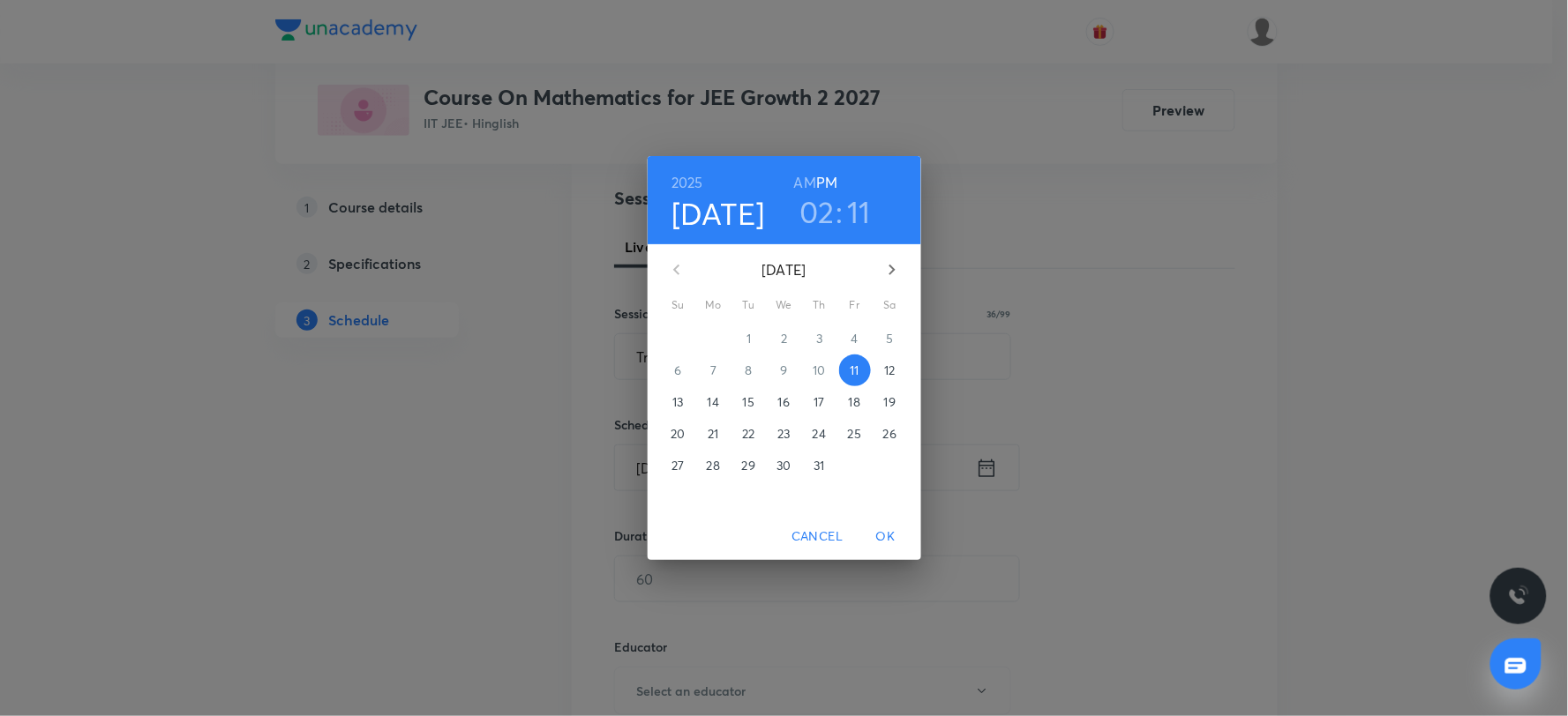 click on "02" at bounding box center (817, 212) 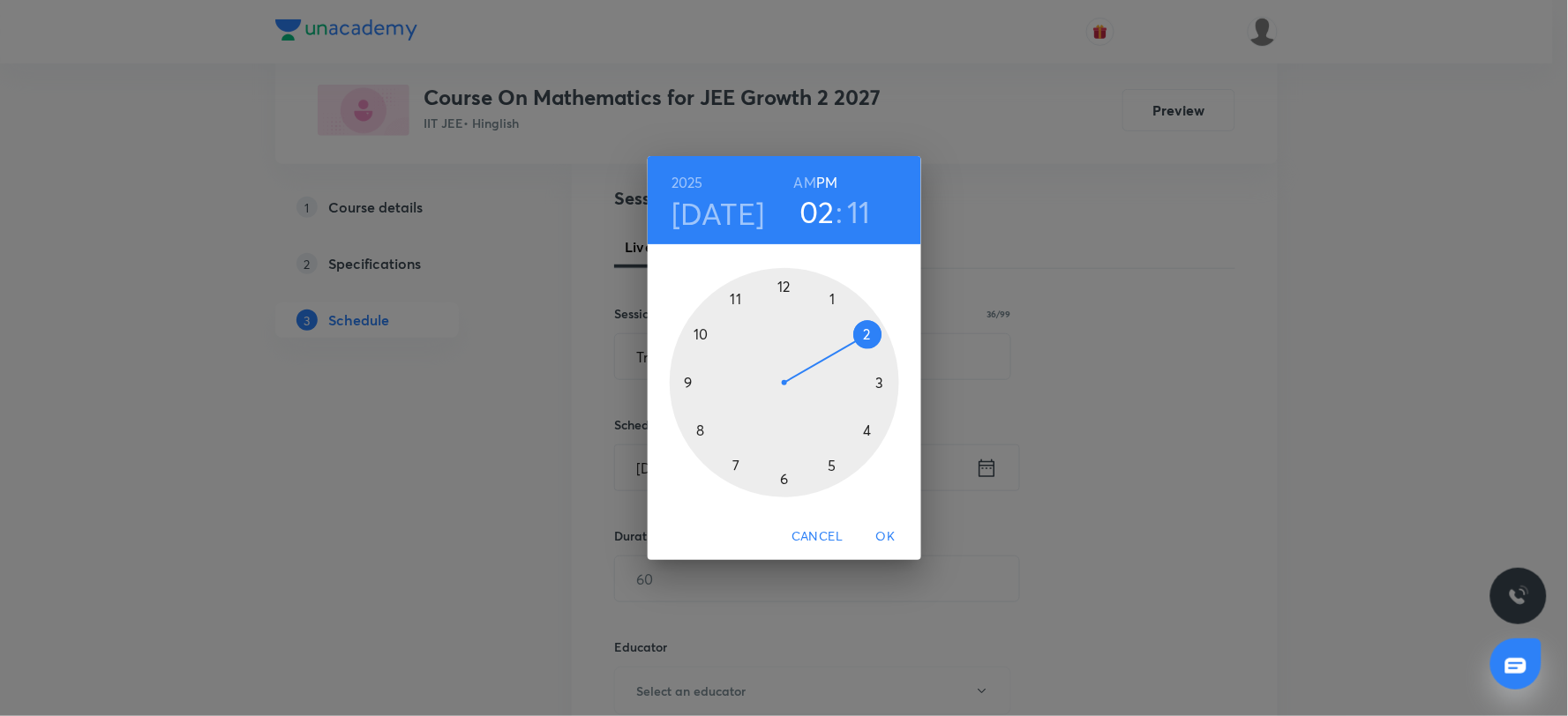 click at bounding box center [784, 383] 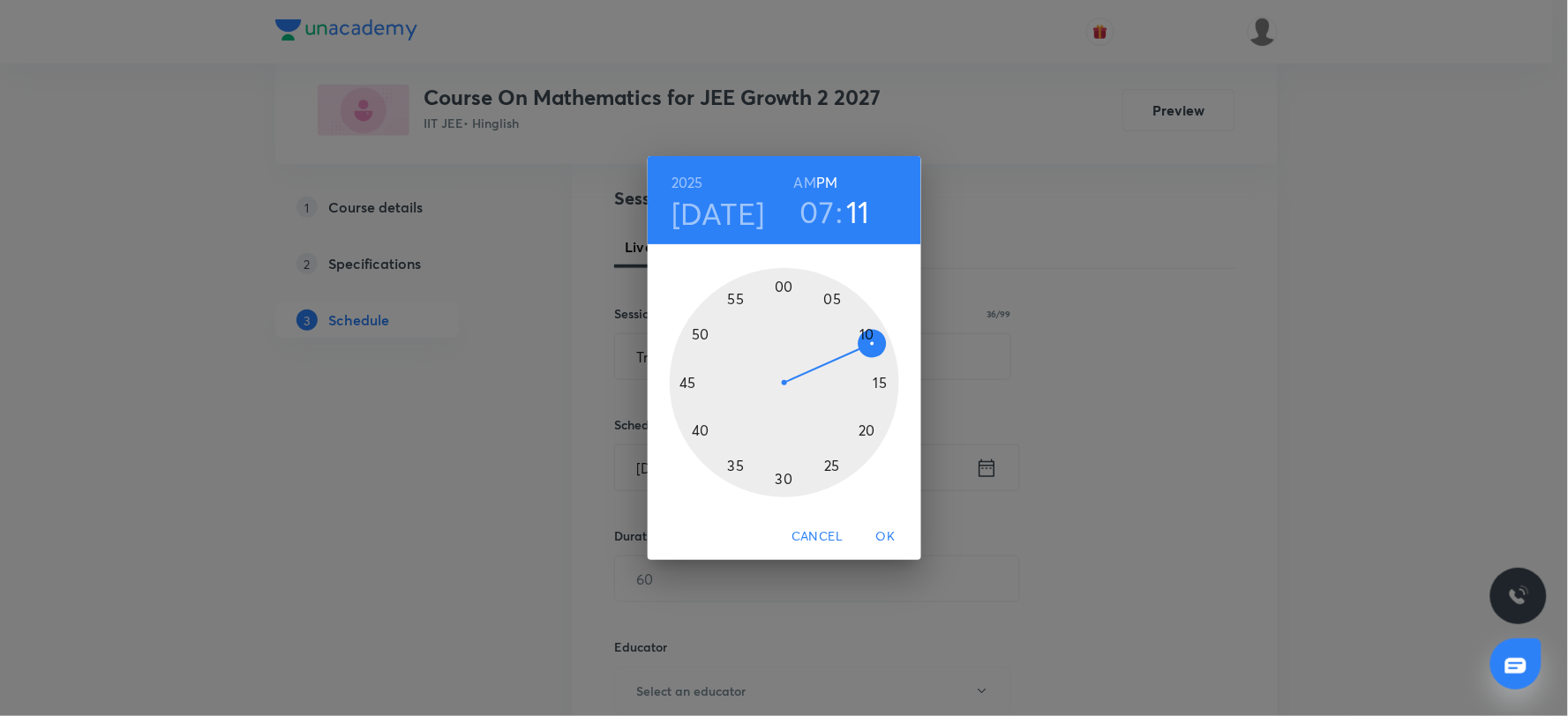 click at bounding box center (784, 383) 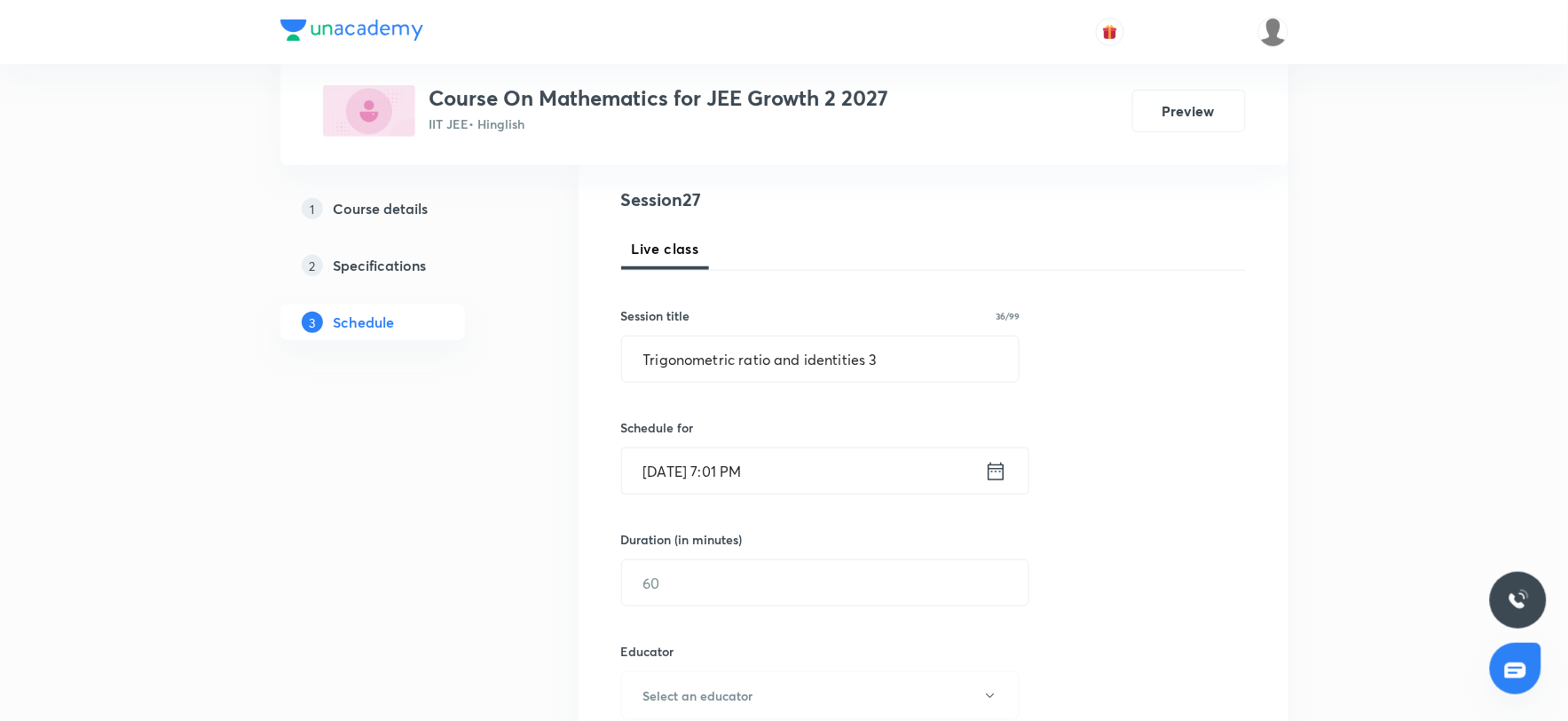 click on "Jul 11, 2025, 7:01 PM" at bounding box center (803, 471) 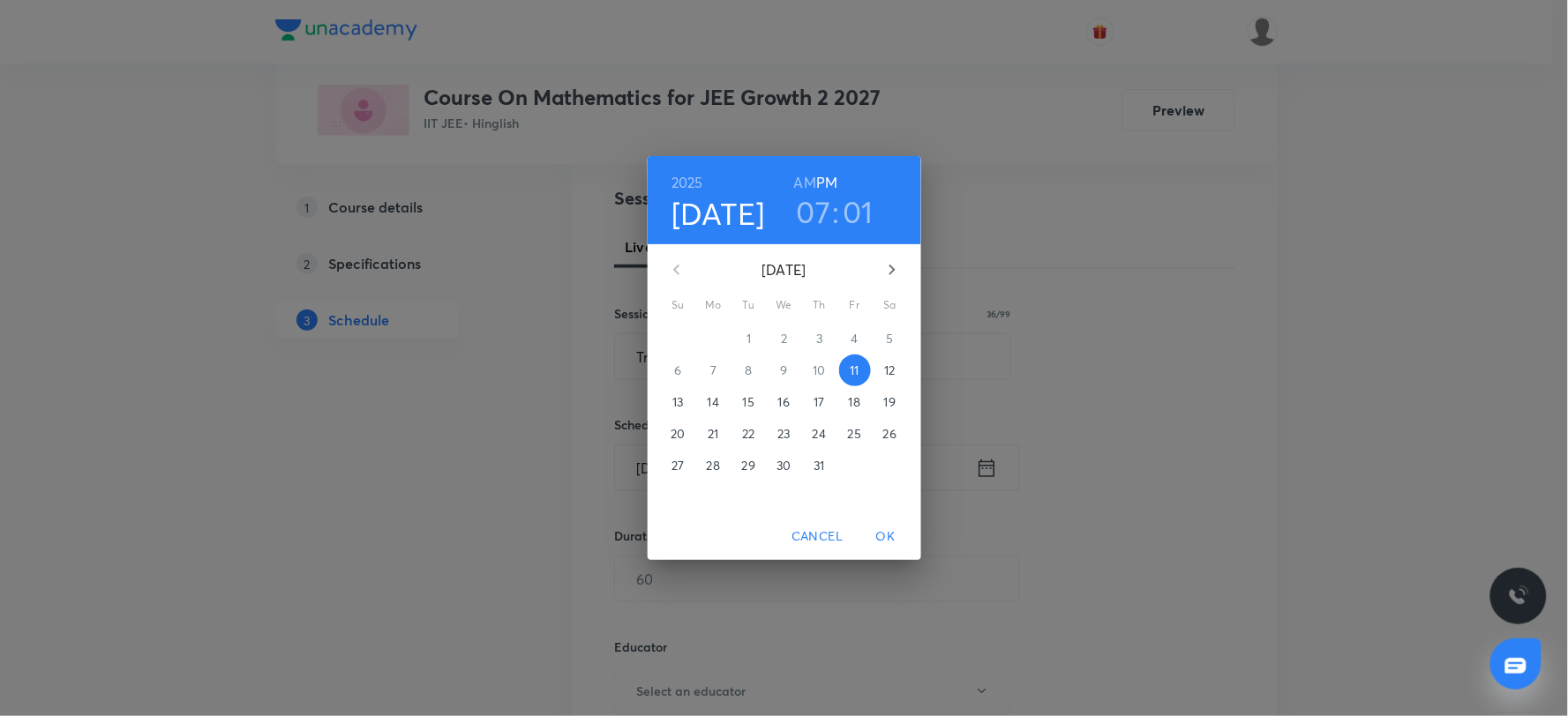 click on "PM" at bounding box center (827, 183) 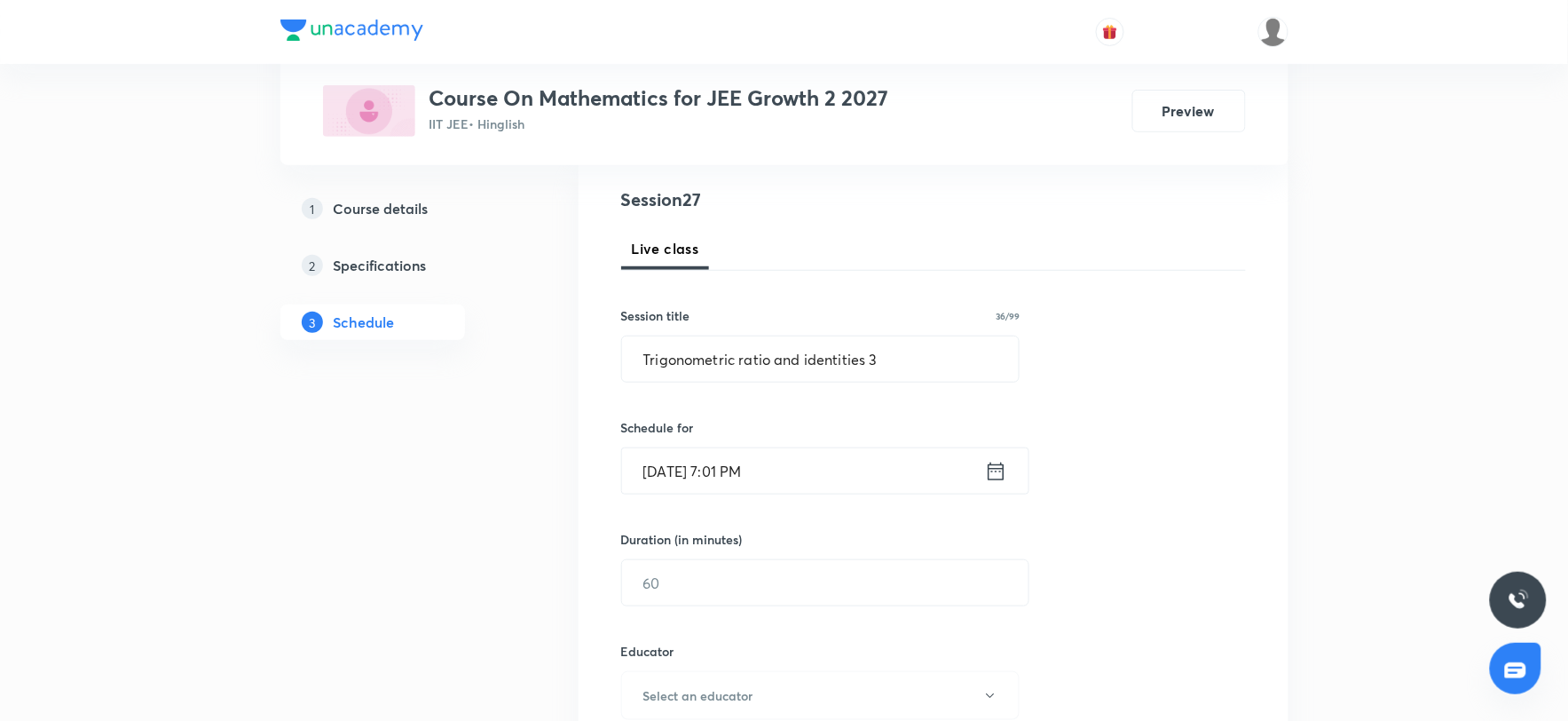 click on "Jul 11, 2025, 7:01 PM" at bounding box center [803, 471] 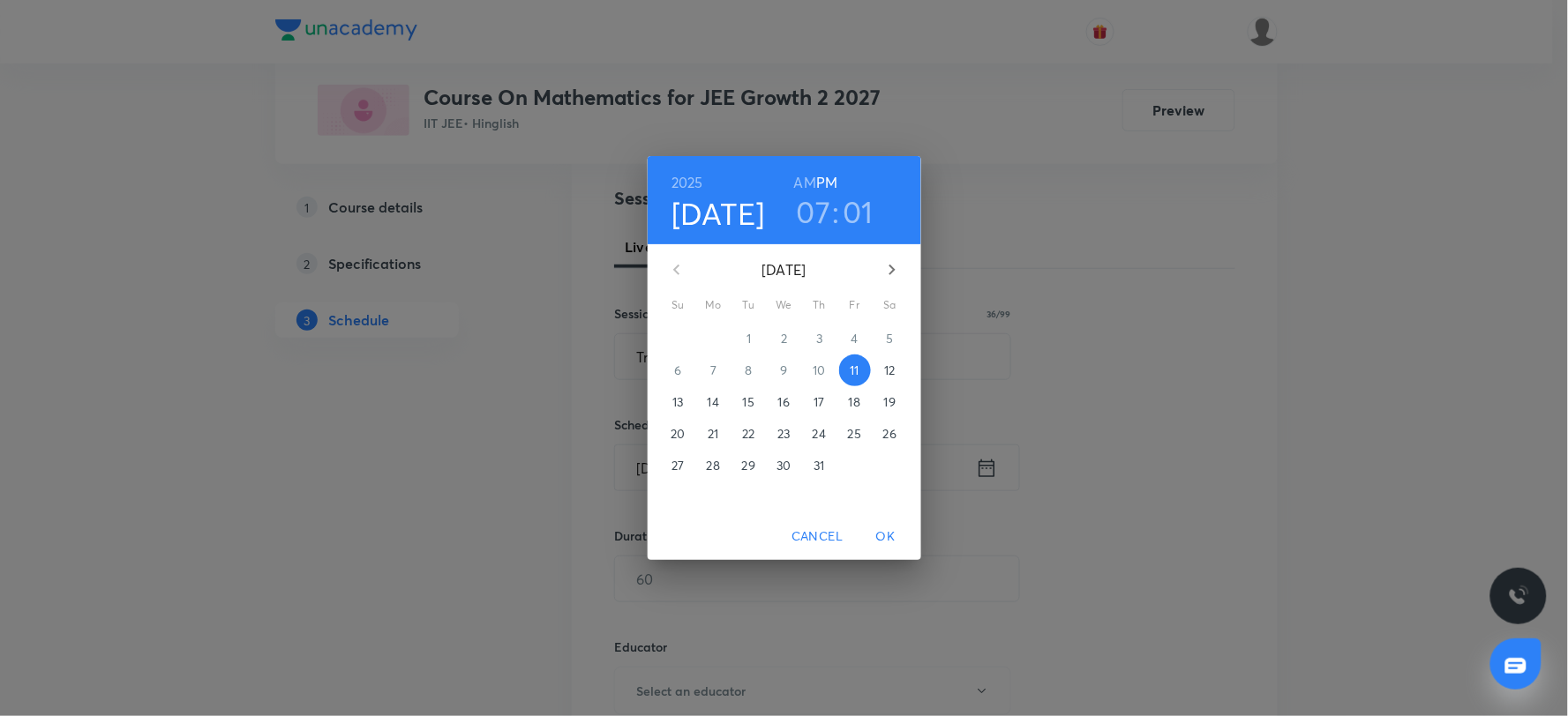 click on "PM" at bounding box center (827, 183) 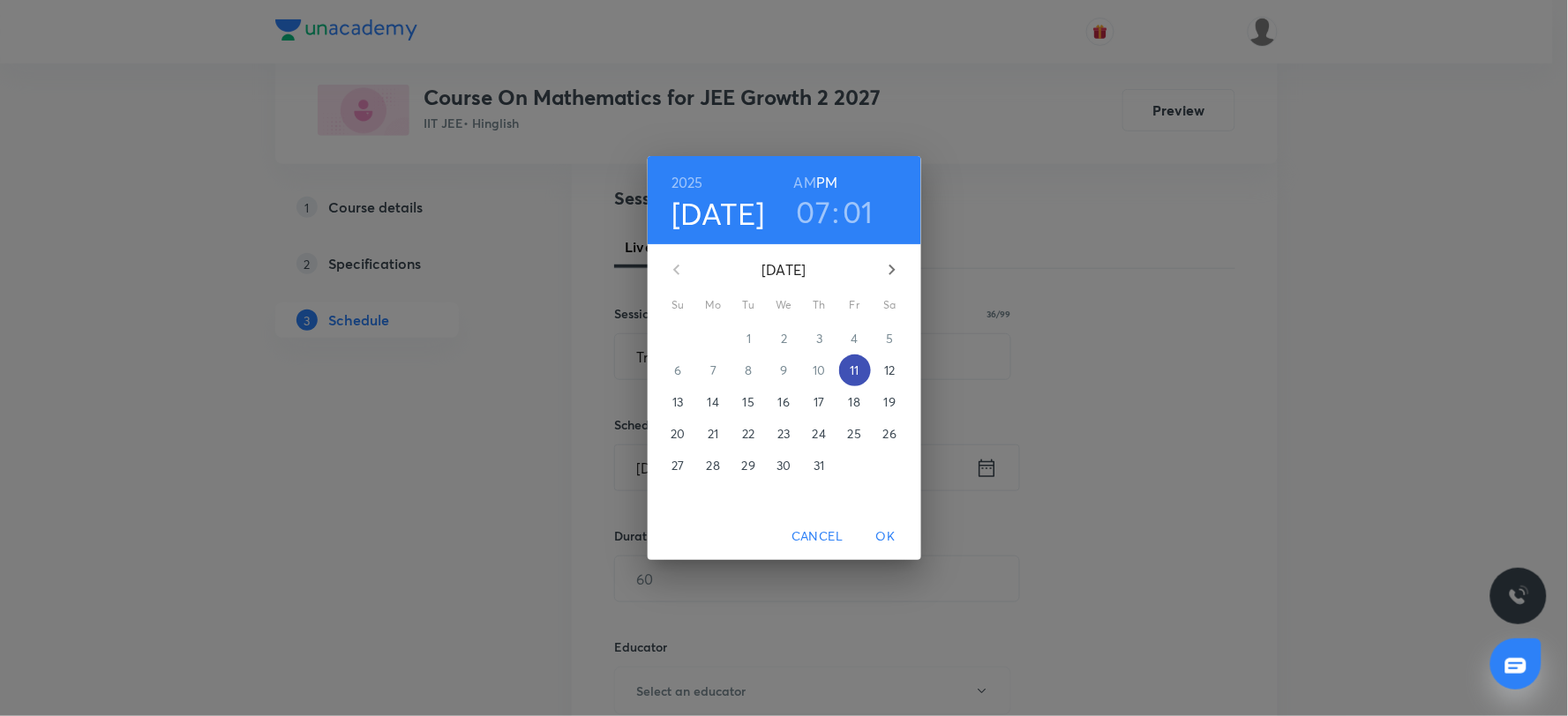 click on "11" at bounding box center (854, 370) 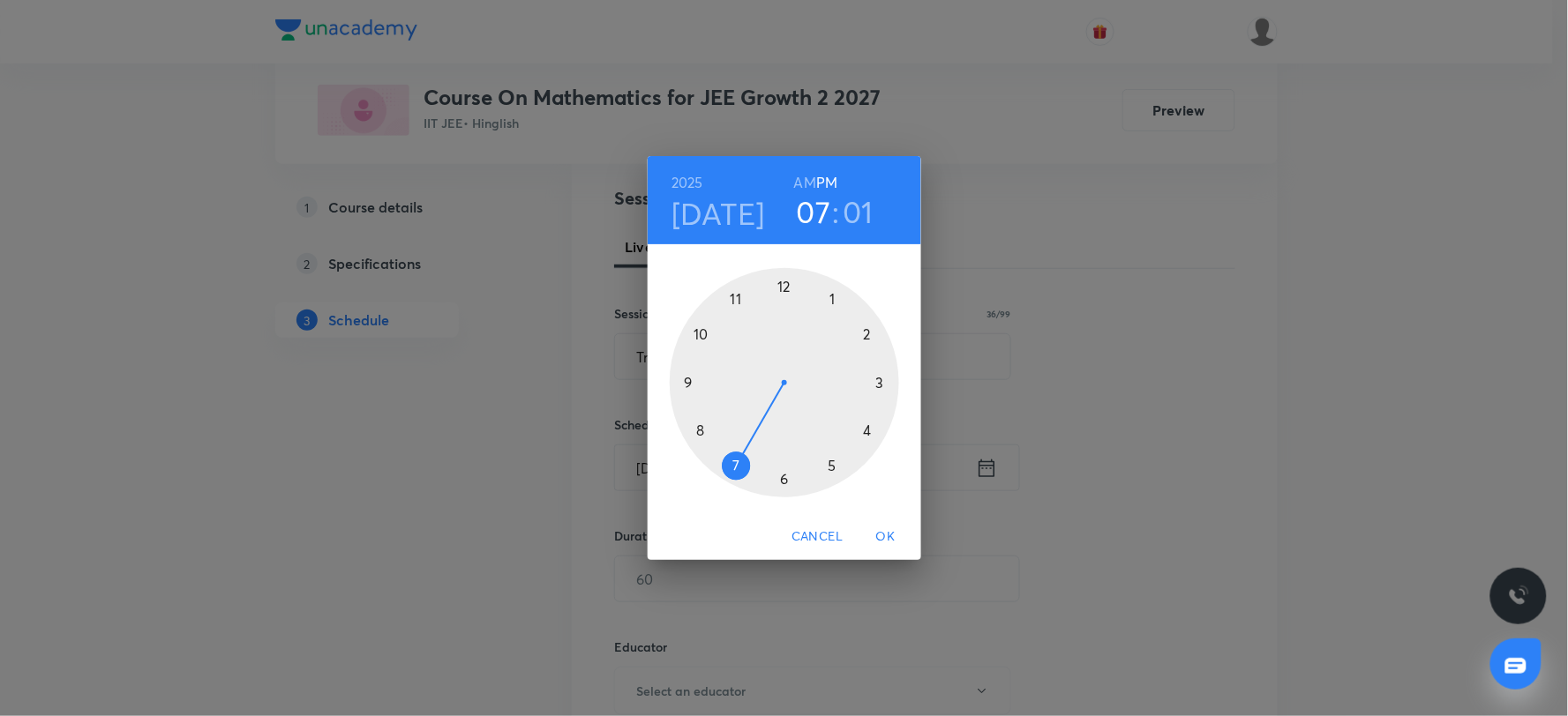 click on "01" at bounding box center (859, 212) 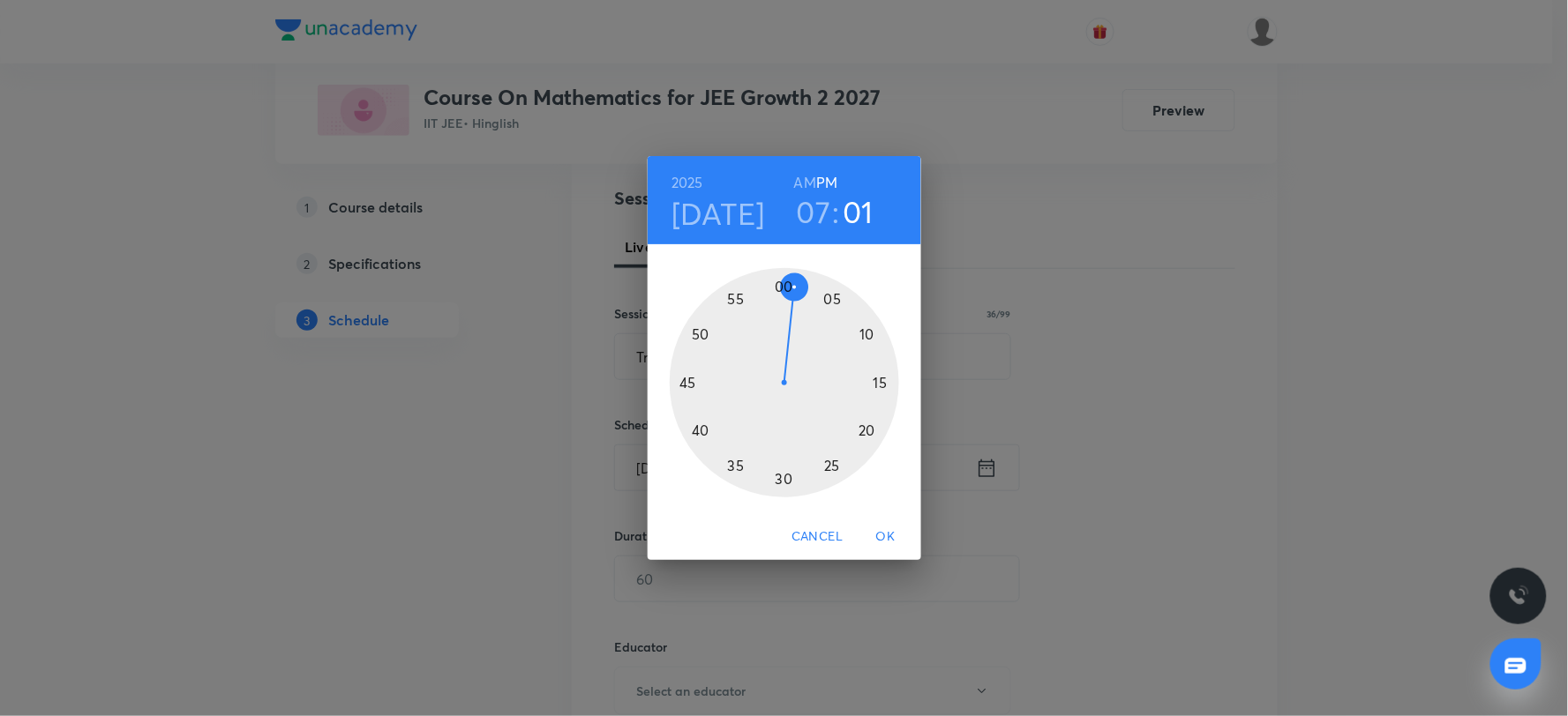 click at bounding box center (784, 383) 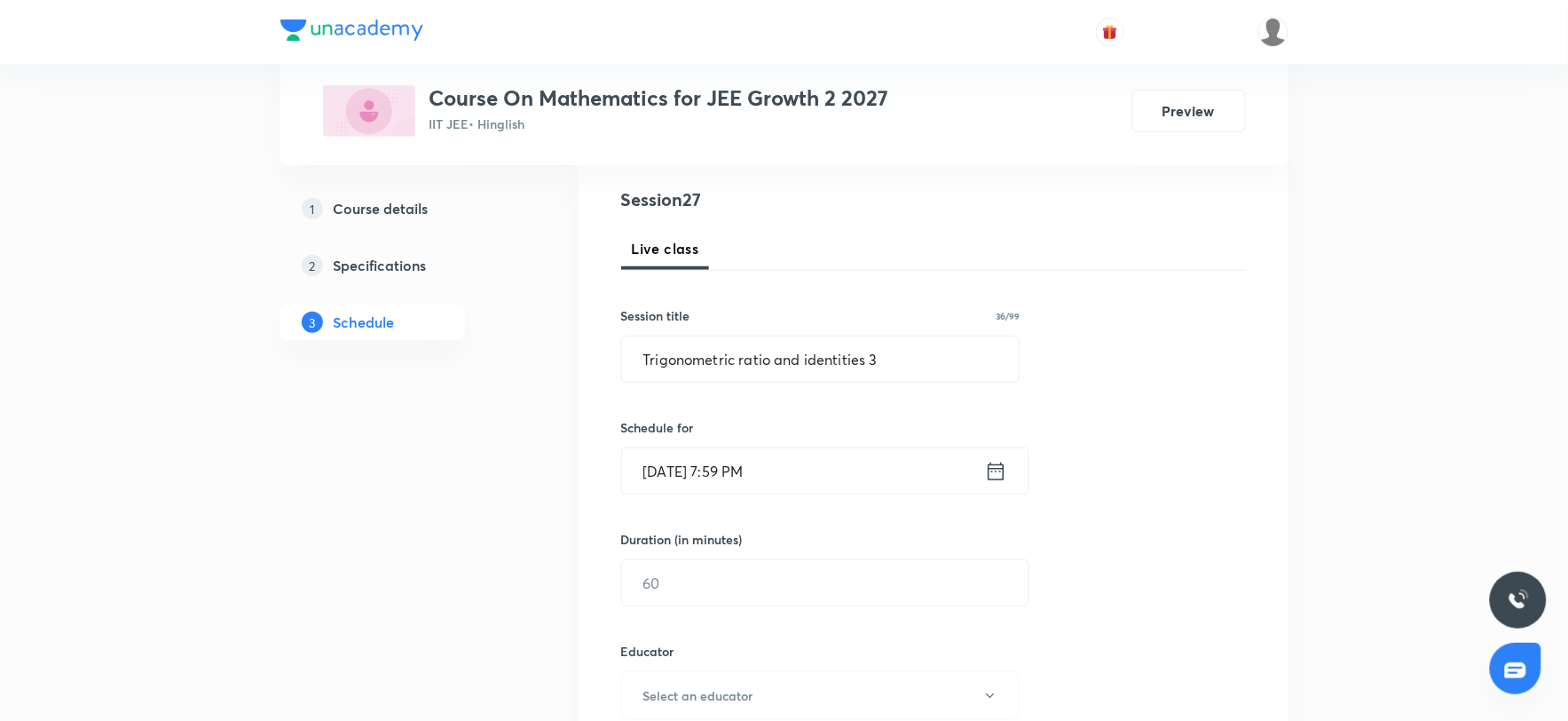 click on "Jul 11, 2025, 7:59 PM" at bounding box center (803, 471) 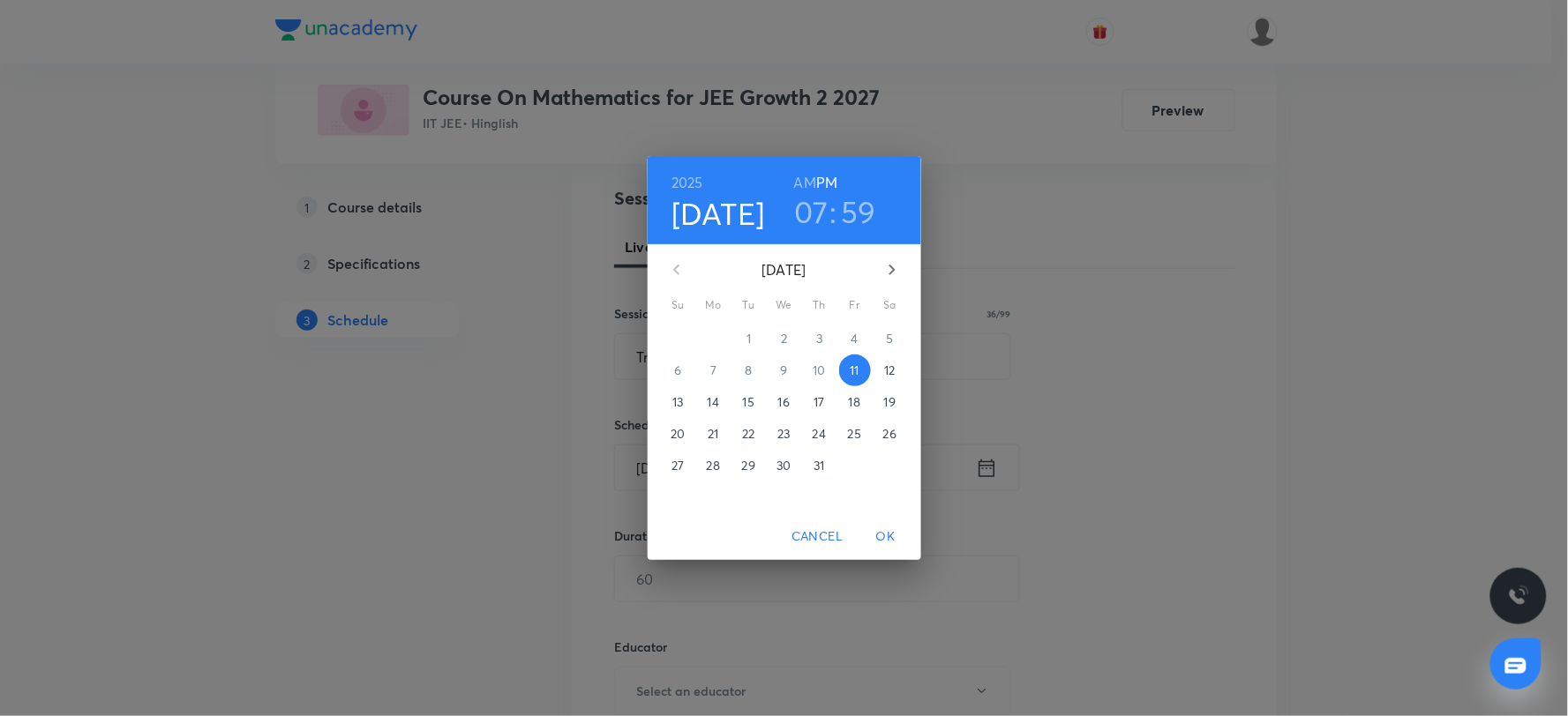 click on "59" at bounding box center [859, 212] 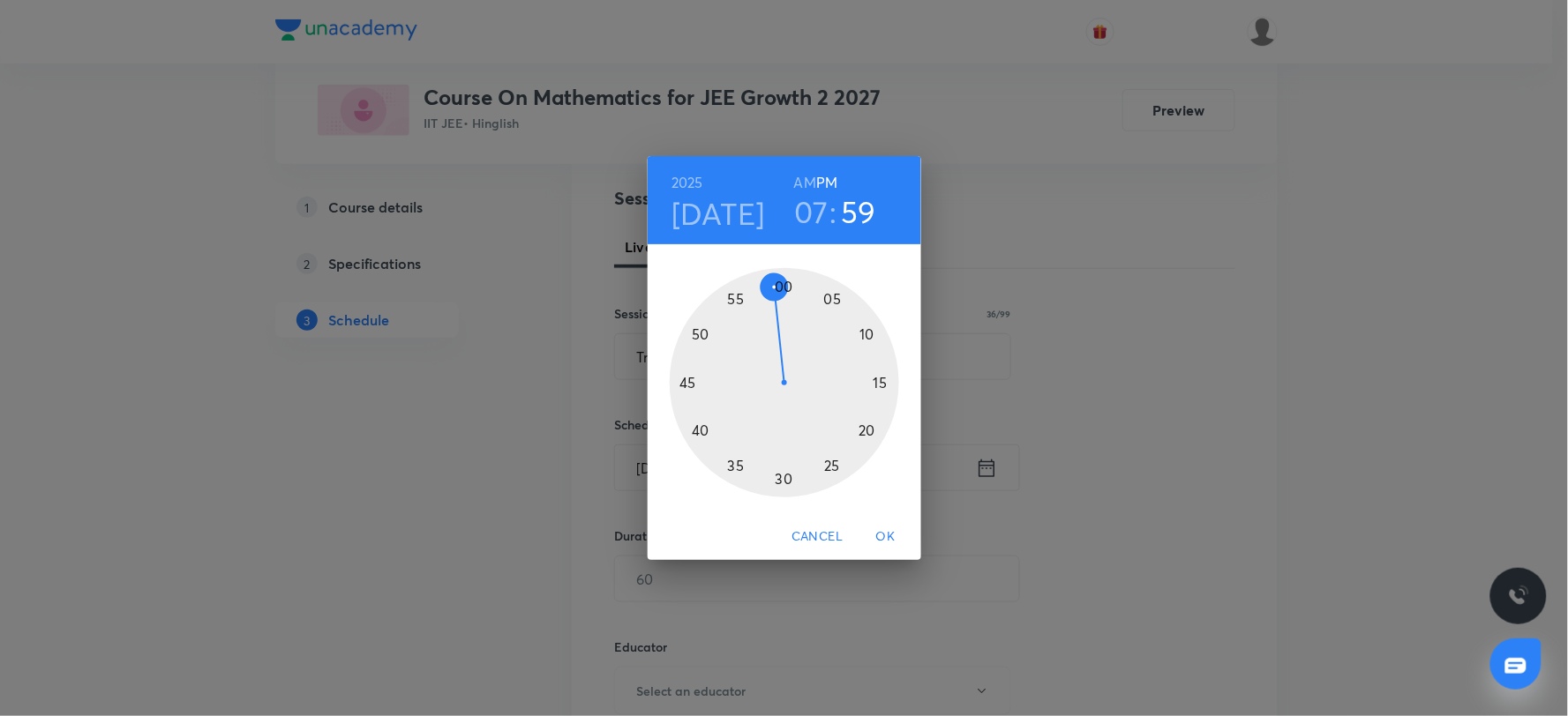 click at bounding box center [784, 383] 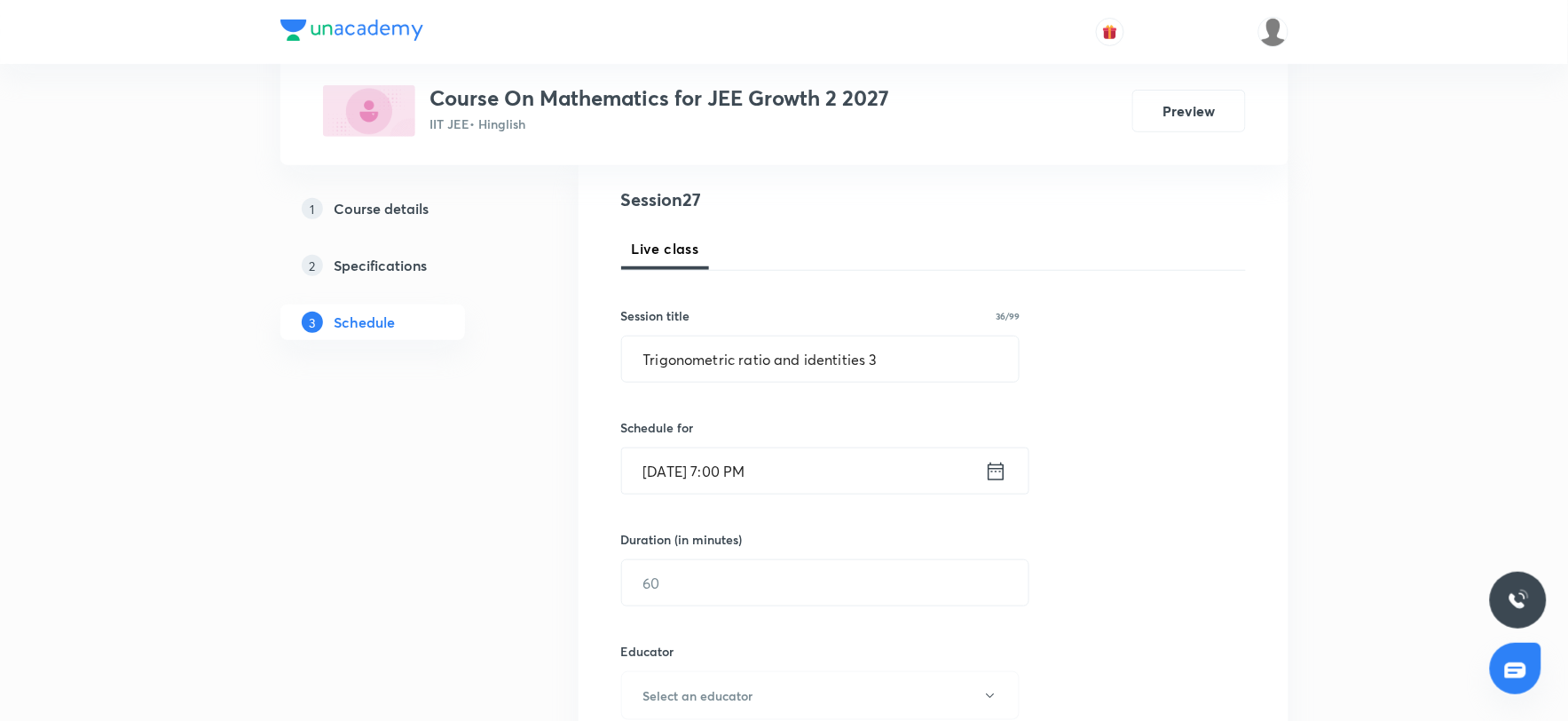 scroll, scrollTop: 296, scrollLeft: 0, axis: vertical 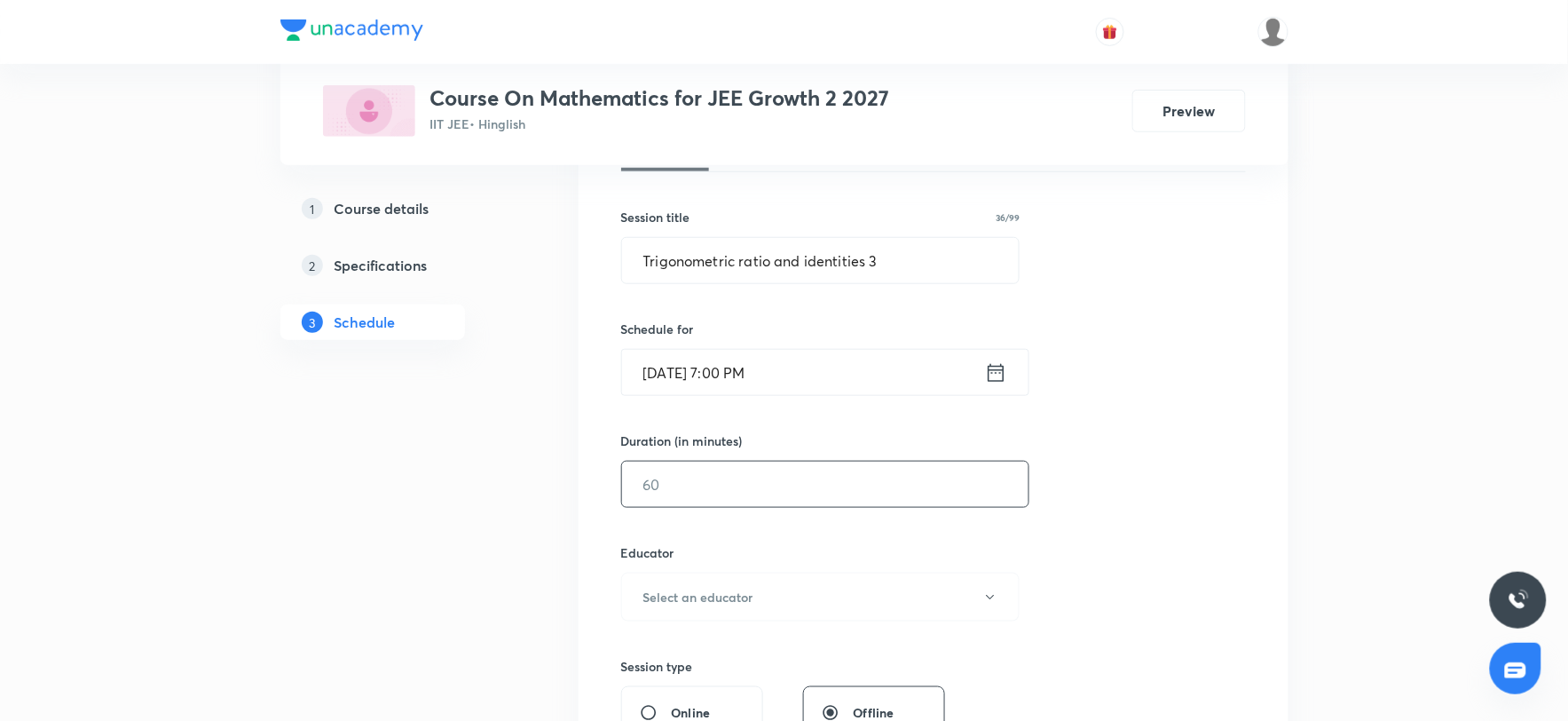 click at bounding box center [825, 484] 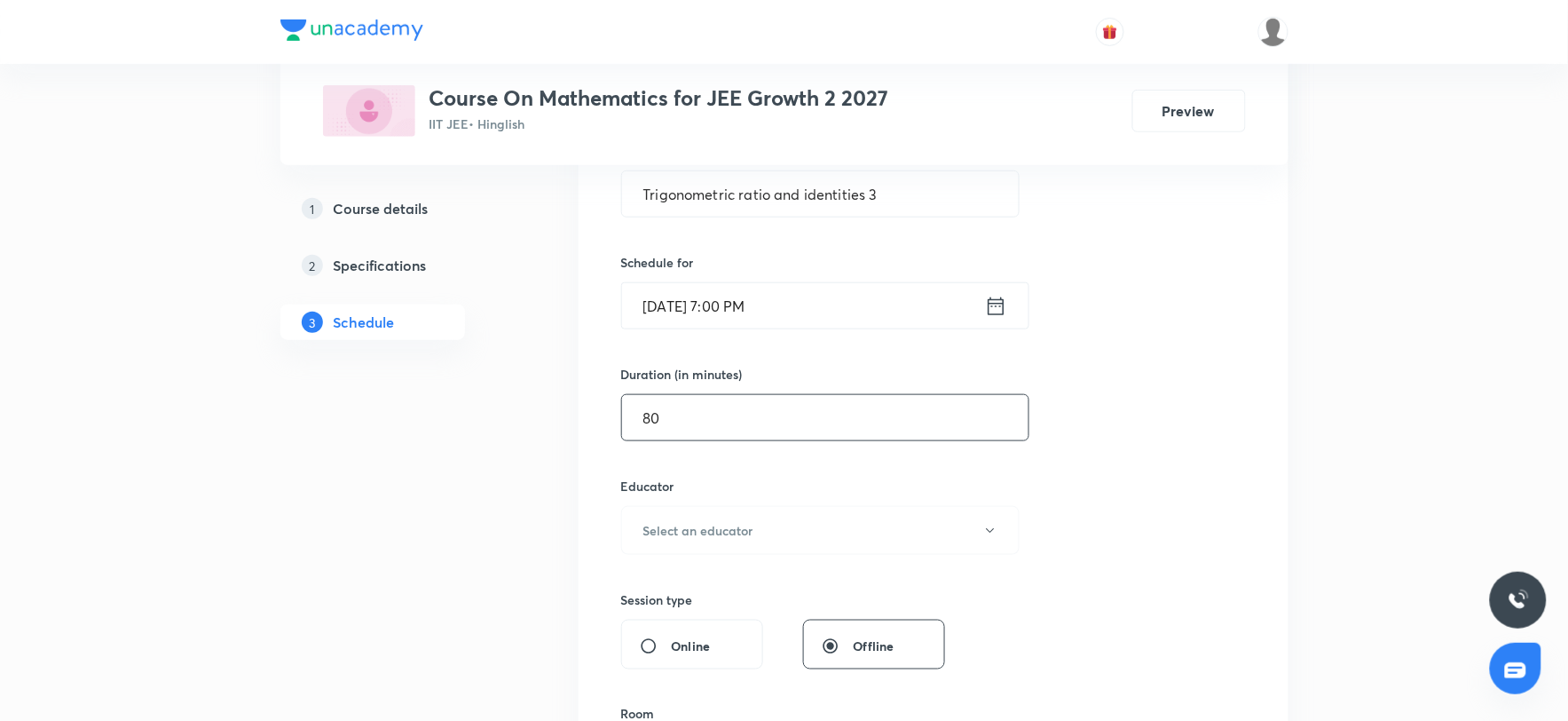 scroll, scrollTop: 394, scrollLeft: 0, axis: vertical 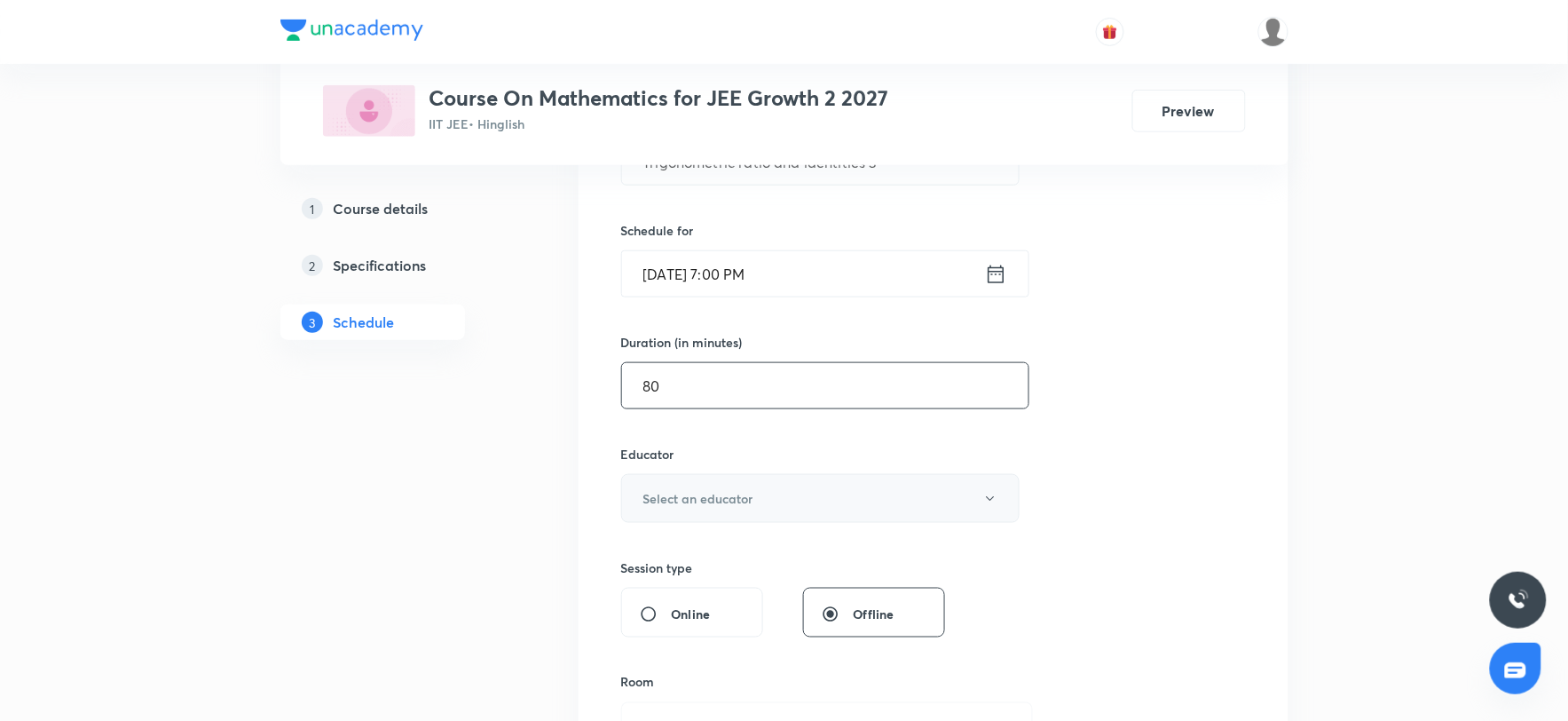 type on "80" 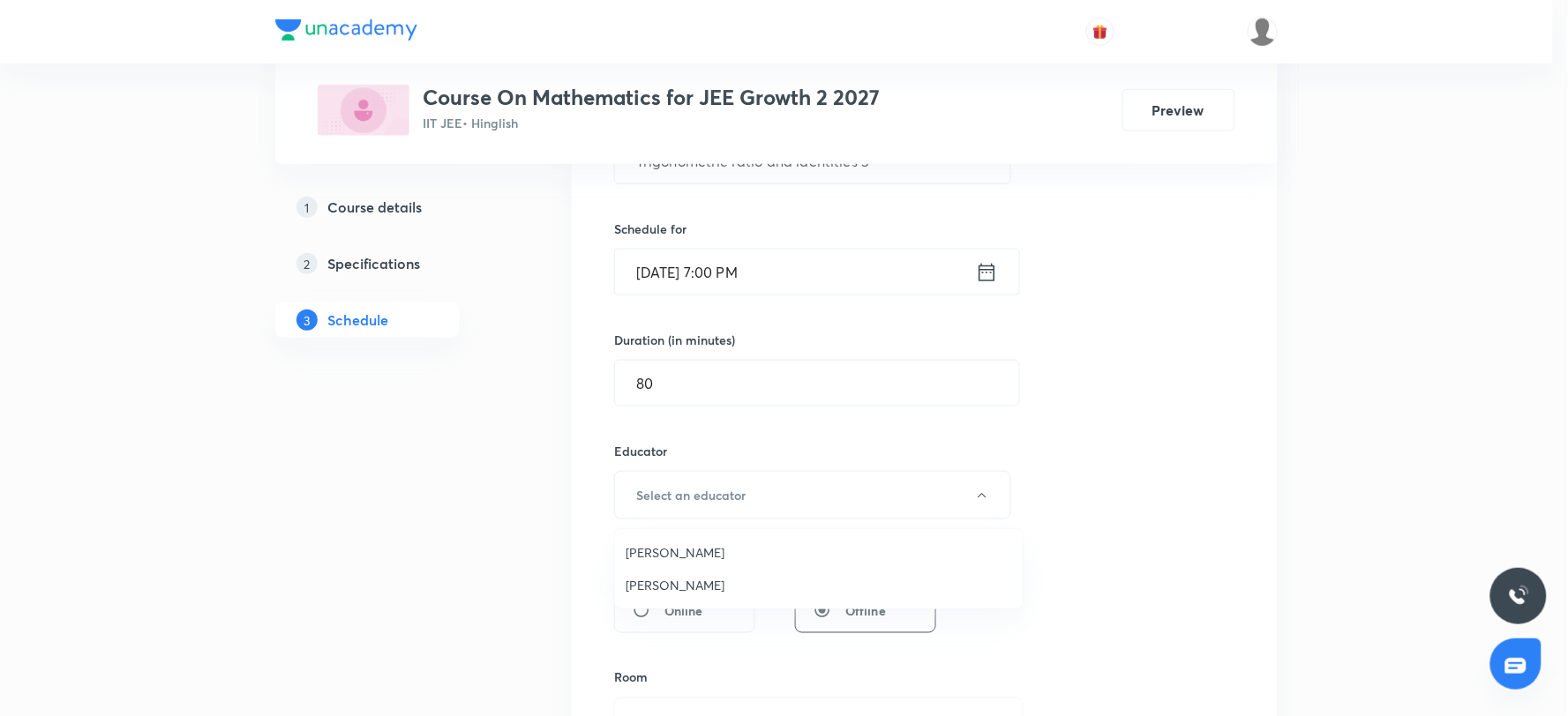 click on "Rajesh Chaudhary" at bounding box center (819, 585) 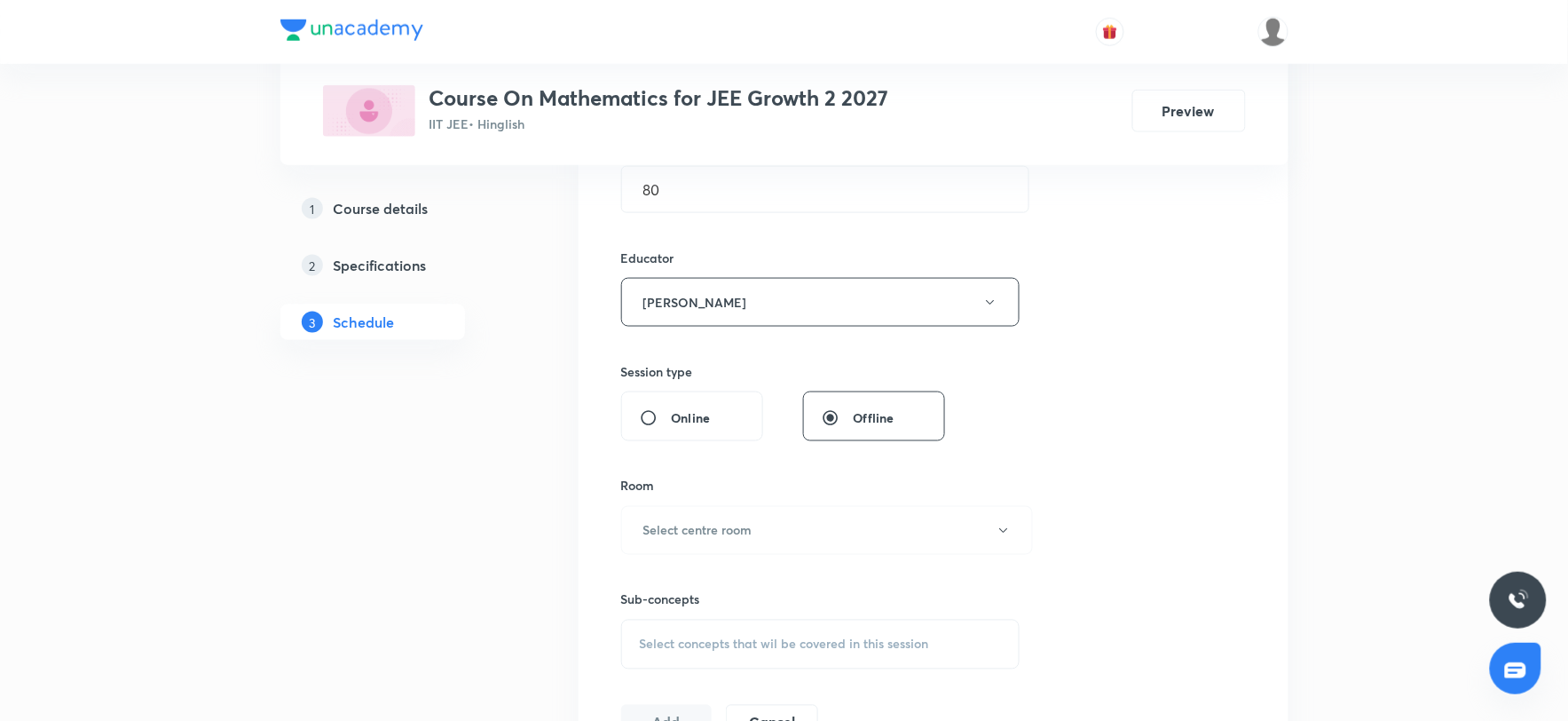 scroll, scrollTop: 591, scrollLeft: 0, axis: vertical 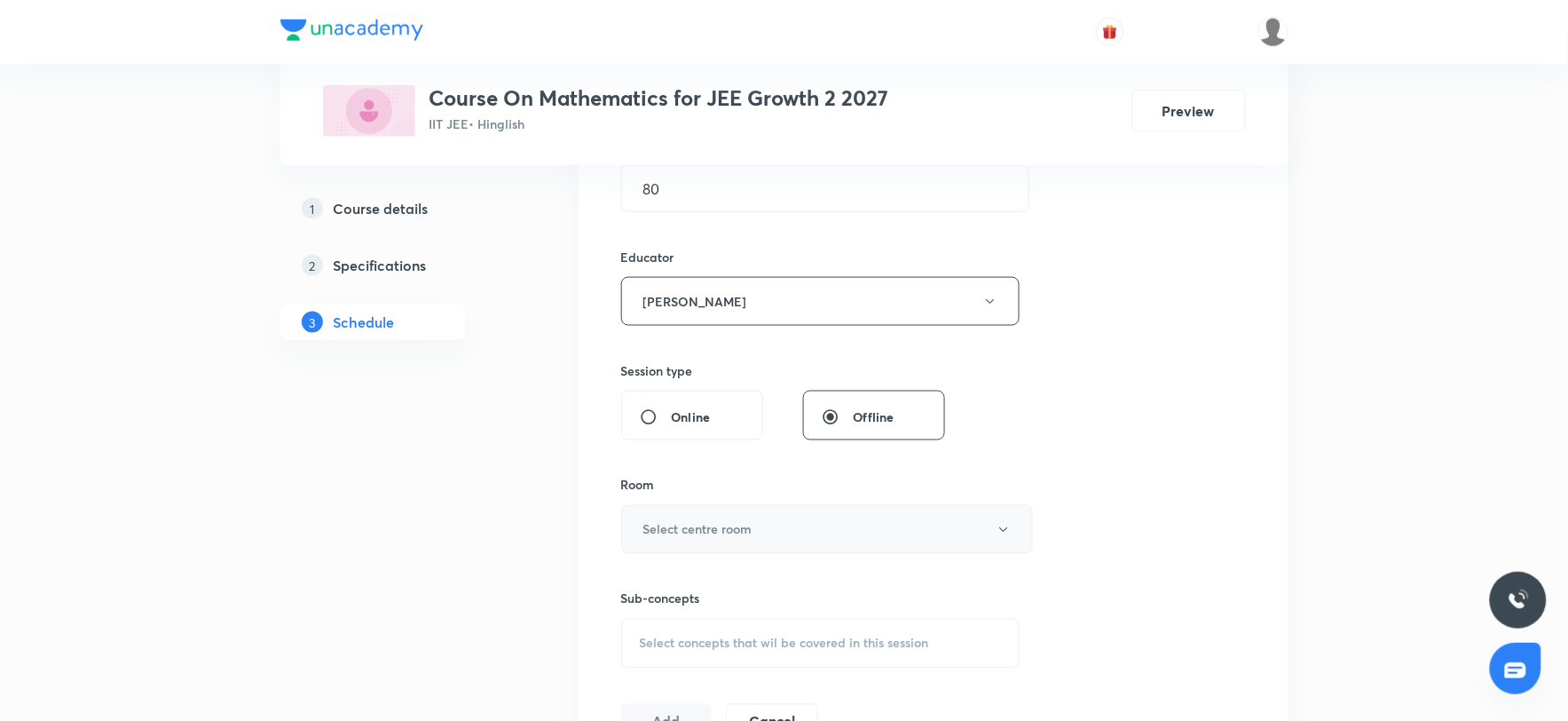 click on "Select centre room" at bounding box center [697, 529] 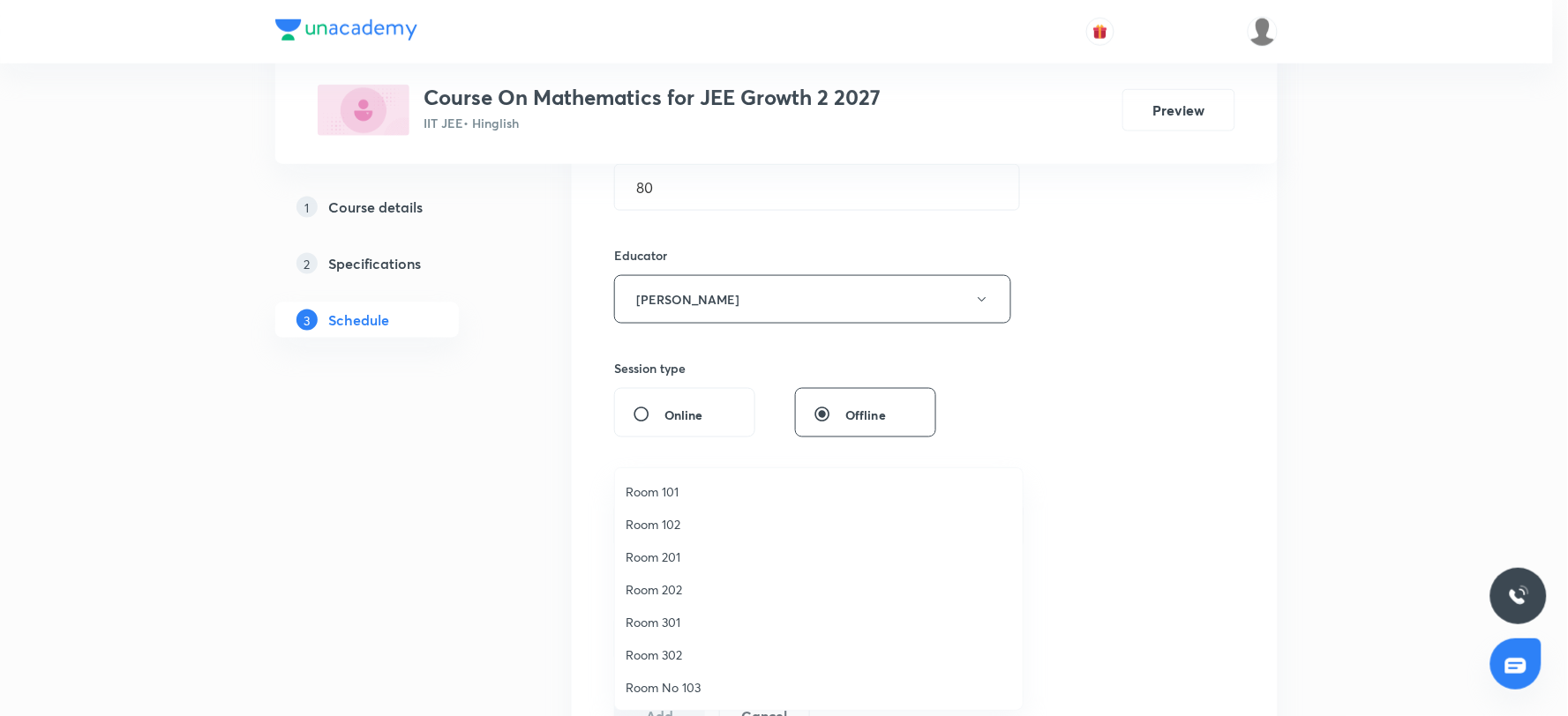 drag, startPoint x: 669, startPoint y: 613, endPoint x: 721, endPoint y: 605, distance: 52.611786 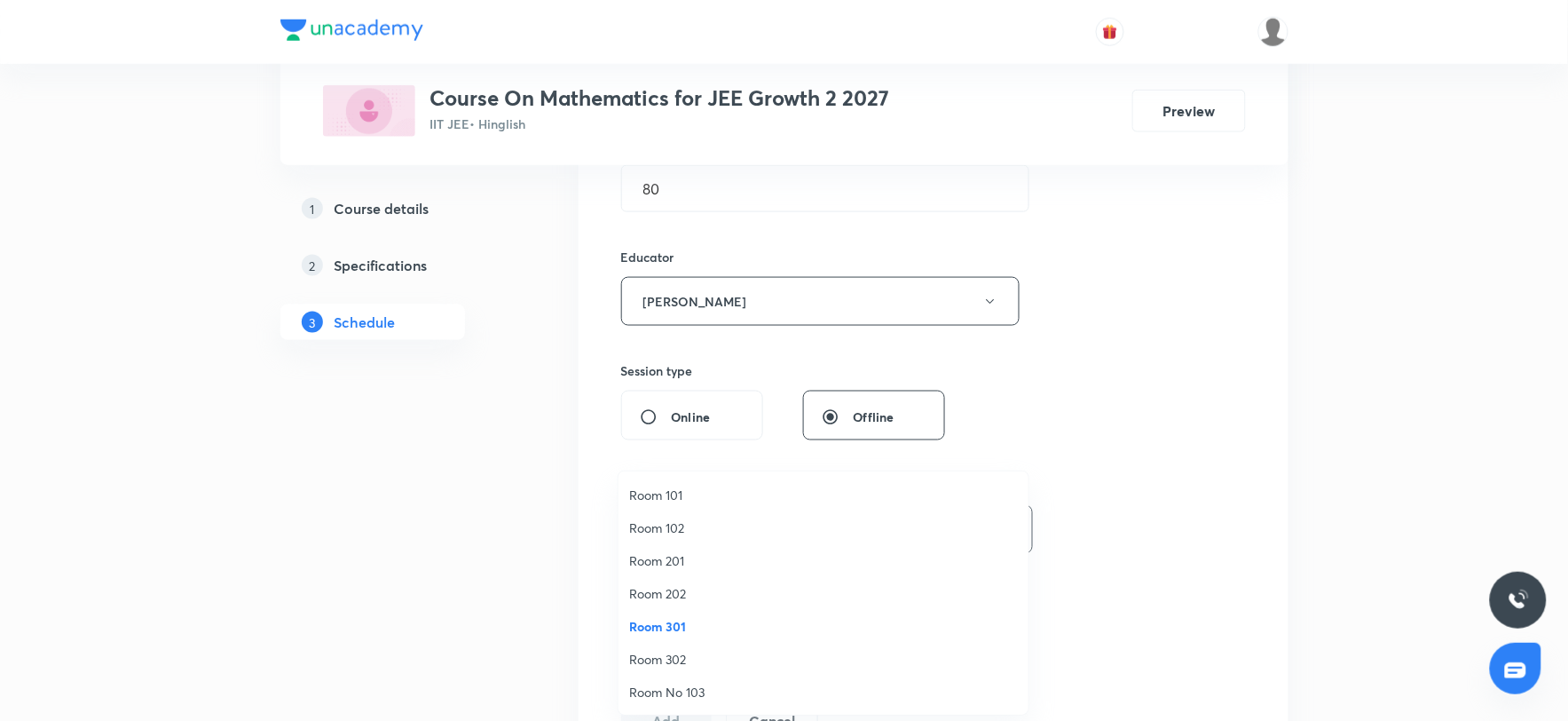 click on "Session  27 Live class Session title 36/99 Trigonometric ratio and identities 3 ​ Schedule for Jul 11, 2025, 7:00 PM ​ Duration (in minutes) 80 ​ Educator Rajesh Chaudhary   Session type Online Offline Room Room 301 Sub-concepts Select concepts that wil be covered in this session Add Cancel" at bounding box center (934, 265) 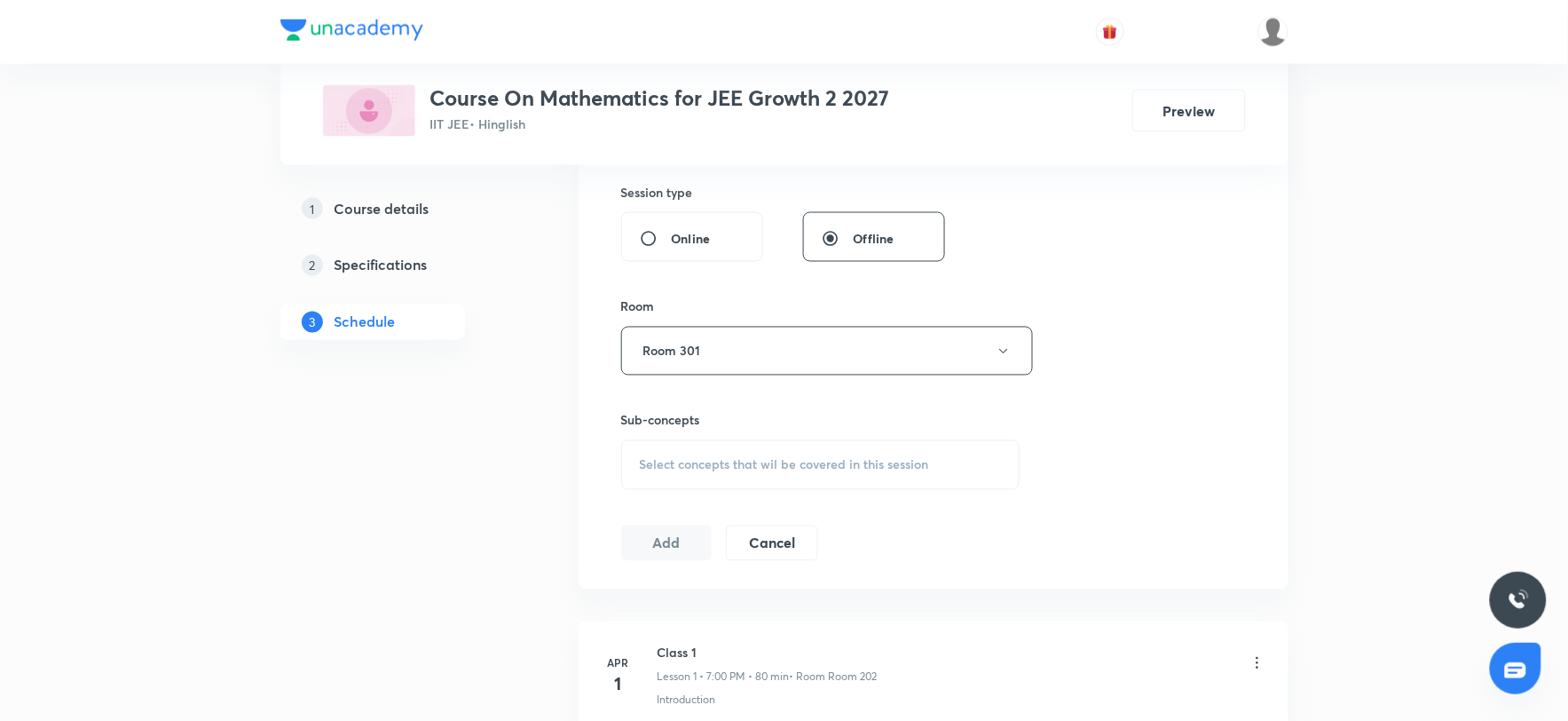 scroll, scrollTop: 788, scrollLeft: 0, axis: vertical 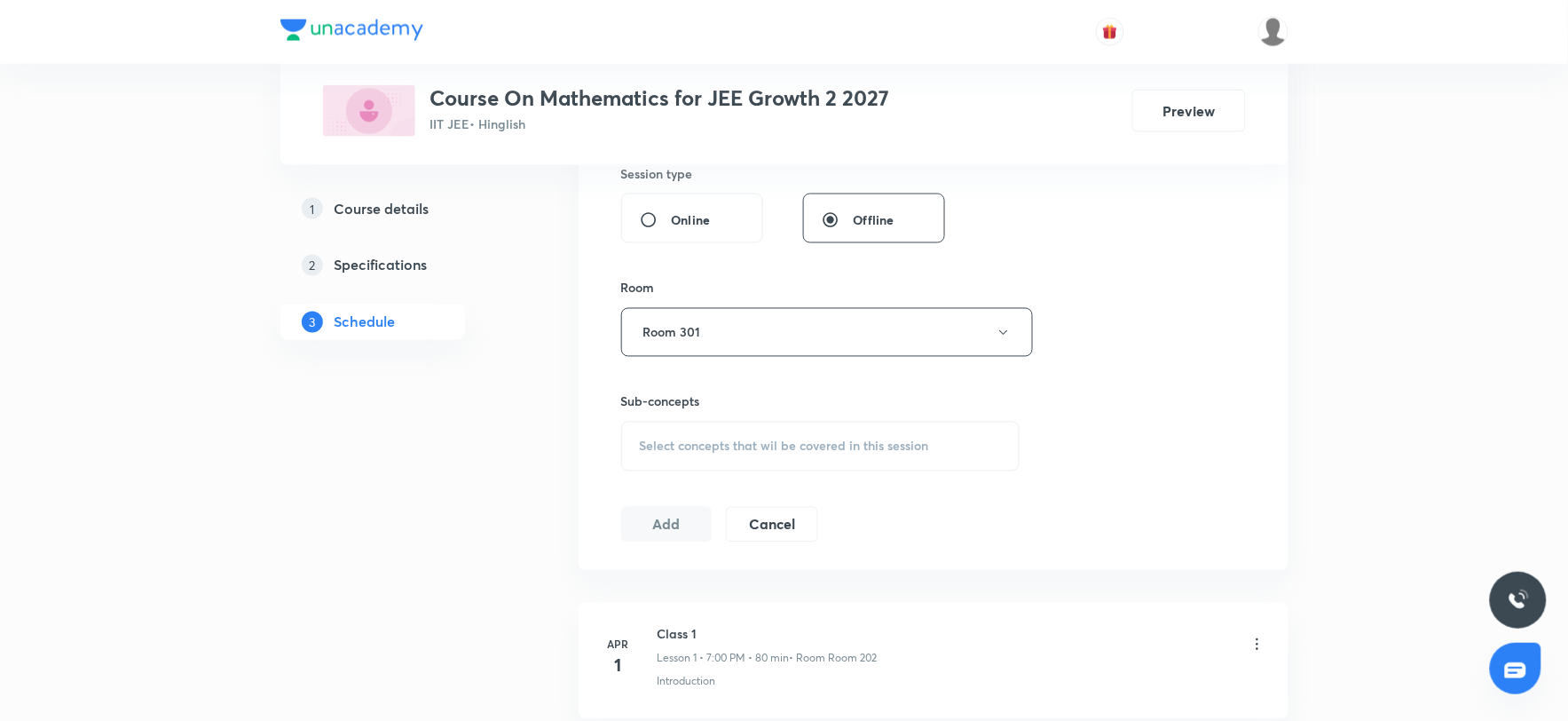 click on "Select concepts that wil be covered in this session" at bounding box center (784, 447) 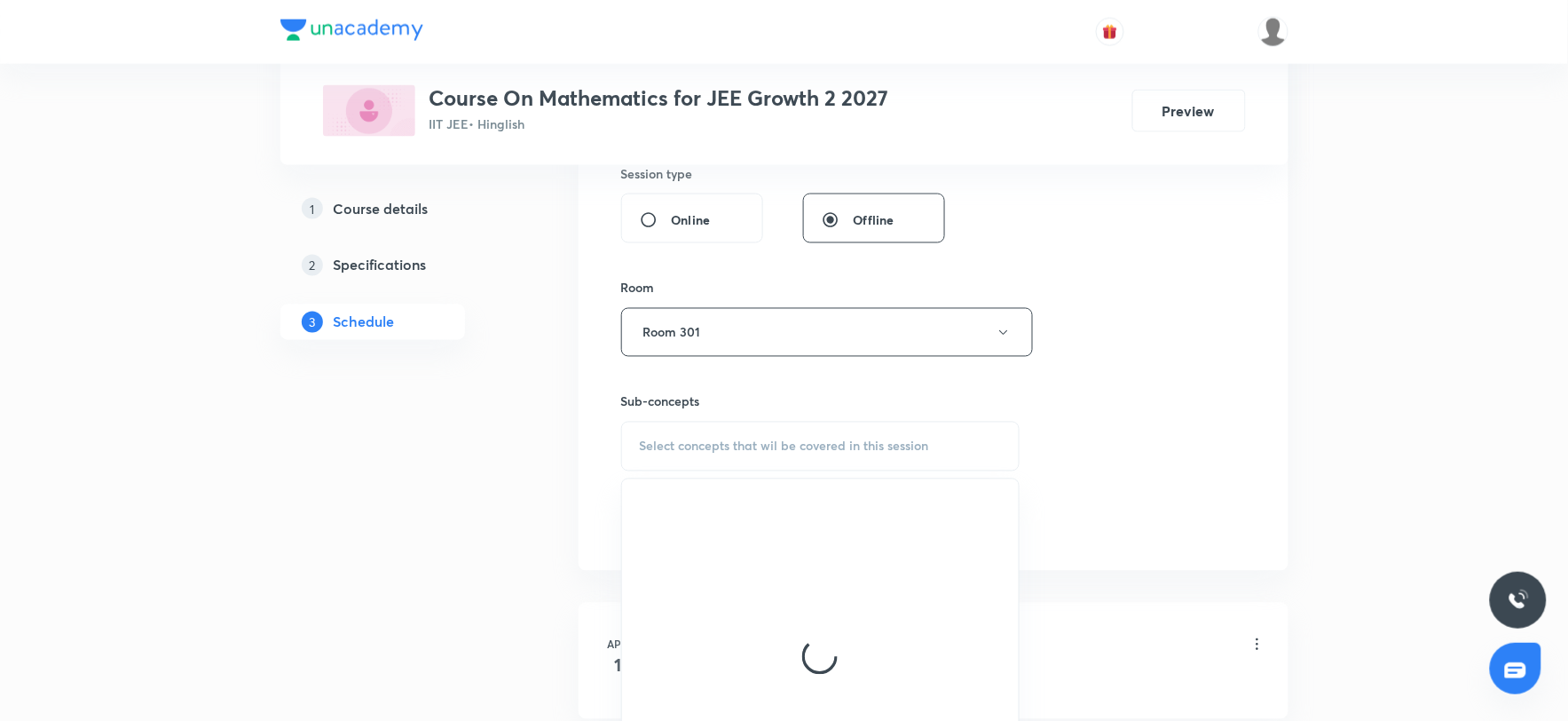 click on "Select concepts that wil be covered in this session" at bounding box center [784, 447] 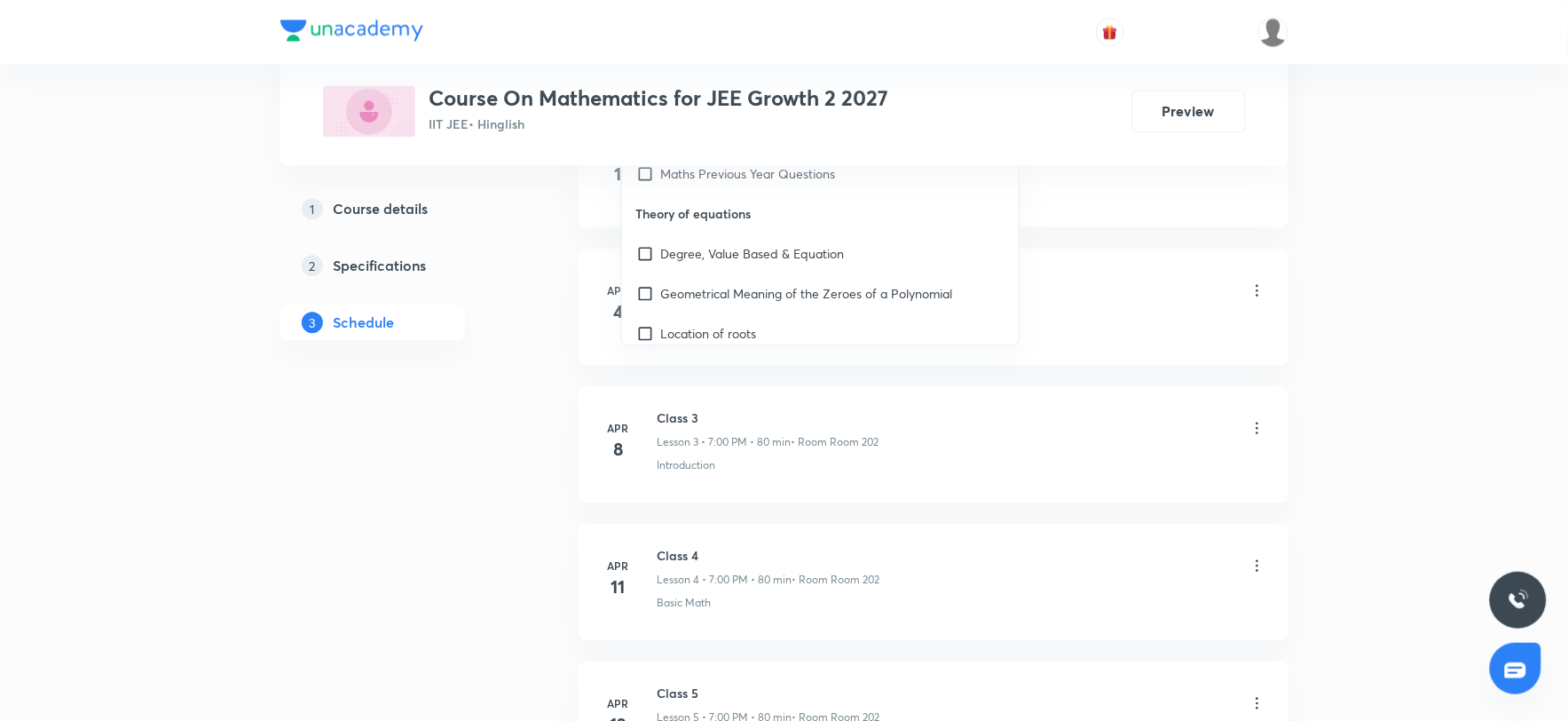 scroll, scrollTop: 1184, scrollLeft: 0, axis: vertical 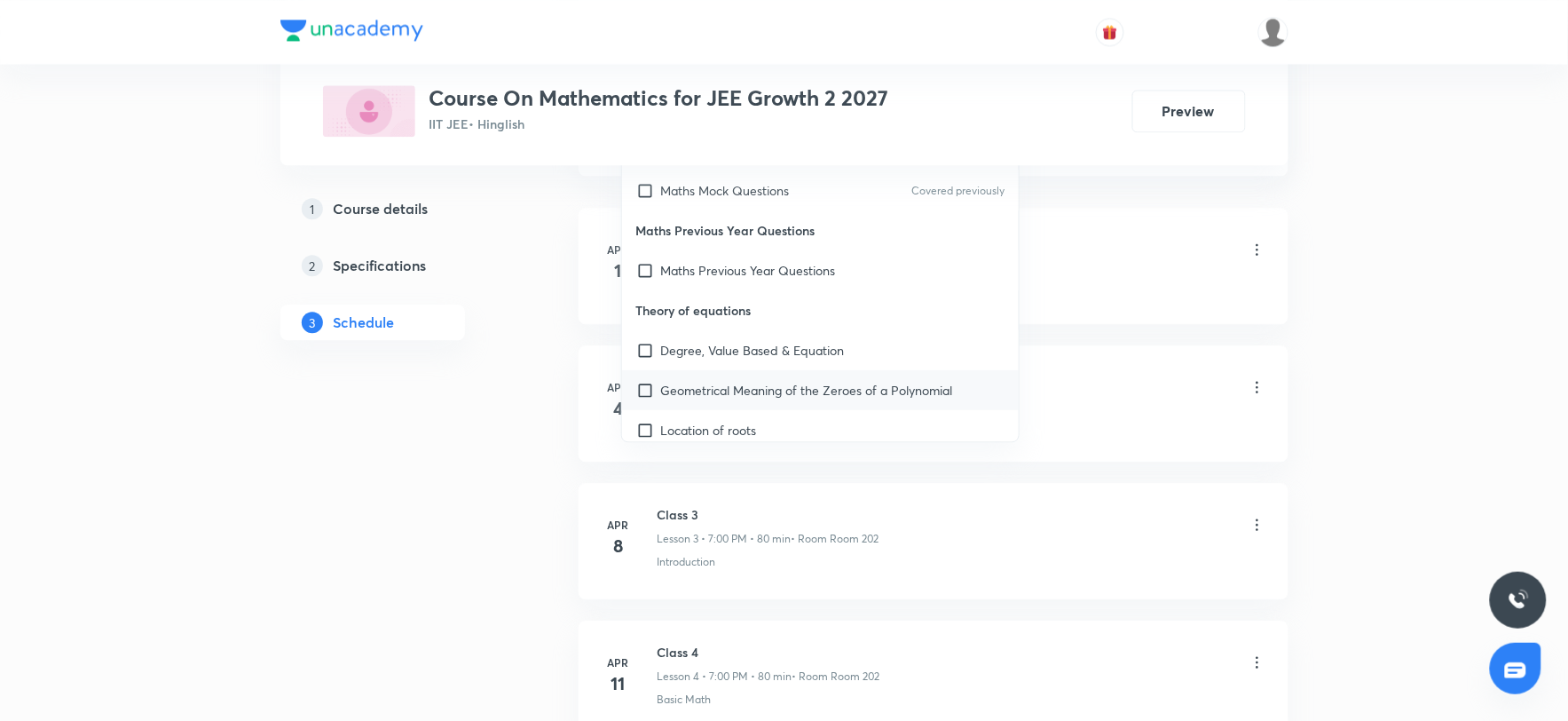 click on "Geometrical Meaning of the Zeroes of a Polynomial" at bounding box center [807, 390] 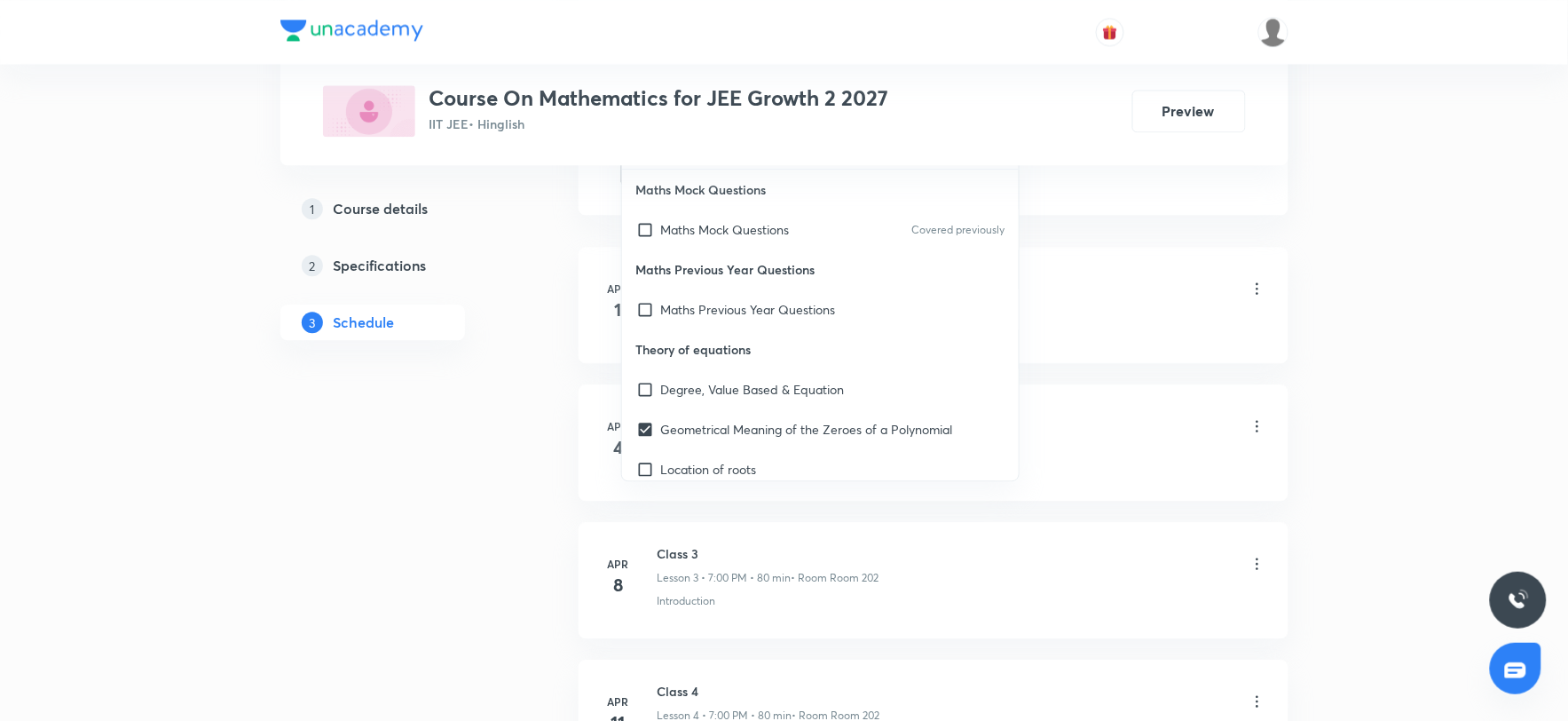 click on "Apr 1 Class 1 Lesson 1 • 7:00 PM • 80 min  • Room Room 202 Introduction Apr 4 Class 2 Lesson 2 • 7:00 PM • 80 min  • Room Room 202 Introduction Apr 8 Class 3 Lesson 3 • 7:00 PM • 80 min  • Room Room 202 Introduction Apr 11 Class 4 Lesson 4 • 7:00 PM • 80 min  • Room Room 202 Basic Math Apr 12 Class 5 Lesson 5 • 7:00 PM • 80 min  • Room Room 202 Introduction Apr 15 Class 6 Lesson 6 • 7:00 PM • 80 min  • Room Room 202 Introduction Apr 18 Class 7 Lesson 7 • 7:00 PM • 80 min  • Room Room 202 Introduction Apr 19 Class 8 Lesson 8 • 7:00 PM • 80 min  • Room Room 202 Introduction Apr 22 Class 9 Lesson 9 • 4:00 PM • 80 min  • Room Room 202 Basic Math Apr 23 Class 10 Lesson 10 • 7:00 PM • 80 min  • Room Room 202 Basic Math Apr 26 Class 11 Lesson 11 • 7:00 PM • 80 min  • Room Room 202 Basic Math Apr 30 Basic math 12 Lesson 12 • 4:00 PM • 80 min  • Room Room 202 Basic Math Jun 16 SEQUENCE AND SERIES 1 Lesson 13 • 4:00 PM • 80 min Jun" at bounding box center [934, 2025] 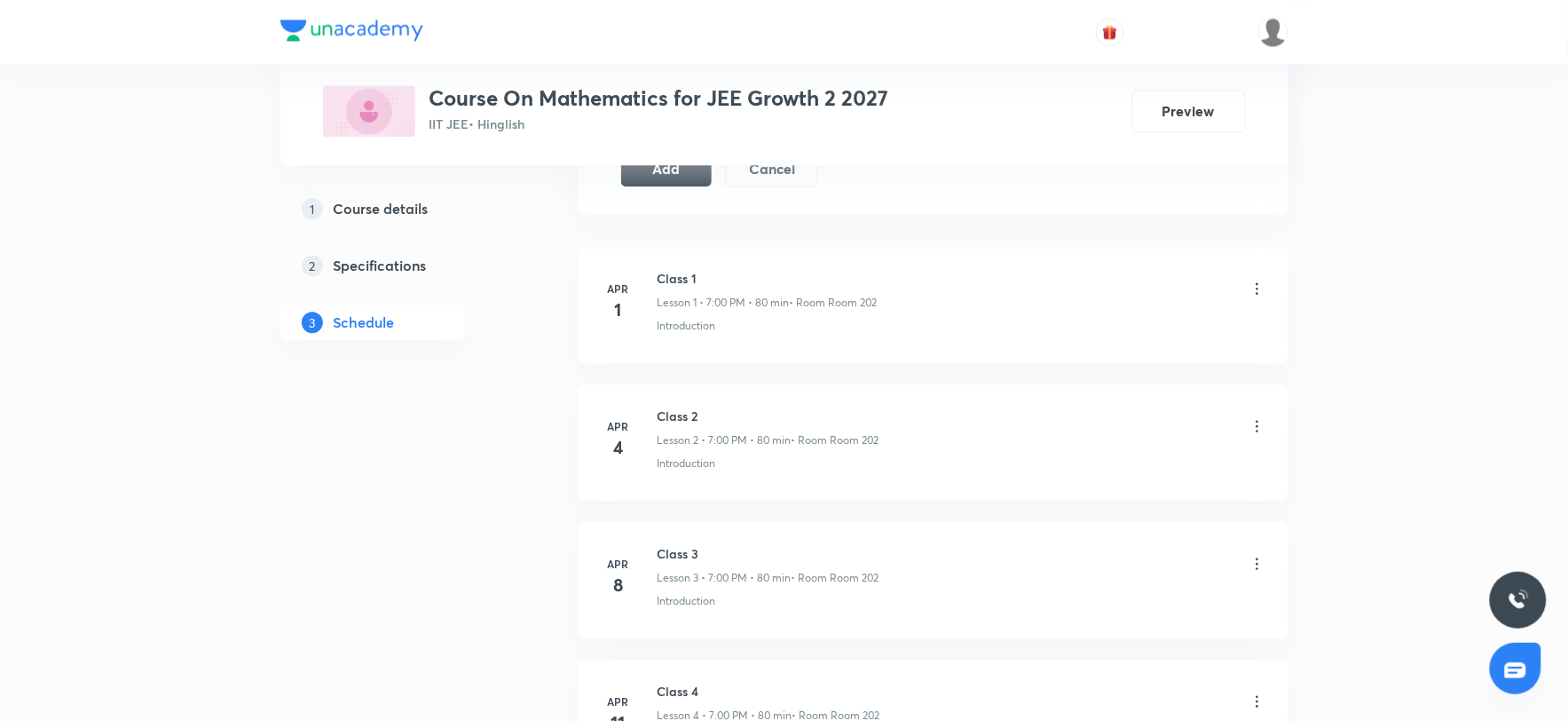 scroll, scrollTop: 986, scrollLeft: 0, axis: vertical 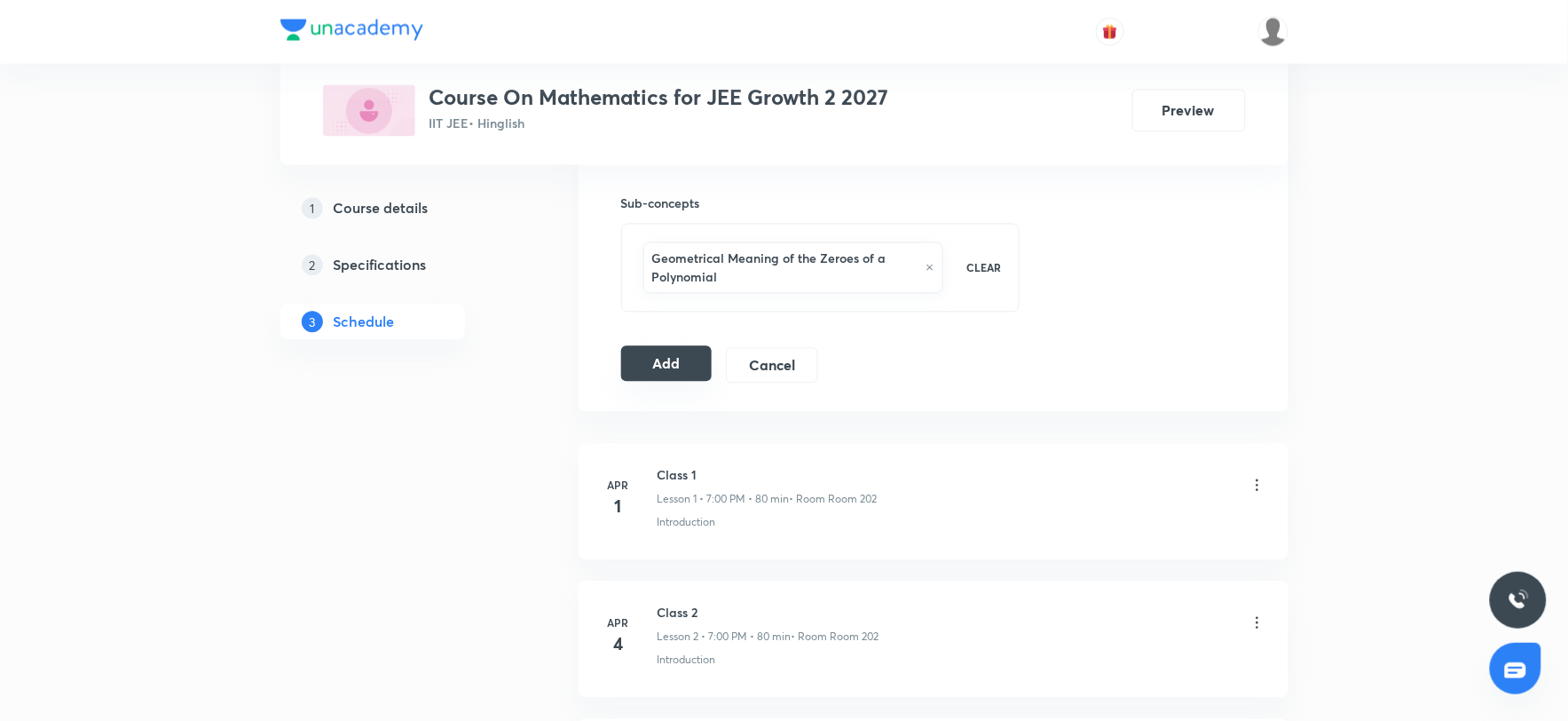 click on "Add" at bounding box center [666, 364] 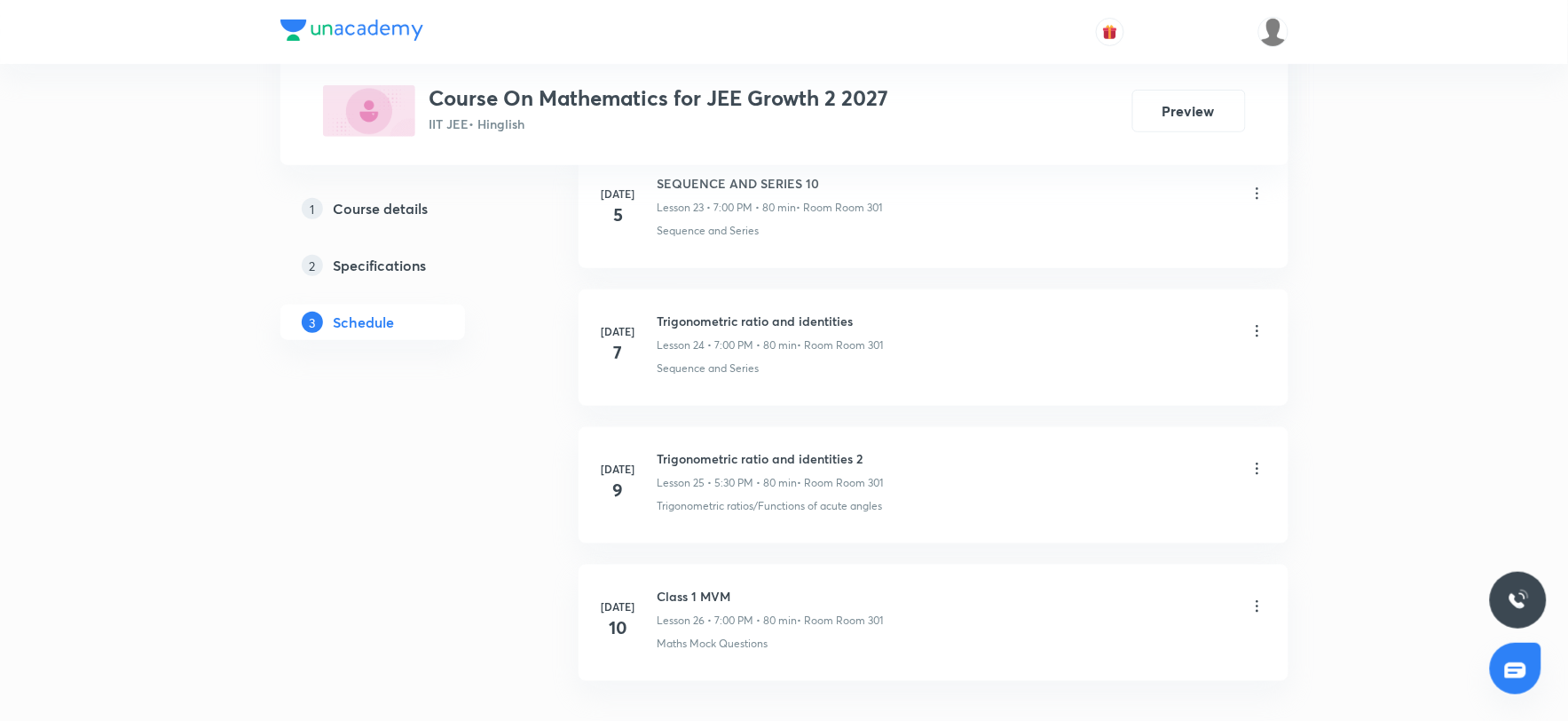 scroll, scrollTop: 4438, scrollLeft: 0, axis: vertical 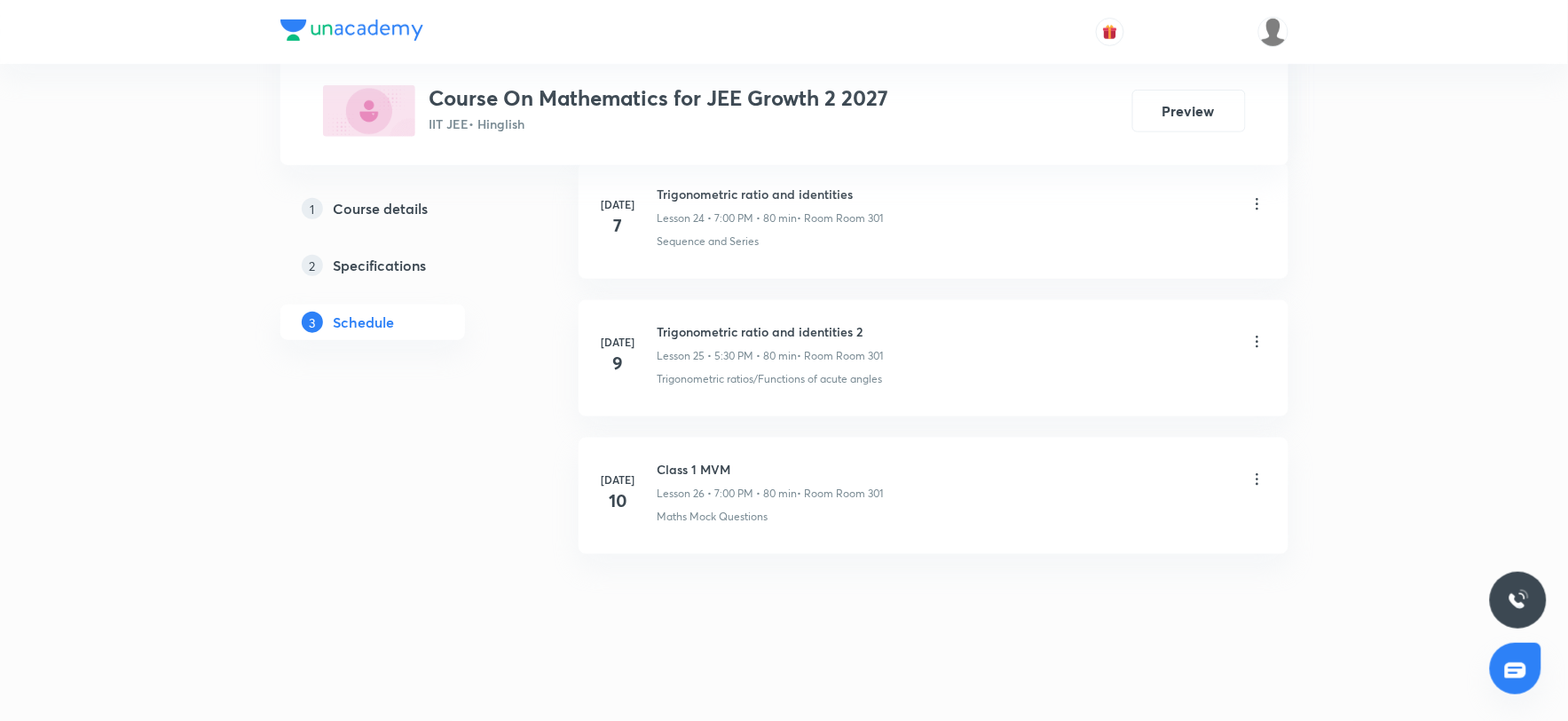 click on "Schedule 26  classes Session  27 Live class Session title 36/99 Trigonometric ratio and identities 3 ​ Schedule for Jul 11, 2025, 7:00 PM ​ Duration (in minutes) 80 ​ Educator Rajesh Chaudhary   Session type Online Offline Room Room 301 Sub-concepts Geometrical Meaning of the Zeroes of a Polynomial CLEAR Add Cancel Apr 1 Class 1 Lesson 1 • 7:00 PM • 80 min  • Room Room 202 Introduction Apr 4 Class 2 Lesson 2 • 7:00 PM • 80 min  • Room Room 202 Introduction Apr 8 Class 3 Lesson 3 • 7:00 PM • 80 min  • Room Room 202 Introduction Apr 11 Class 4 Lesson 4 • 7:00 PM • 80 min  • Room Room 202 Basic Math Apr 12 Class 5 Lesson 5 • 7:00 PM • 80 min  • Room Room 202 Introduction Apr 15 Class 6 Lesson 6 • 7:00 PM • 80 min  • Room Room 202 Introduction Apr 18 Class 7 Lesson 7 • 7:00 PM • 80 min  • Room Room 202 Introduction Apr 19 Class 8 Lesson 8 • 7:00 PM • 80 min  • Room Room 202 Introduction Apr 22 Class 9 Lesson 9 • 4:00 PM • 80 min  • Room Room 202" at bounding box center (934, -1723) 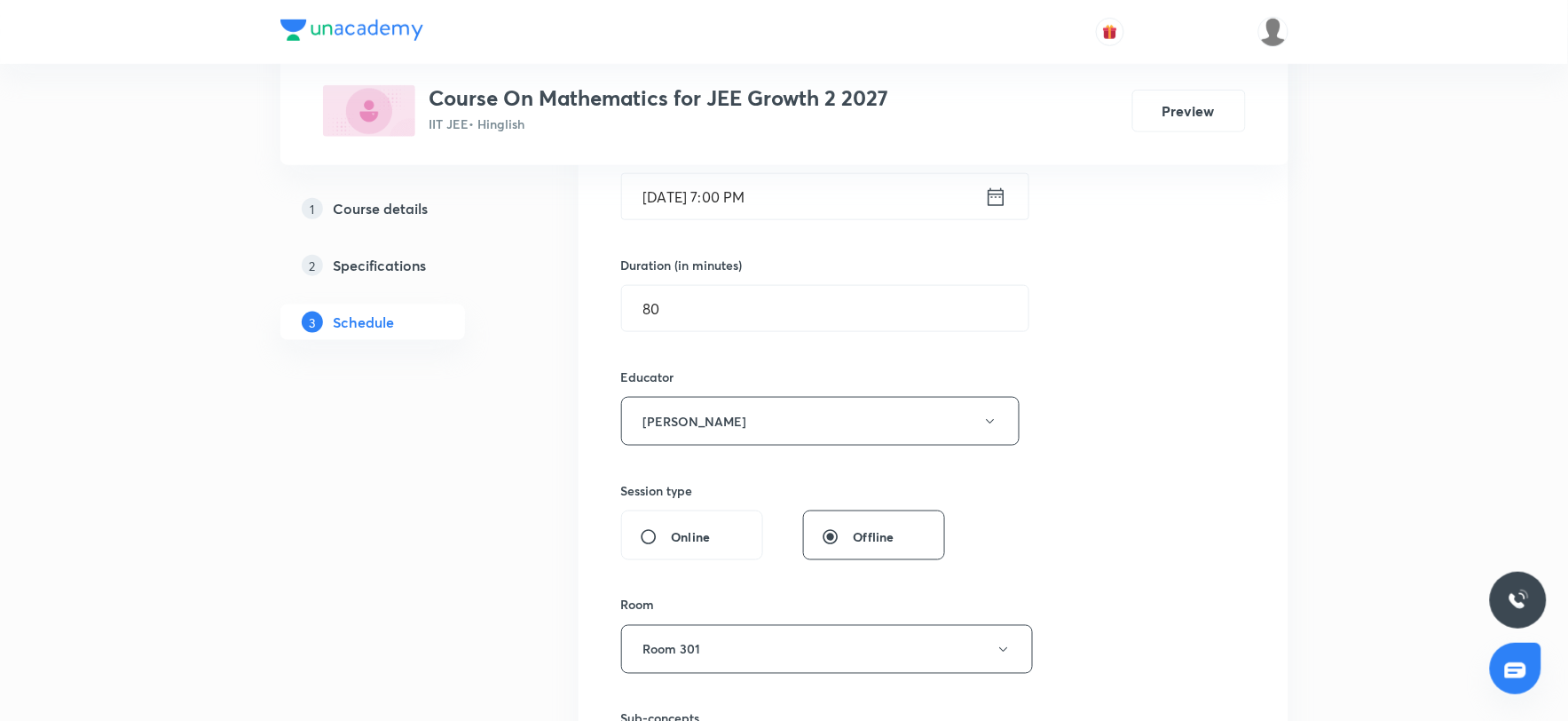 scroll, scrollTop: 590, scrollLeft: 0, axis: vertical 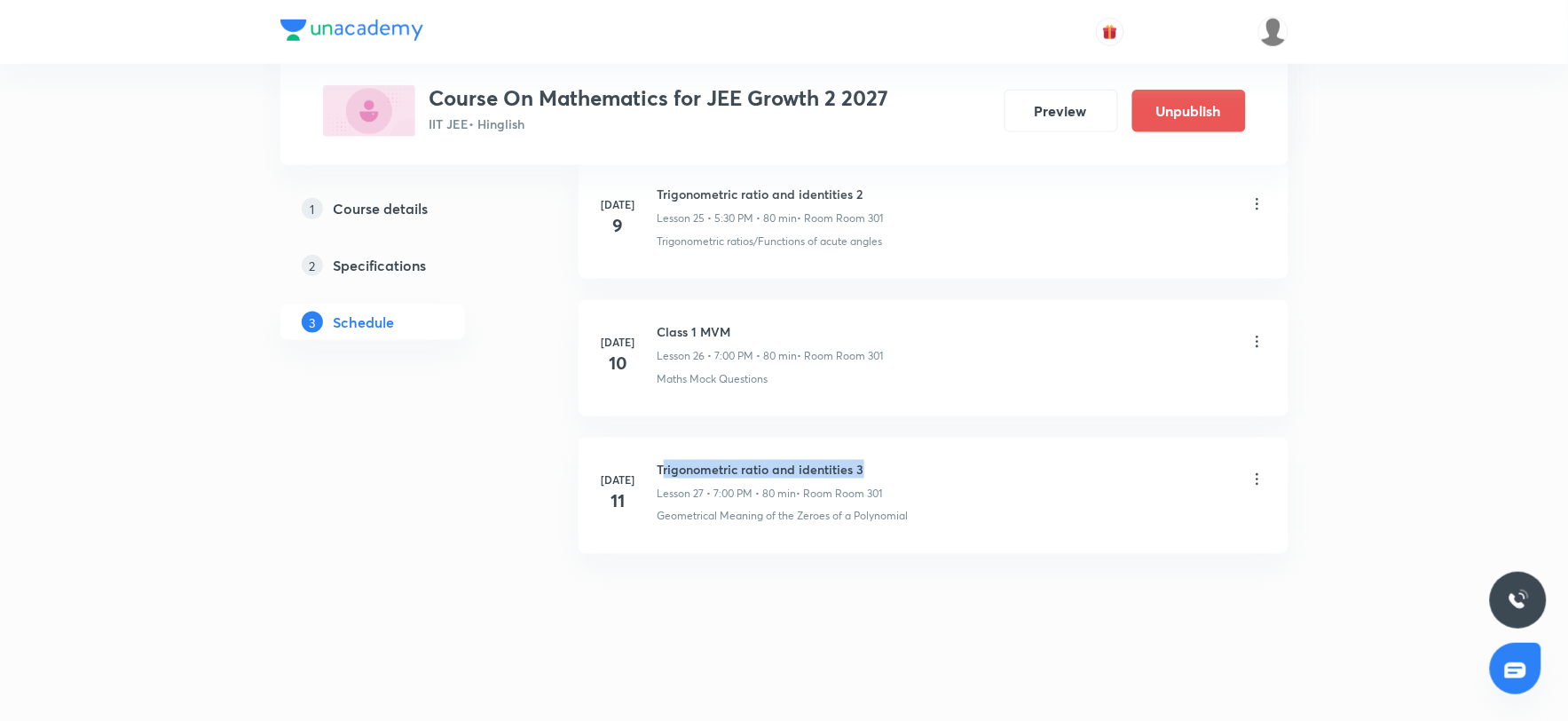 drag, startPoint x: 666, startPoint y: 465, endPoint x: 899, endPoint y: 465, distance: 233 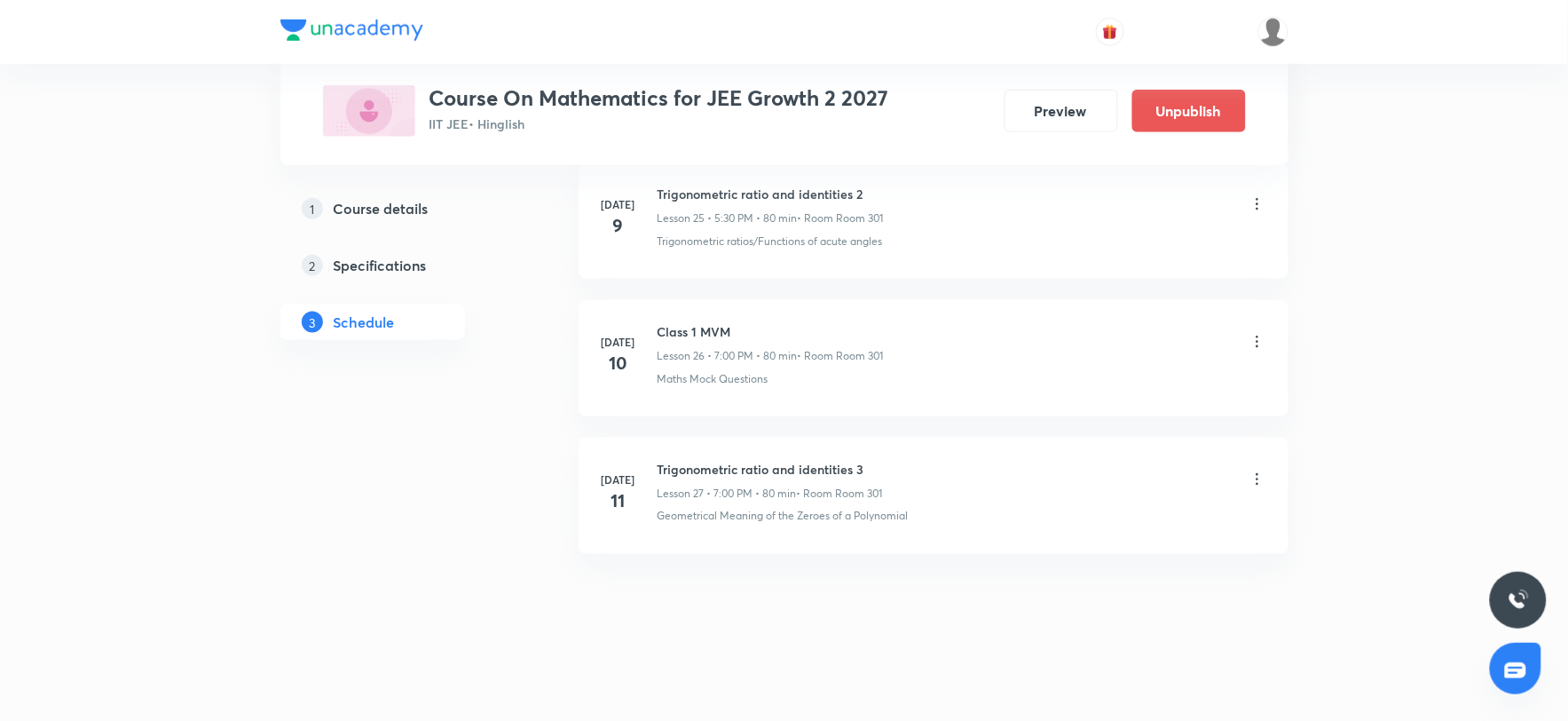 click on "[DATE] Class 1 Lesson 1 • 7:00 PM • 80 min  • Room Room 202 Introduction [DATE] Class 2 Lesson 2 • 7:00 PM • 80 min  • Room Room 202 Introduction [DATE] Class 3 Lesson 3 • 7:00 PM • 80 min  • Room Room 202 Introduction [DATE] Class 4 Lesson 4 • 7:00 PM • 80 min  • Room Room 202 Basic Math [DATE] Class 5 Lesson 5 • 7:00 PM • 80 min  • Room Room 202 Introduction [DATE] Class 6 Lesson 6 • 7:00 PM • 80 min  • Room Room 202 Introduction [DATE] Class 7 Lesson 7 • 7:00 PM • 80 min  • Room Room 202 Introduction [DATE] Class 8 Lesson 8 • 7:00 PM • 80 min  • Room Room 202 Introduction [DATE] Class 9 Lesson 9 • 4:00 PM • 80 min  • Room Room 202 Basic Math [DATE] Class 10 Lesson 10 • 7:00 PM • 80 min  • Room Room 202 Basic Math [DATE] Class 11 Lesson 11 • 7:00 PM • 80 min  • Room Room 202 Basic Math [DATE] Basic math 12 Lesson 12 • 4:00 PM • 80 min  • Room Room 202 Basic Math [DATE] SEQUENCE AND SERIES 1 Lesson 13 • 4:00 PM • 80 min Jun" at bounding box center [934, -1287] 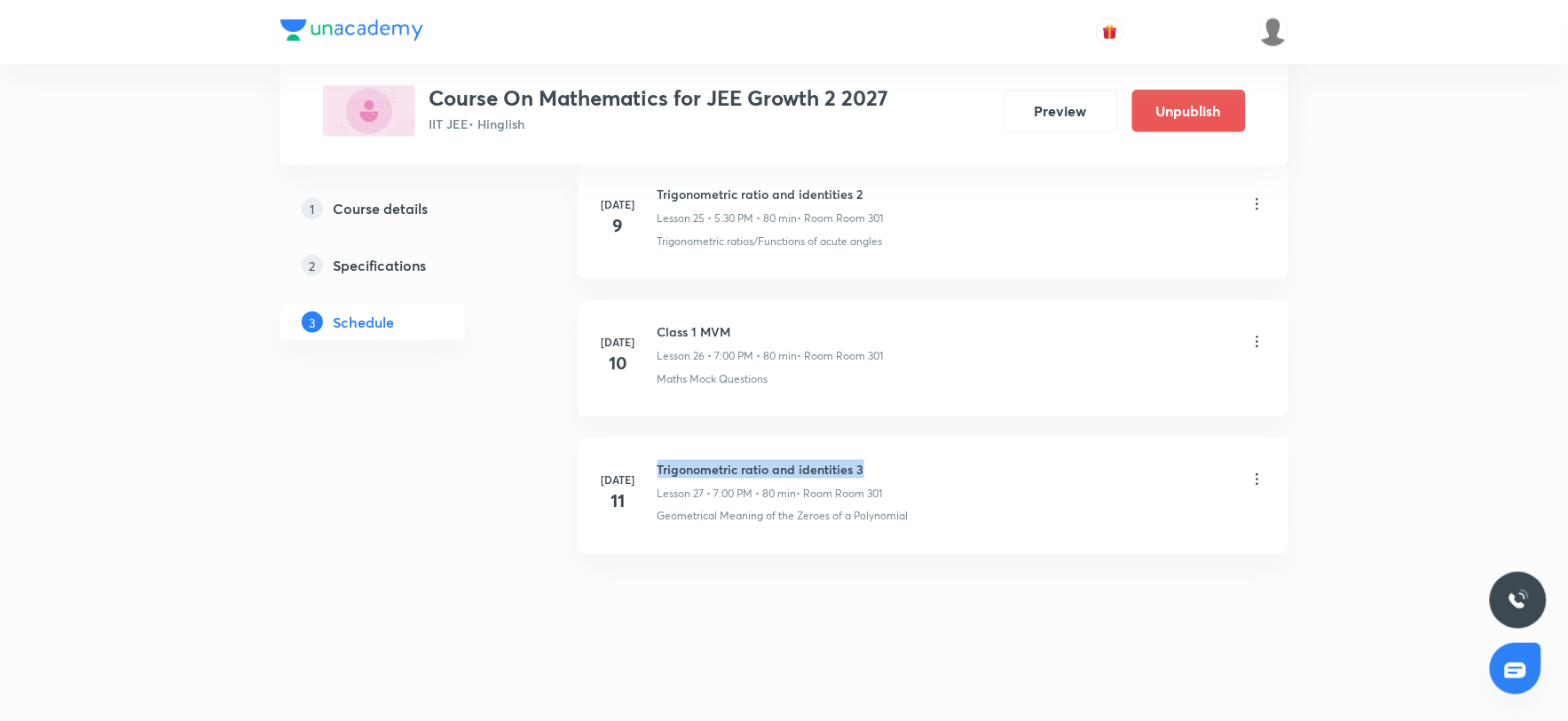 drag, startPoint x: 659, startPoint y: 467, endPoint x: 900, endPoint y: 466, distance: 241.00207 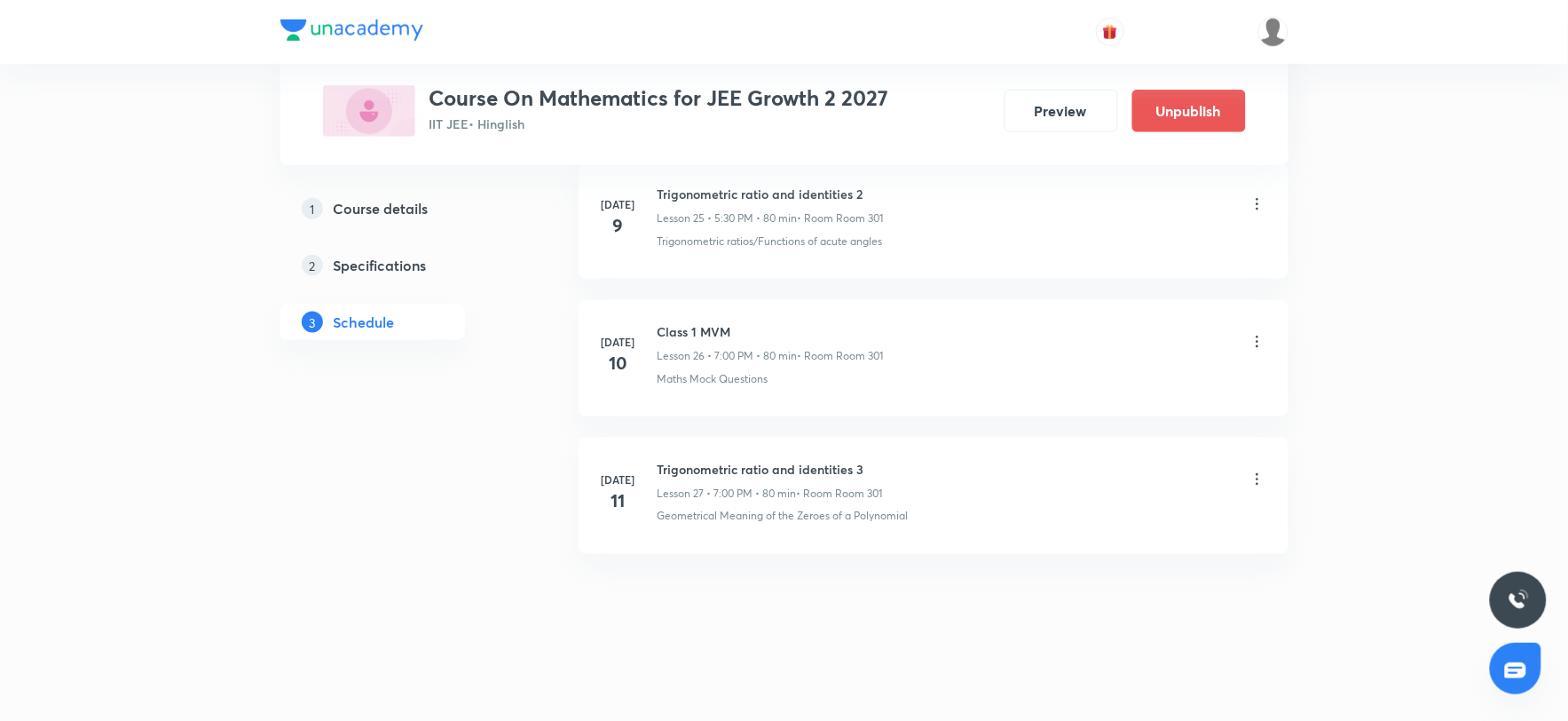 click on "[DATE] Class 1 Lesson 1 • 7:00 PM • 80 min  • Room Room 202 Introduction [DATE] Class 2 Lesson 2 • 7:00 PM • 80 min  • Room Room 202 Introduction [DATE] Class 3 Lesson 3 • 7:00 PM • 80 min  • Room Room 202 Introduction [DATE] Class 4 Lesson 4 • 7:00 PM • 80 min  • Room Room 202 Basic Math [DATE] Class 5 Lesson 5 • 7:00 PM • 80 min  • Room Room 202 Introduction [DATE] Class 6 Lesson 6 • 7:00 PM • 80 min  • Room Room 202 Introduction [DATE] Class 7 Lesson 7 • 7:00 PM • 80 min  • Room Room 202 Introduction [DATE] Class 8 Lesson 8 • 7:00 PM • 80 min  • Room Room 202 Introduction [DATE] Class 9 Lesson 9 • 4:00 PM • 80 min  • Room Room 202 Basic Math [DATE] Class 10 Lesson 10 • 7:00 PM • 80 min  • Room Room 202 Basic Math [DATE] Class 11 Lesson 11 • 7:00 PM • 80 min  • Room Room 202 Basic Math [DATE] Basic math 12 Lesson 12 • 4:00 PM • 80 min  • Room Room 202 Basic Math [DATE] SEQUENCE AND SERIES 1 Lesson 13 • 4:00 PM • 80 min Jun" at bounding box center [934, -1287] 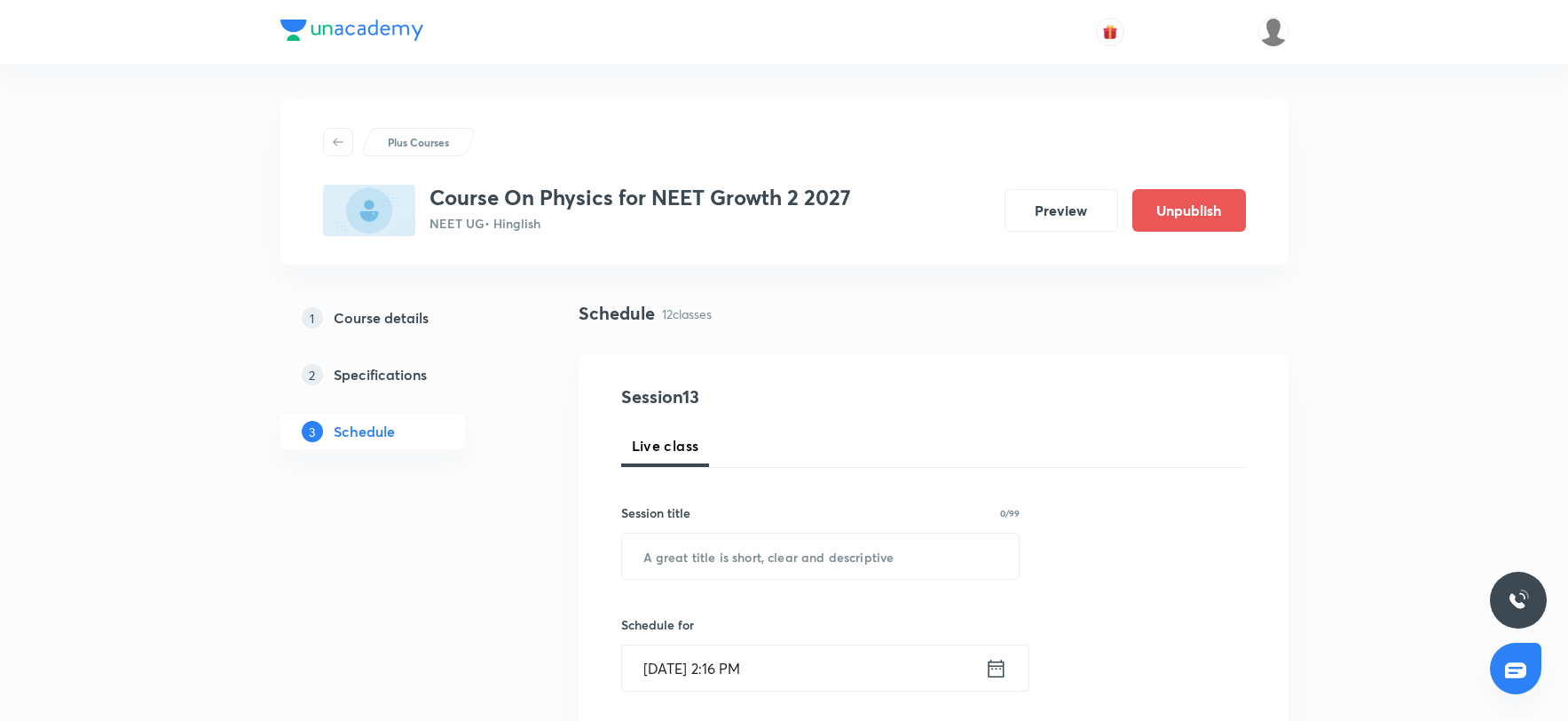 scroll, scrollTop: 2356, scrollLeft: 0, axis: vertical 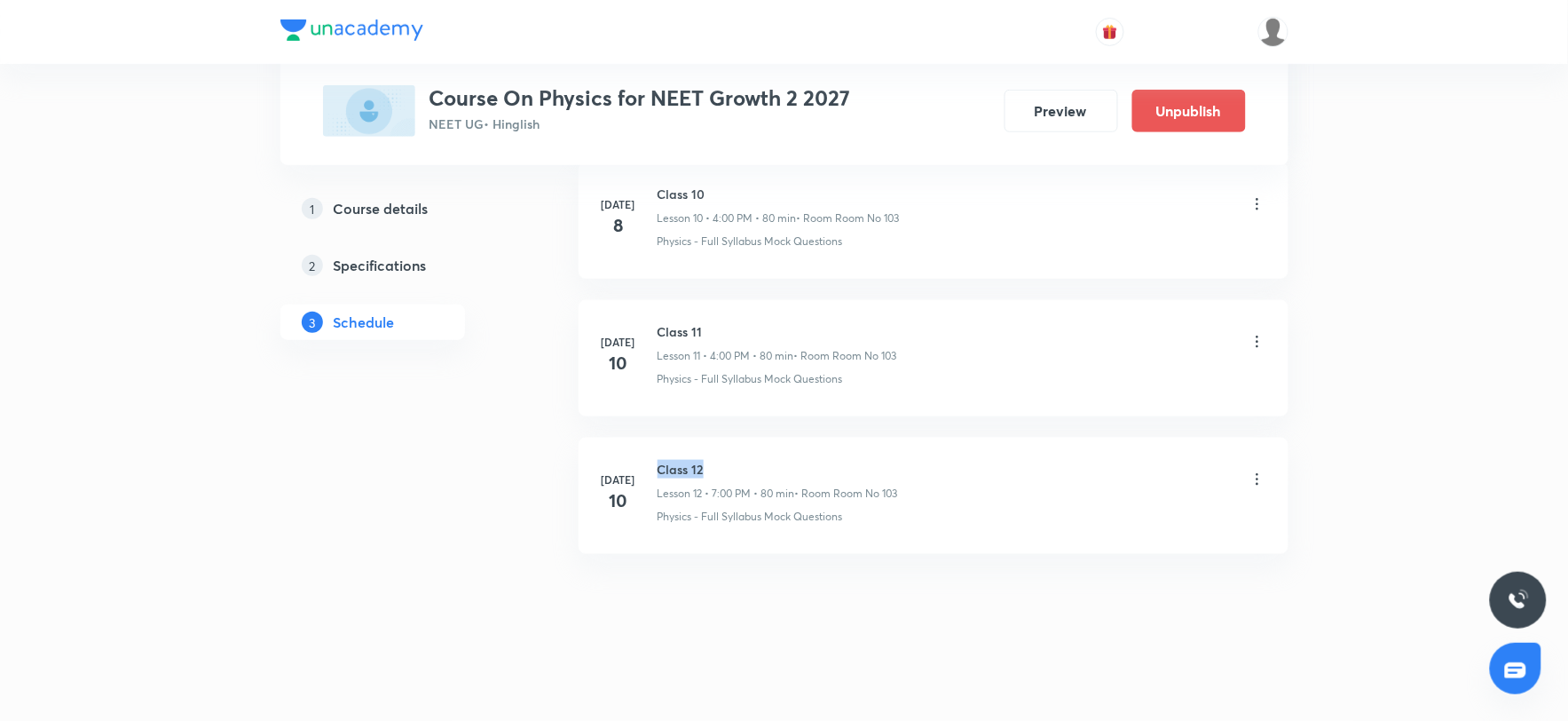 drag, startPoint x: 658, startPoint y: 464, endPoint x: 757, endPoint y: 463, distance: 99.00505 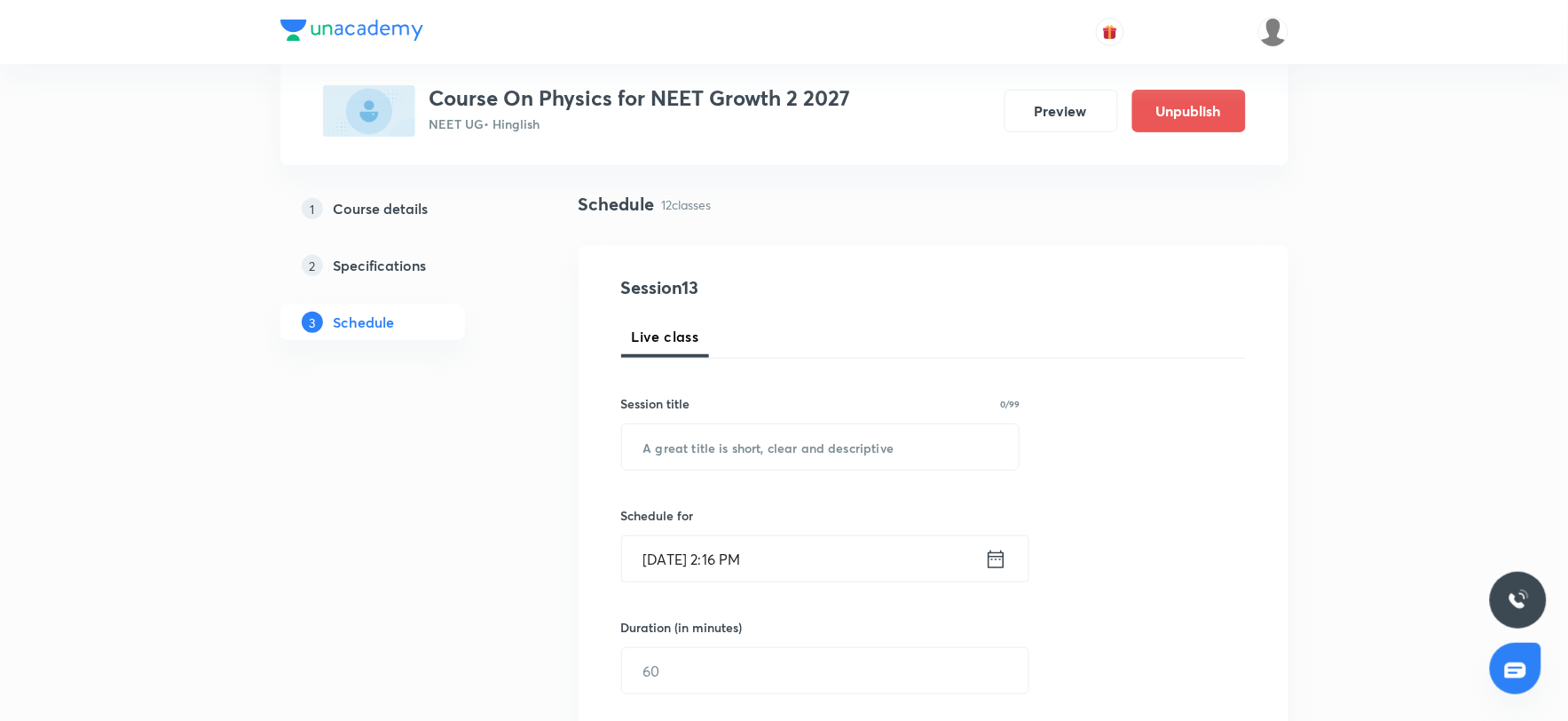 scroll, scrollTop: 0, scrollLeft: 0, axis: both 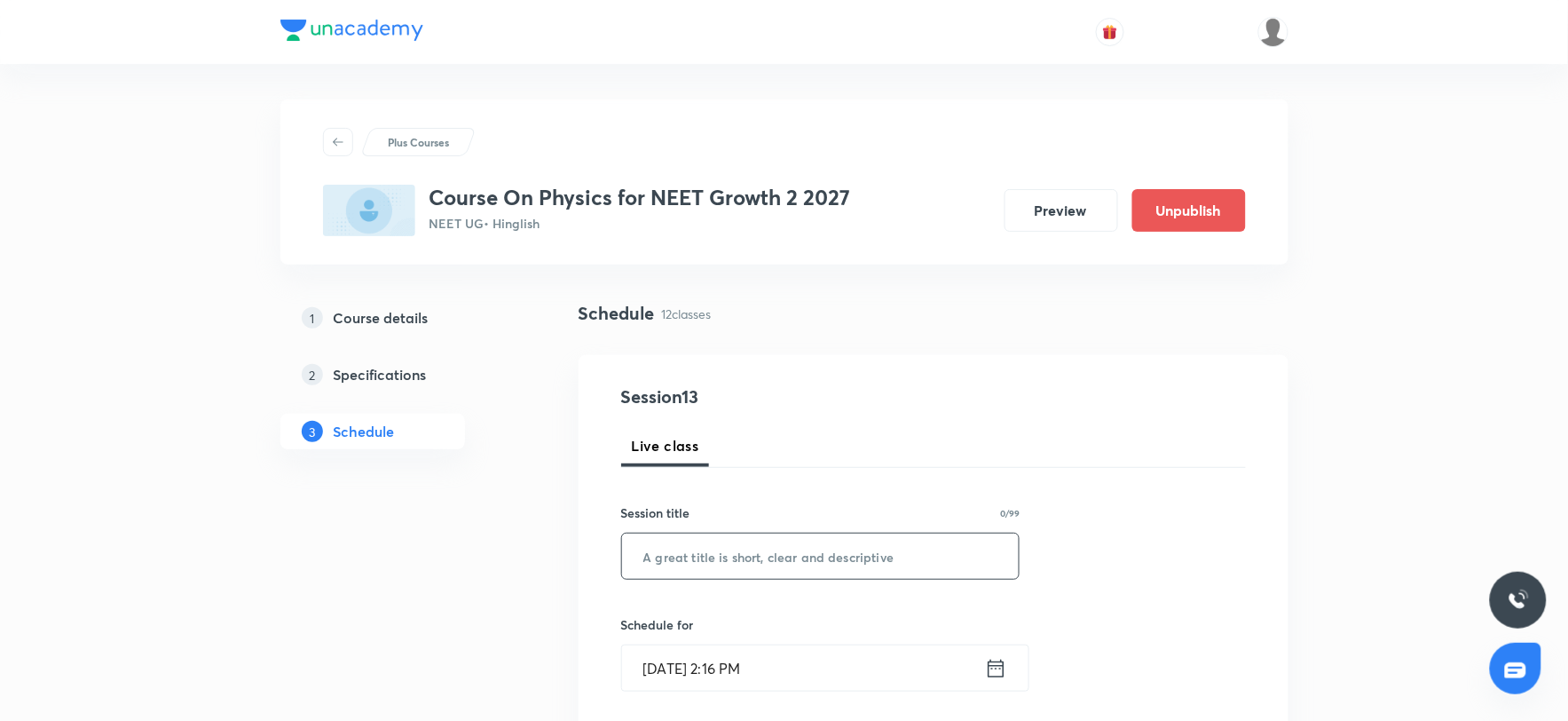 click at bounding box center (821, 556) 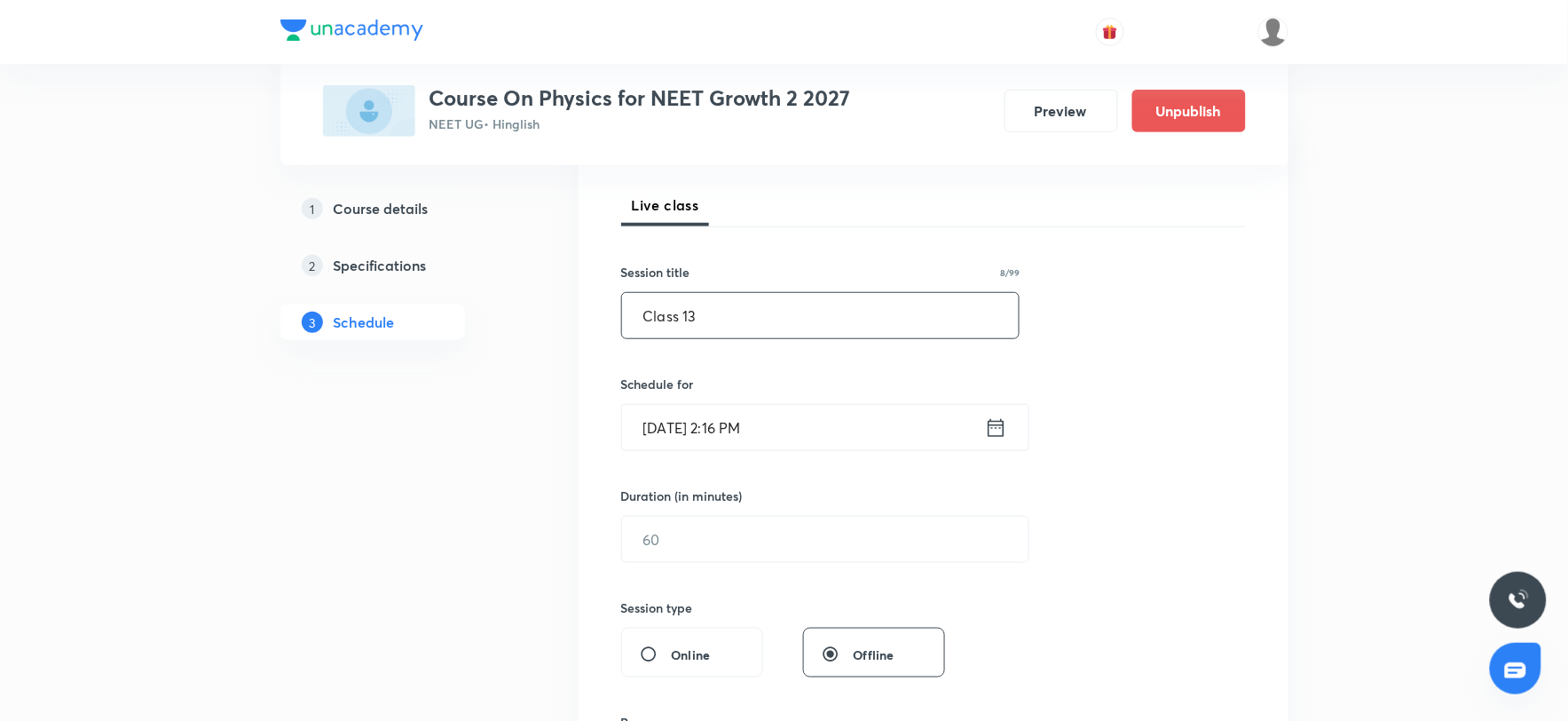 scroll, scrollTop: 296, scrollLeft: 0, axis: vertical 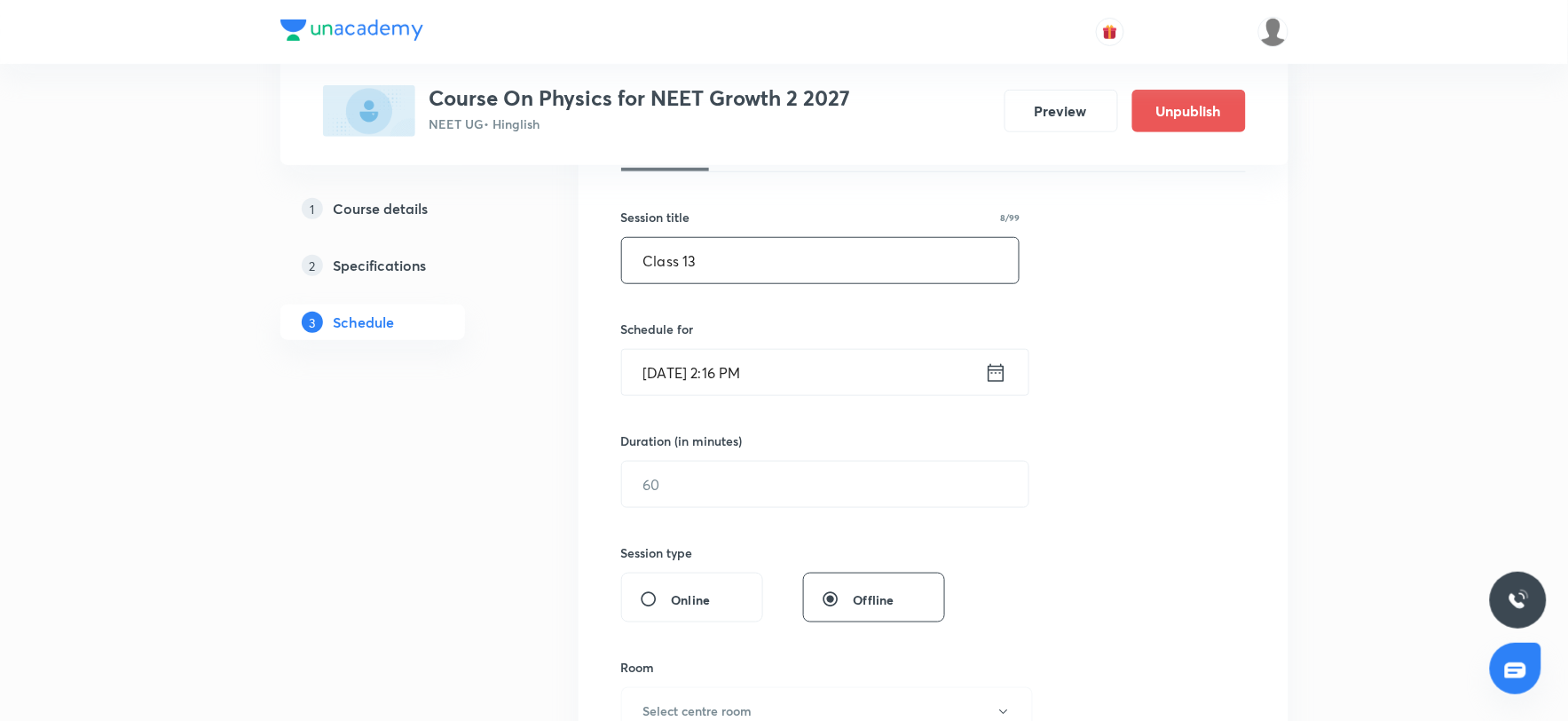 type on "Class 13" 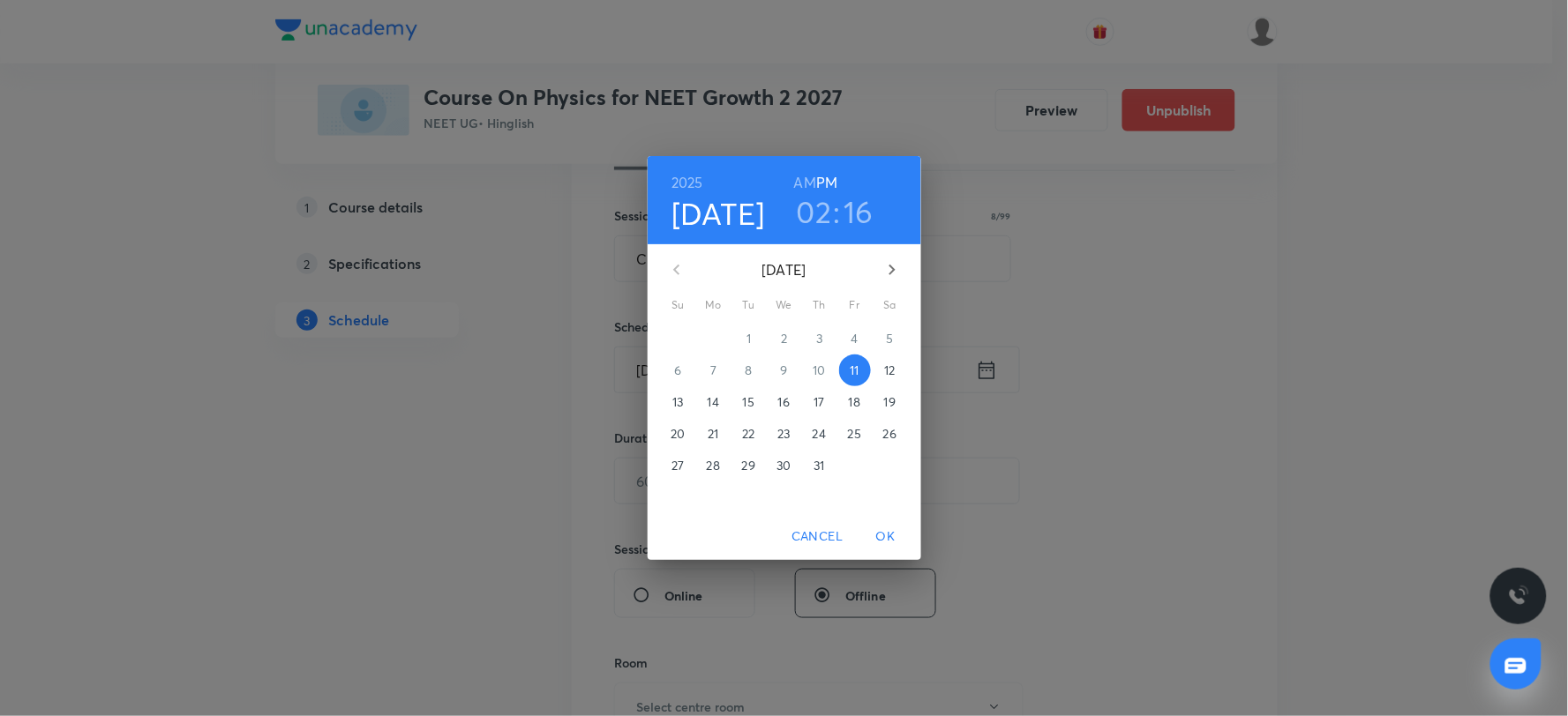 click on "02" at bounding box center [814, 212] 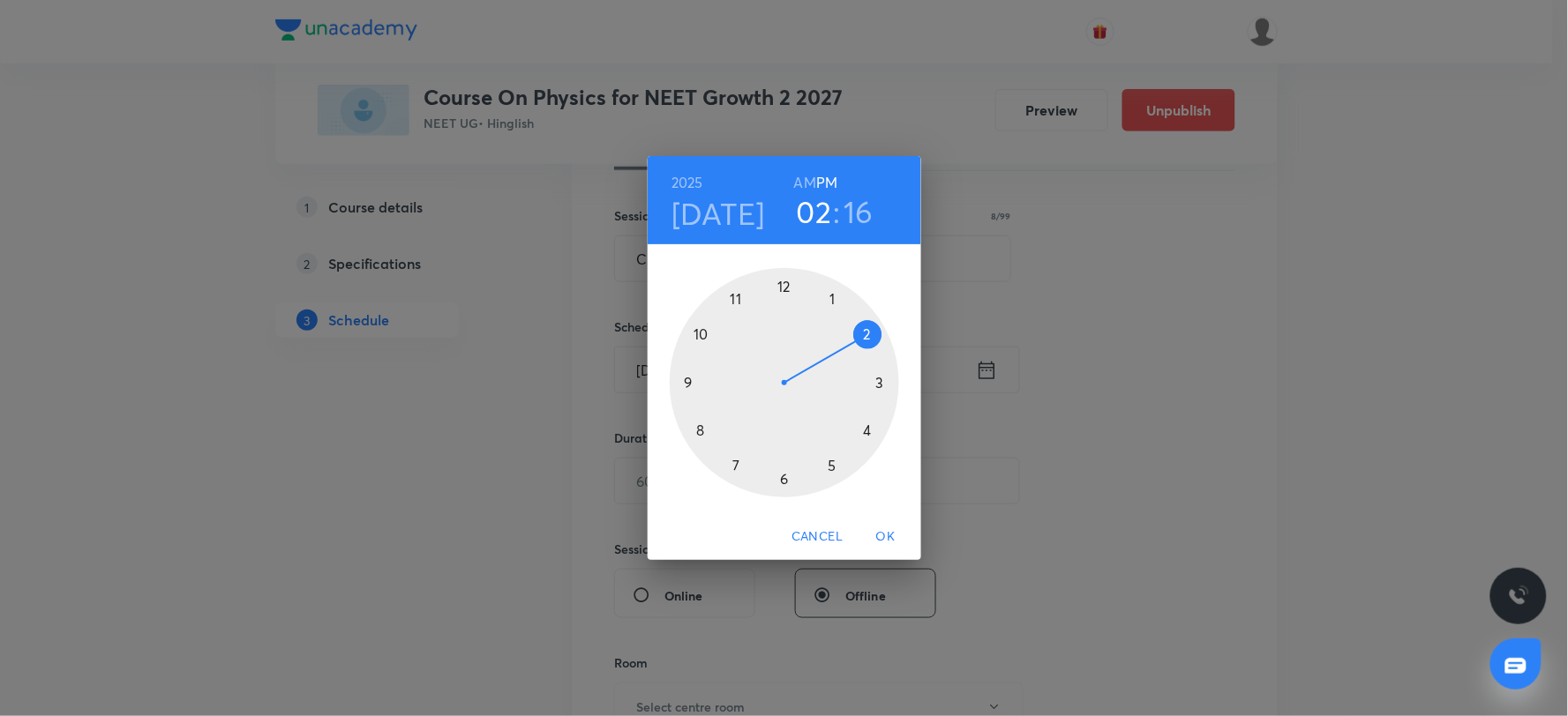 click at bounding box center (784, 383) 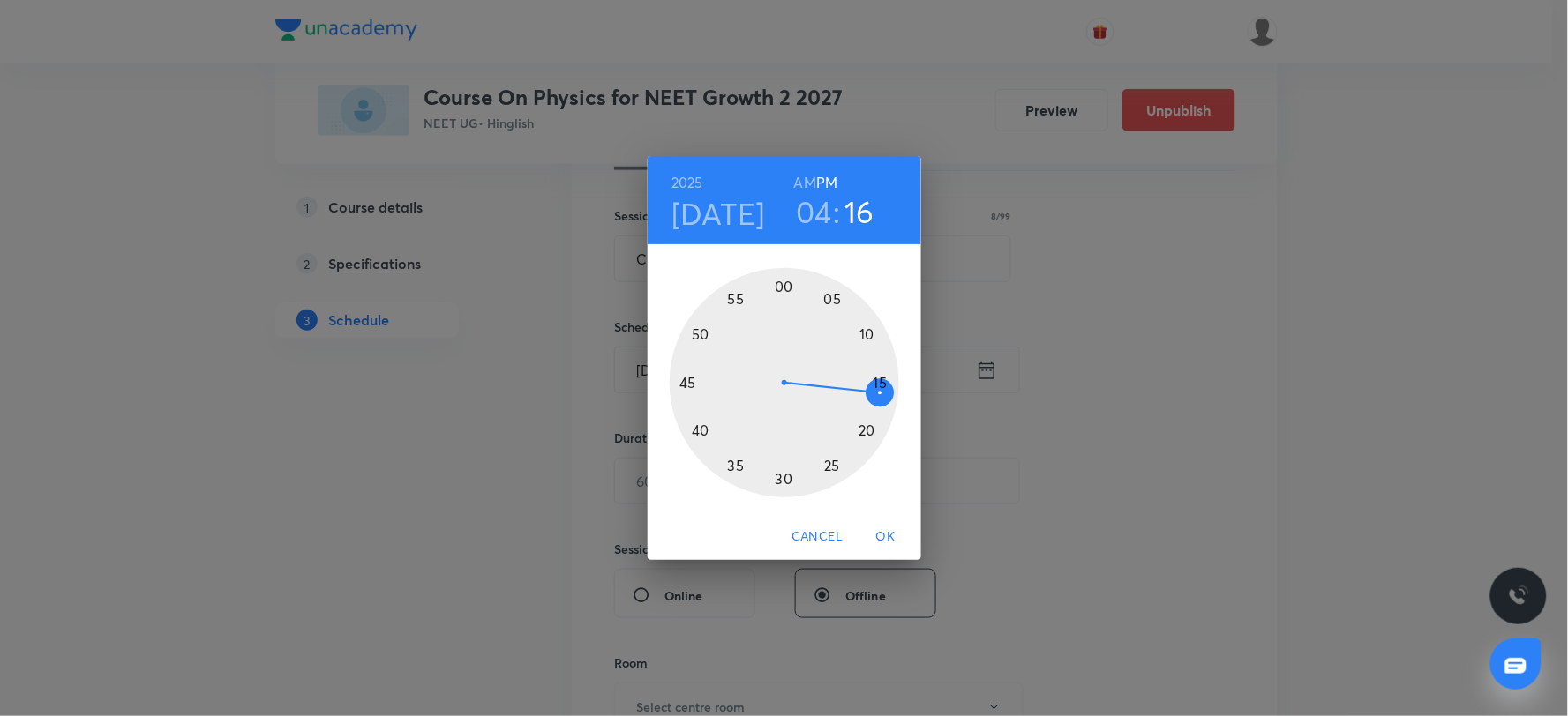 click at bounding box center (784, 383) 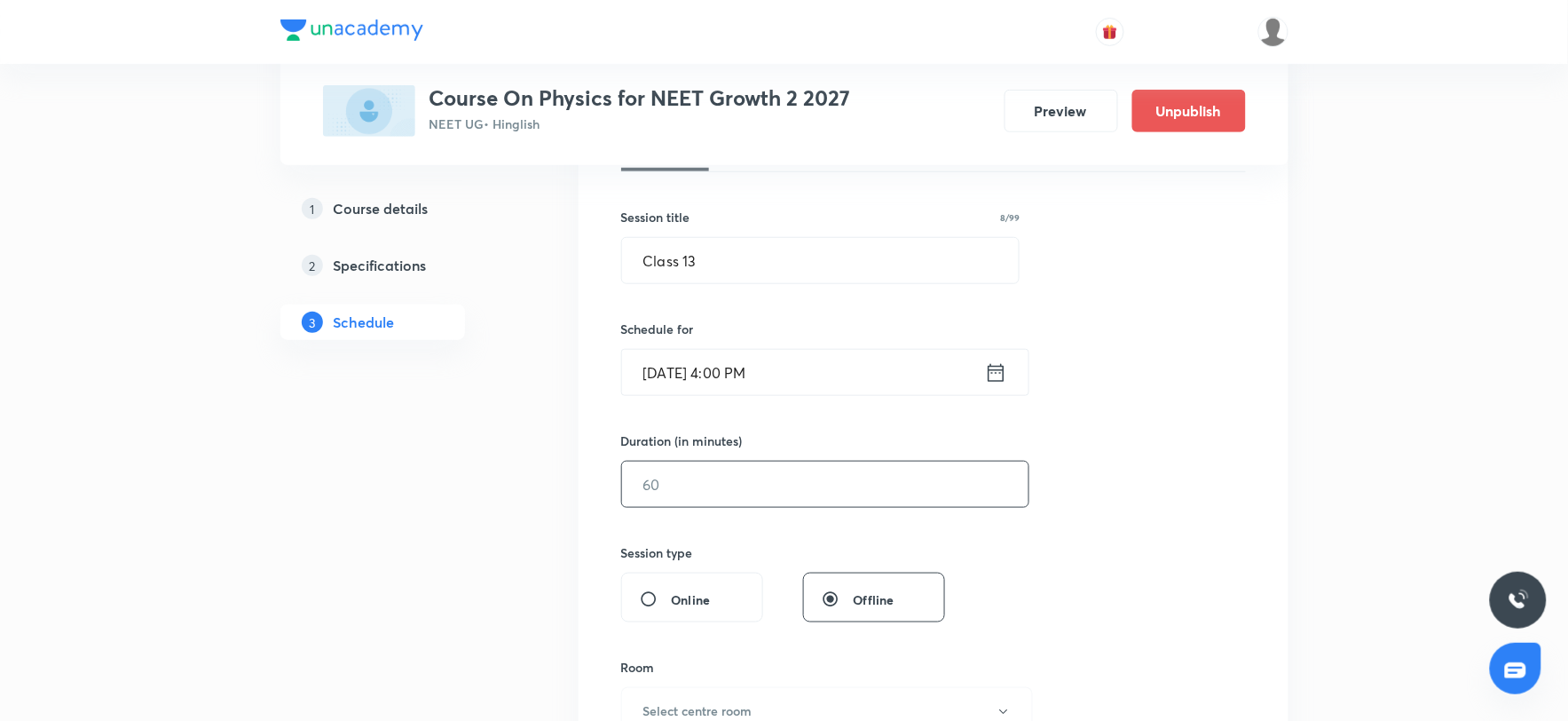 click at bounding box center (825, 484) 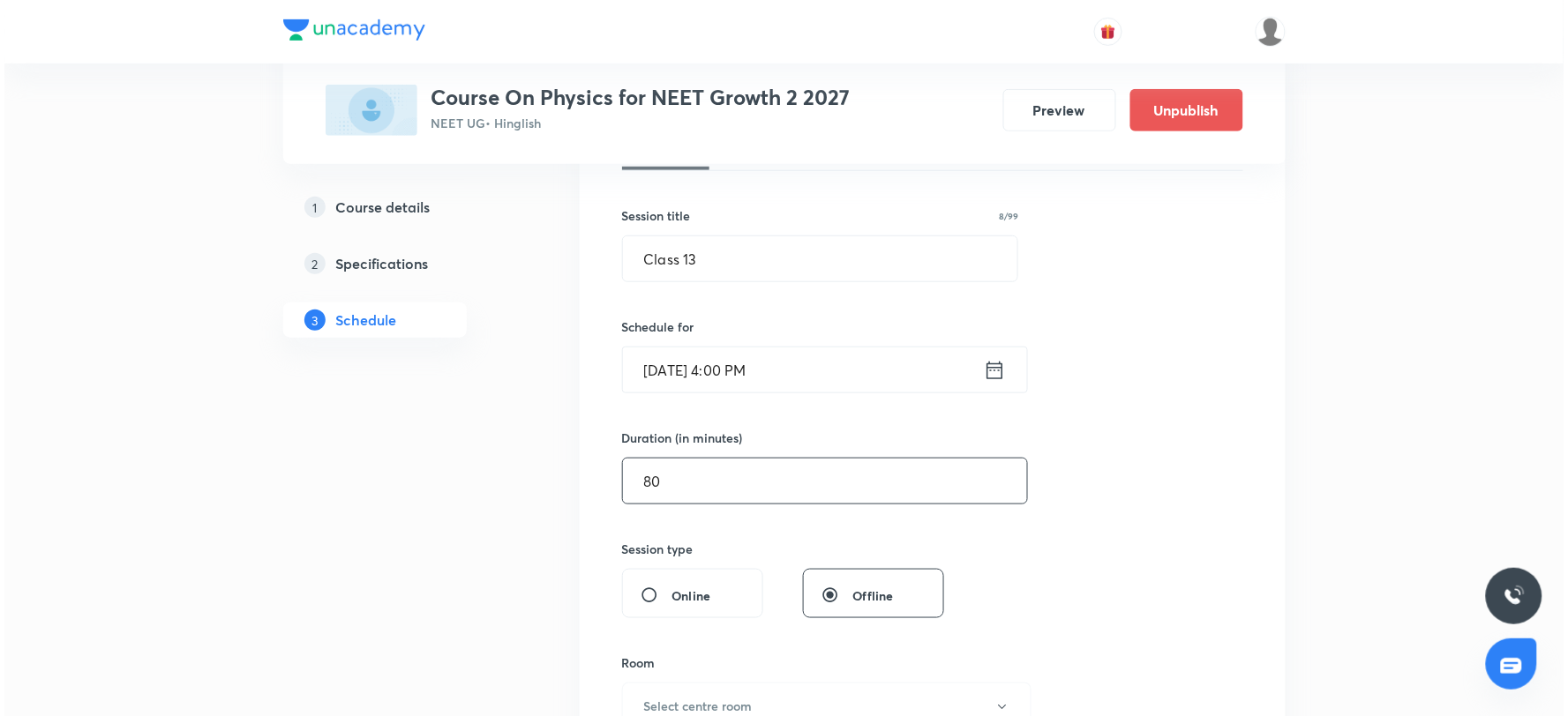 scroll, scrollTop: 489, scrollLeft: 0, axis: vertical 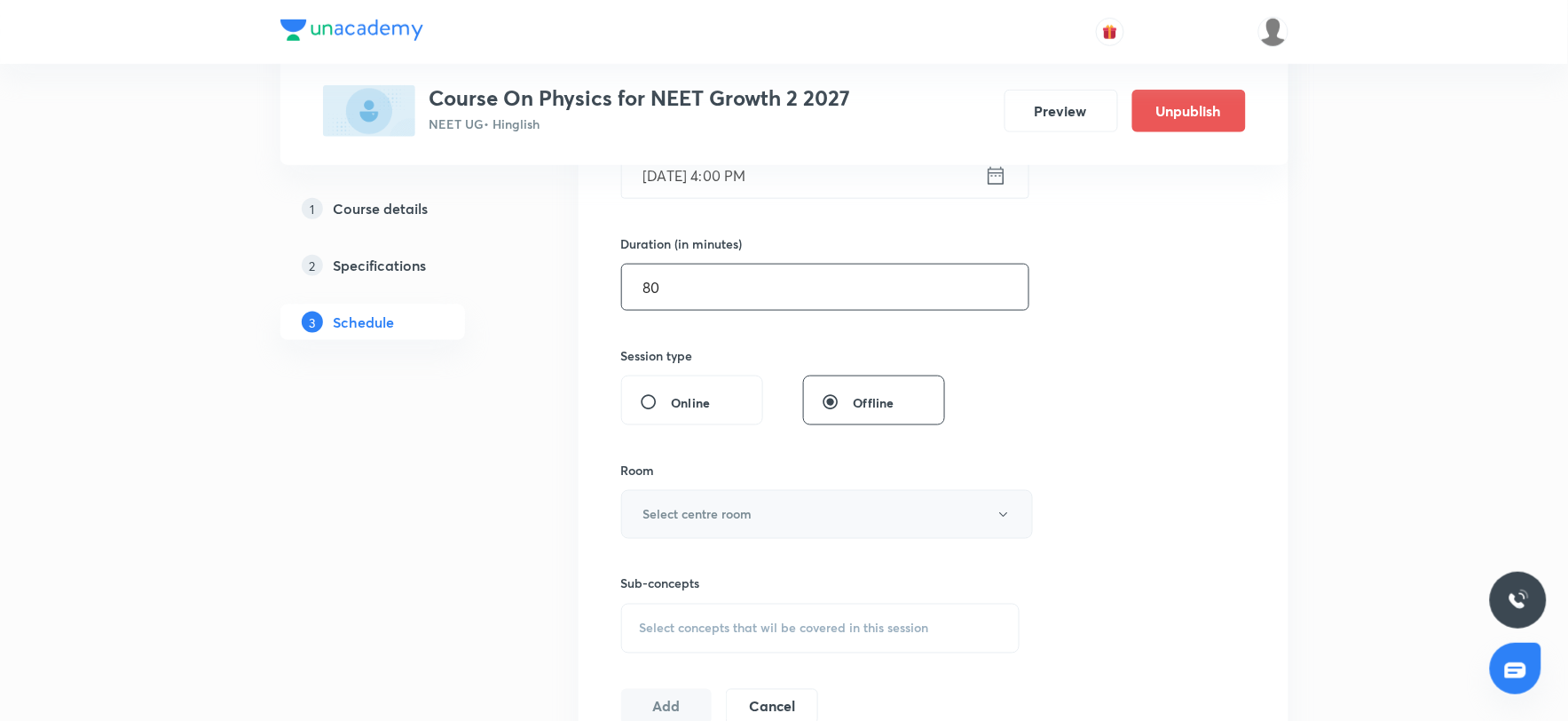 type on "80" 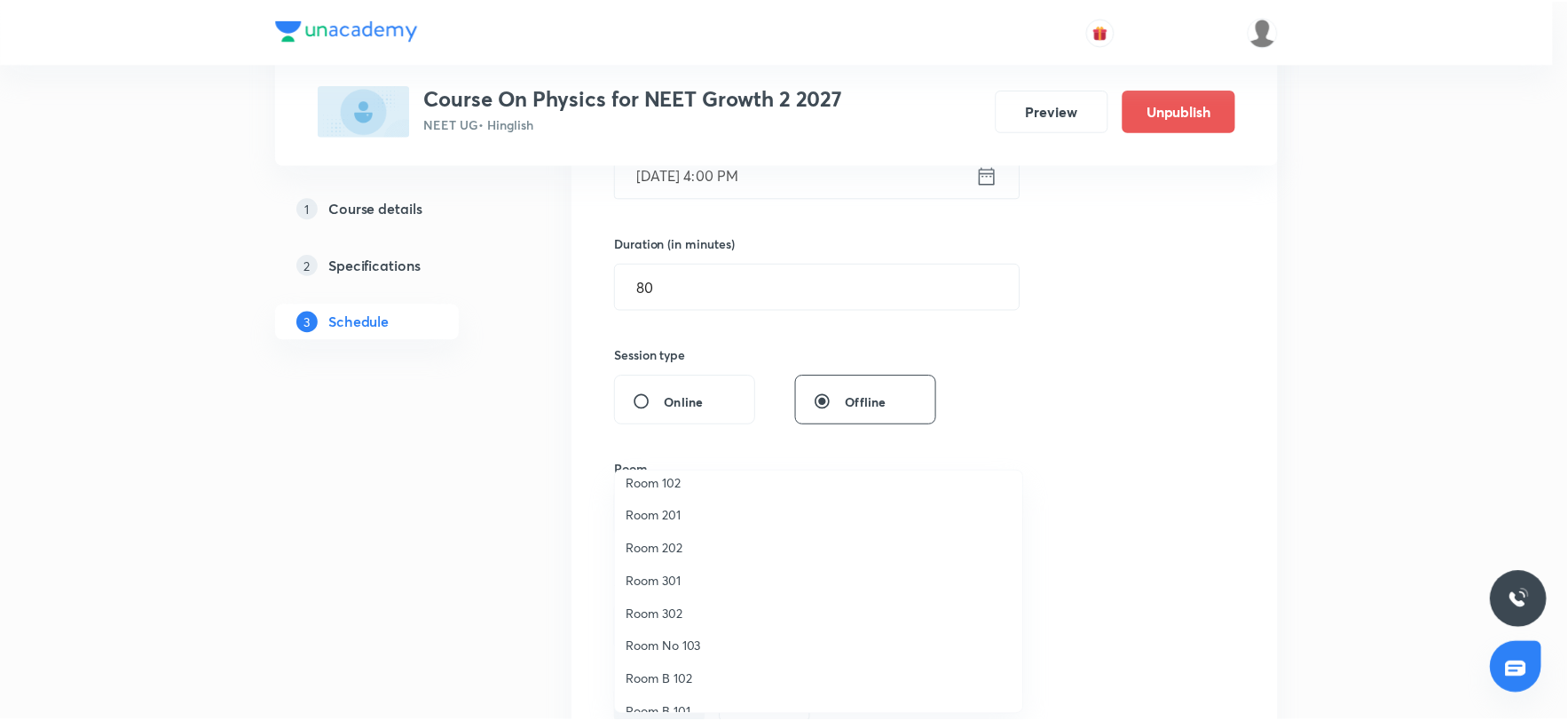 scroll, scrollTop: 67, scrollLeft: 0, axis: vertical 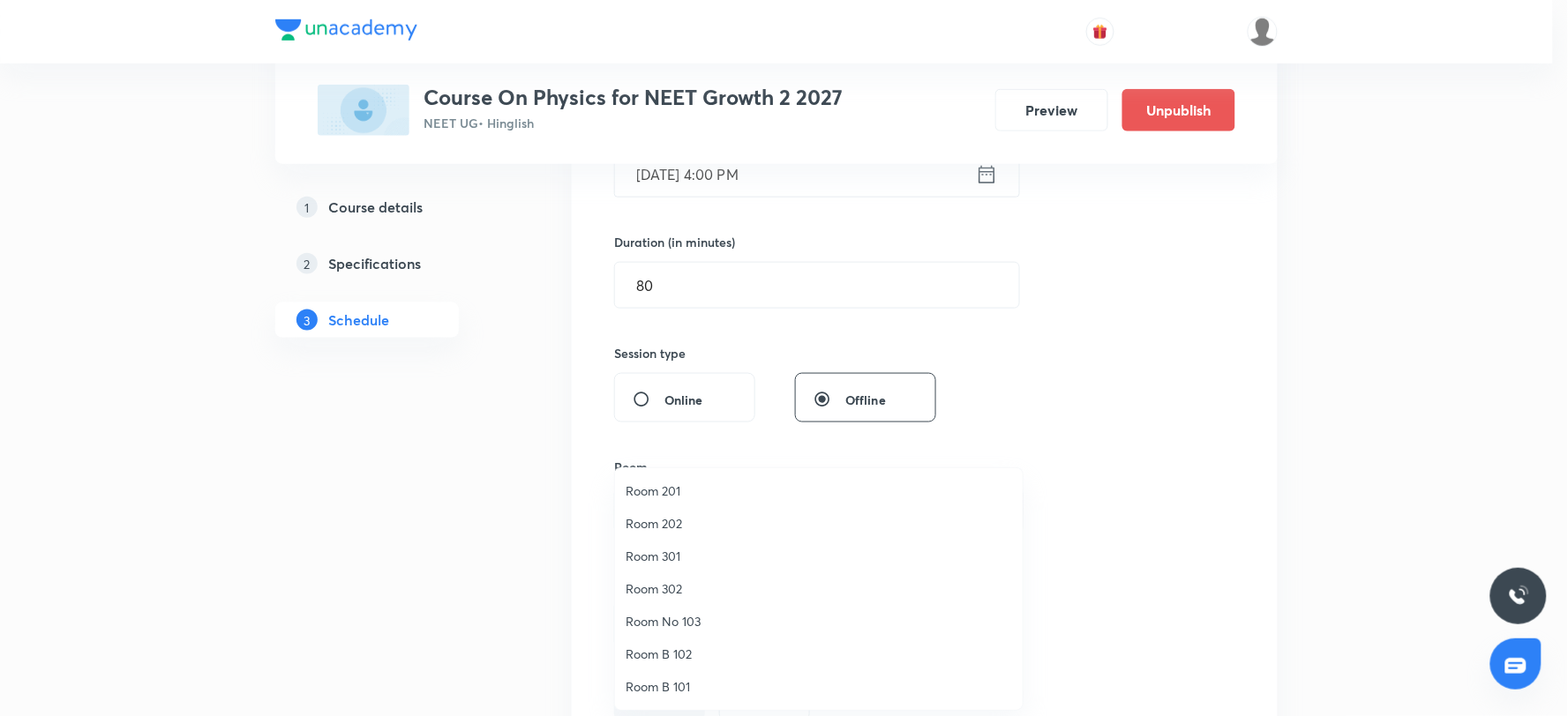 click on "Room No 103" at bounding box center (819, 621) 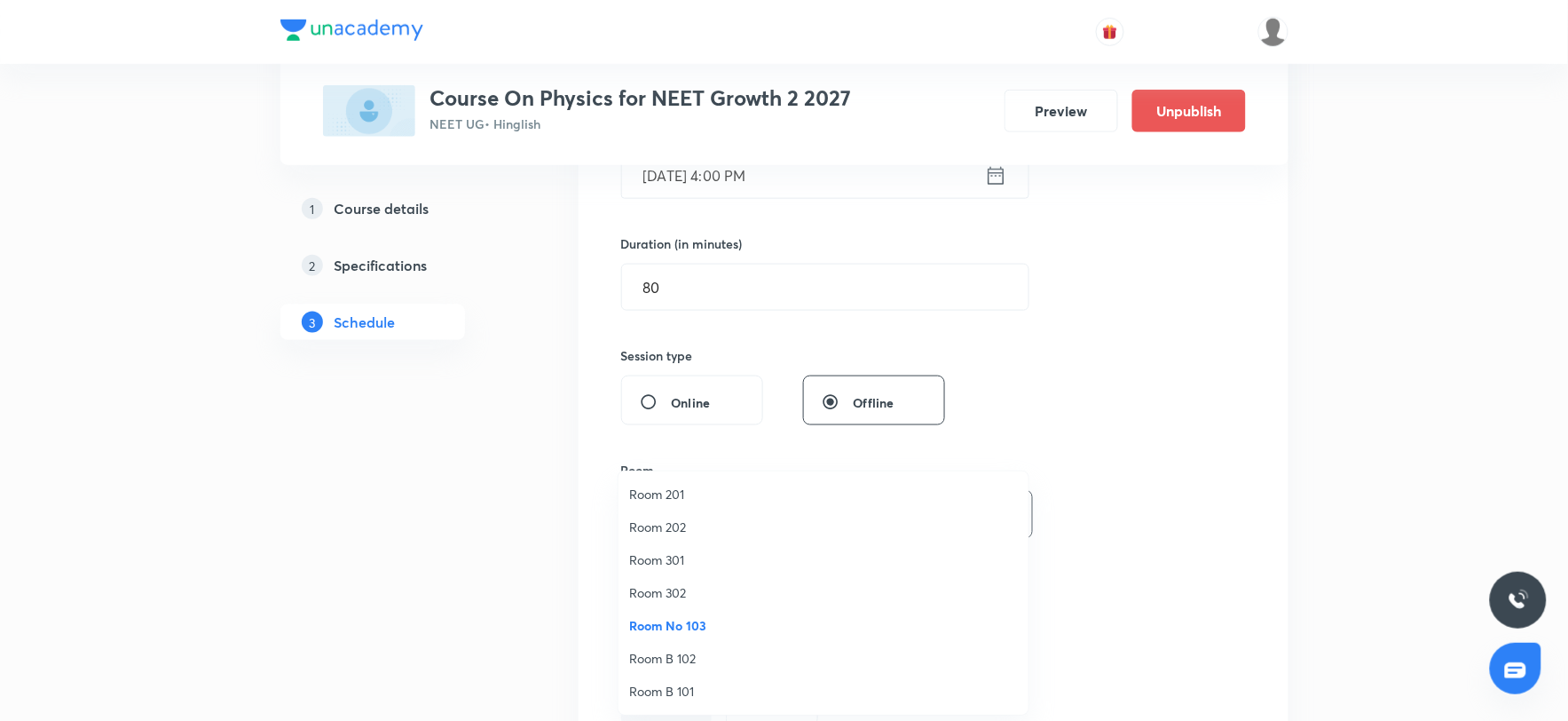 click on "Session  13 Live class Session title 8/99 Class 13 ​ Schedule for Jul 11, 2025, 4:00 PM ​ Duration (in minutes) 80 ​   Session type Online Offline Room Room No 103 Sub-concepts Select concepts that wil be covered in this session Add Cancel" at bounding box center (934, 307) 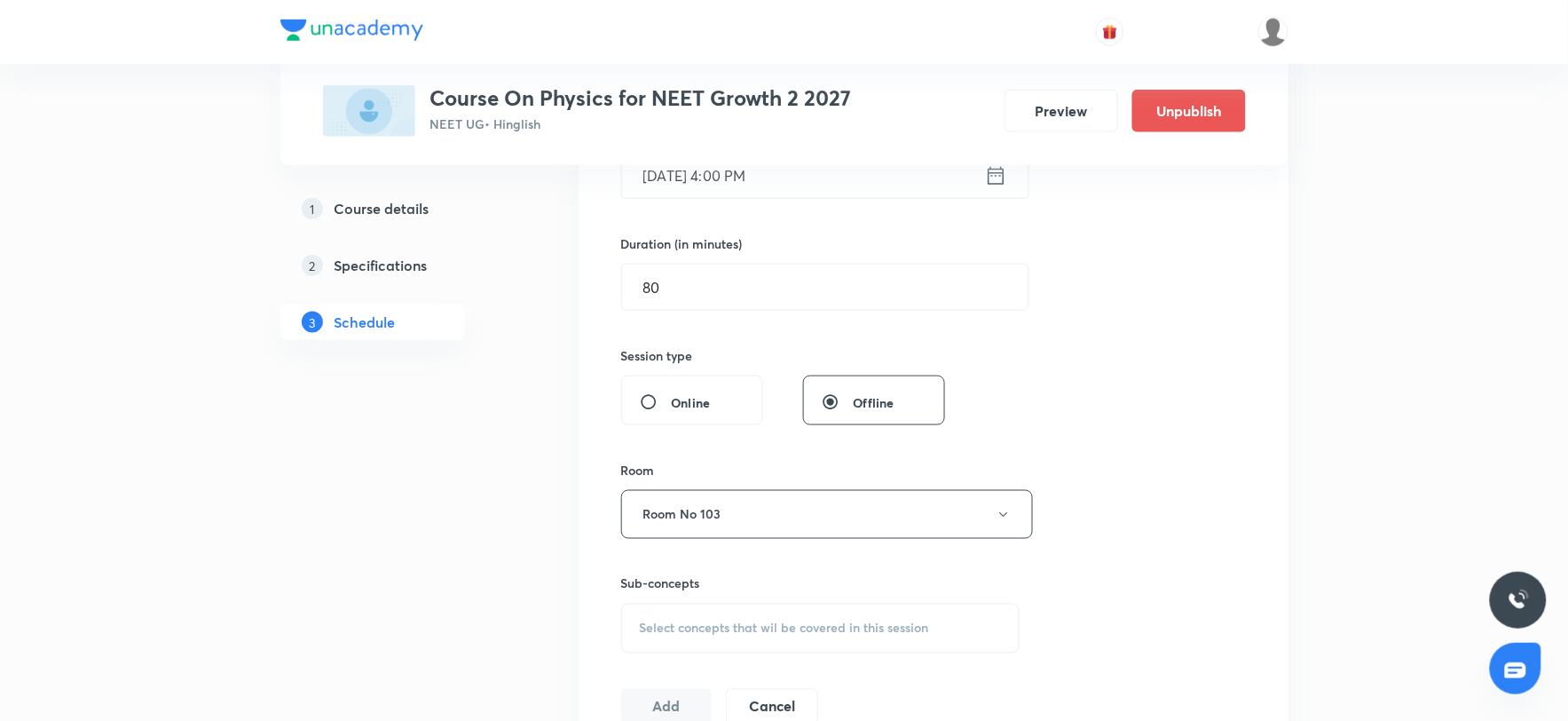 click on "Select concepts that wil be covered in this session" at bounding box center (784, 629) 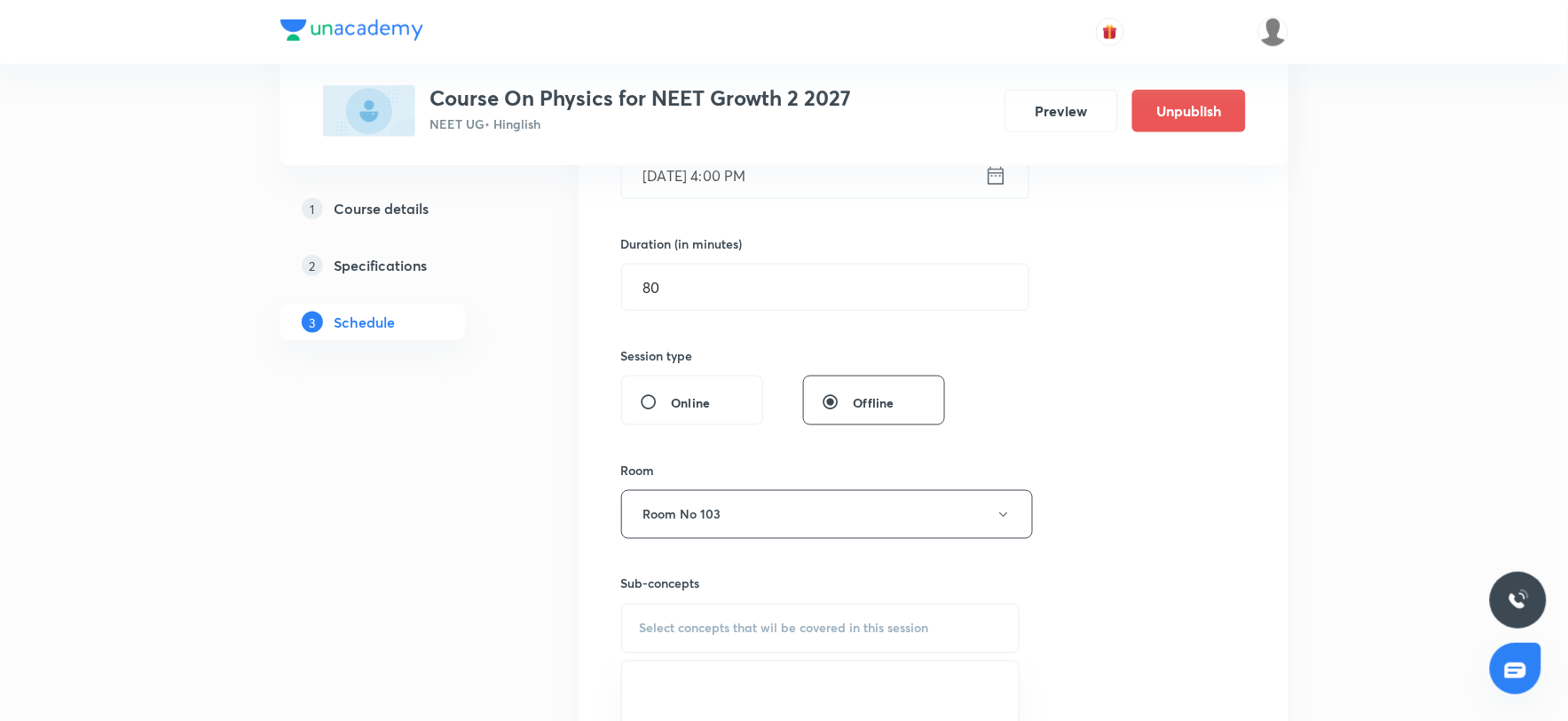 click on "Select concepts that wil be covered in this session" at bounding box center (784, 629) 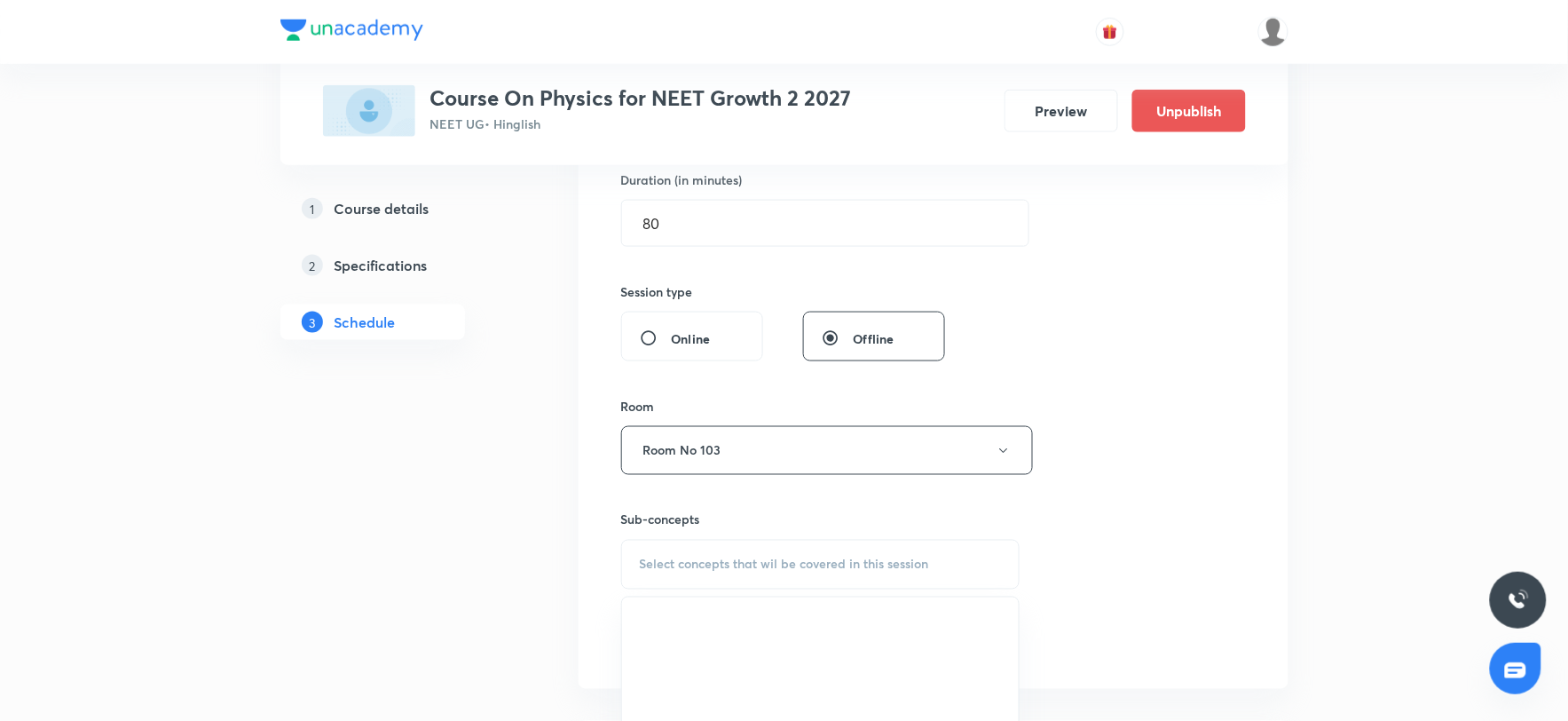 scroll, scrollTop: 591, scrollLeft: 0, axis: vertical 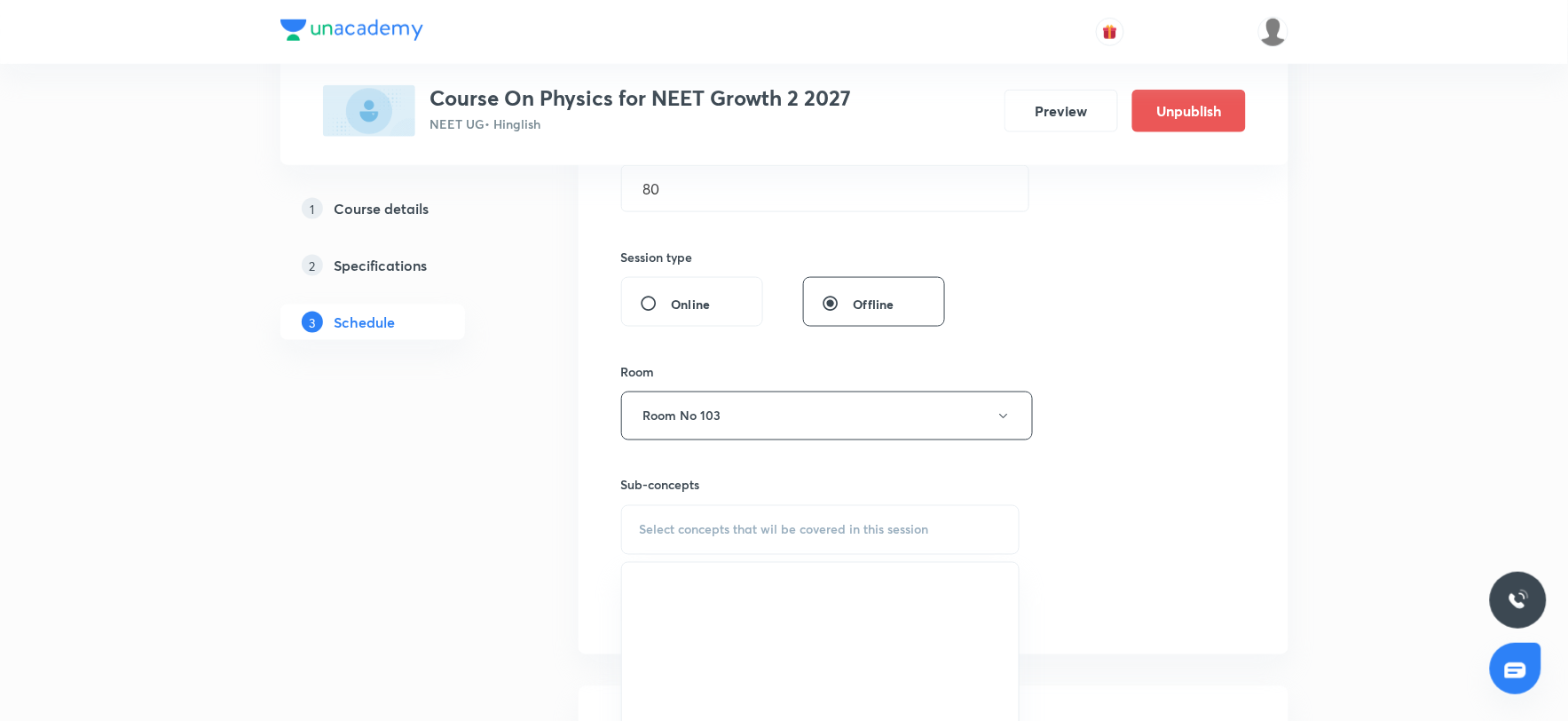 click on "Select concepts that wil be covered in this session" at bounding box center (784, 530) 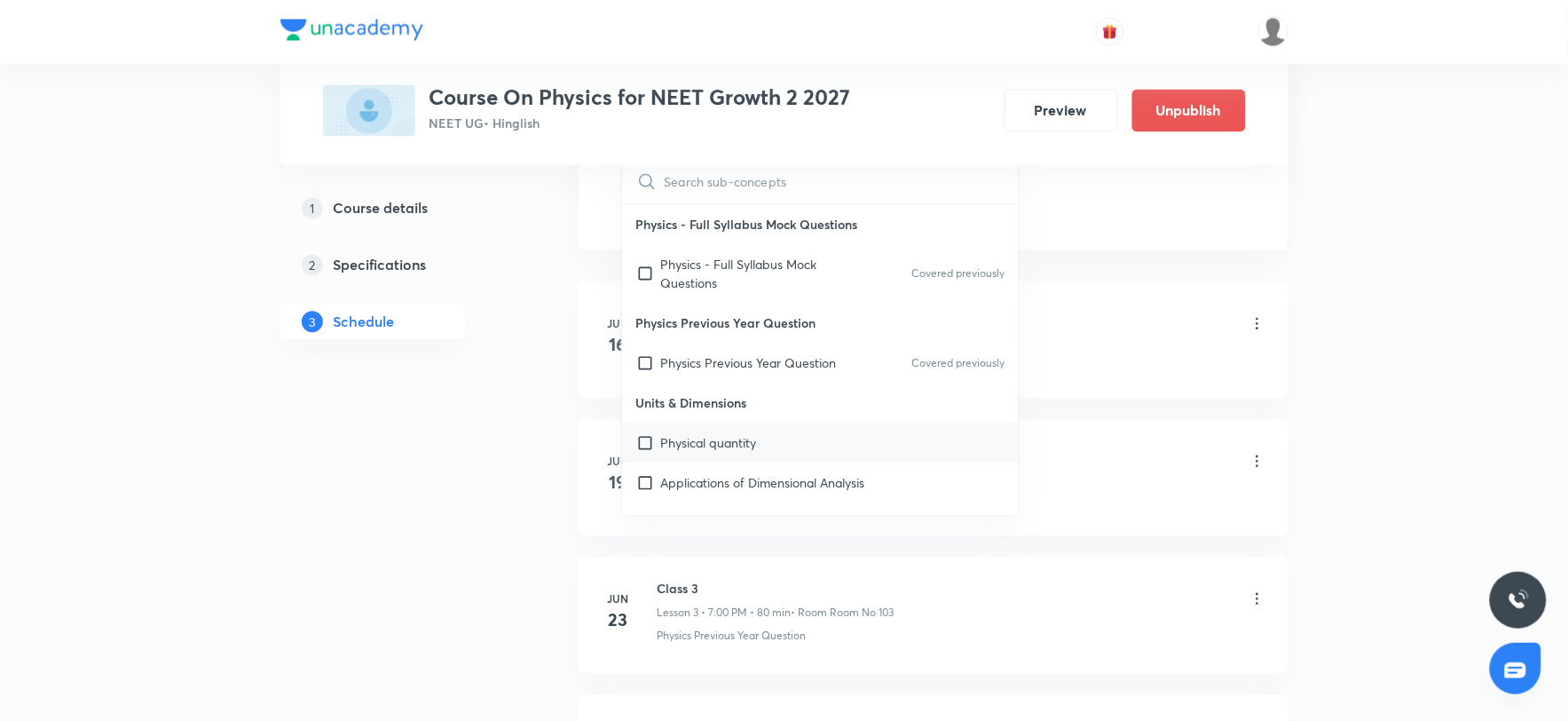 scroll, scrollTop: 986, scrollLeft: 0, axis: vertical 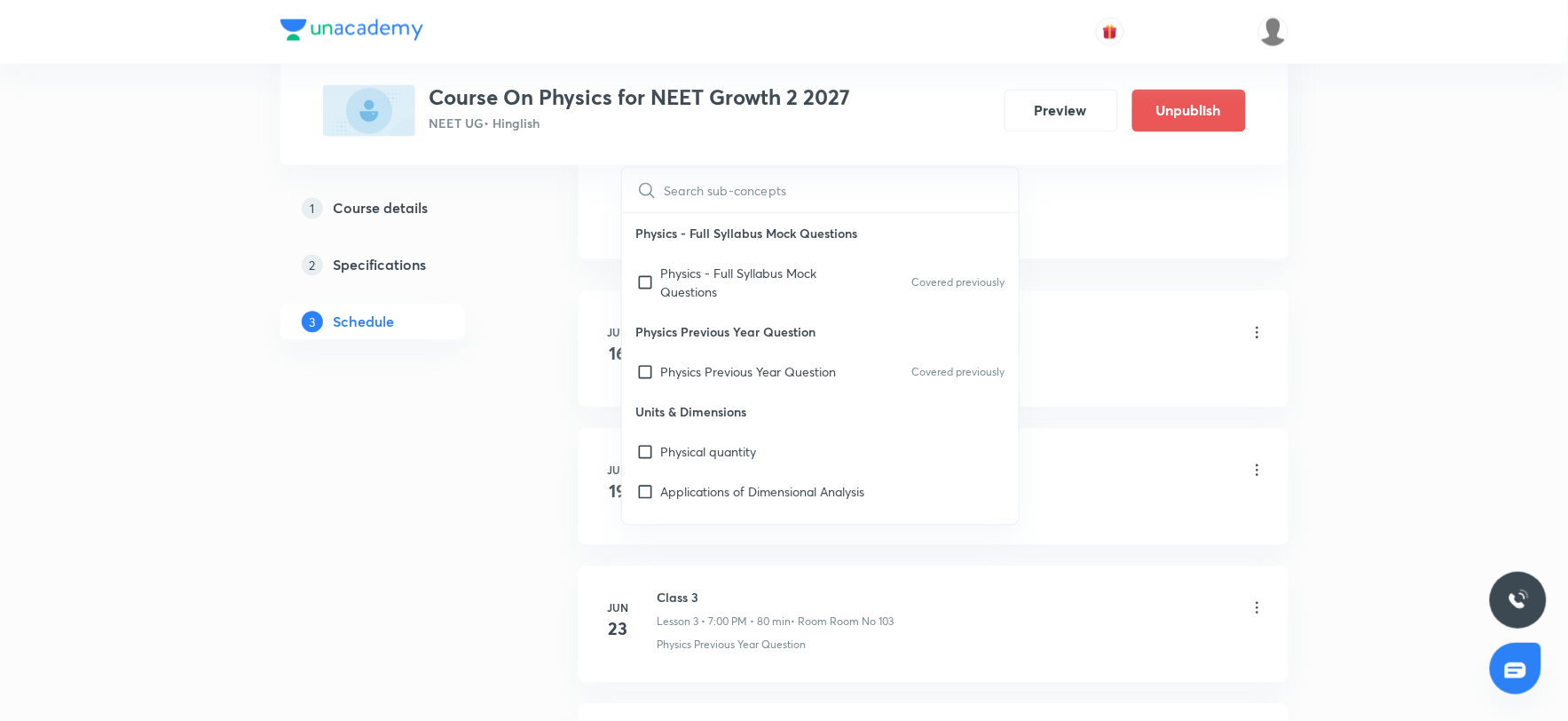 drag, startPoint x: 705, startPoint y: 448, endPoint x: 905, endPoint y: 427, distance: 201.09948 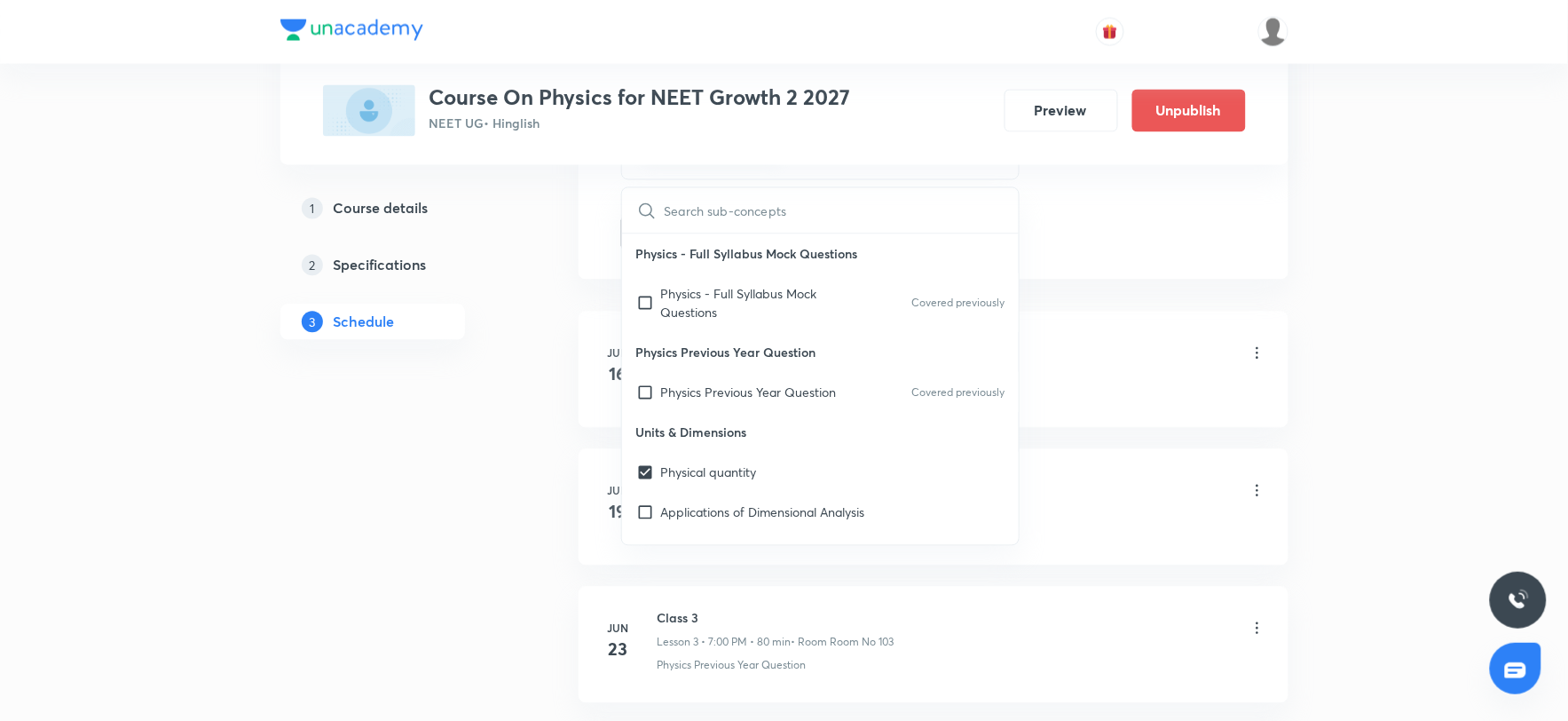 click on "Jun 16 Class 1 Lesson 1 • 7:00 PM • 80 min  • Room Room 102 Physics Previous Year Question" at bounding box center (934, 369) 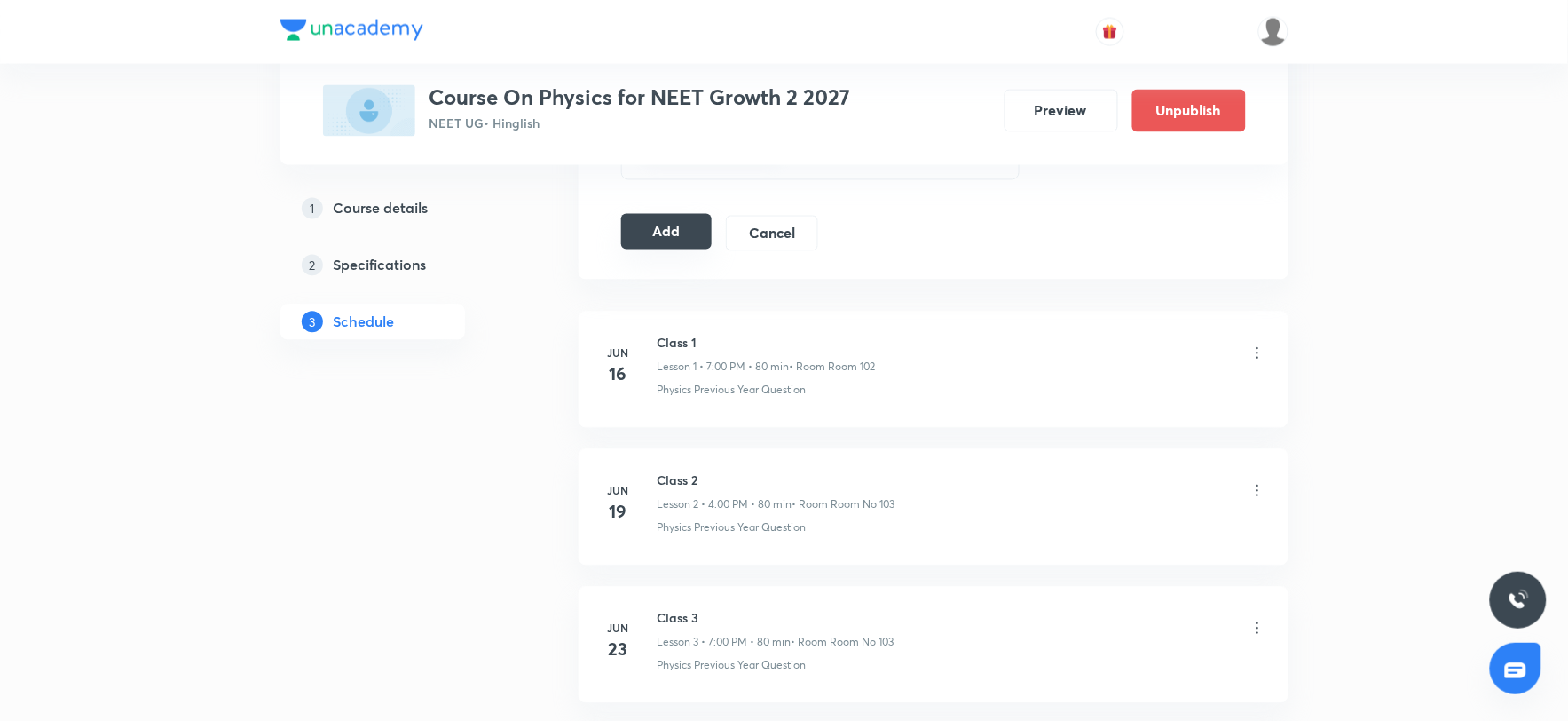 click on "Add" at bounding box center (666, 232) 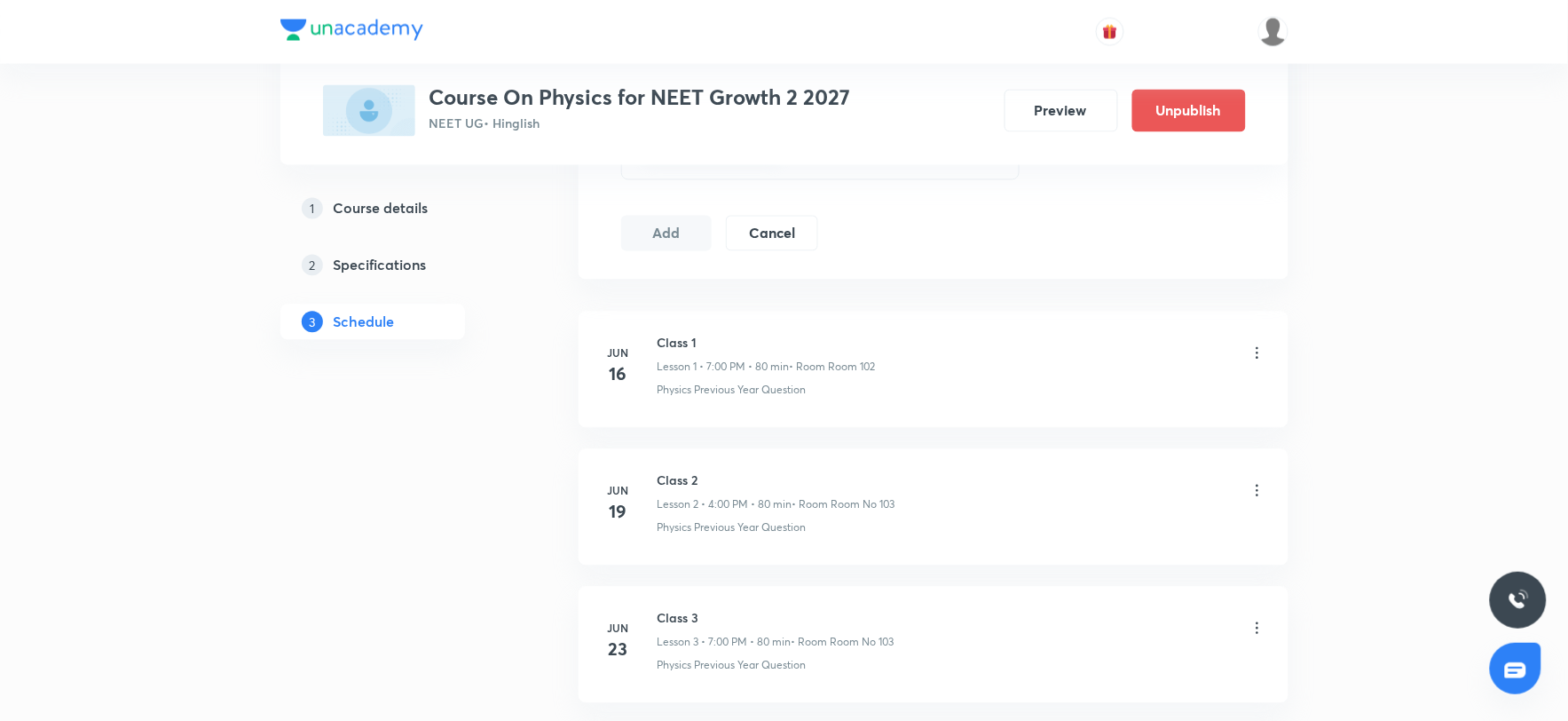 scroll, scrollTop: 591, scrollLeft: 0, axis: vertical 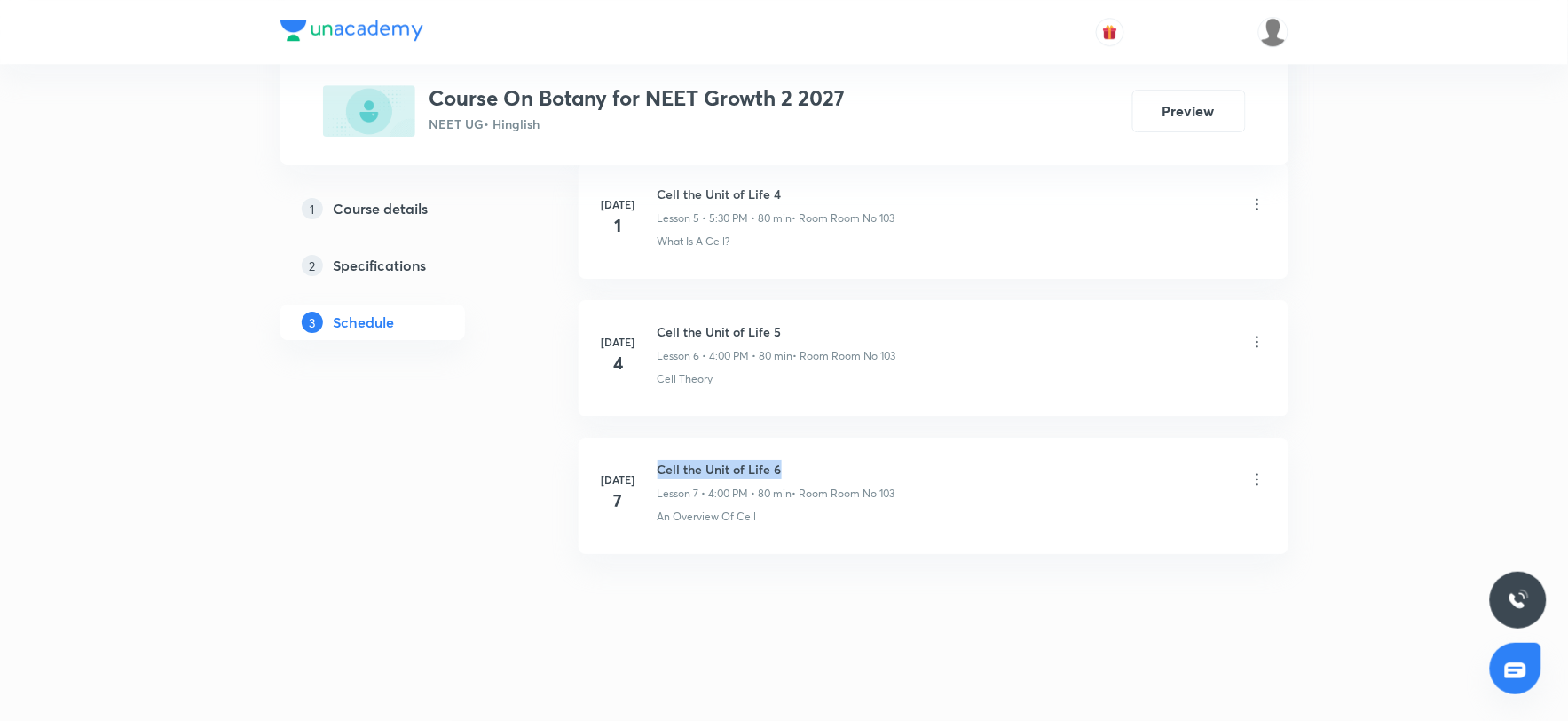 drag, startPoint x: 660, startPoint y: 464, endPoint x: 827, endPoint y: 463, distance: 167.00299 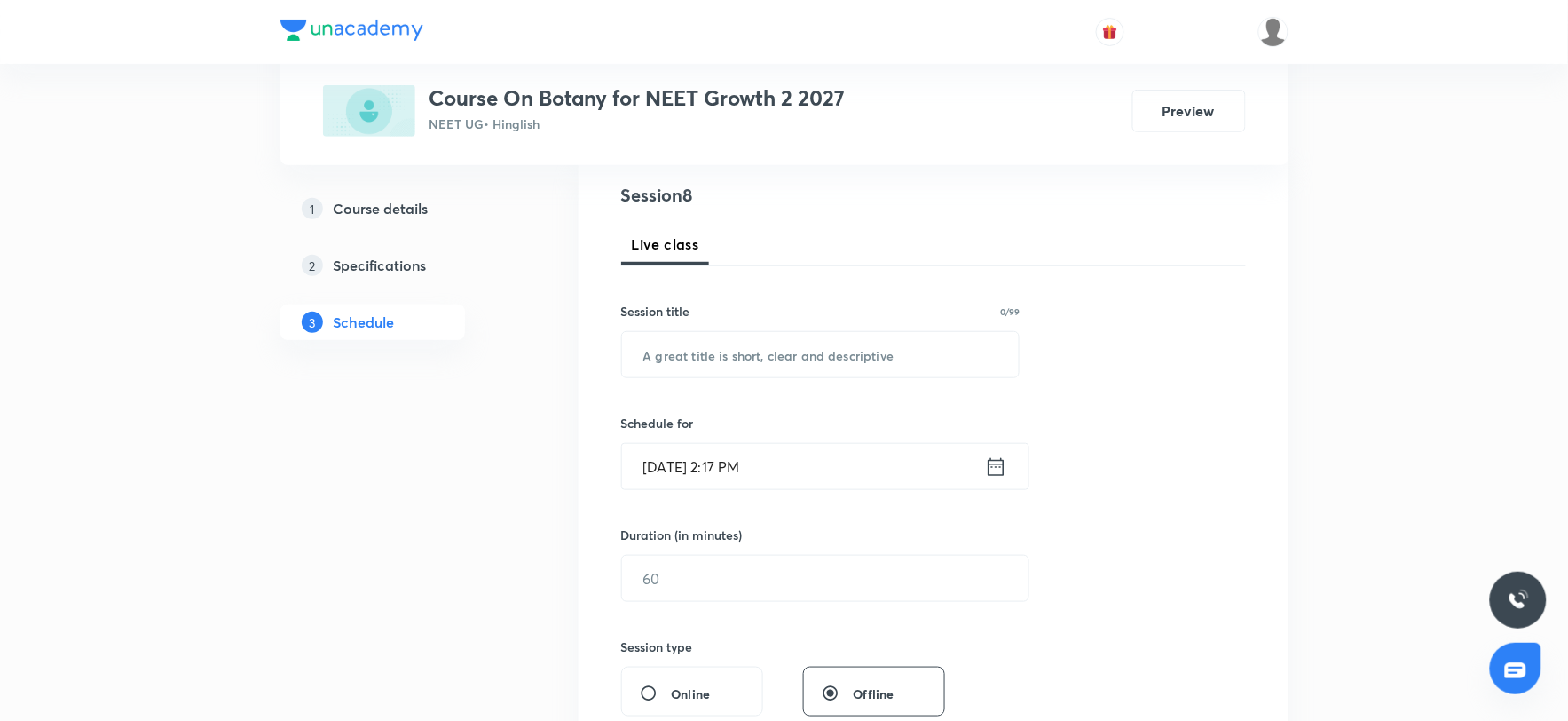 scroll, scrollTop: 0, scrollLeft: 0, axis: both 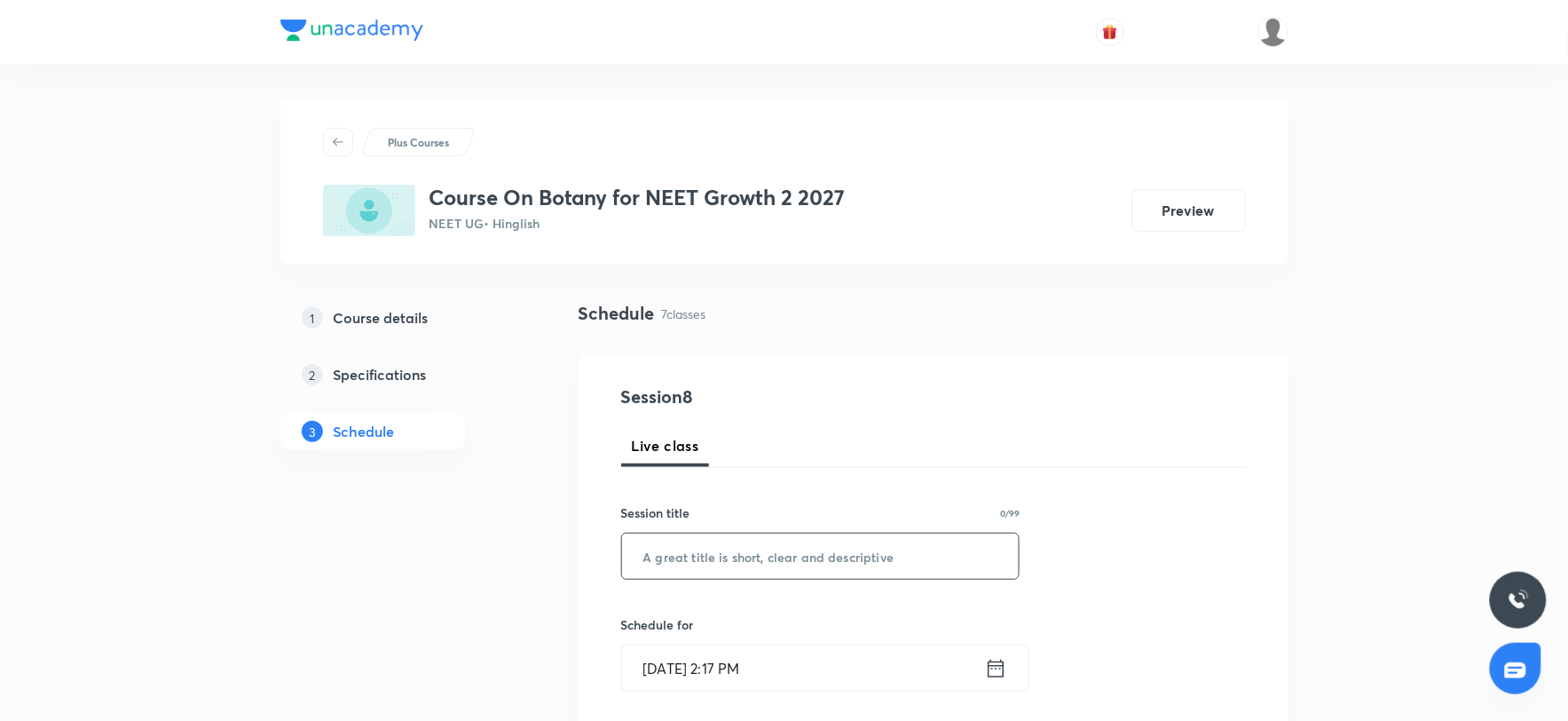 click at bounding box center [821, 556] 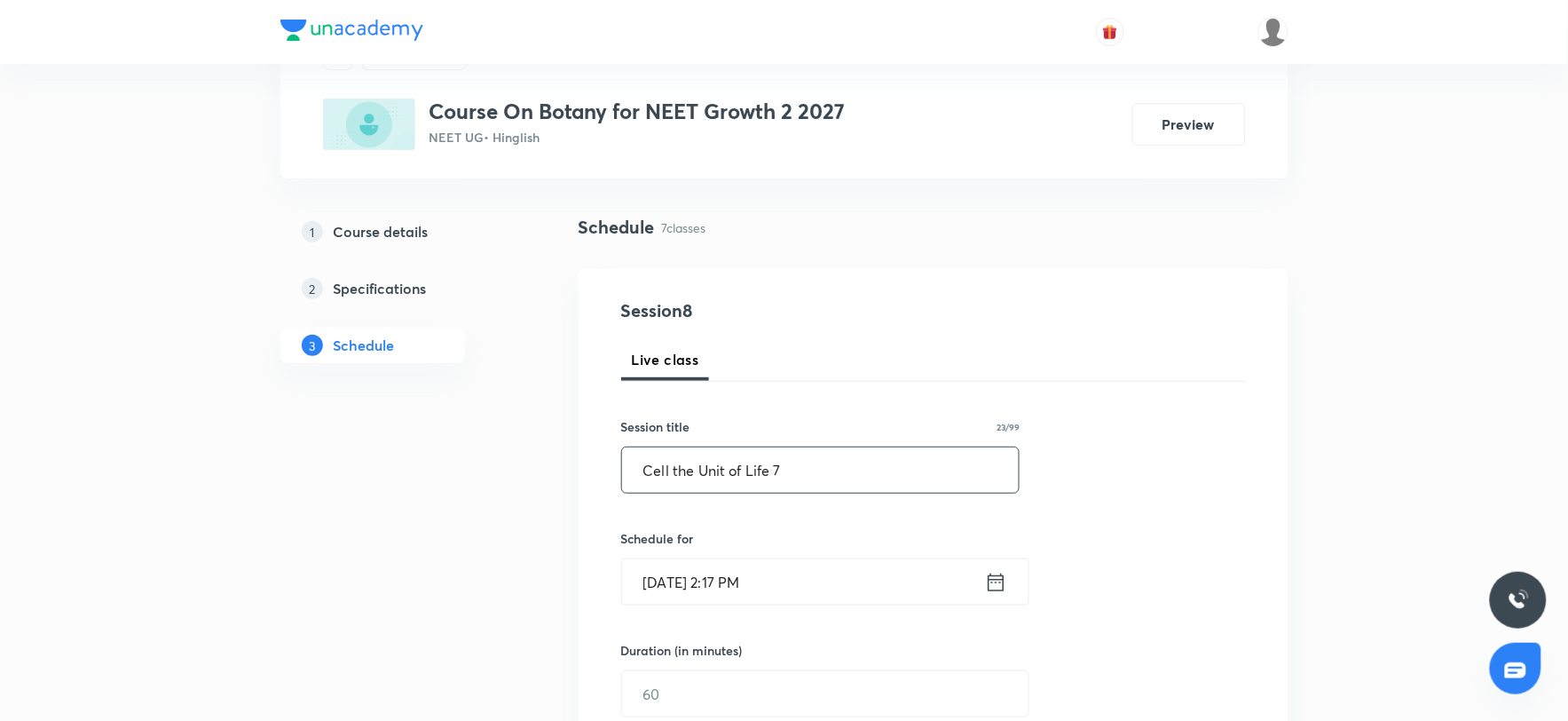 scroll, scrollTop: 197, scrollLeft: 0, axis: vertical 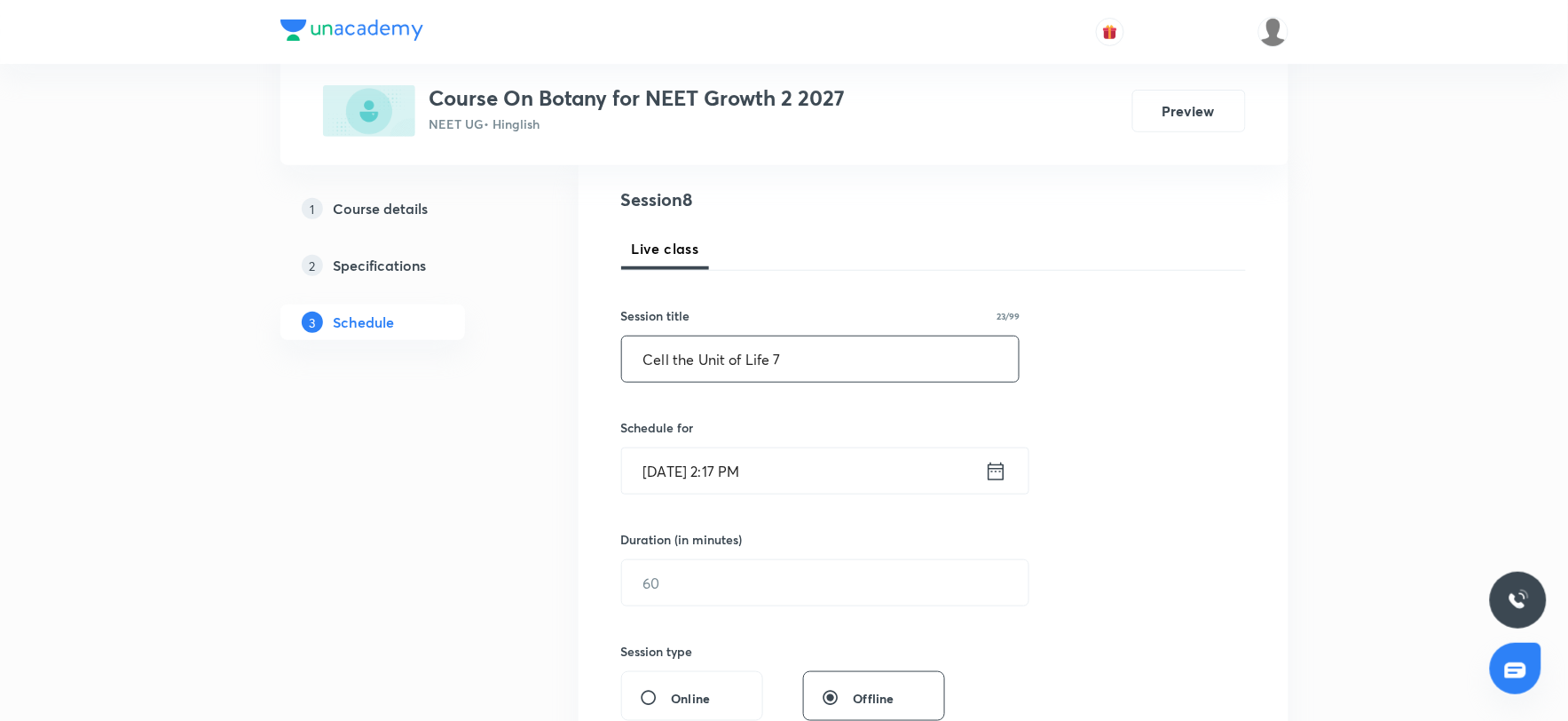 type on "Cell the Unit of Life 7" 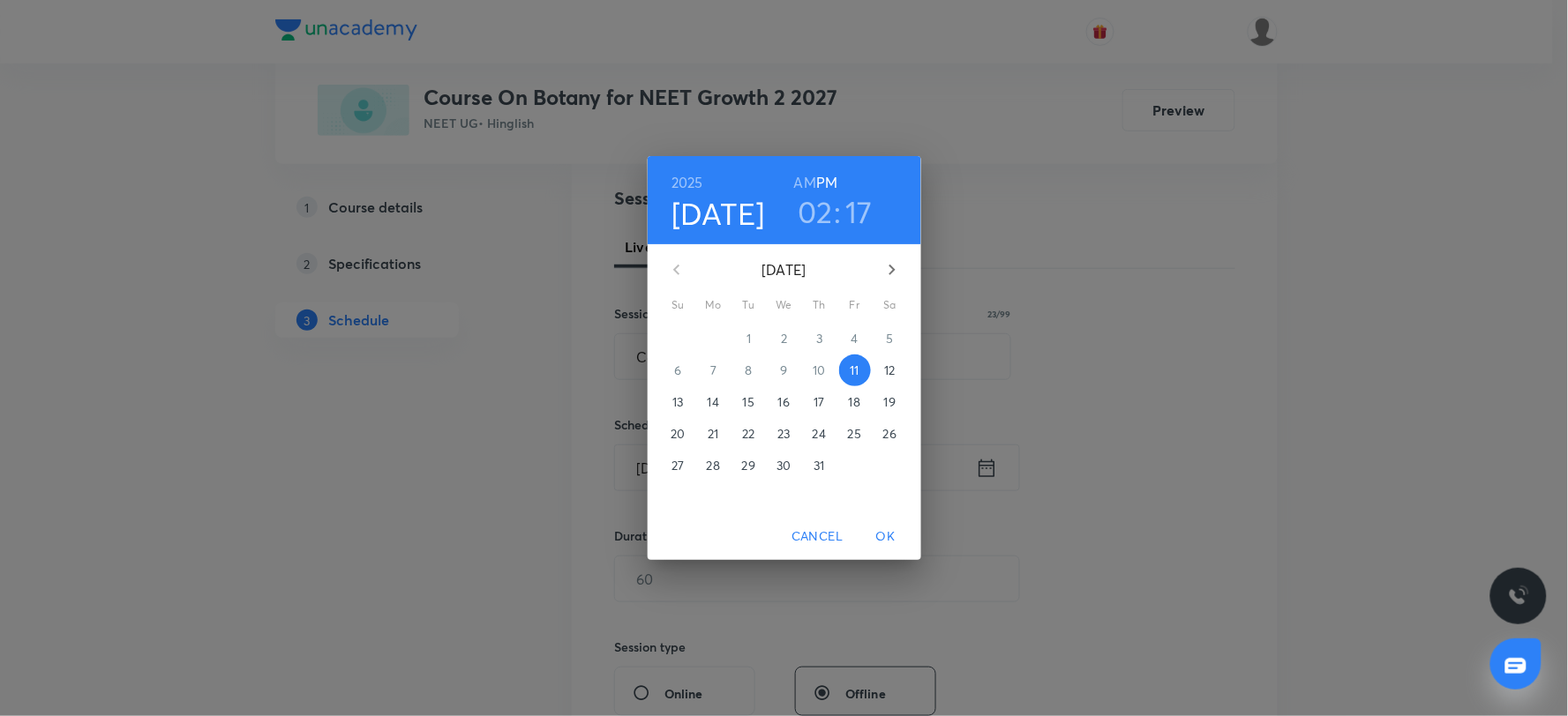 click on "02" at bounding box center [815, 212] 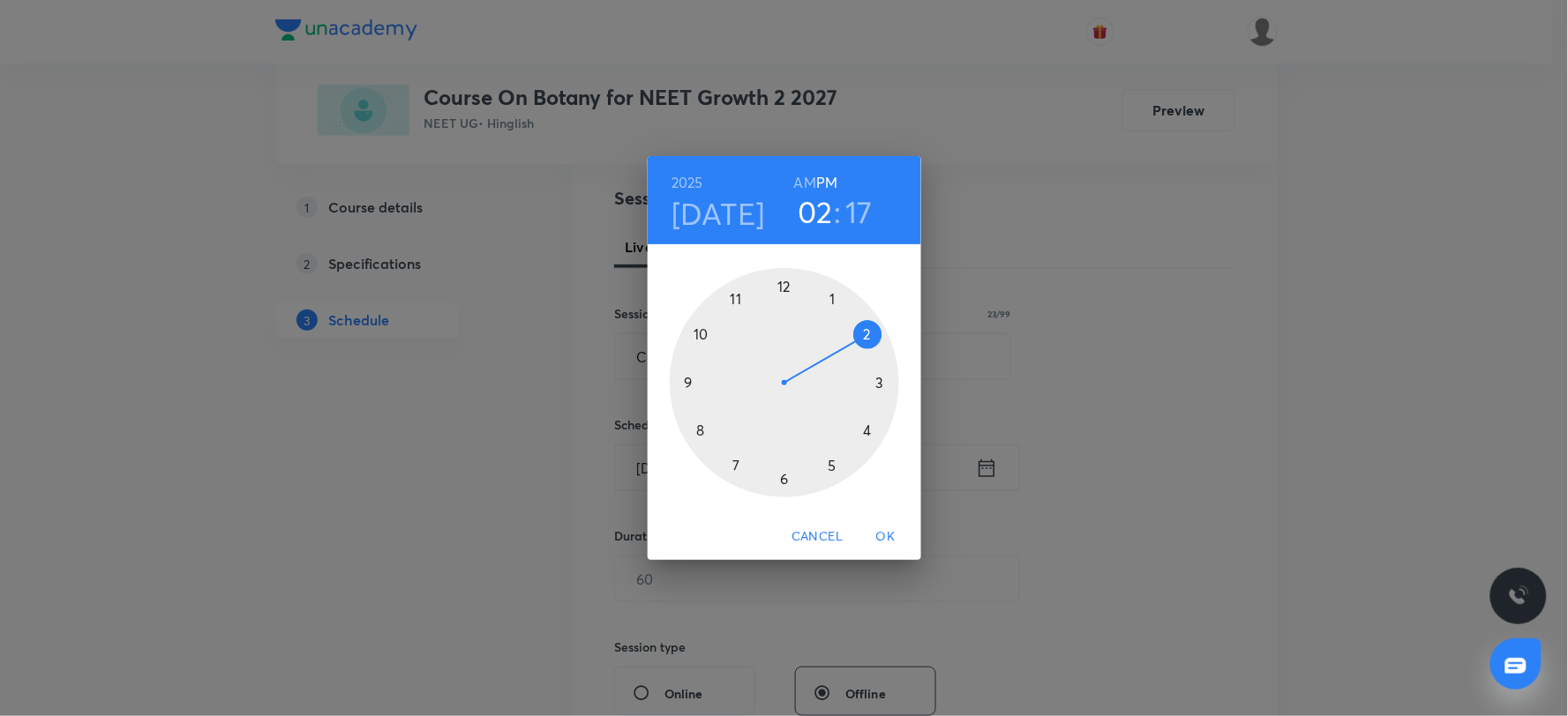 drag, startPoint x: 739, startPoint y: 465, endPoint x: 739, endPoint y: 453, distance: 12 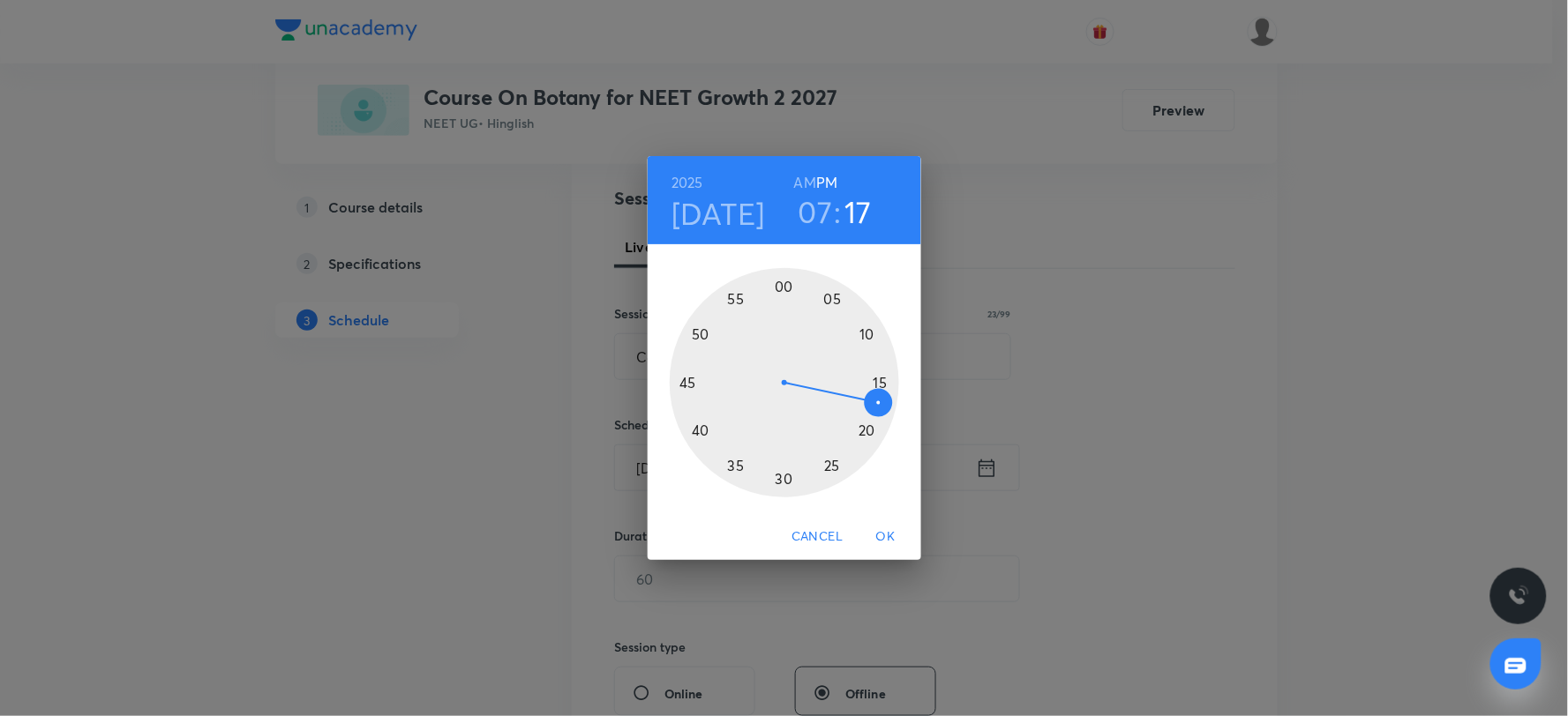 click at bounding box center [784, 383] 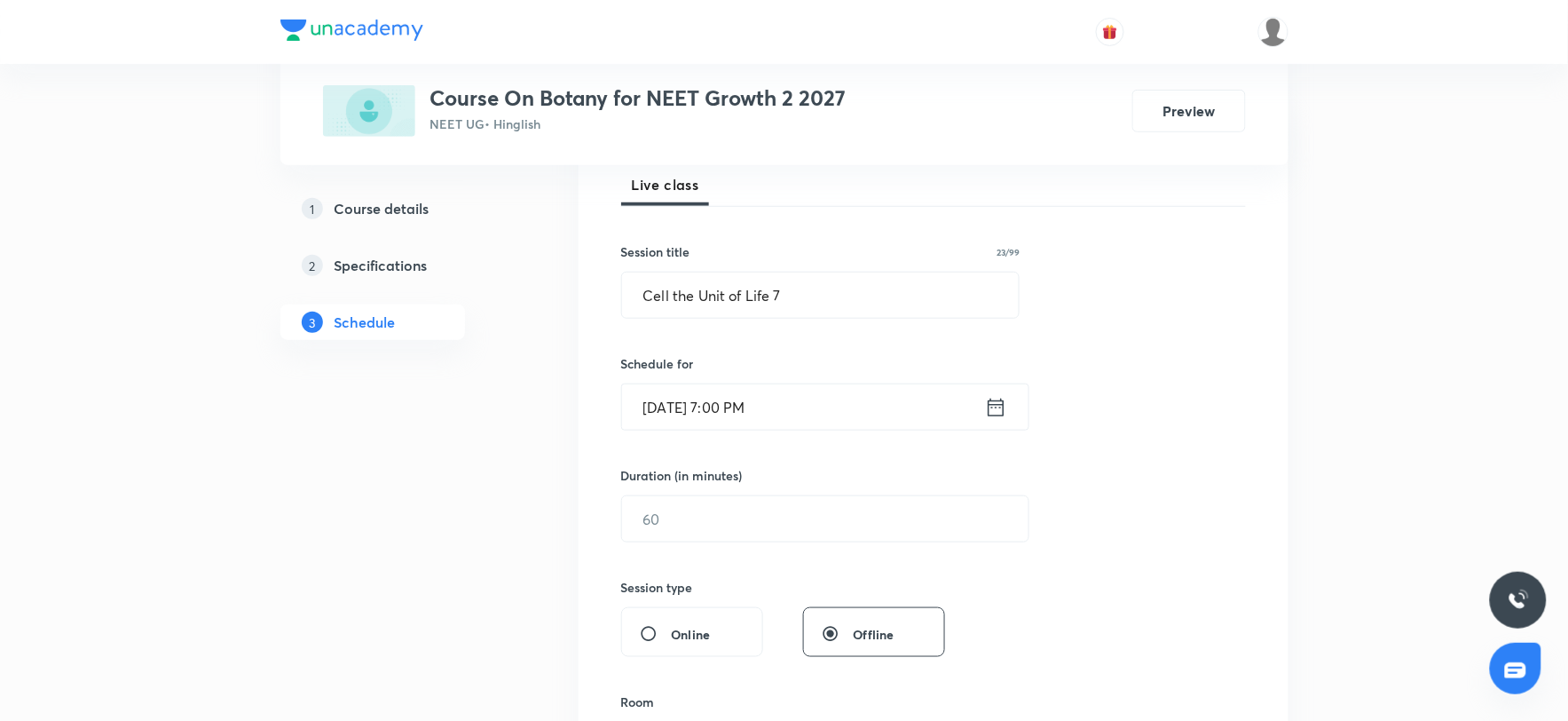 scroll, scrollTop: 296, scrollLeft: 0, axis: vertical 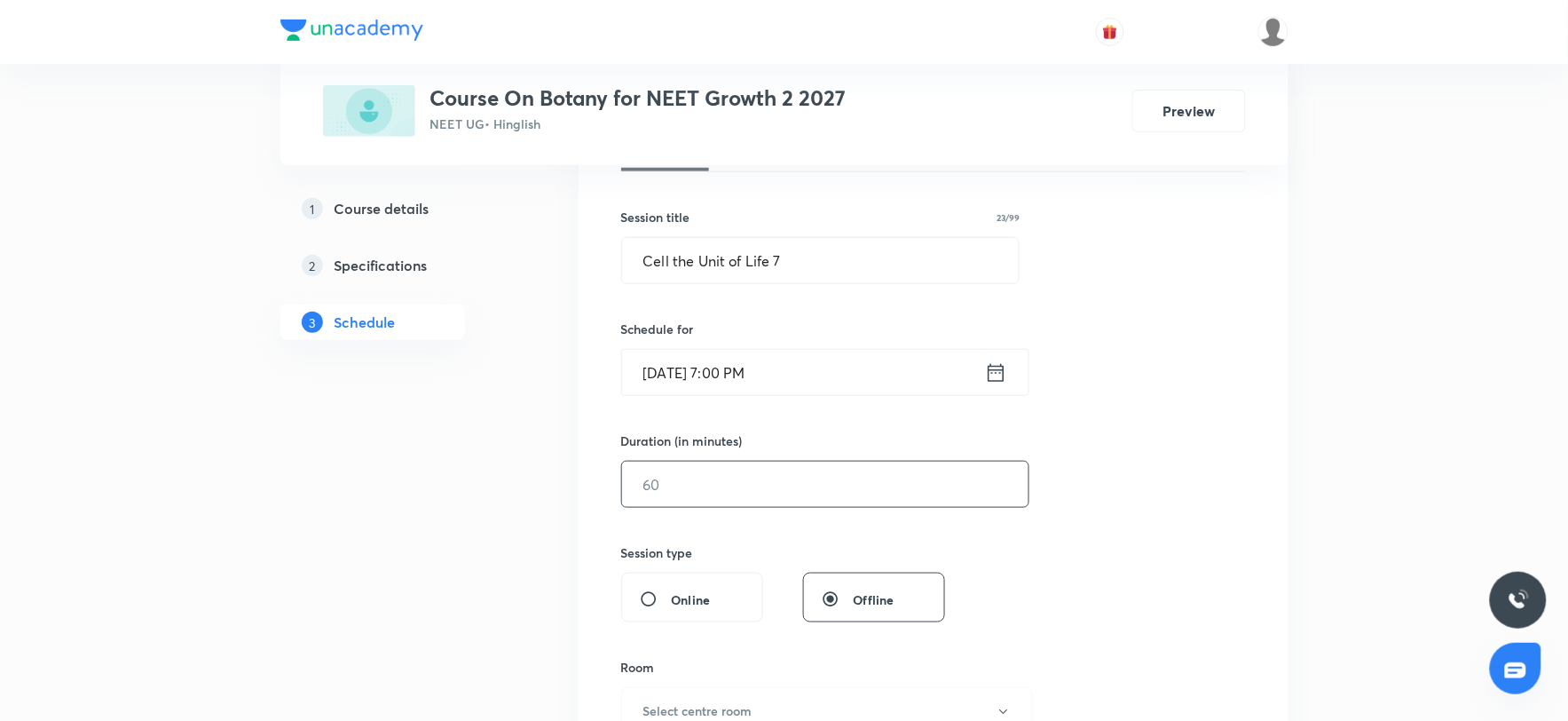 click at bounding box center [825, 484] 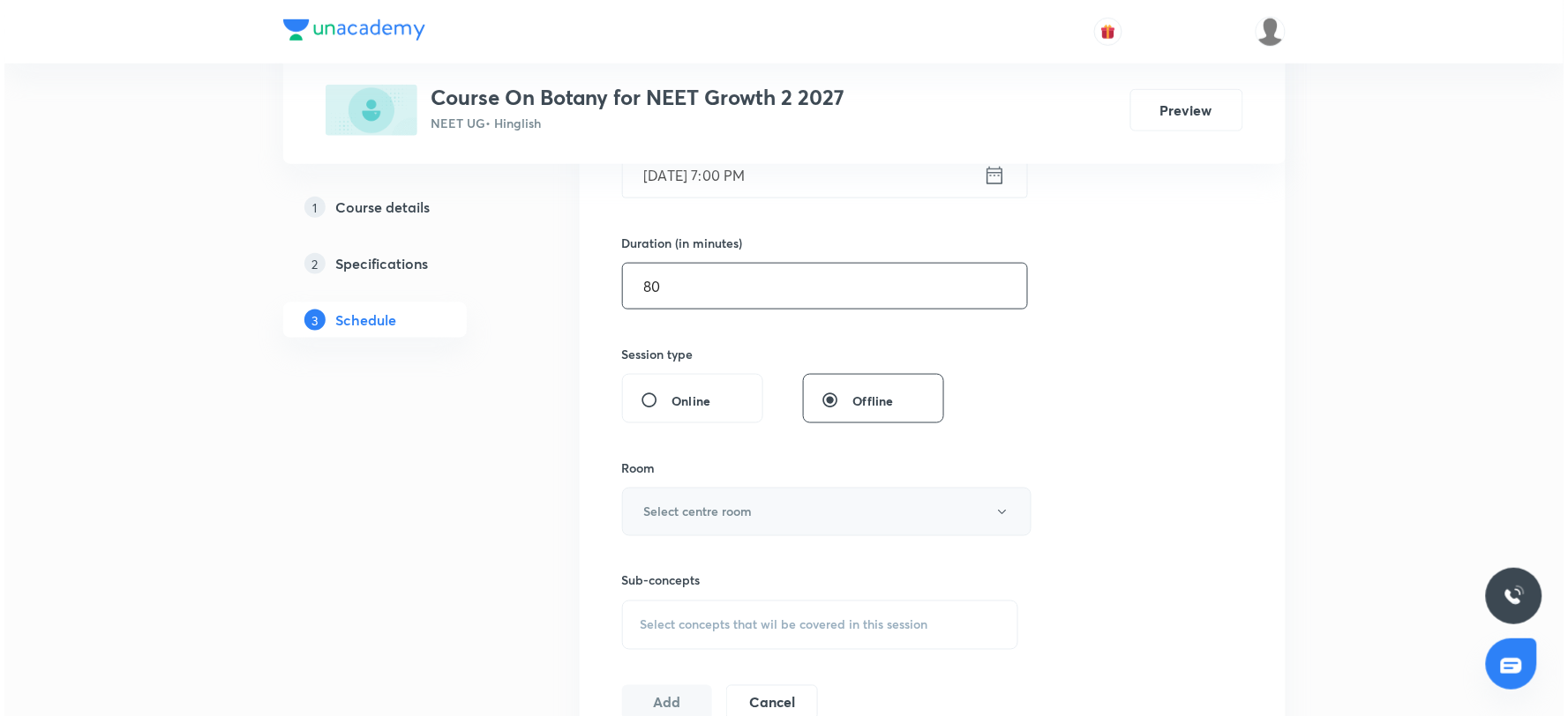 scroll, scrollTop: 489, scrollLeft: 0, axis: vertical 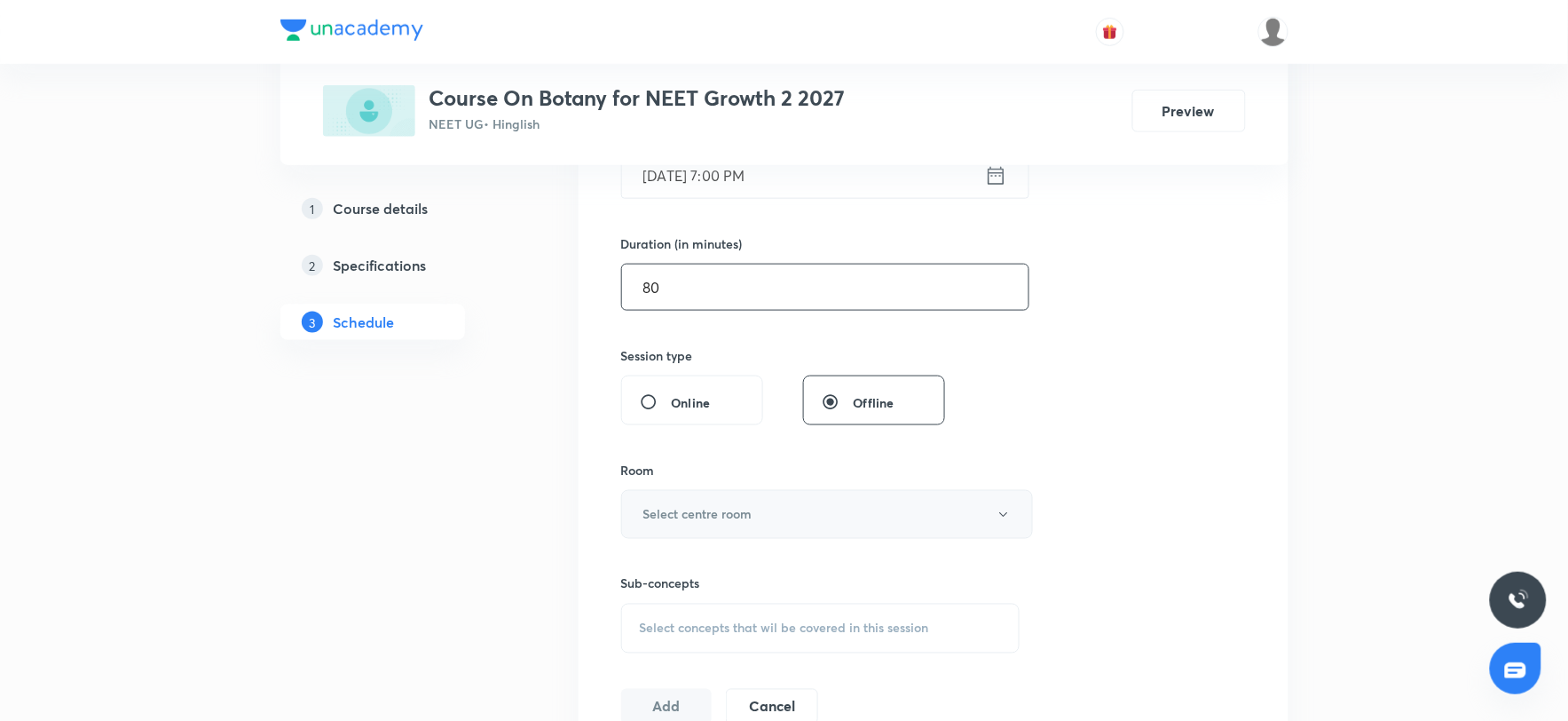 type on "80" 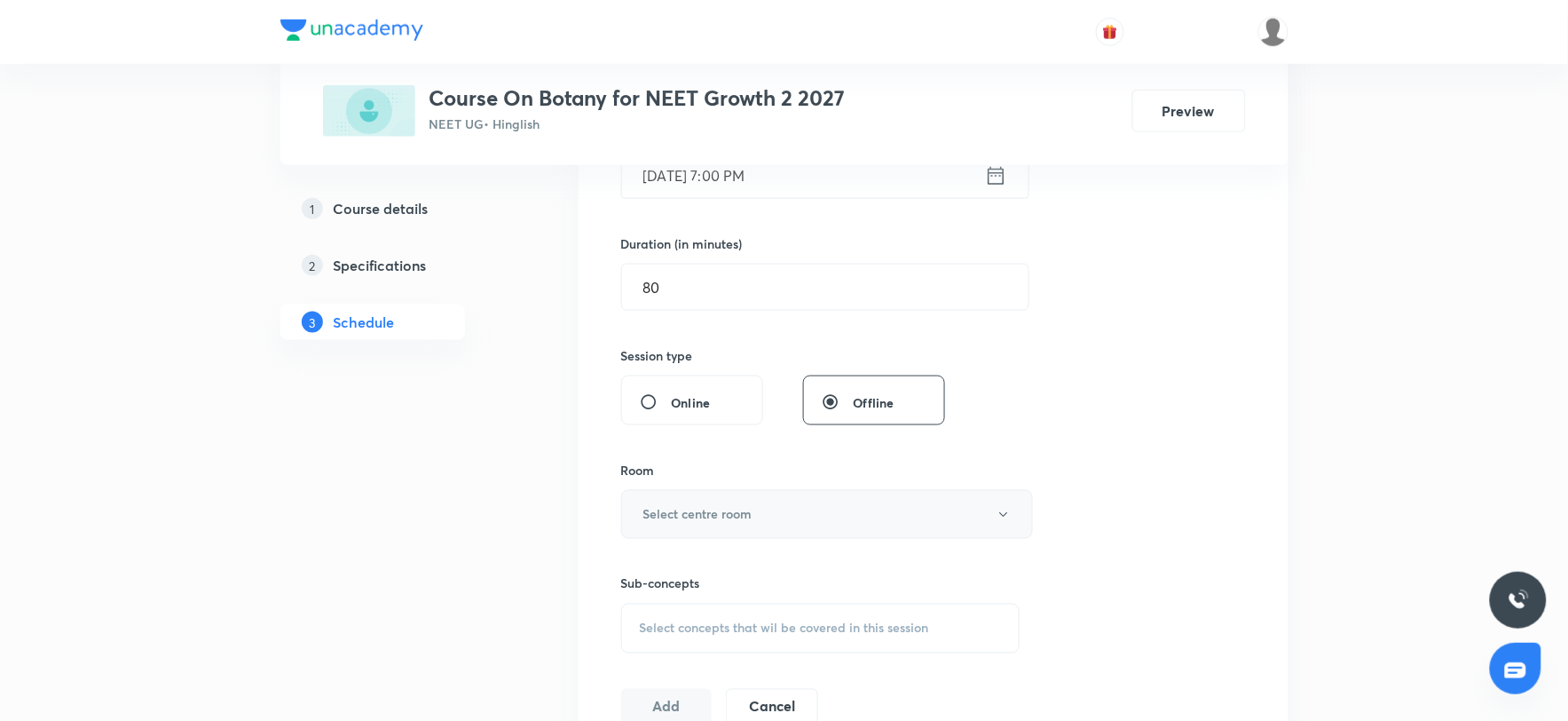 click on "Select centre room" at bounding box center (827, 514) 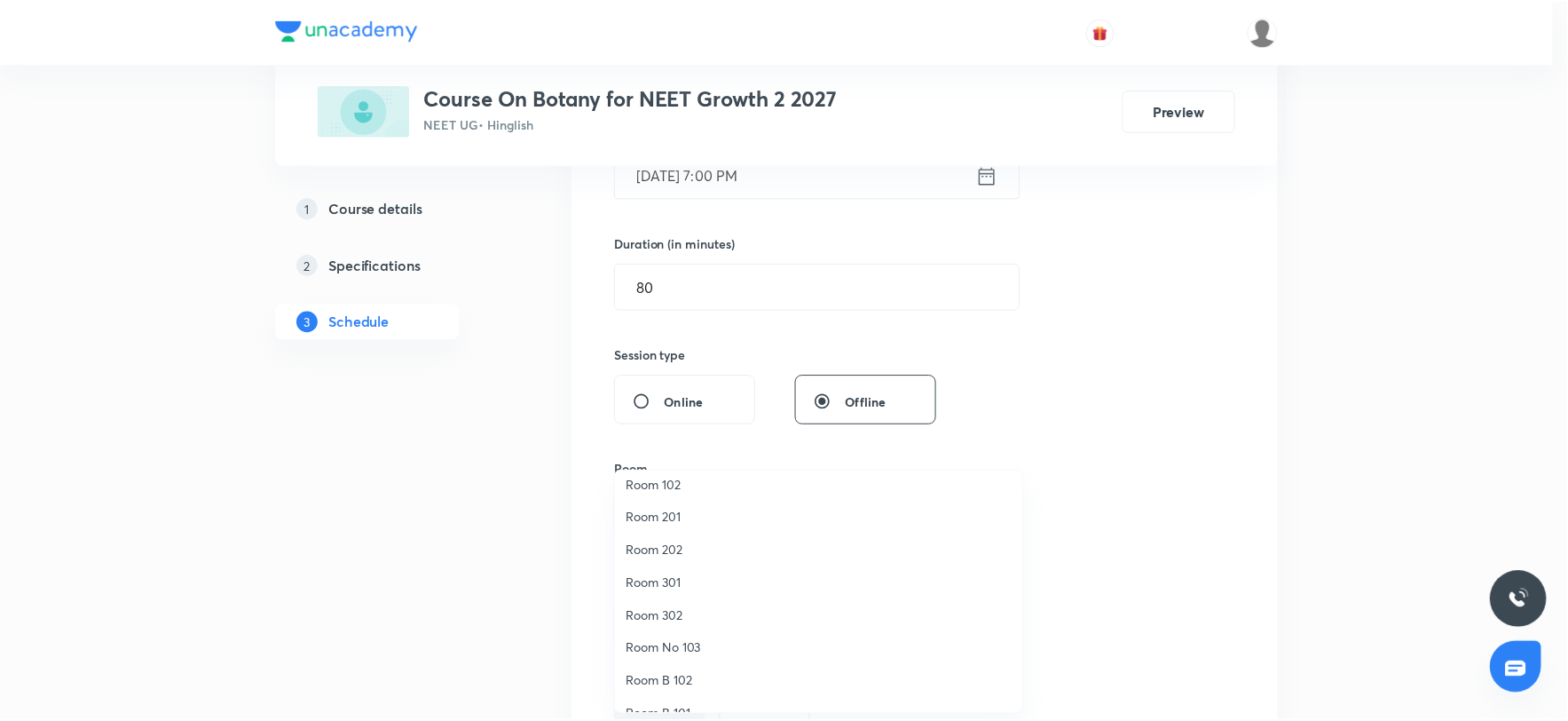 scroll, scrollTop: 67, scrollLeft: 0, axis: vertical 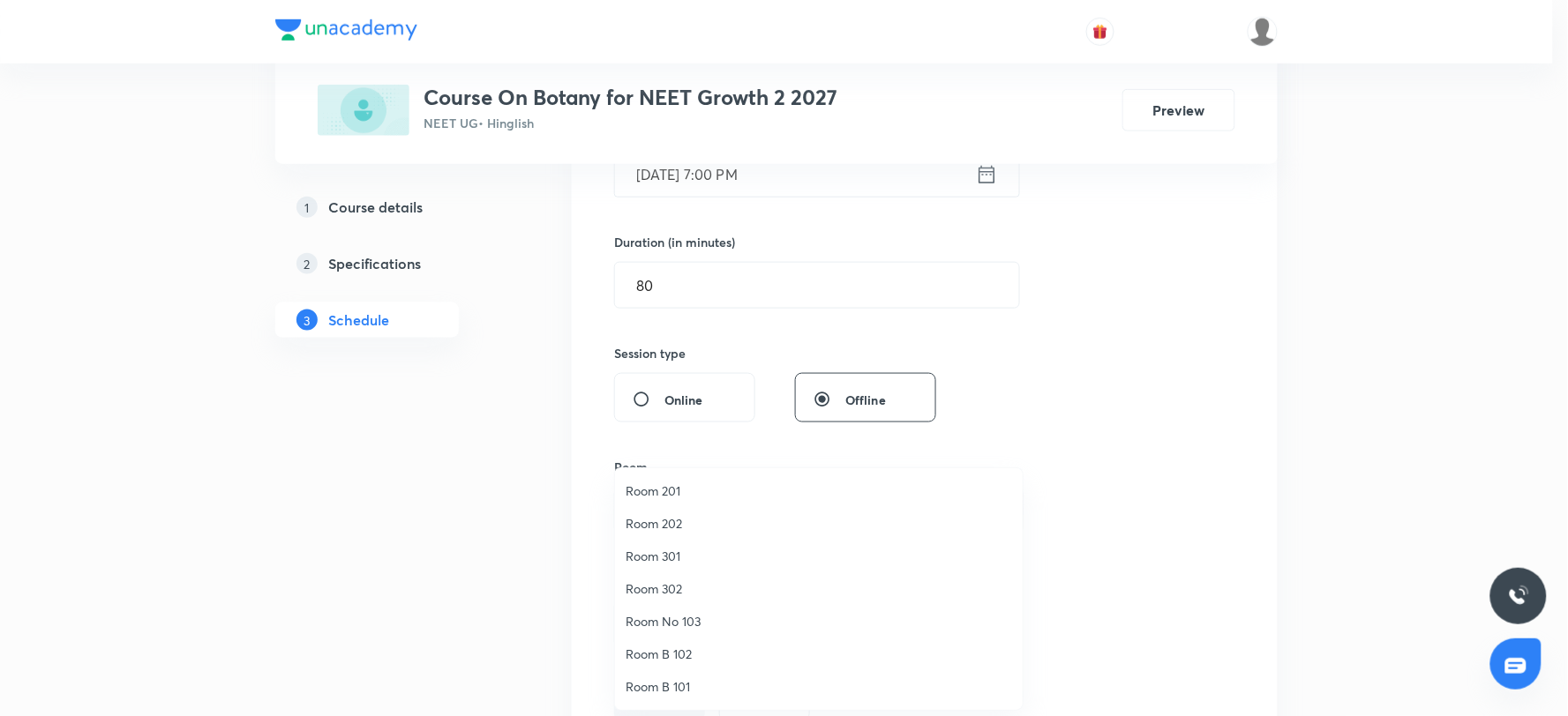 click on "Room No 103" at bounding box center (819, 621) 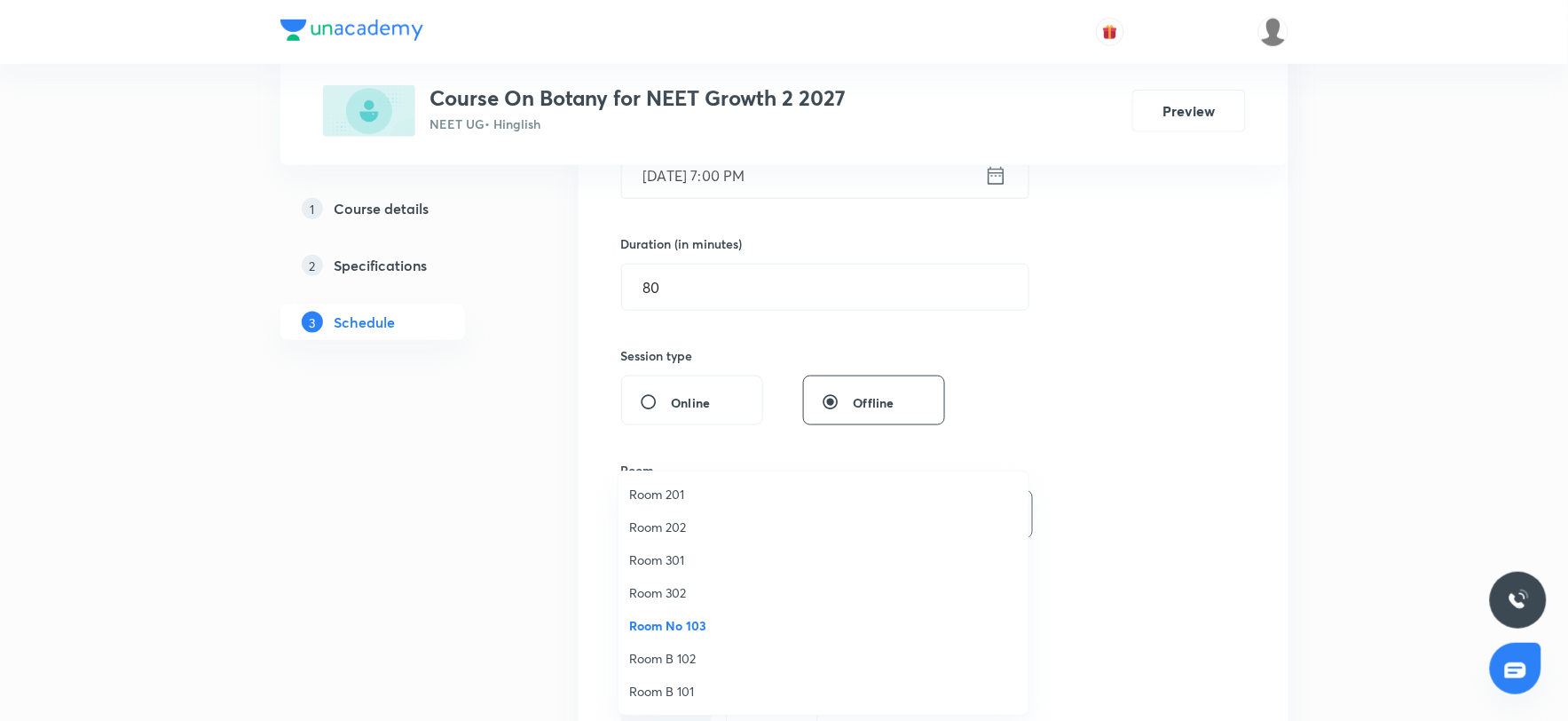 click on "Session  8 Live class Session title 23/99 Cell the Unit of Life 7 ​ Schedule for Jul 11, 2025, 7:00 PM ​ Duration (in minutes) 80 ​   Session type Online Offline Room Room No 103 Sub-concepts Select concepts that wil be covered in this session Add Cancel" at bounding box center (934, 307) 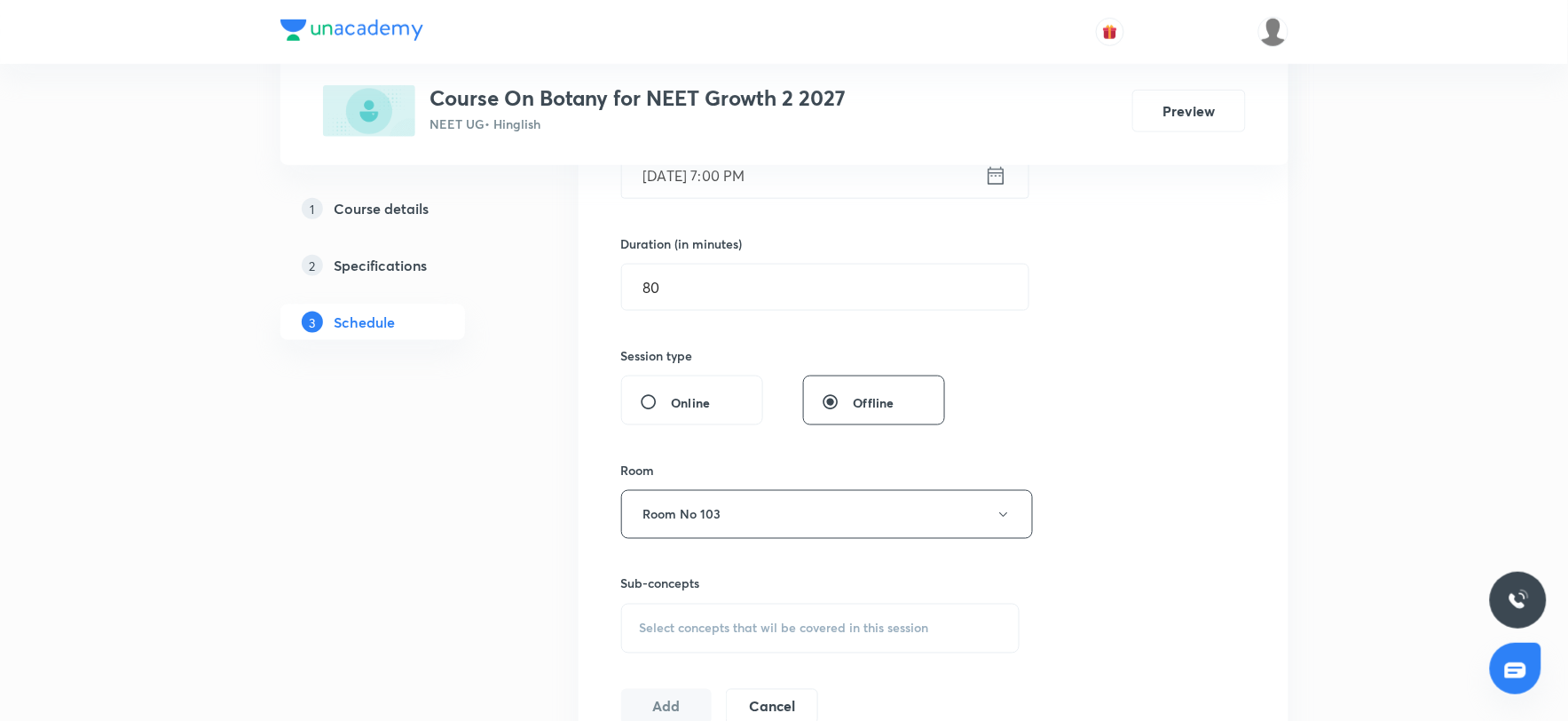 click on "Select concepts that wil be covered in this session" at bounding box center [821, 629] 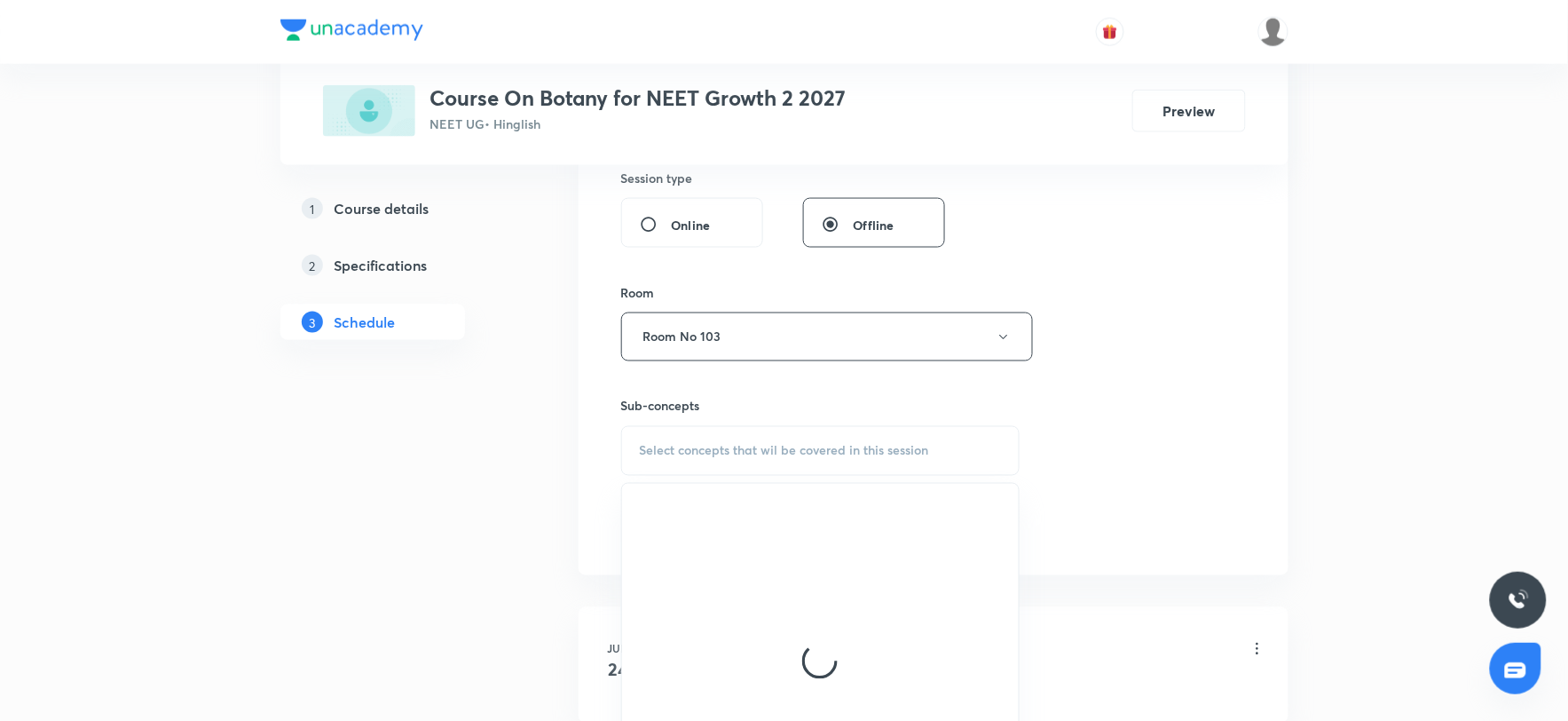 scroll, scrollTop: 690, scrollLeft: 0, axis: vertical 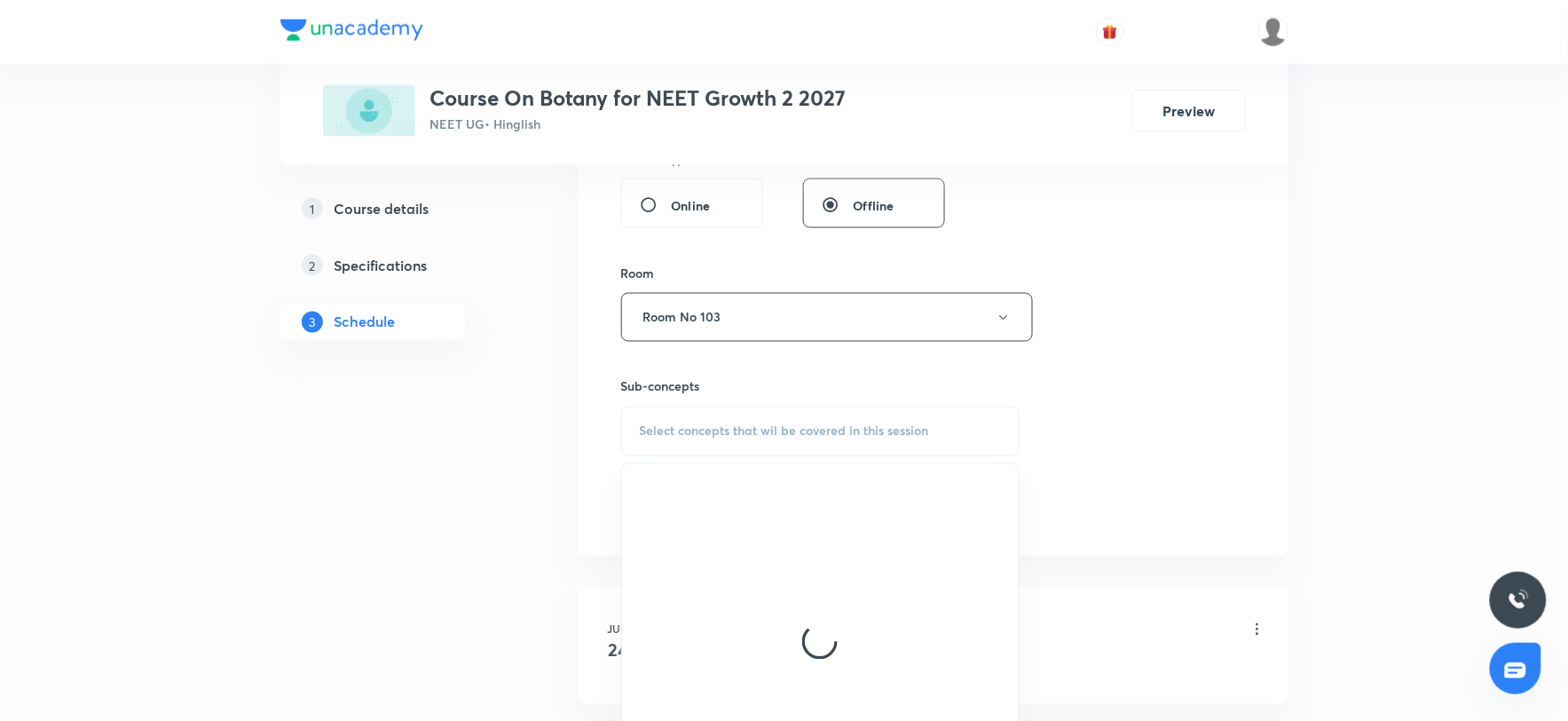click on "Select concepts that wil be covered in this session" at bounding box center [821, 432] 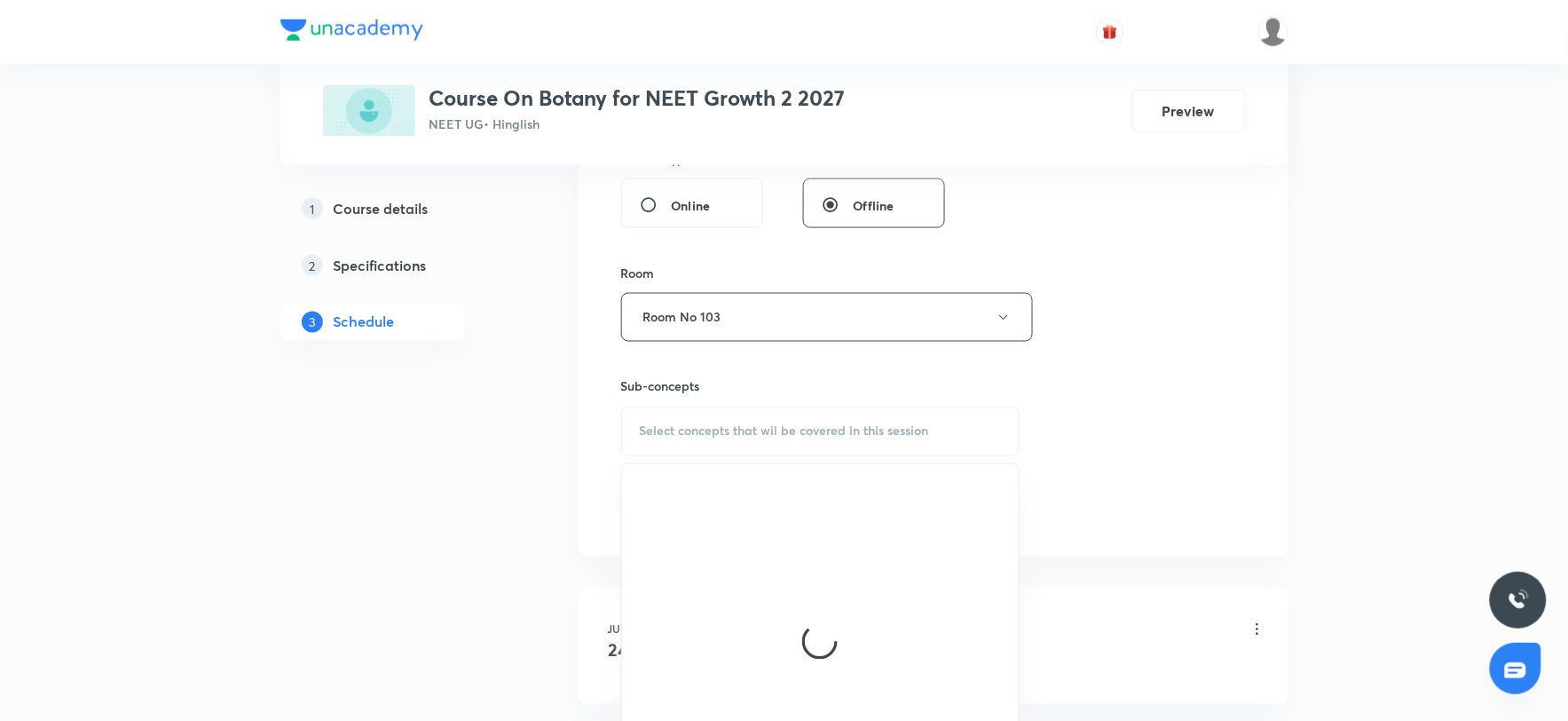 click on "Select concepts that wil be covered in this session" at bounding box center (784, 432) 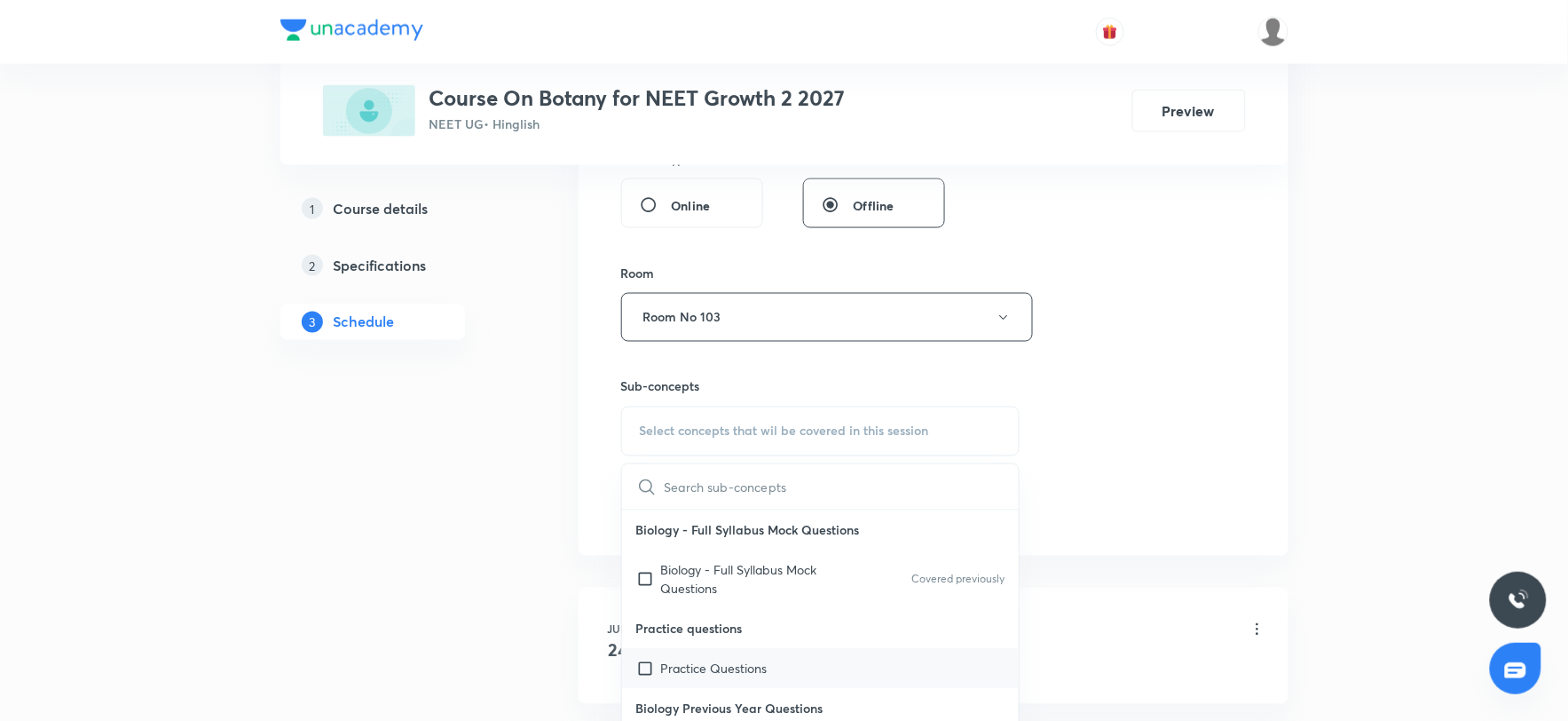 scroll, scrollTop: 99, scrollLeft: 0, axis: vertical 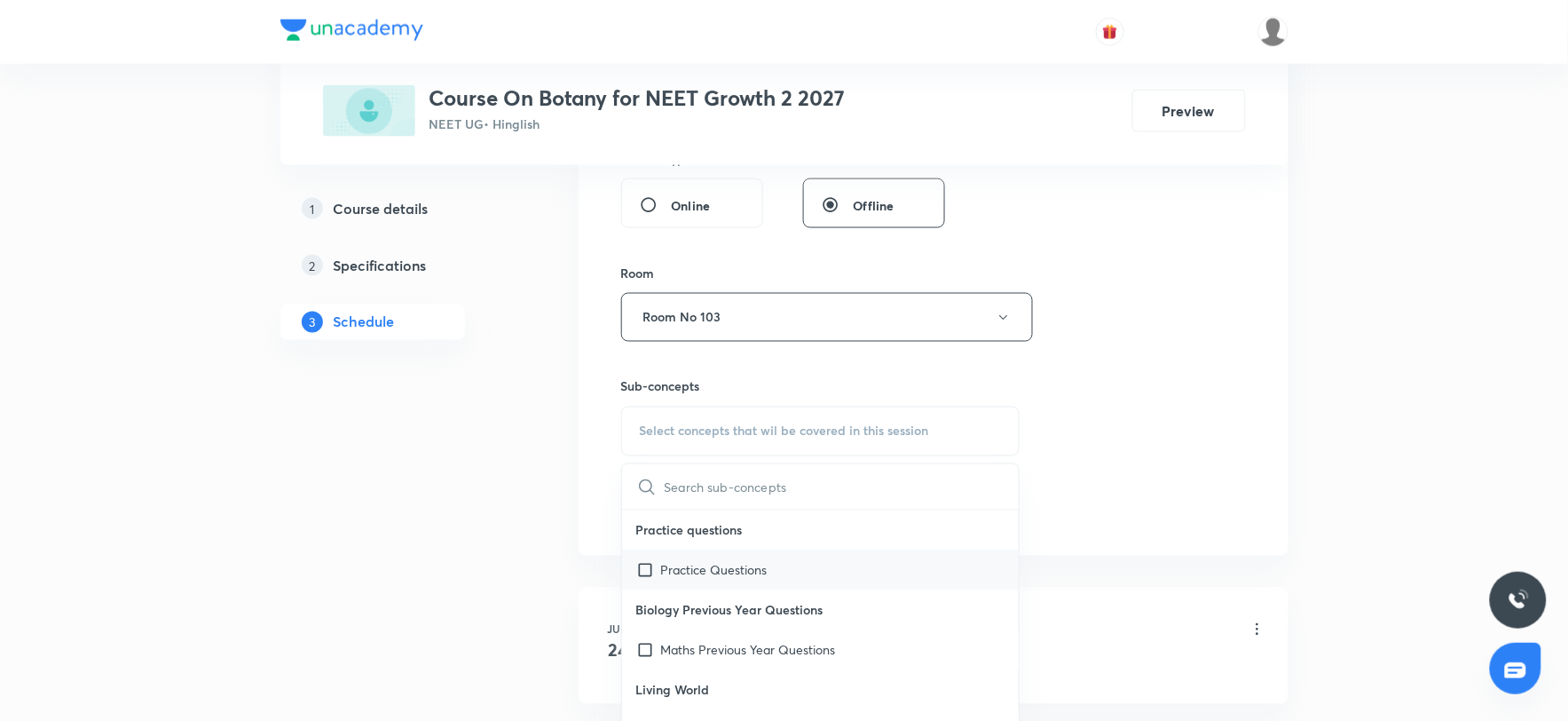 click on "Practice Questions" at bounding box center [714, 570] 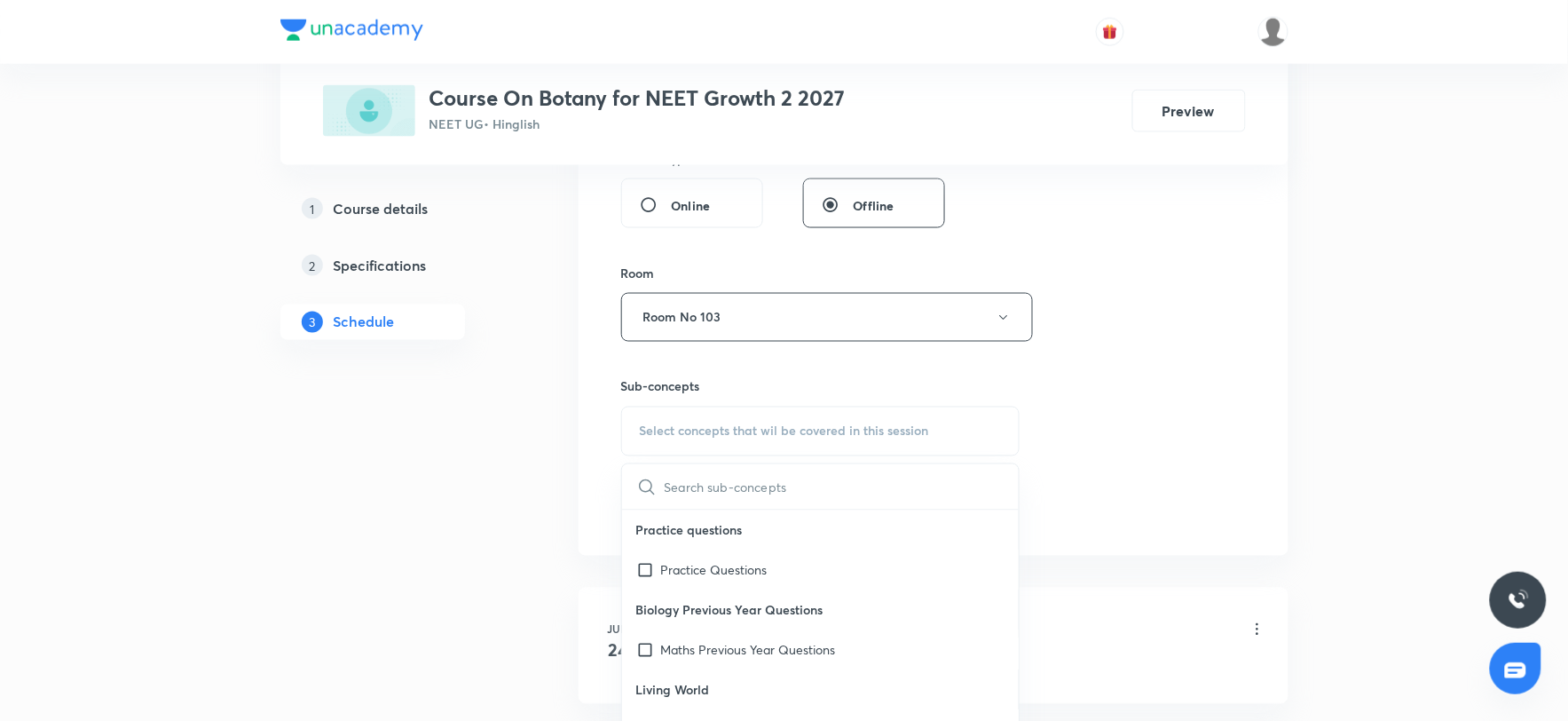checkbox on "true" 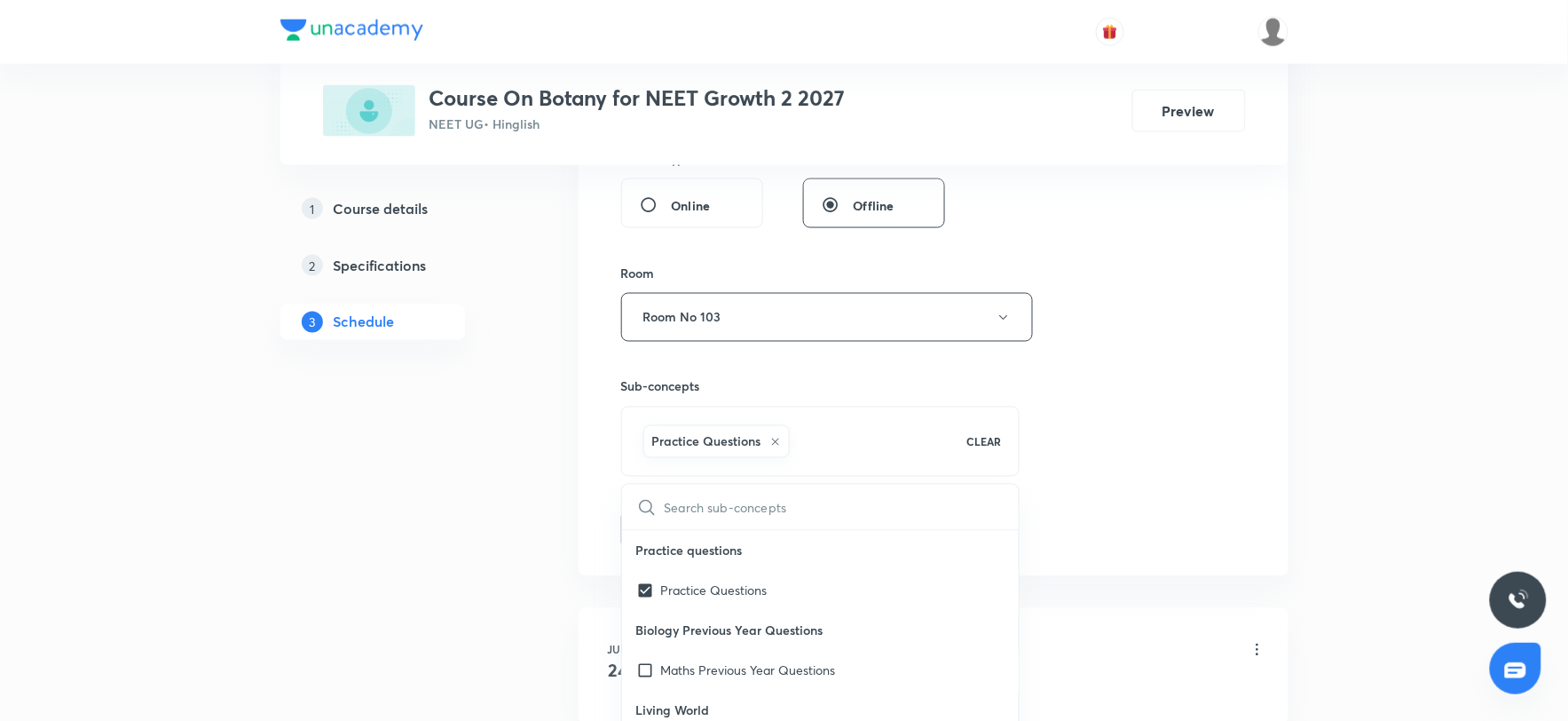 click on "Session  8 Live class Session title 23/99 Cell the Unit of Life 7 ​ Schedule for Jul 11, 2025, 7:00 PM ​ Duration (in minutes) 80 ​   Session type Online Offline Room Room No 103 Sub-concepts Practice Questions CLEAR ​ Biology - Full Syllabus Mock Questions Biology - Full Syllabus Mock Questions Covered previously Practice questions Practice Questions Biology Previous Year Questions Maths Previous Year Questions Living World What Is Living? Diversity In The Living World Systematics Types Of Taxonomy Fundamental Components Of Taxonomy Taxonomic Categories Taxonomical Aids The Three Domains Of Life Biological Nomenclature  Biological Classification System Of Classification Kingdom Monera Kingdom Protista Kingdom Fungi Kingdom Plantae Kingdom Animalia Linchens Mycorrhiza Virus Prions Viroids Plant Kingdom Algae Bryophytes Pteridophytes Gymnosperms Angiosperms Animal Kingdom Basics Of Classification Classification Of Animals Animal Kingdom Animal Diversity Animal Diversity Morphology - Flowering Plants ER" at bounding box center (934, 121) 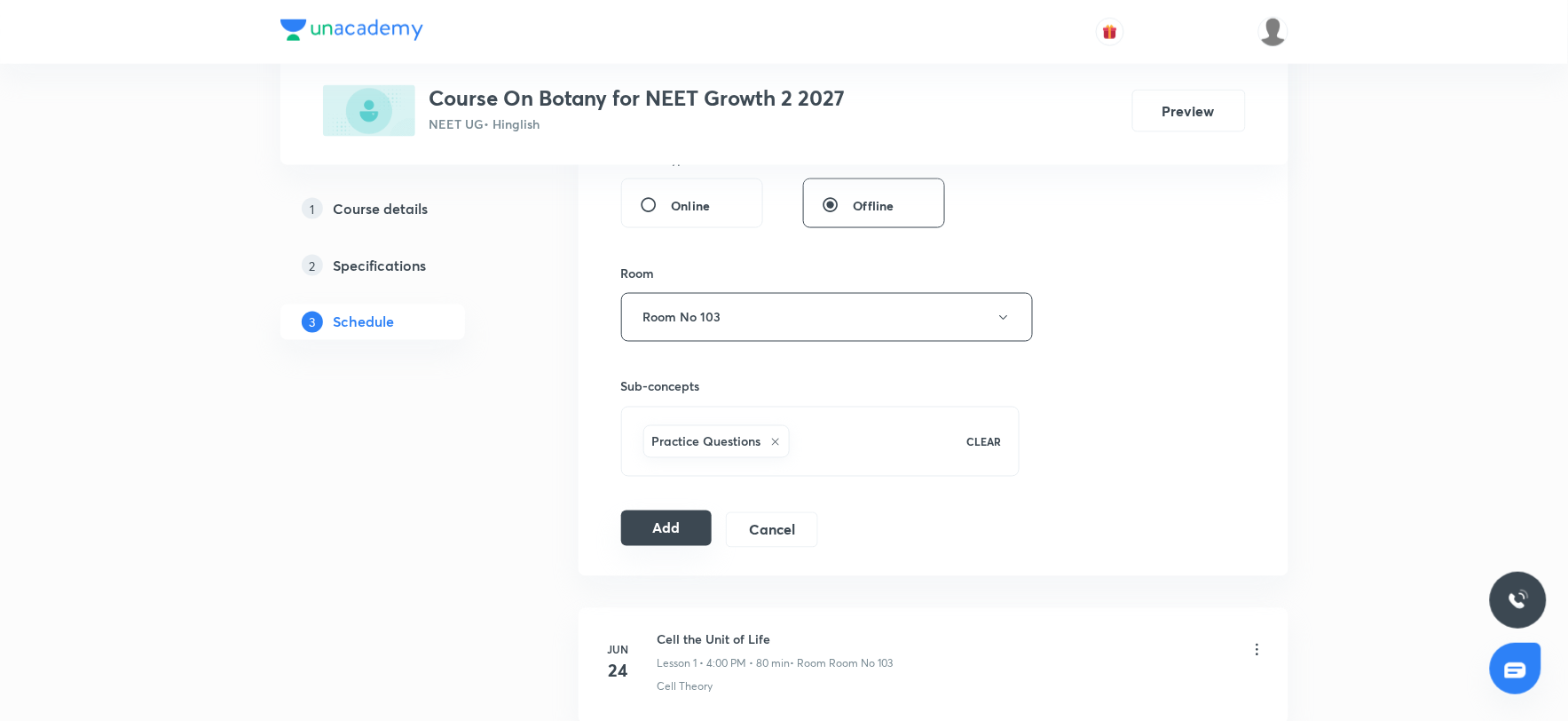 click on "Add" at bounding box center [666, 528] 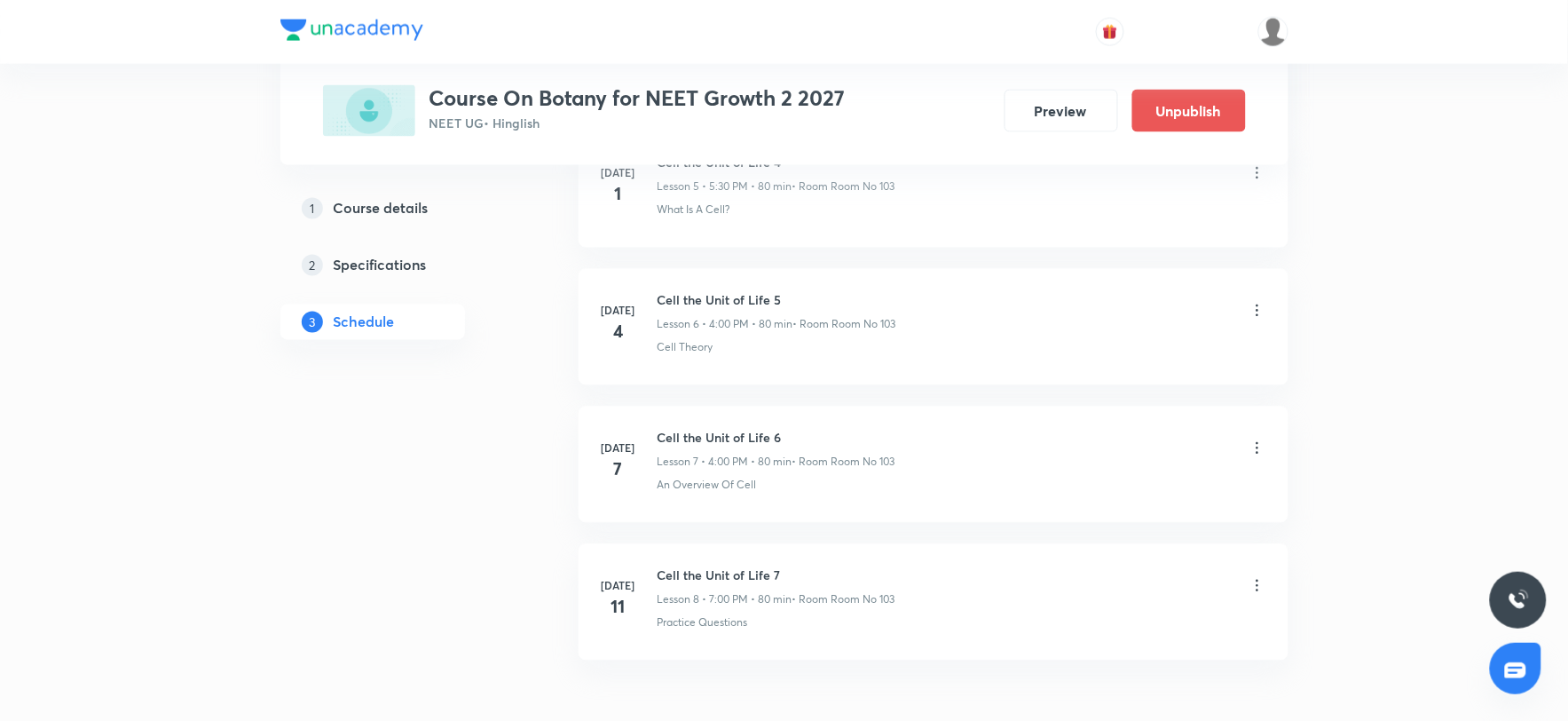 scroll, scrollTop: 988, scrollLeft: 0, axis: vertical 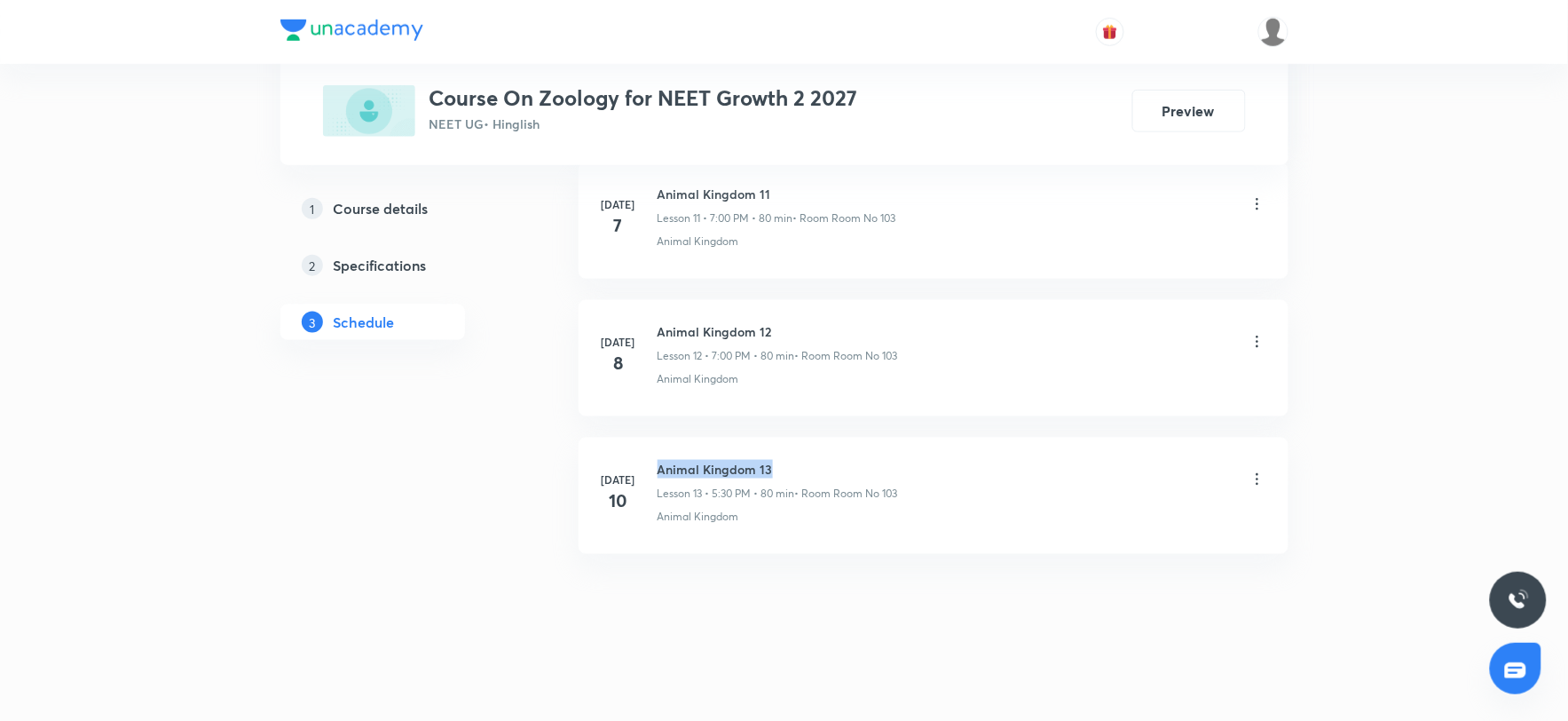 drag, startPoint x: 657, startPoint y: 456, endPoint x: 784, endPoint y: 445, distance: 127.47549 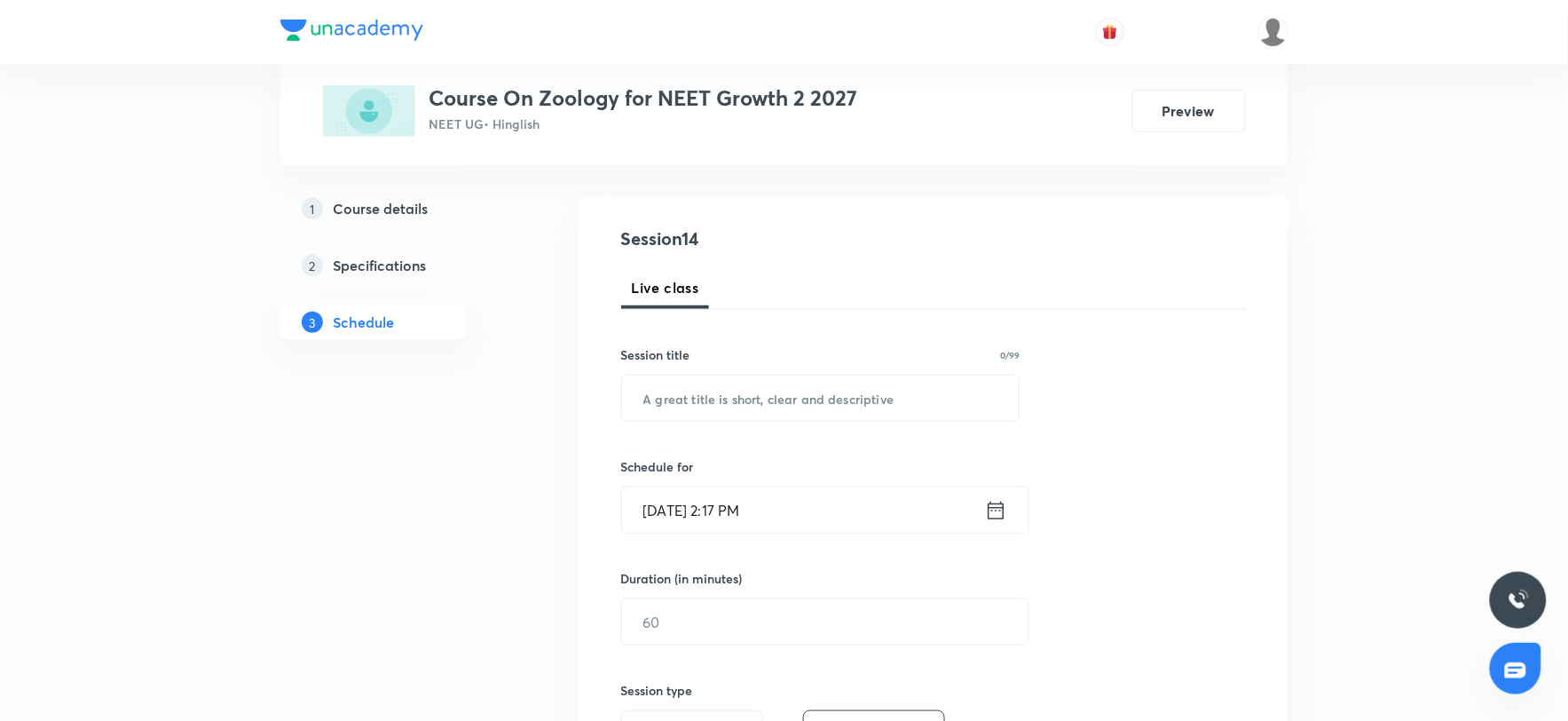 scroll, scrollTop: 0, scrollLeft: 0, axis: both 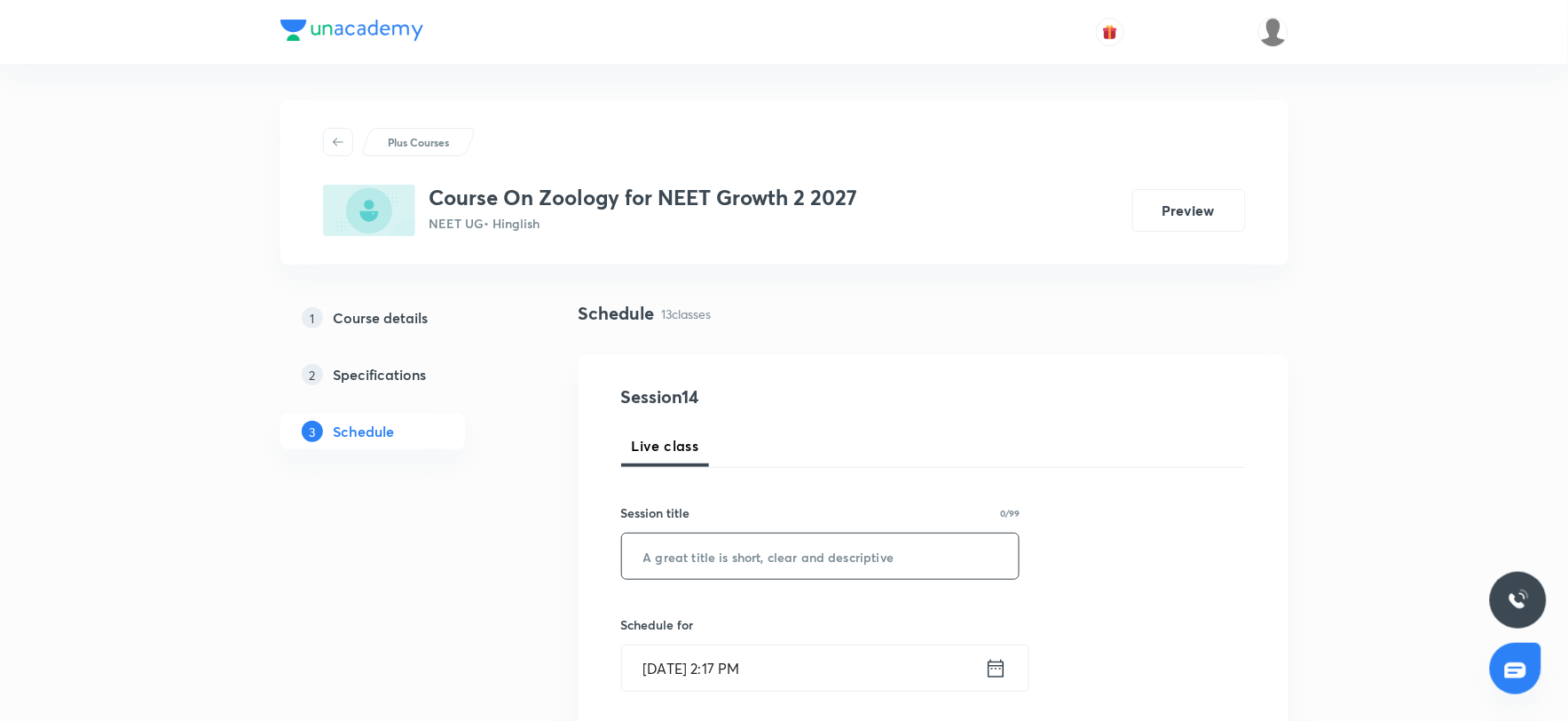 click at bounding box center [821, 556] 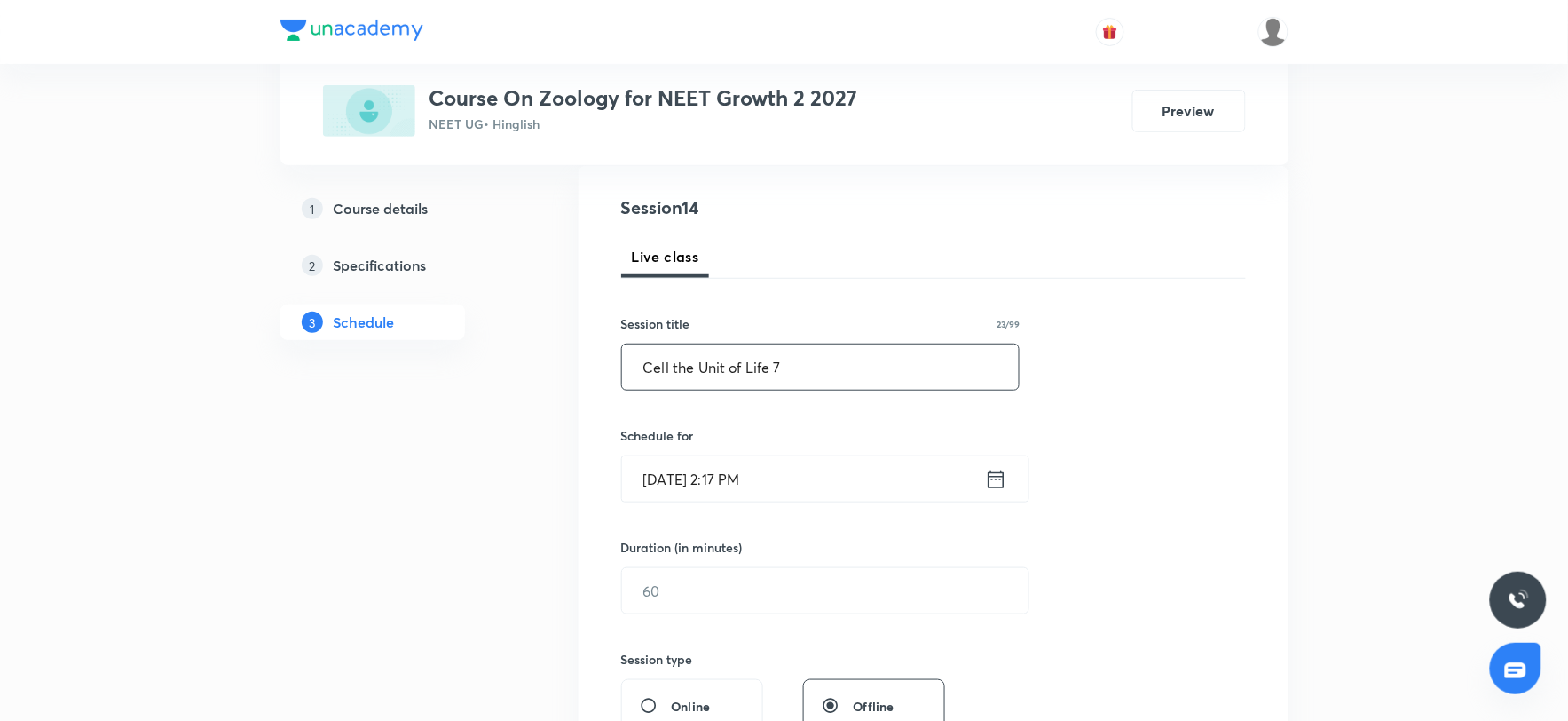 scroll, scrollTop: 197, scrollLeft: 0, axis: vertical 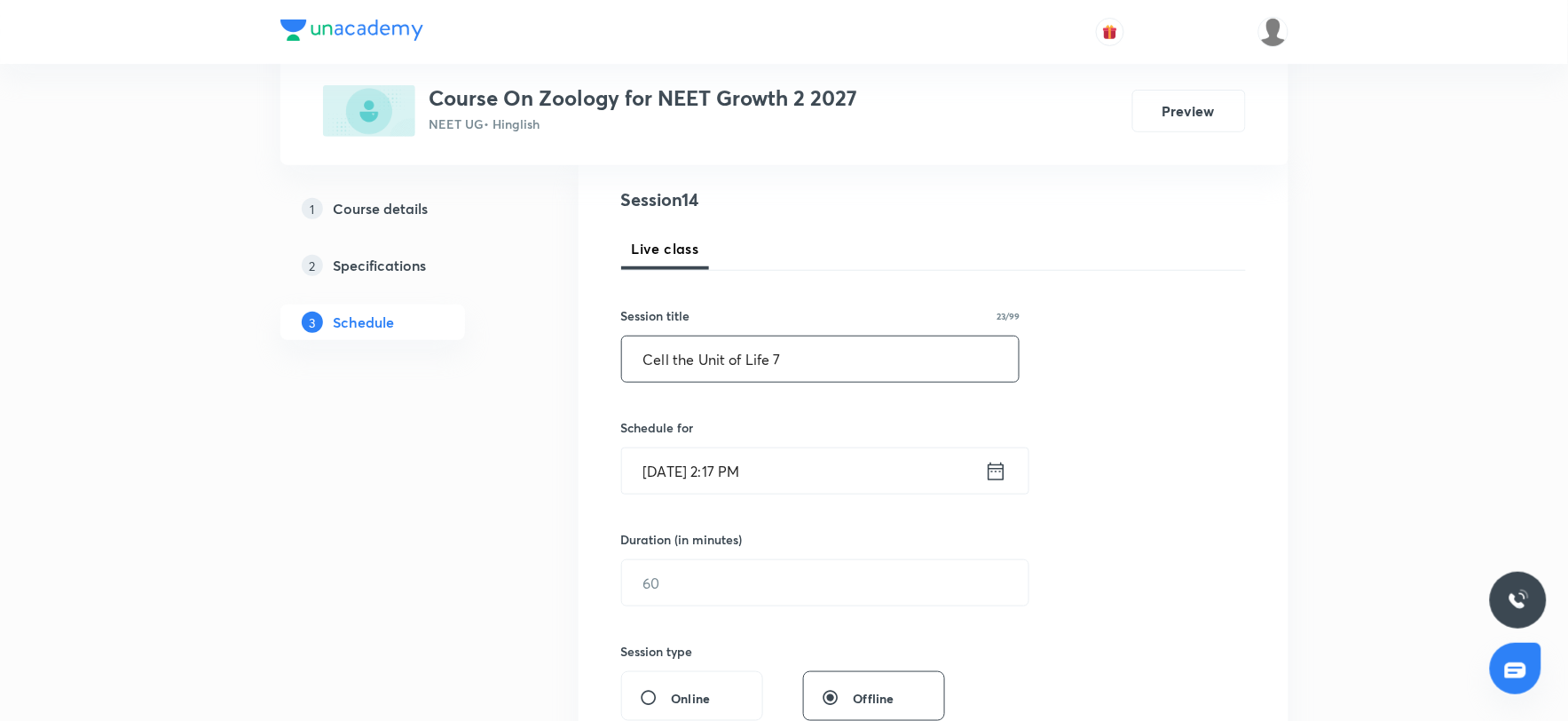 type on "Cell the Unit of Life 7" 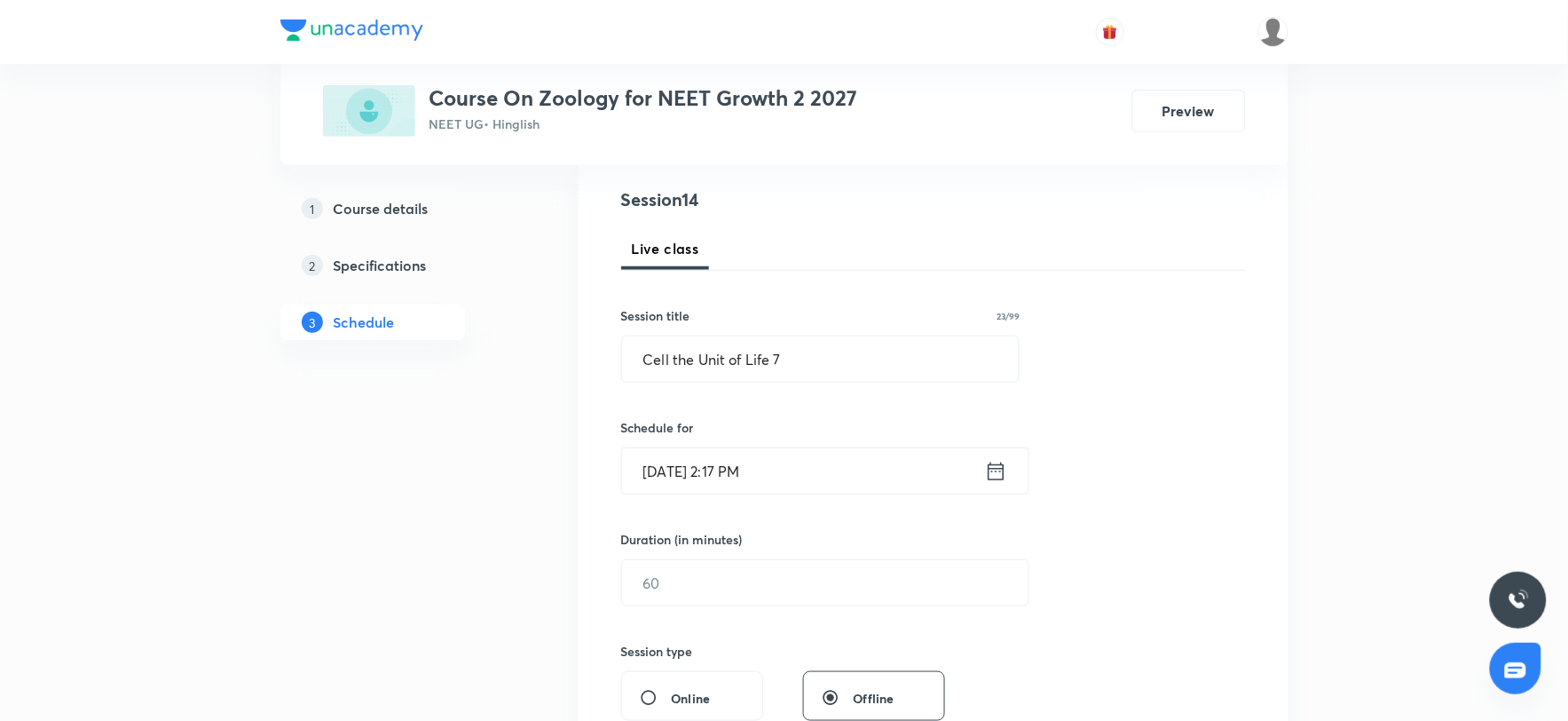 click on "[DATE] 2:17 PM" at bounding box center (803, 471) 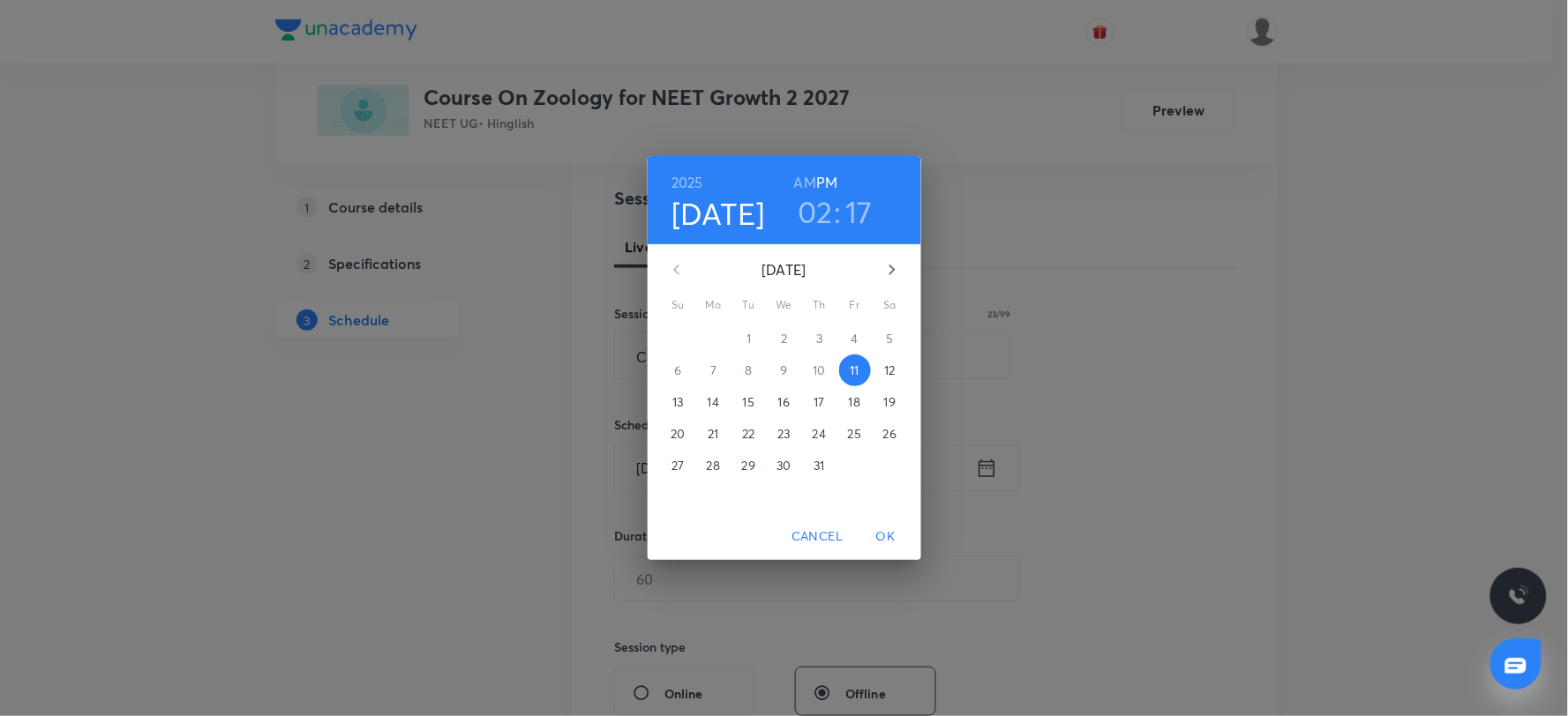 click on "02" at bounding box center [815, 212] 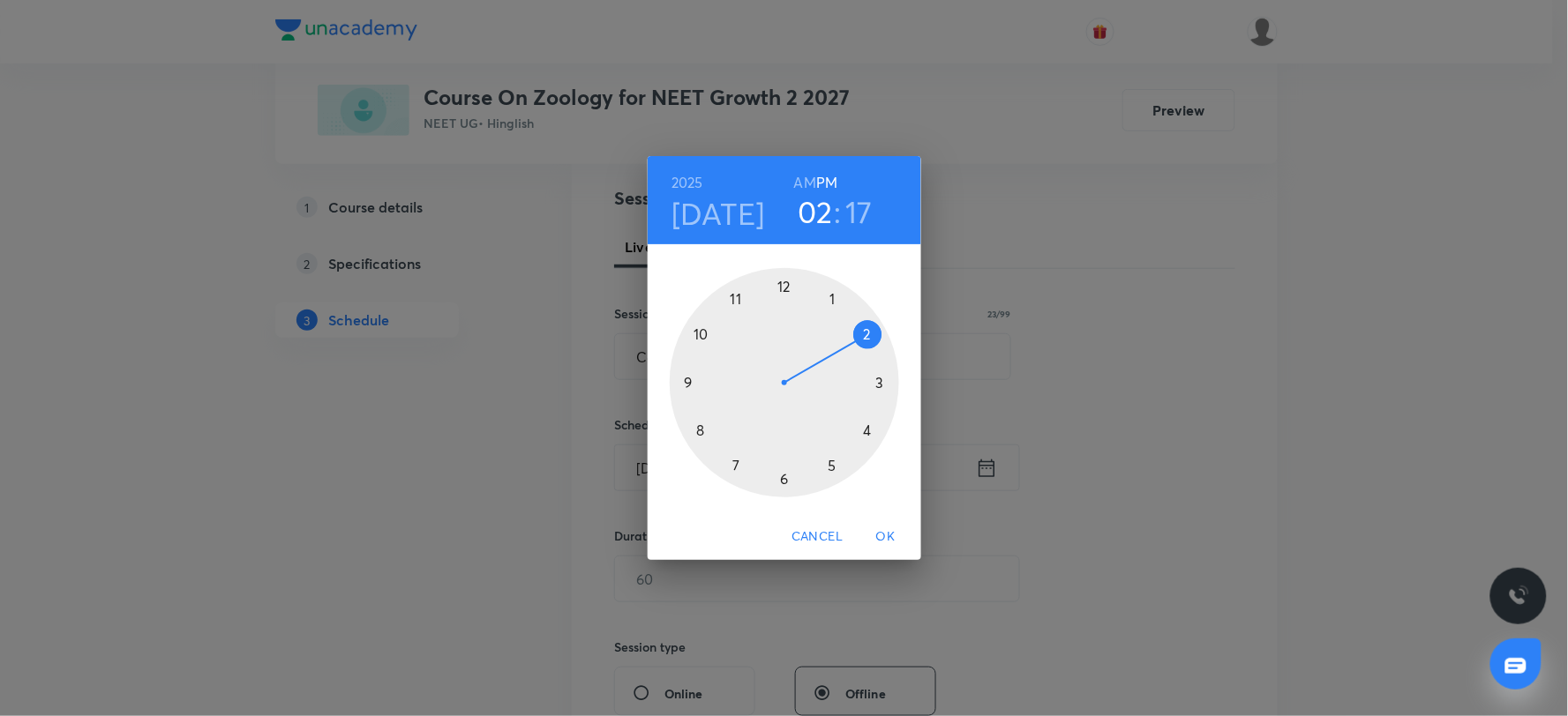 click at bounding box center (784, 383) 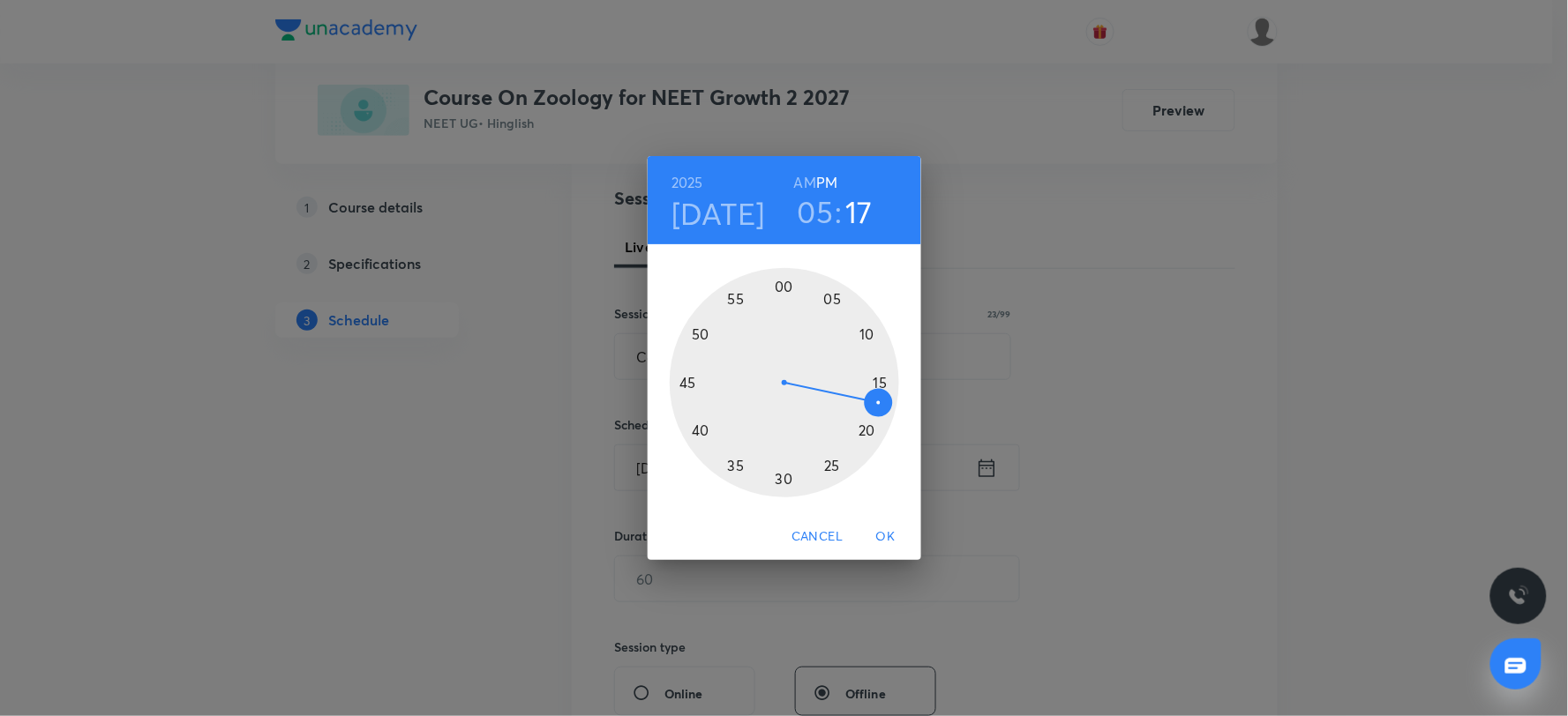 click at bounding box center (784, 383) 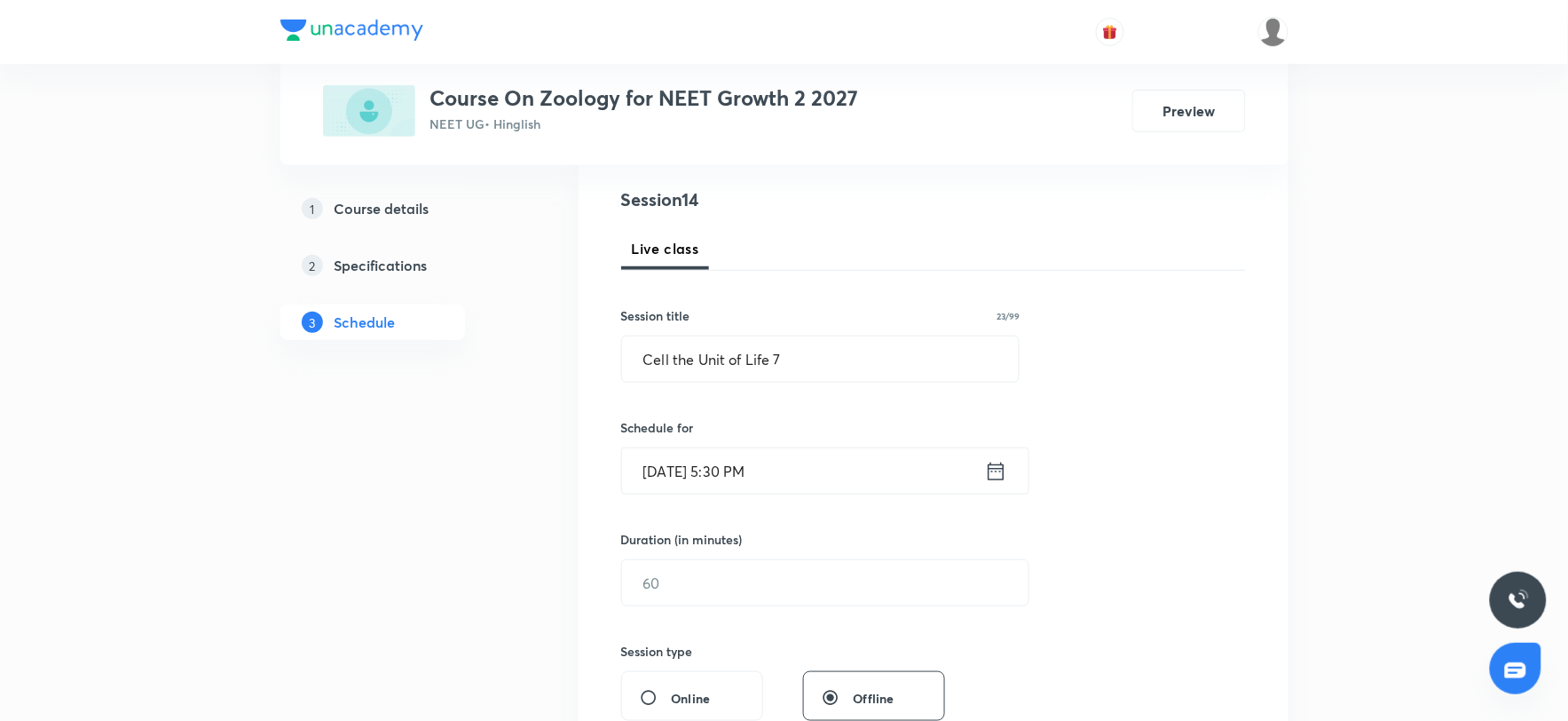 scroll, scrollTop: 296, scrollLeft: 0, axis: vertical 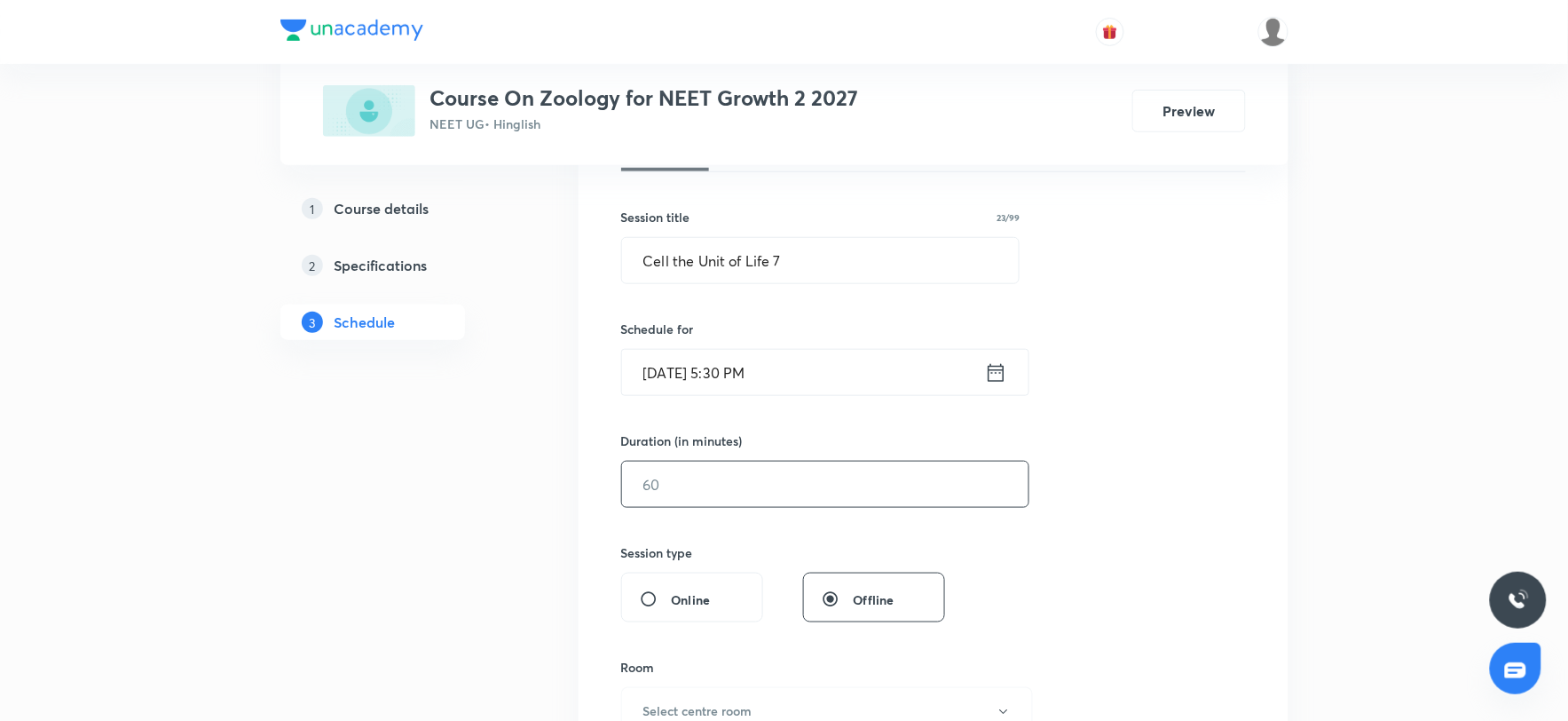 click at bounding box center [825, 484] 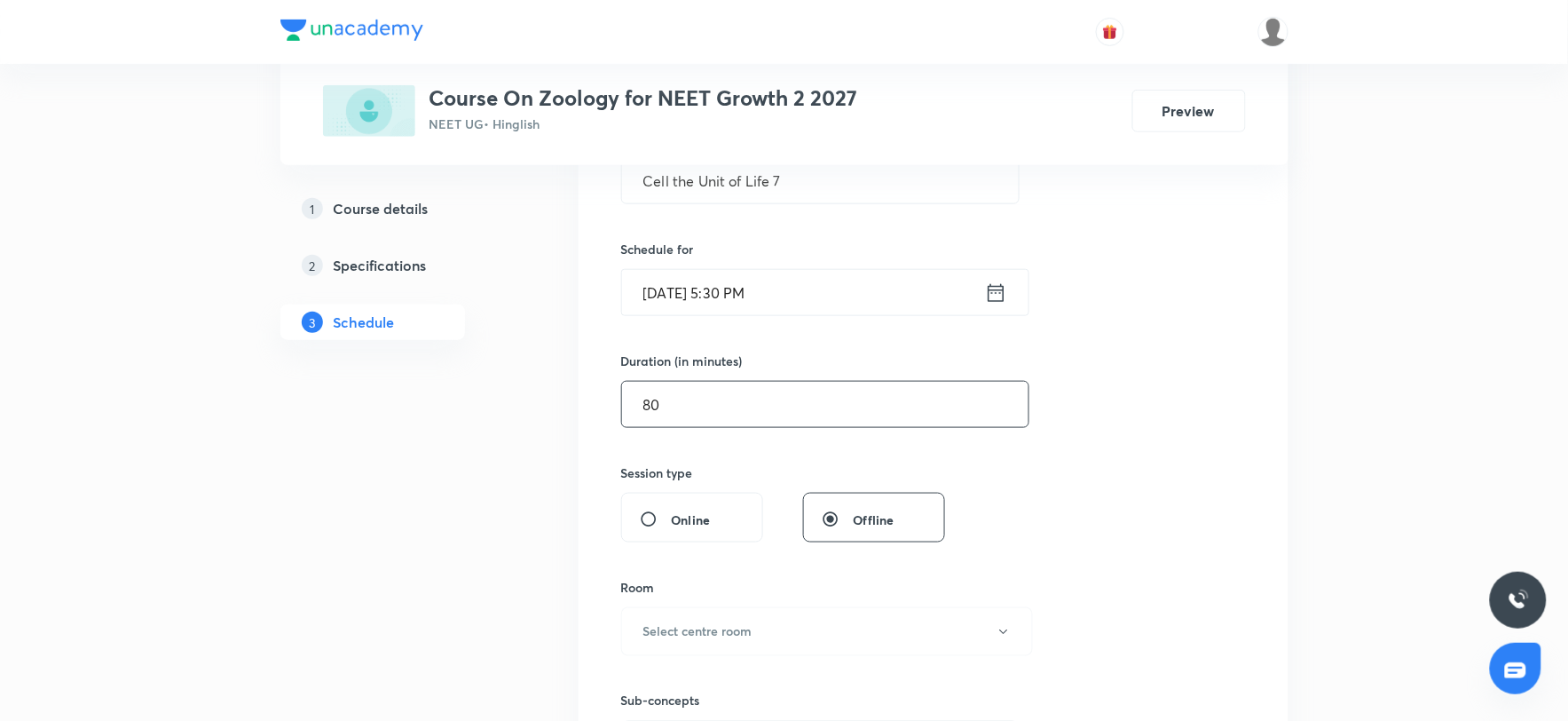 scroll, scrollTop: 493, scrollLeft: 0, axis: vertical 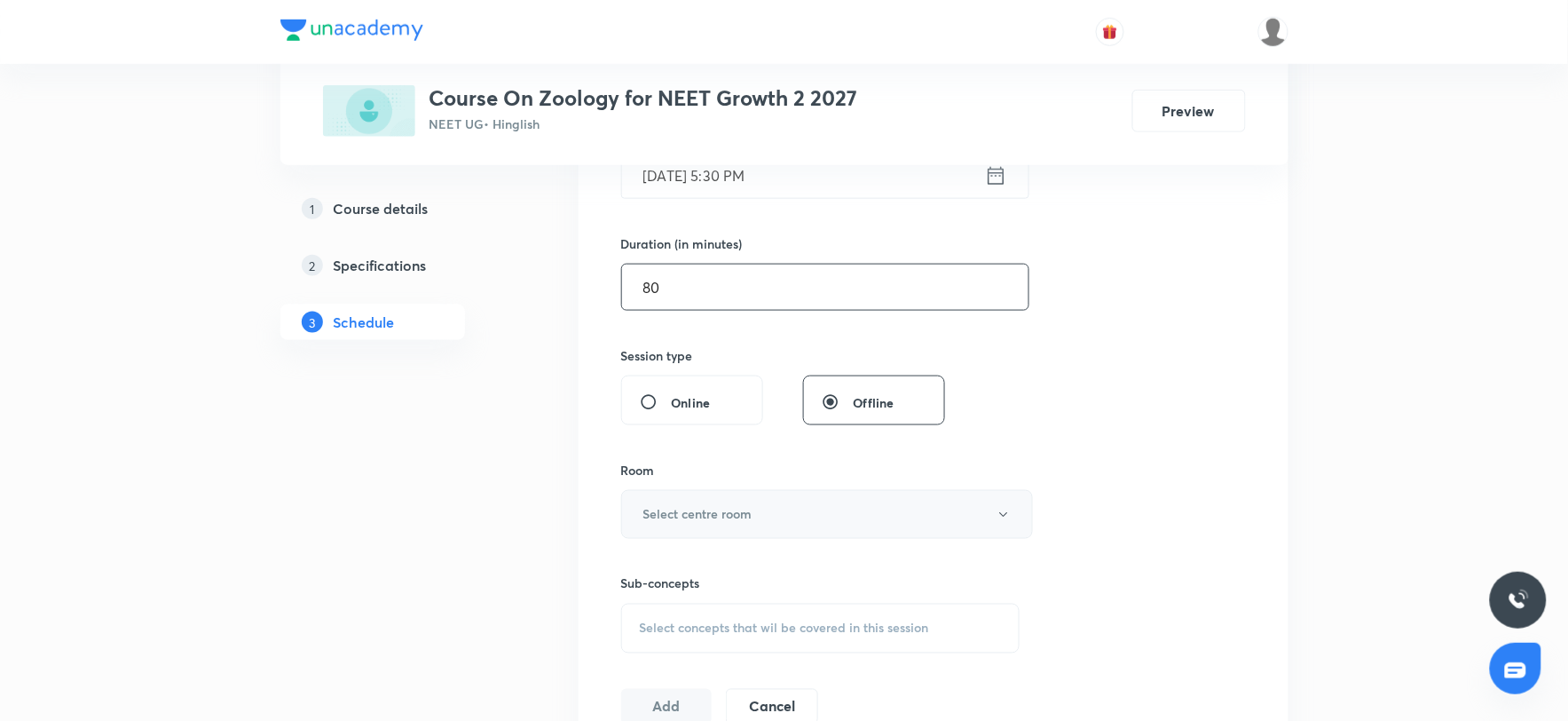 type on "80" 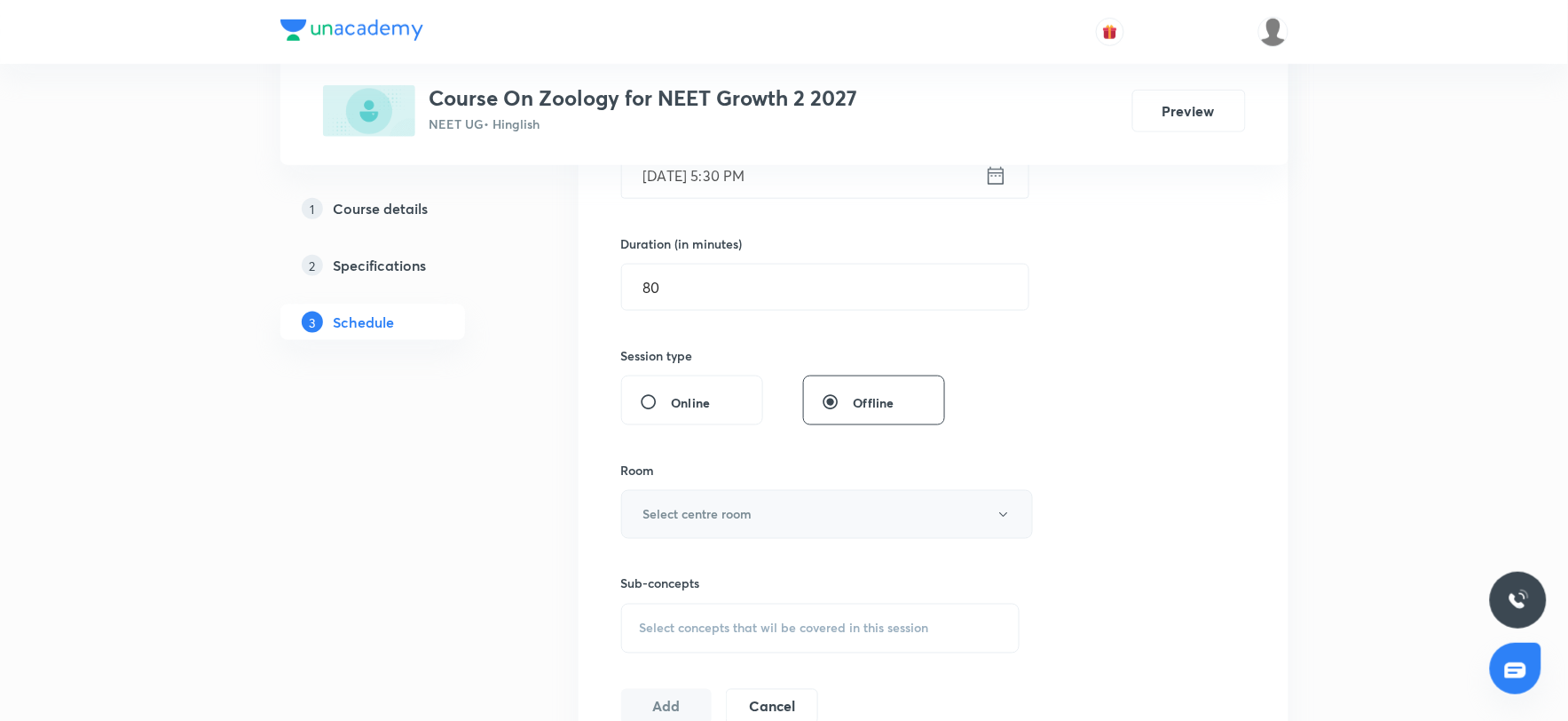 click on "Select centre room" at bounding box center (827, 514) 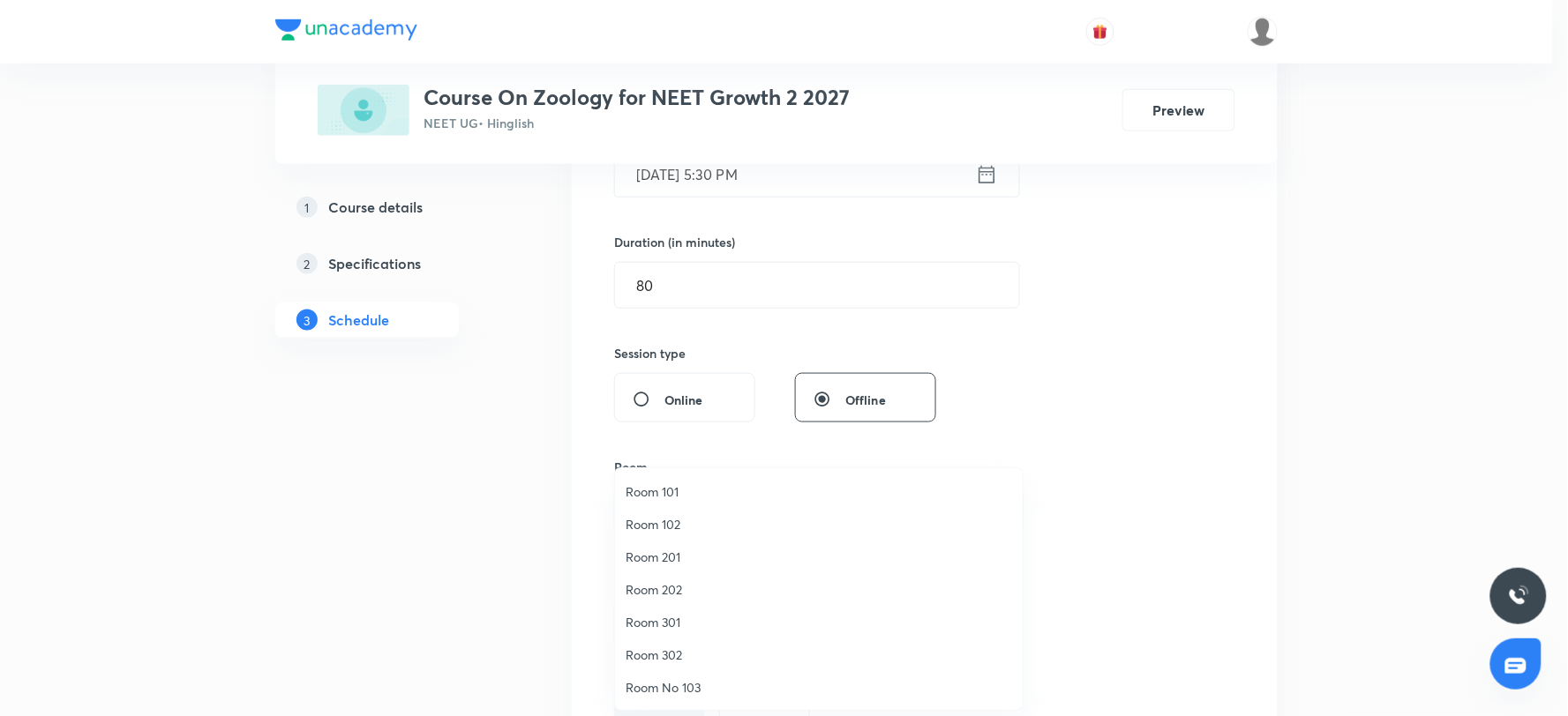 click on "Room No 103" at bounding box center (819, 687) 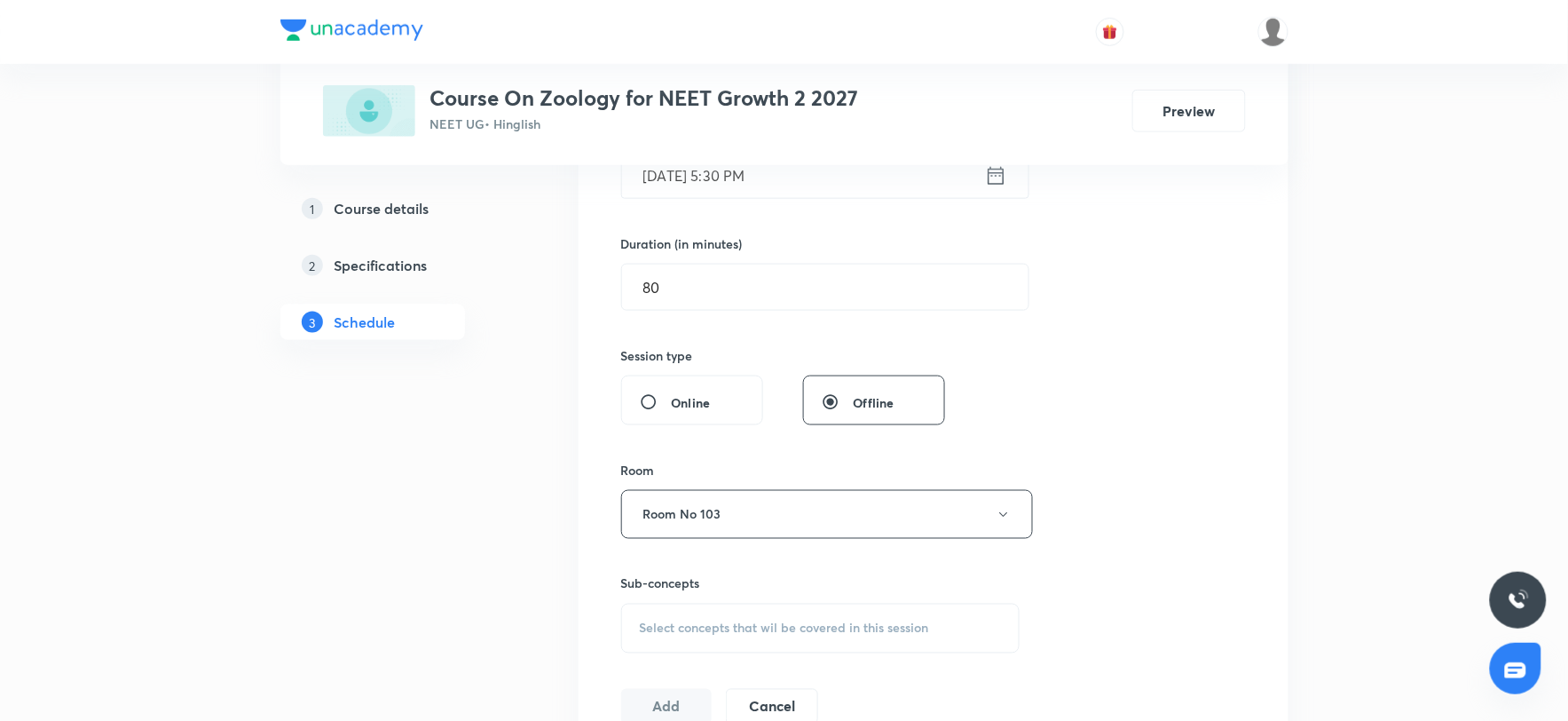 click on "Session  14 Live class Session title 23/99 Cell the Unit of Life 7 ​ Schedule for [DATE] 5:30 PM ​ Duration (in minutes) 80 ​   Session type Online Offline Room Room No 103 Sub-concepts Select concepts that wil be covered in this session Add Cancel" at bounding box center (934, 307) 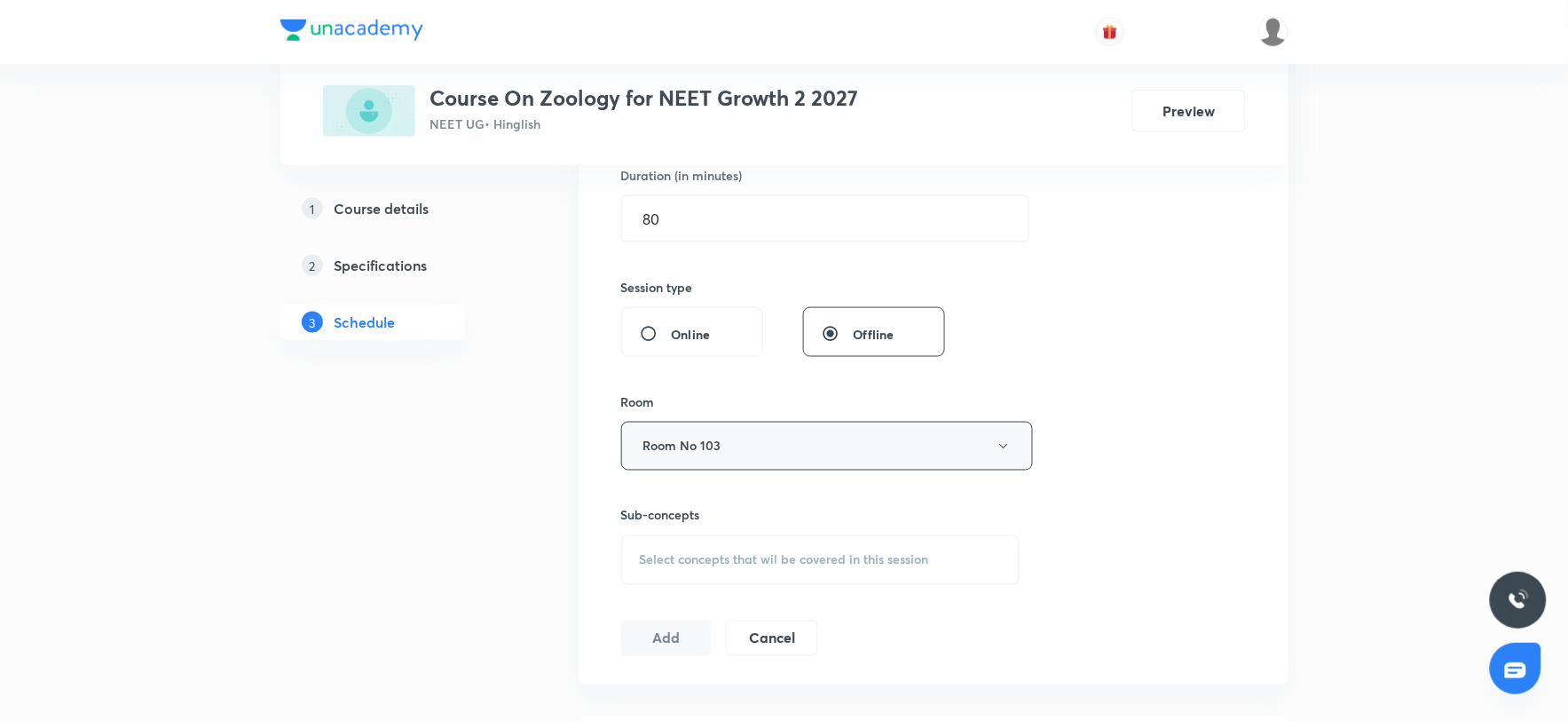 scroll, scrollTop: 591, scrollLeft: 0, axis: vertical 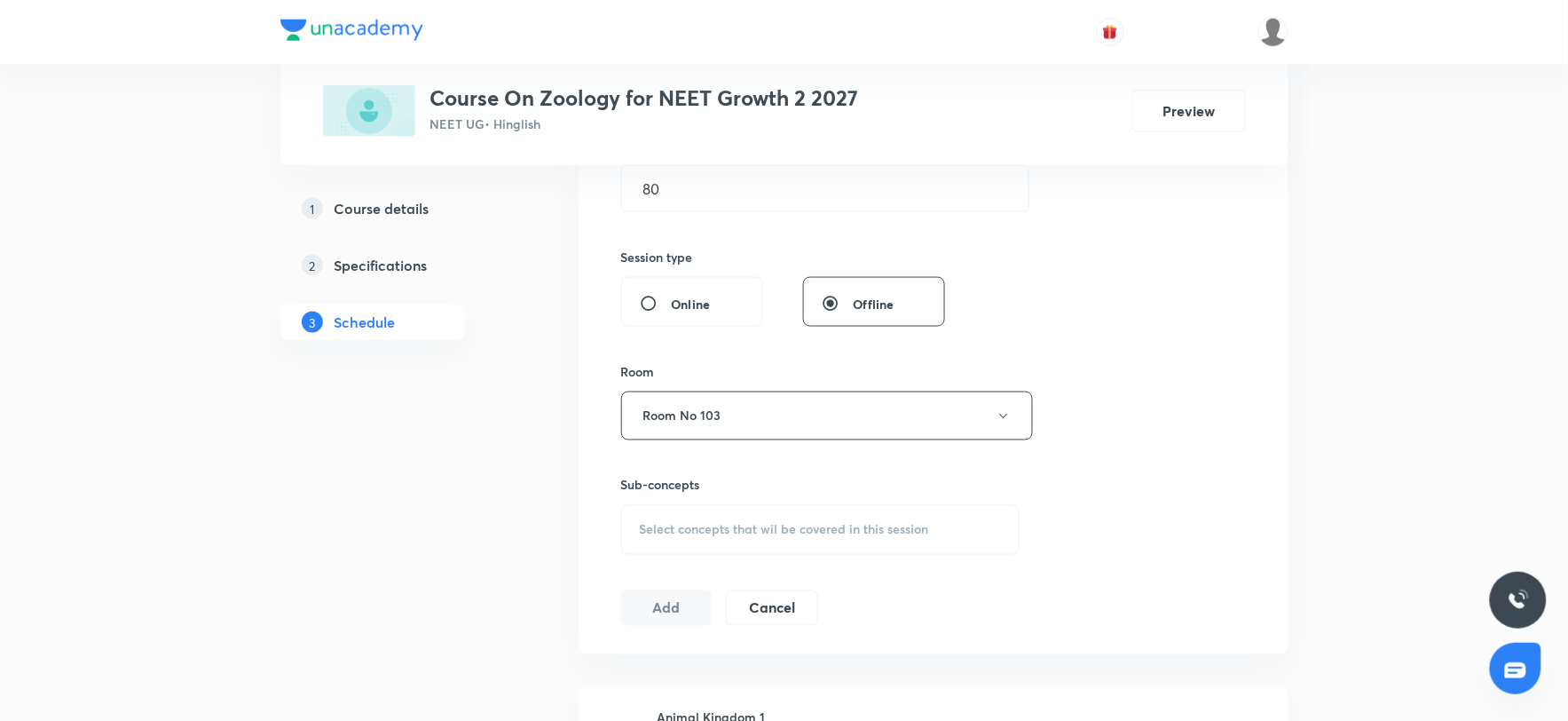 click on "Select concepts that wil be covered in this session" at bounding box center (784, 530) 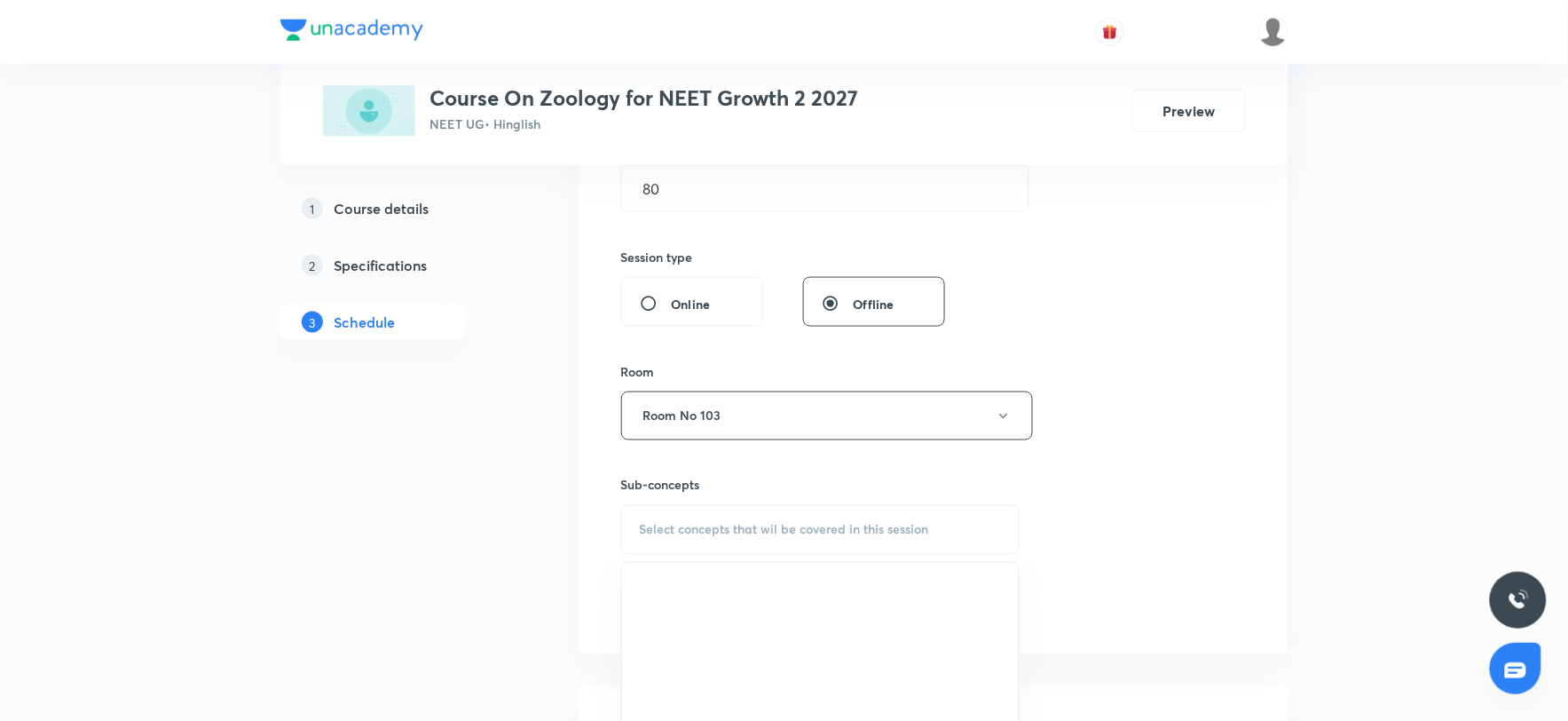 click on "Select concepts that wil be covered in this session" at bounding box center (821, 530) 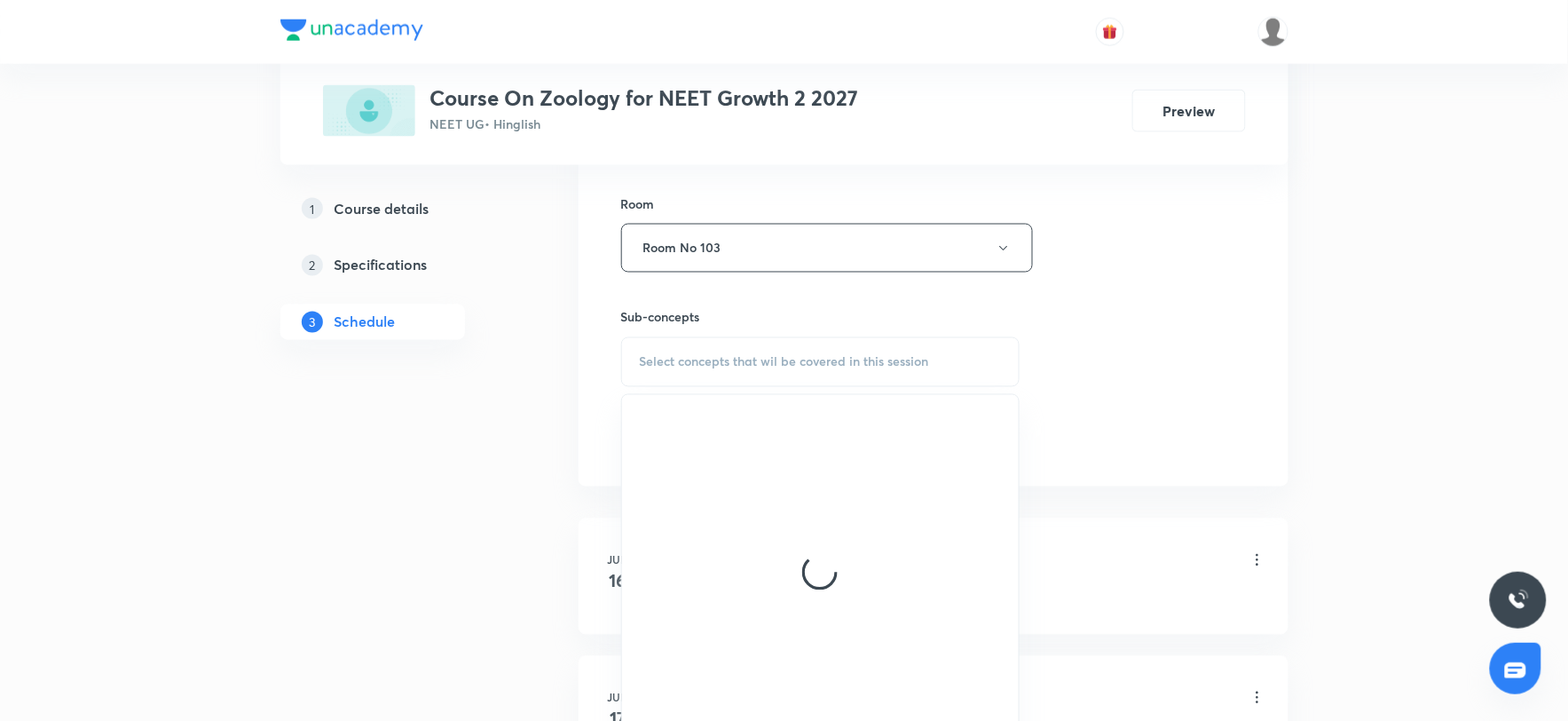 scroll, scrollTop: 888, scrollLeft: 0, axis: vertical 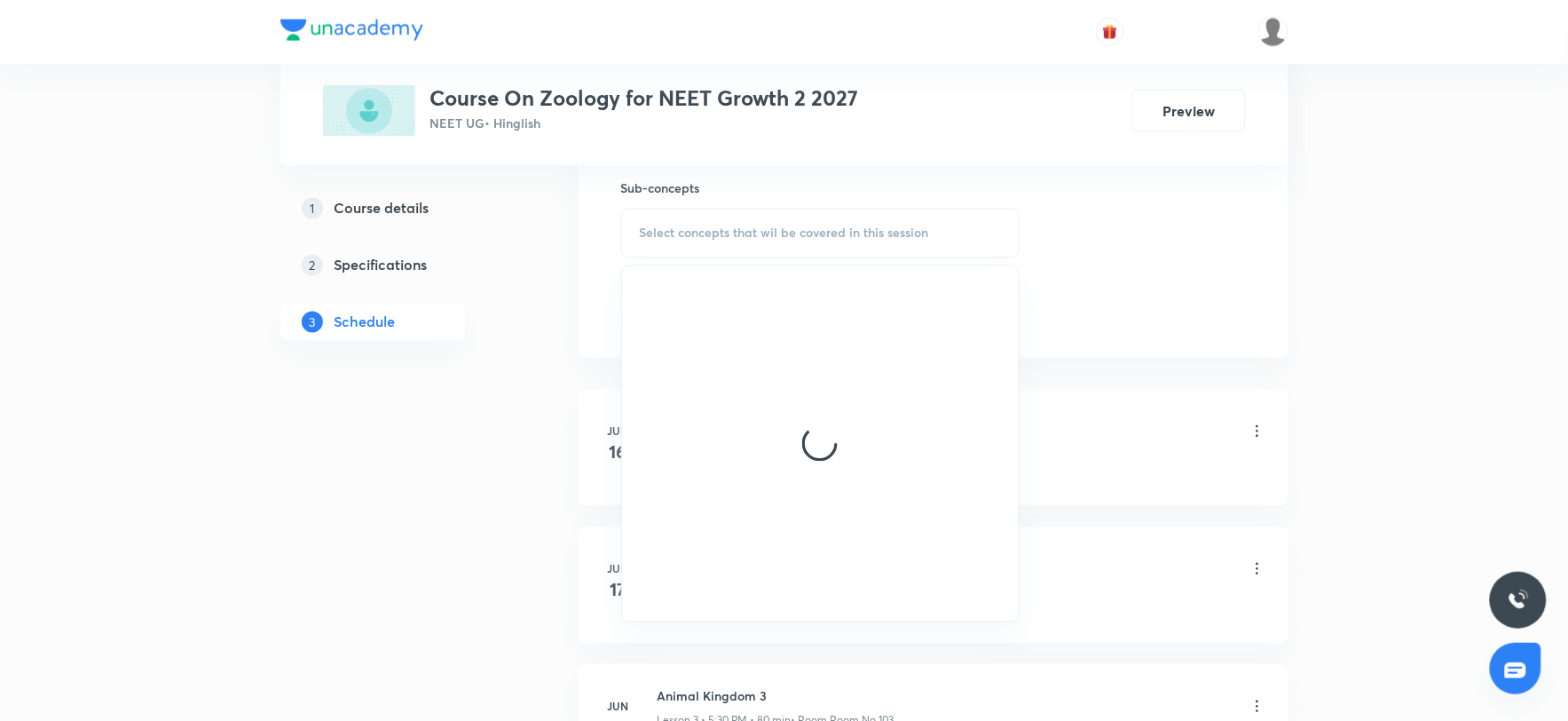 click on "Select concepts that wil be covered in this session" at bounding box center (784, 234) 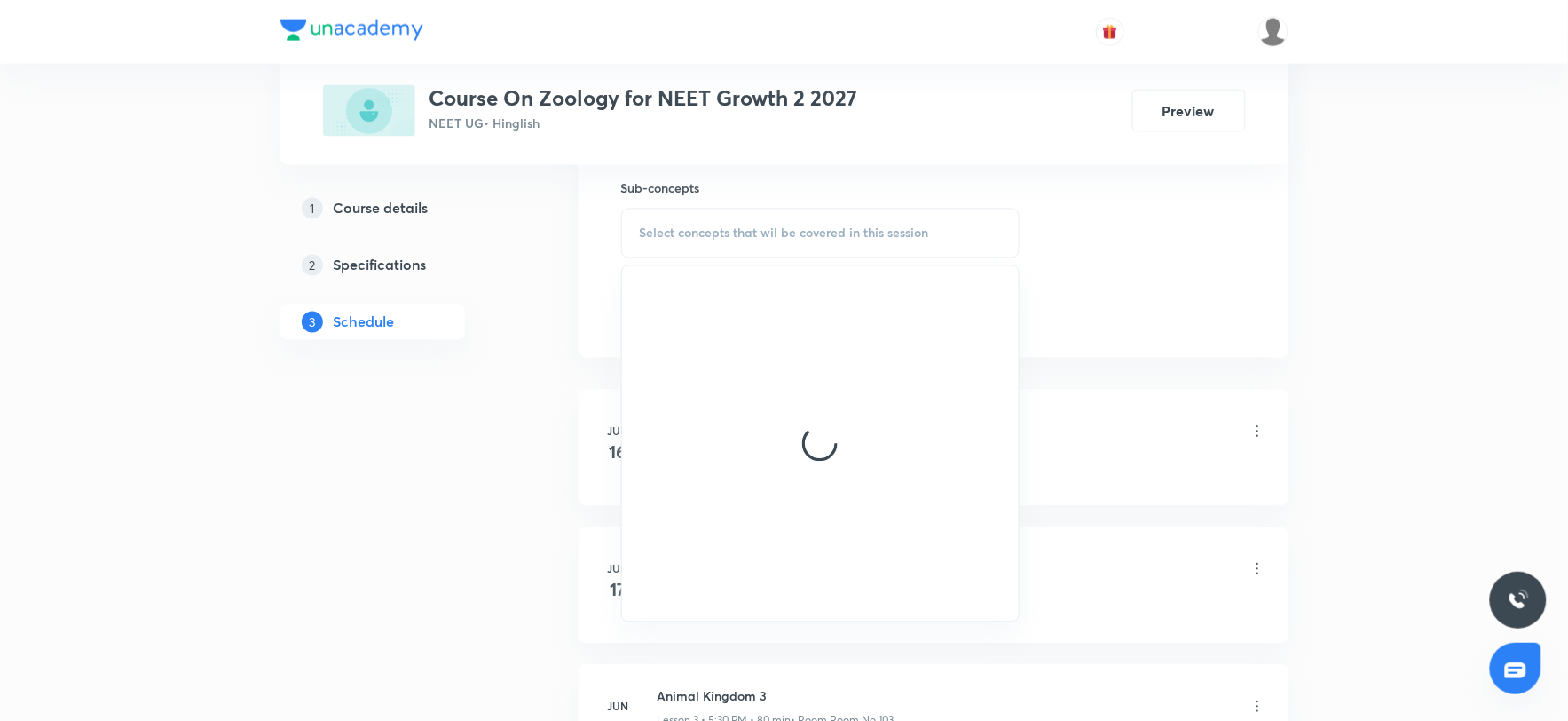 click on "Select concepts that wil be covered in this session" at bounding box center (784, 234) 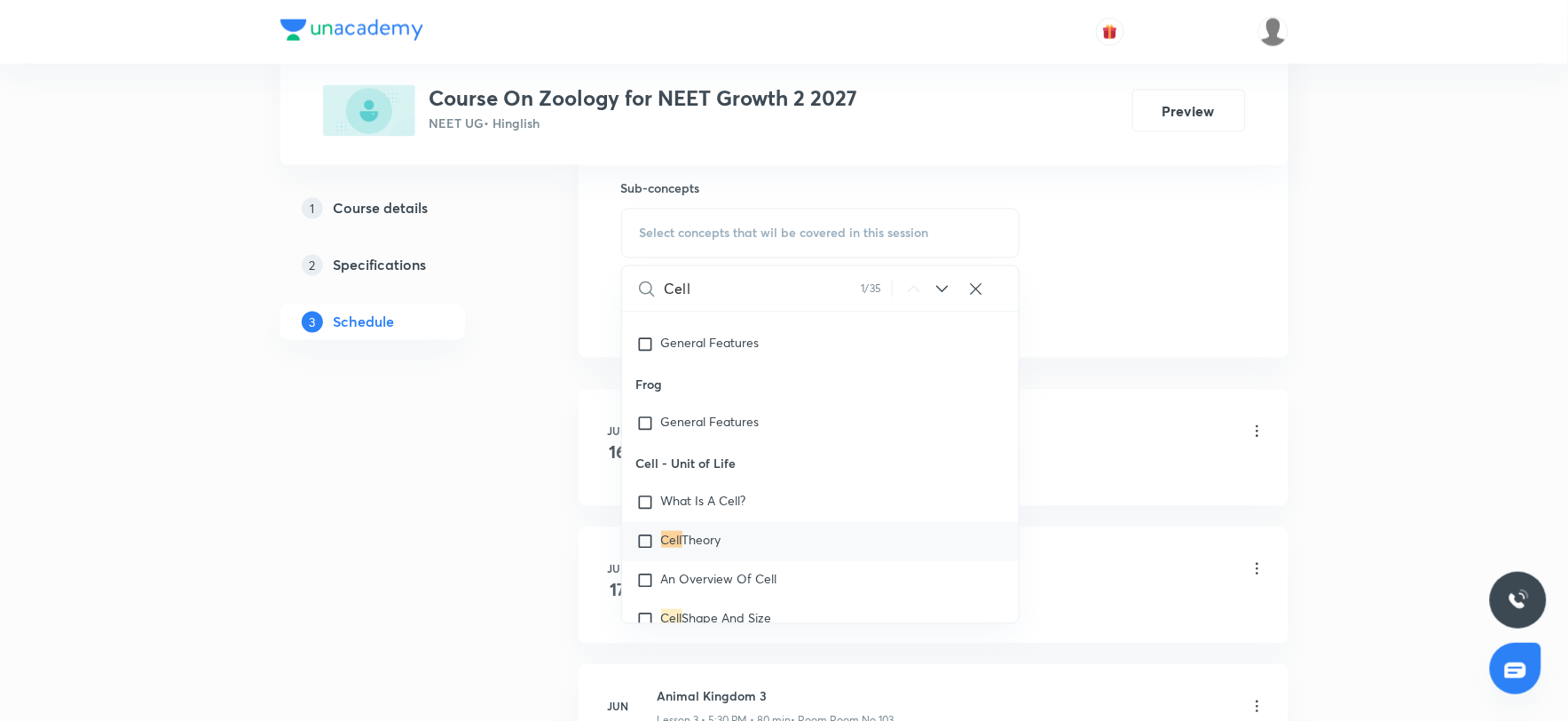 scroll, scrollTop: 2587, scrollLeft: 0, axis: vertical 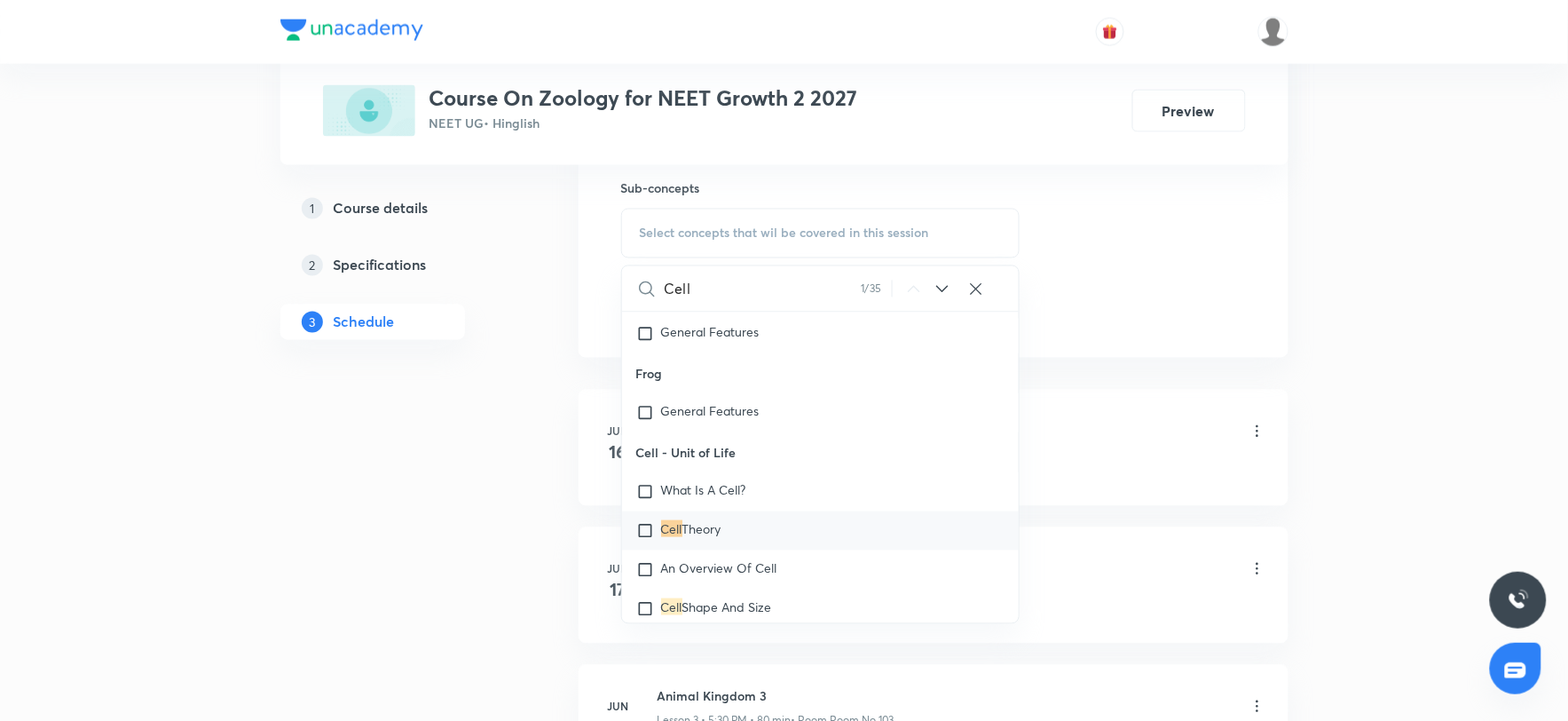 type on "Cell" 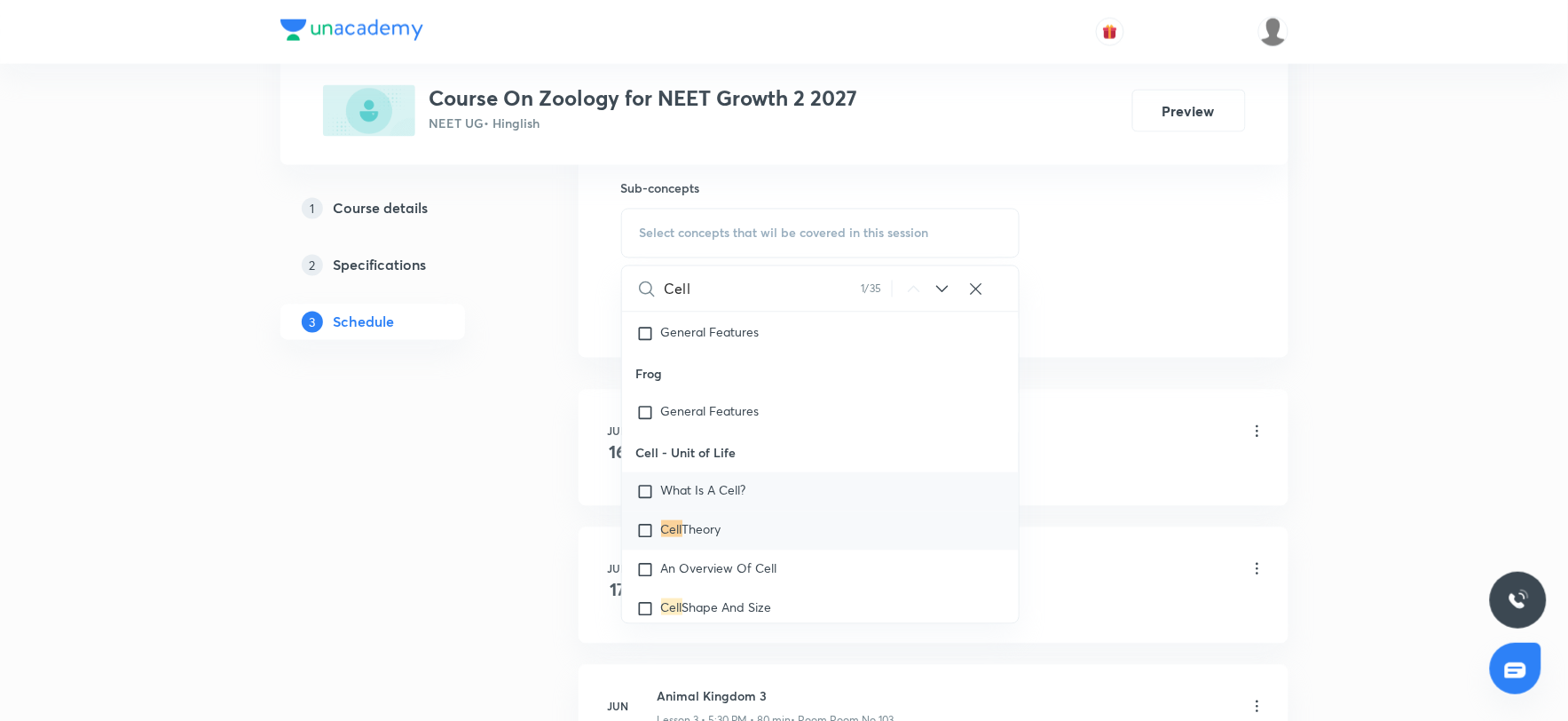 checkbox on "true" 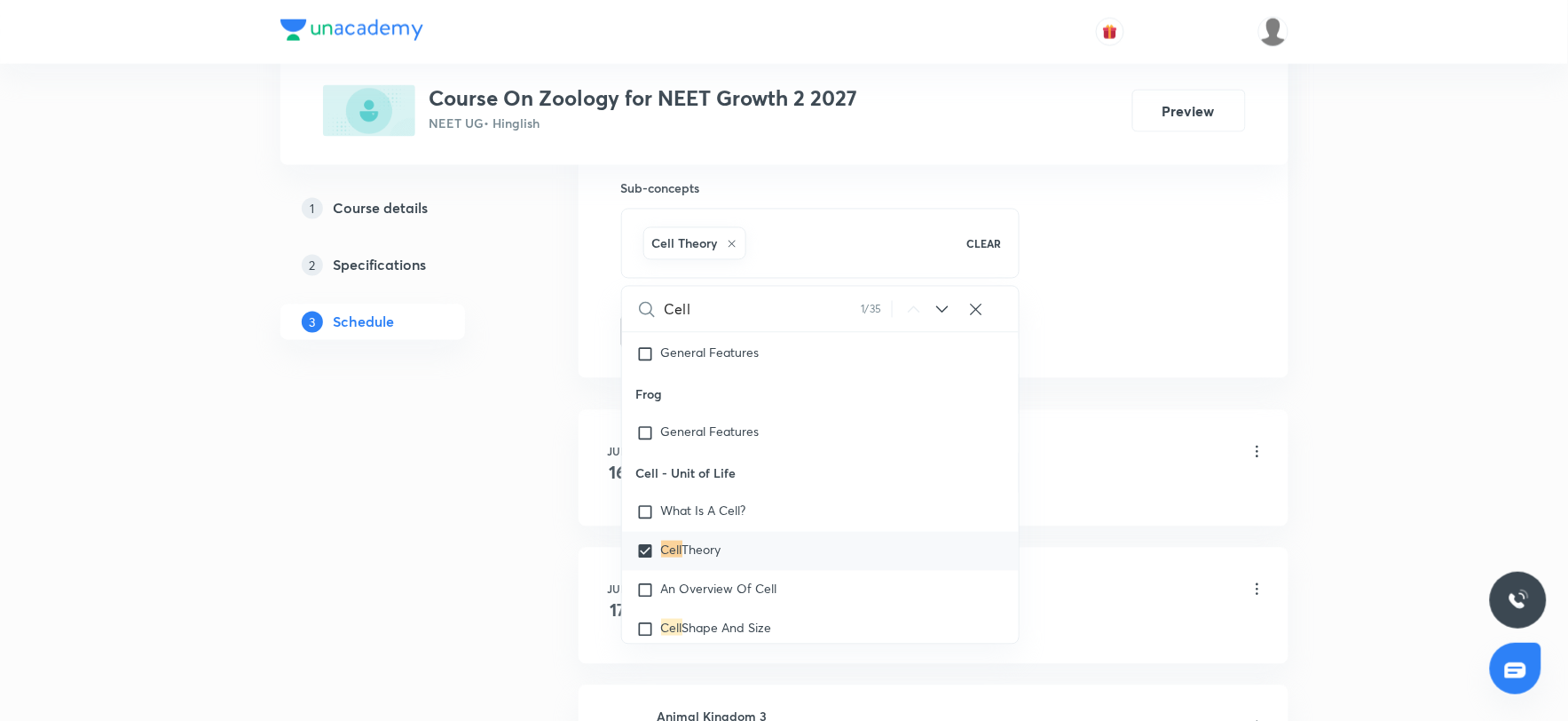 click on "Jun 16 Animal Kingdom 1 Lesson 1 • 4:00 PM • 80 min  • Room Room No 103 Basics Of Classification" at bounding box center [934, 468] 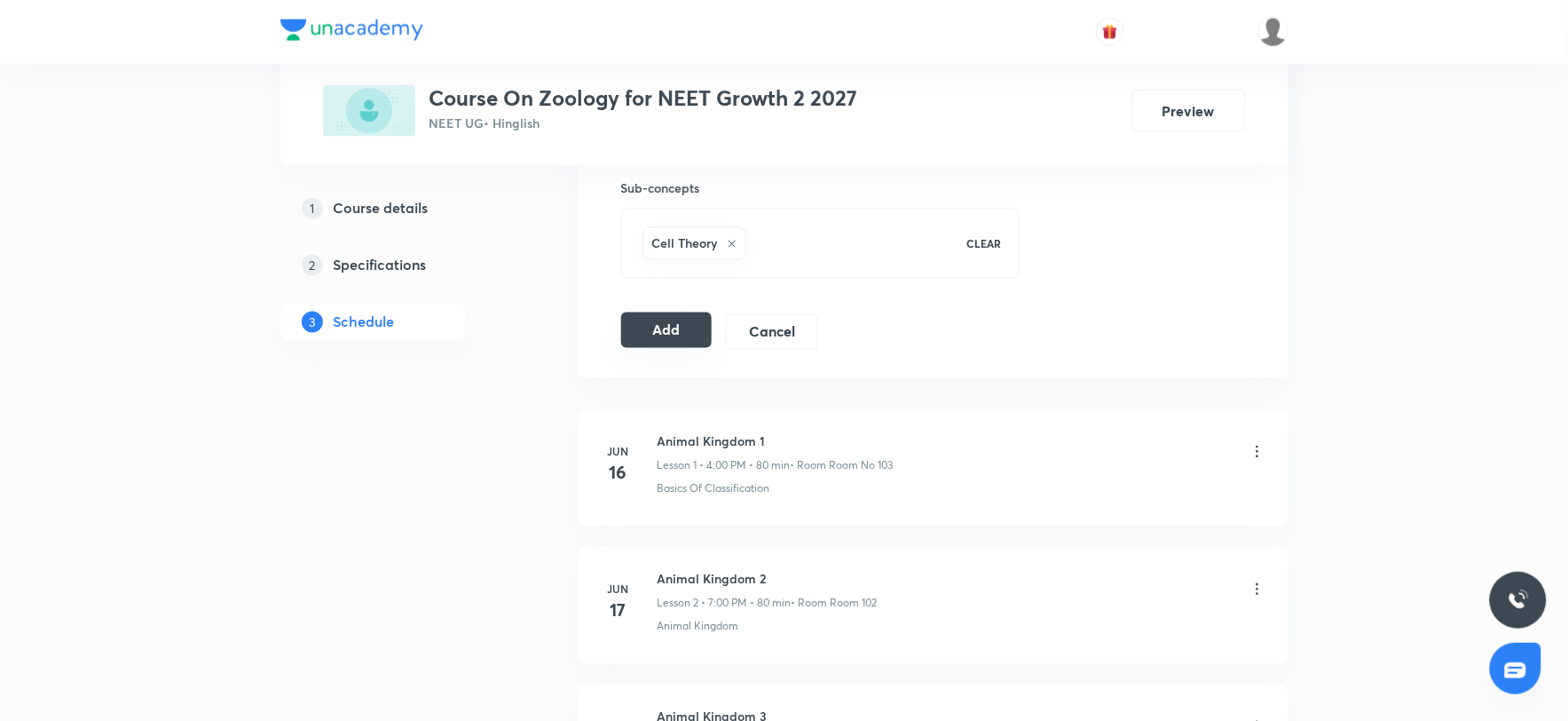 click on "Add" at bounding box center [666, 330] 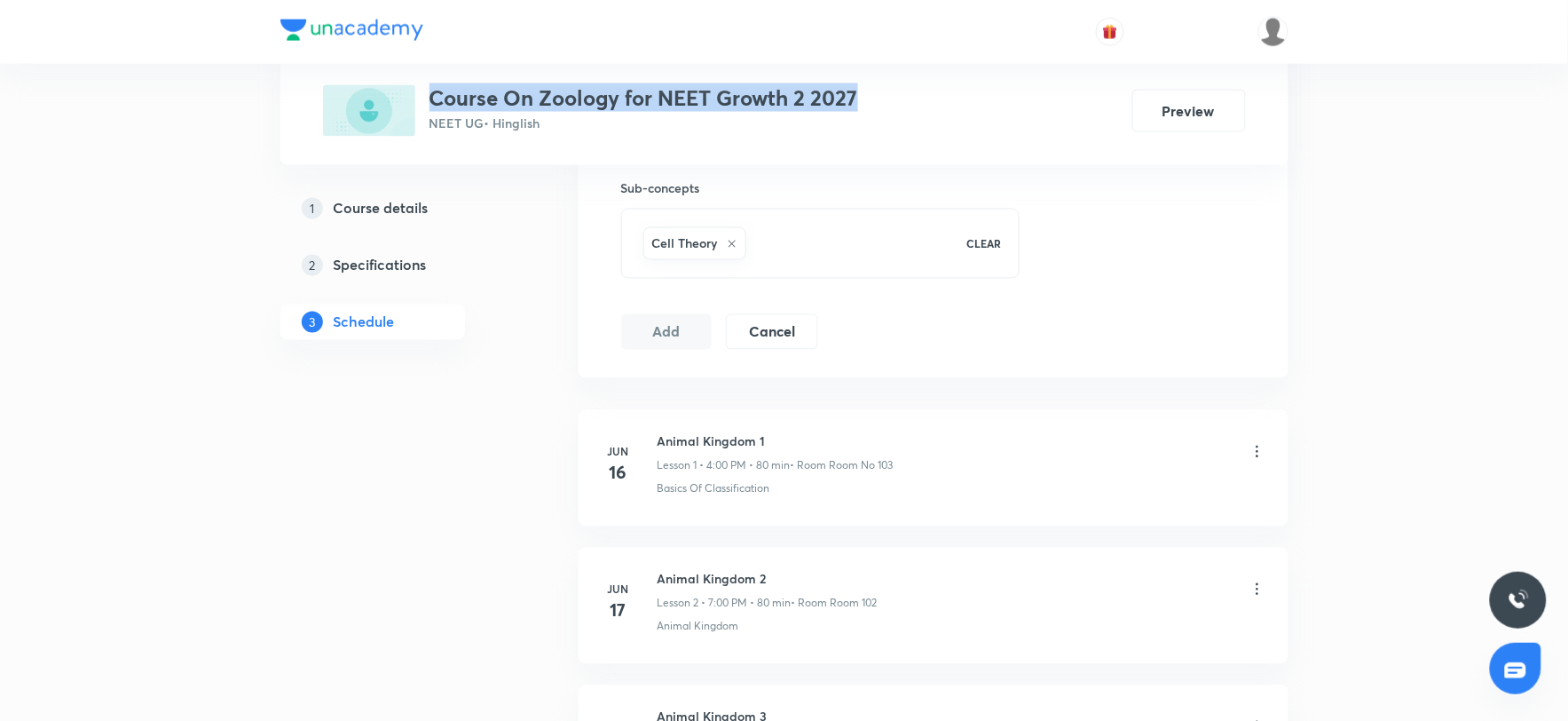 drag, startPoint x: 435, startPoint y: 91, endPoint x: 902, endPoint y: 89, distance: 467.00428 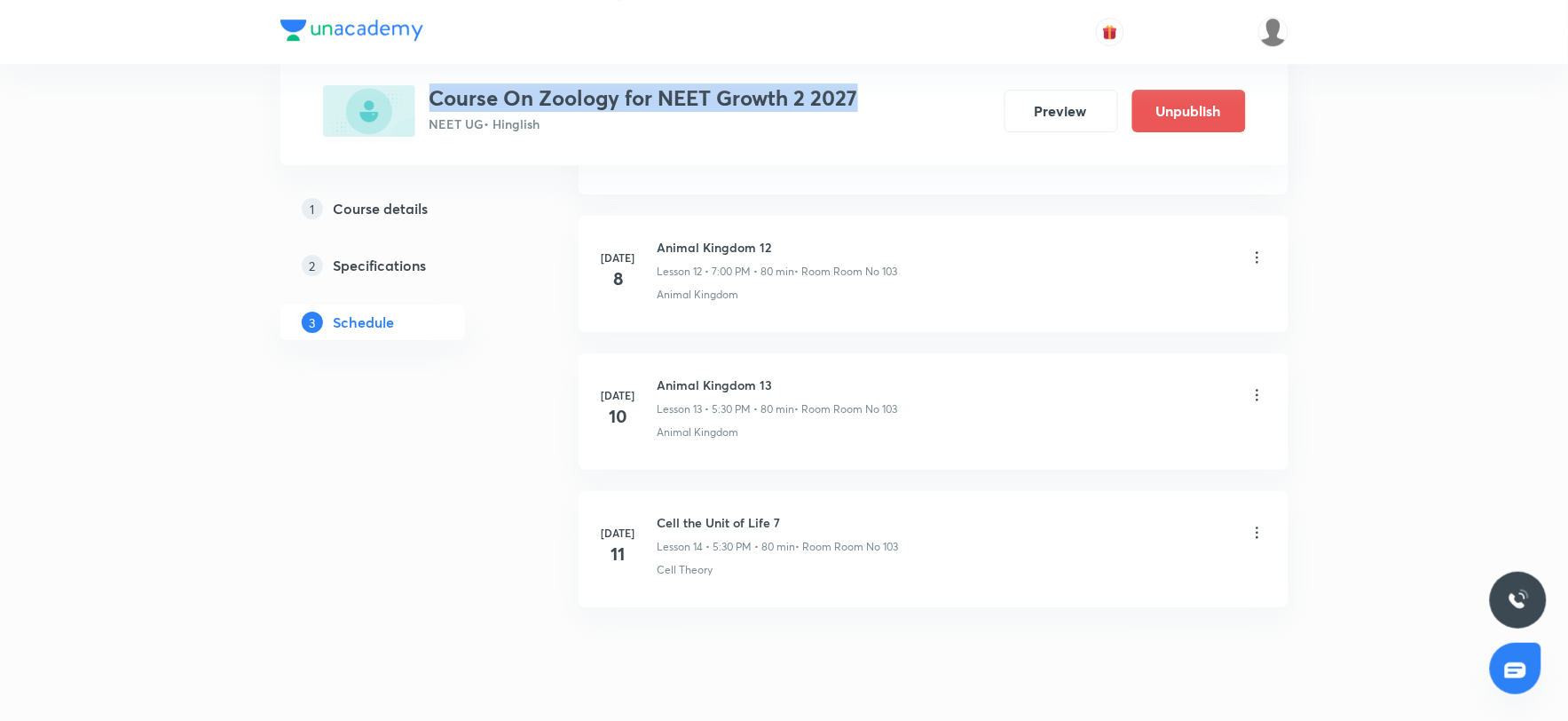 scroll, scrollTop: 1815, scrollLeft: 0, axis: vertical 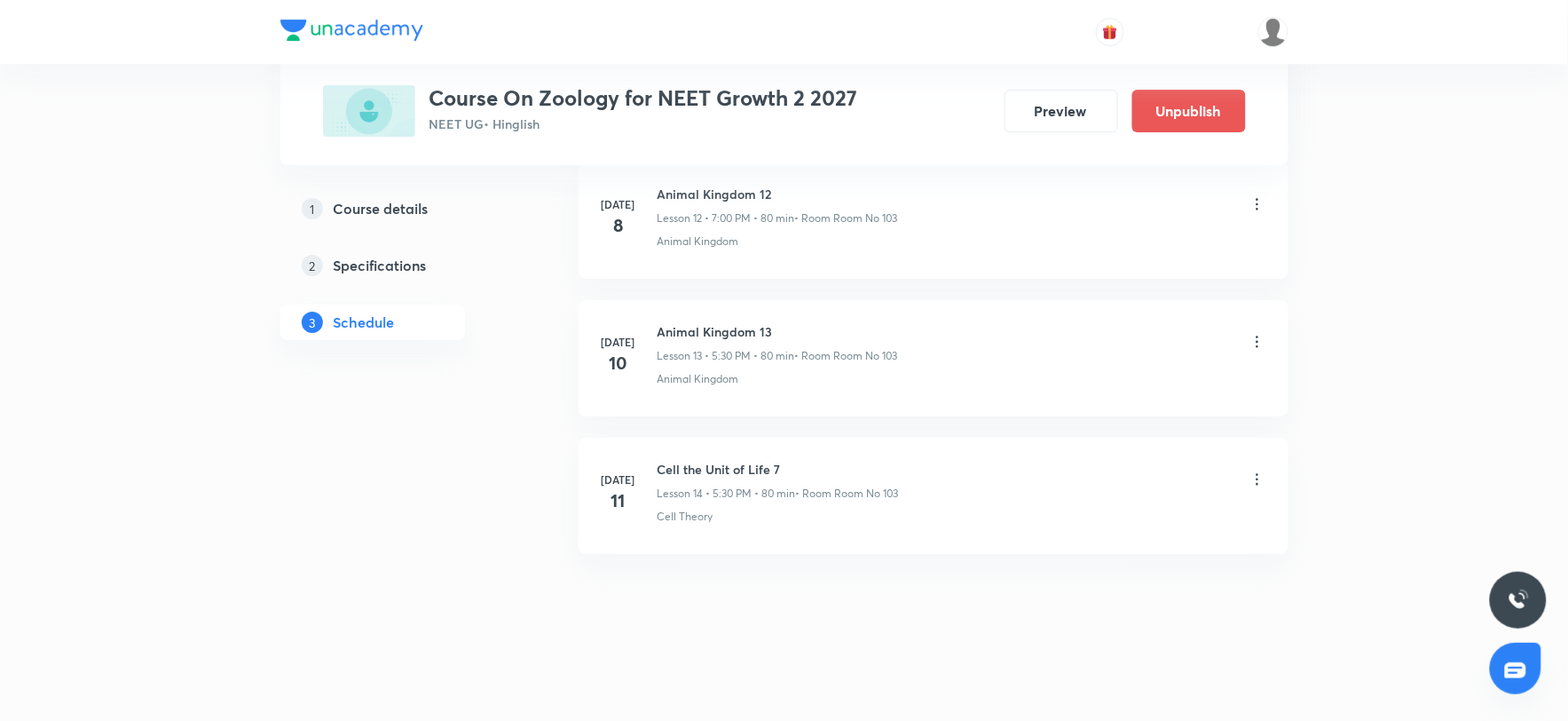 click on "Jul 11 Cell the Unit of Life 7 Lesson 14 • 5:30 PM • 80 min  • Room Room No 103 Cell Theory" at bounding box center [934, 495] 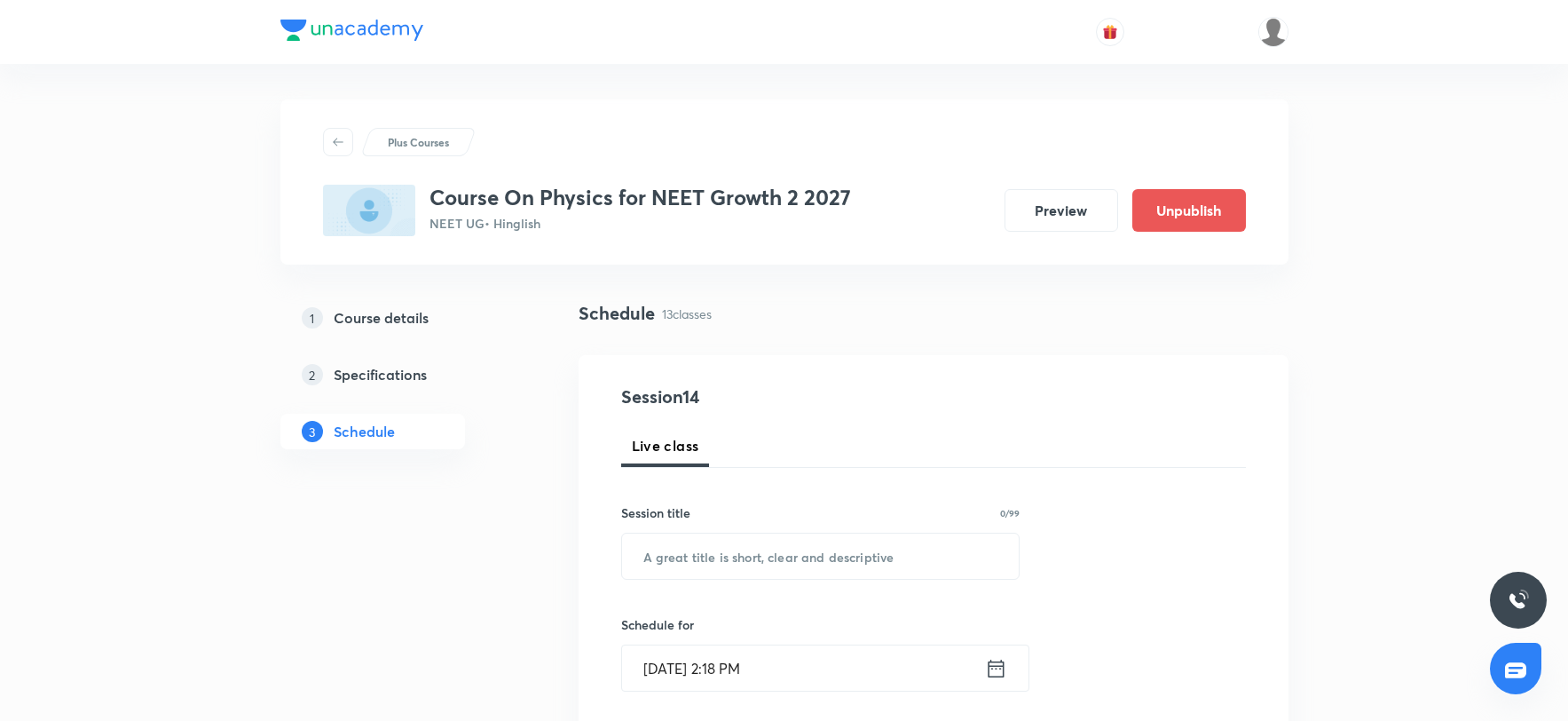scroll, scrollTop: 1874, scrollLeft: 0, axis: vertical 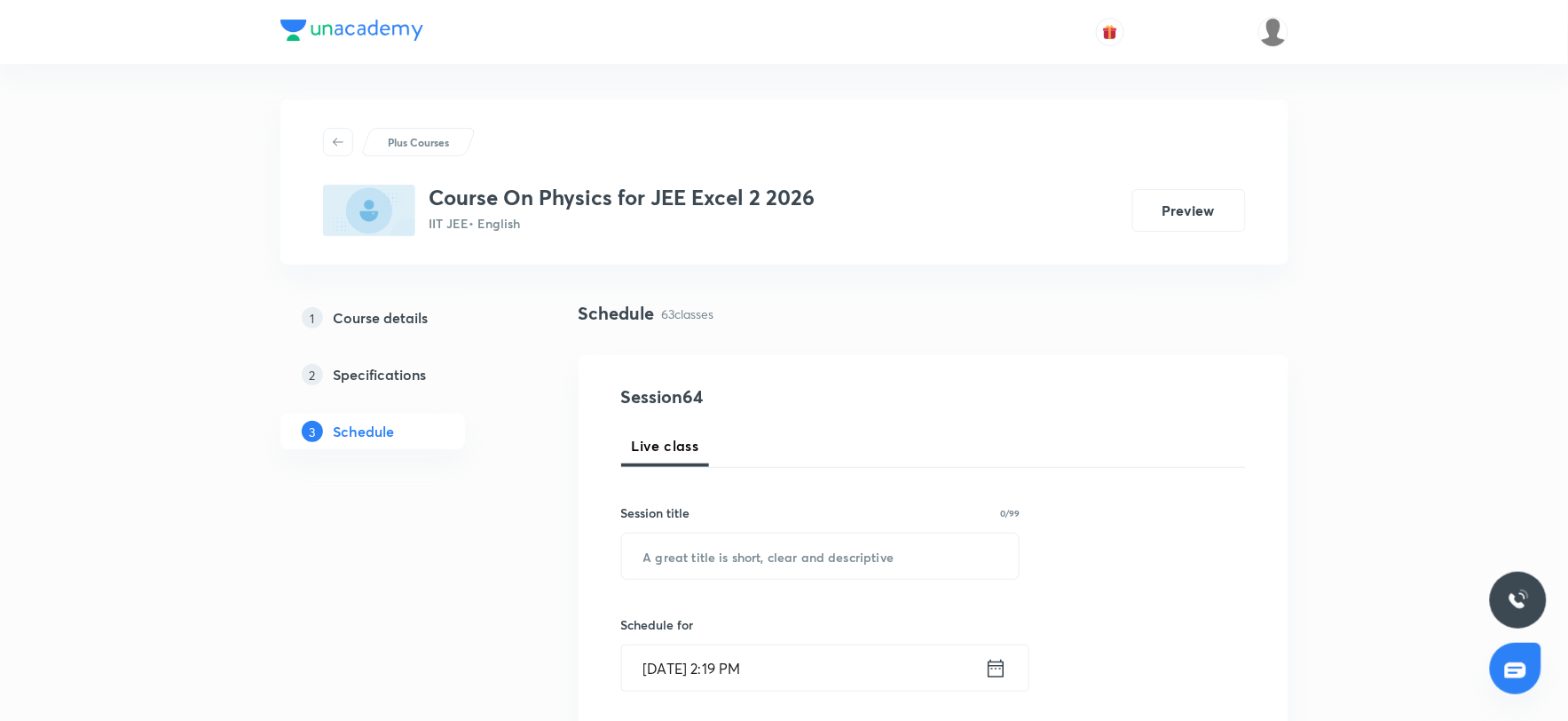 drag, startPoint x: 427, startPoint y: 198, endPoint x: 945, endPoint y: 232, distance: 519.115 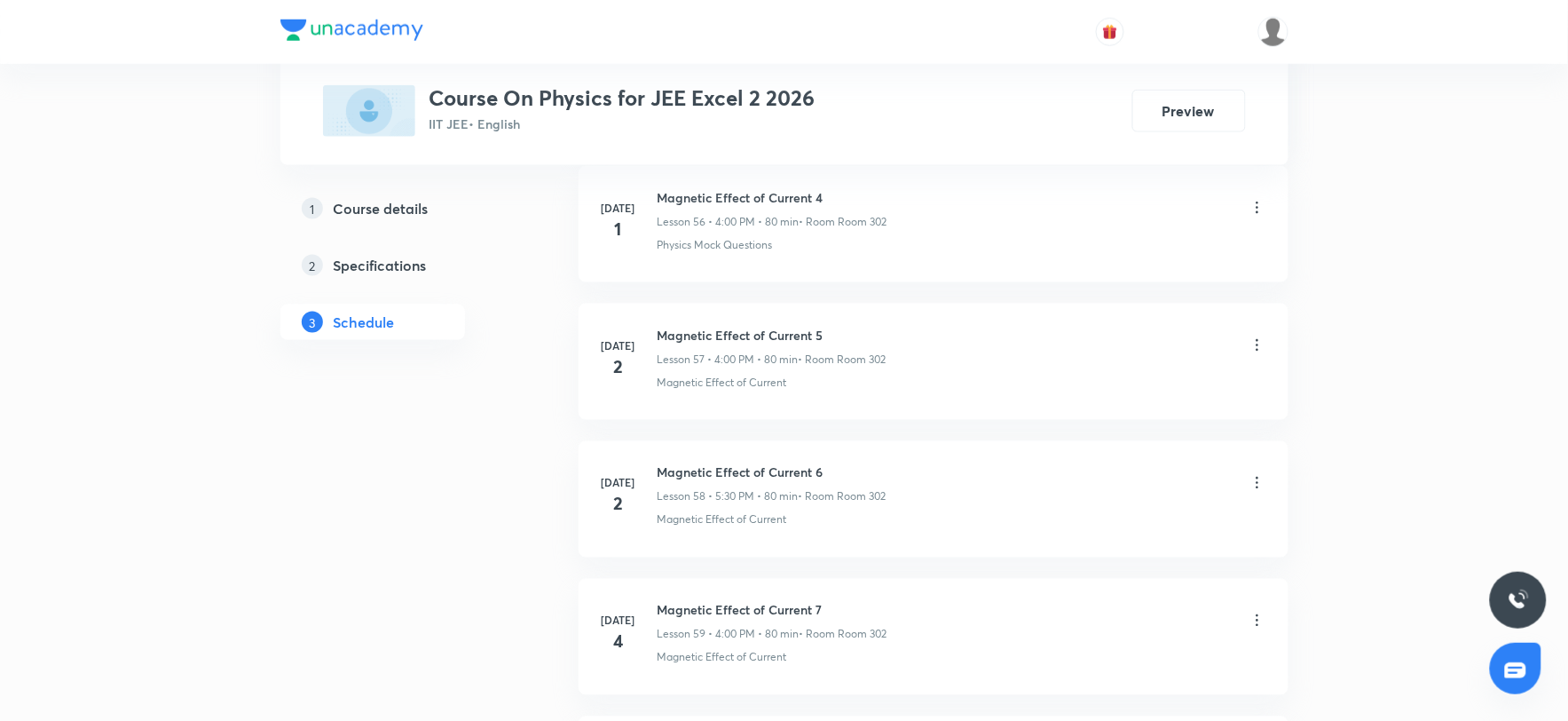 scroll, scrollTop: 9383, scrollLeft: 0, axis: vertical 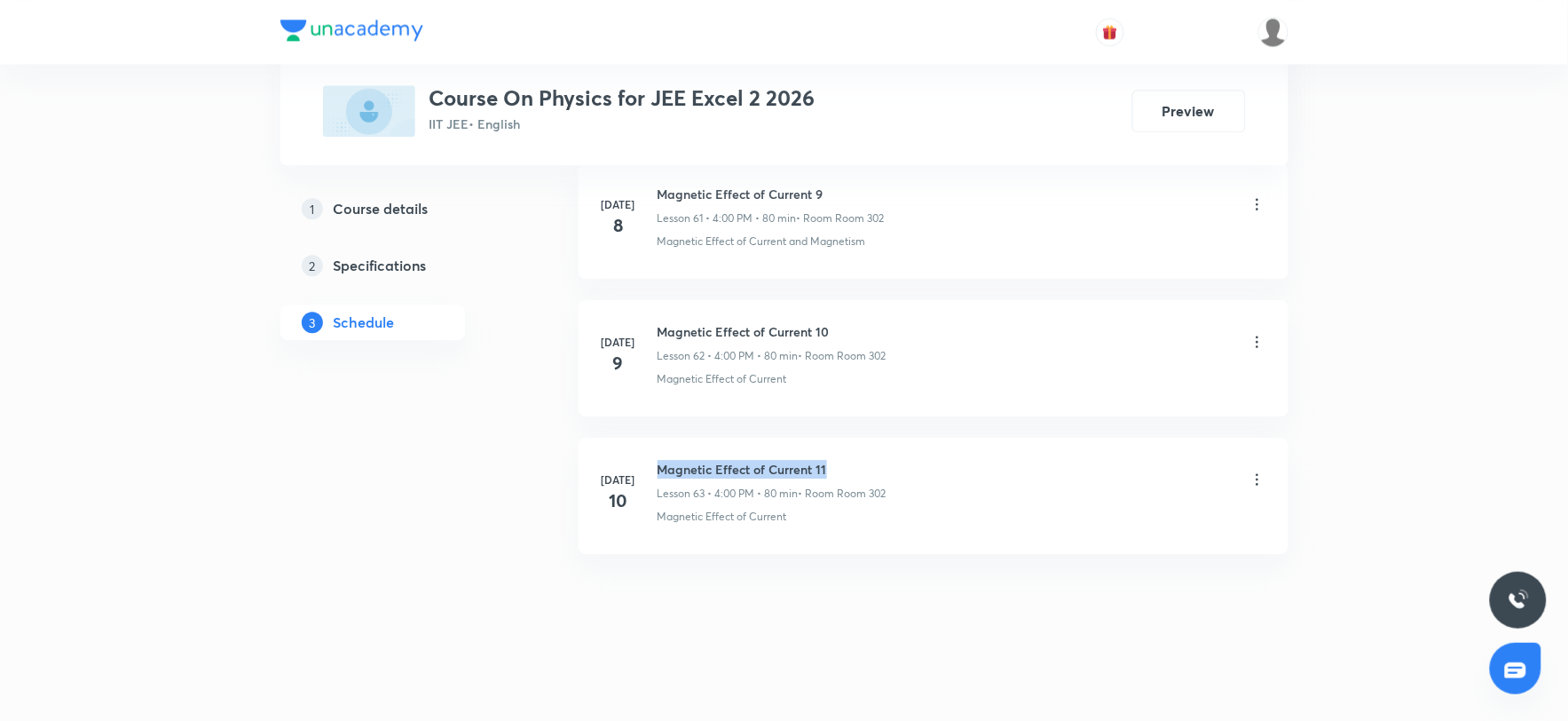 drag, startPoint x: 655, startPoint y: 466, endPoint x: 856, endPoint y: 464, distance: 201.00995 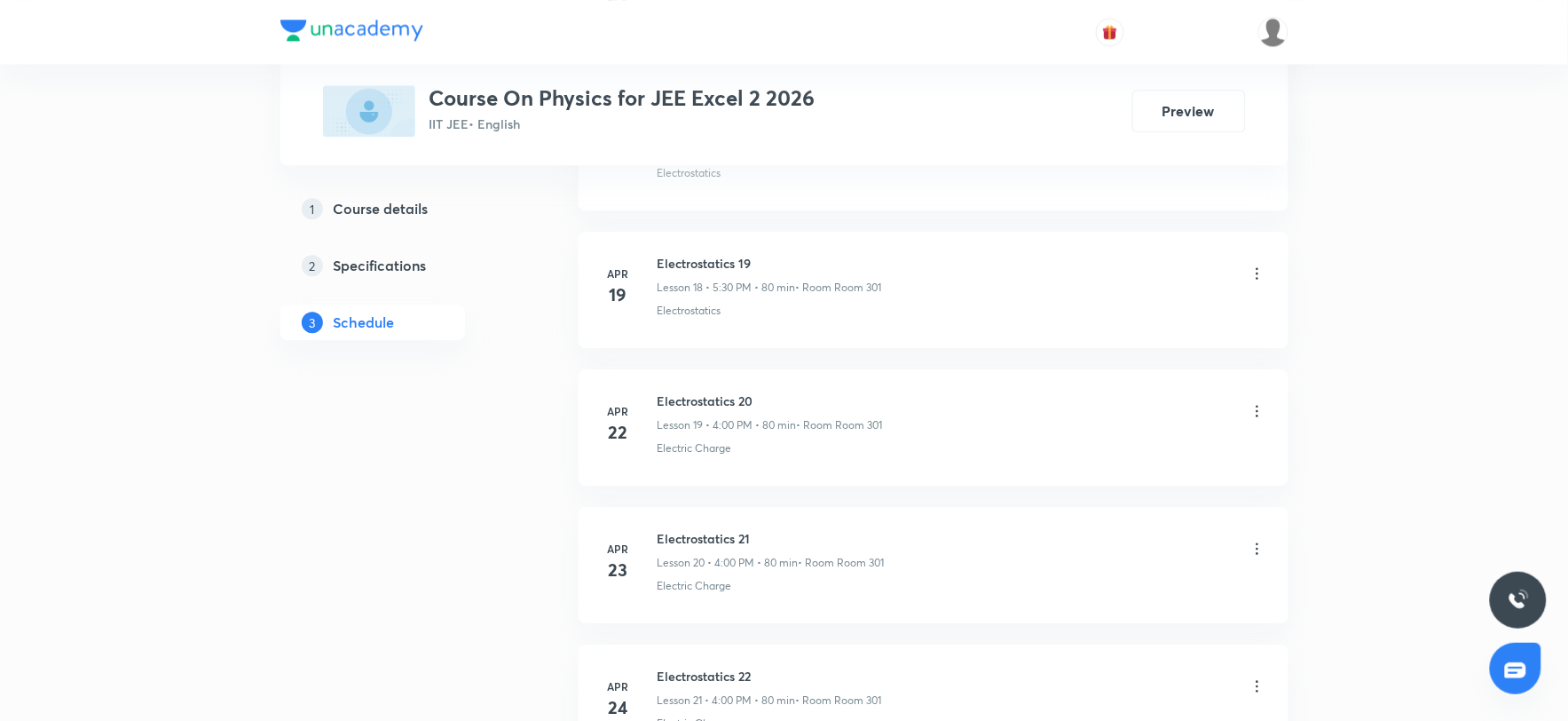 scroll, scrollTop: 0, scrollLeft: 0, axis: both 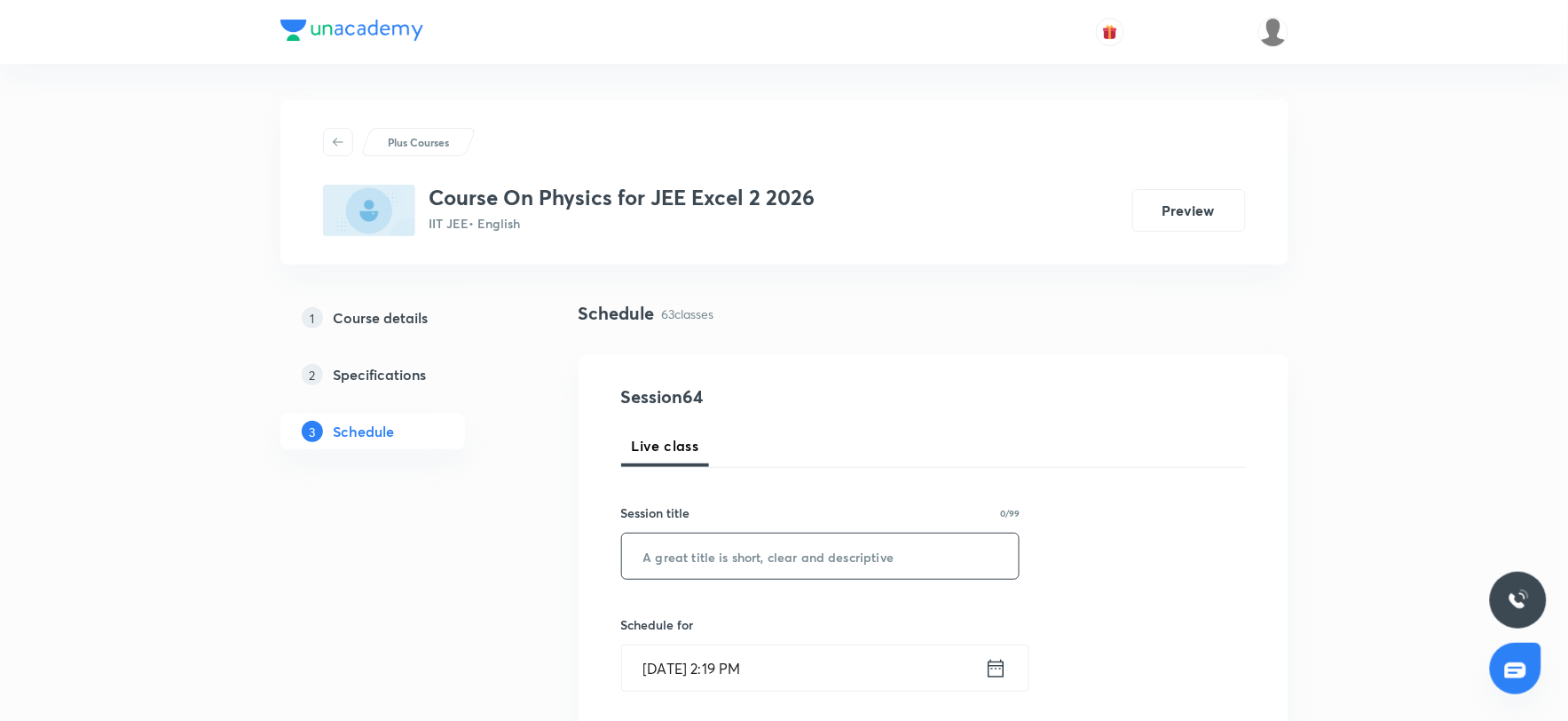 click at bounding box center (821, 556) 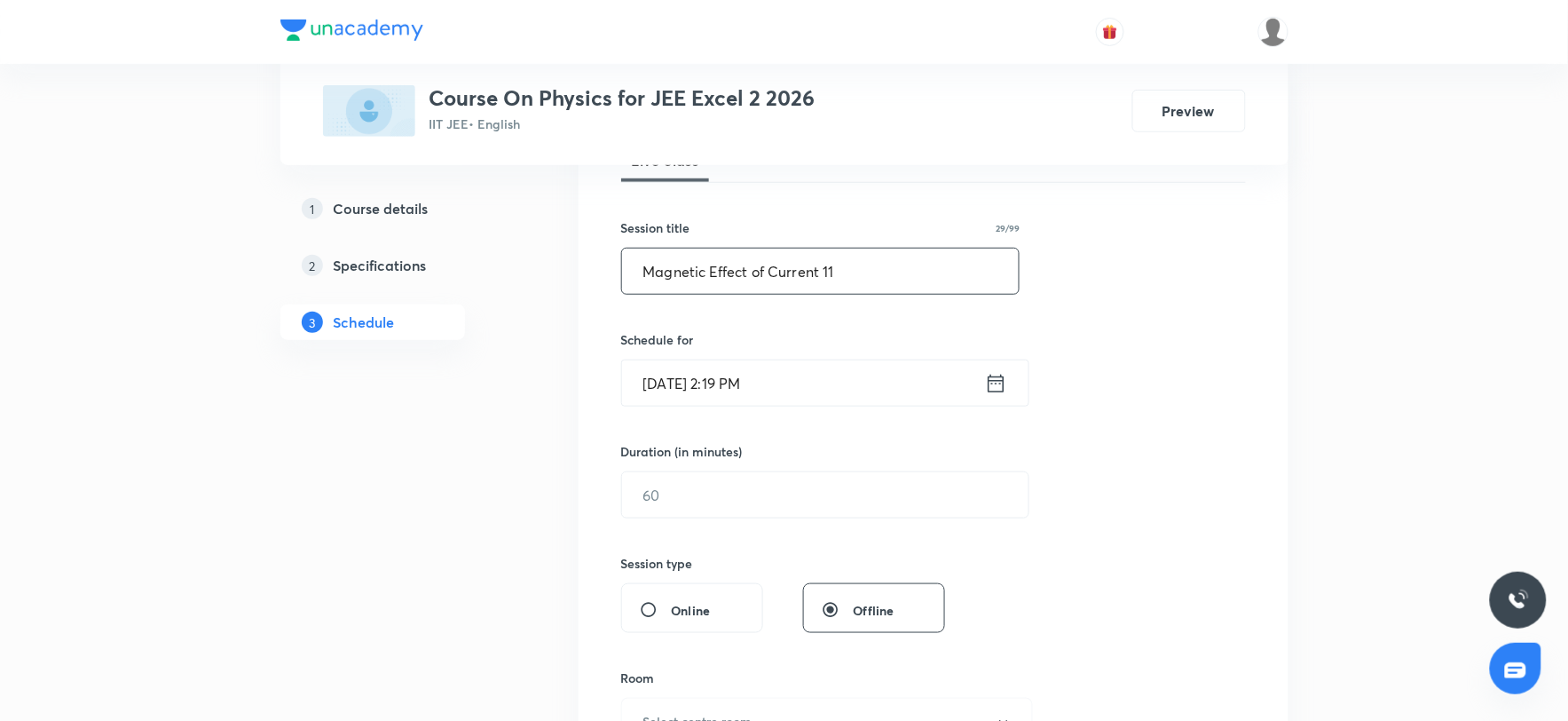 scroll, scrollTop: 296, scrollLeft: 0, axis: vertical 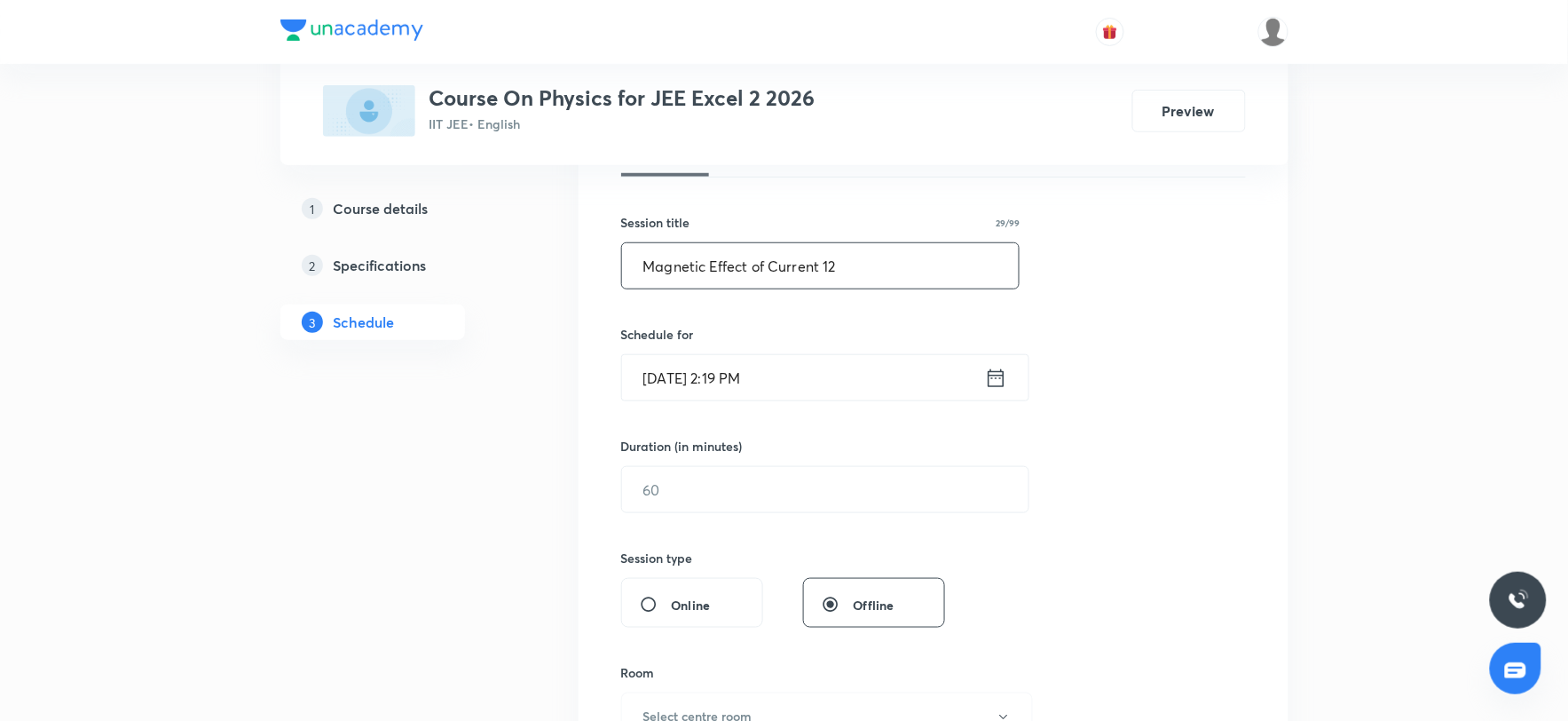 type on "Magnetic Effect of Current 12" 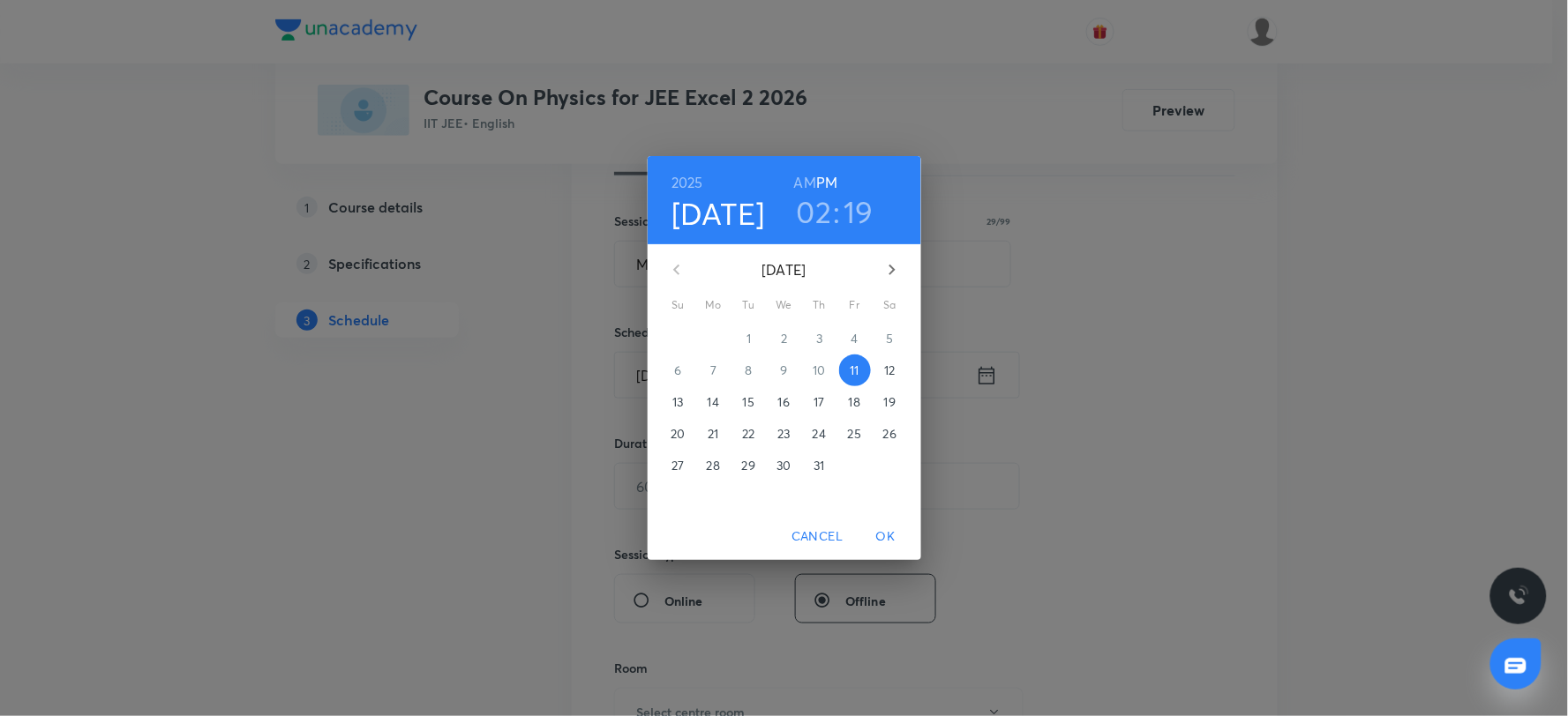 click on "02" at bounding box center [814, 212] 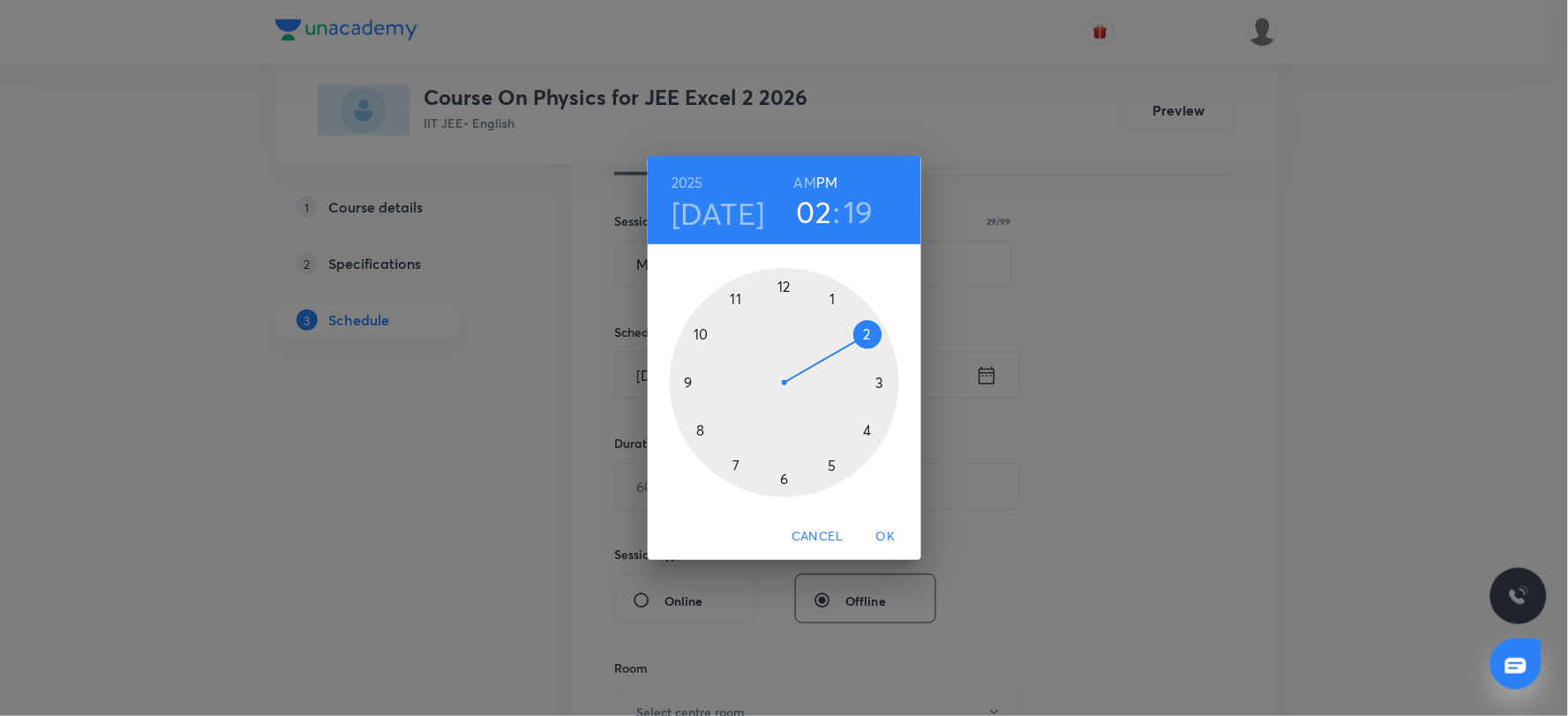 click at bounding box center [784, 383] 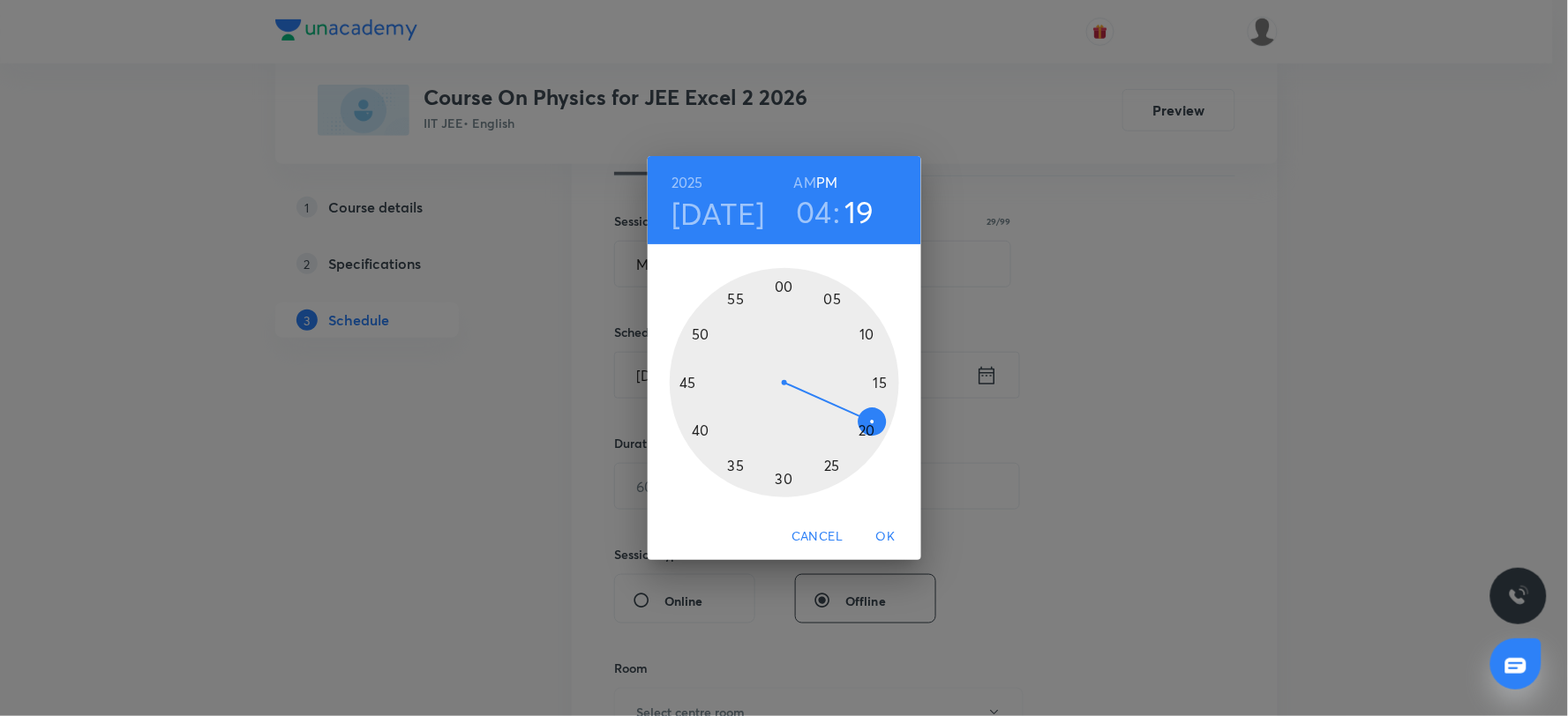 click at bounding box center (784, 383) 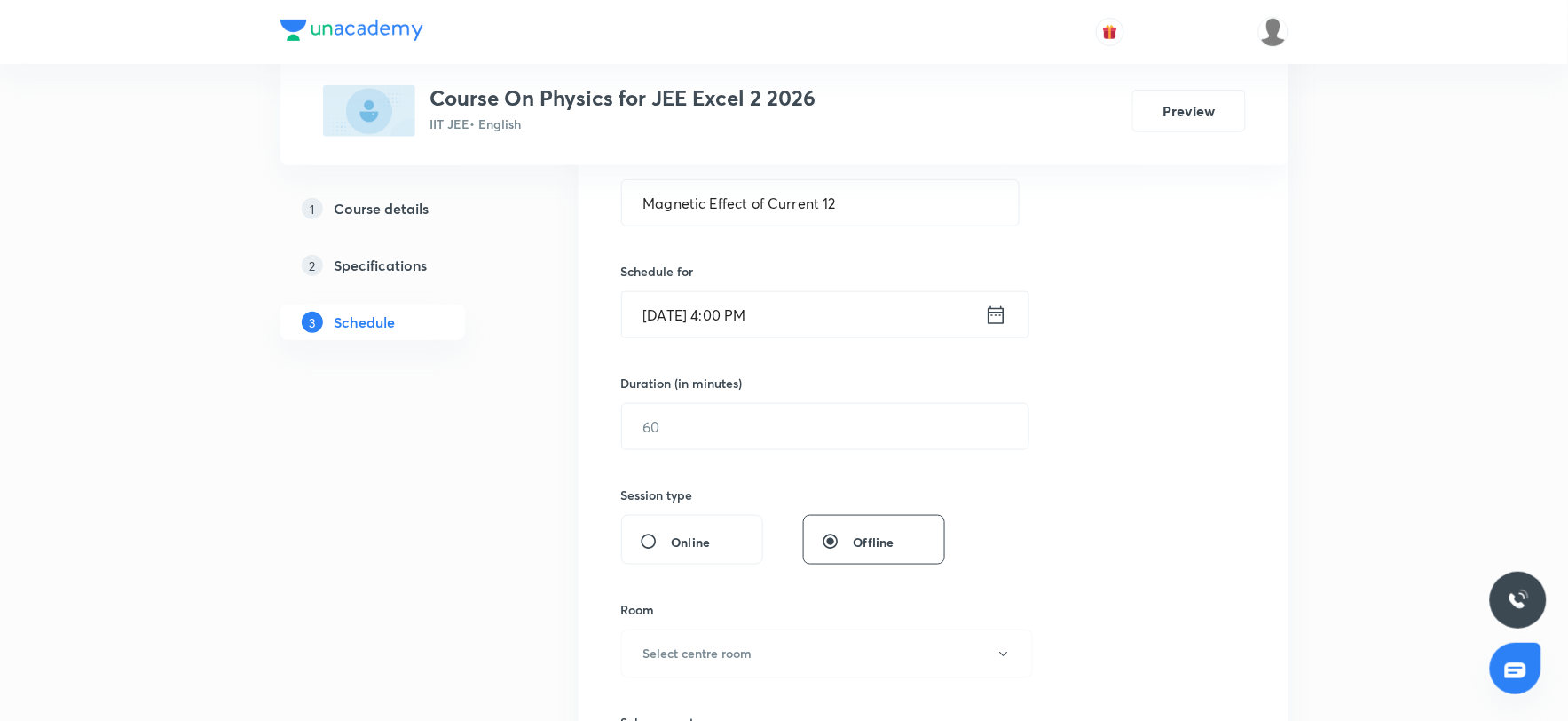 scroll, scrollTop: 389, scrollLeft: 0, axis: vertical 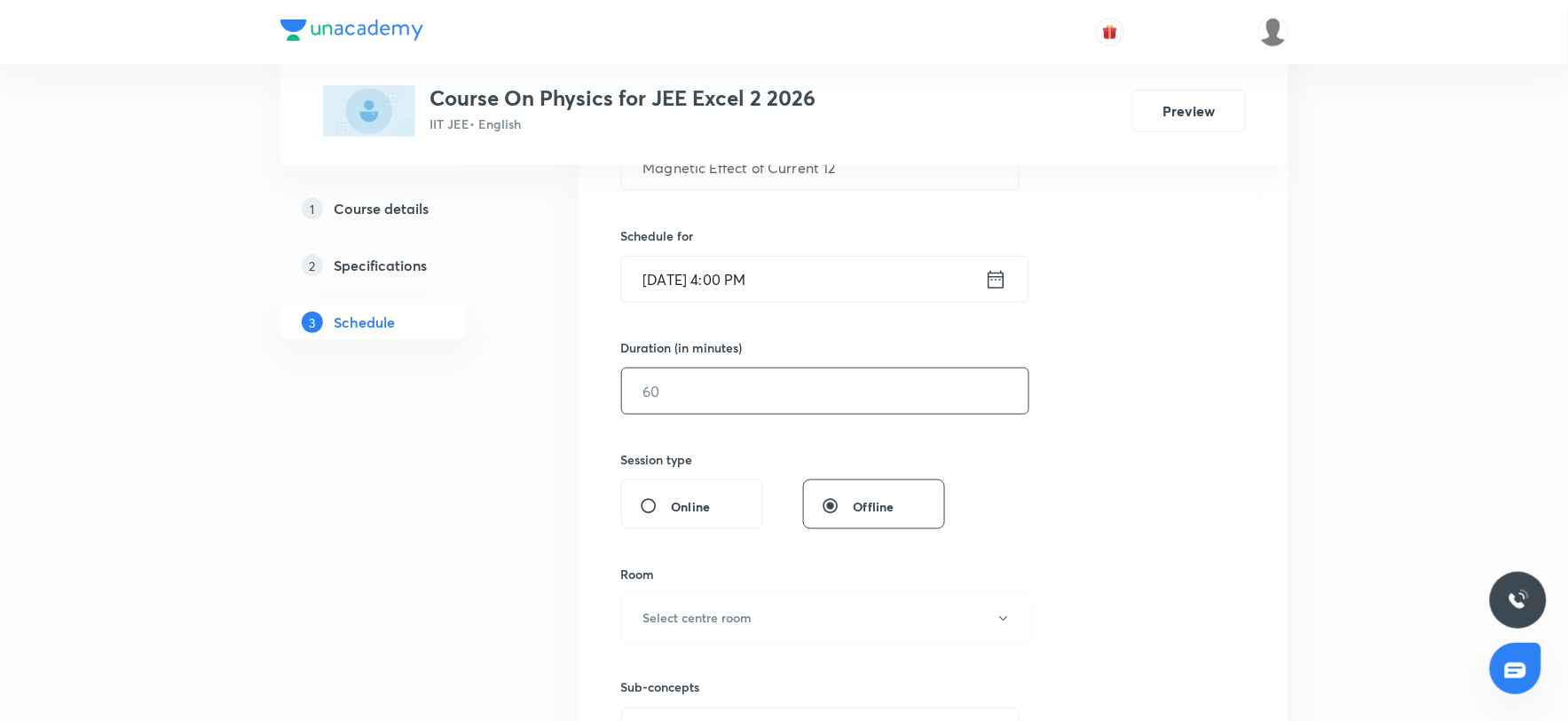 click at bounding box center [825, 391] 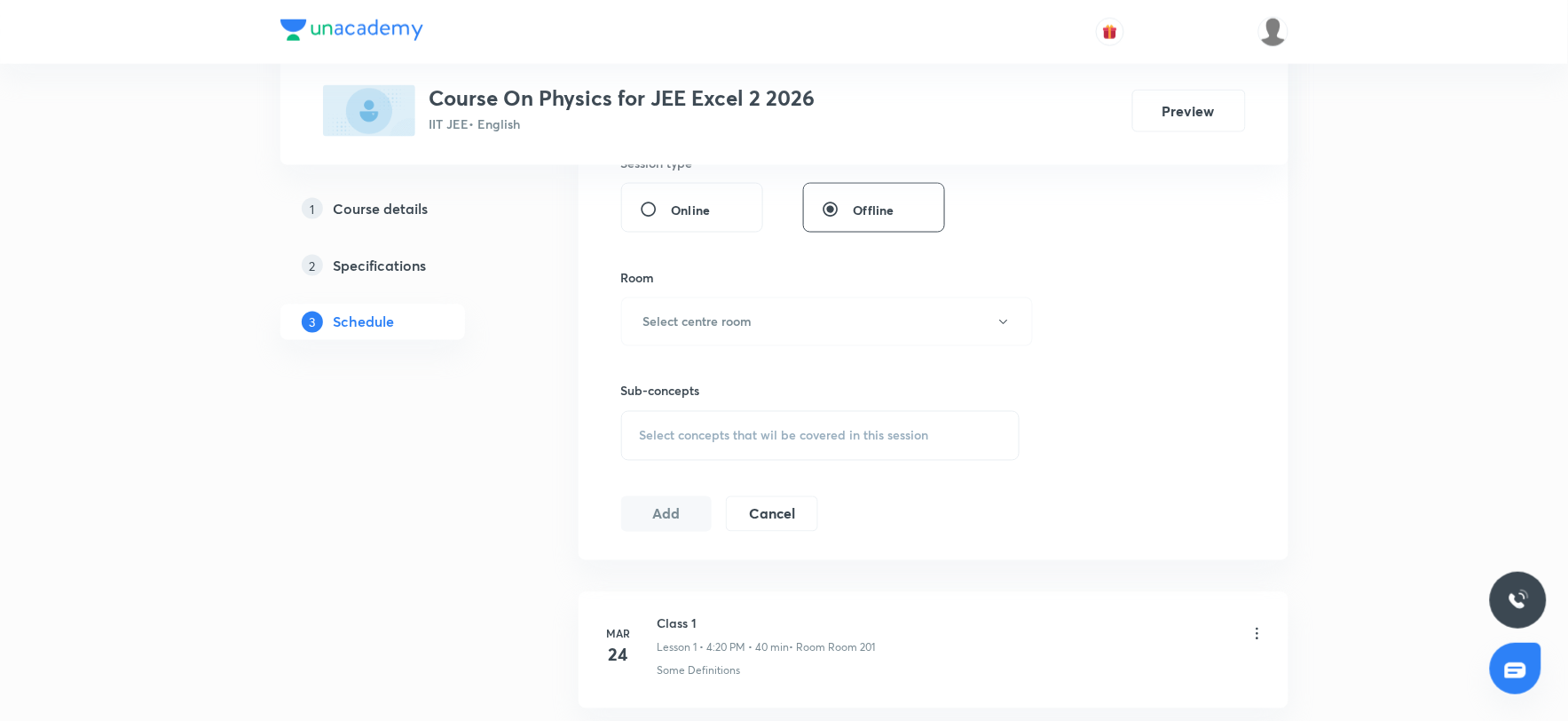 scroll, scrollTop: 587, scrollLeft: 0, axis: vertical 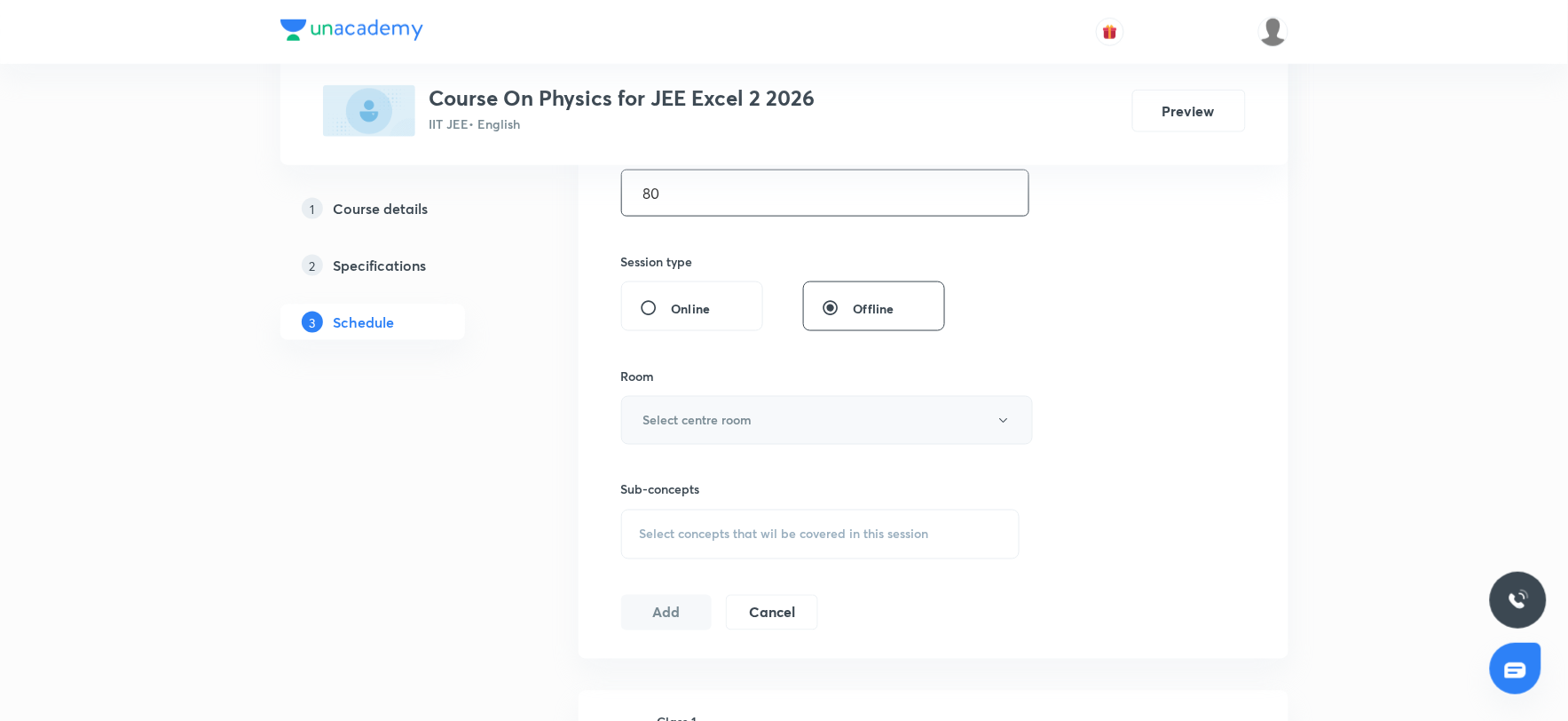 type on "80" 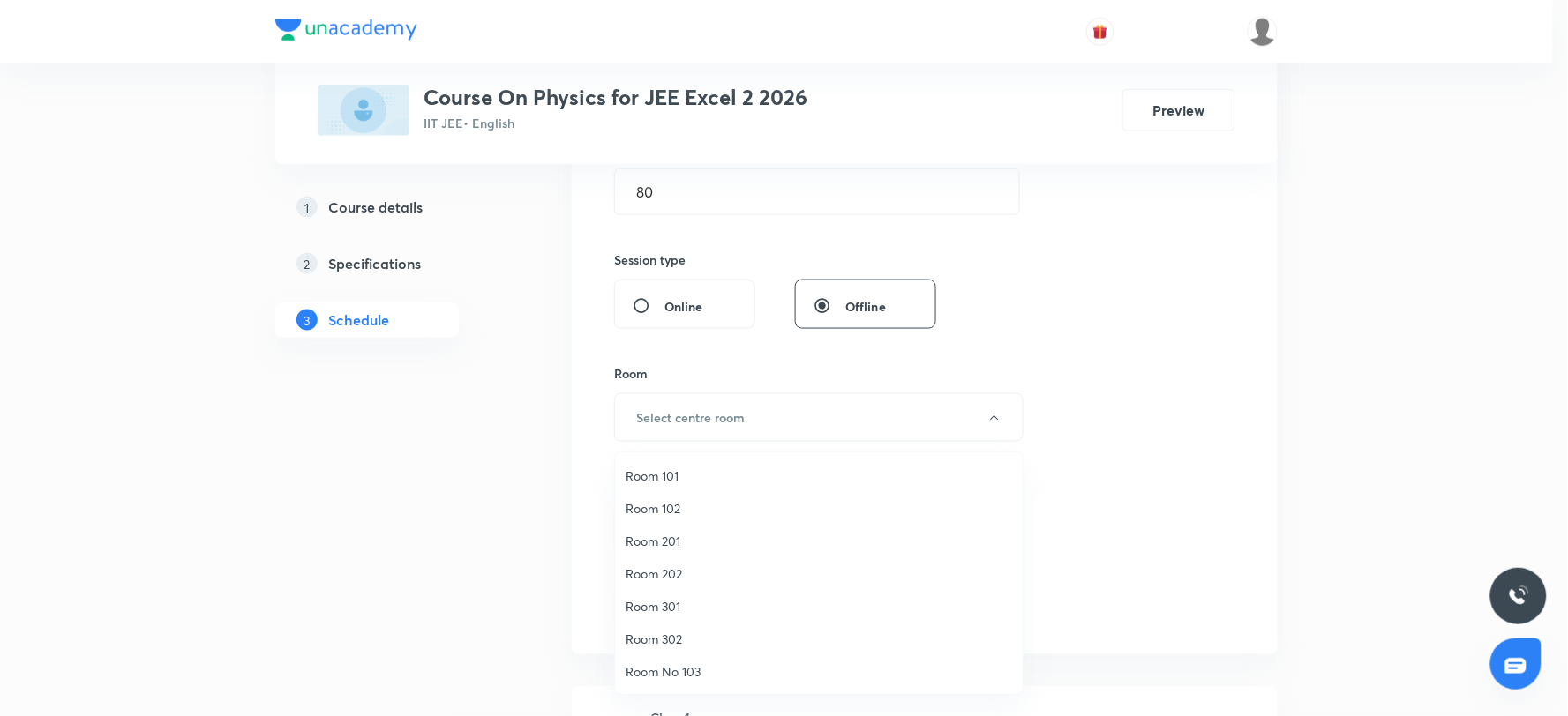 click on "Room 302" at bounding box center (819, 638) 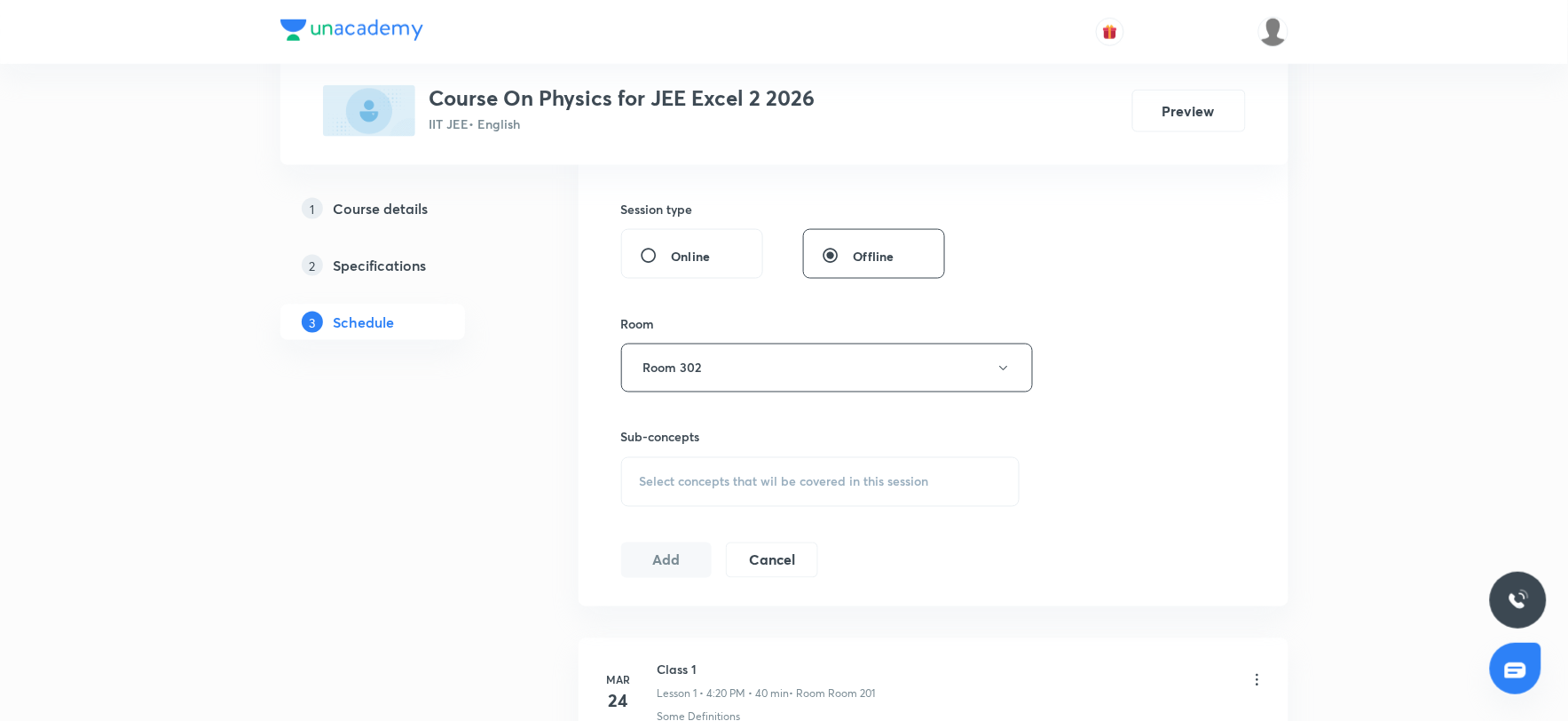 scroll, scrollTop: 685, scrollLeft: 0, axis: vertical 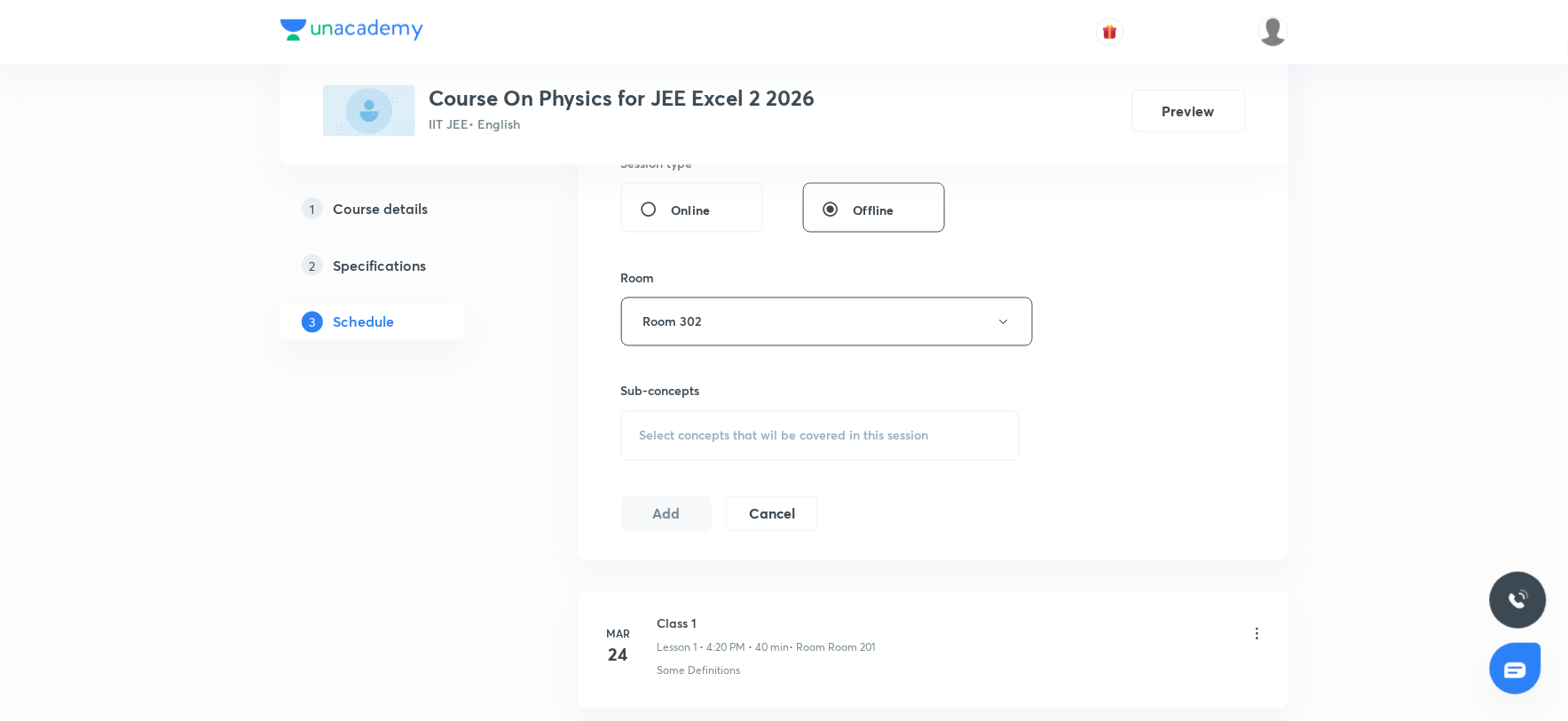 click on "Select concepts that wil be covered in this session" at bounding box center (784, 436) 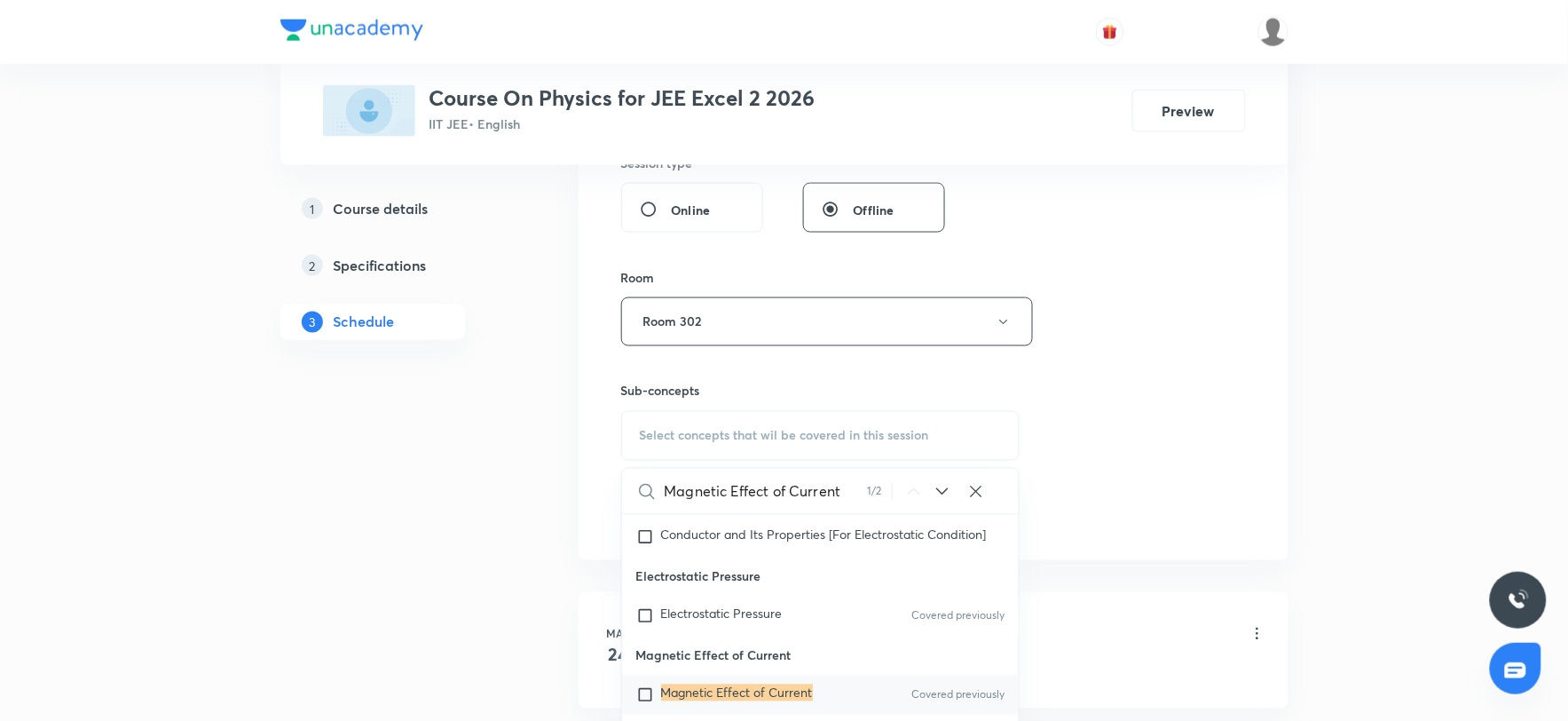 scroll, scrollTop: 23465, scrollLeft: 0, axis: vertical 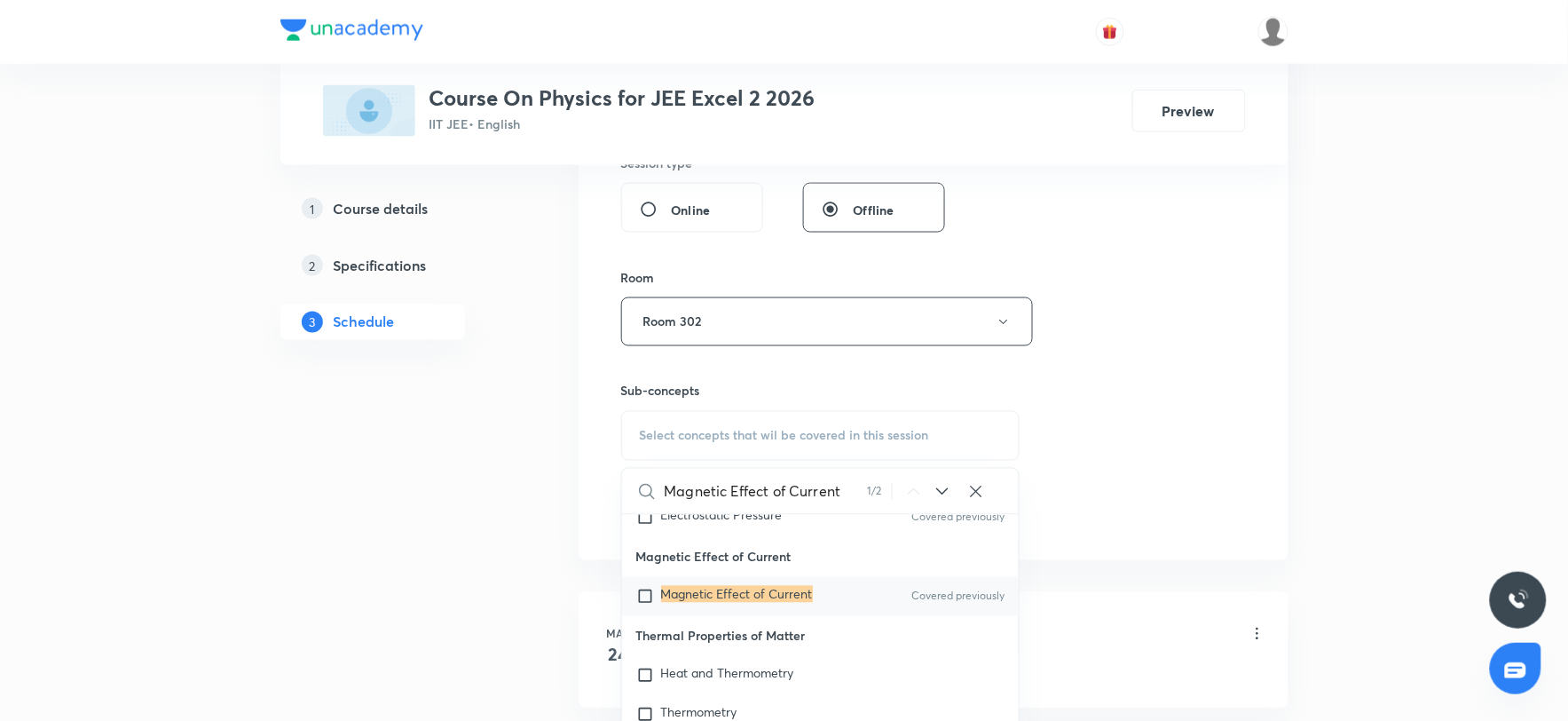 type on "Magnetic Effect of Current" 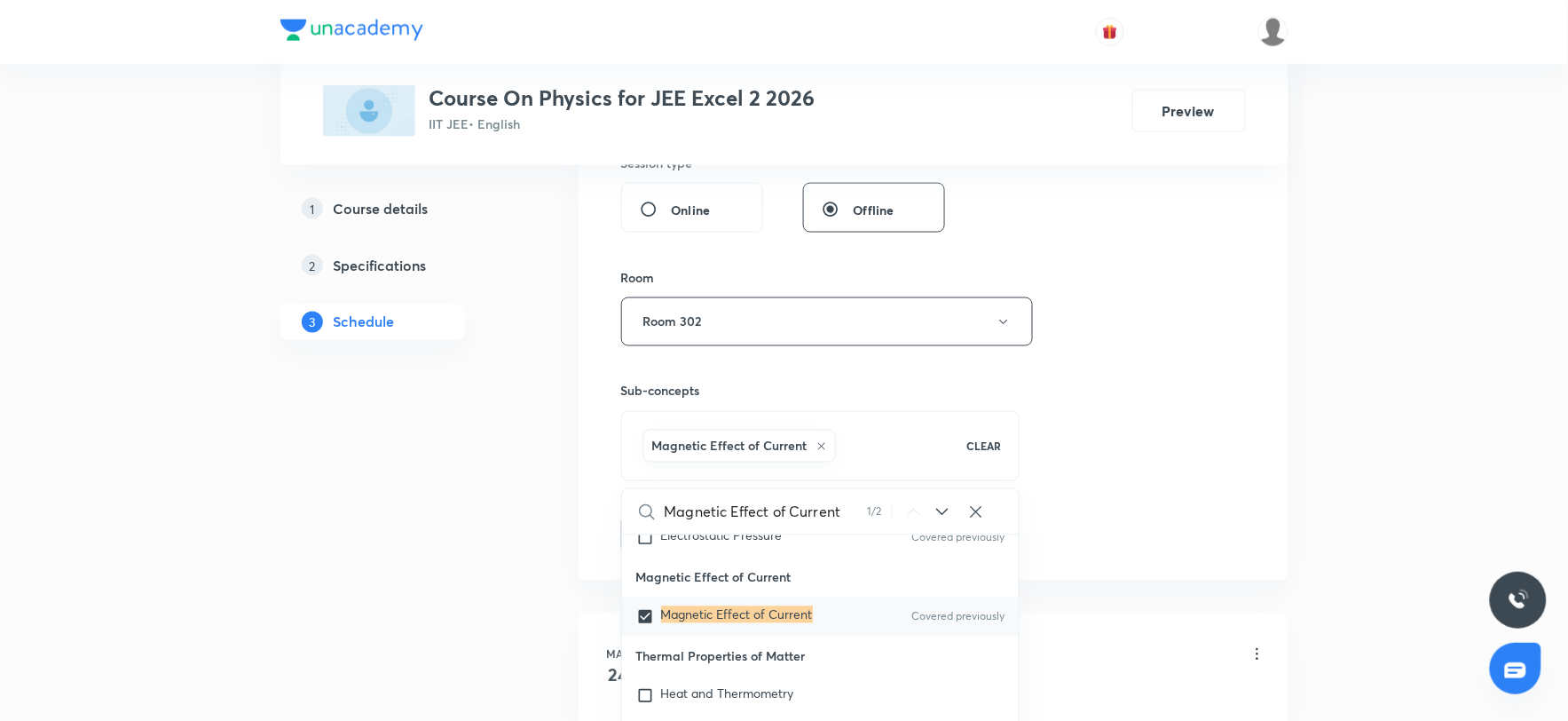 click on "Session  64 Live class Session title 29/99 Magnetic Effect of Current 12 ​ Schedule for Jul 11, 2025, 4:00 PM ​ Duration (in minutes) 80 ​   Session type Online Offline Room Room 302 Sub-concepts Magnetic Effect of Current CLEAR Magnetic Effect of Current 1 / 2 ​ Physics Mock Questions Physics Mock Questions Covered previously Group_Test Mathematical Tools Vectors and Scalars  Elementary Algebra Basic Trigonometry Addition of Vectors 2D and 3D Geometry Representation of Vector  Components of a Vector Functions Unit Vectors Differentiation Integration Rectangular Components of a Vector in Three Dimensions Position Vector Use of Differentiation & Integration in One Dimensional Motion Displacement Vector Derivatives of Equations of Motion by Calculus Vectors Product of Two Vectors Differentiation: Basic Formula and Rule Definite Integration and Area Under The Curve Maxima and Minima Chain Rule Cross Product Dot-Product Resolution of Vectors Subtraction of Vectors Addition of More than Two Vectors Units" at bounding box center (934, 125) 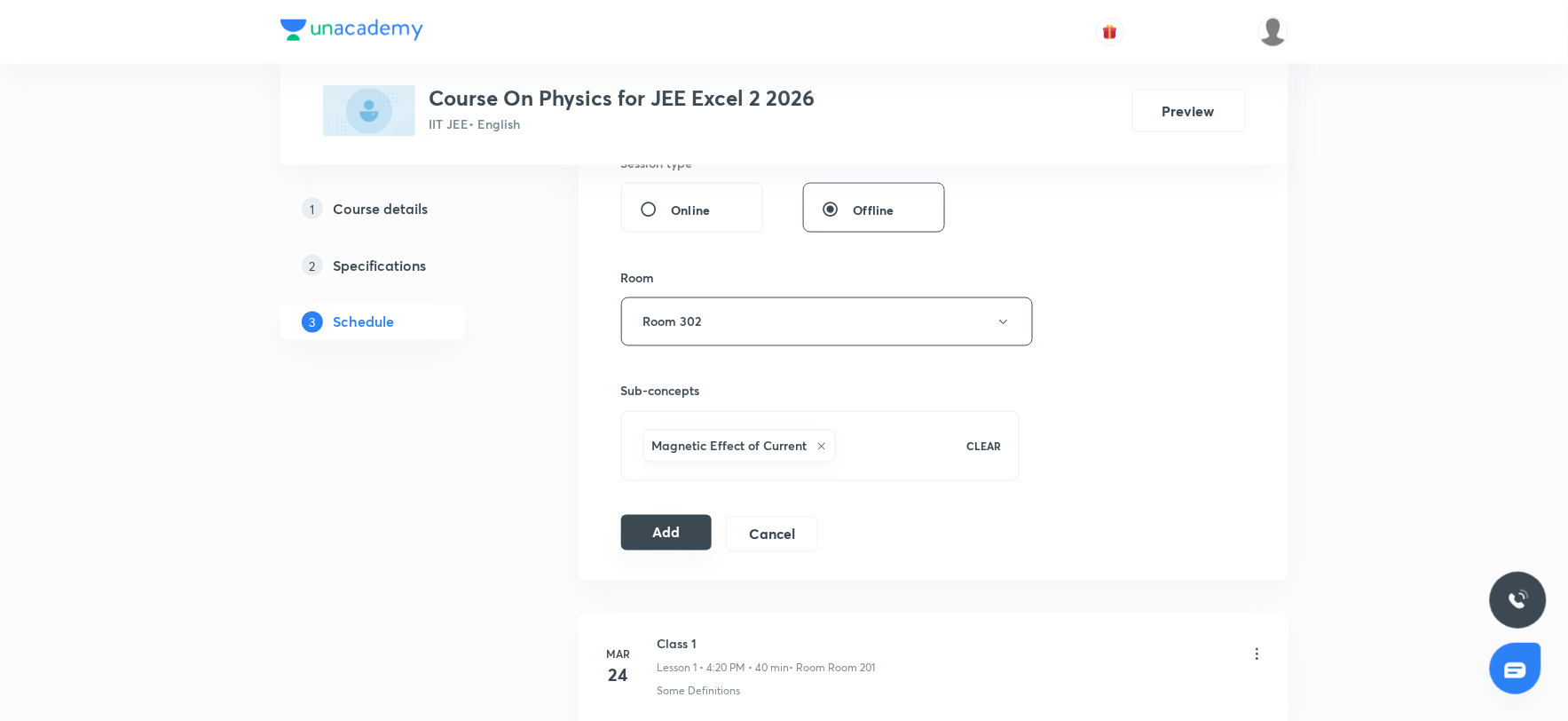click on "Add" at bounding box center [666, 533] 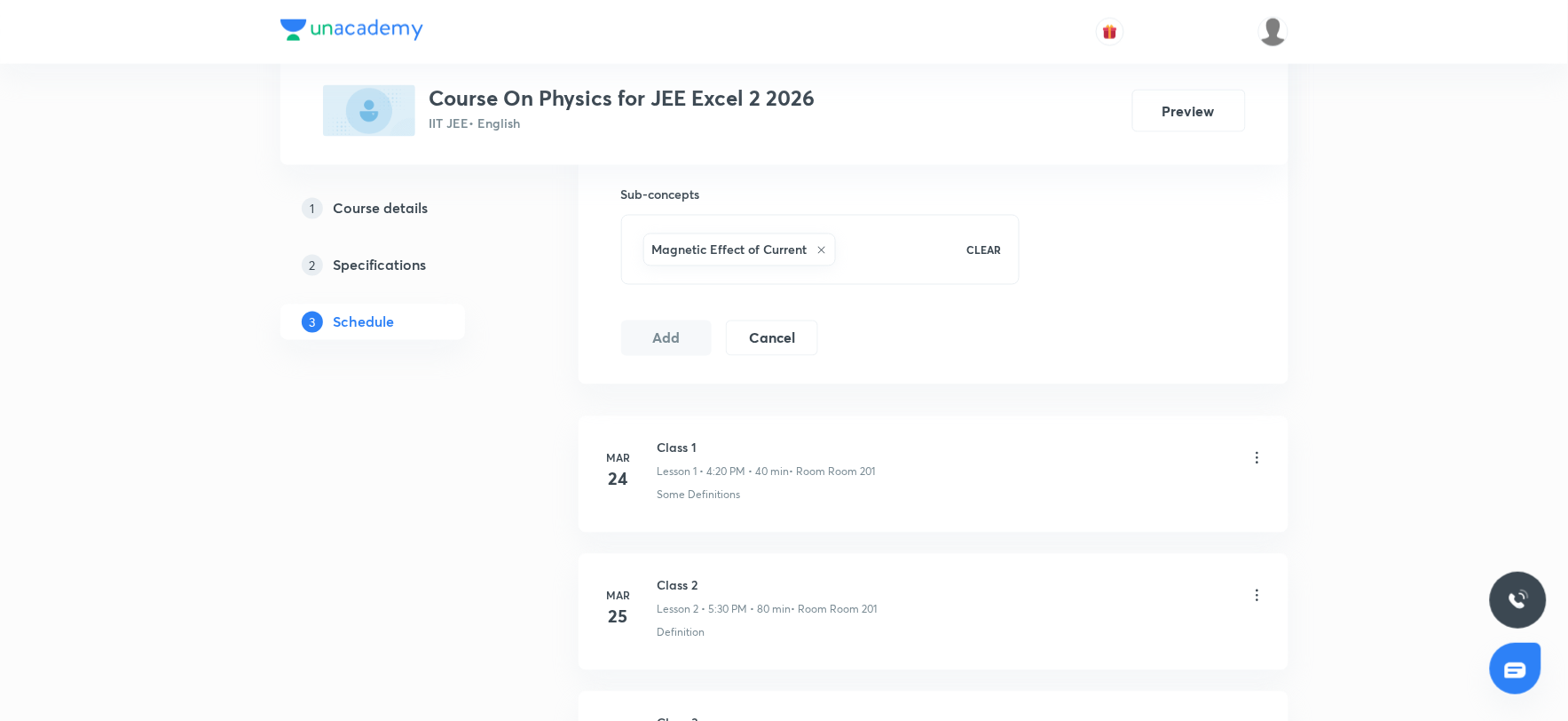 scroll, scrollTop: 883, scrollLeft: 0, axis: vertical 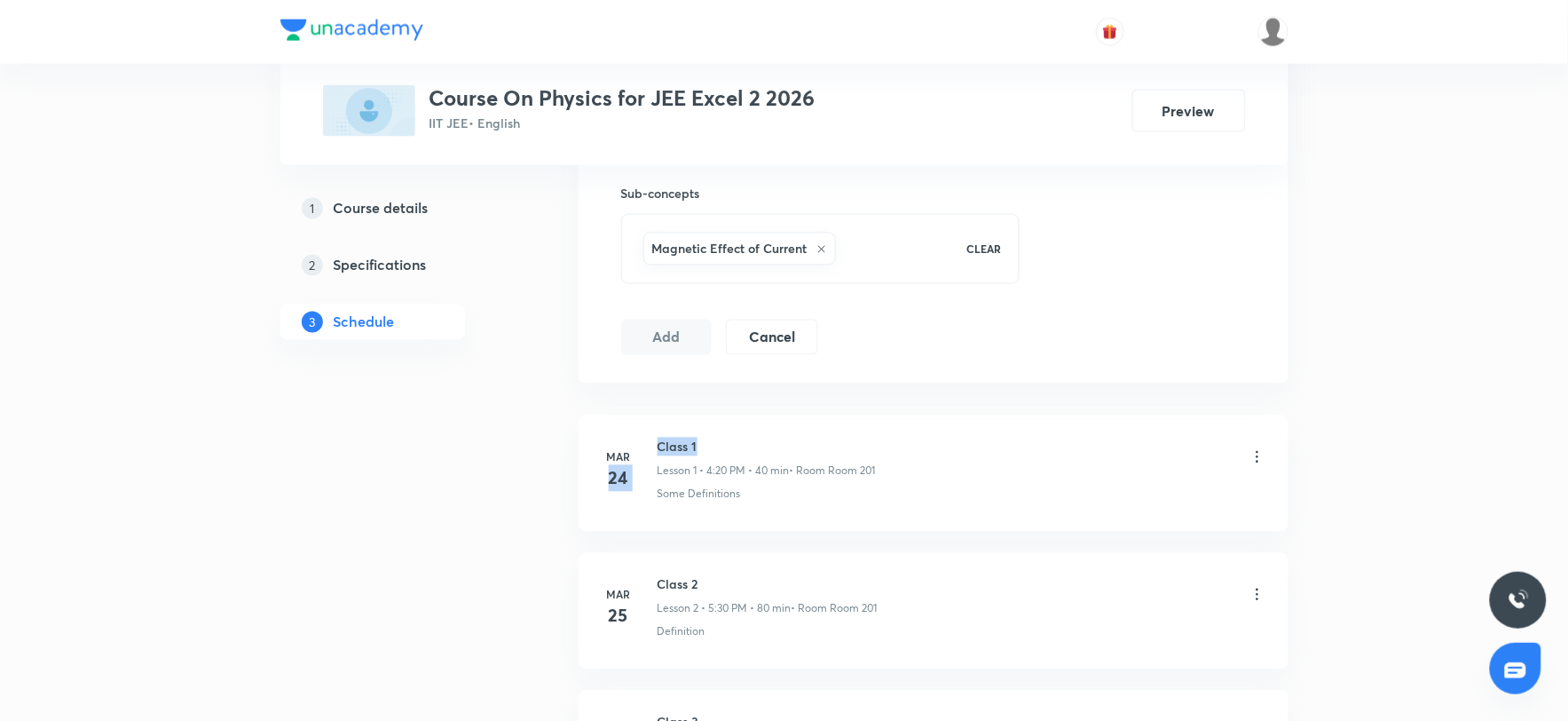 drag, startPoint x: 648, startPoint y: 441, endPoint x: 775, endPoint y: 441, distance: 127 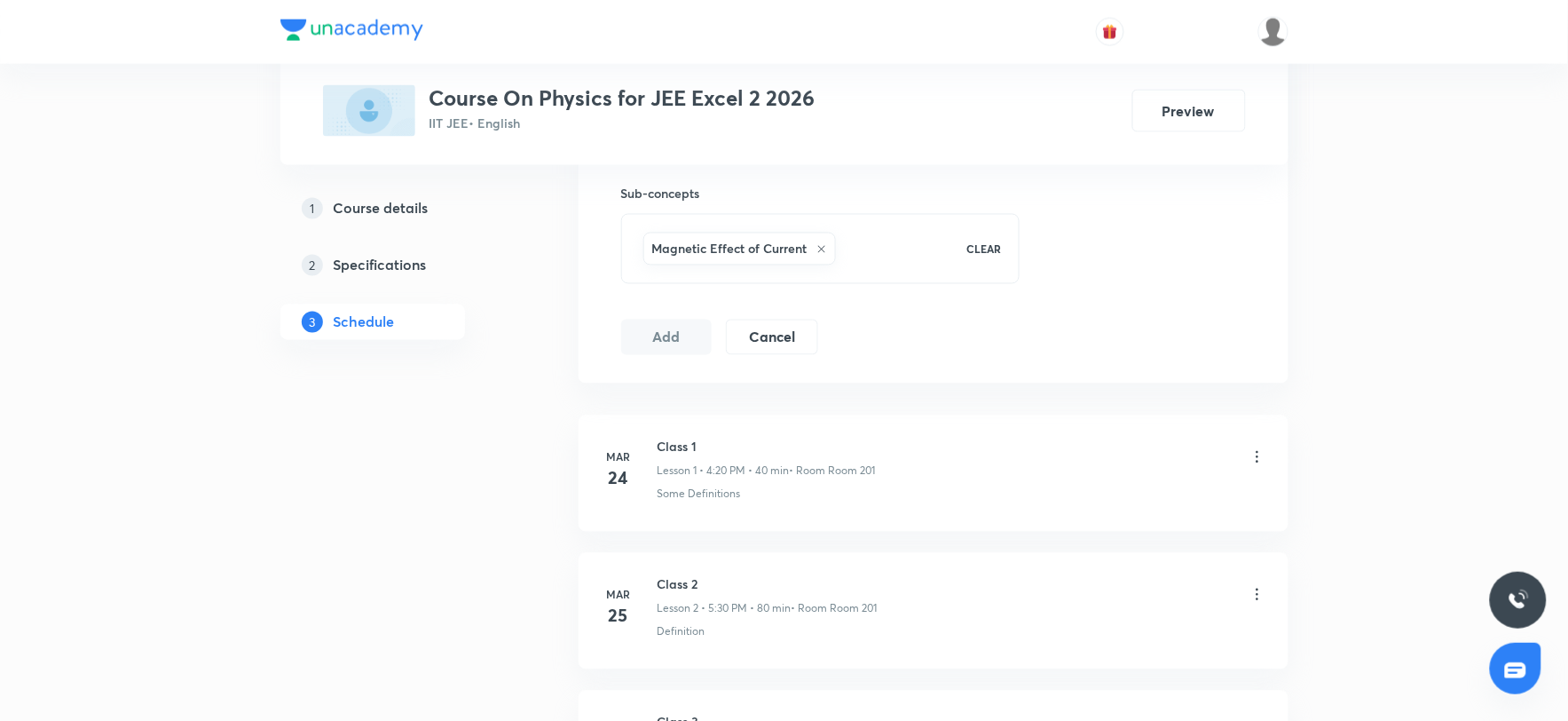 click on "Class 1 Lesson 1 • 4:20 PM • 40 min  • Room Room 201" at bounding box center [962, 458] 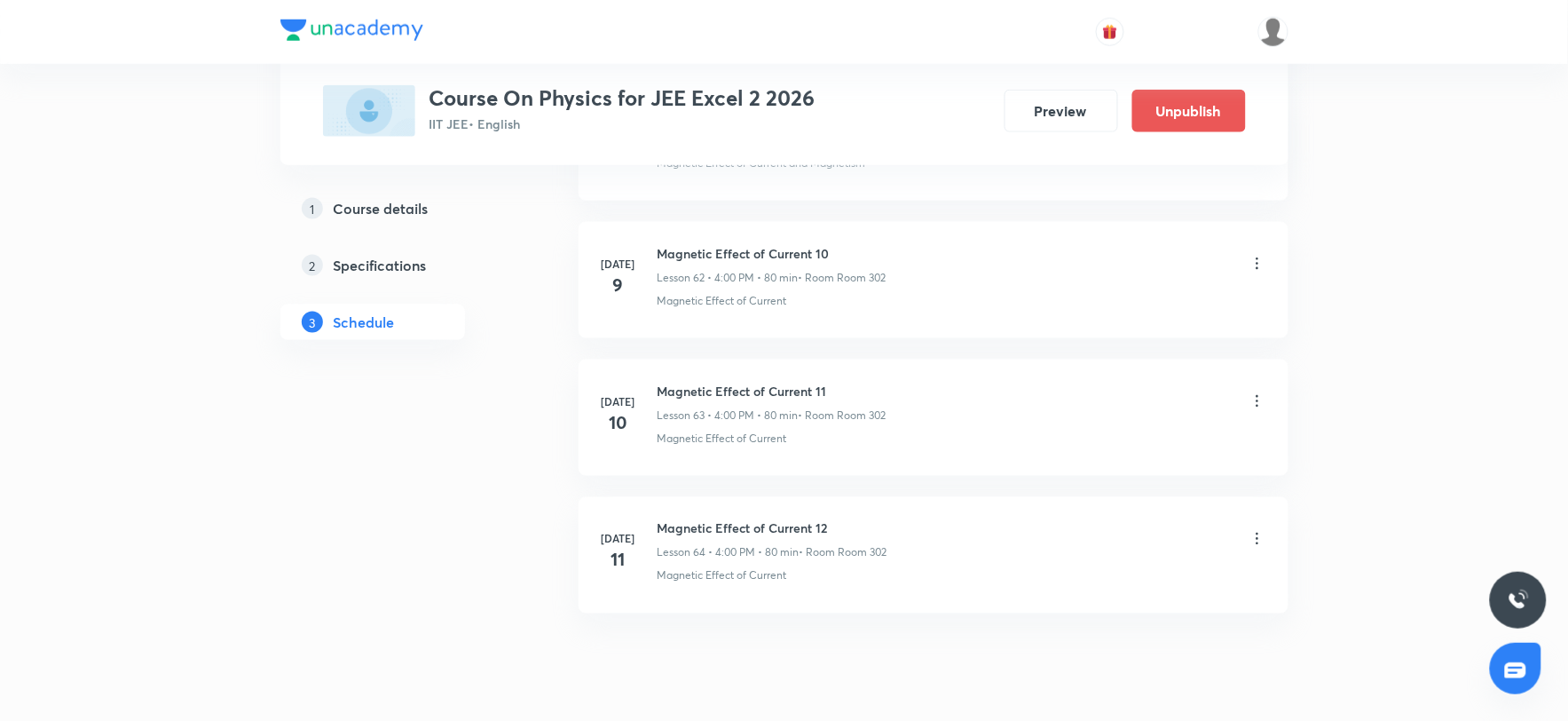 scroll, scrollTop: 8704, scrollLeft: 0, axis: vertical 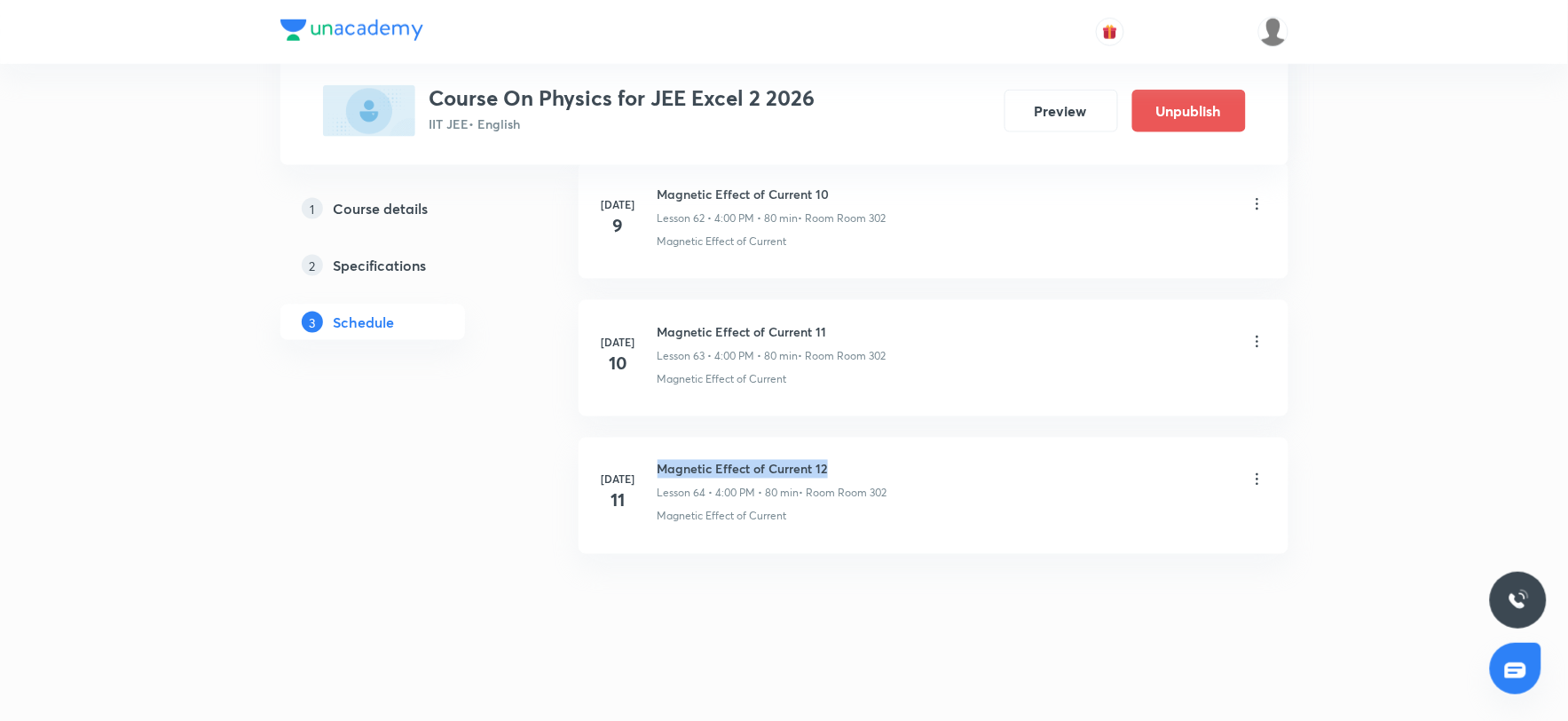 drag, startPoint x: 662, startPoint y: 464, endPoint x: 950, endPoint y: 458, distance: 288.06249 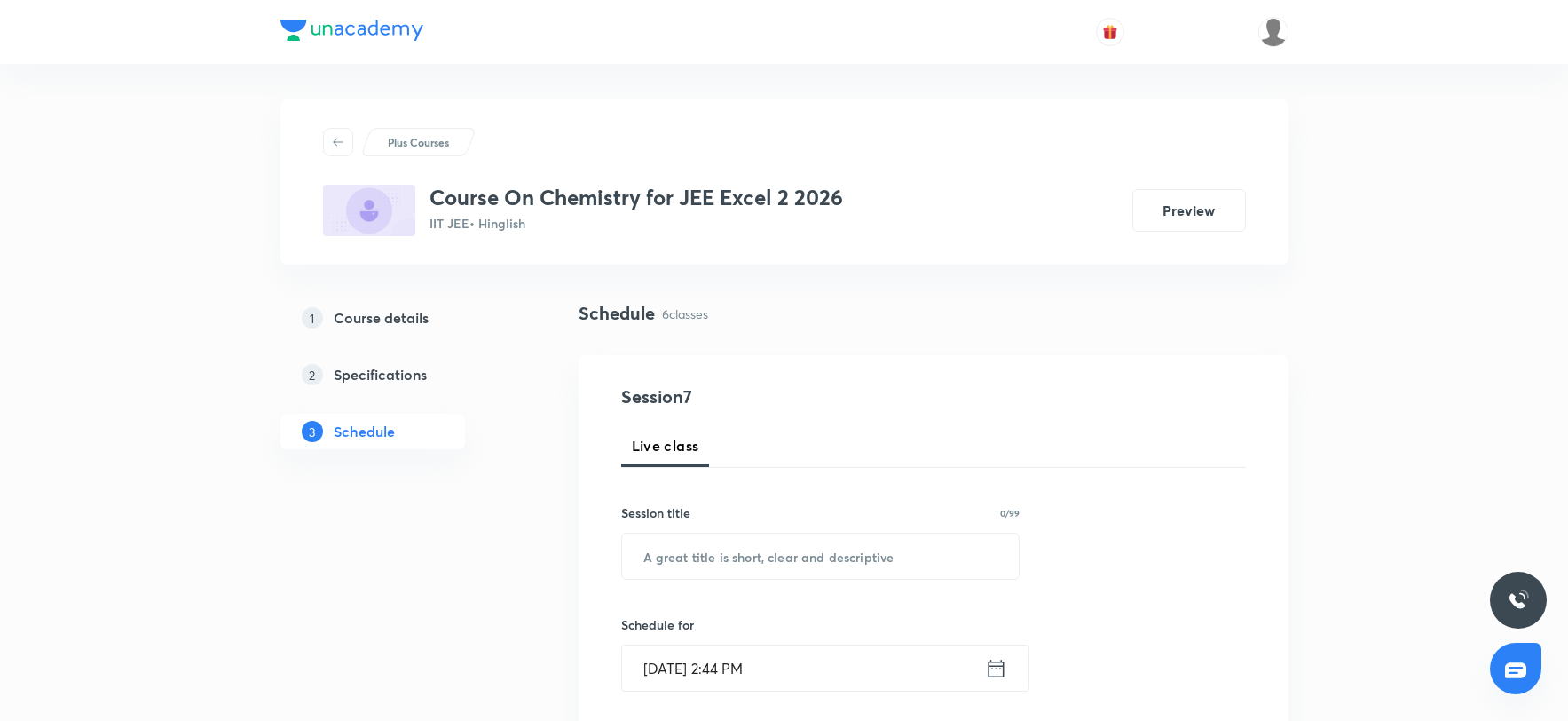 scroll, scrollTop: 0, scrollLeft: 0, axis: both 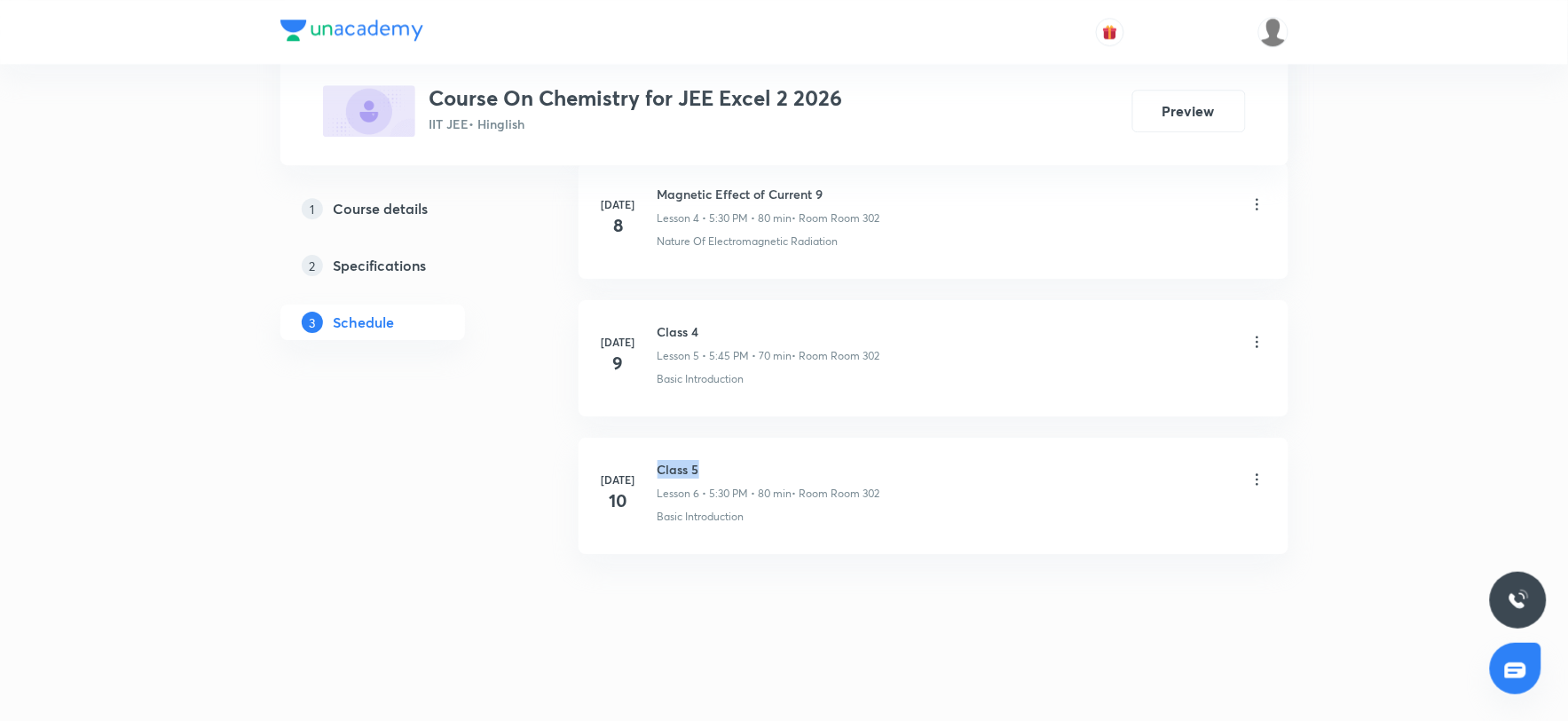 drag, startPoint x: 660, startPoint y: 464, endPoint x: 750, endPoint y: 464, distance: 90 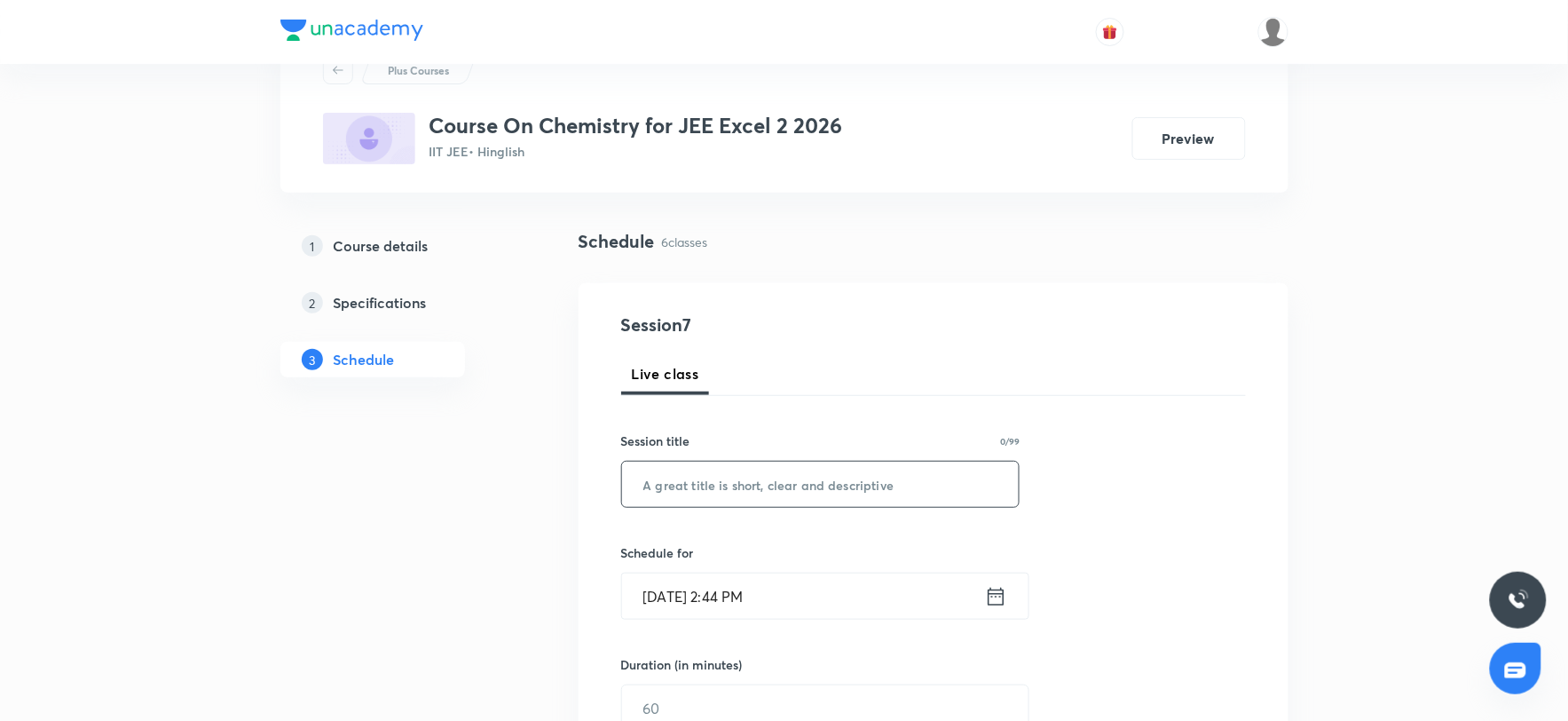 scroll, scrollTop: 104, scrollLeft: 0, axis: vertical 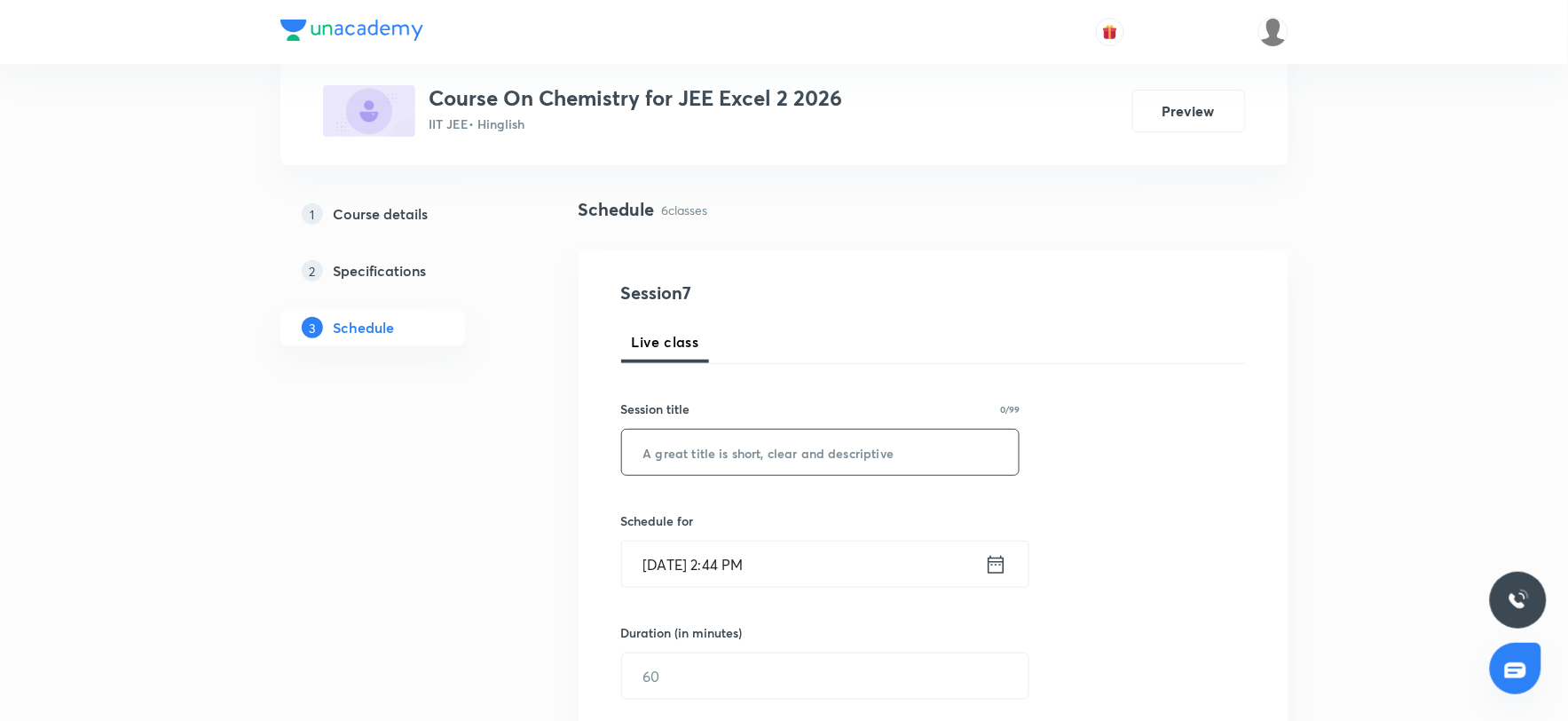 click at bounding box center (821, 452) 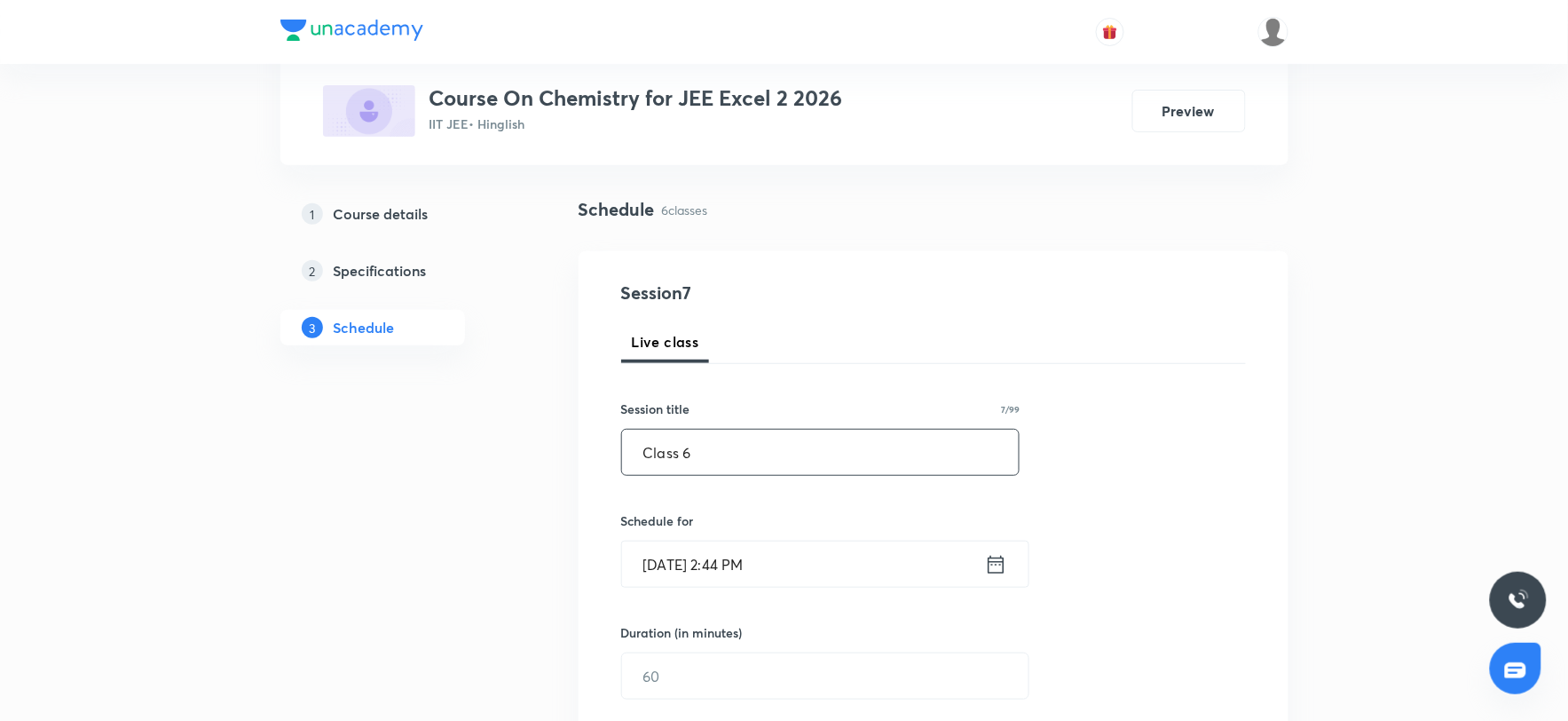 type on "Class 6" 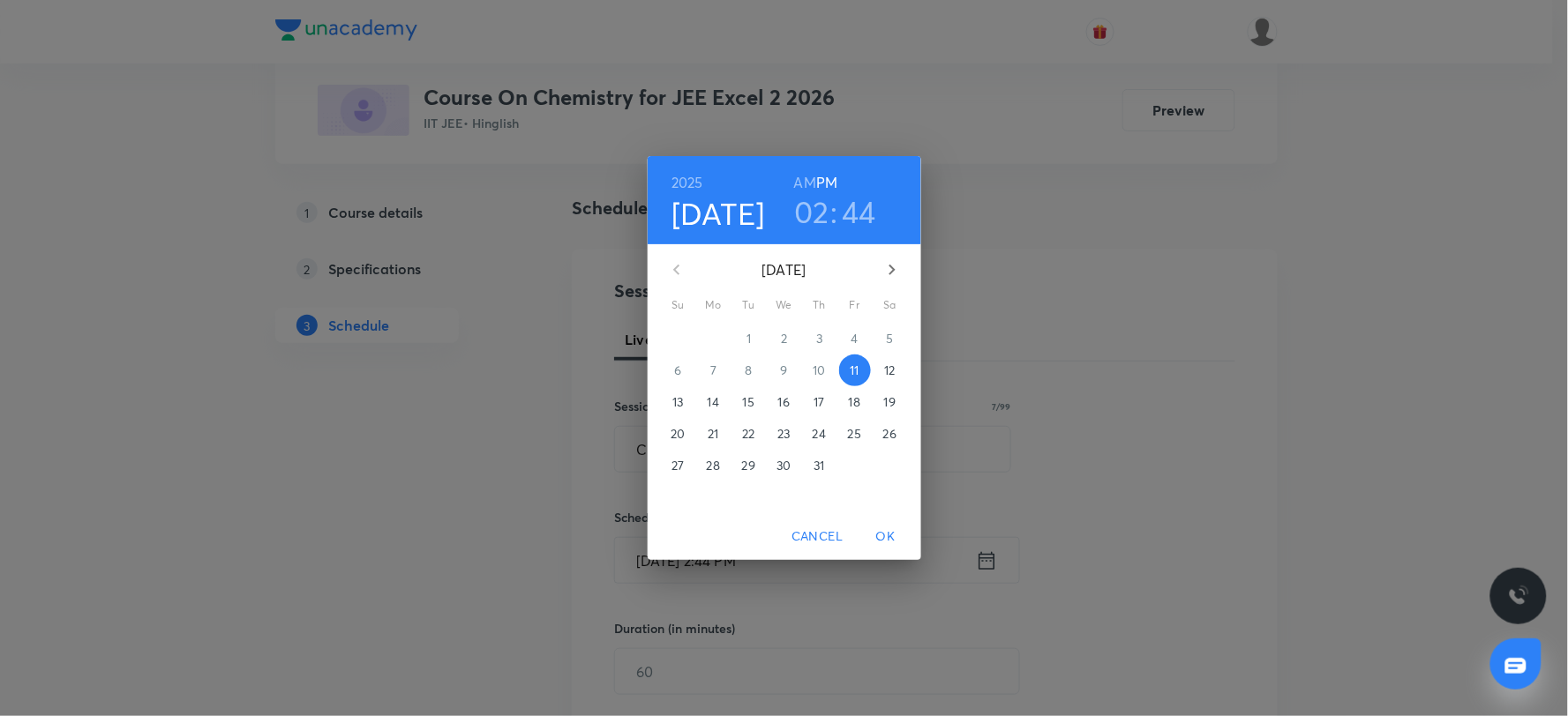 click on "02" at bounding box center (812, 212) 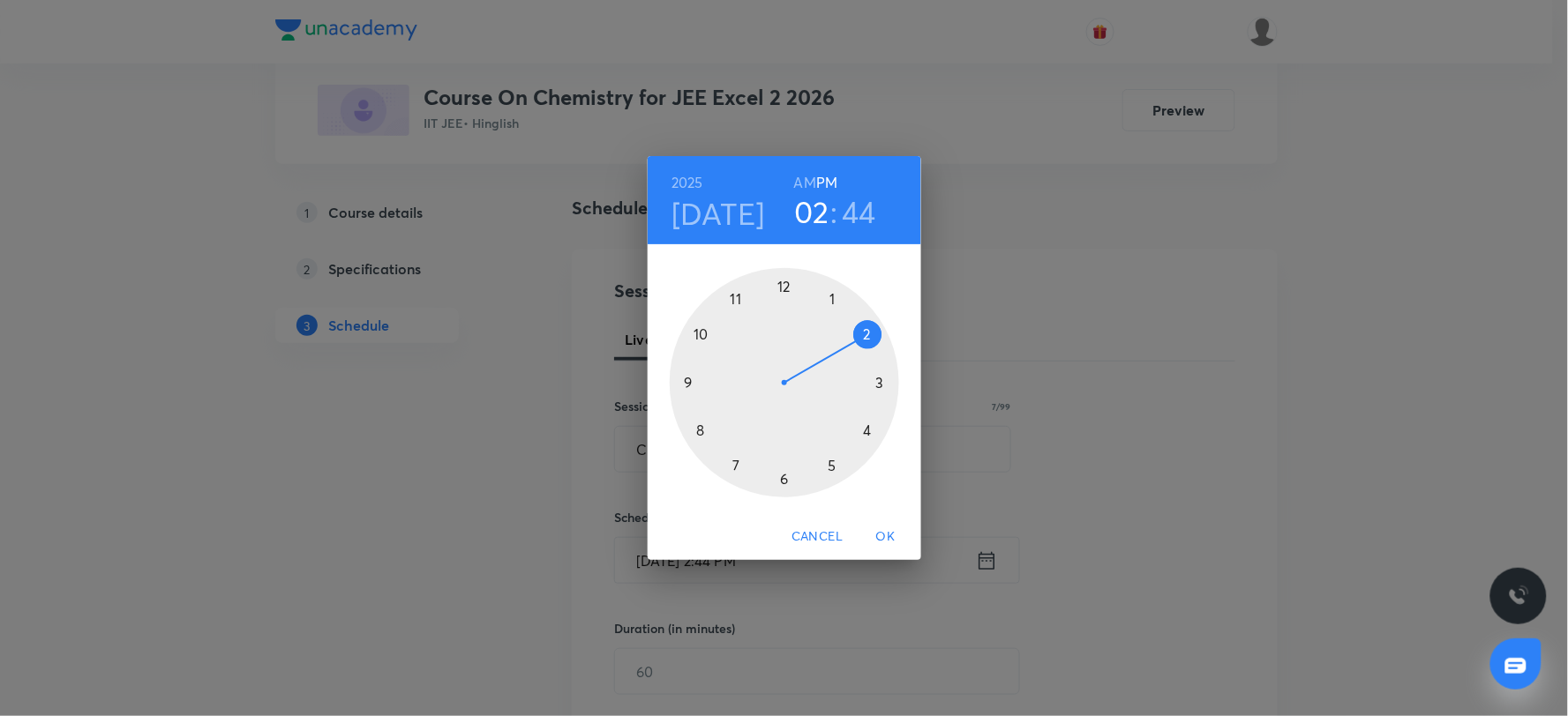 click at bounding box center (784, 383) 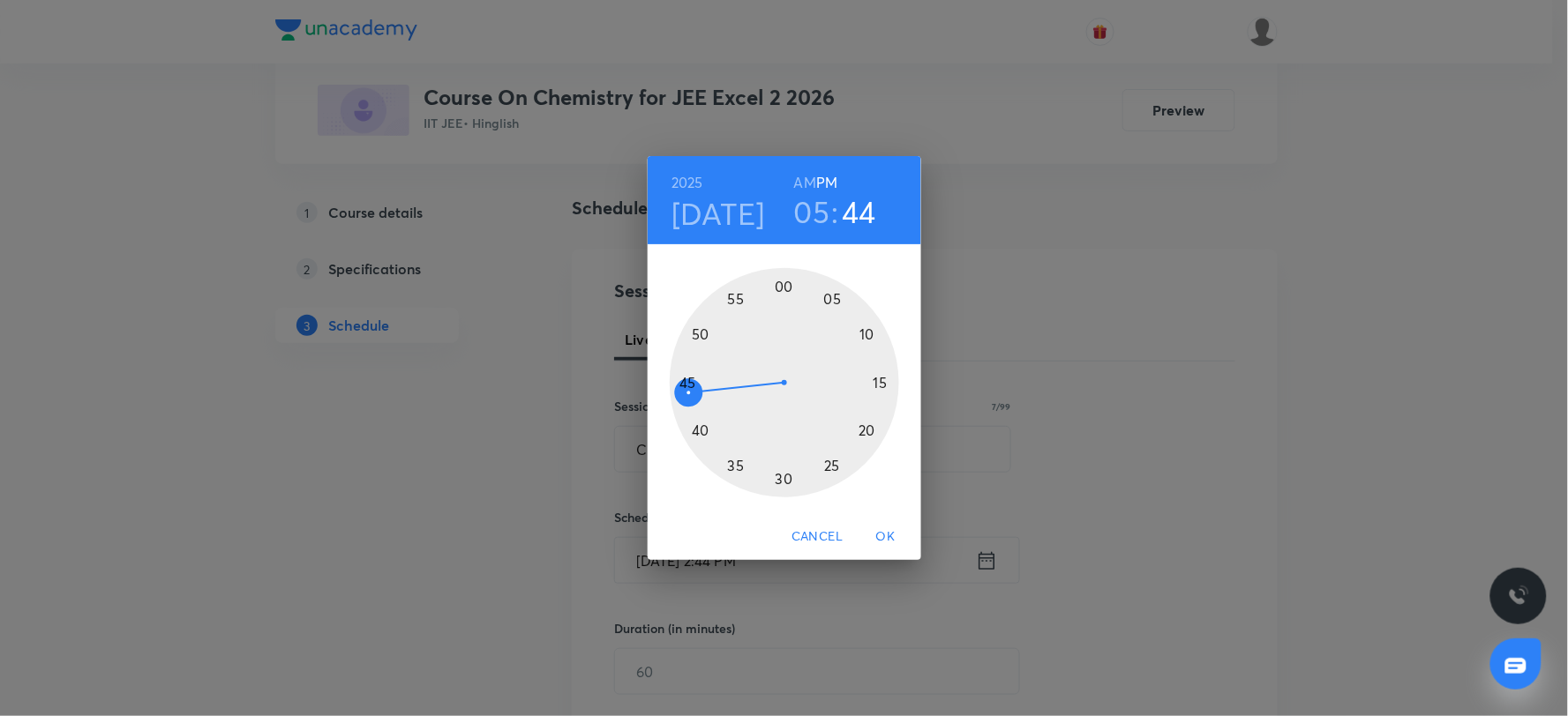 click at bounding box center [784, 383] 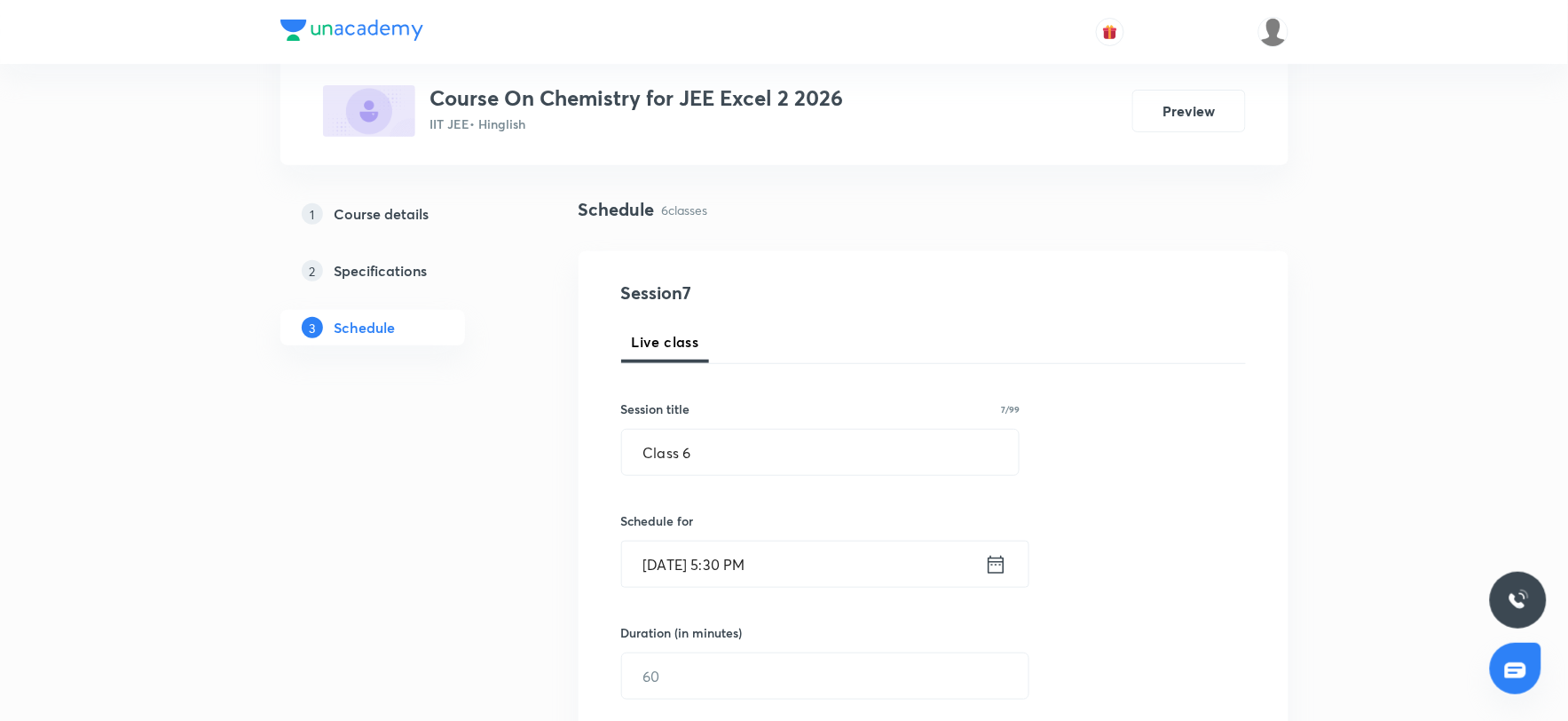 scroll, scrollTop: 202, scrollLeft: 0, axis: vertical 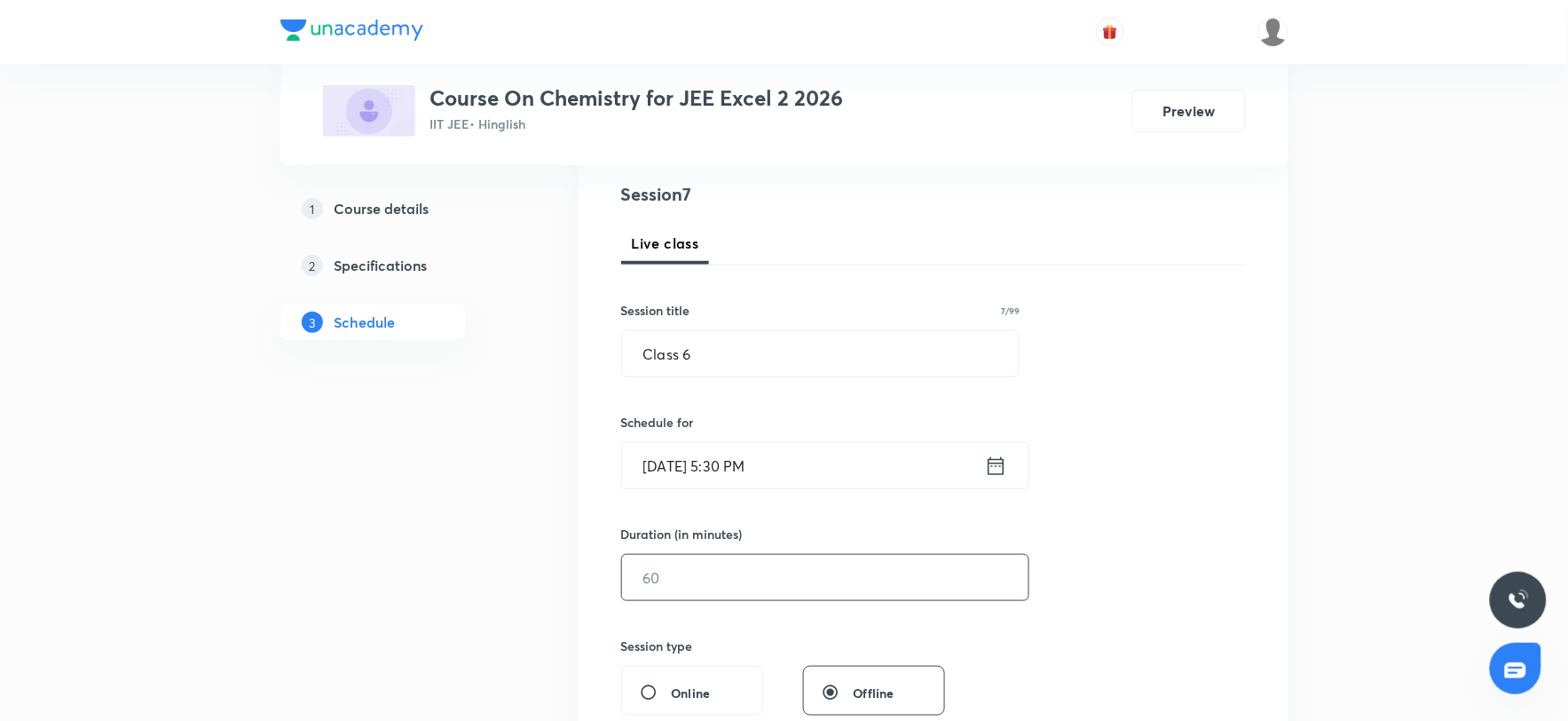 click at bounding box center [825, 577] 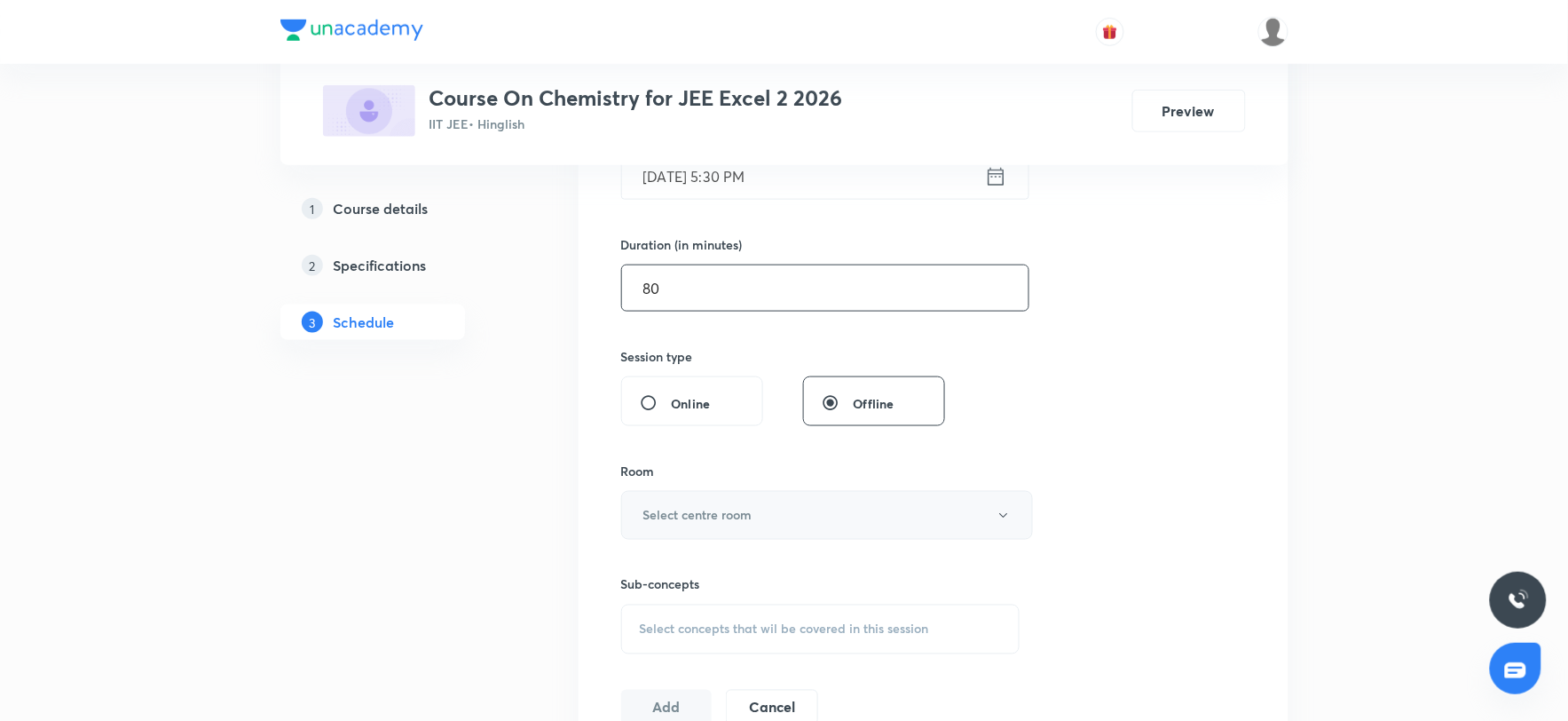 scroll, scrollTop: 499, scrollLeft: 0, axis: vertical 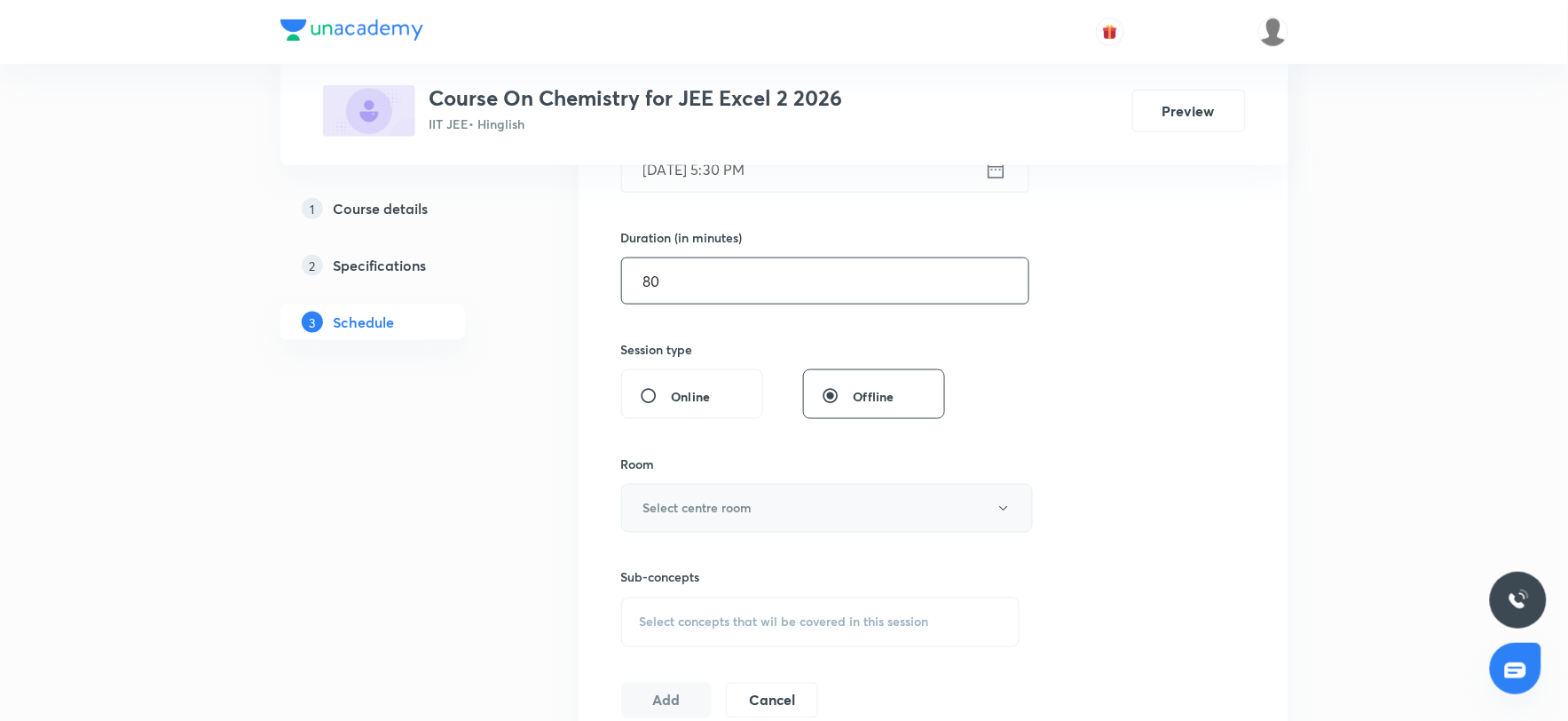 type on "80" 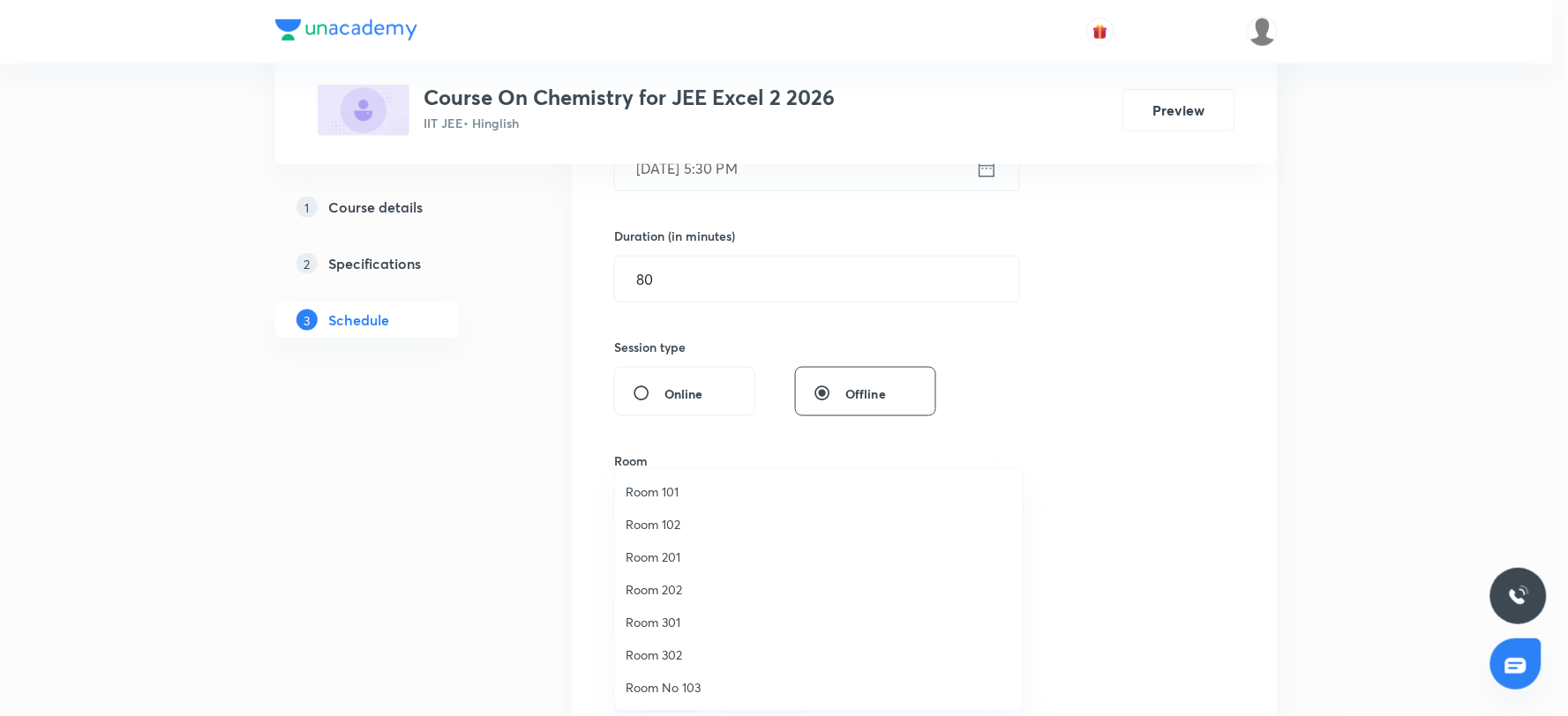 click on "Room 302" at bounding box center [819, 654] 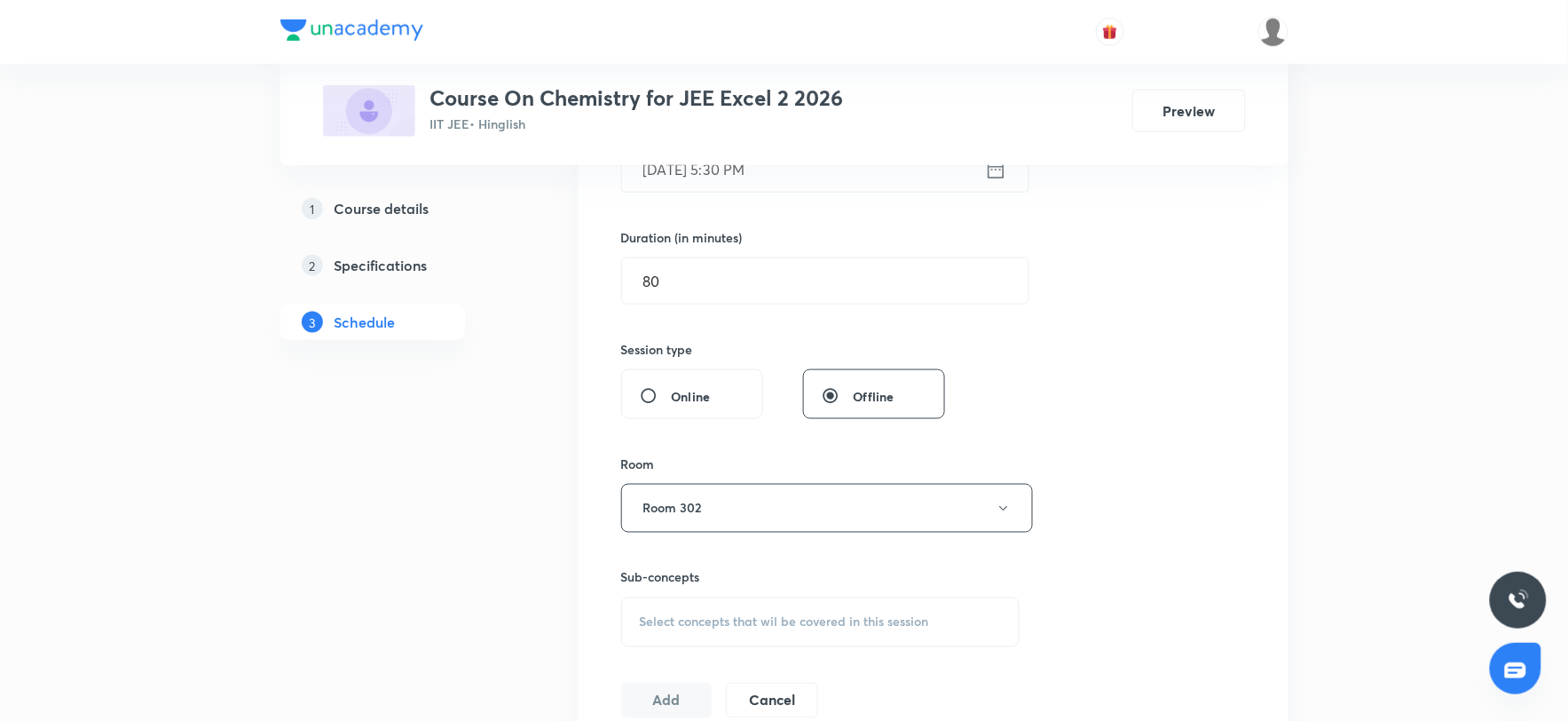 click on "Plus Courses Course On Chemistry for JEE Excel 2 2026 IIT JEE  • Hinglish Preview 1 Course details 2 Specifications 3 Schedule Schedule 6  classes Session  7 Live class Session title 7/99 Class 6 ​ Schedule for Jul 11, 2025, 5:30 PM ​ Duration (in minutes) 80 ​   Session type Online Offline Room Room 302 Sub-concepts Select concepts that wil be covered in this session Add Cancel Jun 5 Class 1 Lesson 1 • 4:00 PM • 80 min  • Room Room 301 Basic Concepts Jun 13 Class 2 Lesson 2 • 4:00 PM • 80 min  • Room Room 301 Mole concept Jul 2 Class 3 Lesson 3 • 7:00 PM • 80 min  • Room Room 302 Chemistry Mock Questions Jul 8 Magnetic Effect of Current 9 Lesson 4 • 5:30 PM • 80 min  • Room Room 302 Nature Of Electromagnetic Radiation Jul 9 Class 4 Lesson 5 • 5:45 PM • 70 min  • Room Room 302 Basic Introduction Jul 10 Class 5 Lesson 6 • 5:30 PM • 80 min  • Room Room 302 Basic Introduction" at bounding box center [784, 625] 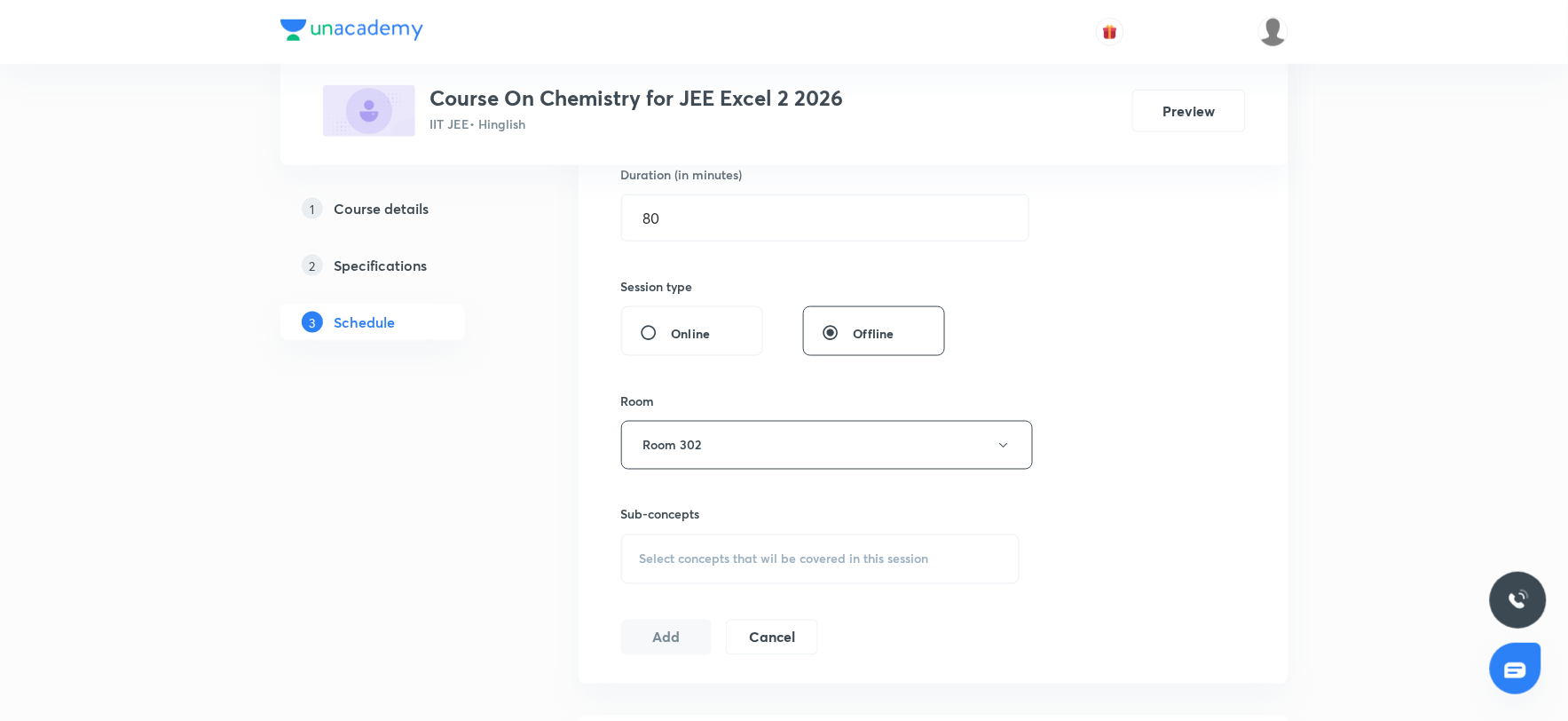 scroll, scrollTop: 696, scrollLeft: 0, axis: vertical 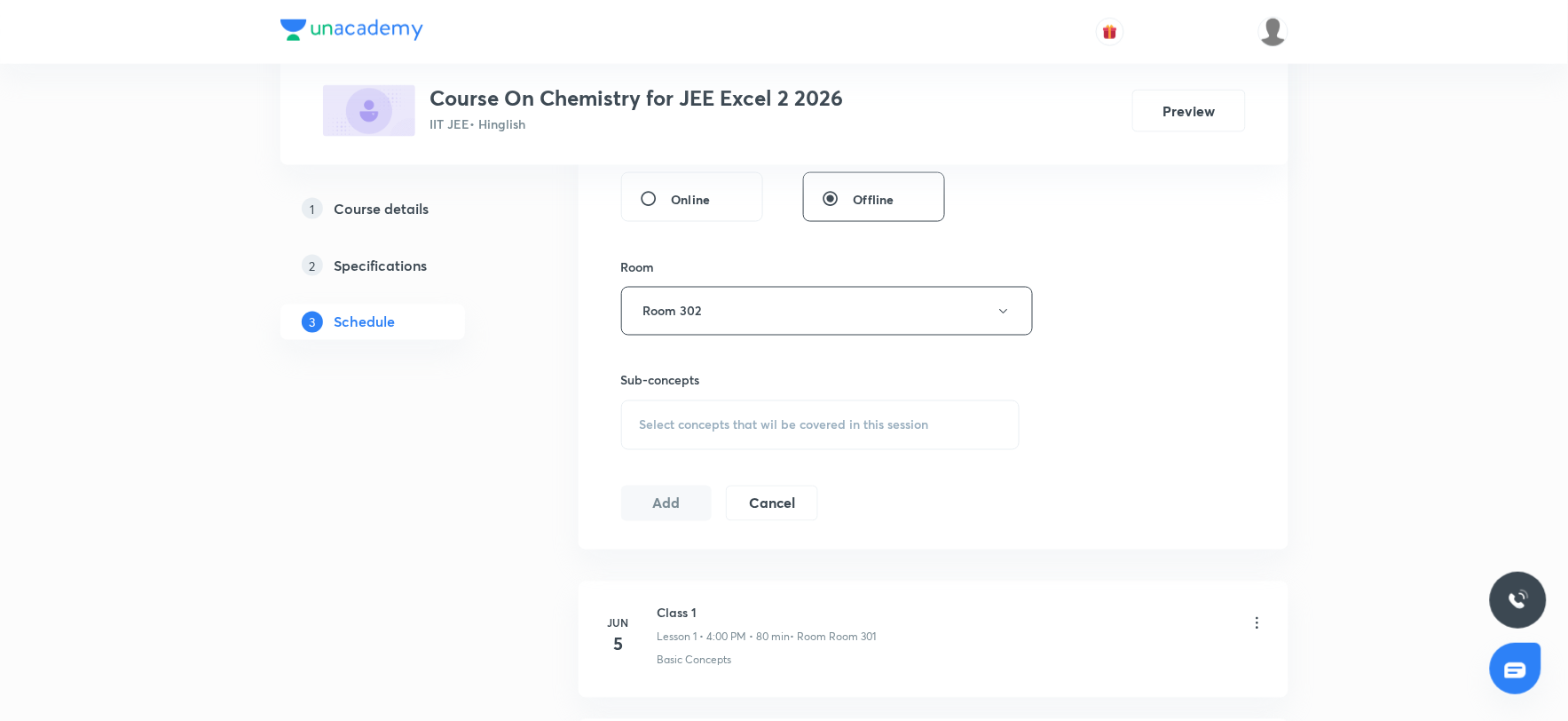 click on "Select concepts that wil be covered in this session" at bounding box center (821, 425) 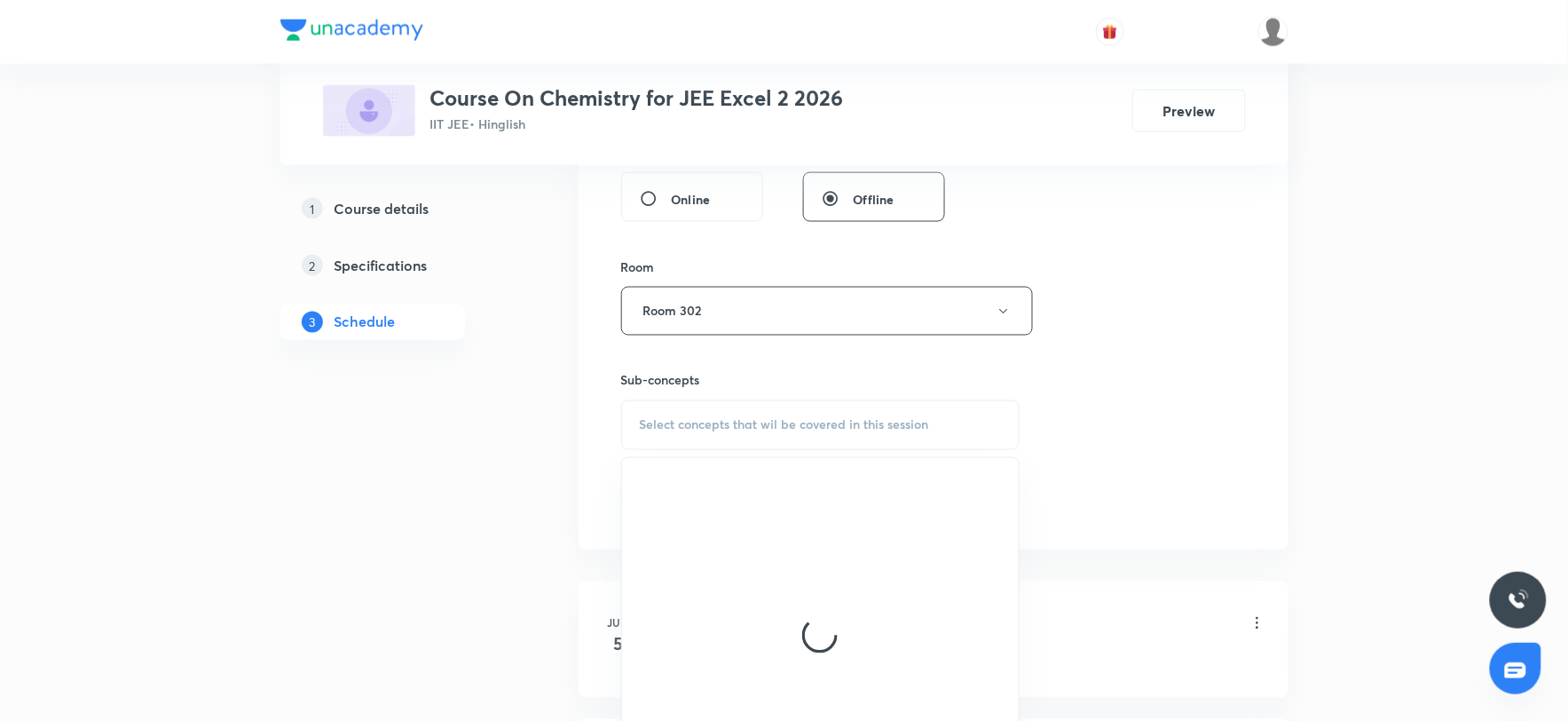 click on "Select concepts that wil be covered in this session" at bounding box center [784, 425] 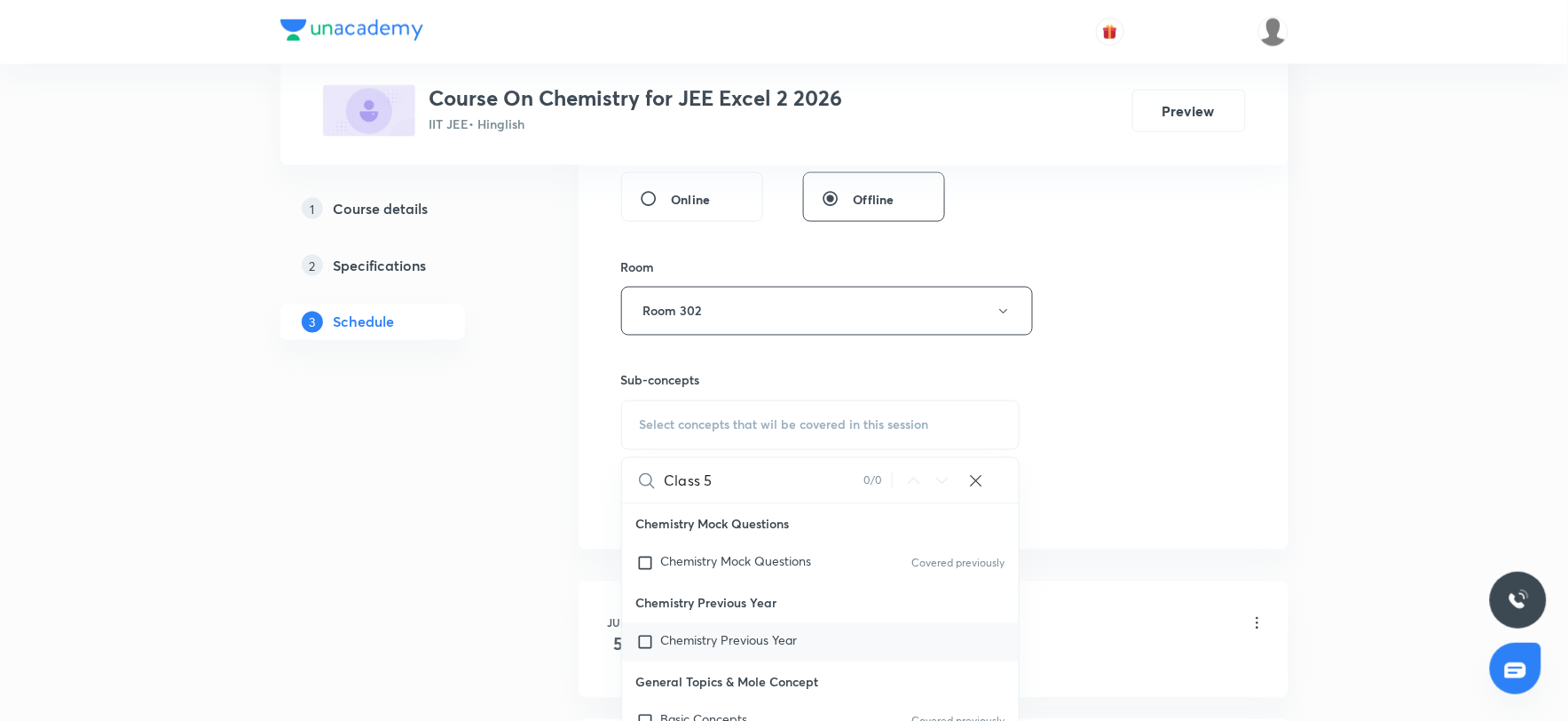 type on "Class 5" 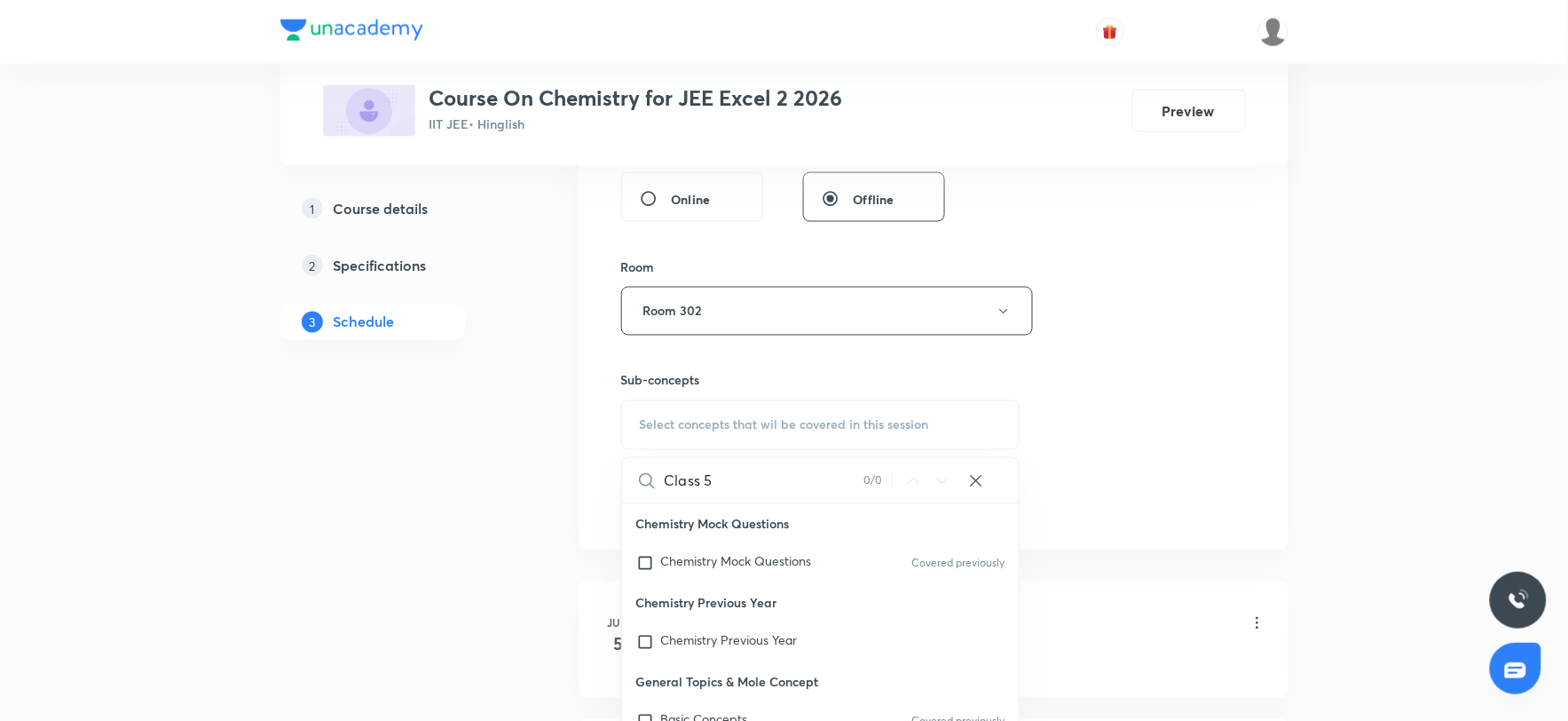 checkbox on "true" 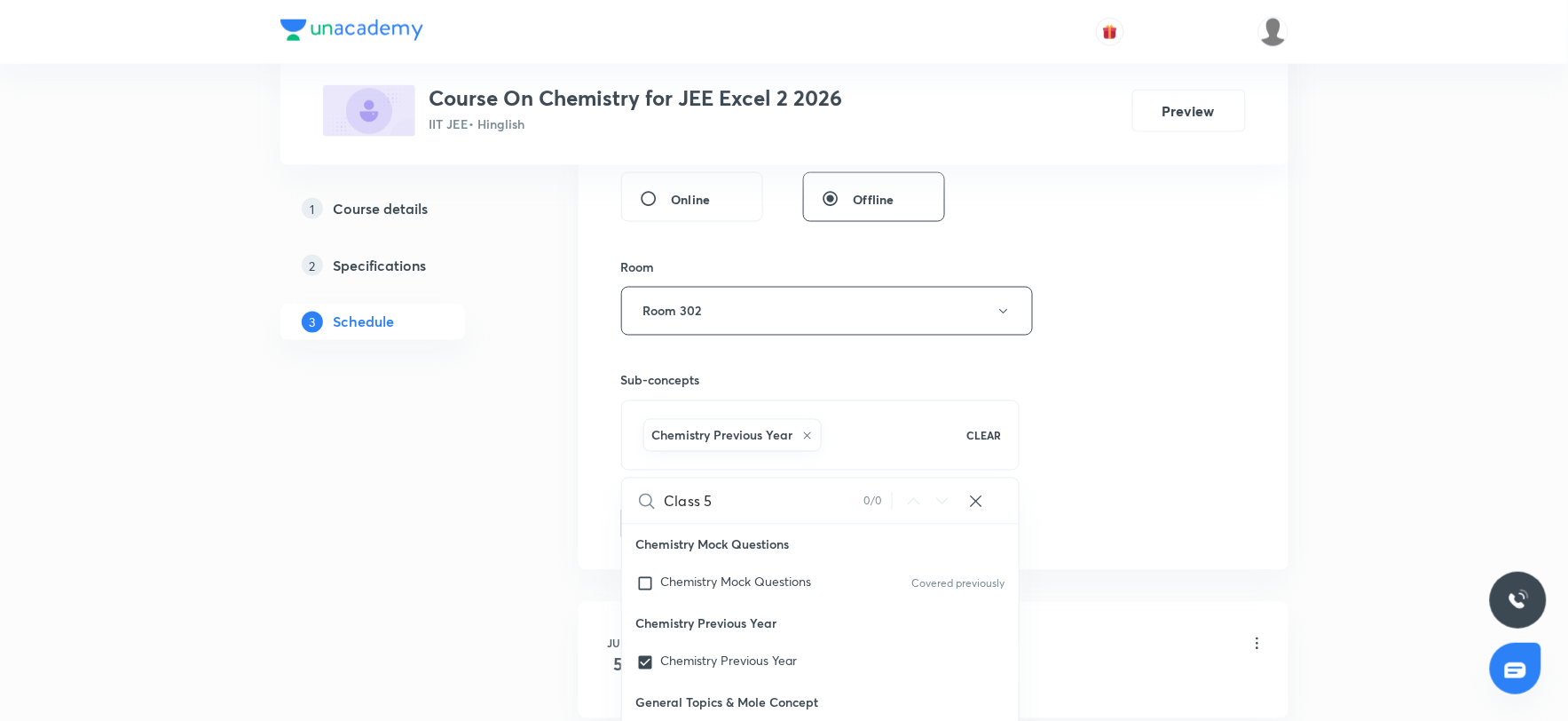 click on "Session  7 Live class Session title 7/99 Class 6 ​ Schedule for Jul 11, 2025, 5:30 PM ​ Duration (in minutes) 80 ​   Session type Online Offline Room Room 302 Sub-concepts Chemistry Previous Year CLEAR Class 5 0 / 0 ​ Chemistry Mock Questions Chemistry Mock Questions Covered previously Chemistry Previous Year Chemistry Previous Year General Topics & Mole Concept Basic Concepts Covered previously Basic Introduction Covered previously Percentage Composition Stoichiometry Principle of Atom Conservation (POAC) Relation between Stoichiometric Quantities Application of Mole Concept: Gravimetric Analysis Different Laws Formula and Composition Concentration Terms Some basic concepts of Chemistry Atomic Structure Discovery Of Electron Some Prerequisites of Physics Discovery Of Protons And Neutrons Atomic Models and Theories  Representation Of Atom With Electrons And Neutrons Nature of Waves Nature Of Electromagnetic Radiation Covered previously Planck’S Quantum Theory Bohr’s Model For Hydrogen Atom Payload" at bounding box center (934, 115) 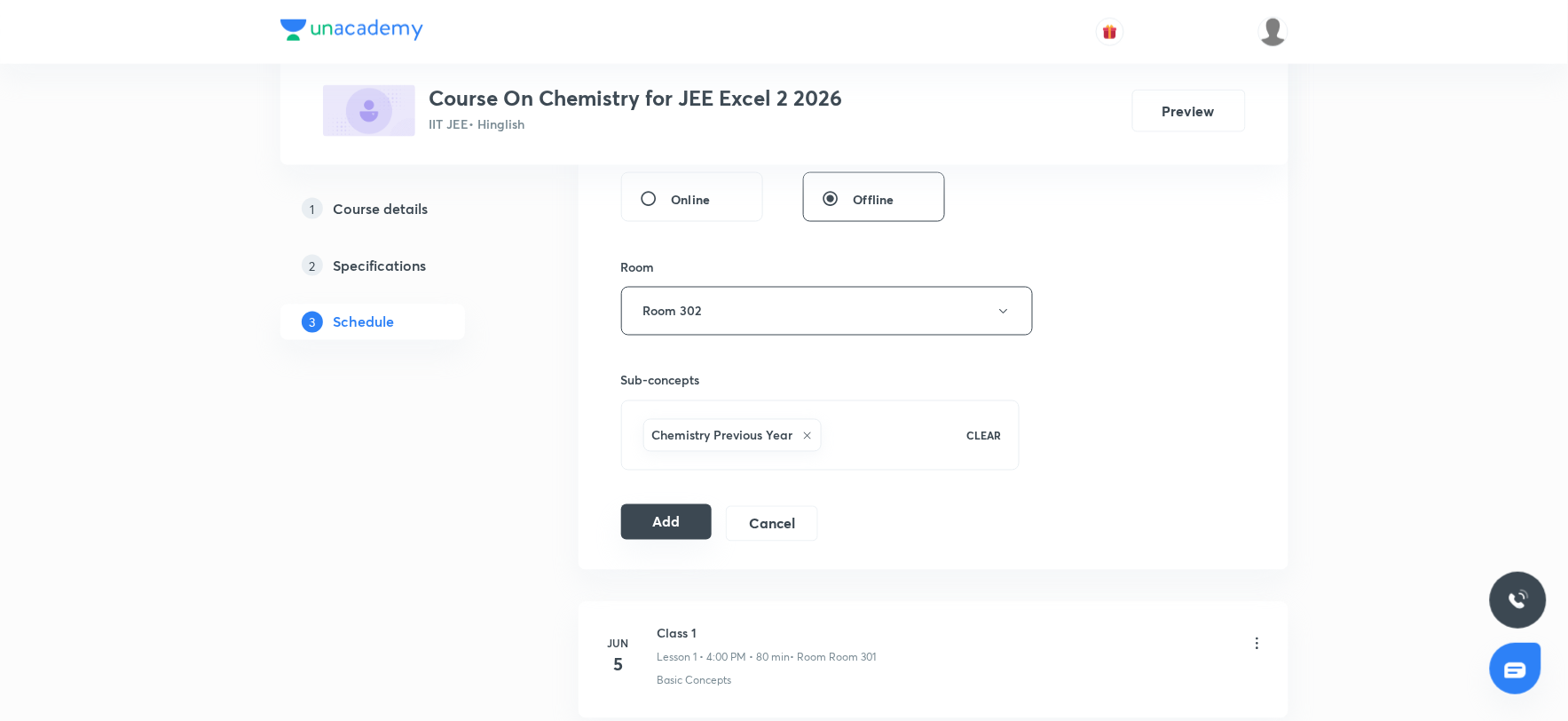 click on "Add" at bounding box center [666, 522] 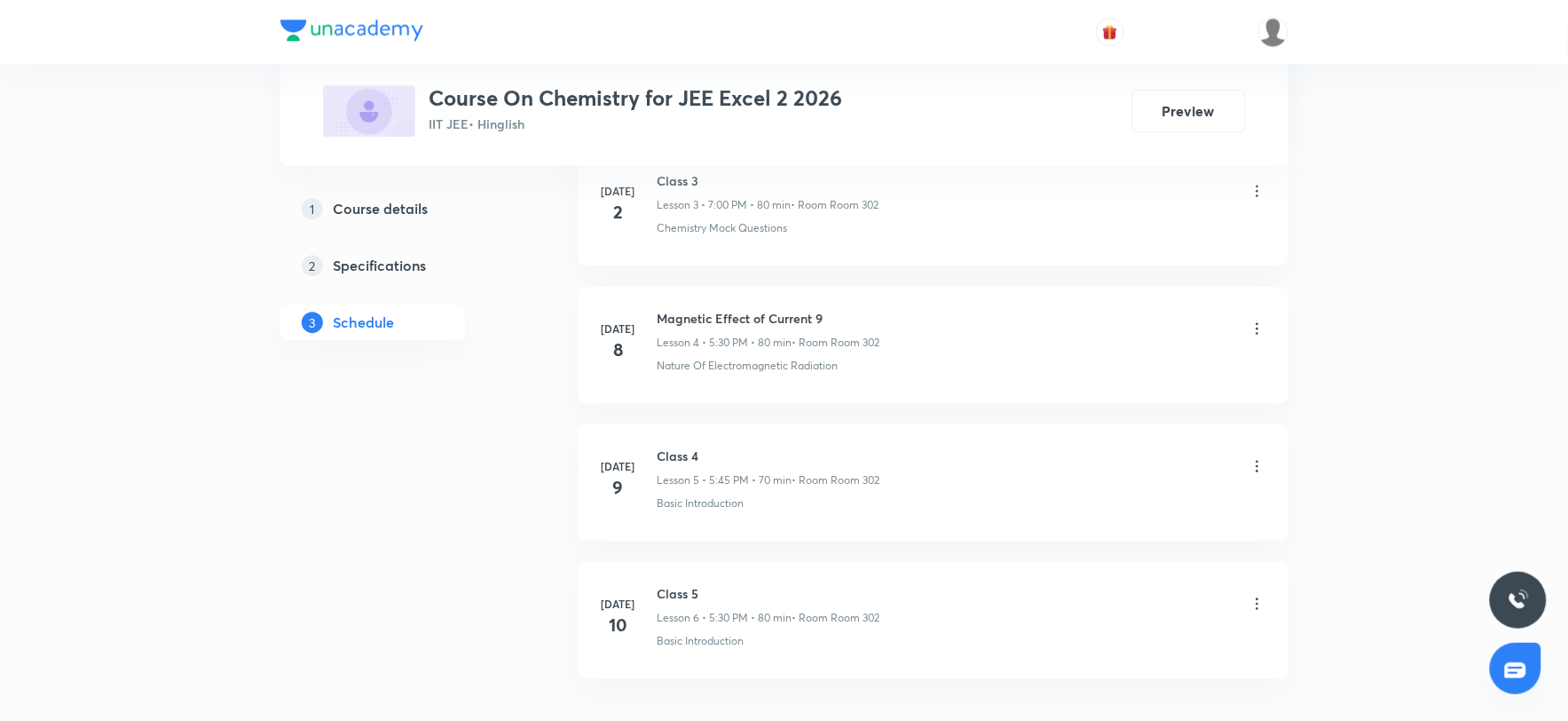 scroll, scrollTop: 1549, scrollLeft: 0, axis: vertical 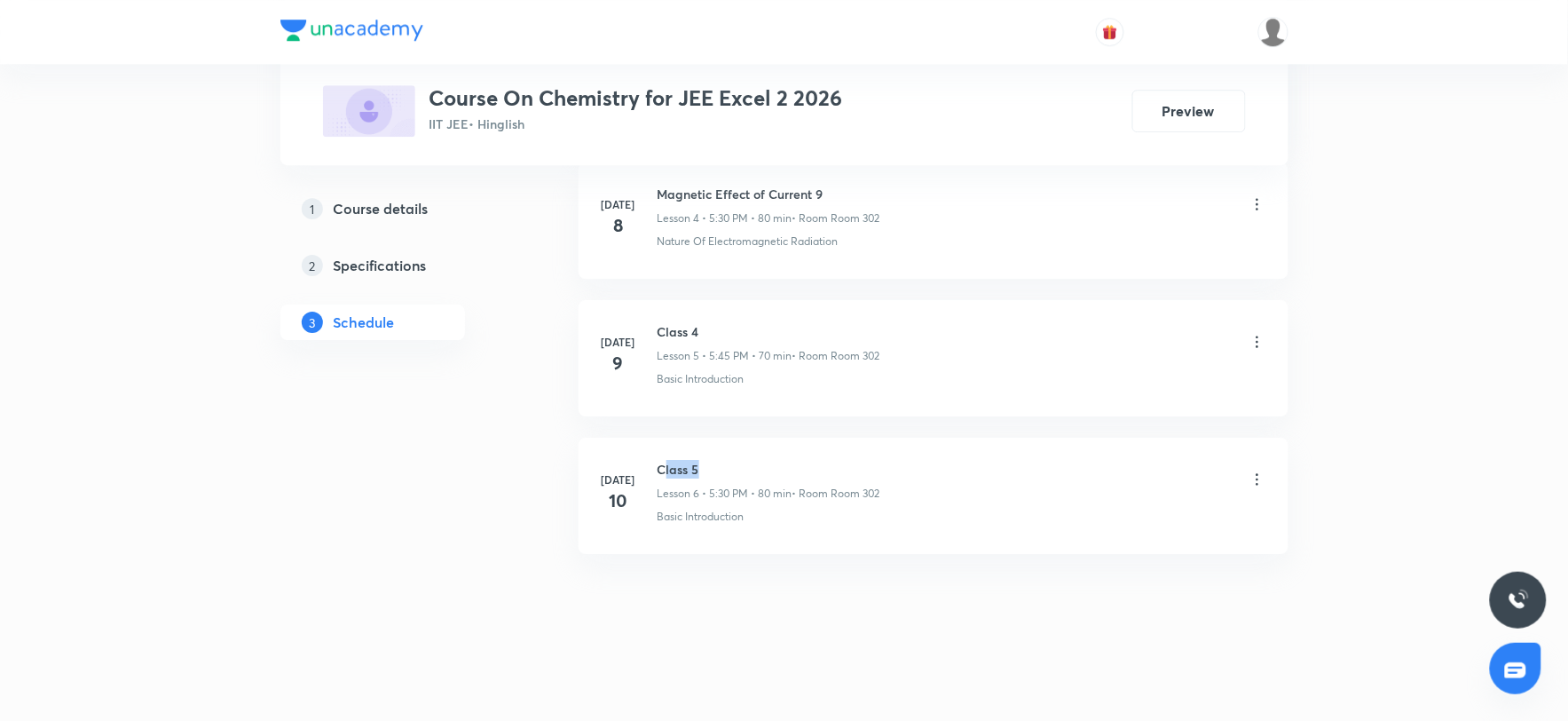 drag, startPoint x: 662, startPoint y: 467, endPoint x: 770, endPoint y: 465, distance: 108.018517 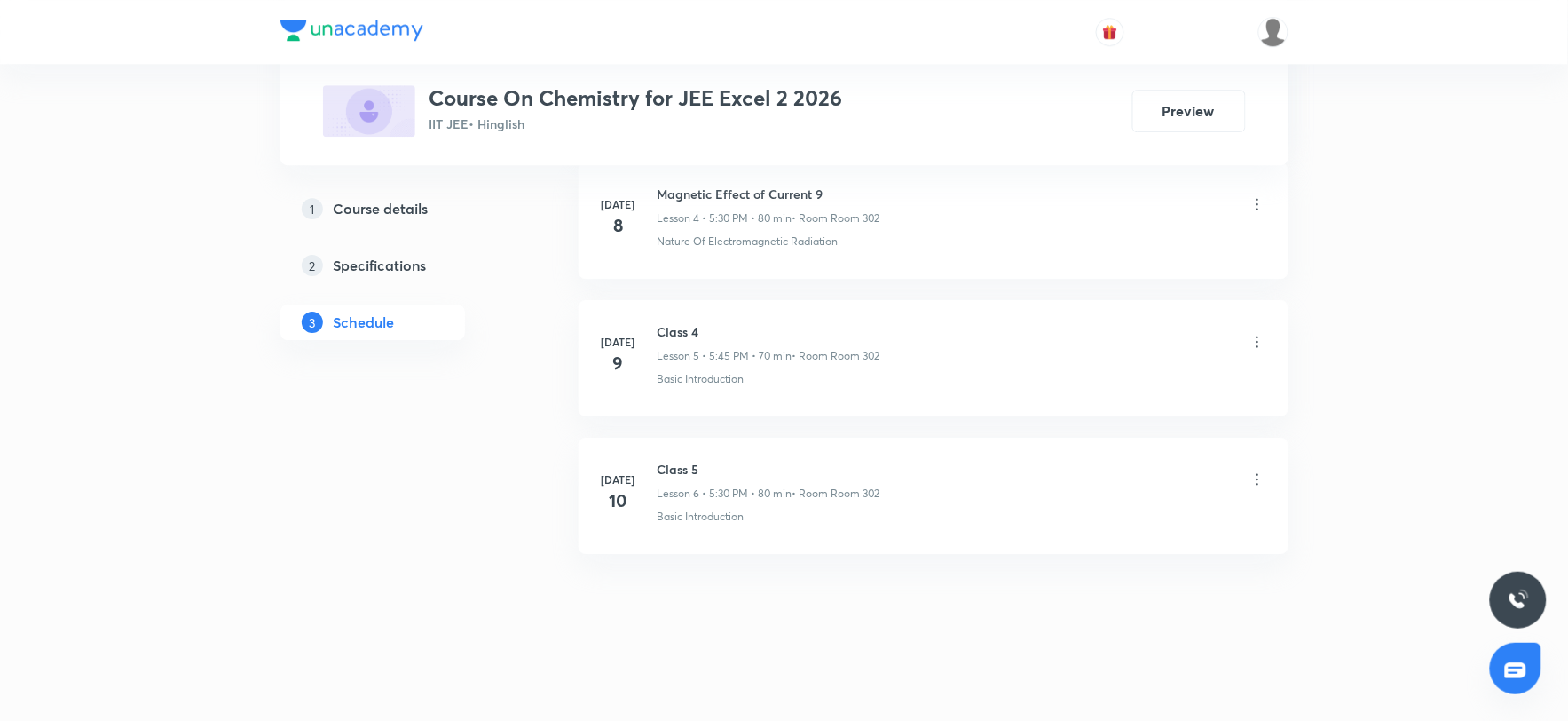 click on "Class 5 Lesson 6 • 5:30 PM • 80 min  • Room Room 302" at bounding box center [962, 480] 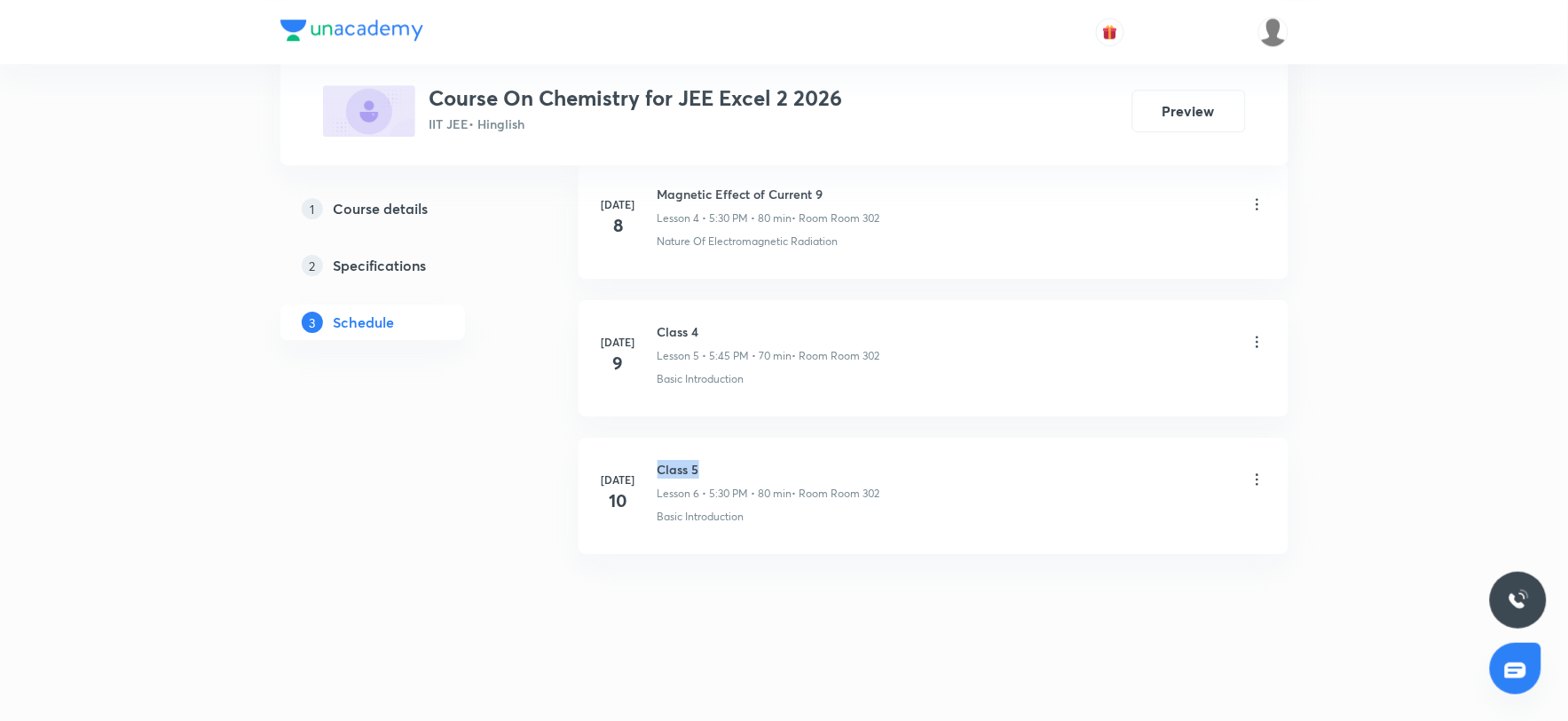 drag, startPoint x: 658, startPoint y: 466, endPoint x: 924, endPoint y: 484, distance: 266.60833 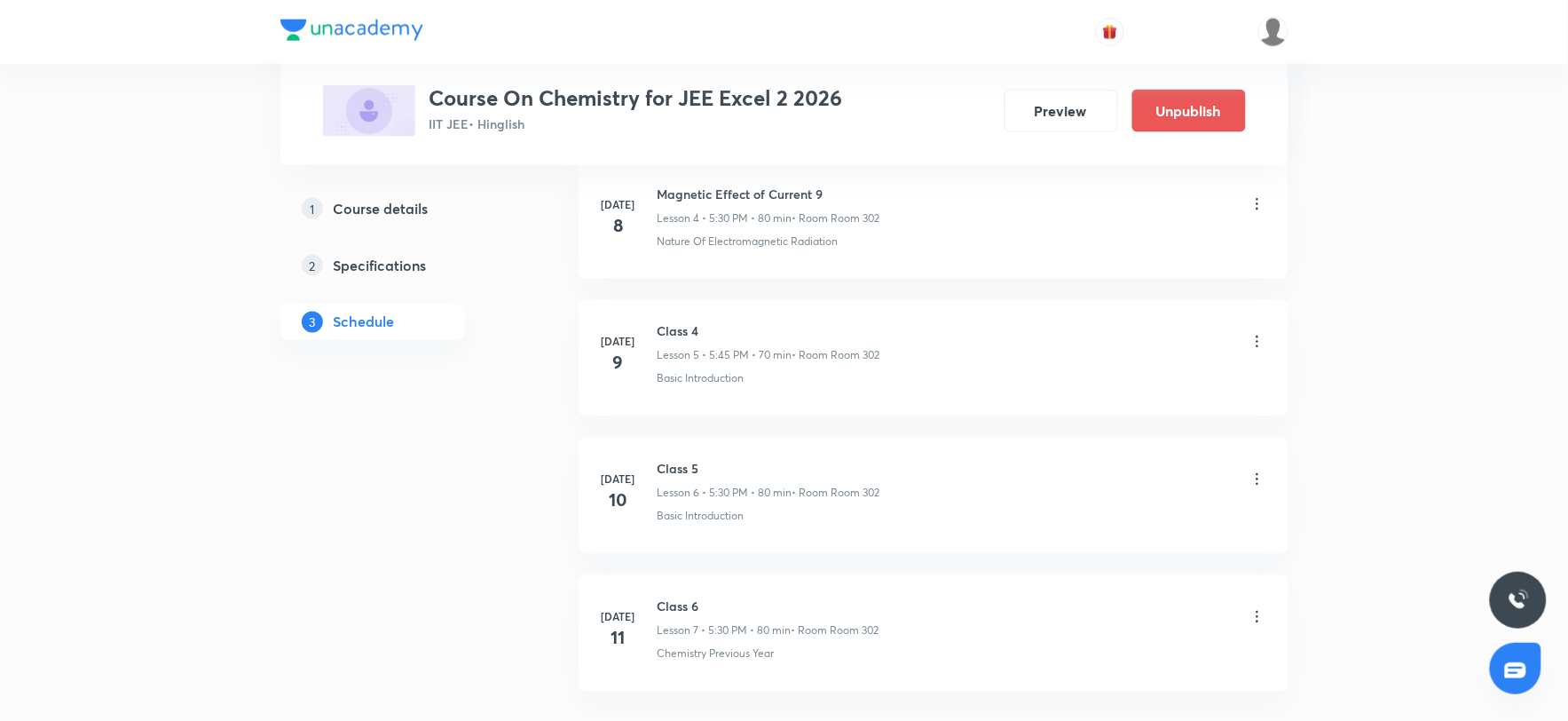 scroll, scrollTop: 850, scrollLeft: 0, axis: vertical 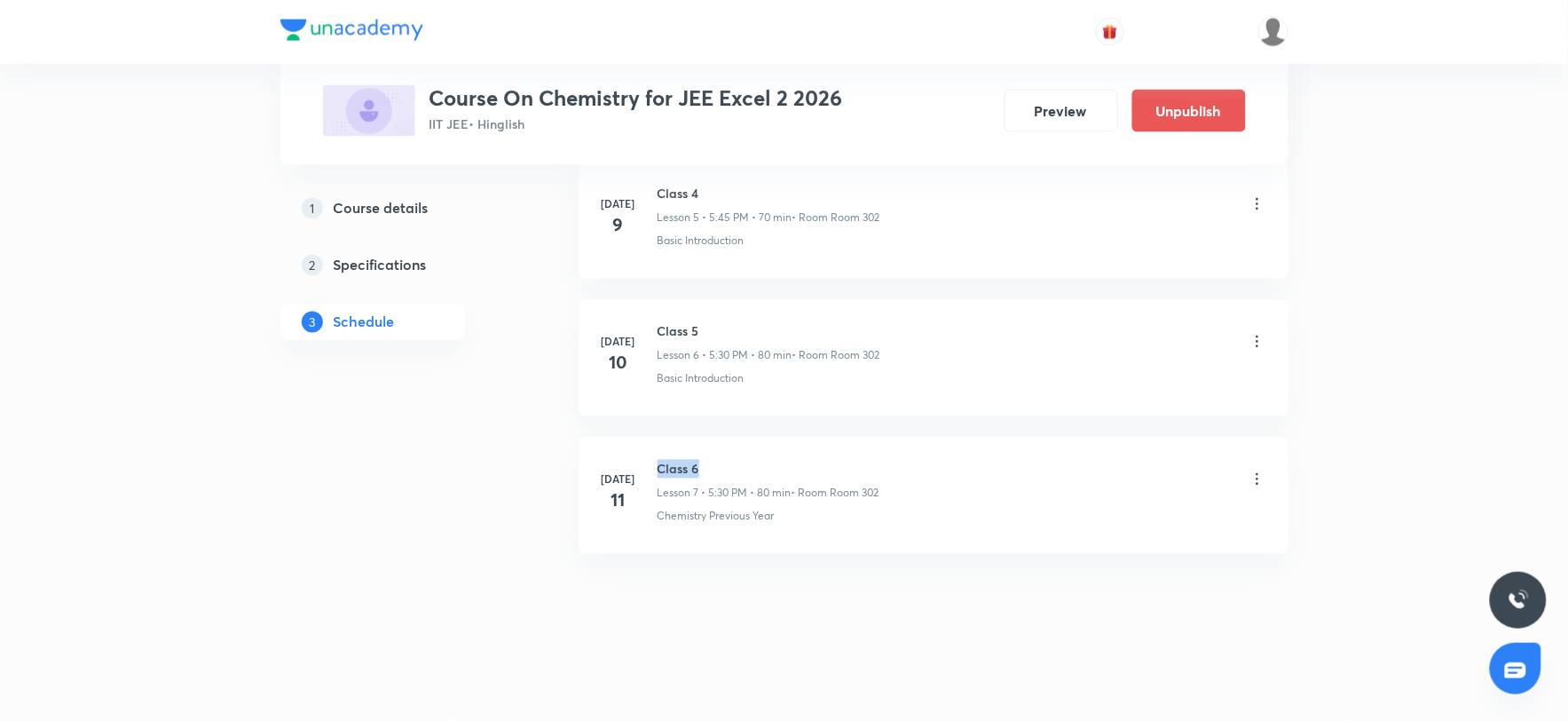 drag, startPoint x: 661, startPoint y: 463, endPoint x: 748, endPoint y: 463, distance: 87 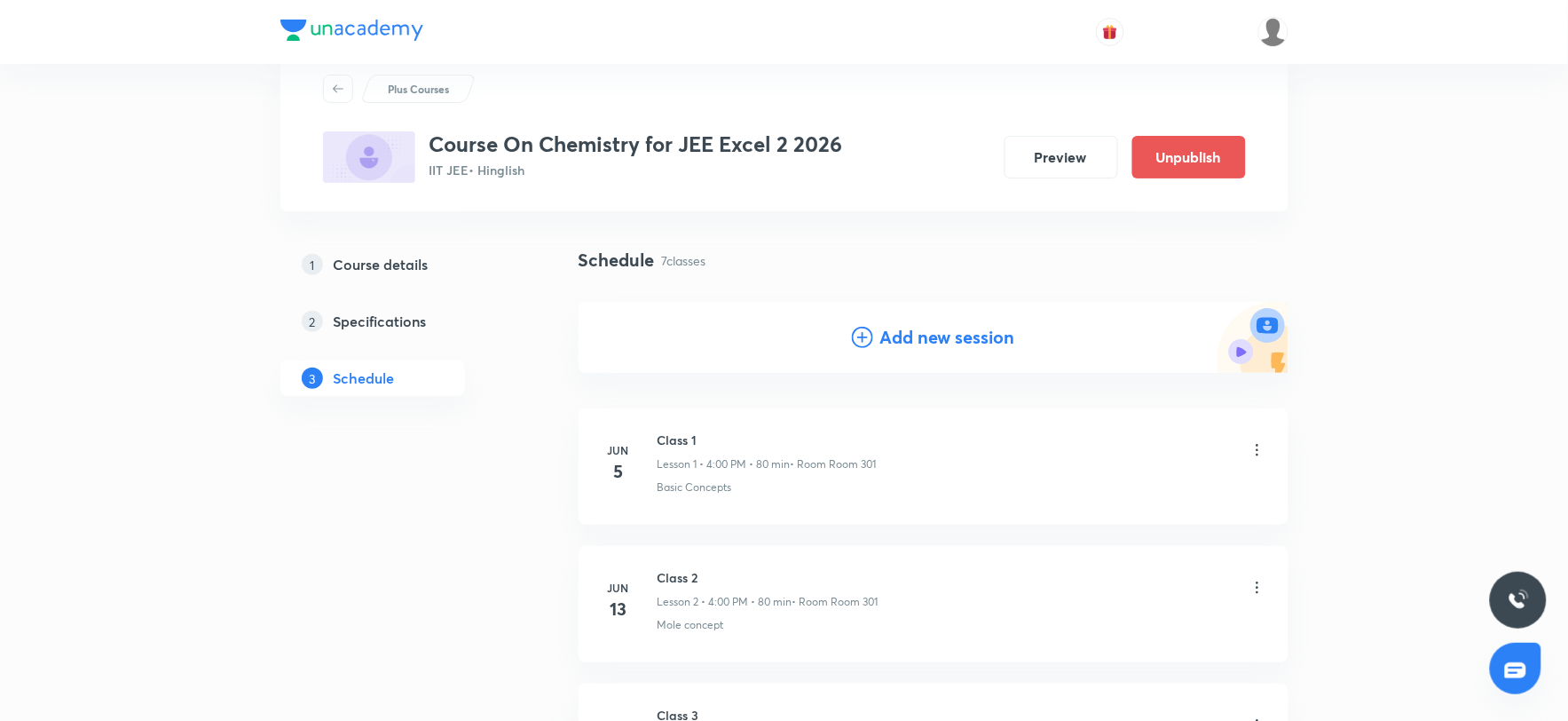 scroll, scrollTop: 0, scrollLeft: 0, axis: both 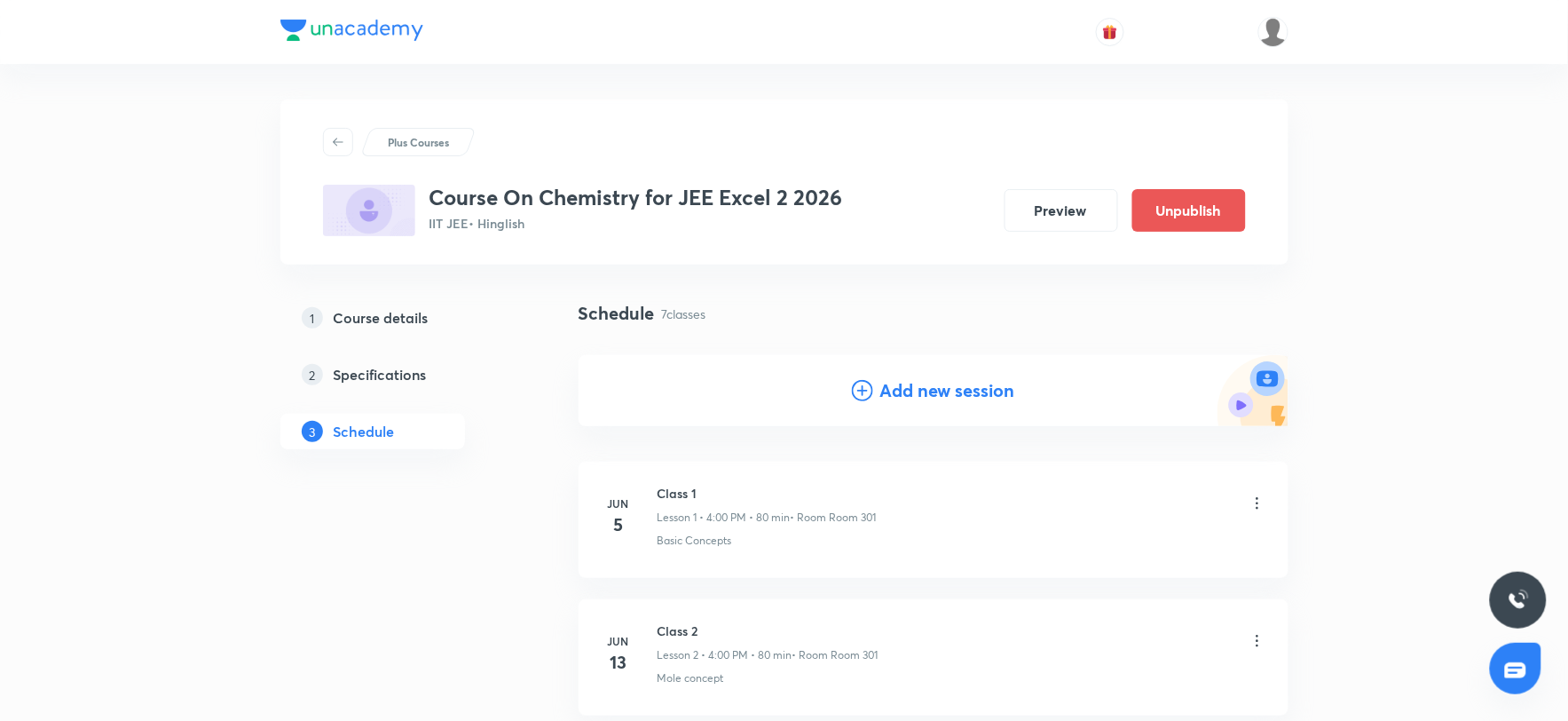 click on "Add new session" at bounding box center (948, 391) 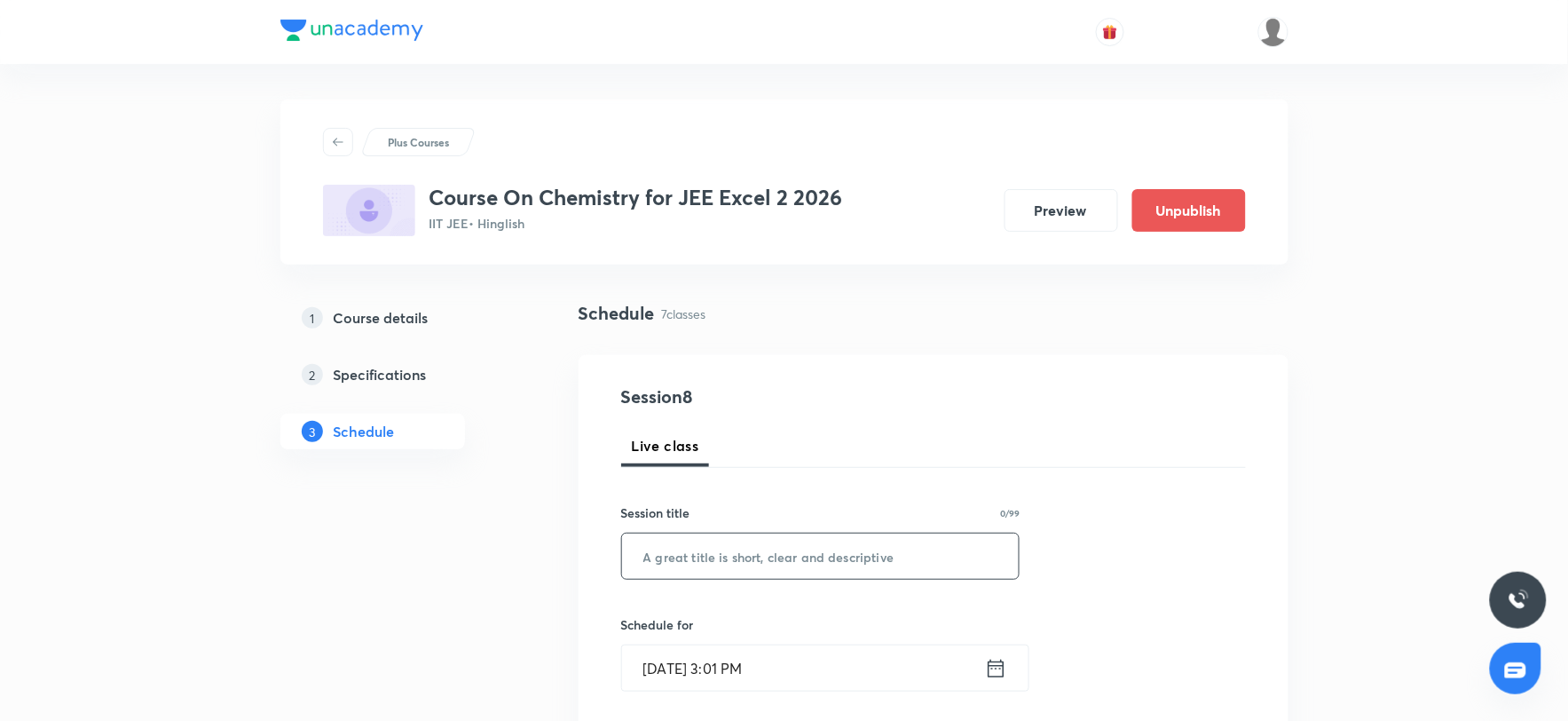 click at bounding box center (821, 556) 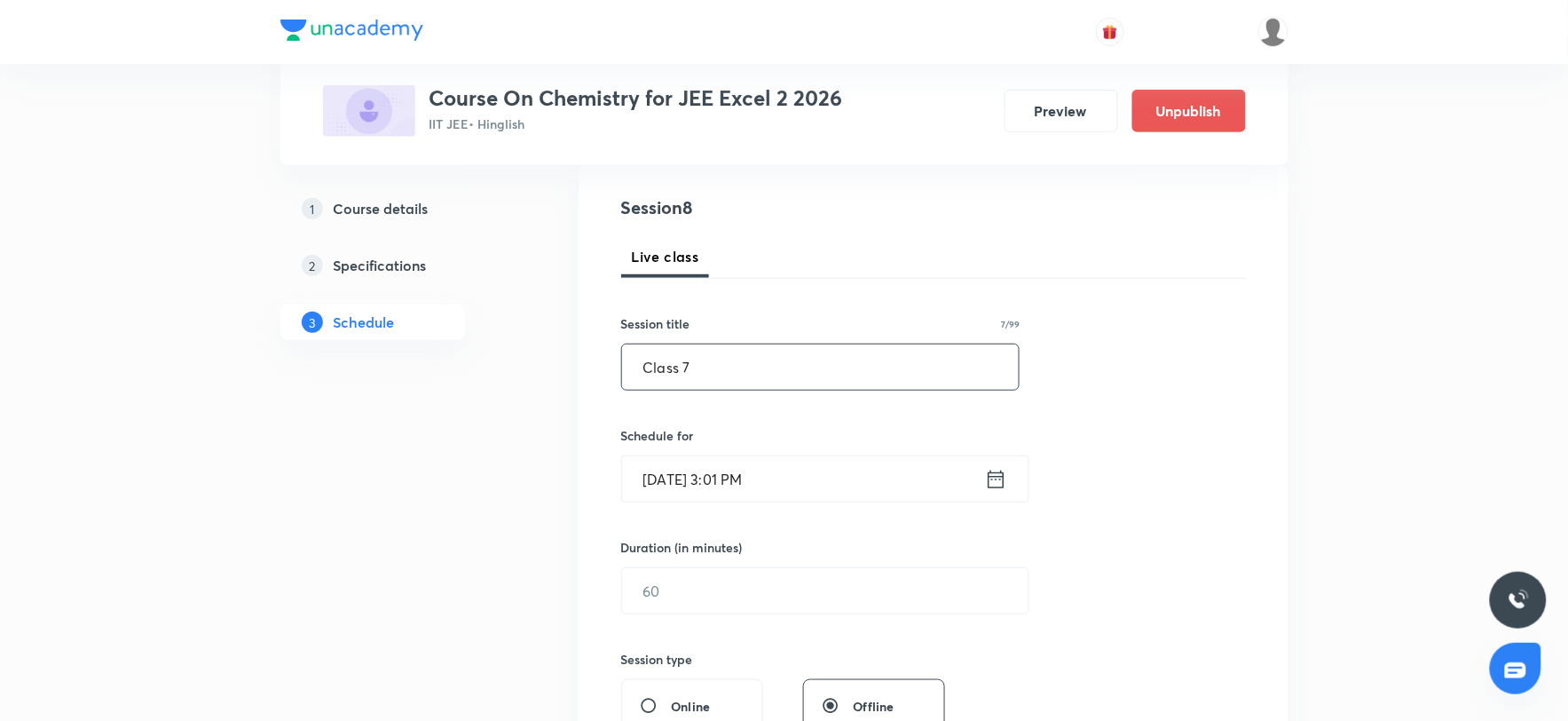 scroll, scrollTop: 197, scrollLeft: 0, axis: vertical 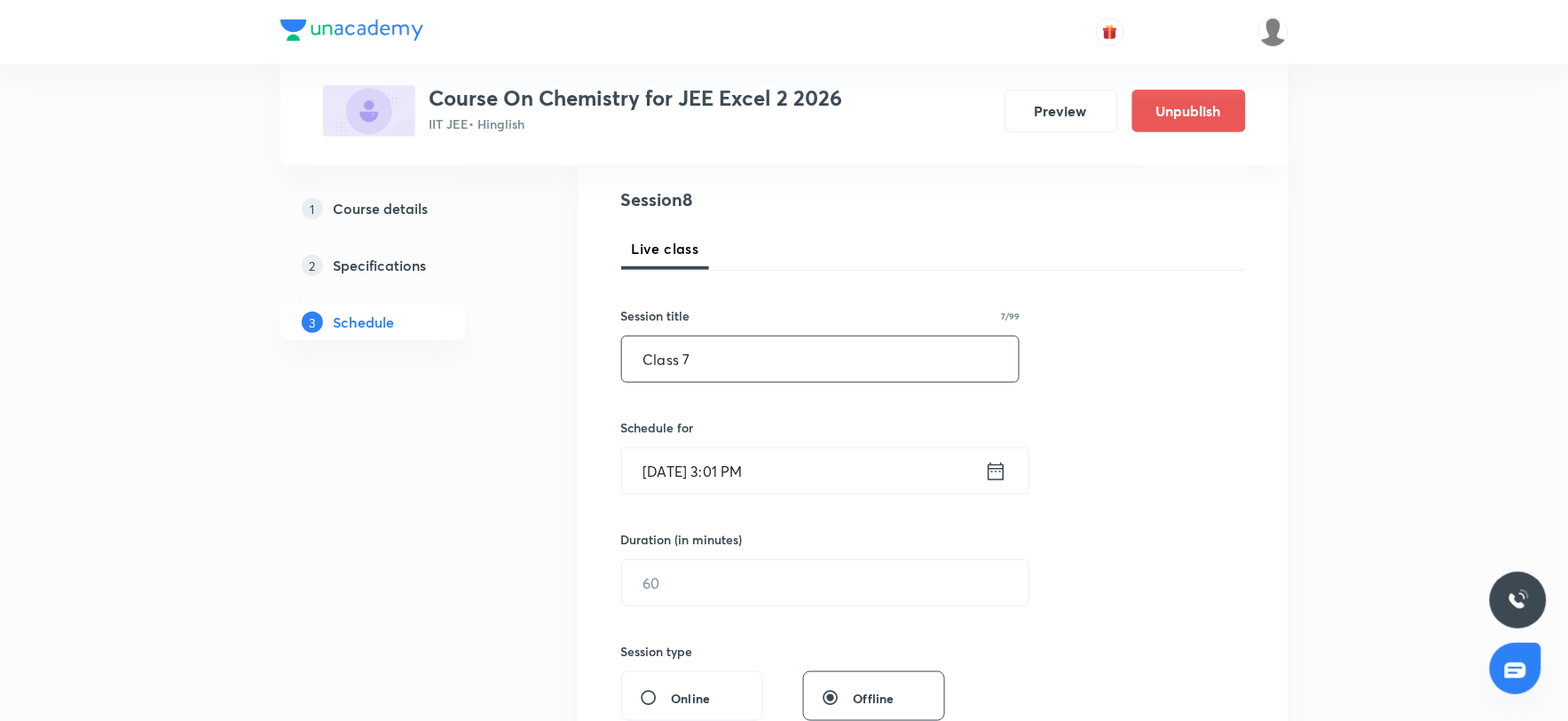 type on "Class 7" 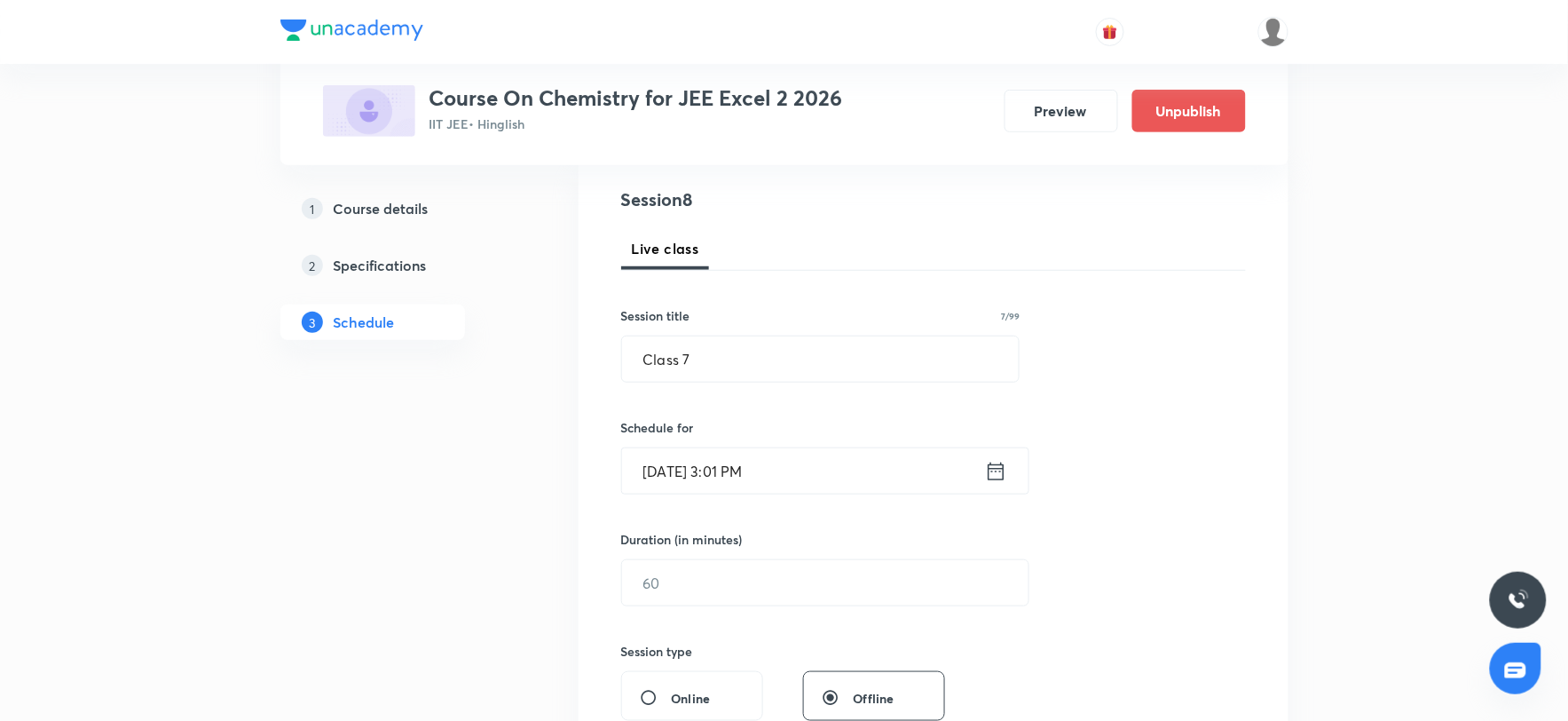 click on "Jul 11, 2025, 3:01 PM" at bounding box center (803, 471) 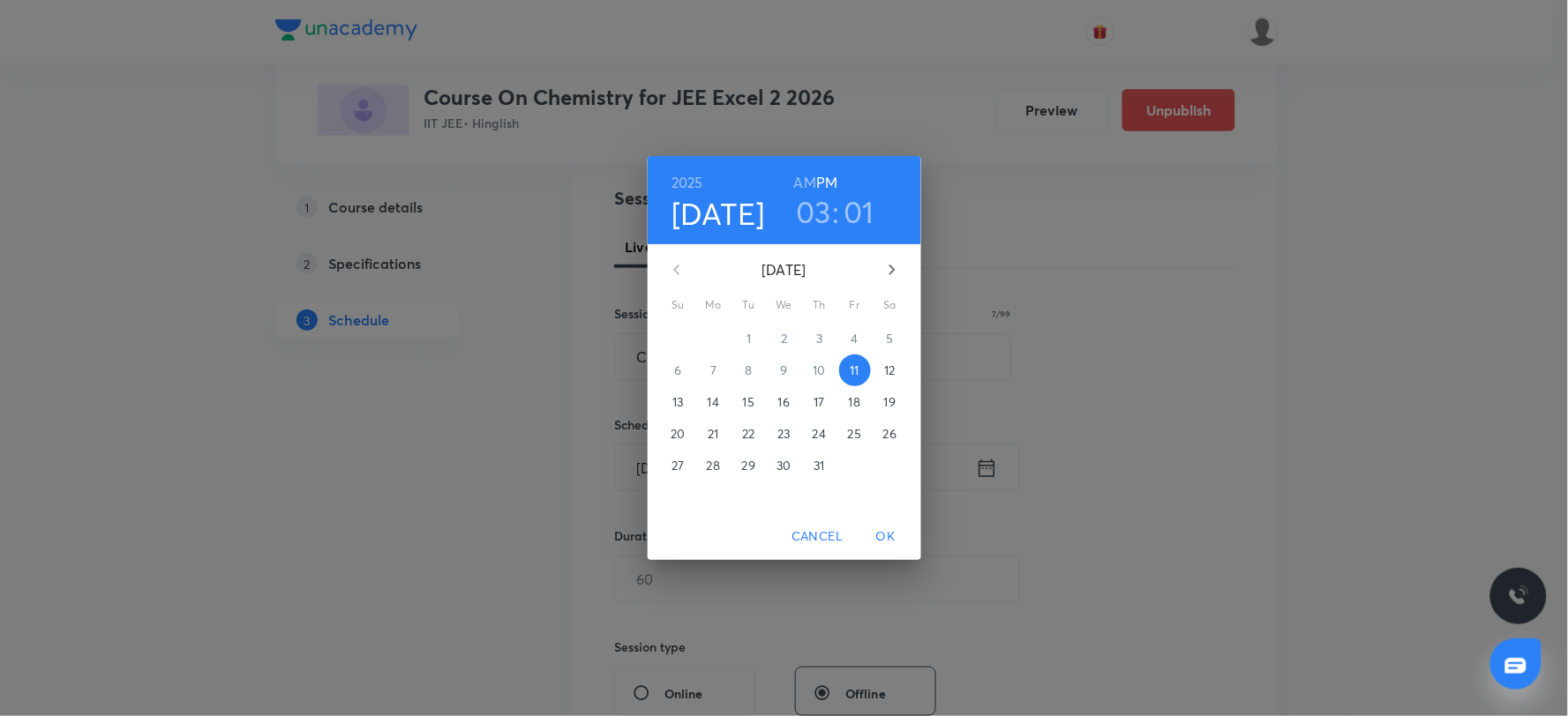 click on "03" at bounding box center (814, 212) 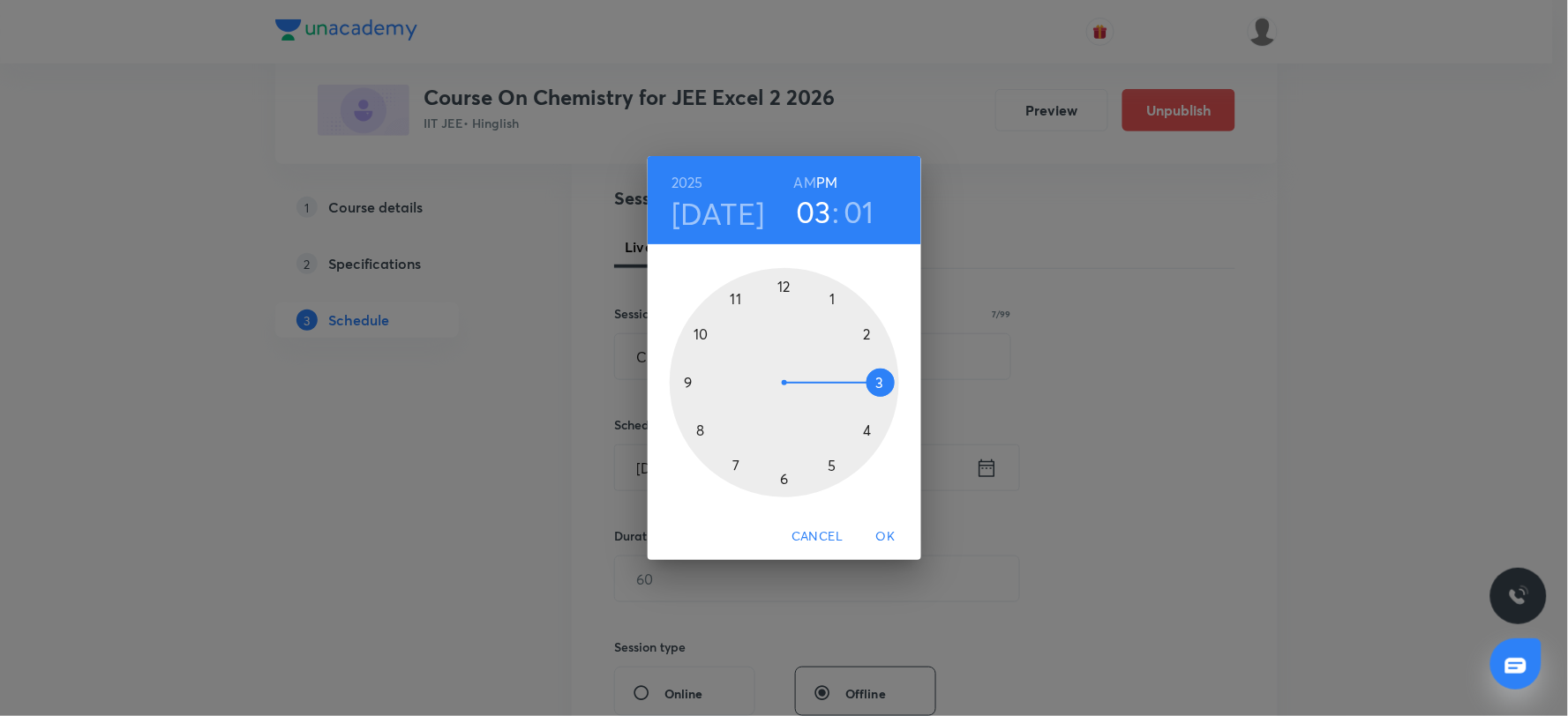 click at bounding box center [784, 383] 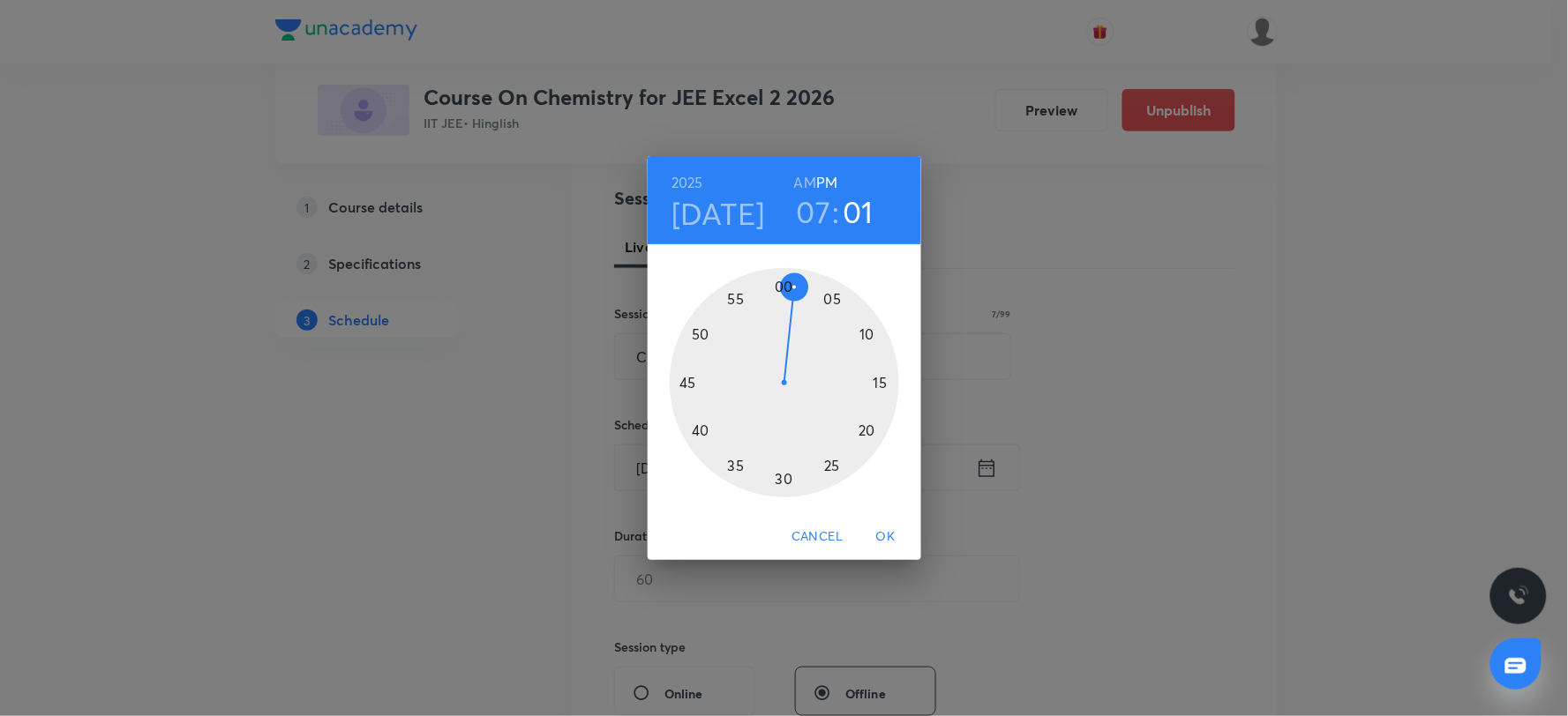 click at bounding box center (784, 383) 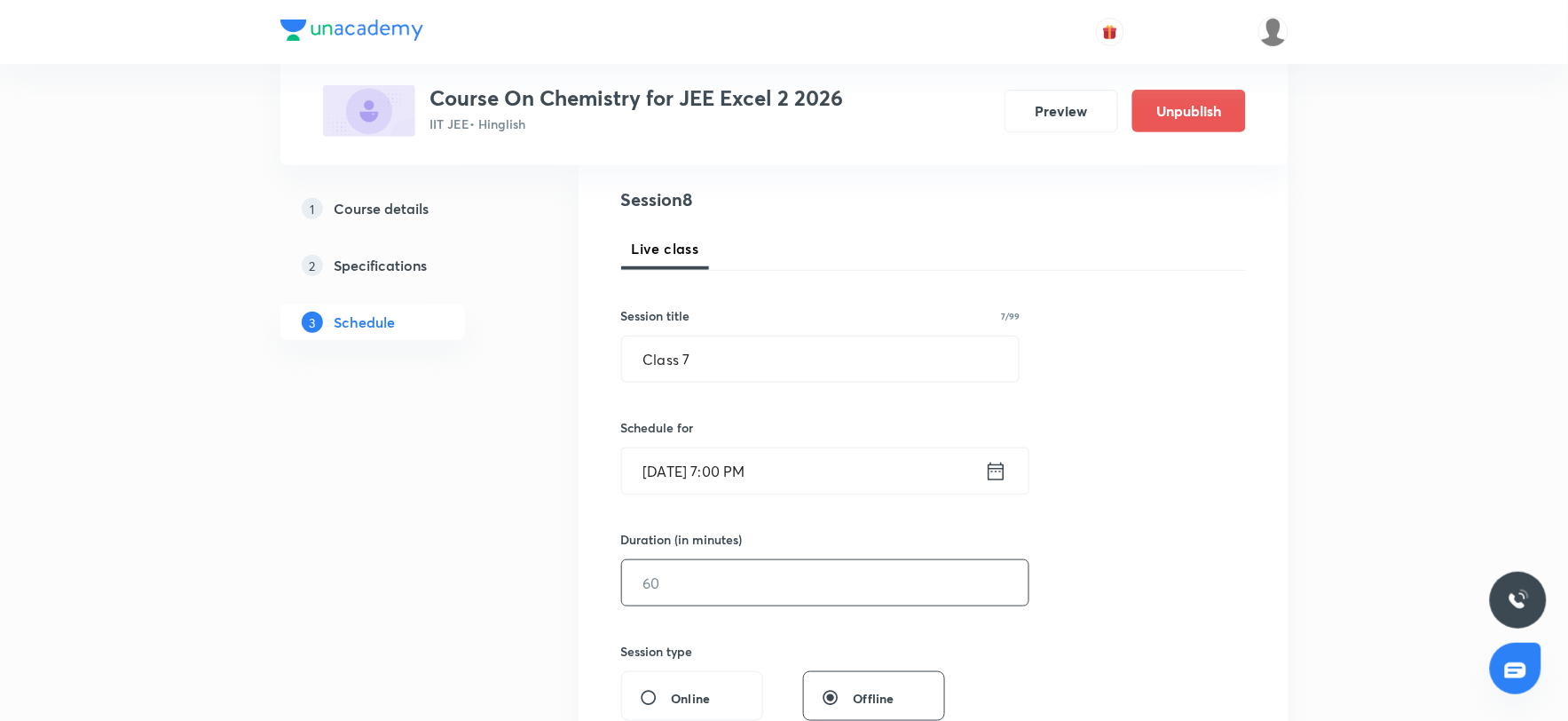 click at bounding box center (825, 582) 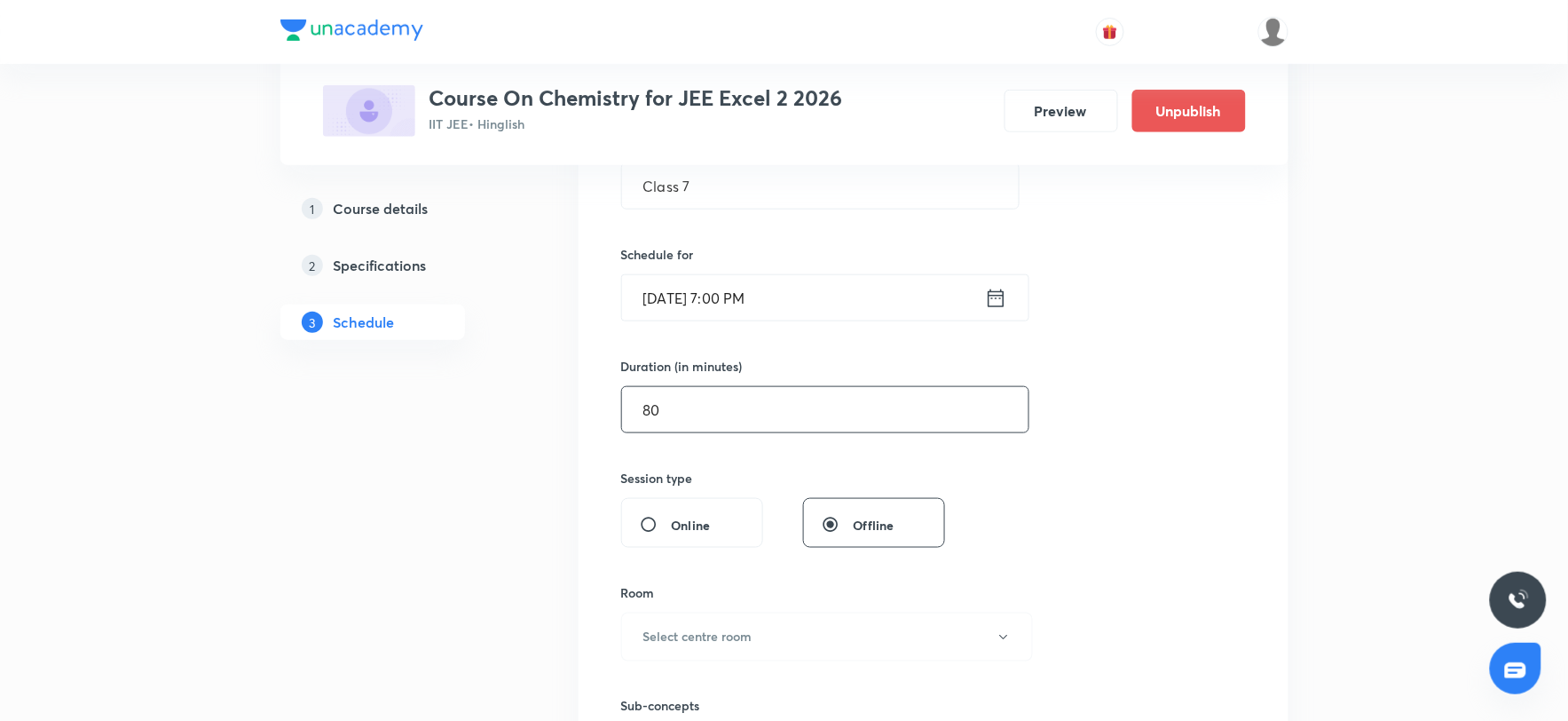 scroll, scrollTop: 493, scrollLeft: 0, axis: vertical 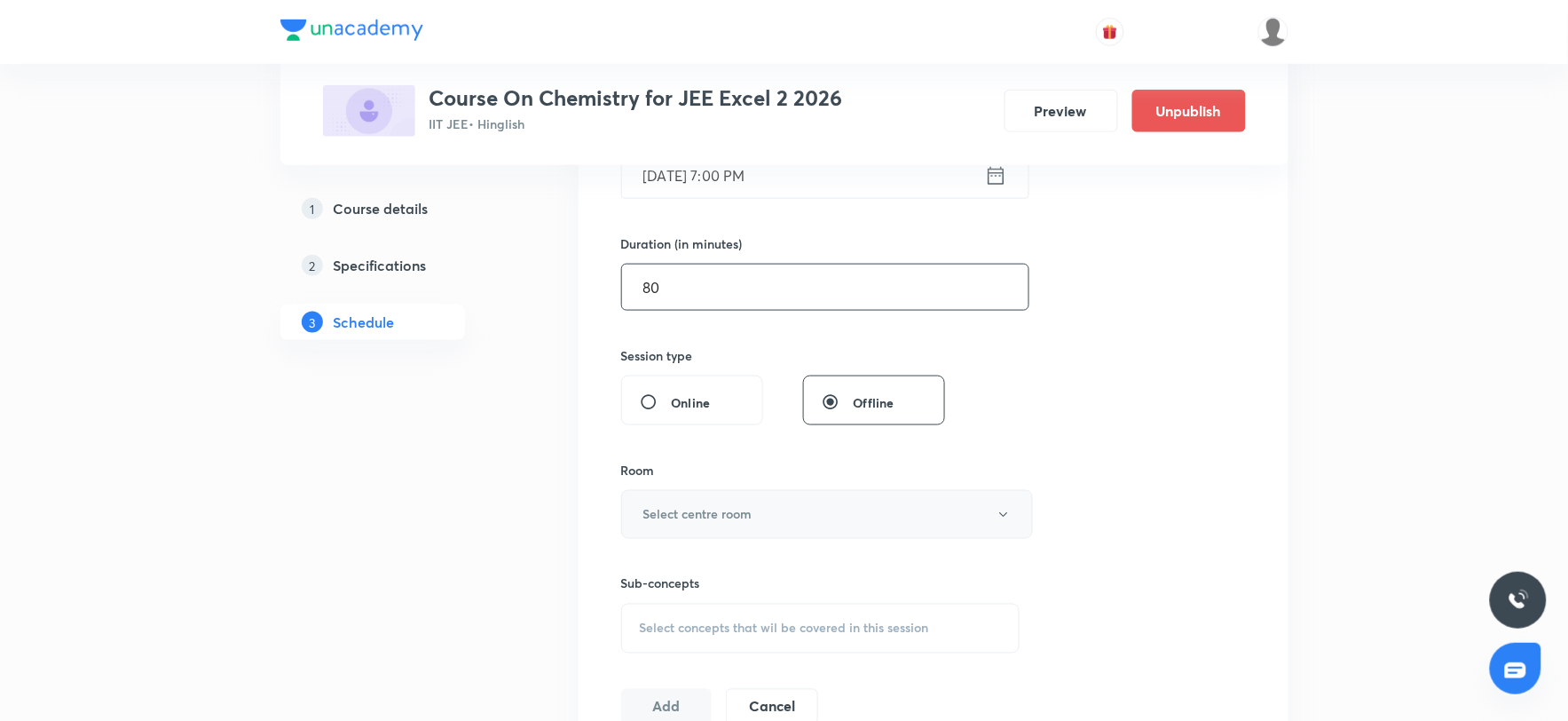 type on "80" 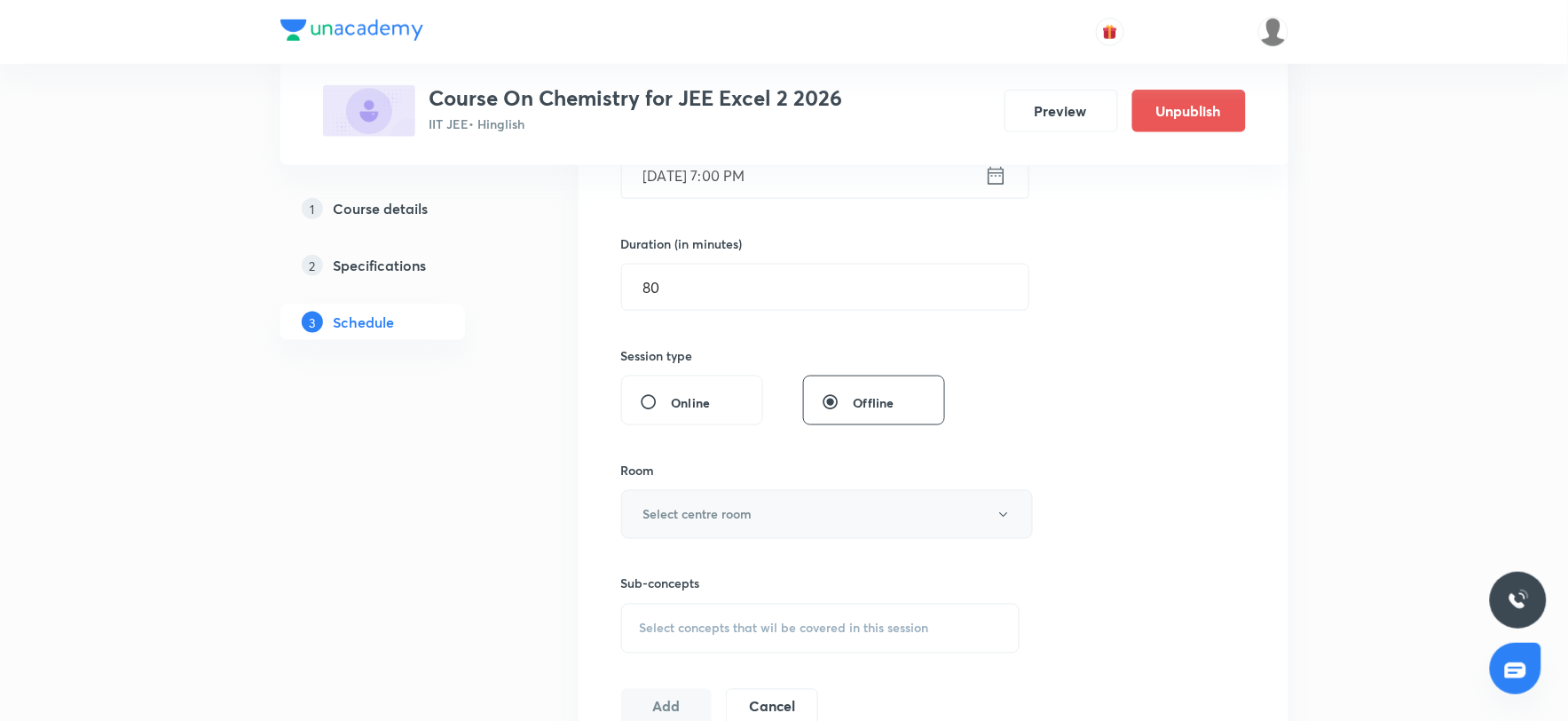 click on "Select centre room" at bounding box center (827, 514) 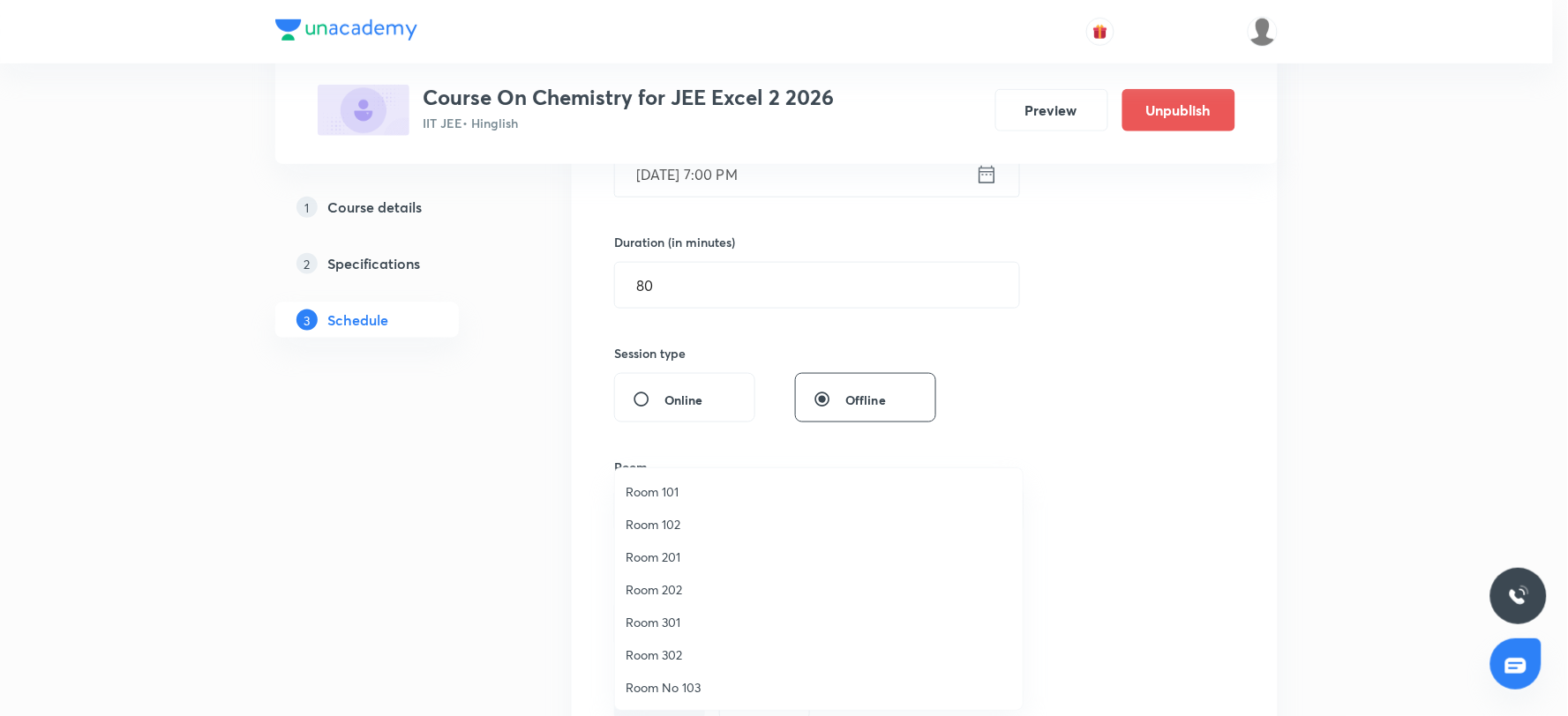 click on "Room 302" at bounding box center [819, 654] 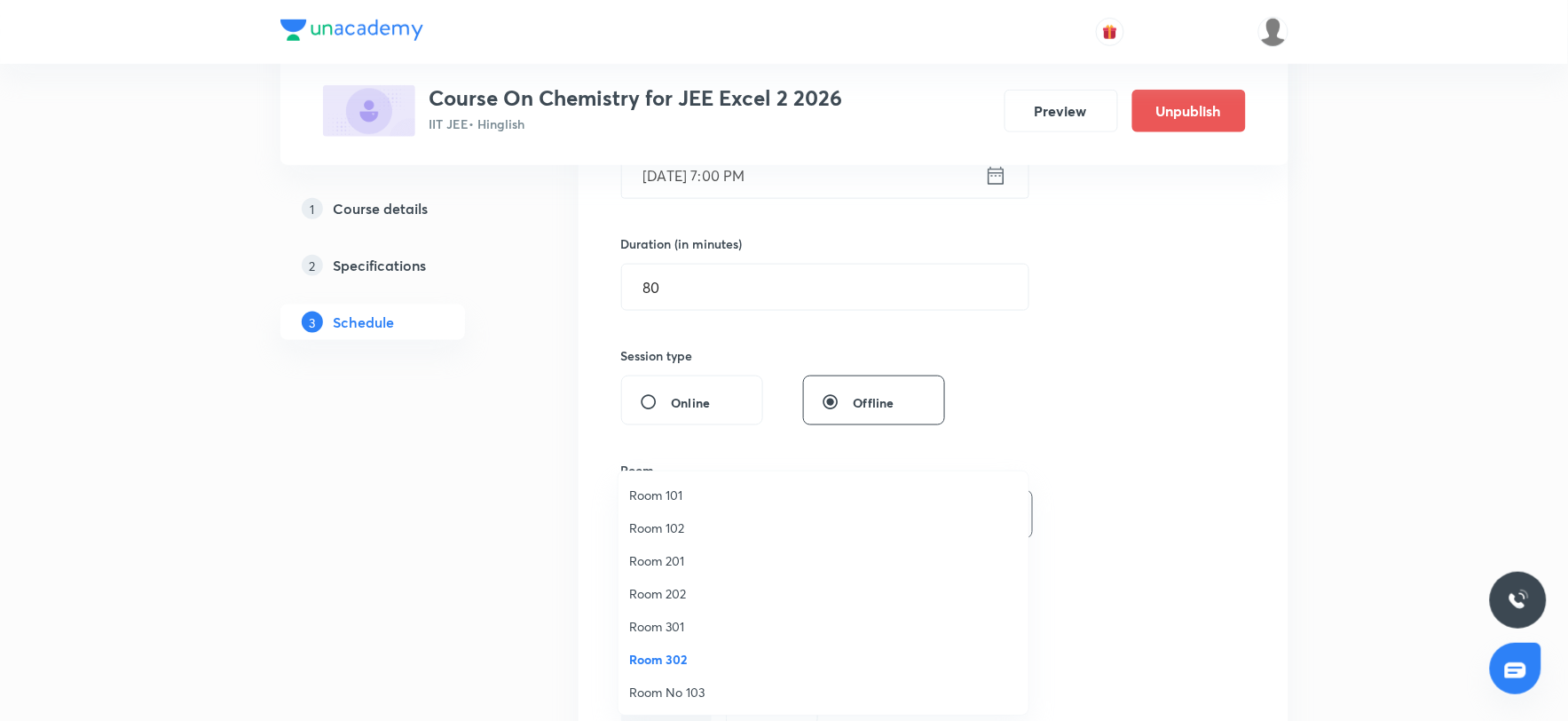 click on "Session  8 Live class Session title 7/99 Class 7 ​ Schedule for Jul 11, 2025, 7:00 PM ​ Duration (in minutes) 80 ​   Session type Online Offline Room Room 302 Sub-concepts Select concepts that wil be covered in this session Add Cancel" at bounding box center [934, 307] 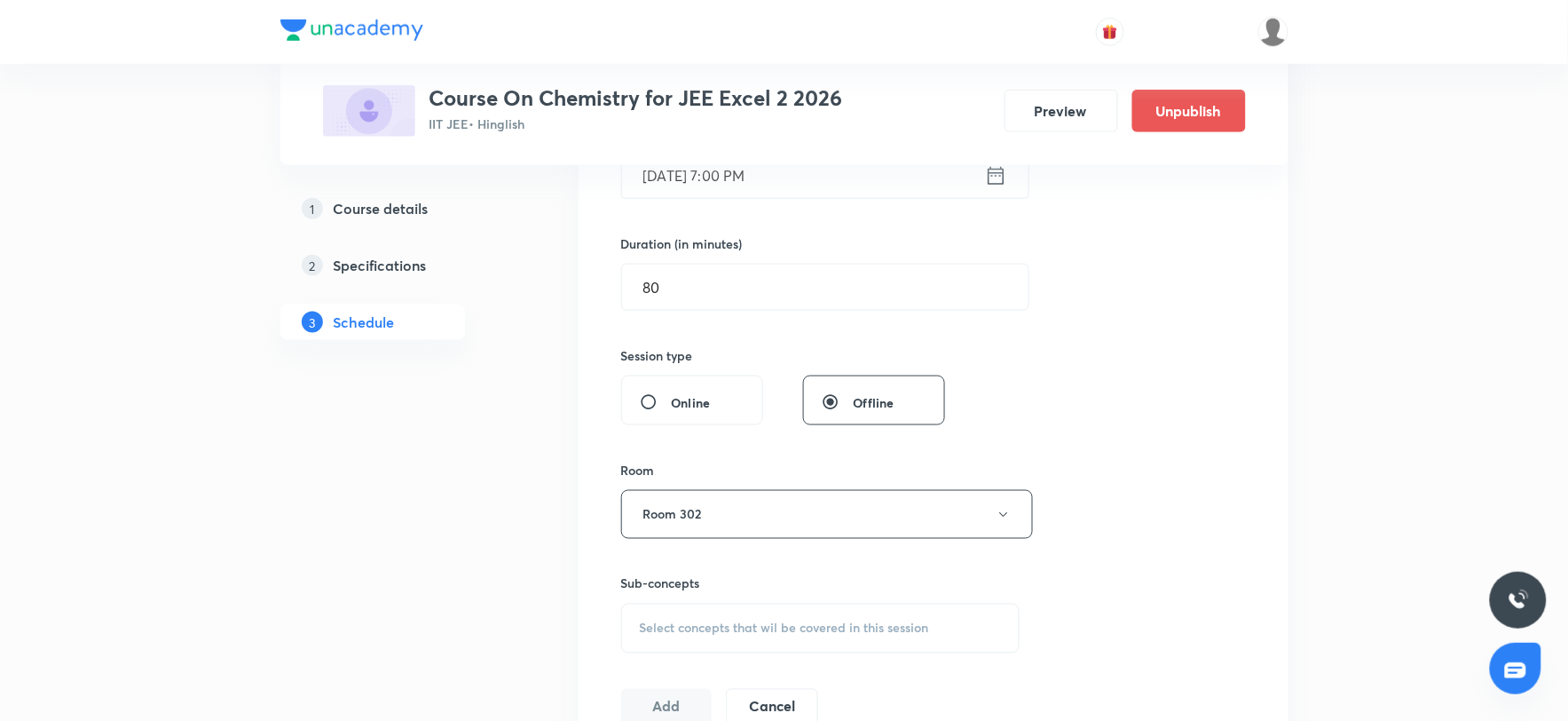 scroll, scrollTop: 690, scrollLeft: 0, axis: vertical 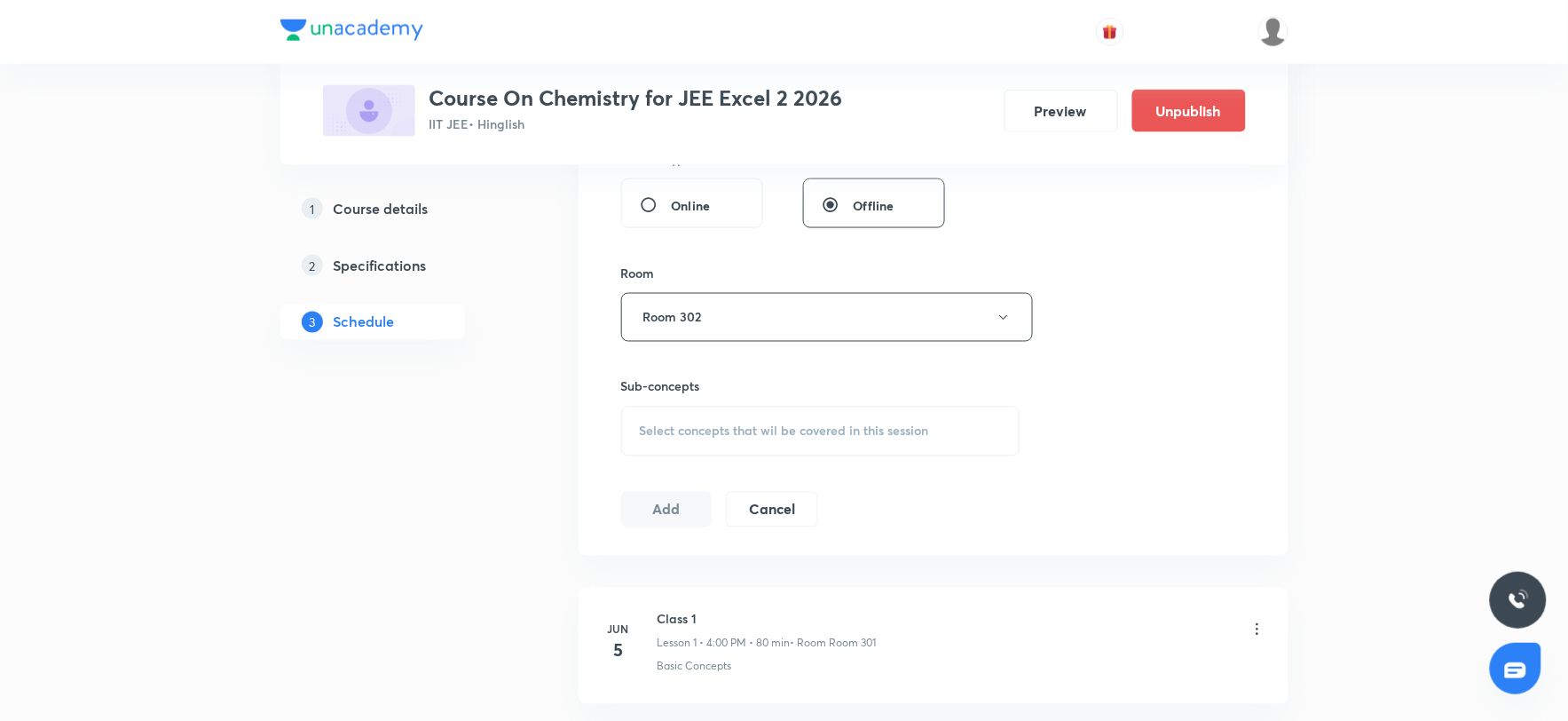 click on "Select concepts that wil be covered in this session" at bounding box center [784, 432] 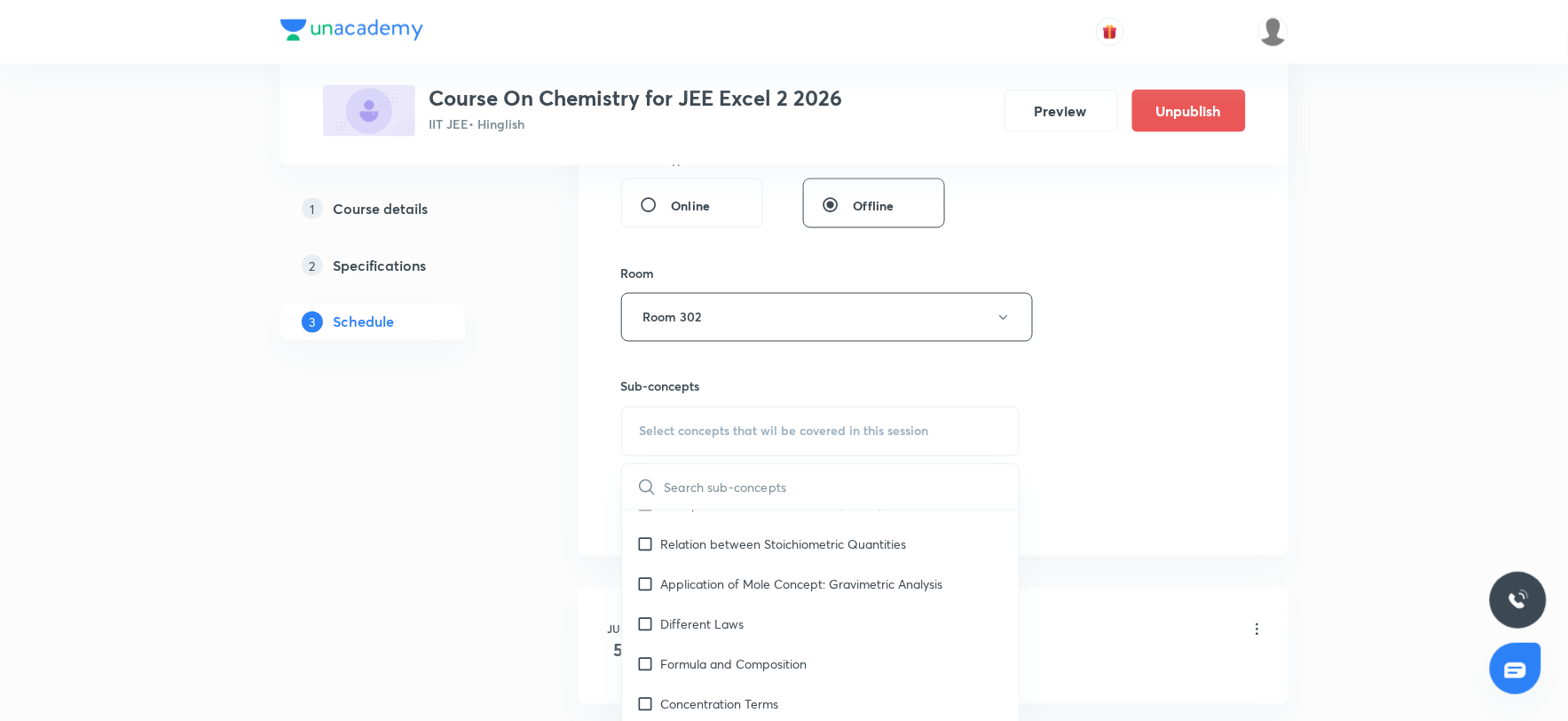 scroll, scrollTop: 394, scrollLeft: 0, axis: vertical 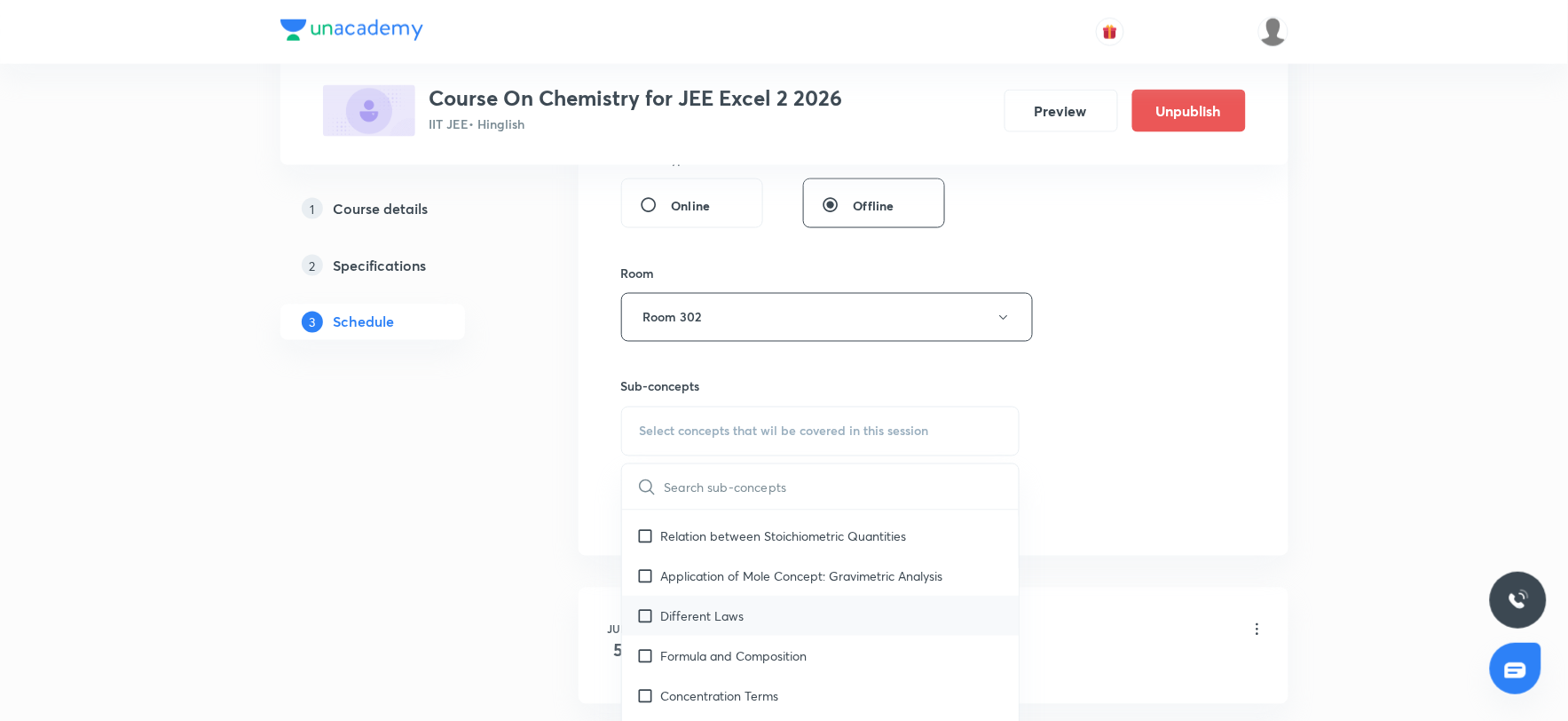 click on "Different Laws" at bounding box center [703, 615] 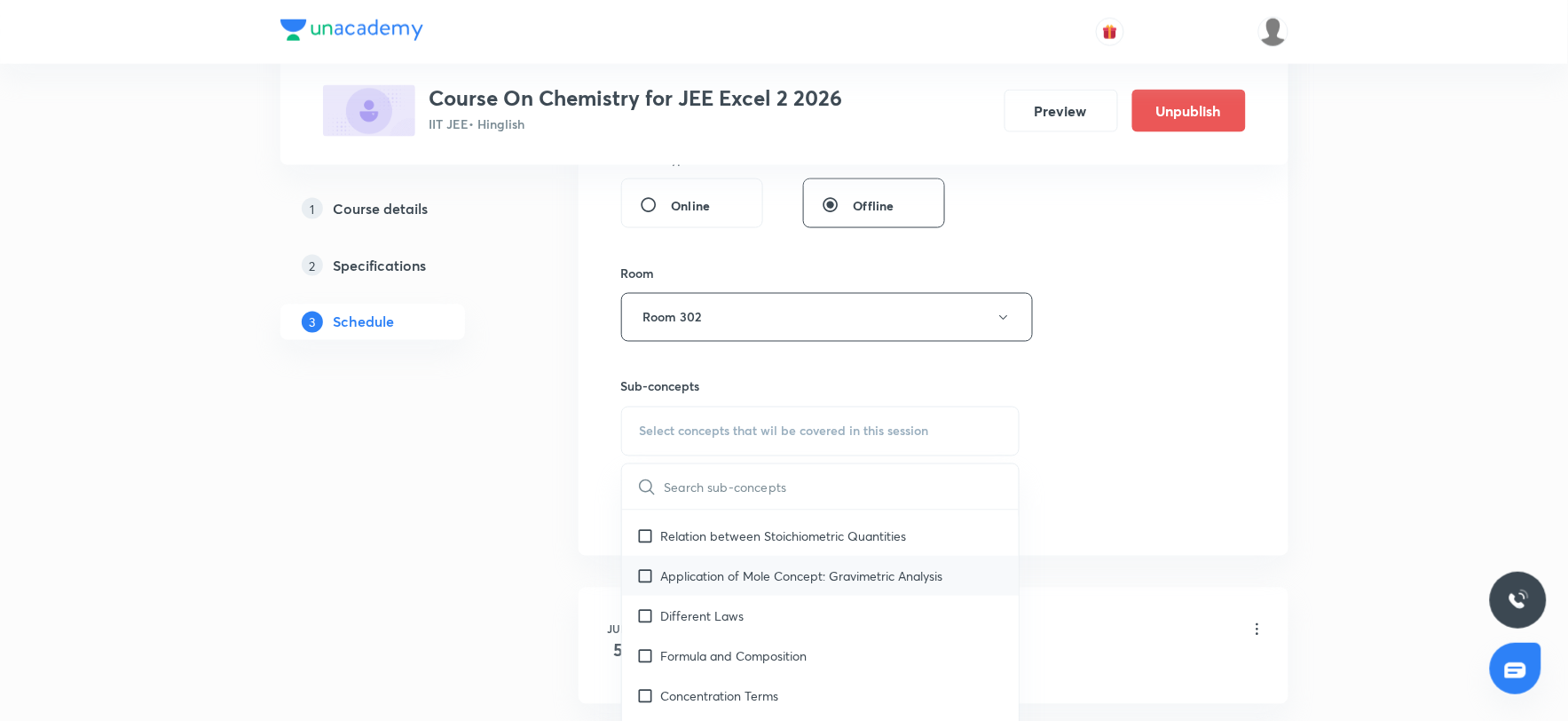 checkbox on "true" 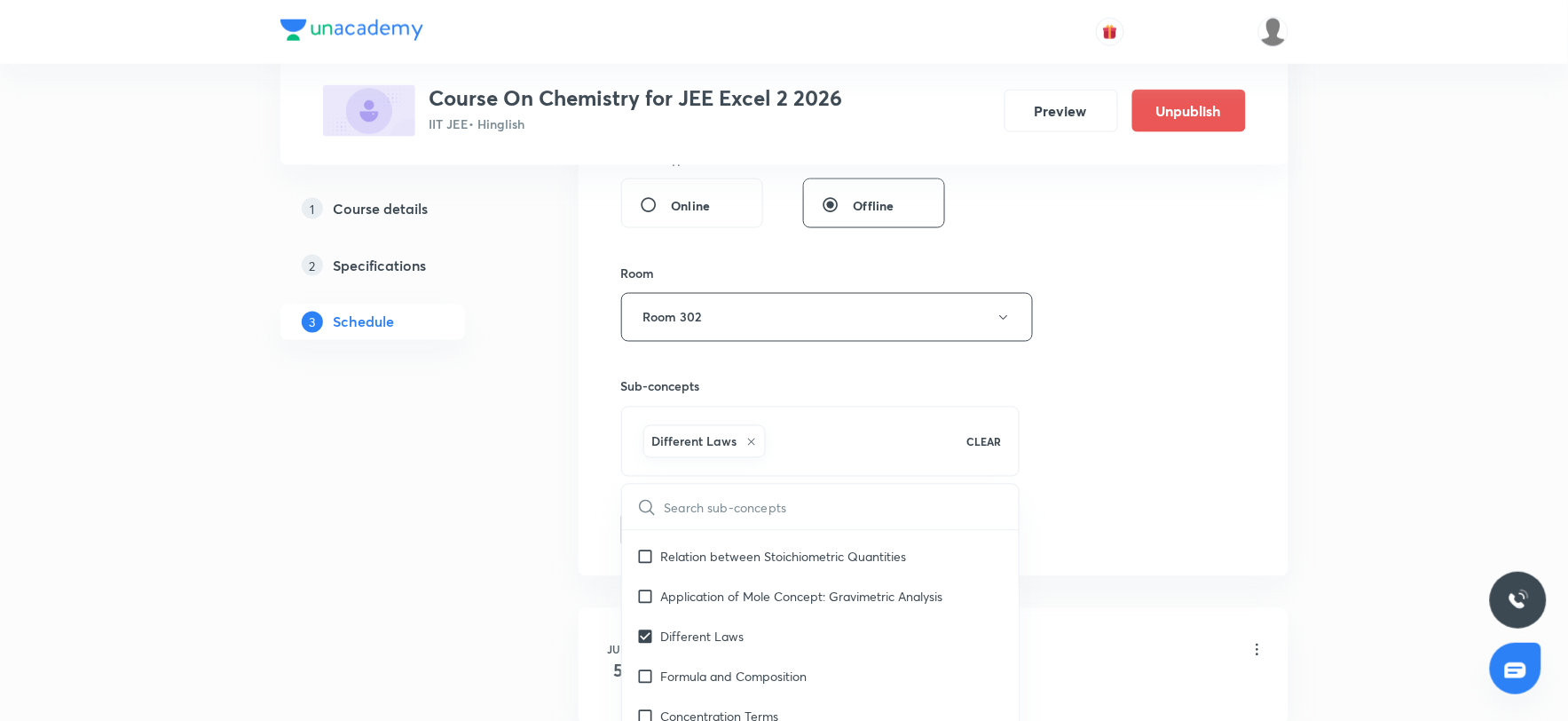 click on "Session  8 Live class Session title 7/99 Class 7 ​ Schedule for Jul 11, 2025, 7:00 PM ​ Duration (in minutes) 80 ​   Session type Online Offline Room Room 302 Sub-concepts Different Laws CLEAR ​ Chemistry Mock Questions Chemistry Mock Questions Covered previously Chemistry Previous Year Chemistry Previous Year Covered previously General Topics & Mole Concept Basic Concepts Covered previously Basic Introduction Covered previously Percentage Composition Stoichiometry Principle of Atom Conservation (POAC) Relation between Stoichiometric Quantities Application of Mole Concept: Gravimetric Analysis Different Laws Formula and Composition Concentration Terms Some basic concepts of Chemistry Atomic Structure Discovery Of Electron Some Prerequisites of Physics Discovery Of Protons And Neutrons Atomic Models and Theories  Representation Of Atom With Electrons And Neutrons Nature of Waves Nature Of Electromagnetic Radiation Covered previously Planck’S Quantum Theory Bohr’s Model For Hydrogen Atom Gas Laws" at bounding box center [934, 121] 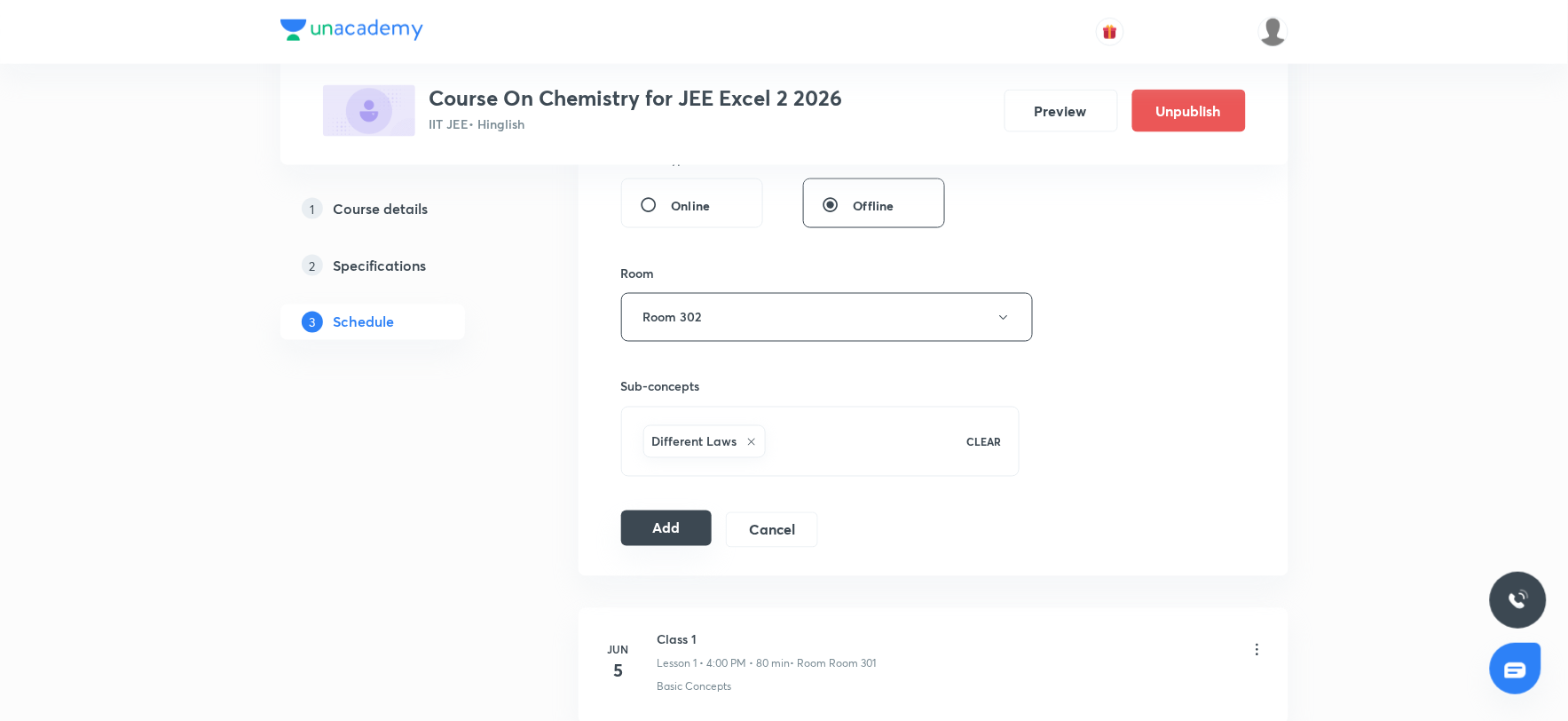 click on "Add" at bounding box center [666, 528] 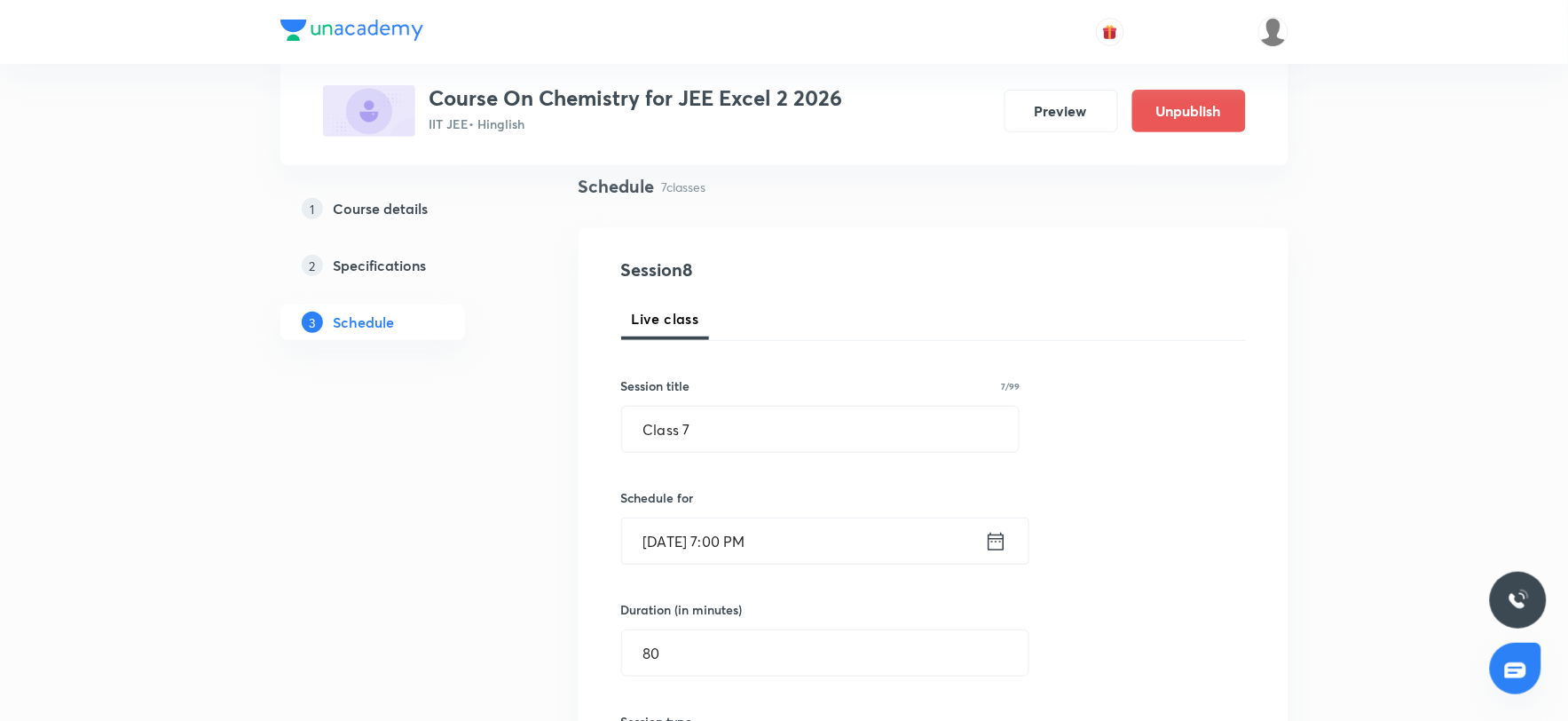 scroll, scrollTop: 0, scrollLeft: 0, axis: both 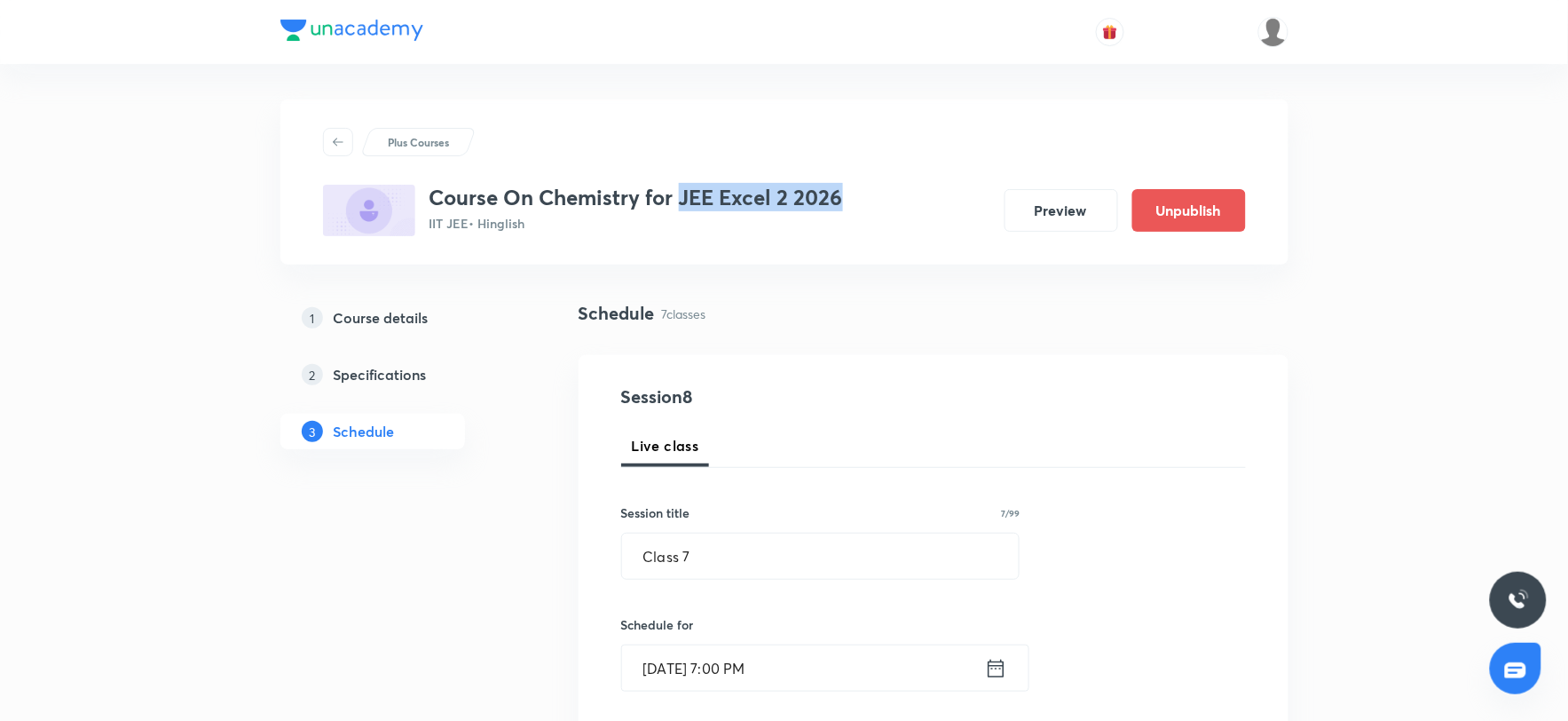 drag, startPoint x: 681, startPoint y: 195, endPoint x: 903, endPoint y: 193, distance: 222.00901 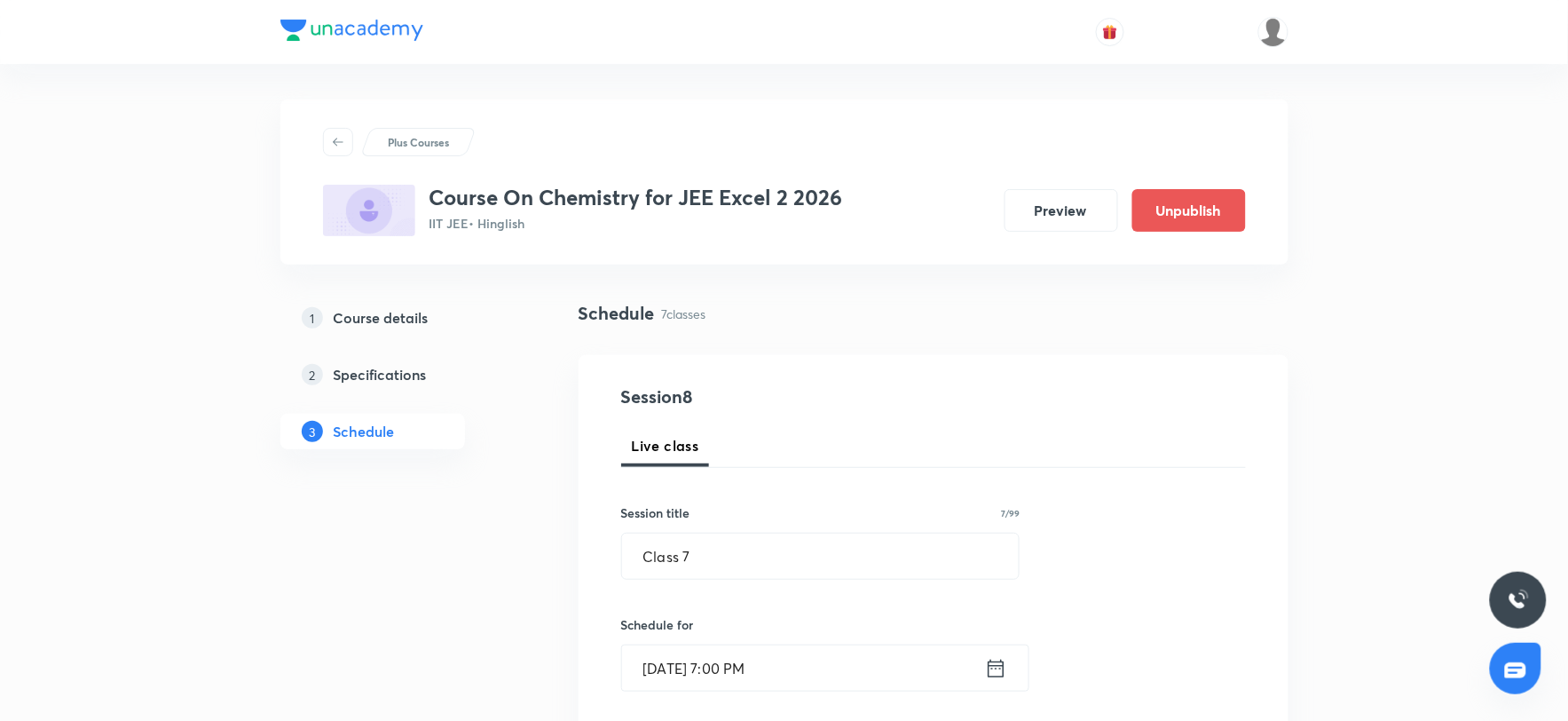 click on "Course On Chemistry for JEE Excel 2 2026 IIT JEE  • Hinglish Preview Unpublish" at bounding box center (784, 210) 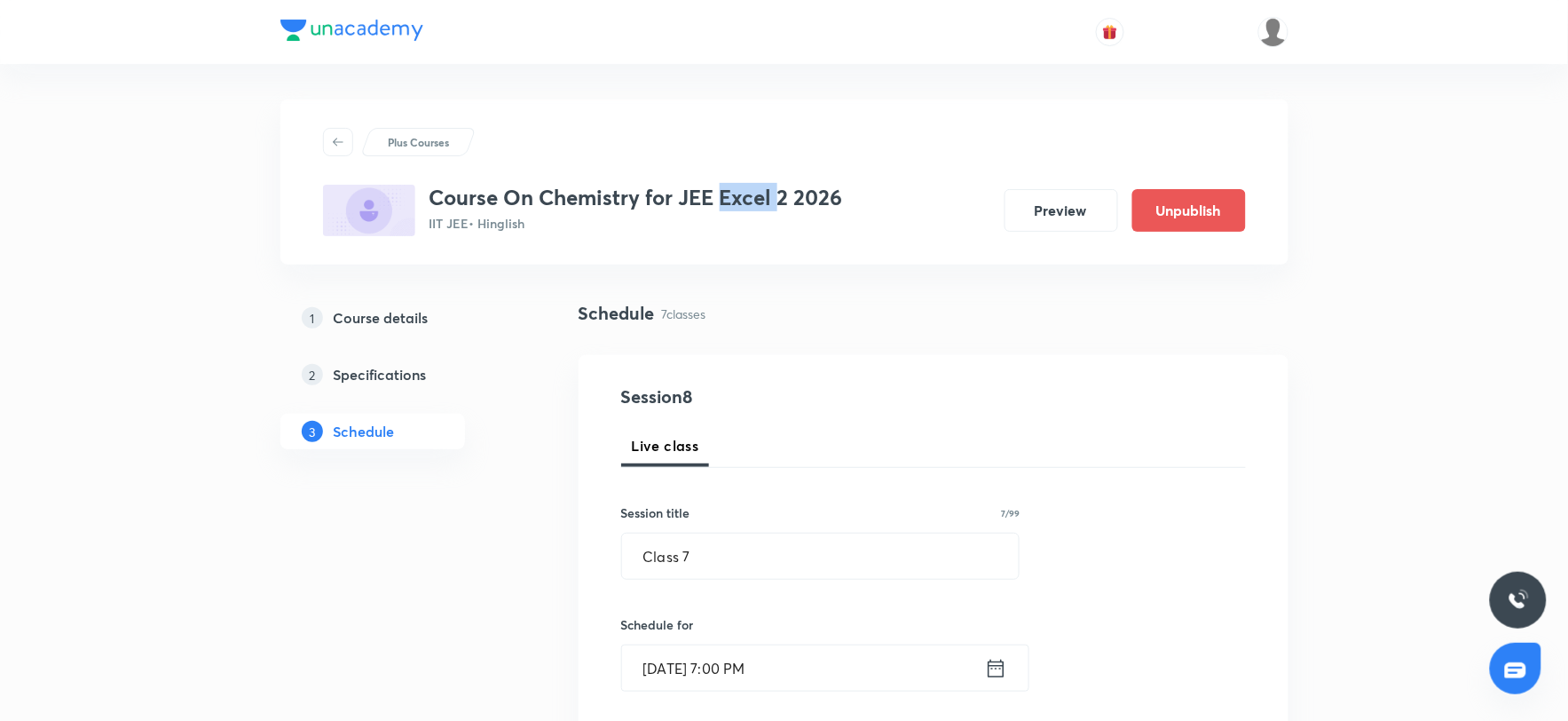 click on "Course On Chemistry for JEE Excel 2 2026" at bounding box center (636, 197) 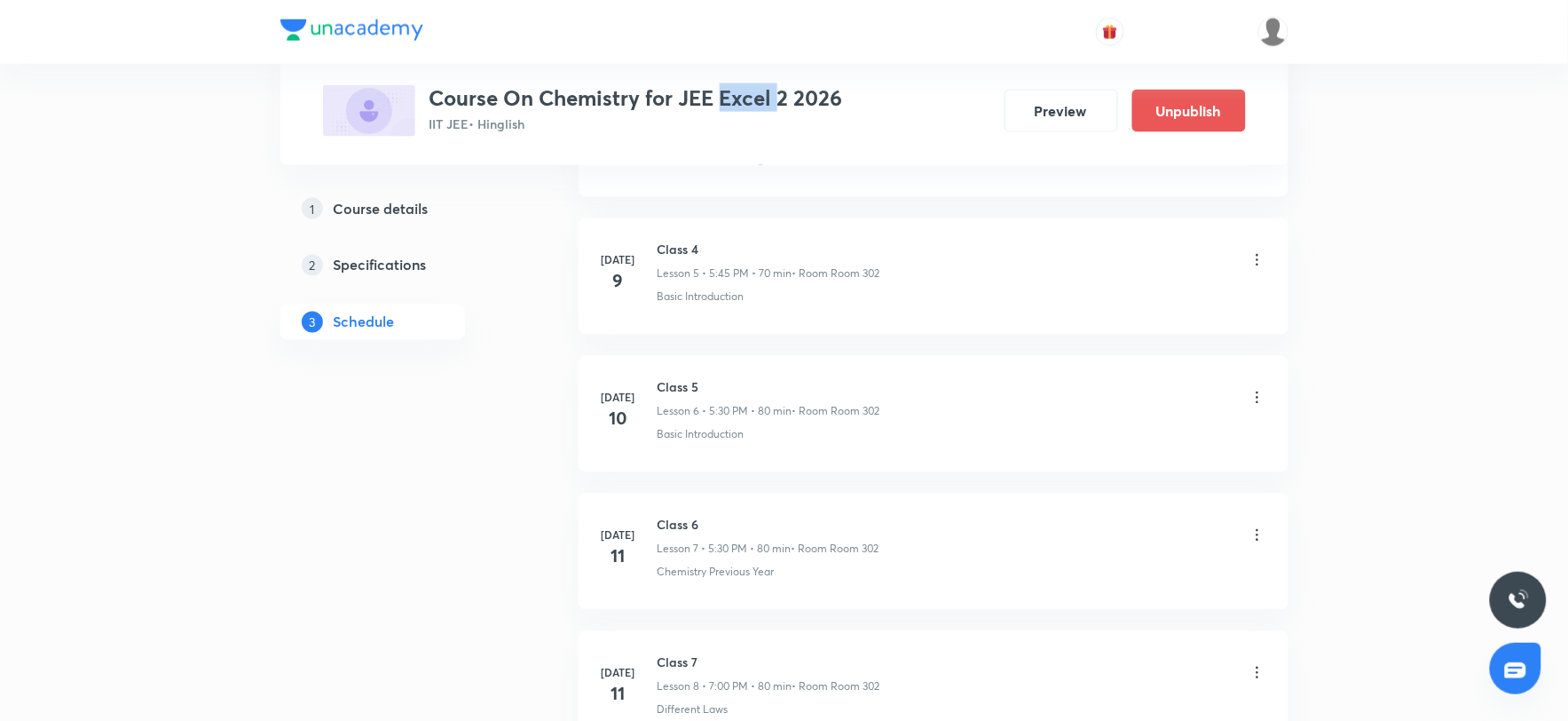 scroll, scrollTop: 988, scrollLeft: 0, axis: vertical 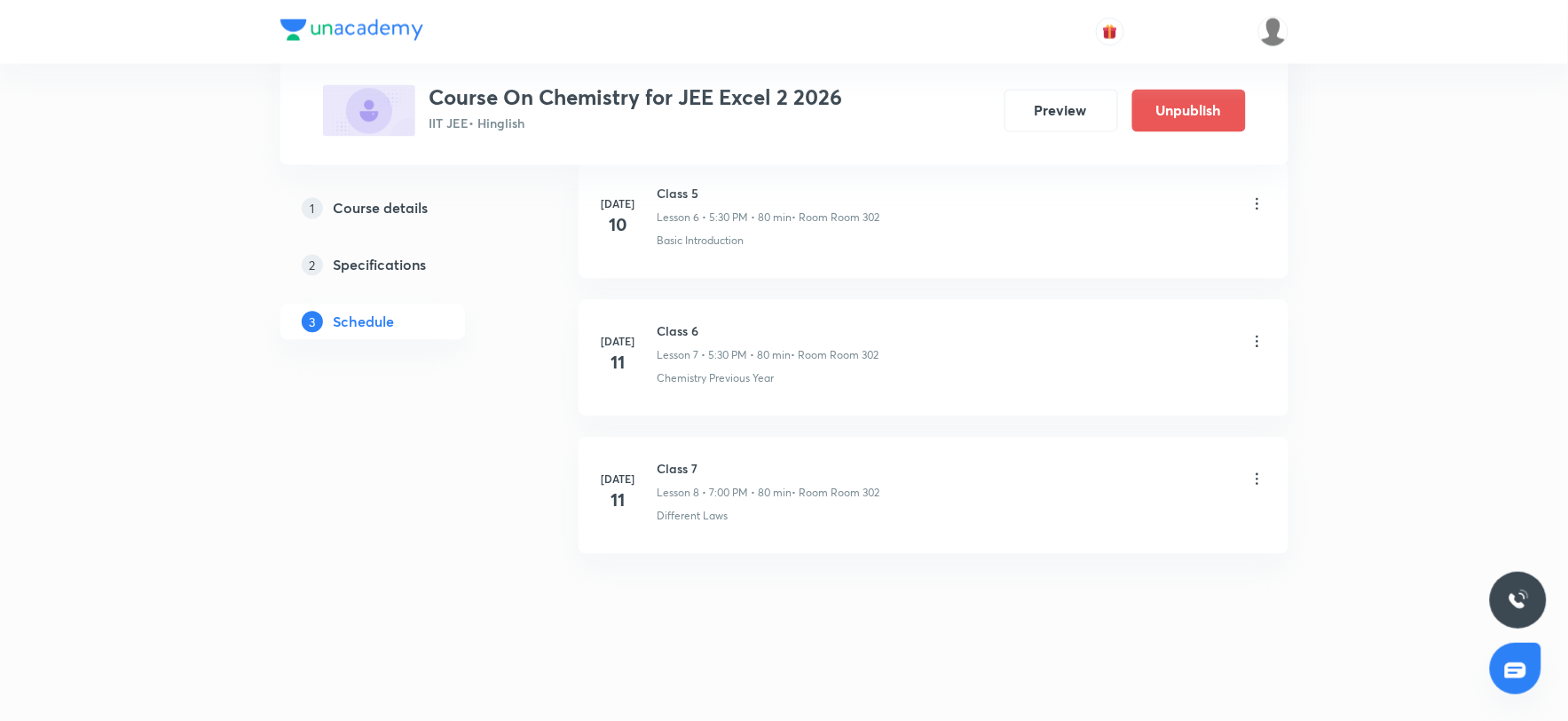 click on "Jul 11 Class 6 Lesson 7 • 5:30 PM • 80 min  • Room Room 302 Chemistry Previous Year" at bounding box center (934, 358) 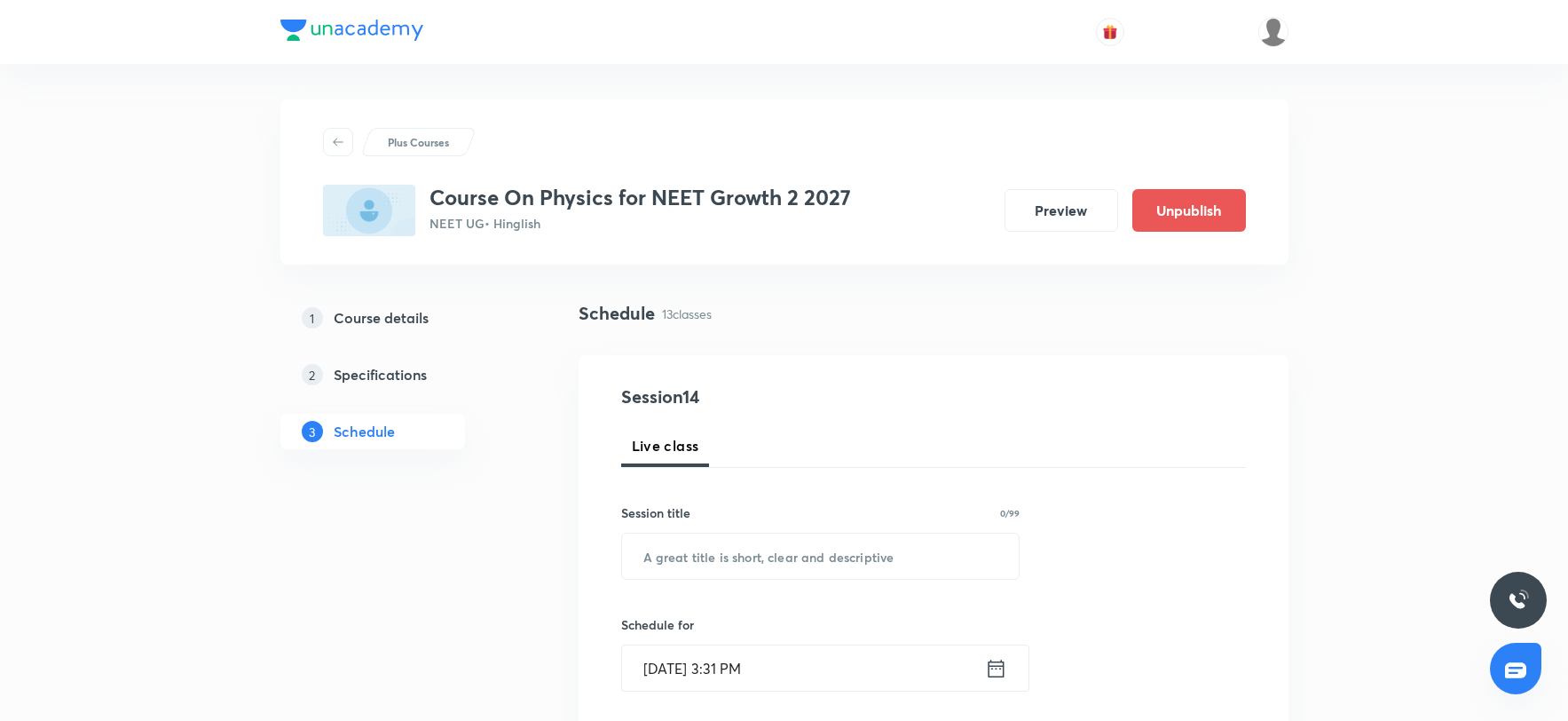 scroll, scrollTop: 2493, scrollLeft: 0, axis: vertical 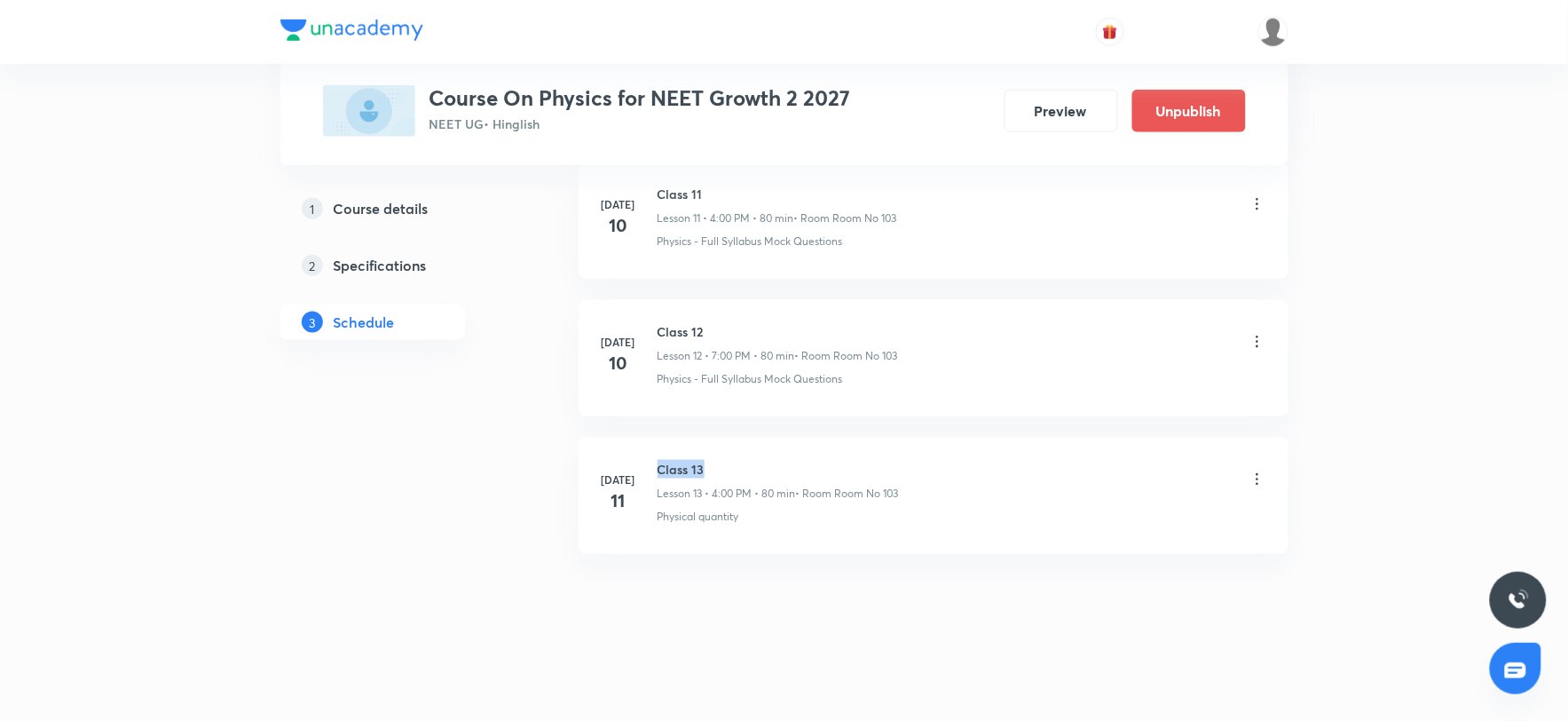 drag, startPoint x: 659, startPoint y: 465, endPoint x: 716, endPoint y: 464, distance: 57.00877 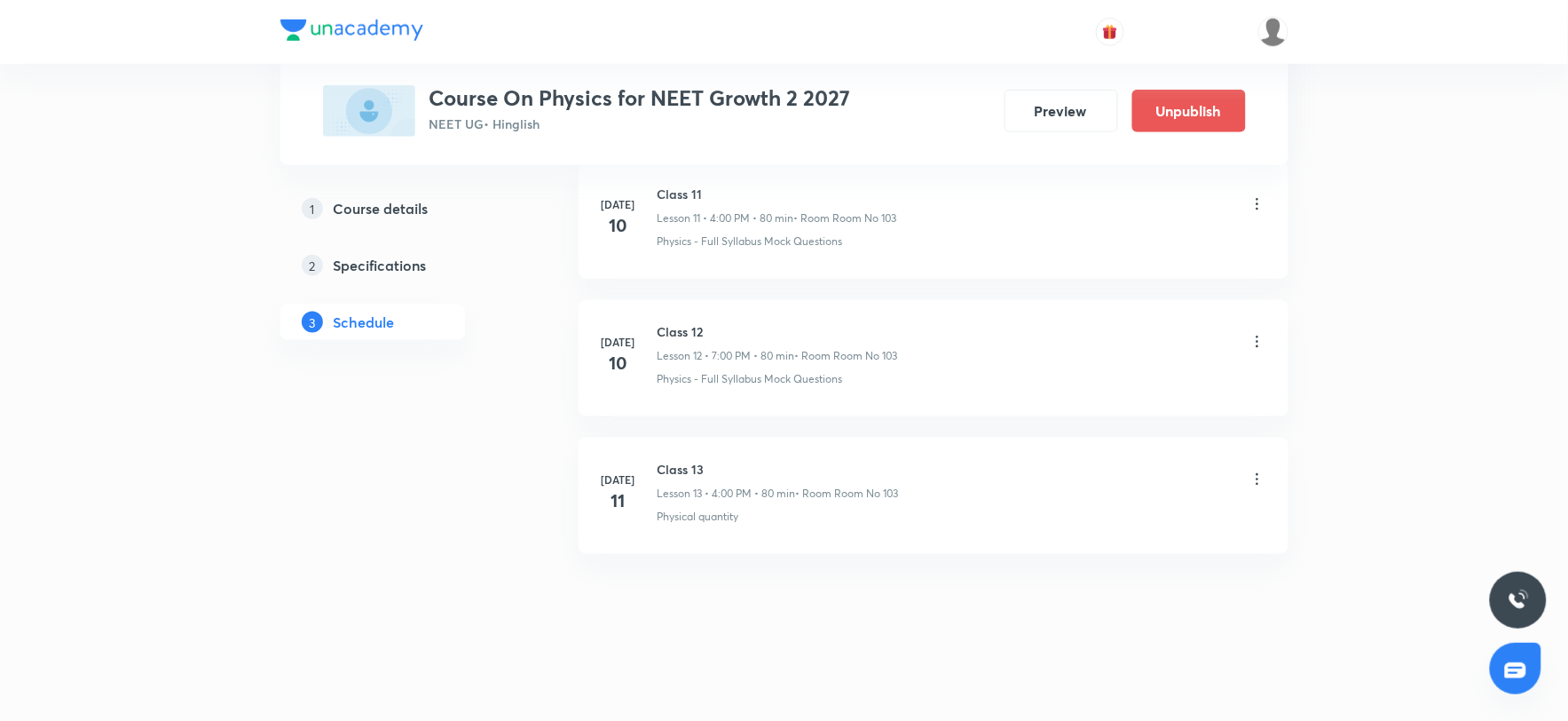 click 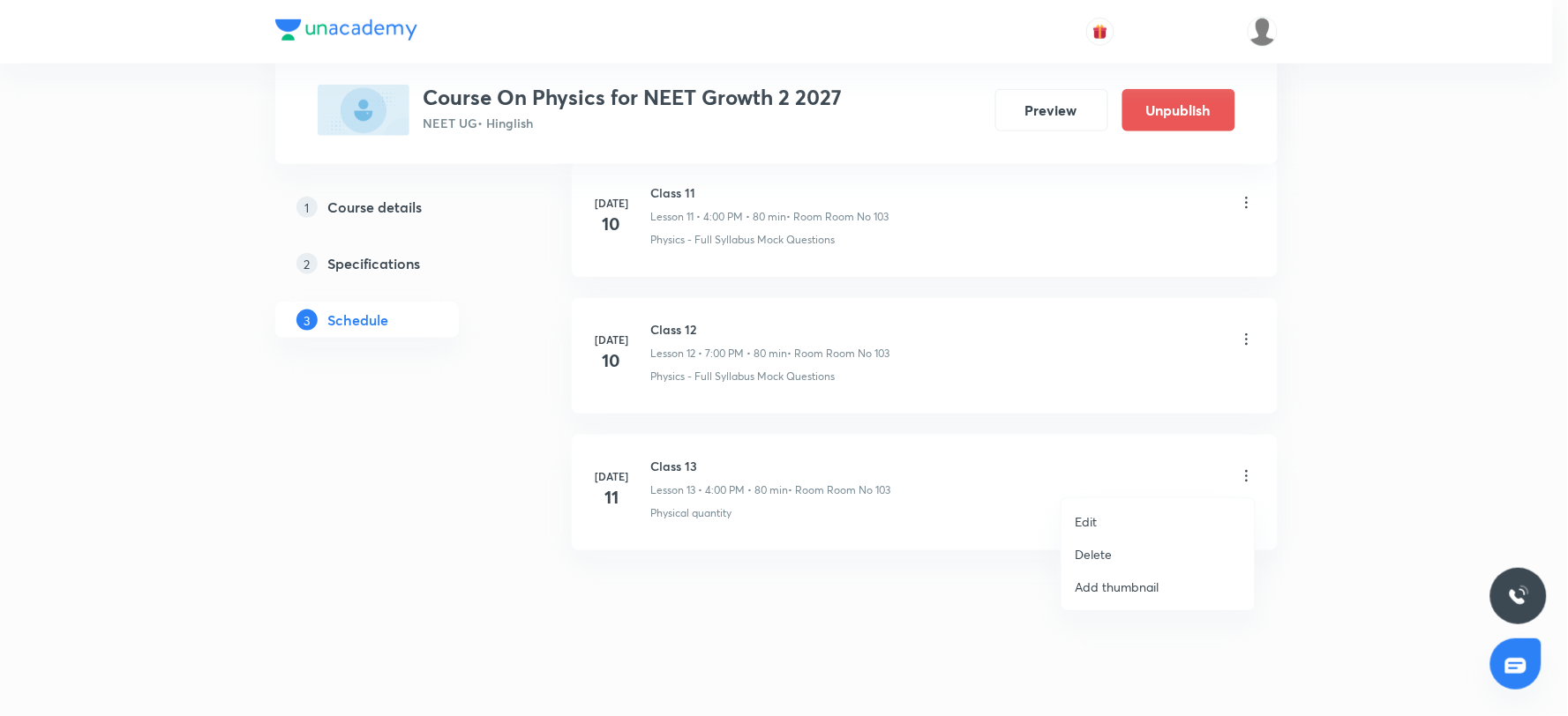 click on "Delete" at bounding box center [1094, 554] 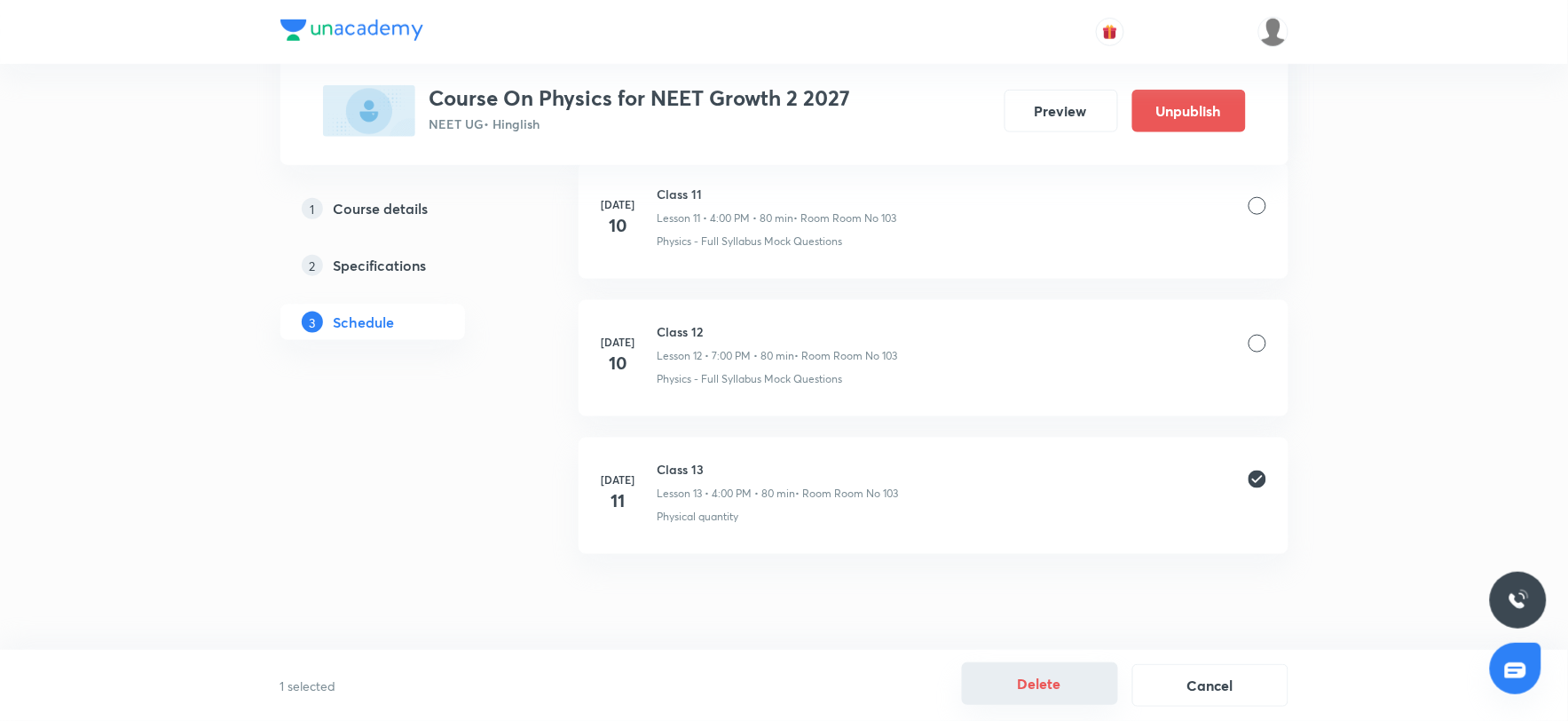 click on "Delete" at bounding box center (1040, 684) 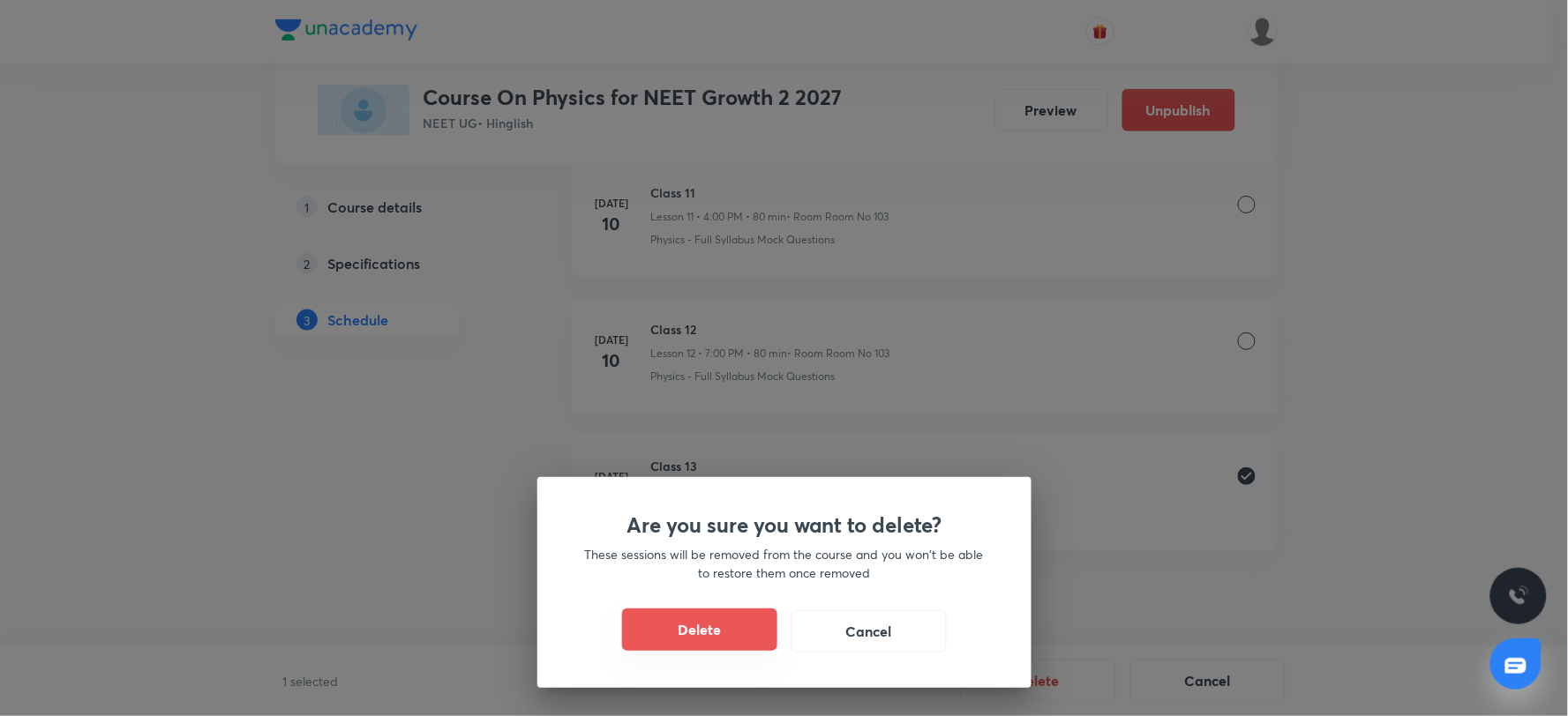 click on "Delete" at bounding box center [700, 630] 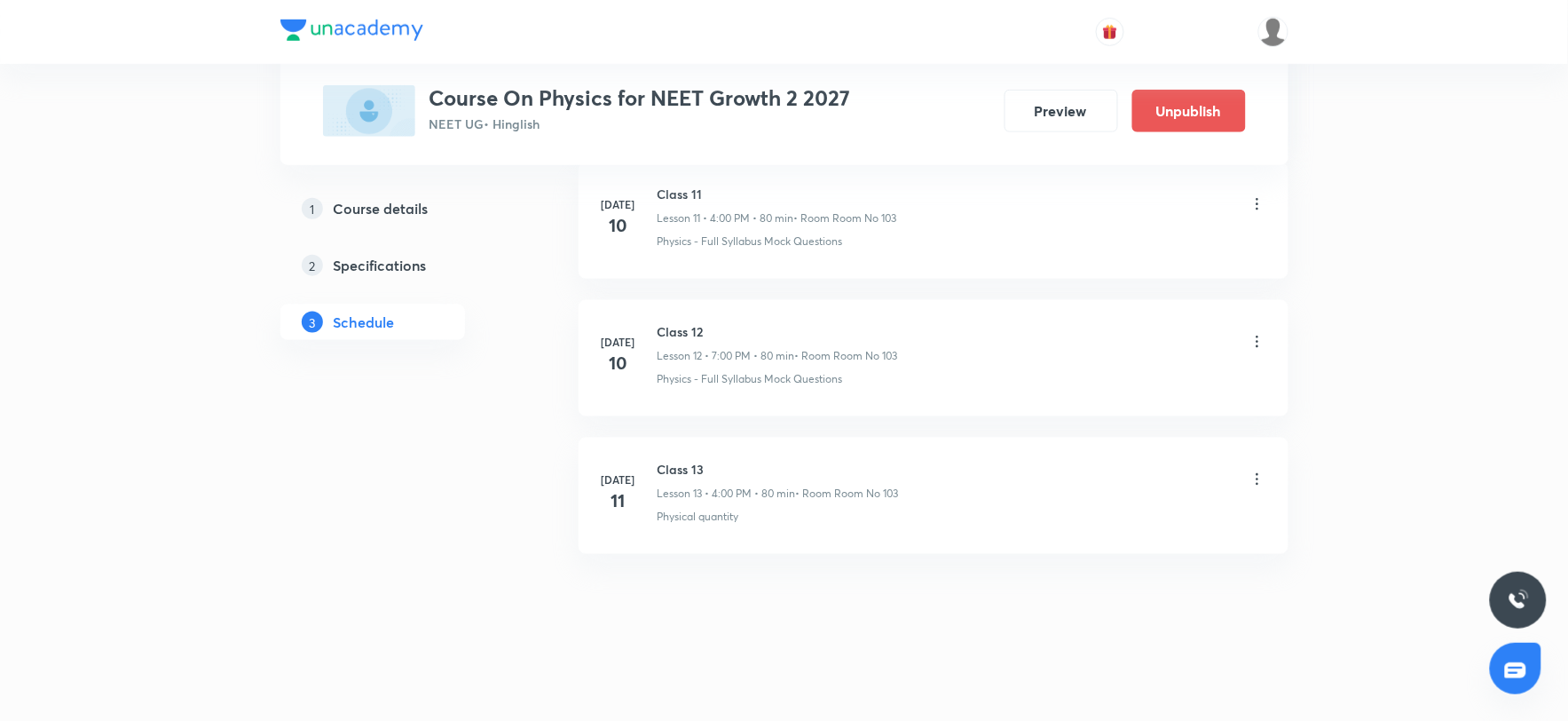 scroll, scrollTop: 2356, scrollLeft: 0, axis: vertical 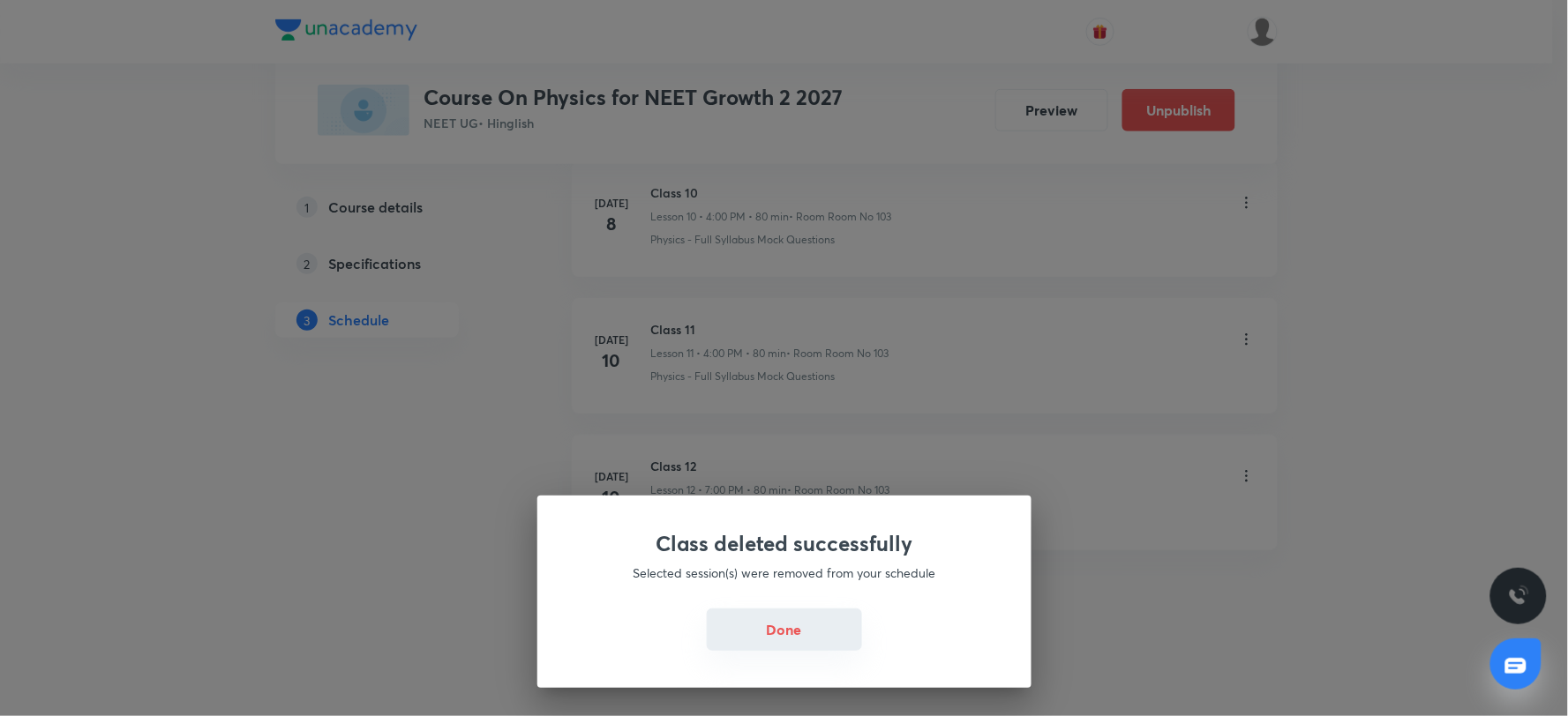 click on "Done" at bounding box center [784, 630] 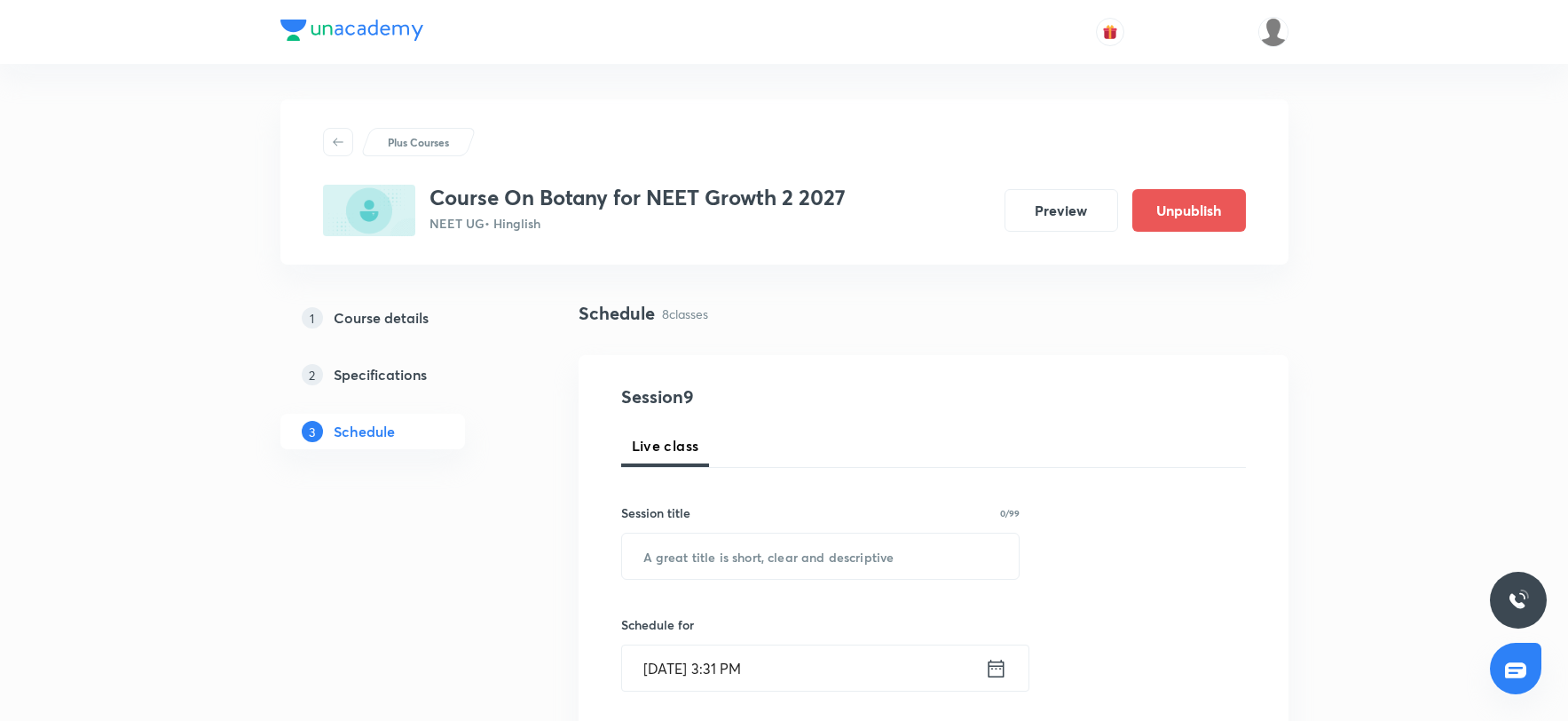 scroll, scrollTop: 1805, scrollLeft: 0, axis: vertical 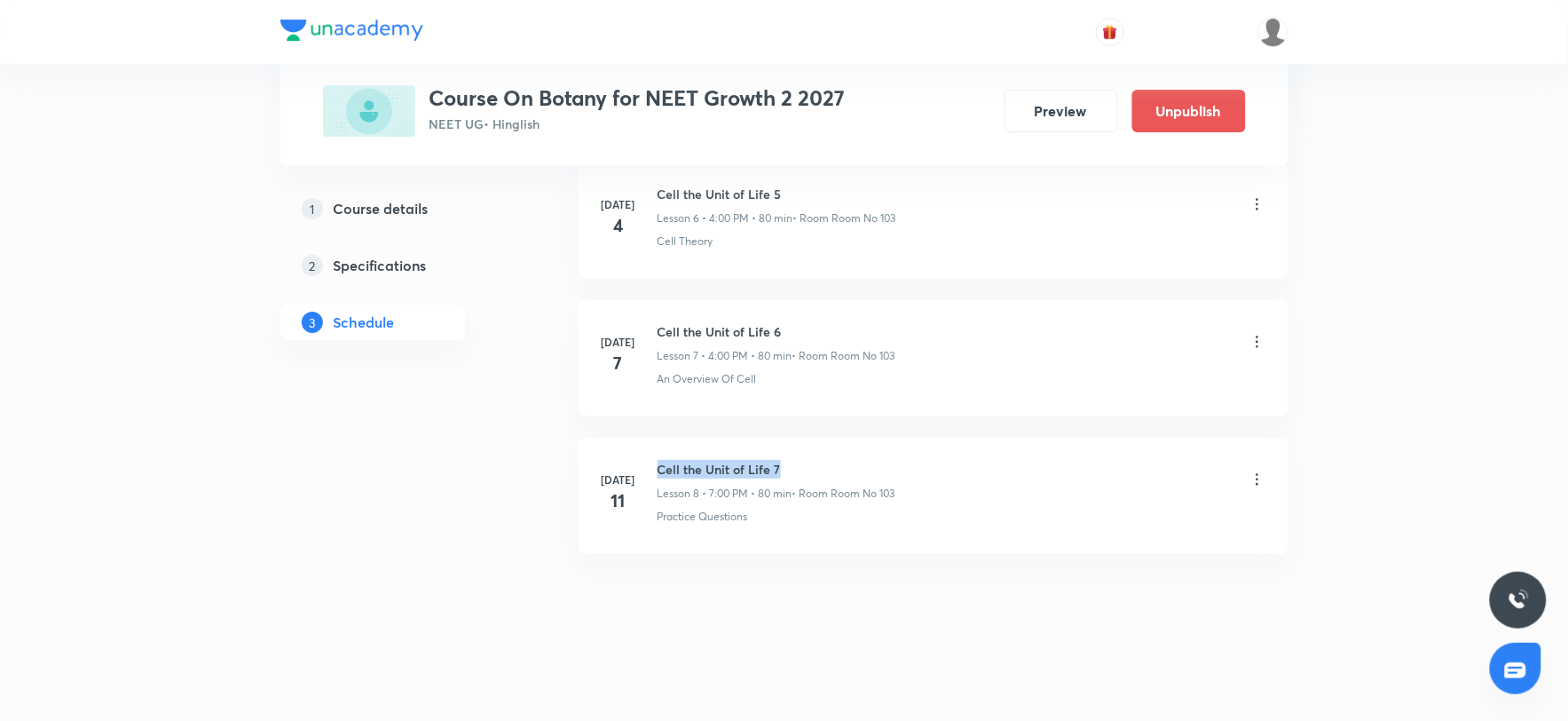 drag, startPoint x: 660, startPoint y: 465, endPoint x: 1088, endPoint y: 487, distance: 428.56505 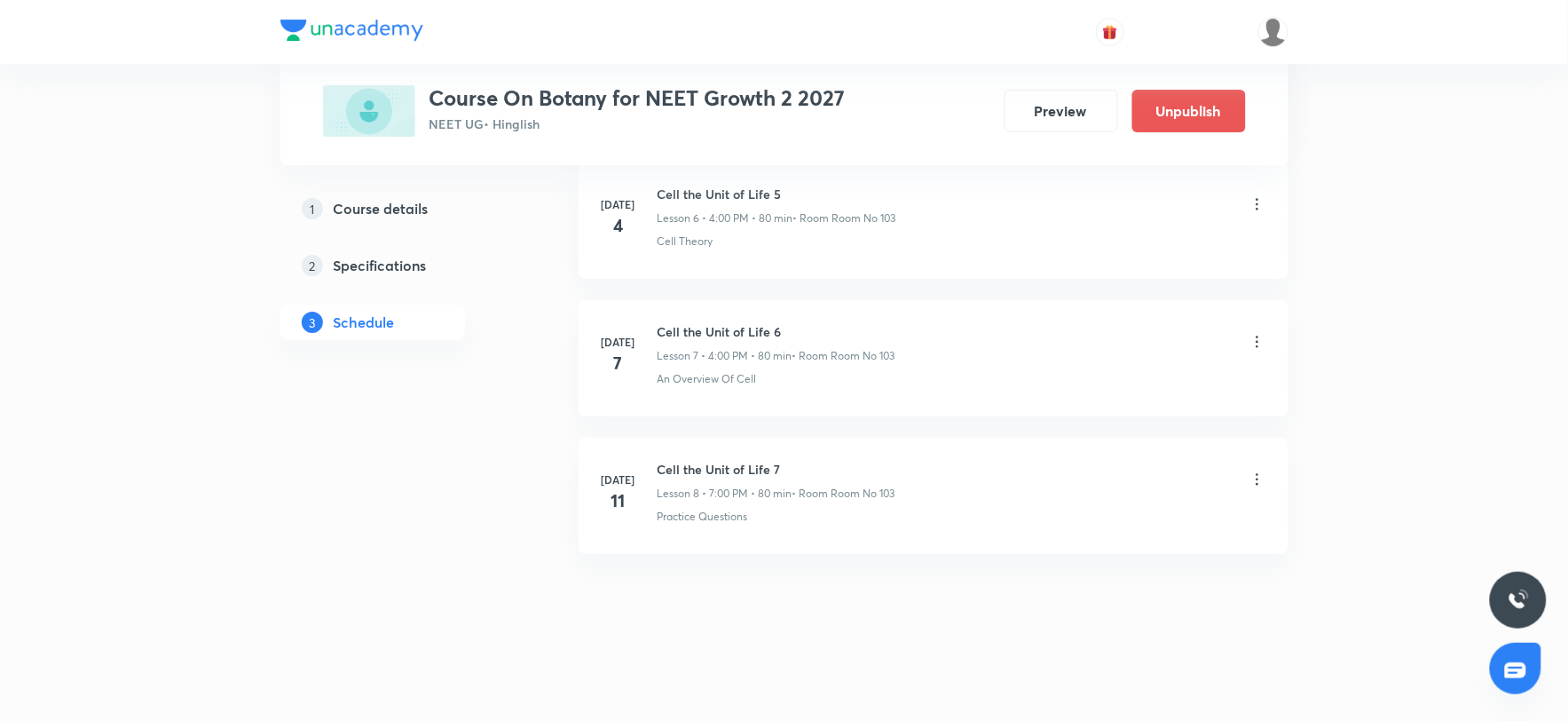 click 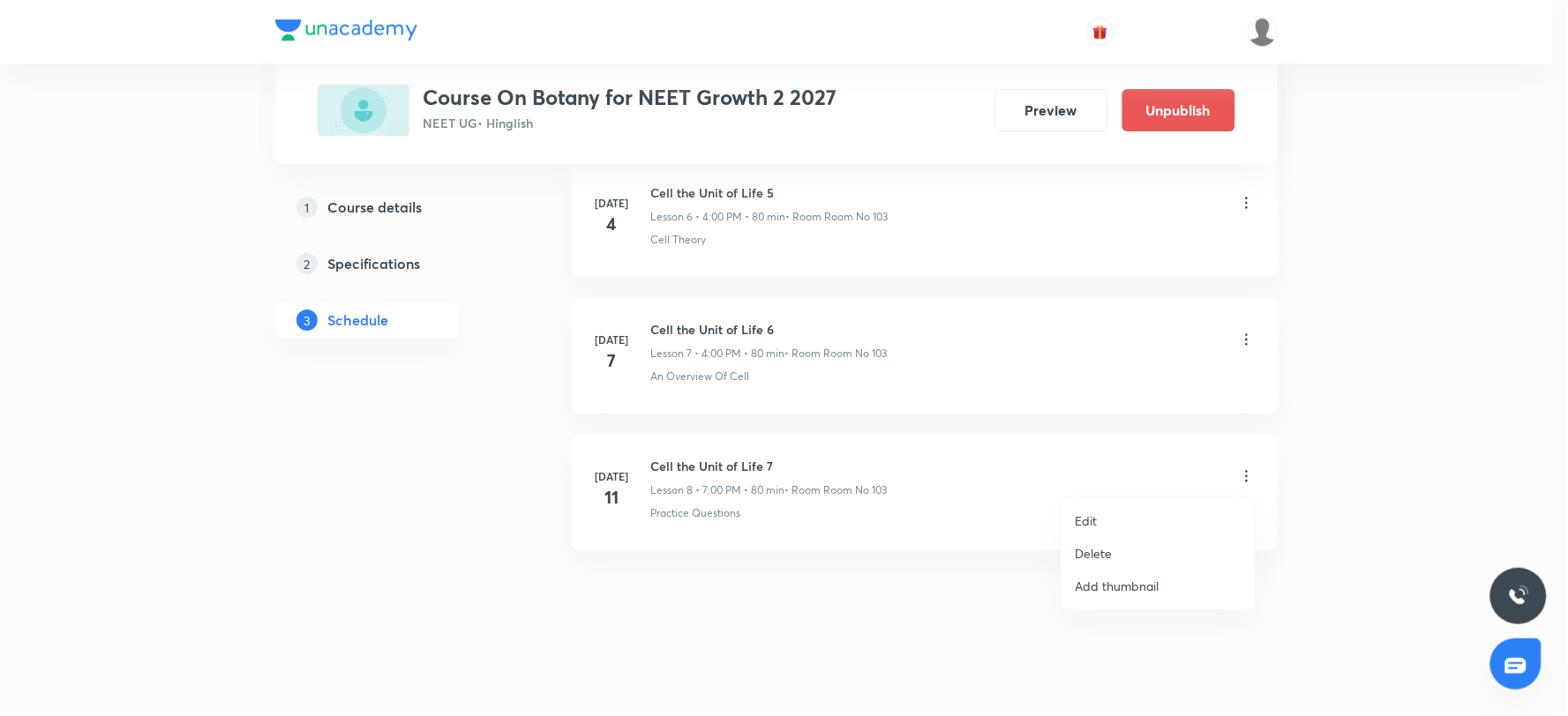 click on "Edit" at bounding box center [1158, 520] 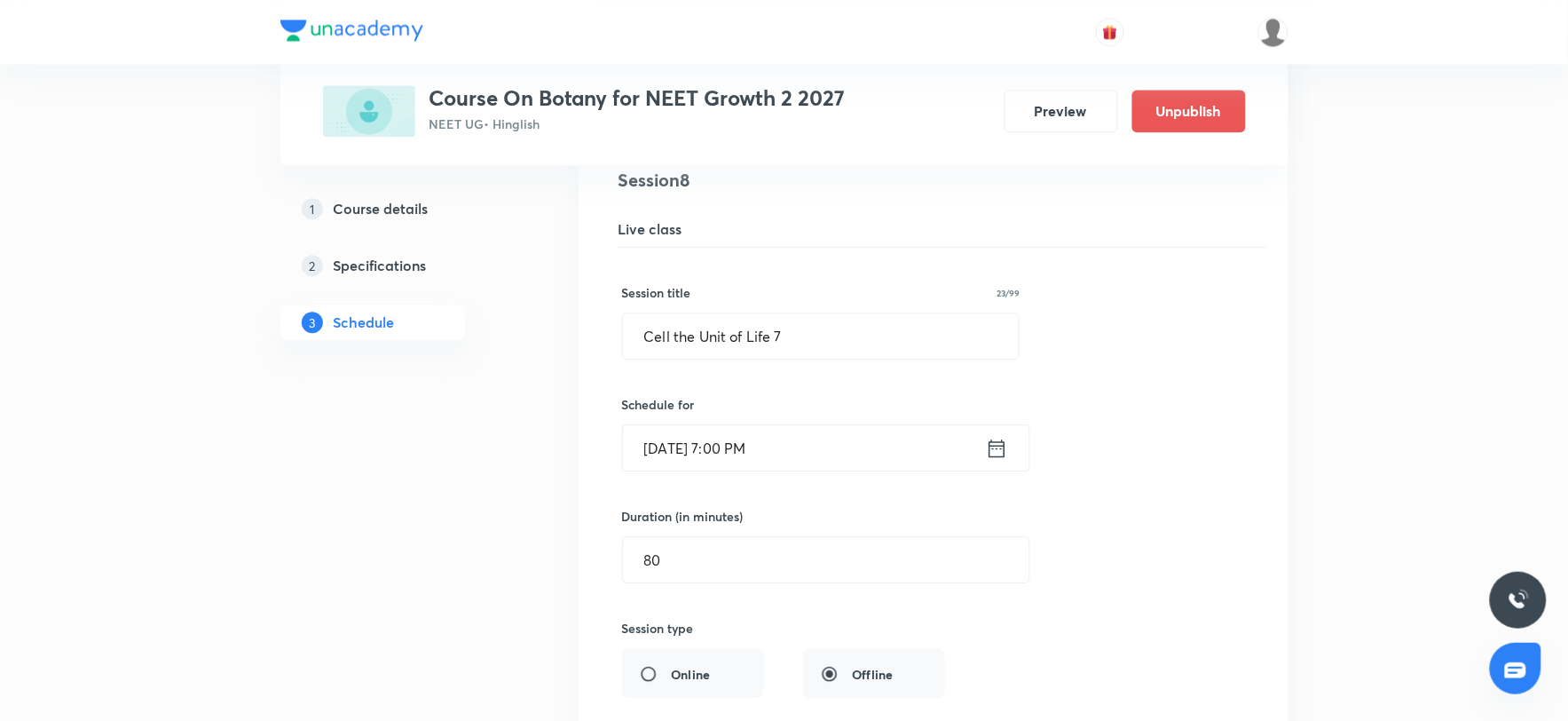 scroll, scrollTop: 1178, scrollLeft: 0, axis: vertical 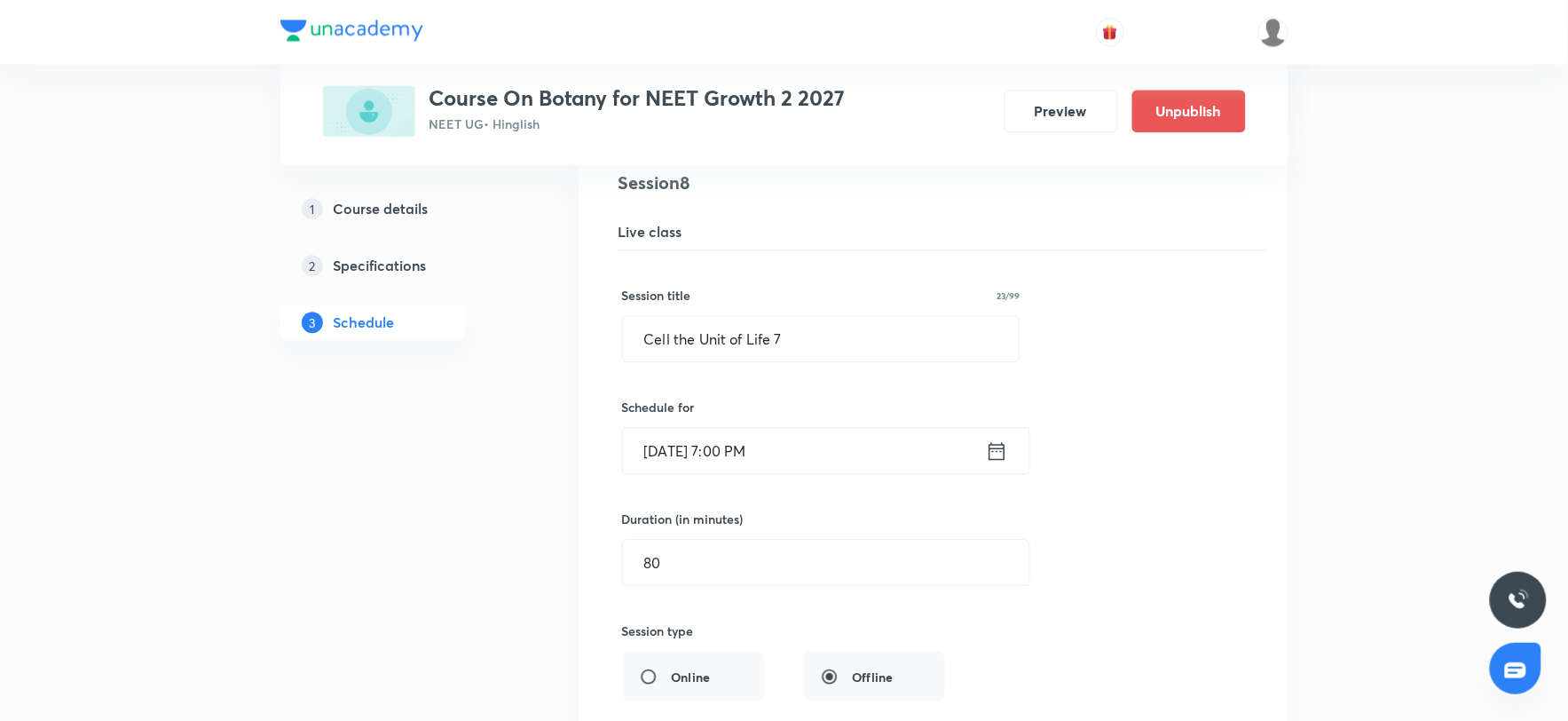 click on "[DATE] 7:00 PM" at bounding box center [804, 450] 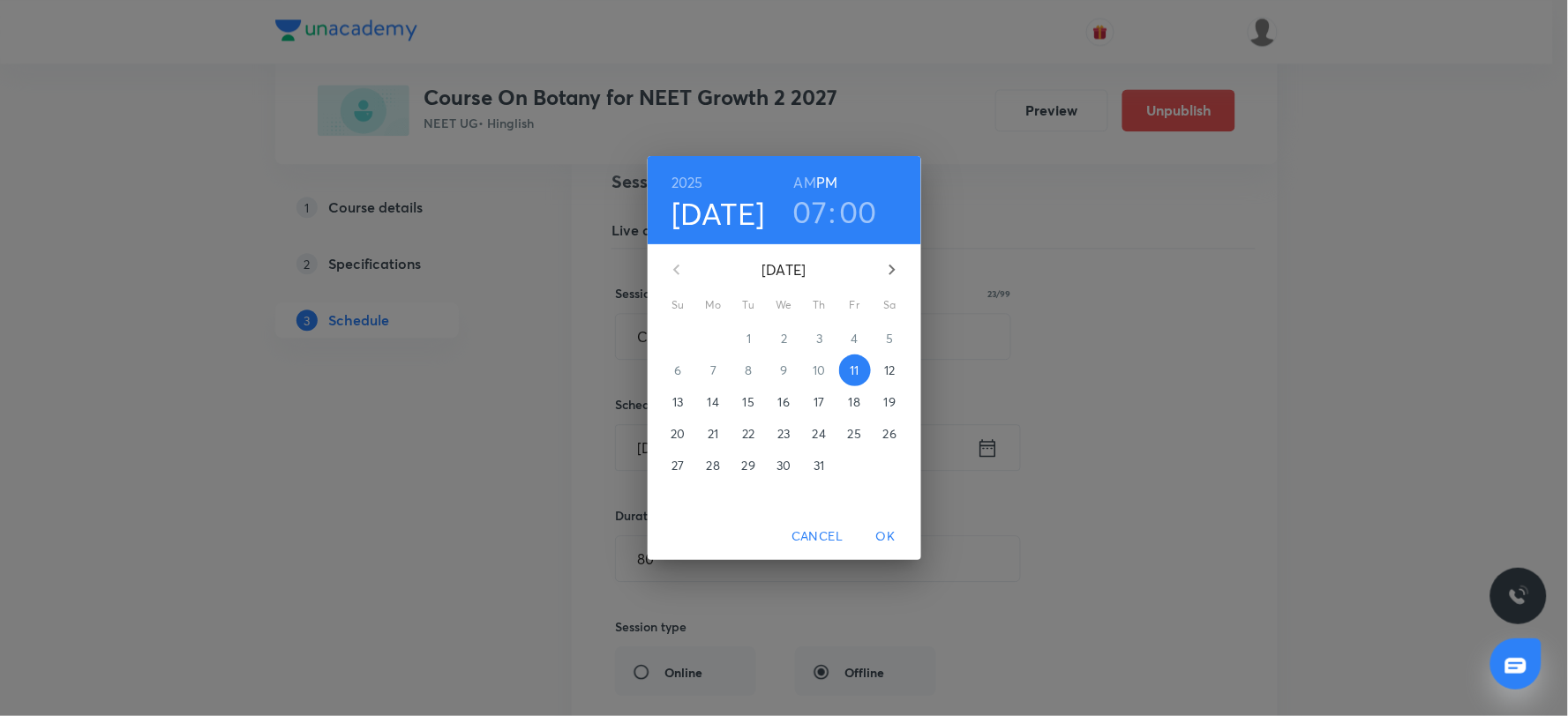 click on "07" at bounding box center (810, 212) 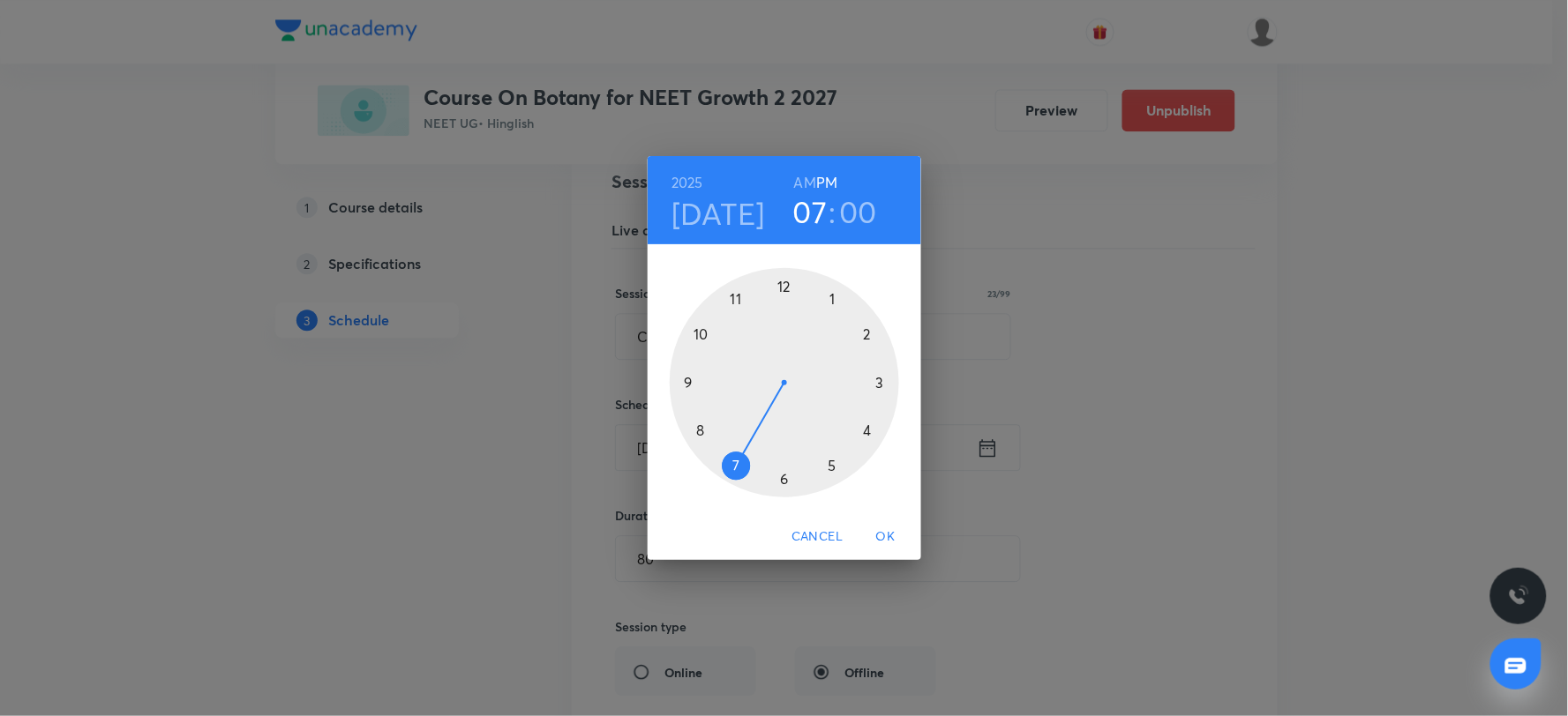click at bounding box center [784, 383] 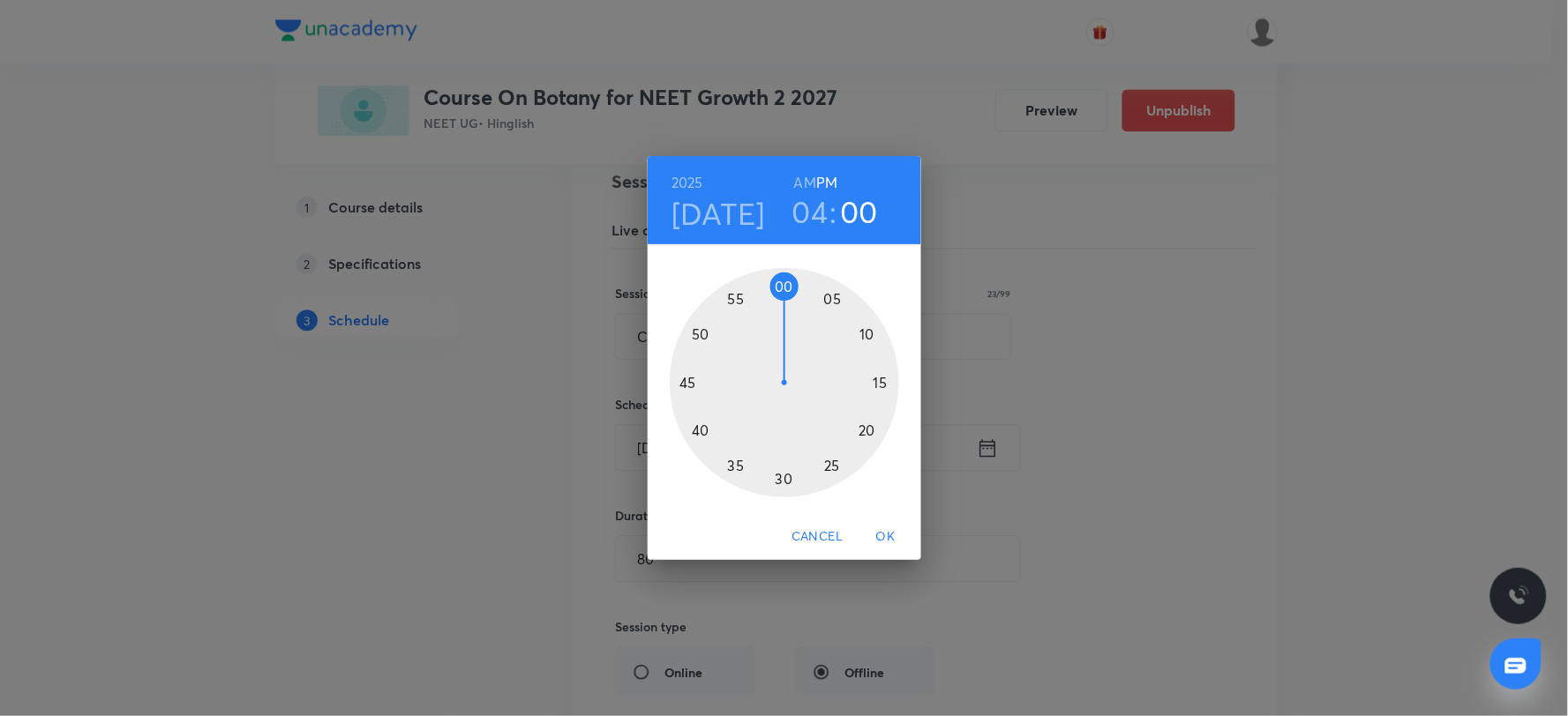 click on "OK" at bounding box center [886, 536] 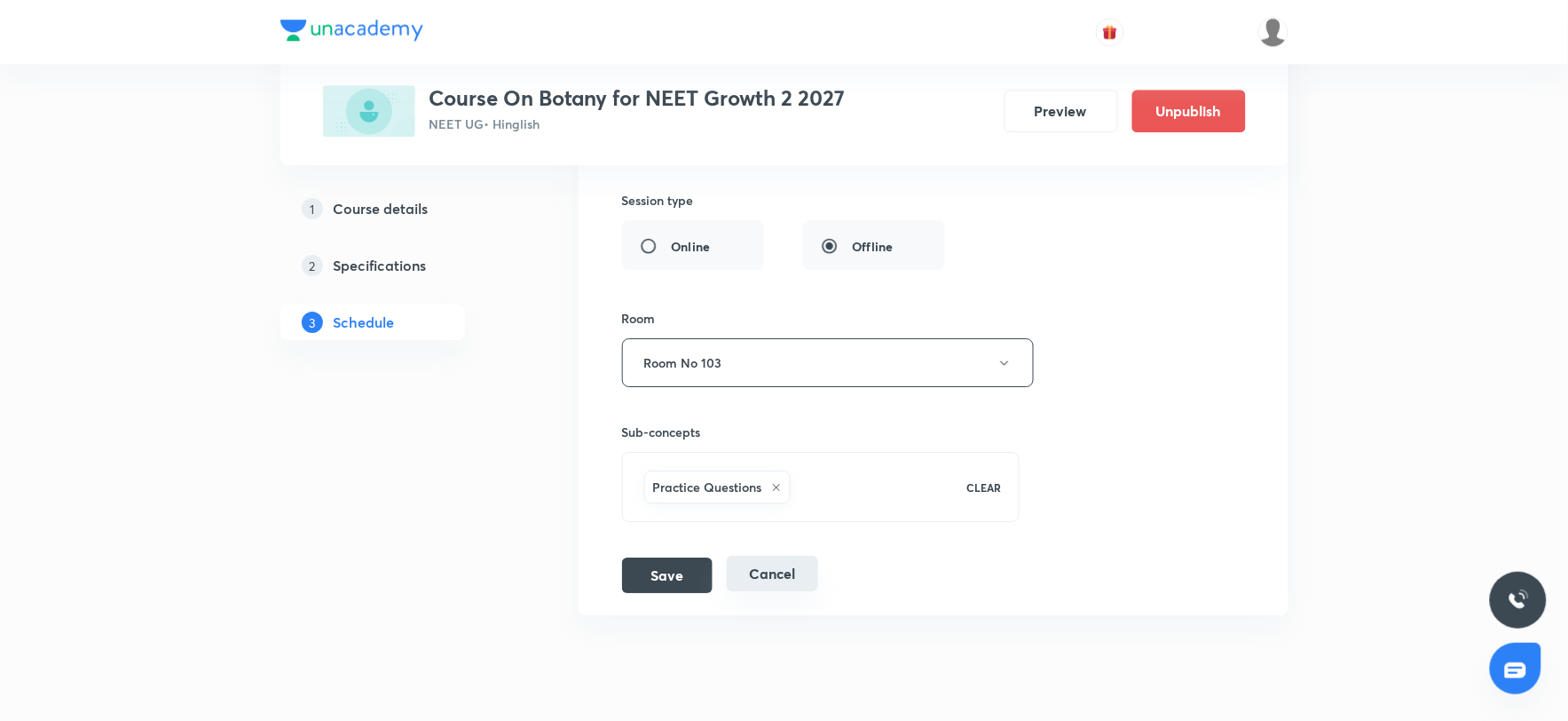 scroll, scrollTop: 1672, scrollLeft: 0, axis: vertical 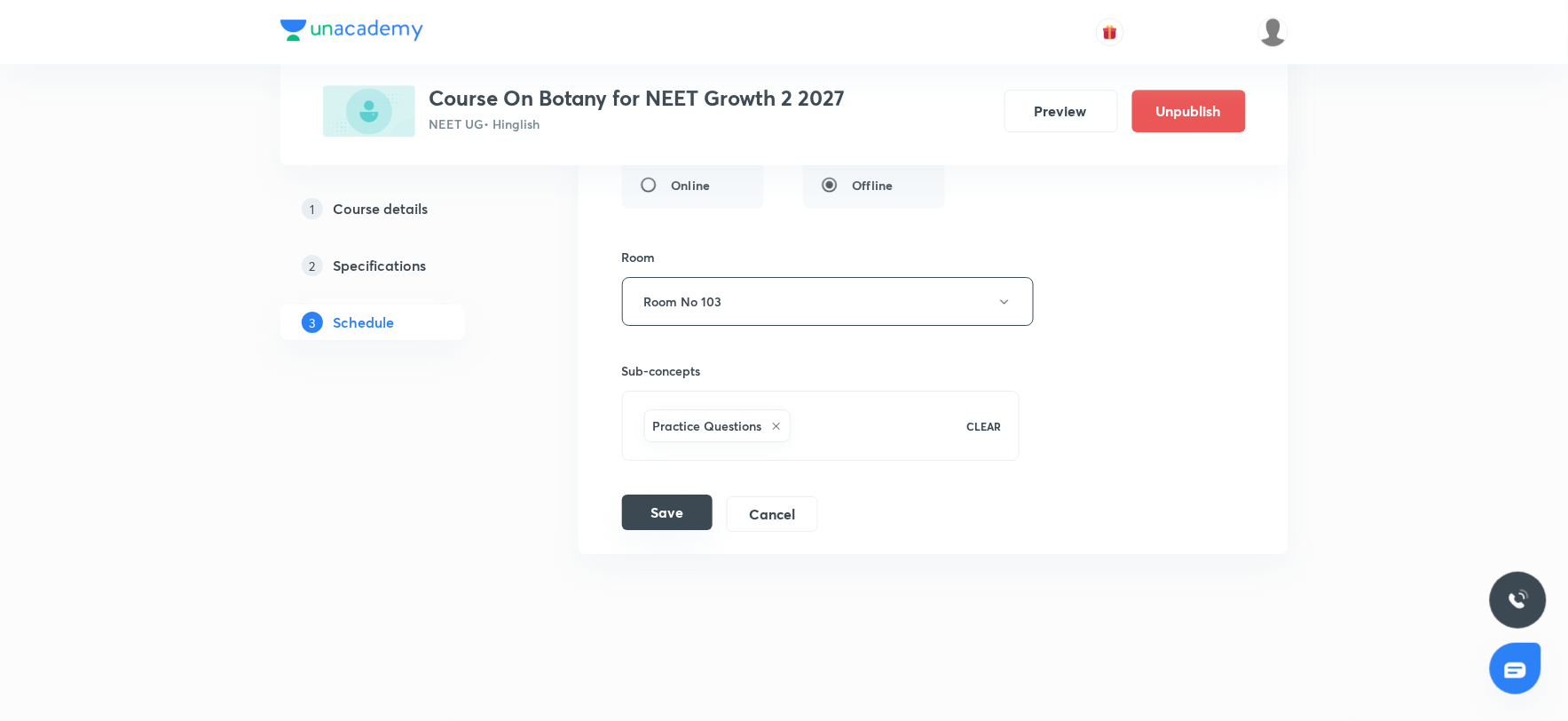 click on "Save" at bounding box center [667, 512] 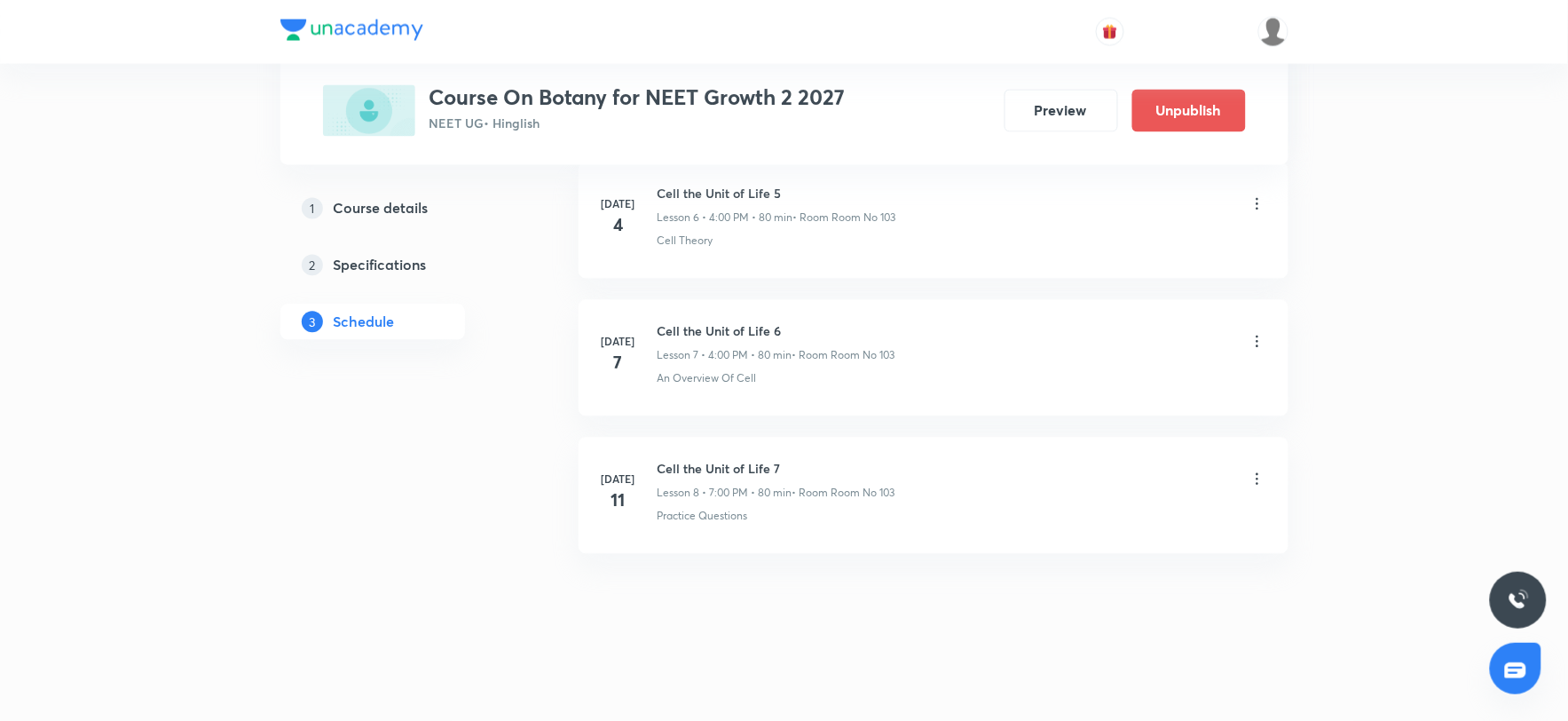 scroll, scrollTop: 988, scrollLeft: 0, axis: vertical 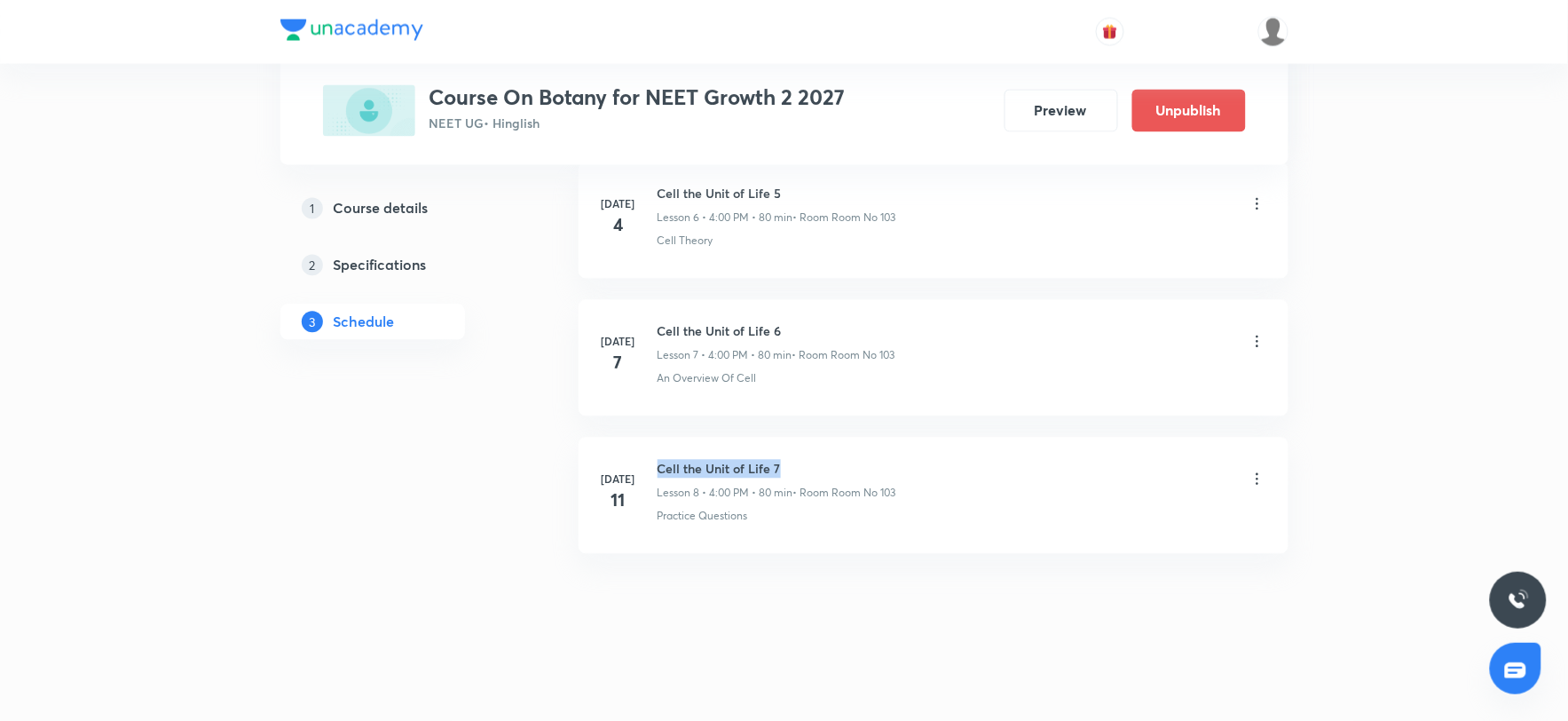 drag, startPoint x: 654, startPoint y: 467, endPoint x: 970, endPoint y: 464, distance: 316.01424 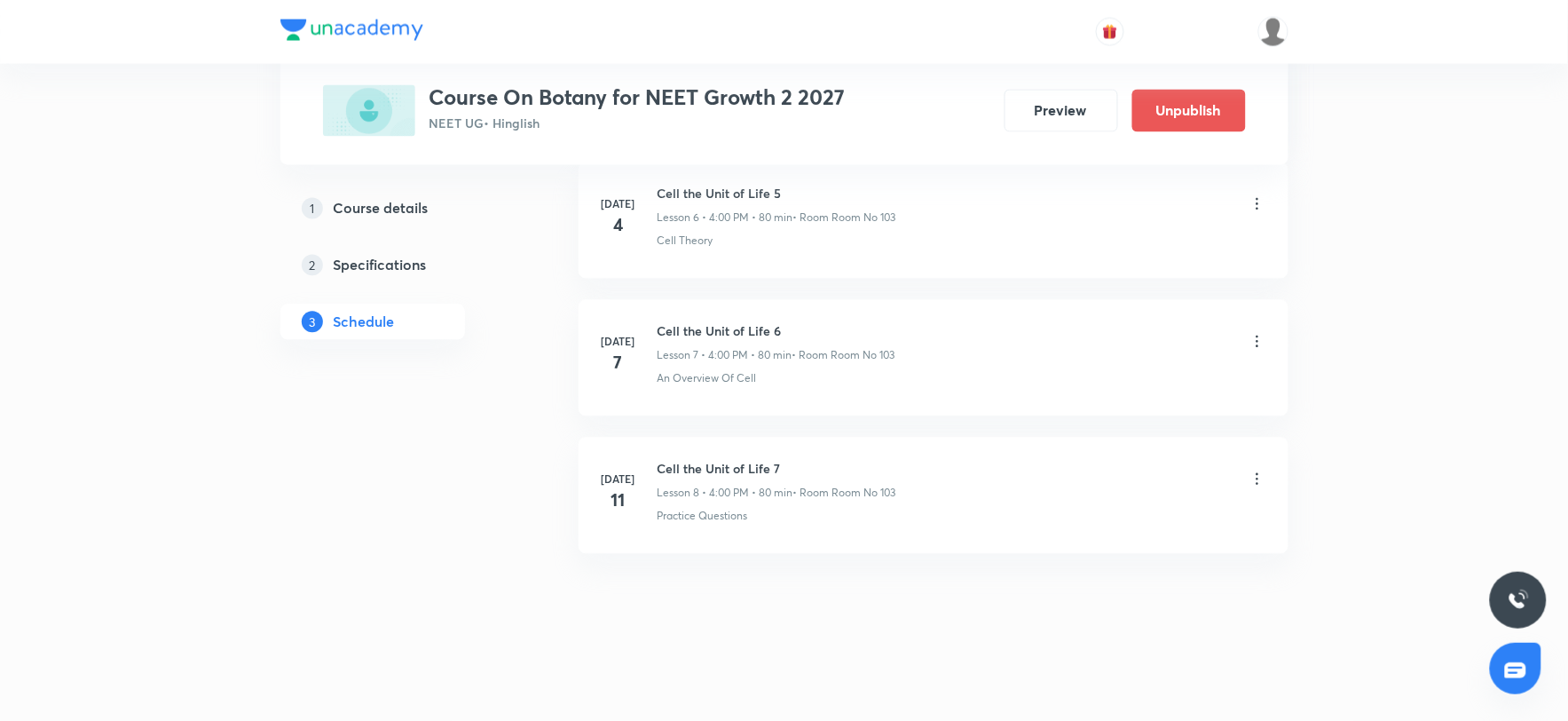 click on "Jun 24 Cell the Unit of Life Lesson 1 • 4:00 PM • 80 min  • Room Room No 103 Cell Theory Jun 28 Cell the Unit of Life 2 Lesson 2 • 4:00 PM • 80 min  • Room Room No 103 Cell Theory Jun 30 Cell the Unit of Life 3 Lesson 3 • 5:30 PM • 80 min  • Room Room 301 Biology - Full Syllabus Mock Questions Jul 1 Cell the Unit of Life 4 Lesson 4 • 4:00 PM • 80 min  • Room Room No 103 Cell Theory Jul 1 Cell the Unit of Life 4 Lesson 5 • 5:30 PM • 80 min  • Room Room No 103 What Is A Cell? Jul 4 Cell the Unit of Life 5 Lesson 6 • 4:00 PM • 80 min  • Room Room No 103 Cell Theory Jul 7 Cell the Unit of Life 6 Lesson 7 • 4:00 PM • 80 min  • Room Room No 103 An Overview Of Cell Jul 11 Cell the Unit of Life 7 Lesson 8 • 4:00 PM • 80 min  • Room Room No 103 Practice Questions" at bounding box center [934, 21] 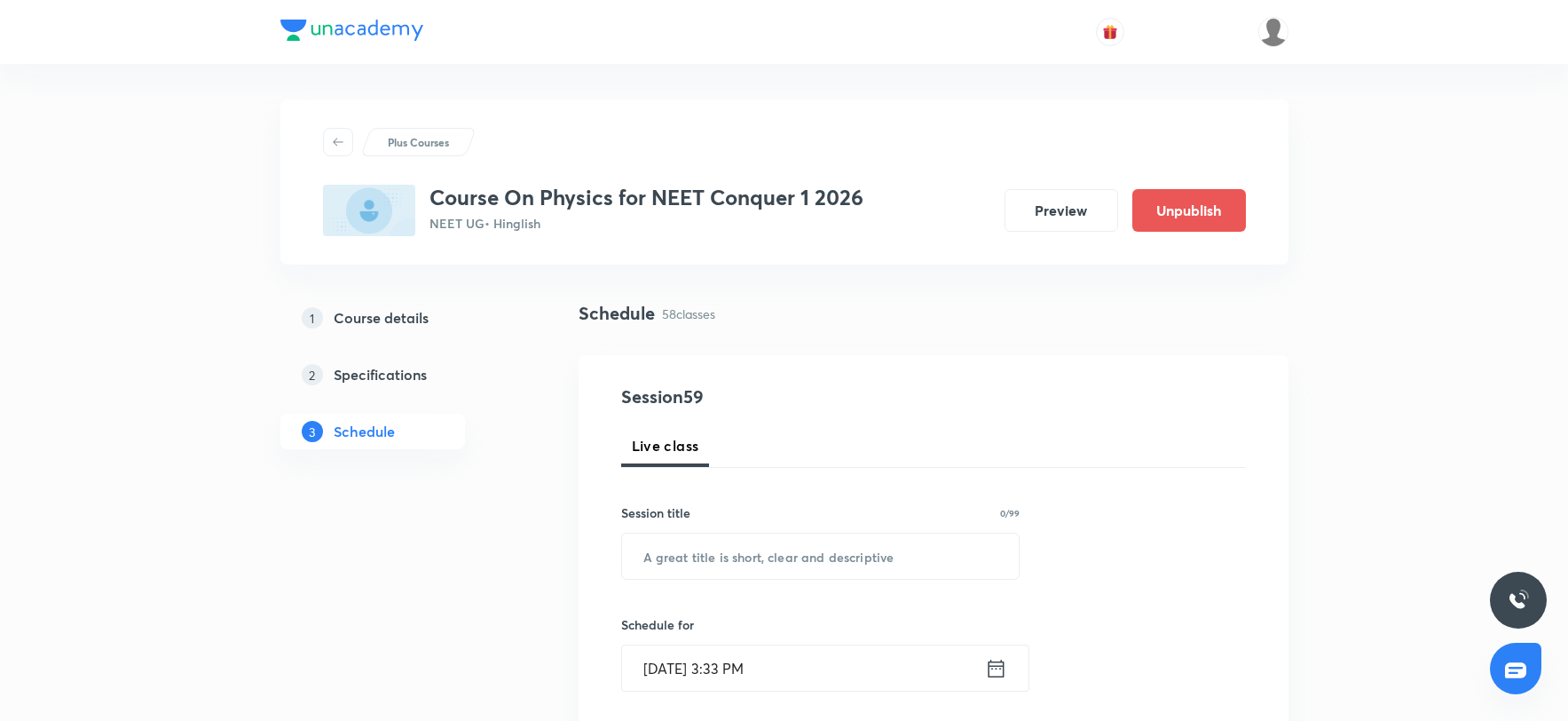scroll, scrollTop: 0, scrollLeft: 0, axis: both 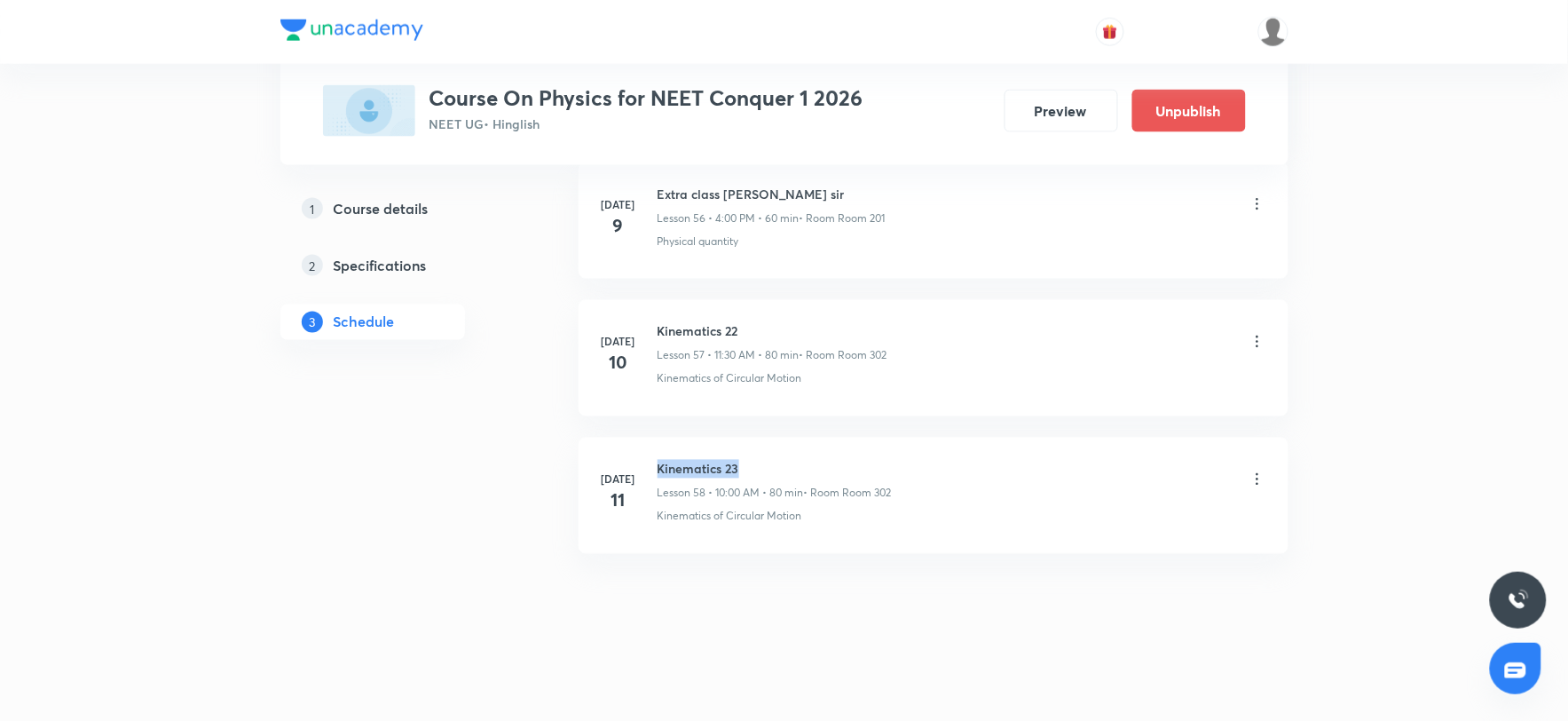 drag, startPoint x: 737, startPoint y: 472, endPoint x: 658, endPoint y: 469, distance: 79.05694 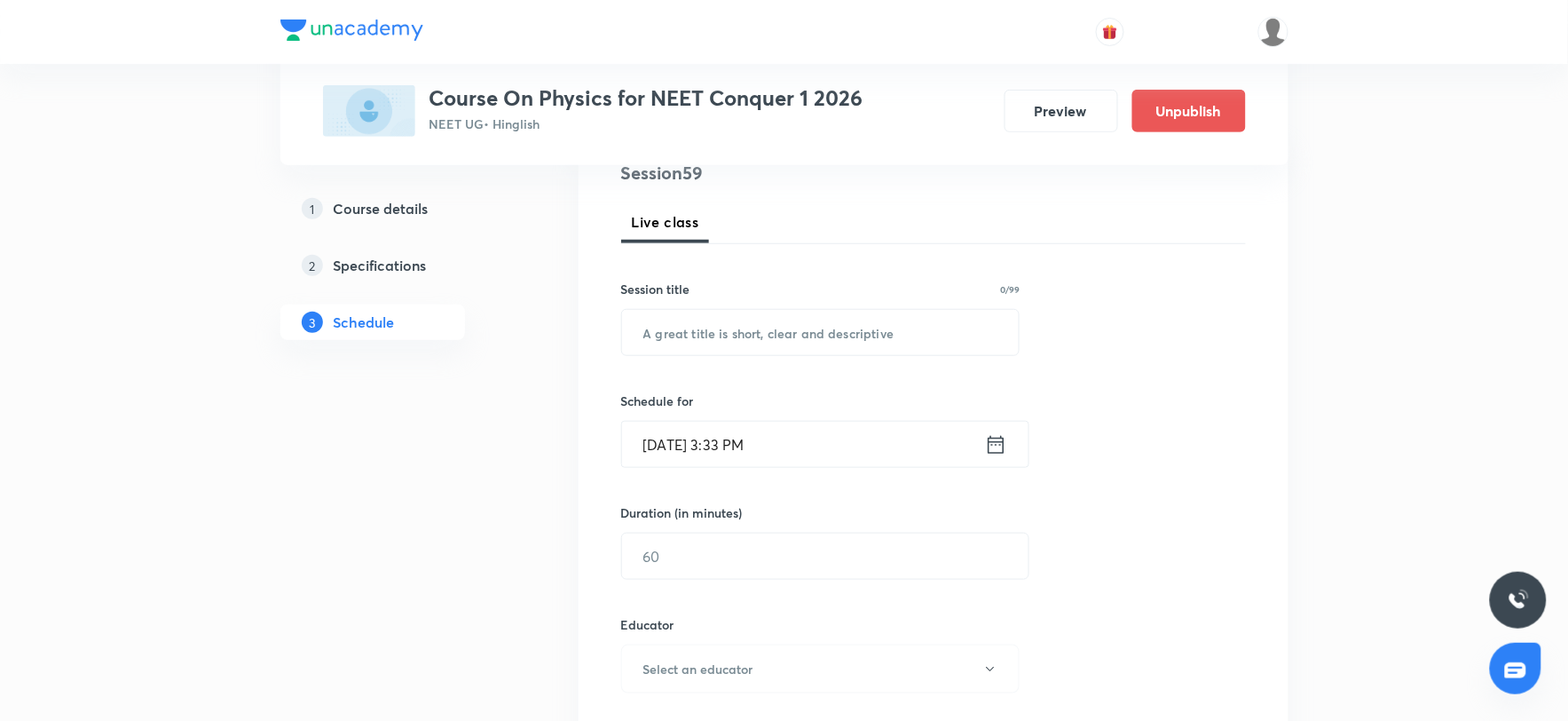 scroll, scrollTop: 28, scrollLeft: 0, axis: vertical 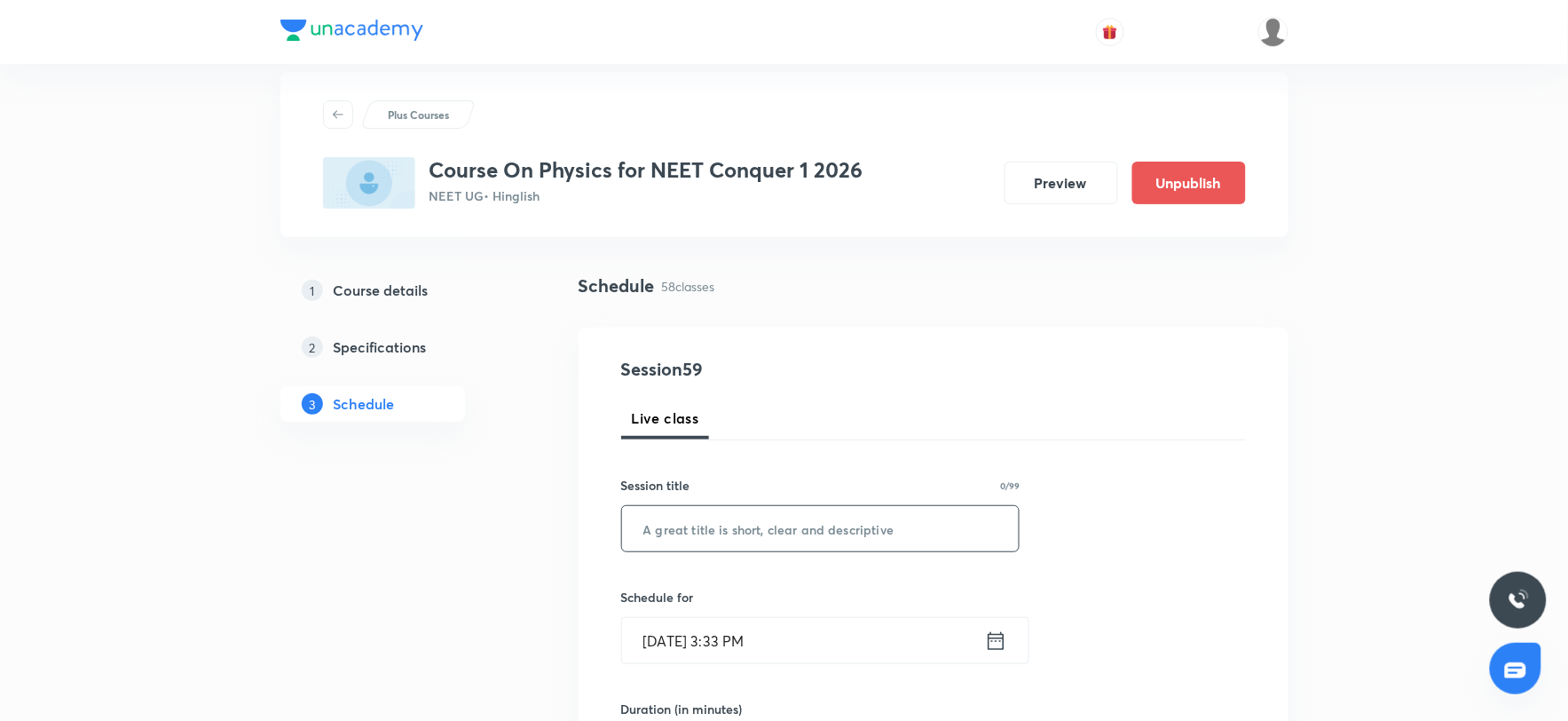 click at bounding box center (821, 528) 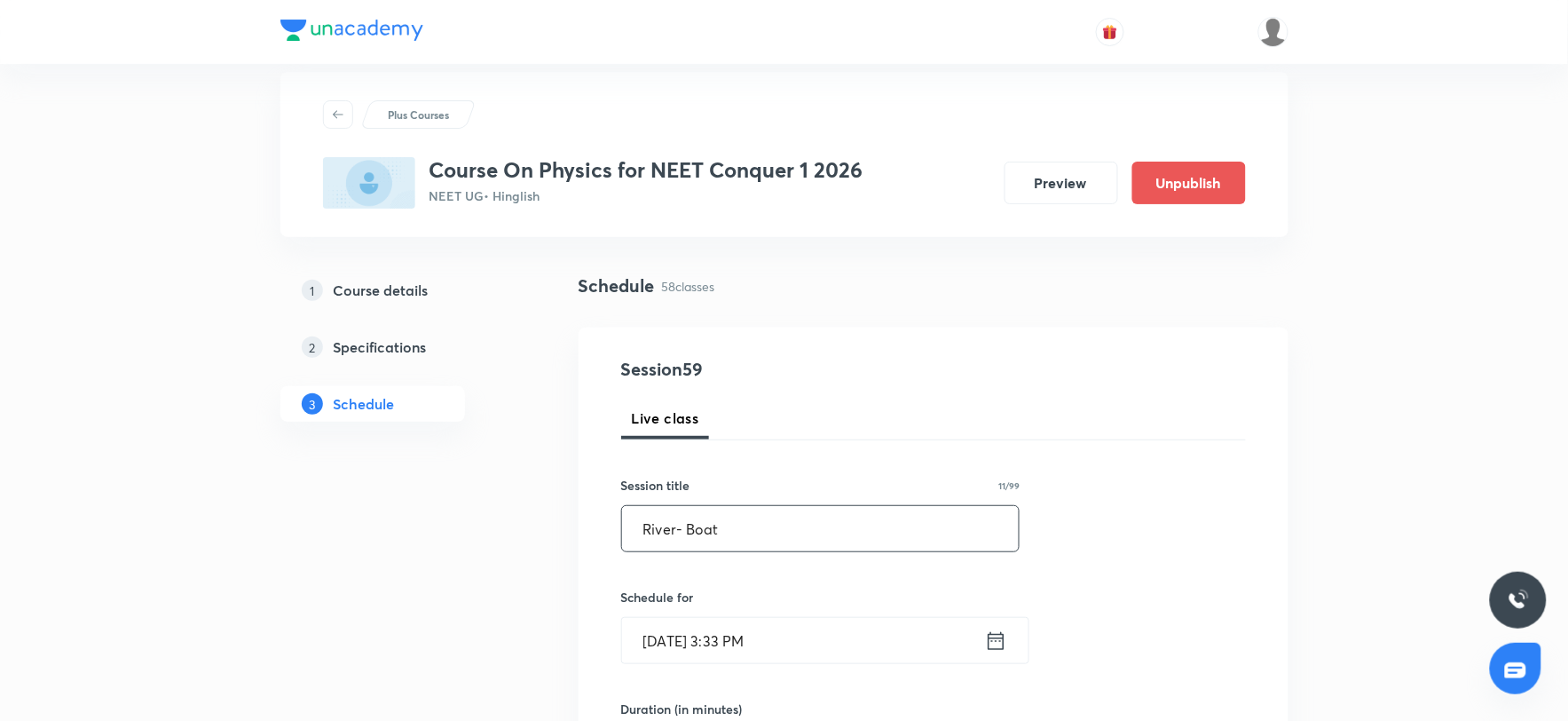 click on "River- Boat" at bounding box center [821, 528] 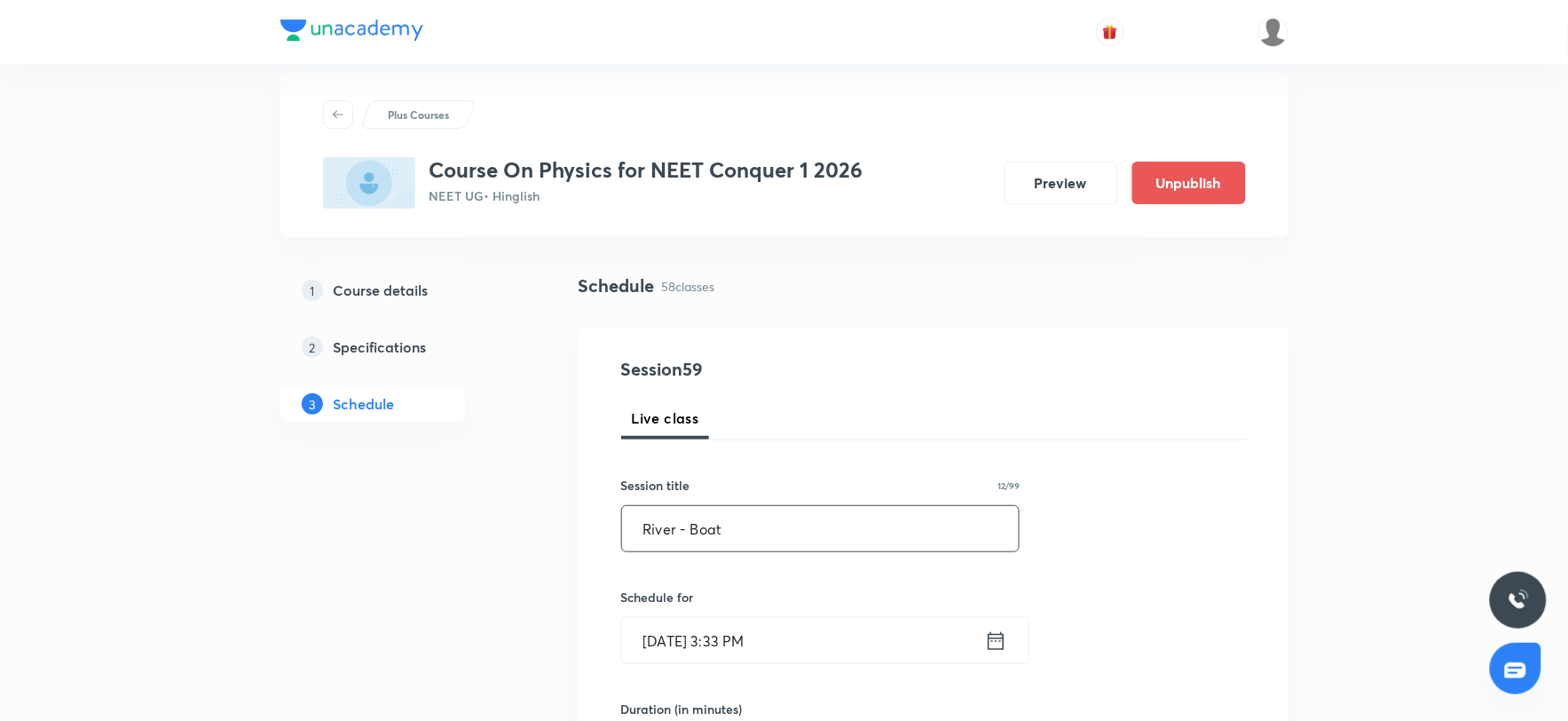 click on "River - Boat" at bounding box center [821, 528] 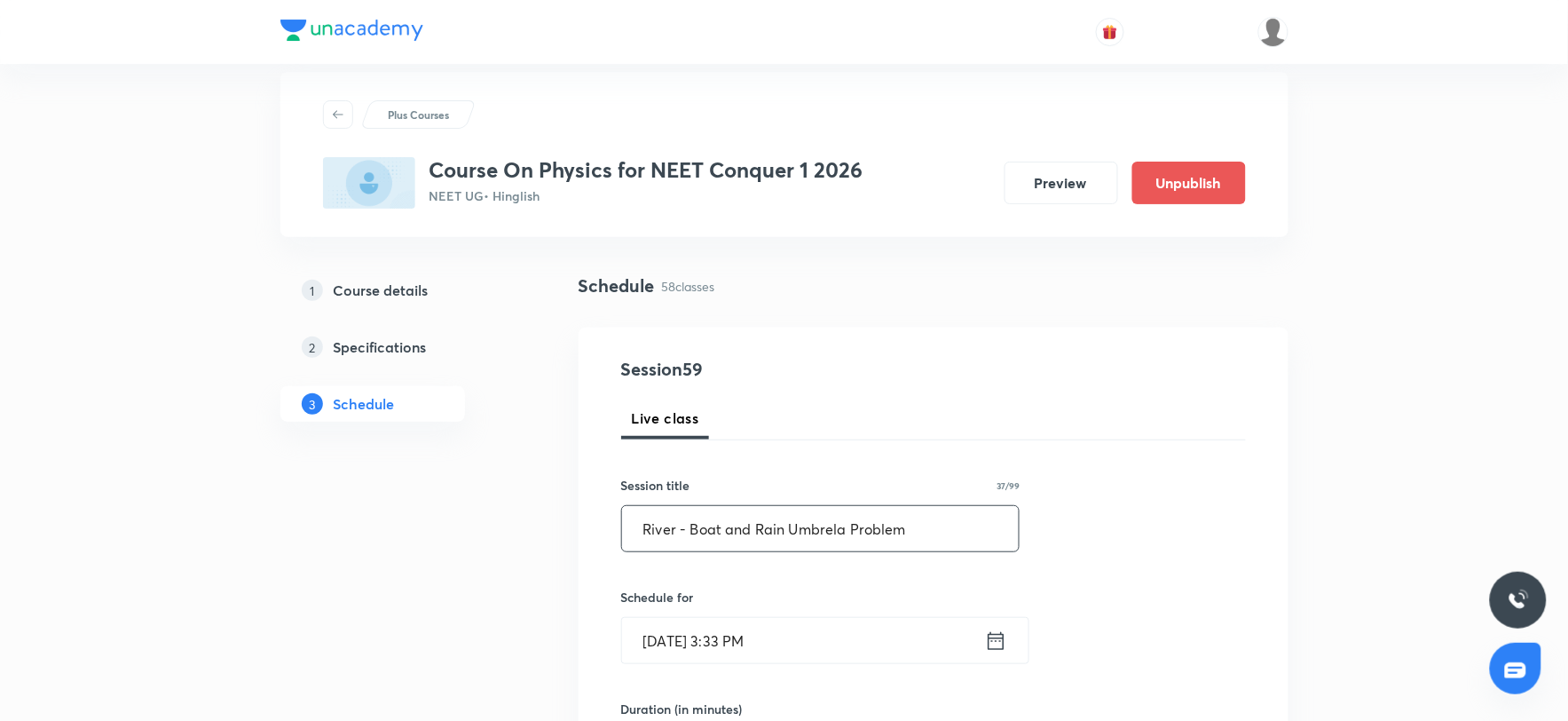 click on "River - Boat and Rain Umbrela Problem" at bounding box center (821, 528) 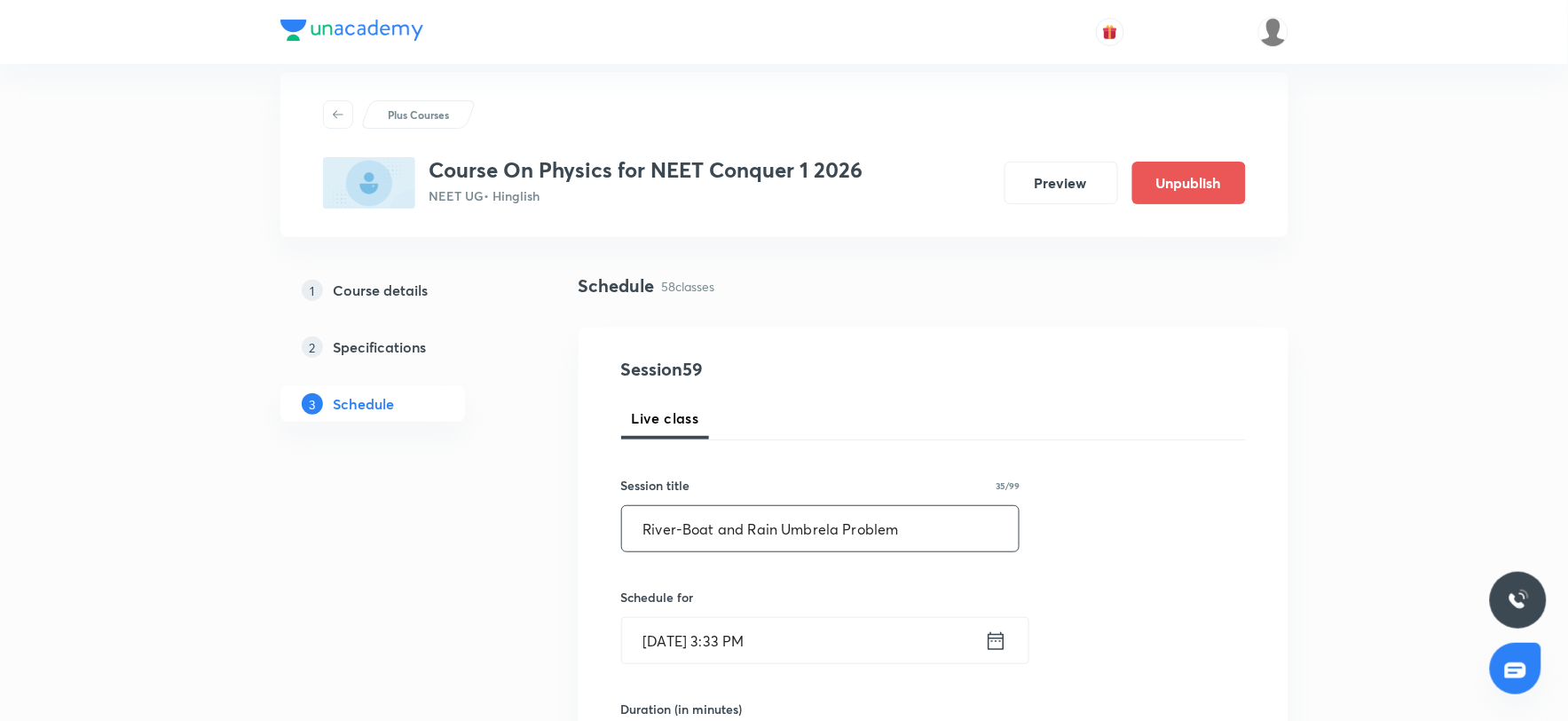 click on "River-Boat and Rain Umbrela Problem" at bounding box center [821, 528] 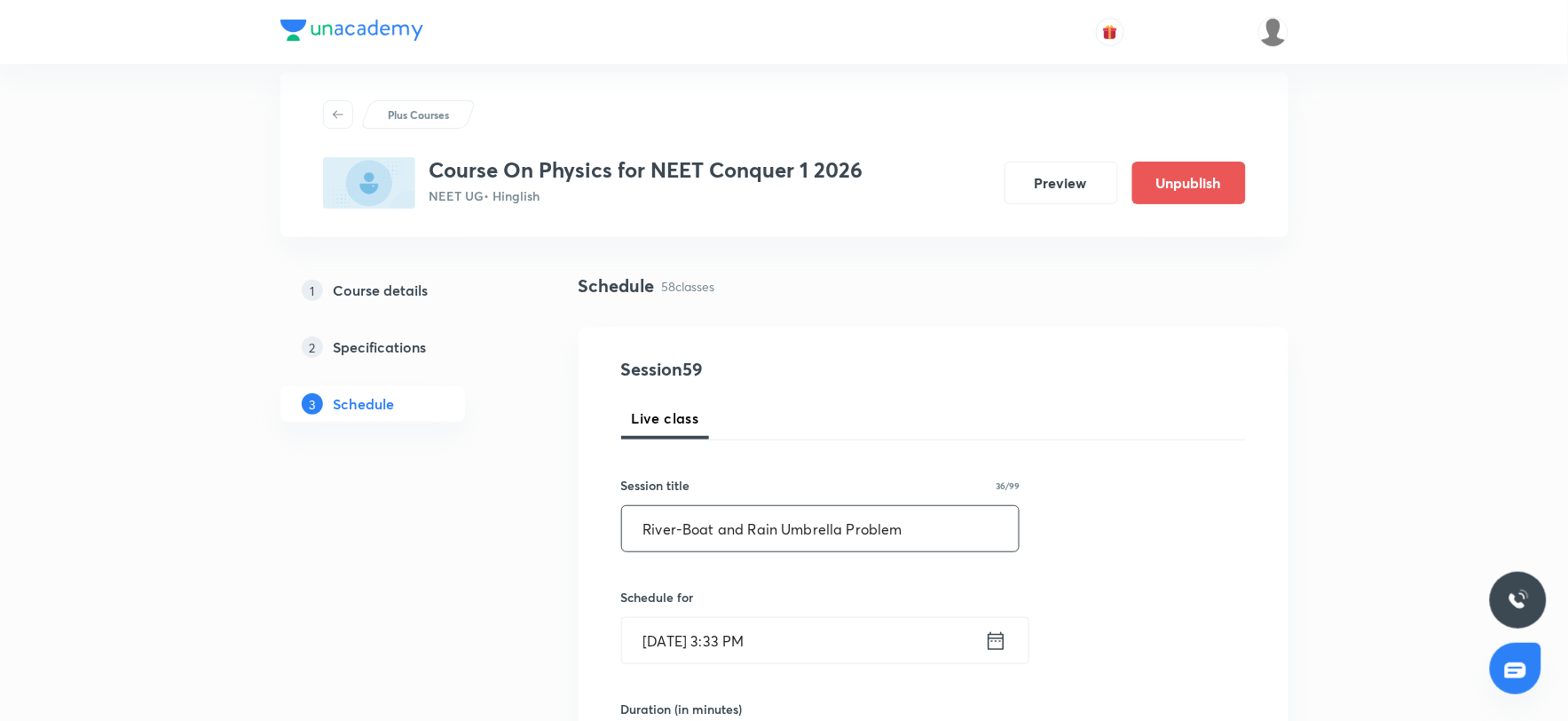 scroll, scrollTop: 225, scrollLeft: 0, axis: vertical 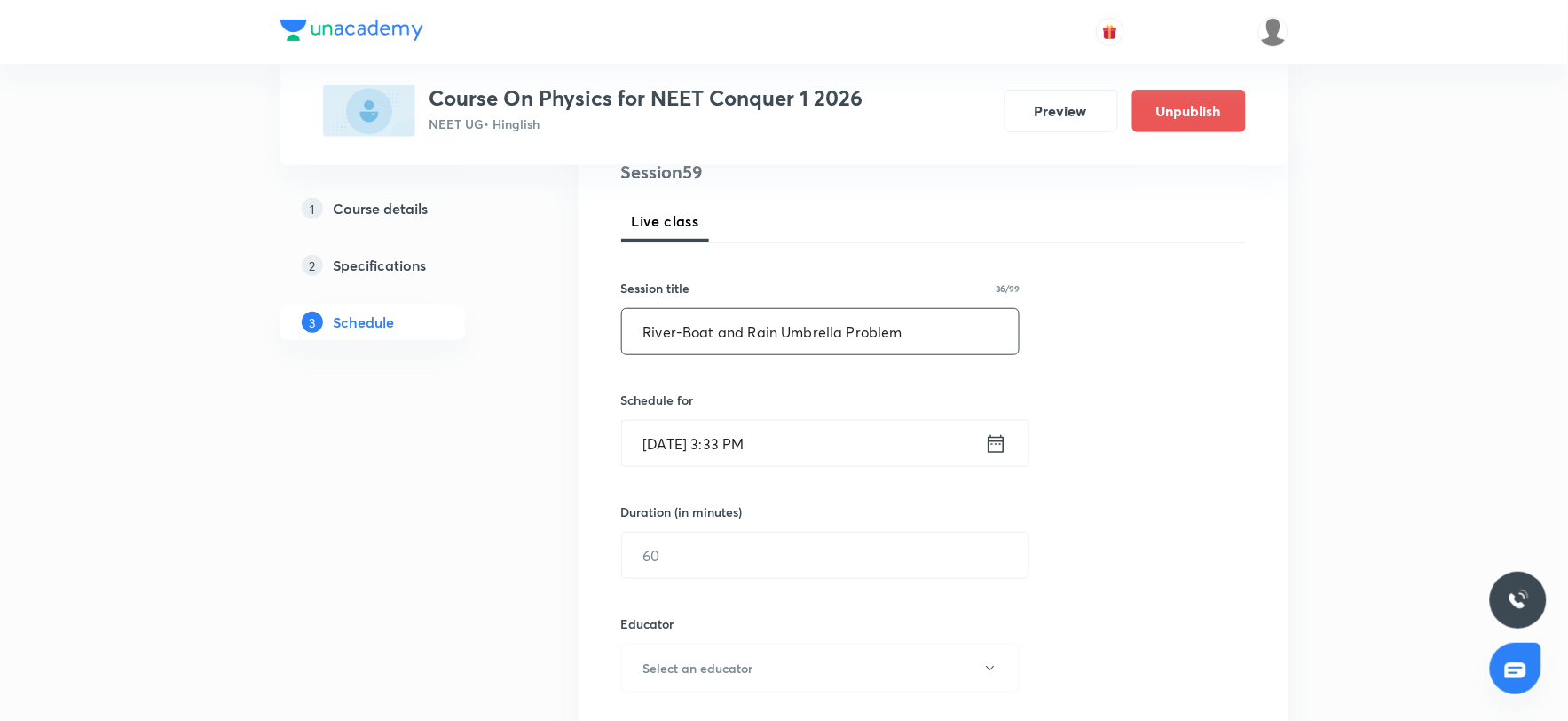 type on "River-Boat and Rain Umbrella Problem" 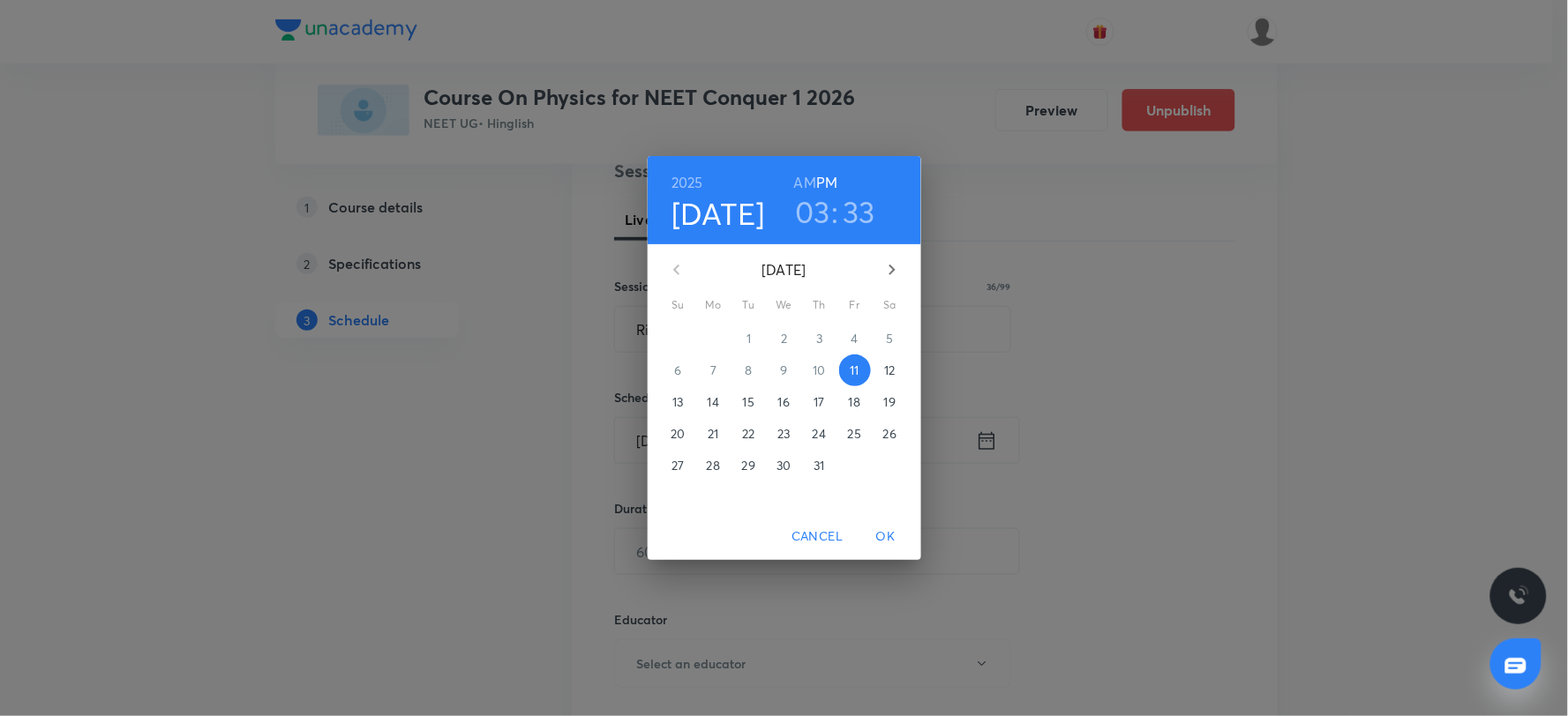 click on "03" at bounding box center [813, 212] 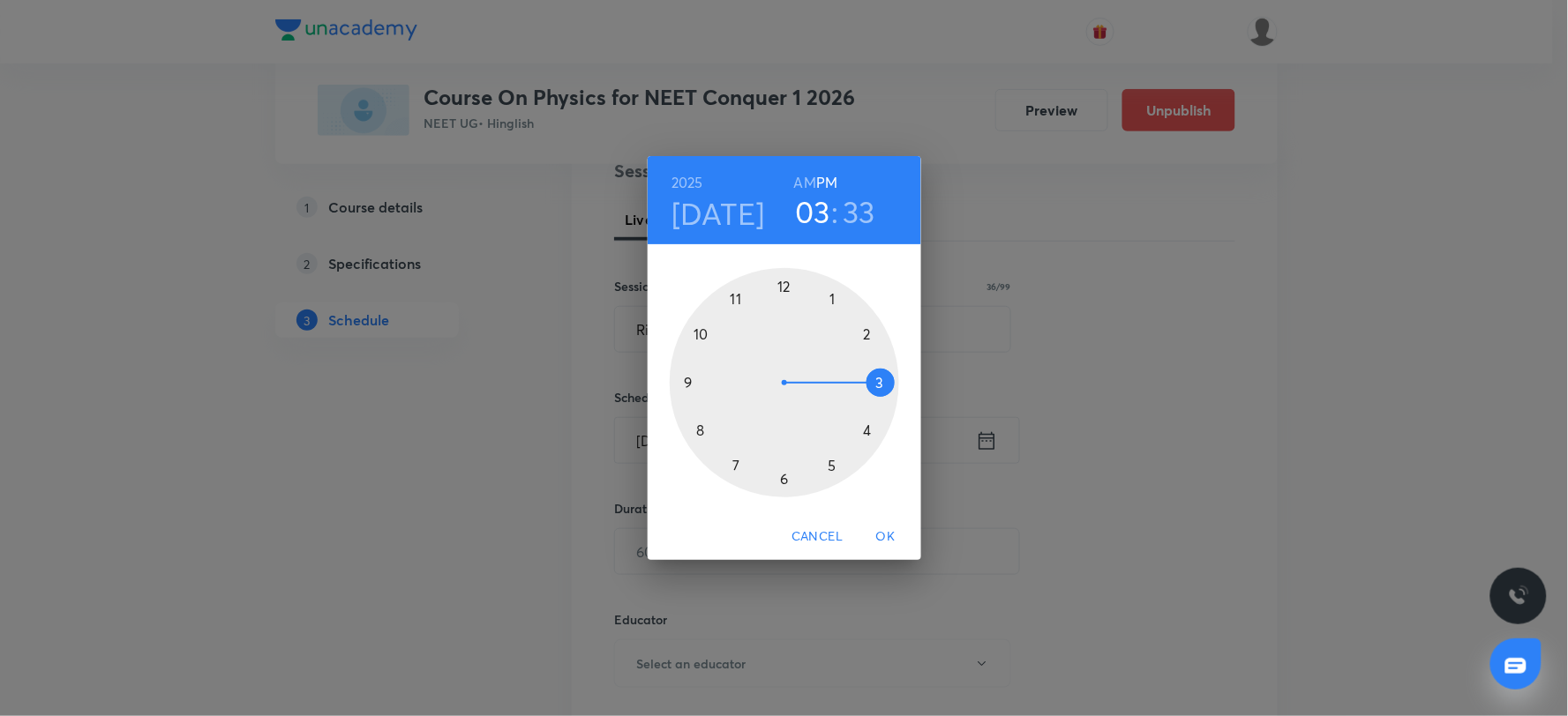 click at bounding box center [784, 383] 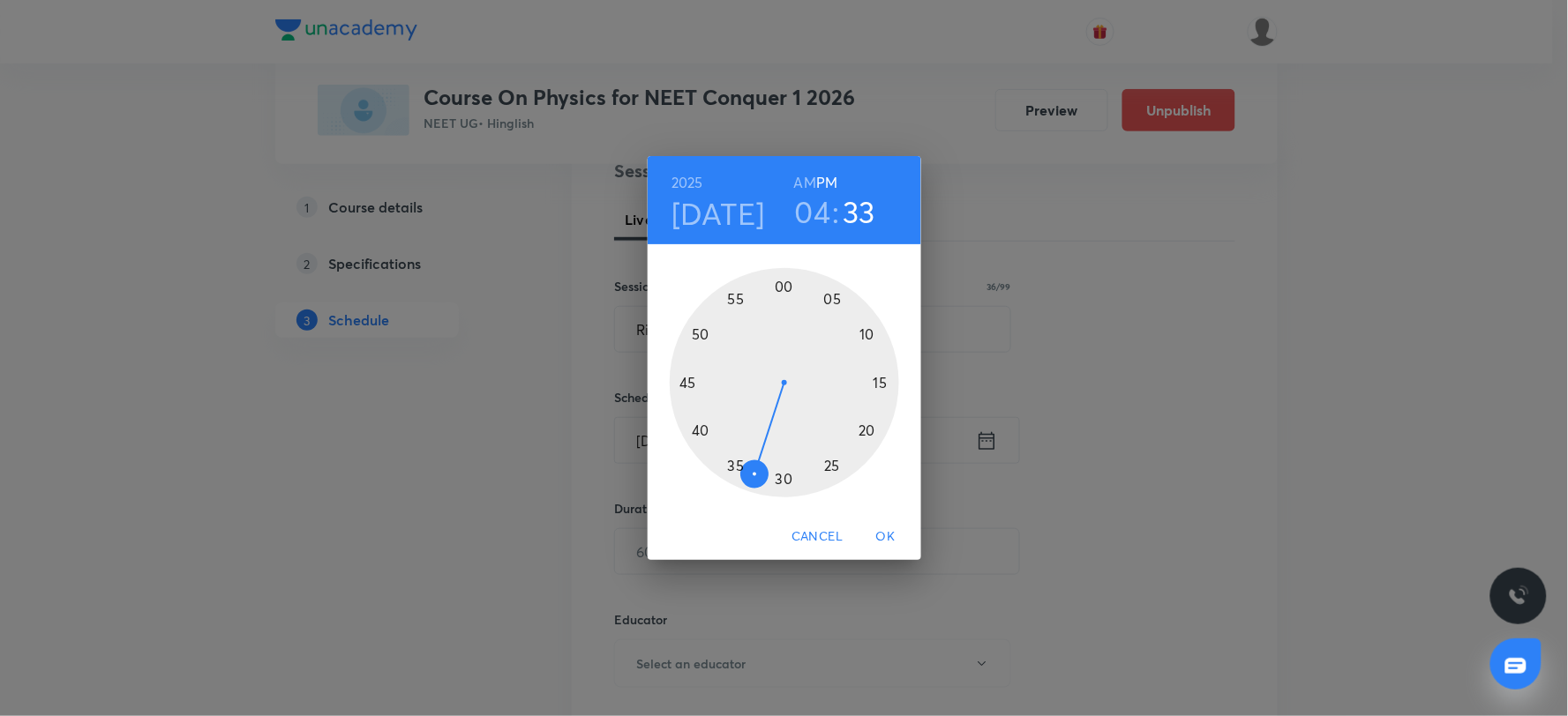 click at bounding box center (784, 383) 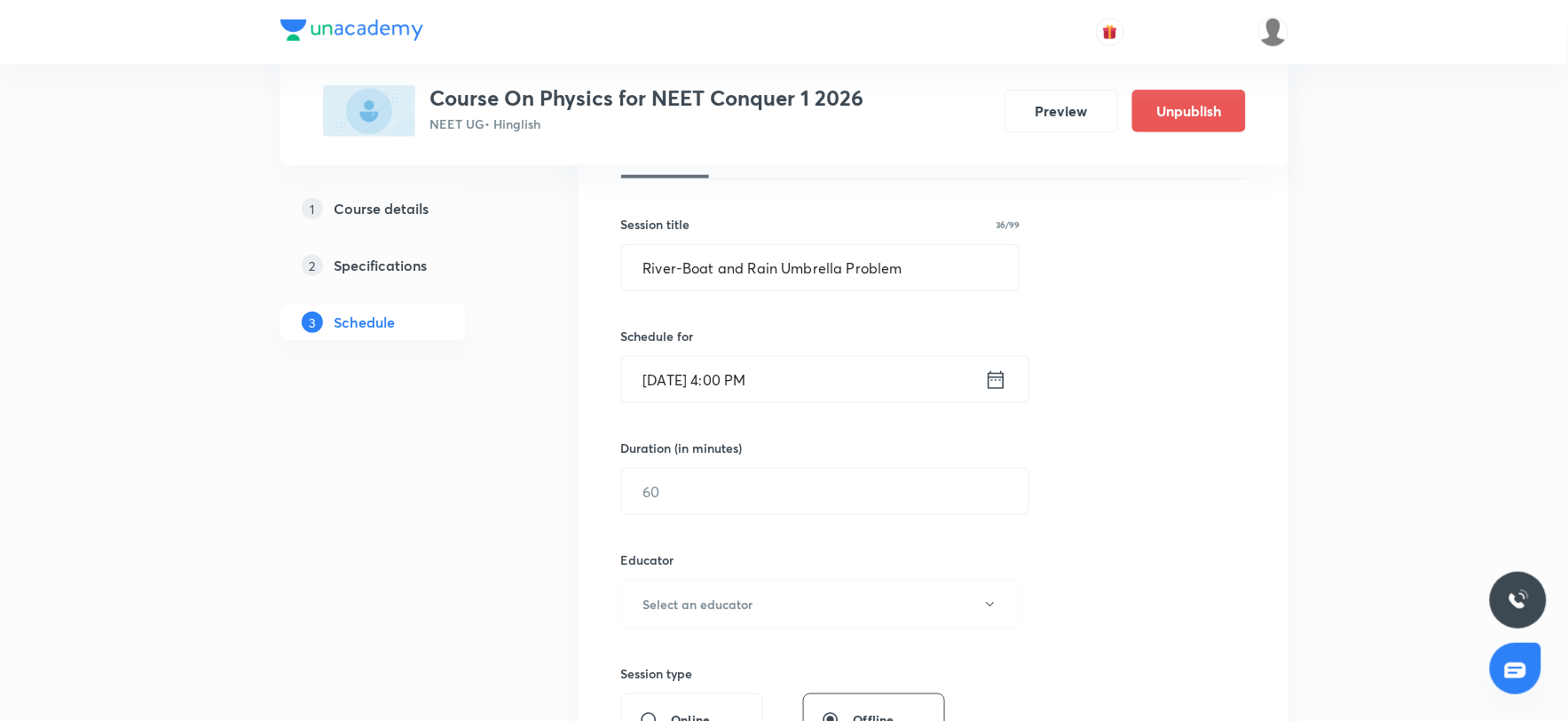 scroll, scrollTop: 323, scrollLeft: 0, axis: vertical 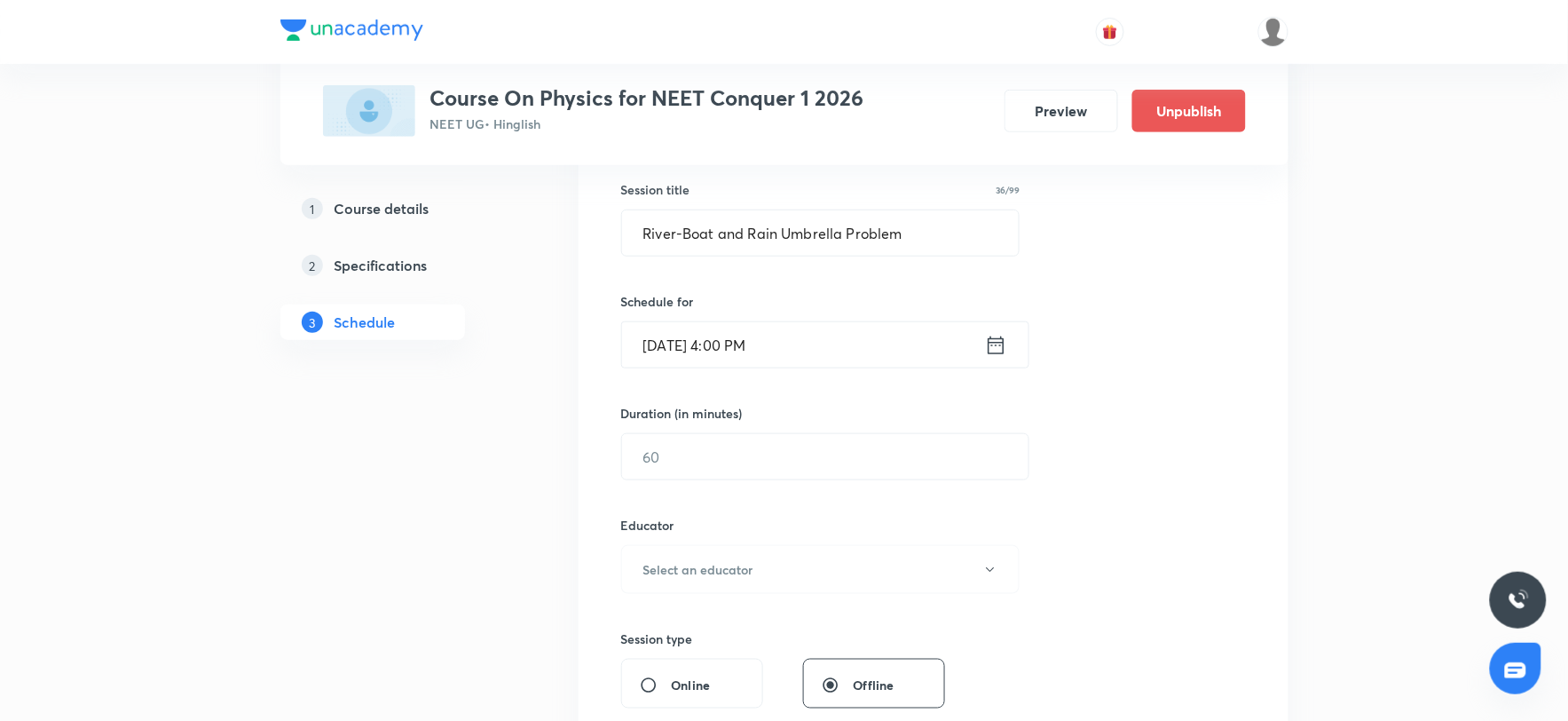 drag, startPoint x: 729, startPoint y: 451, endPoint x: 678, endPoint y: 25, distance: 429.04196 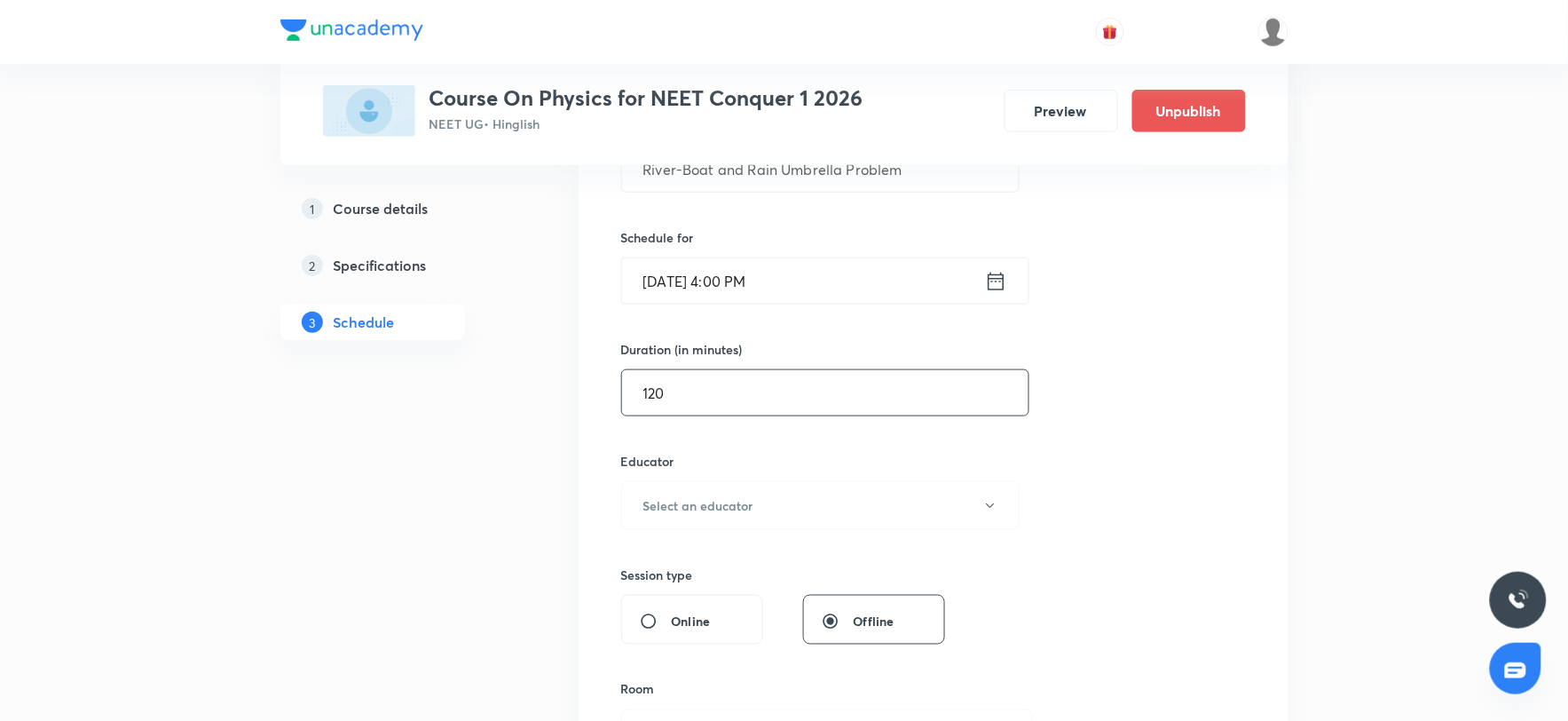 scroll, scrollTop: 422, scrollLeft: 0, axis: vertical 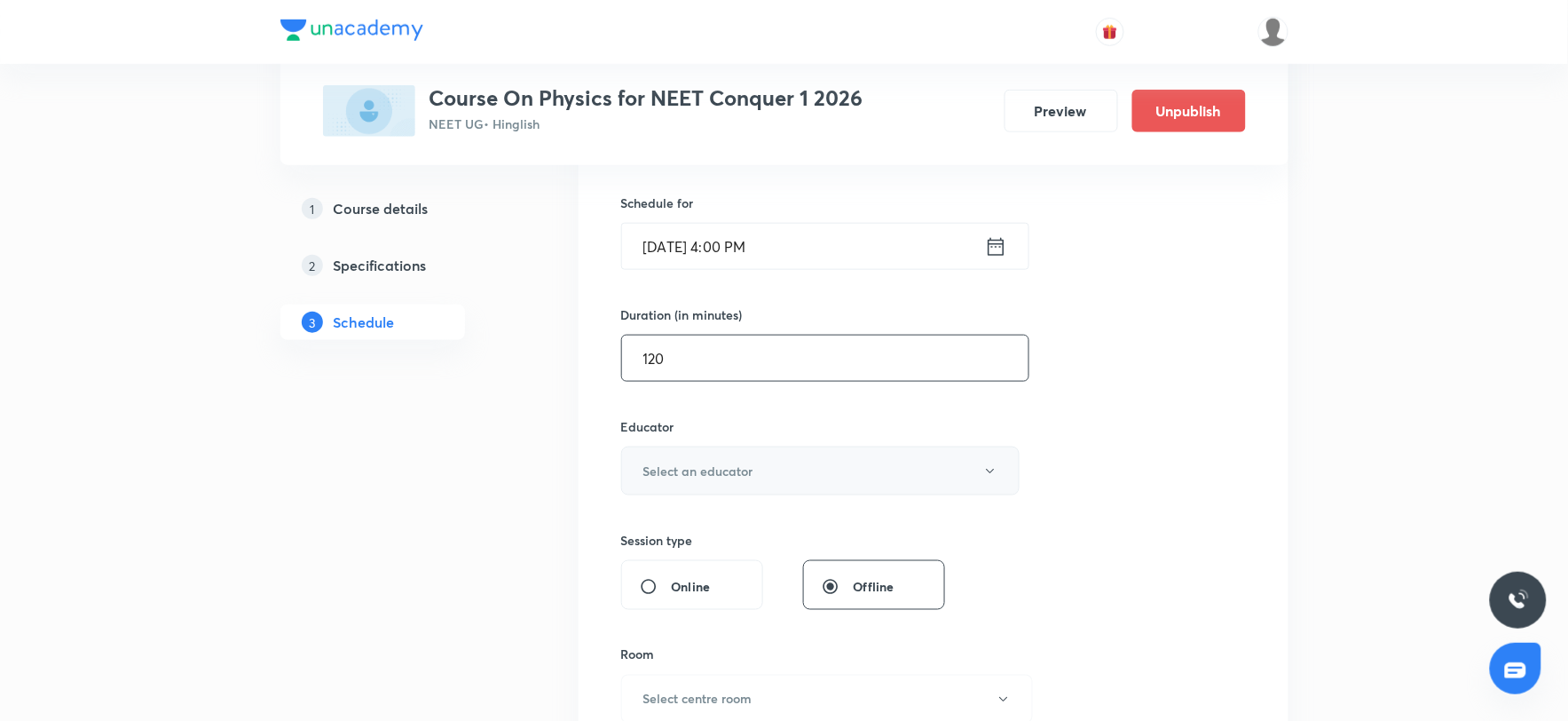 type on "120" 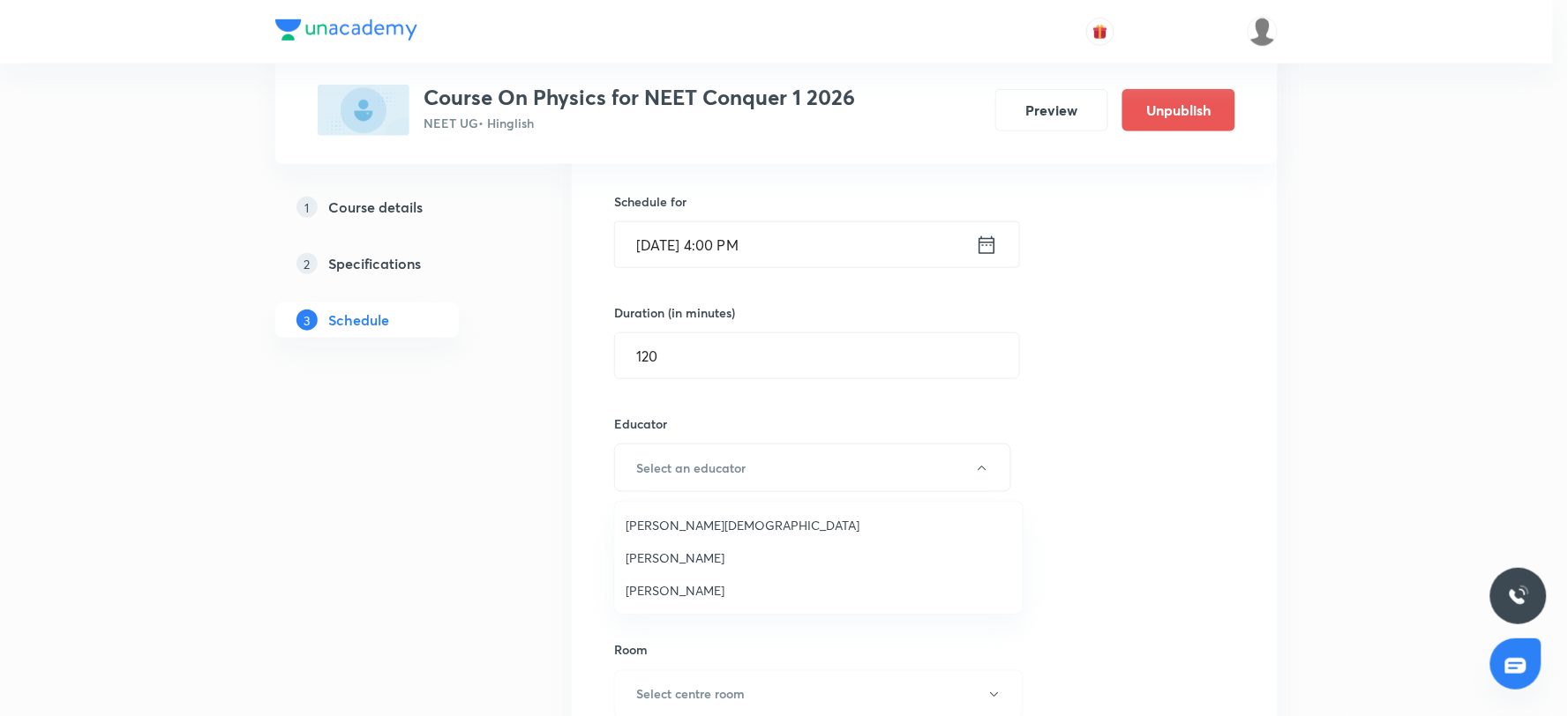 click on "Arpit Jain" at bounding box center [819, 525] 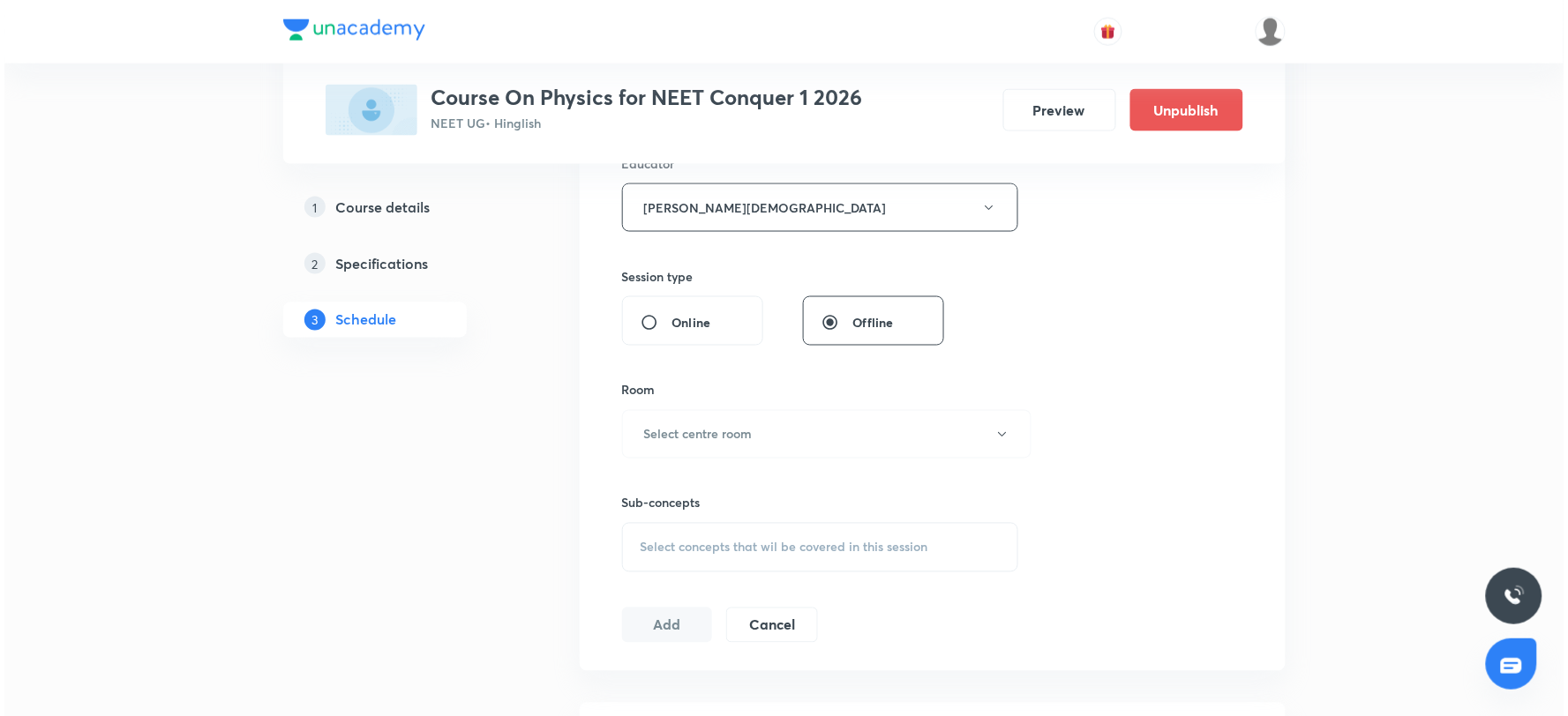 scroll, scrollTop: 712, scrollLeft: 0, axis: vertical 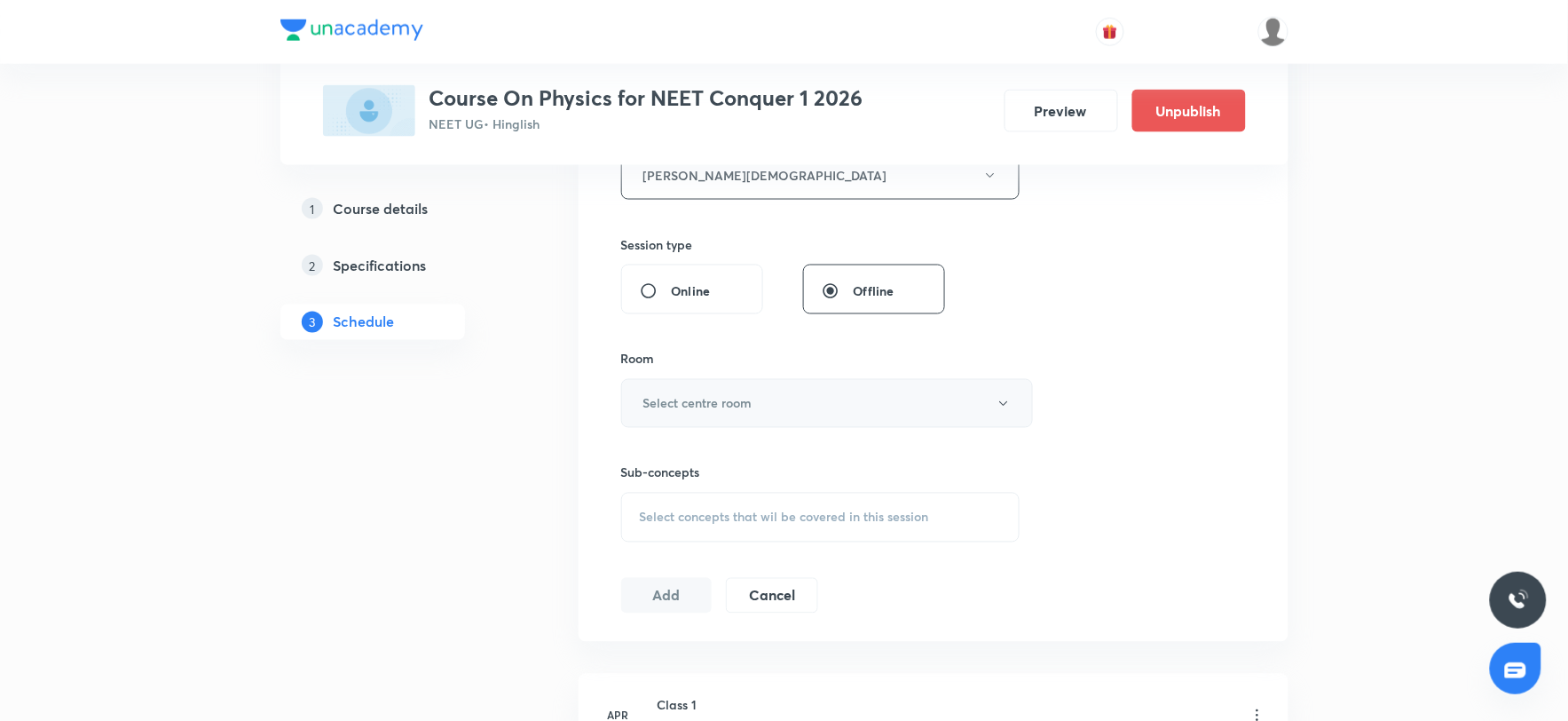 click on "Select centre room" at bounding box center [827, 403] 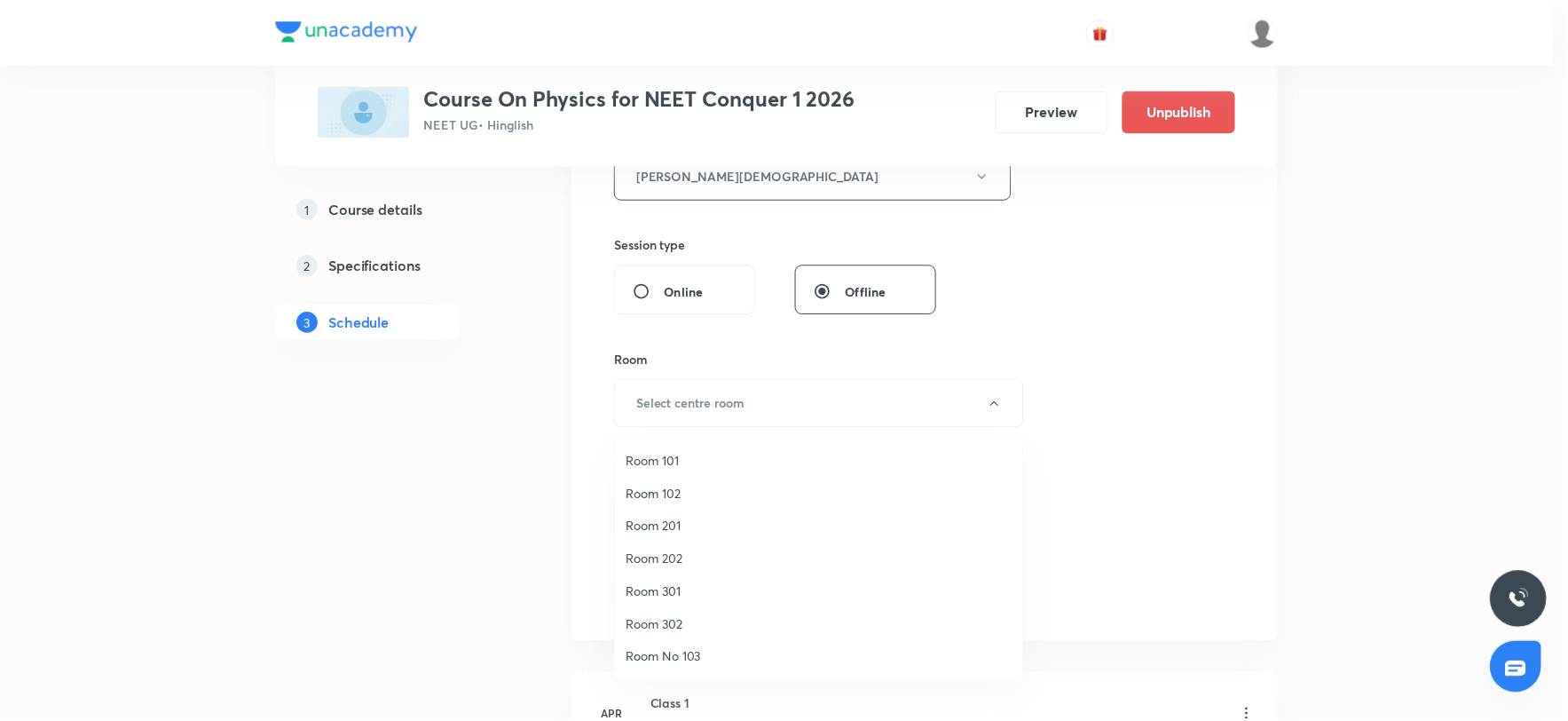 scroll, scrollTop: 67, scrollLeft: 0, axis: vertical 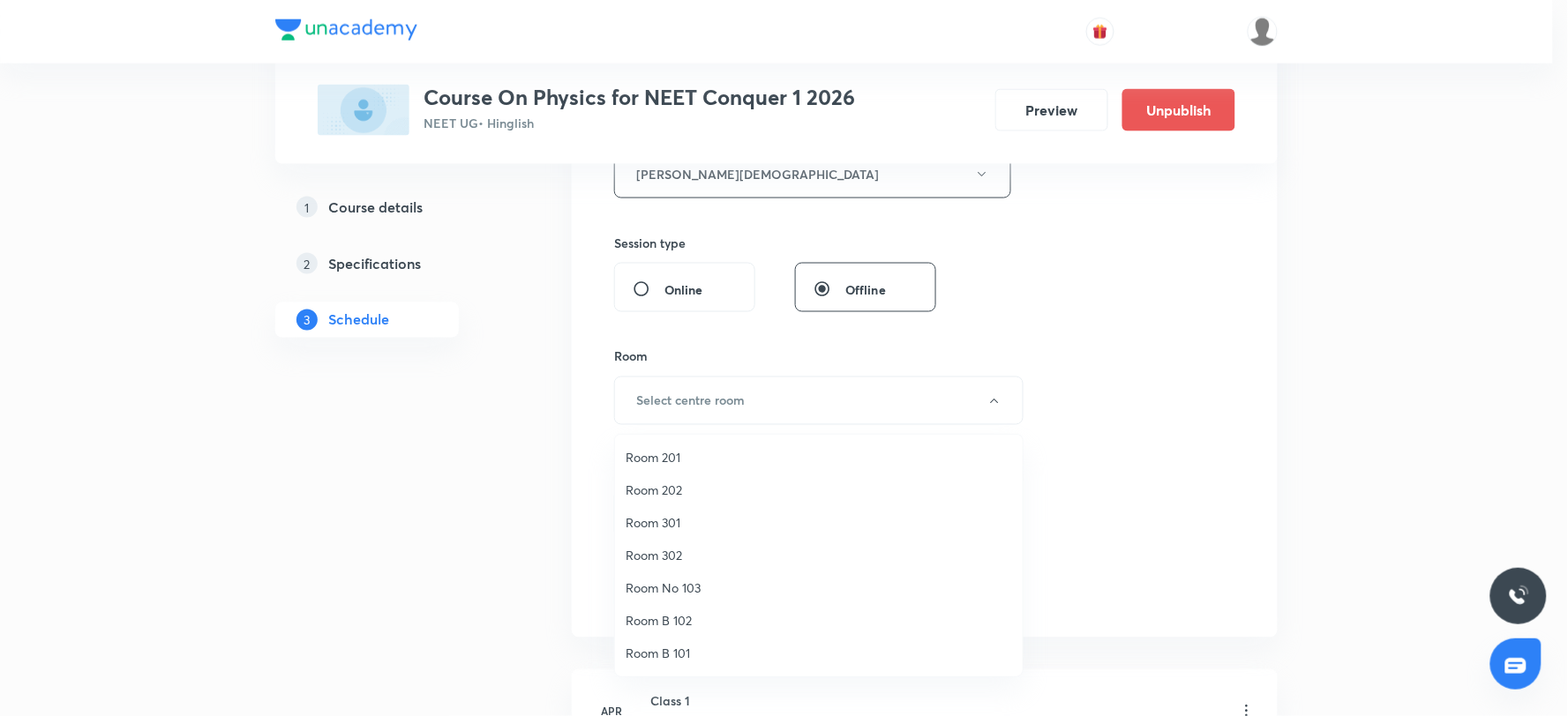 click on "Room B 102" at bounding box center [819, 620] 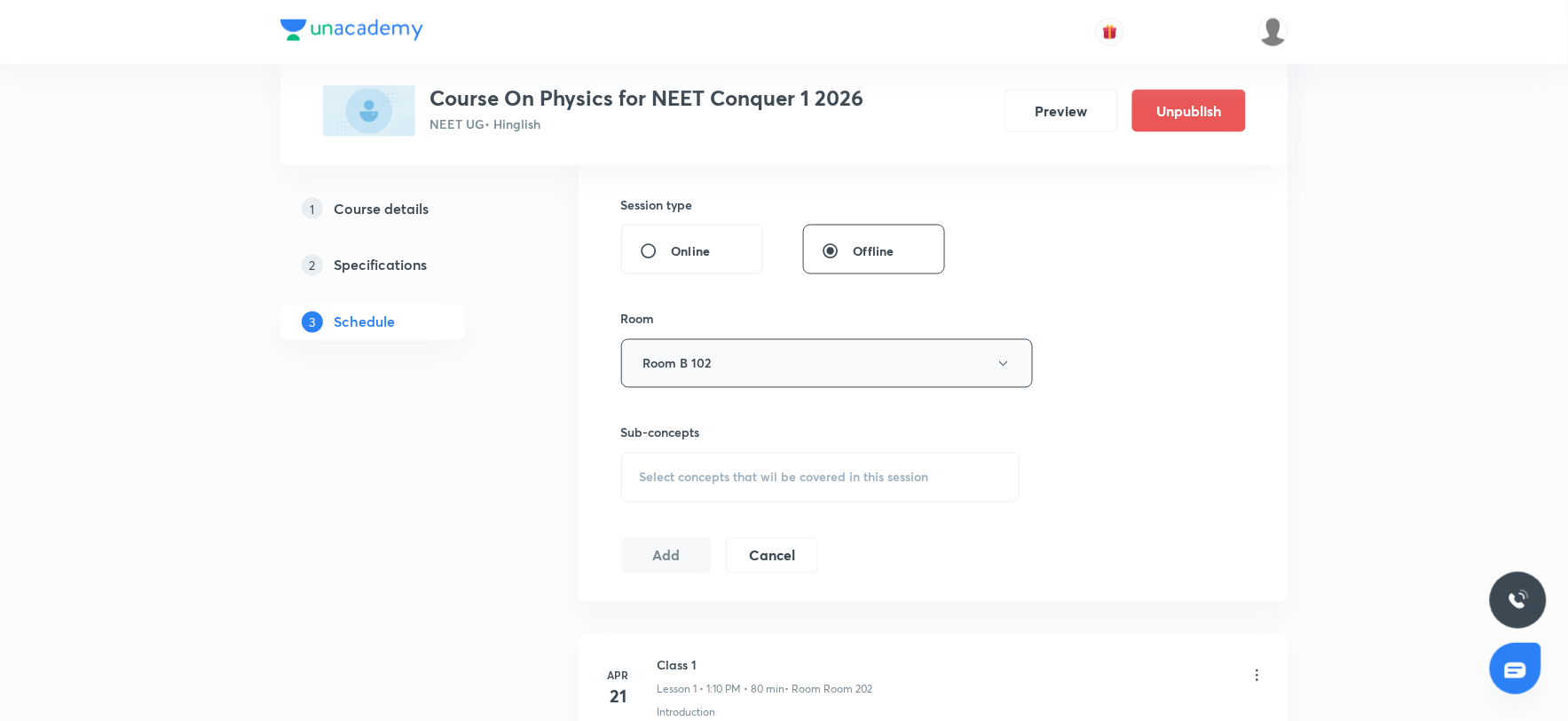 scroll, scrollTop: 1014, scrollLeft: 0, axis: vertical 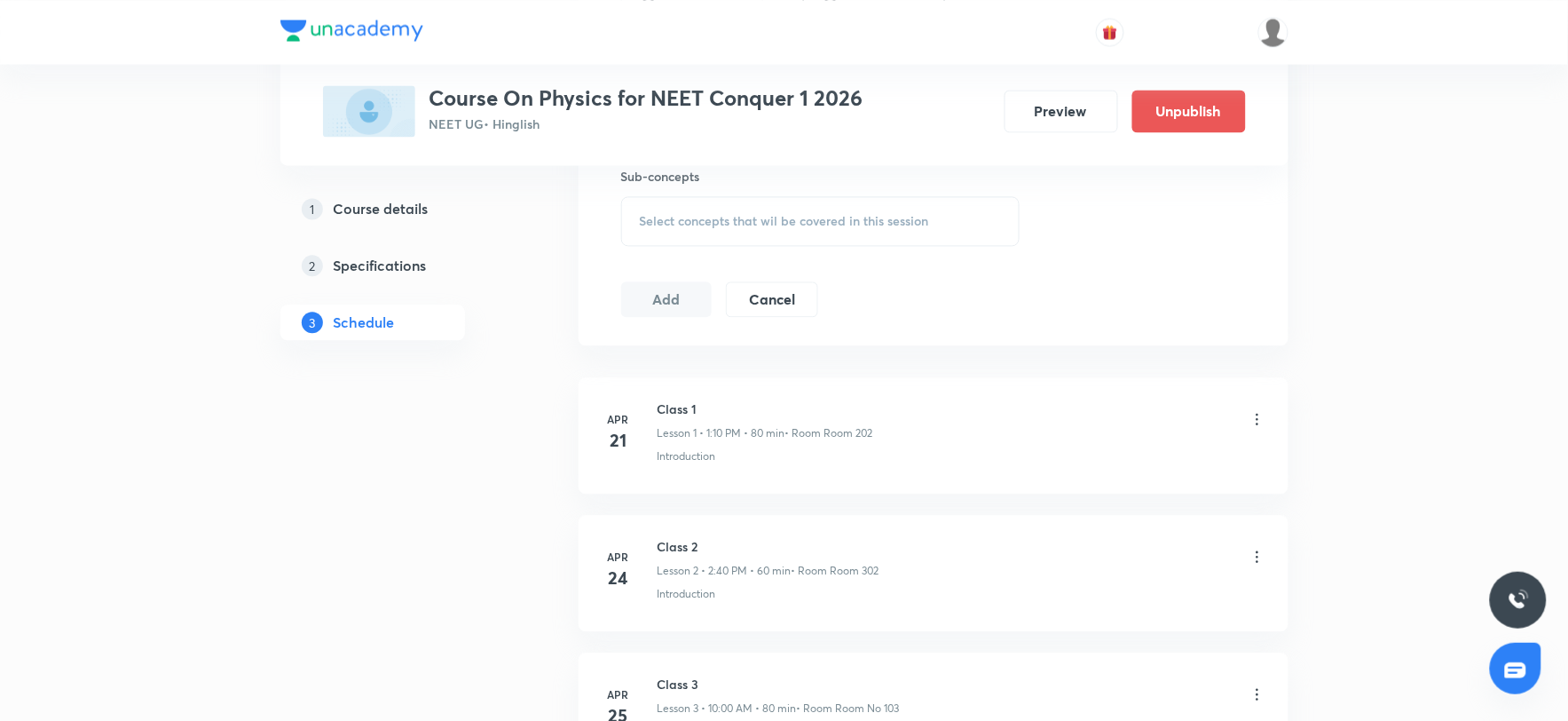 click on "Select concepts that wil be covered in this session" at bounding box center [821, 221] 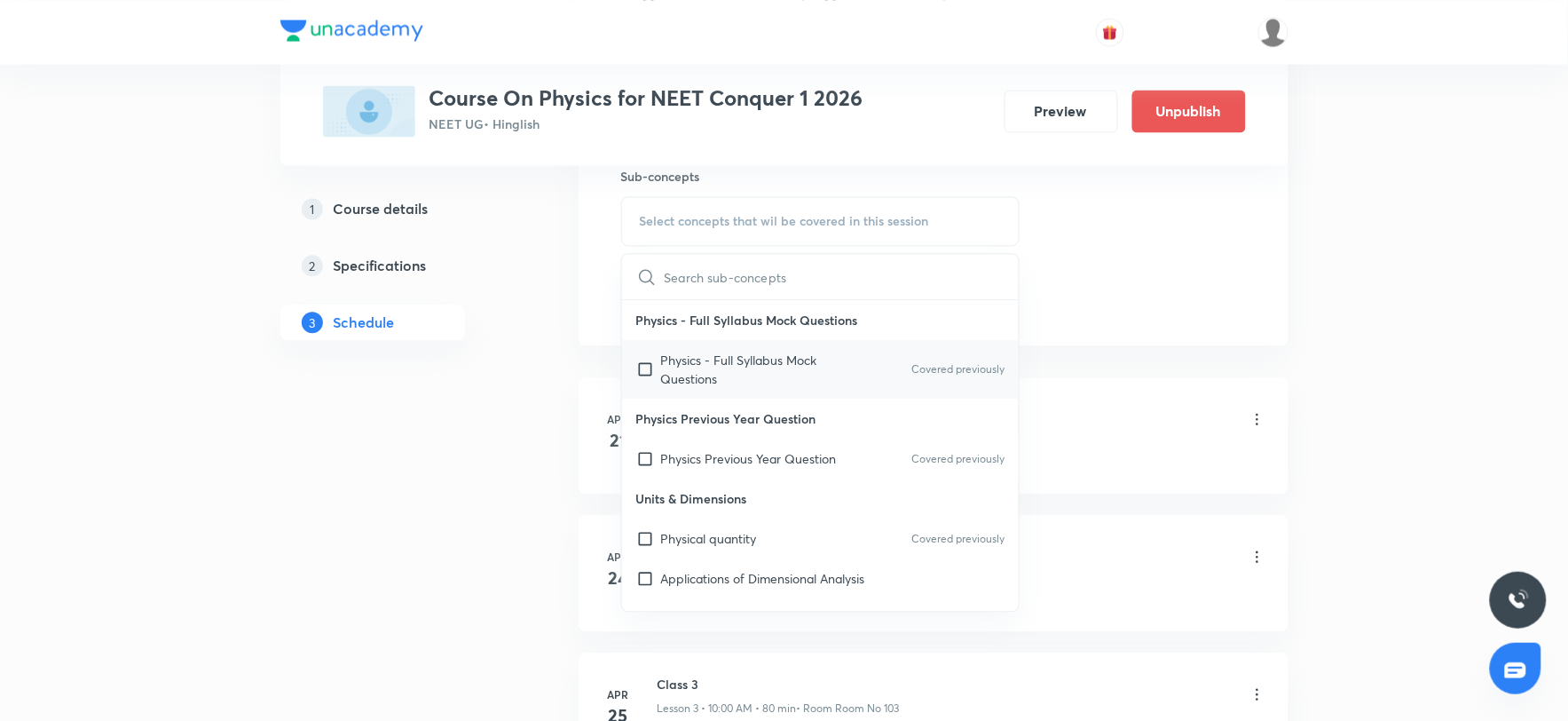 click on "Physics - Full Syllabus Mock Questions" at bounding box center [751, 369] 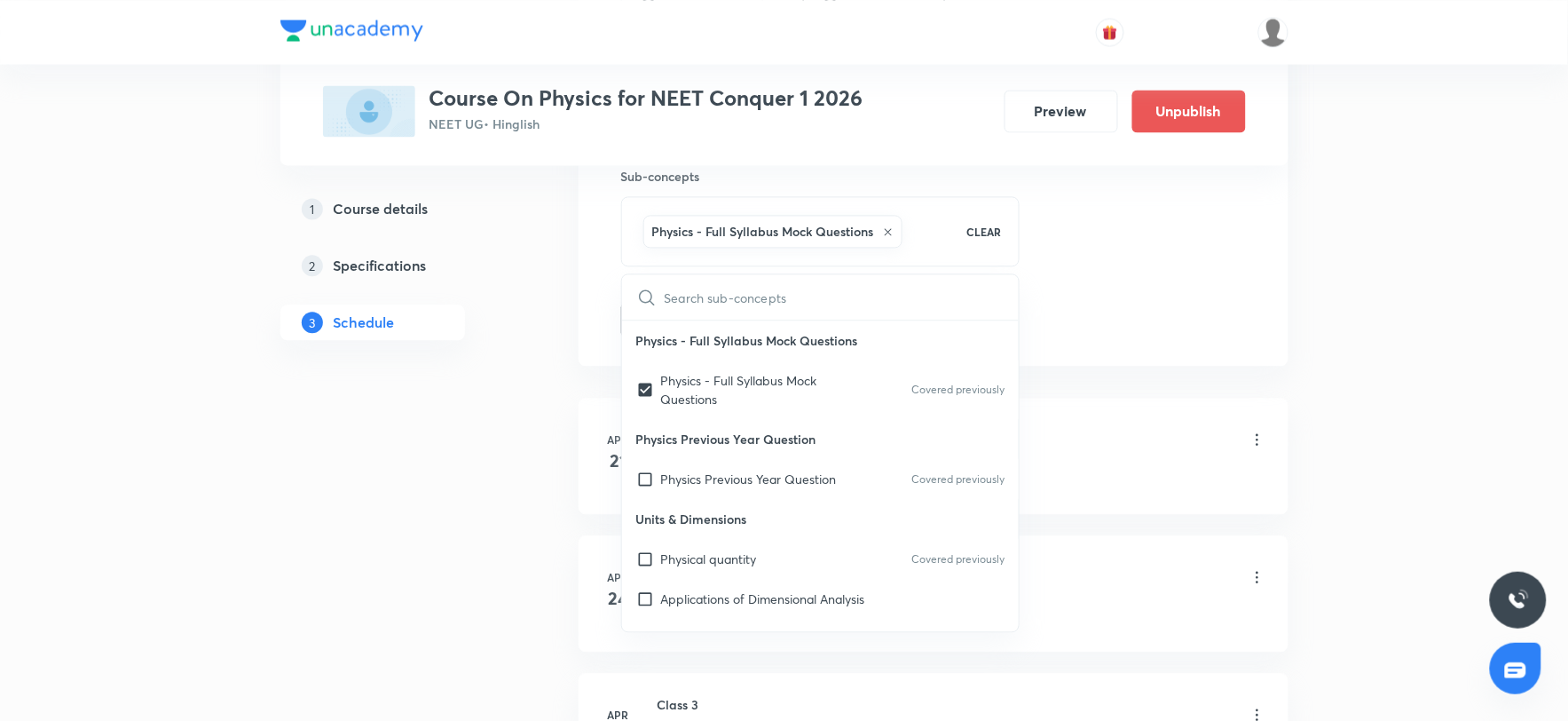 click on "Session  59 Live class Session title 36/99 River-Boat and Rain Umbrella Problem ​ Schedule for Jul 11, 2025, 4:00 PM ​ Duration (in minutes) 120 ​ Educator Arpit Jain   Session type Online Offline Room Room B 102 Sub-concepts Physics - Full Syllabus Mock Questions CLEAR ​ Physics - Full Syllabus Mock Questions Physics - Full Syllabus Mock Questions Covered previously Physics Previous Year Question Physics Previous Year Question Covered previously Units & Dimensions Physical quantity Covered previously Applications of Dimensional Analysis Significant Figures Units of Physical Quantities Covered previously System of Units Covered previously Dimensions of Some Mathematical Functions Unit and Dimension Covered previously Product of Two Vectors Covered previously Subtraction of Vectors Cross Product Least Count Analysis Errors of Measurement Vernier Callipers Screw Gauge Zero Error Basic Mathematics Elementary Algebra Elementary Trigonometry Basic Coordinate Geometry Functions Differentiation Unit Vectors" at bounding box center (934, -147) 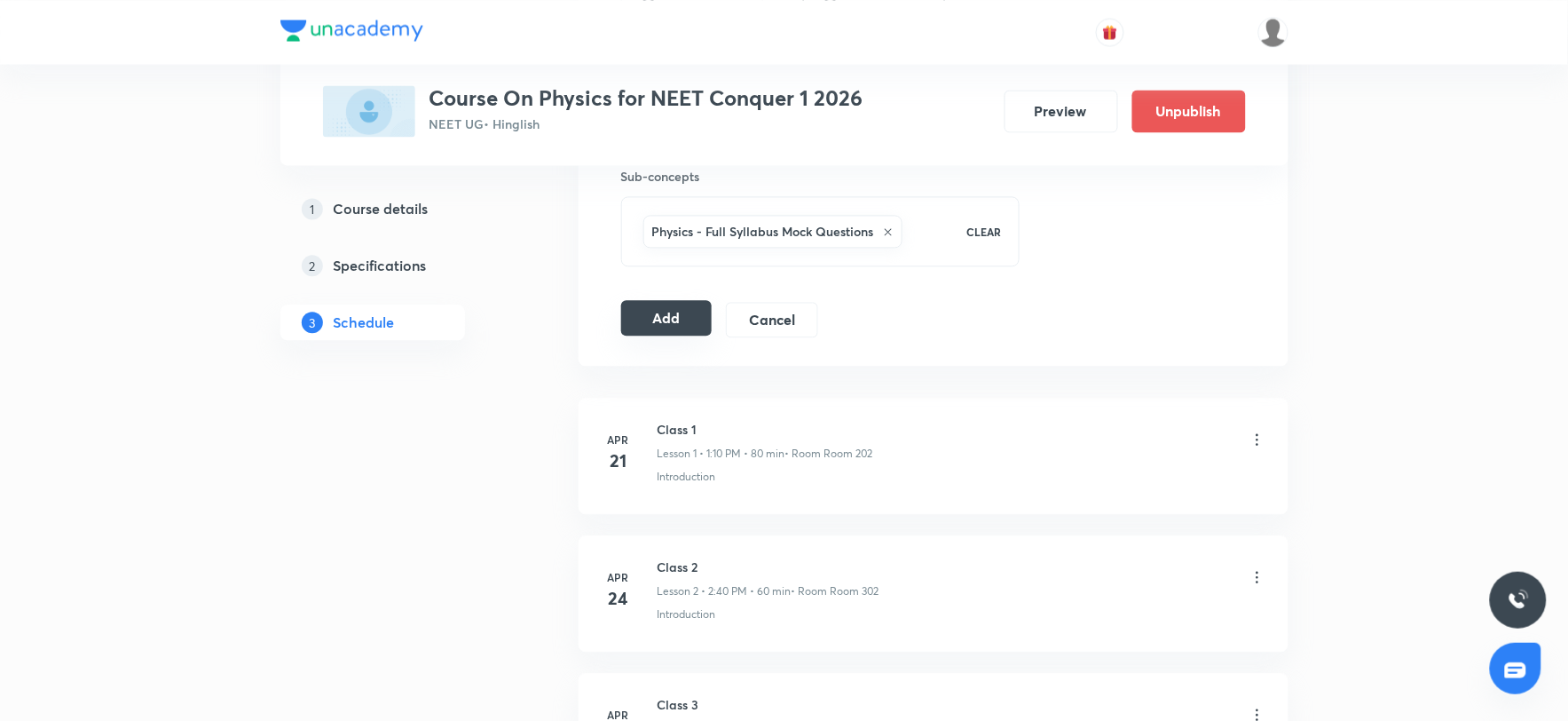 click on "Add" at bounding box center (666, 318) 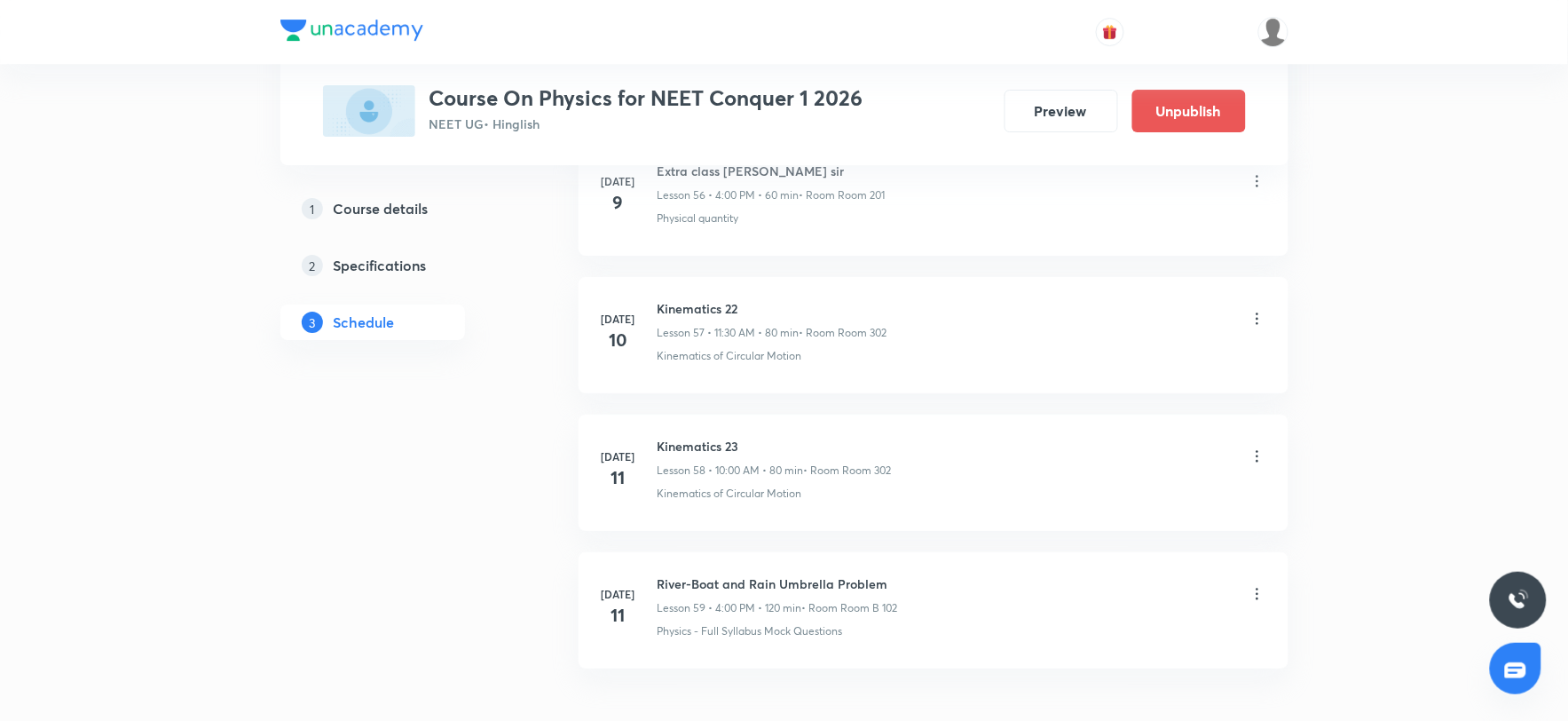 scroll, scrollTop: 8014, scrollLeft: 0, axis: vertical 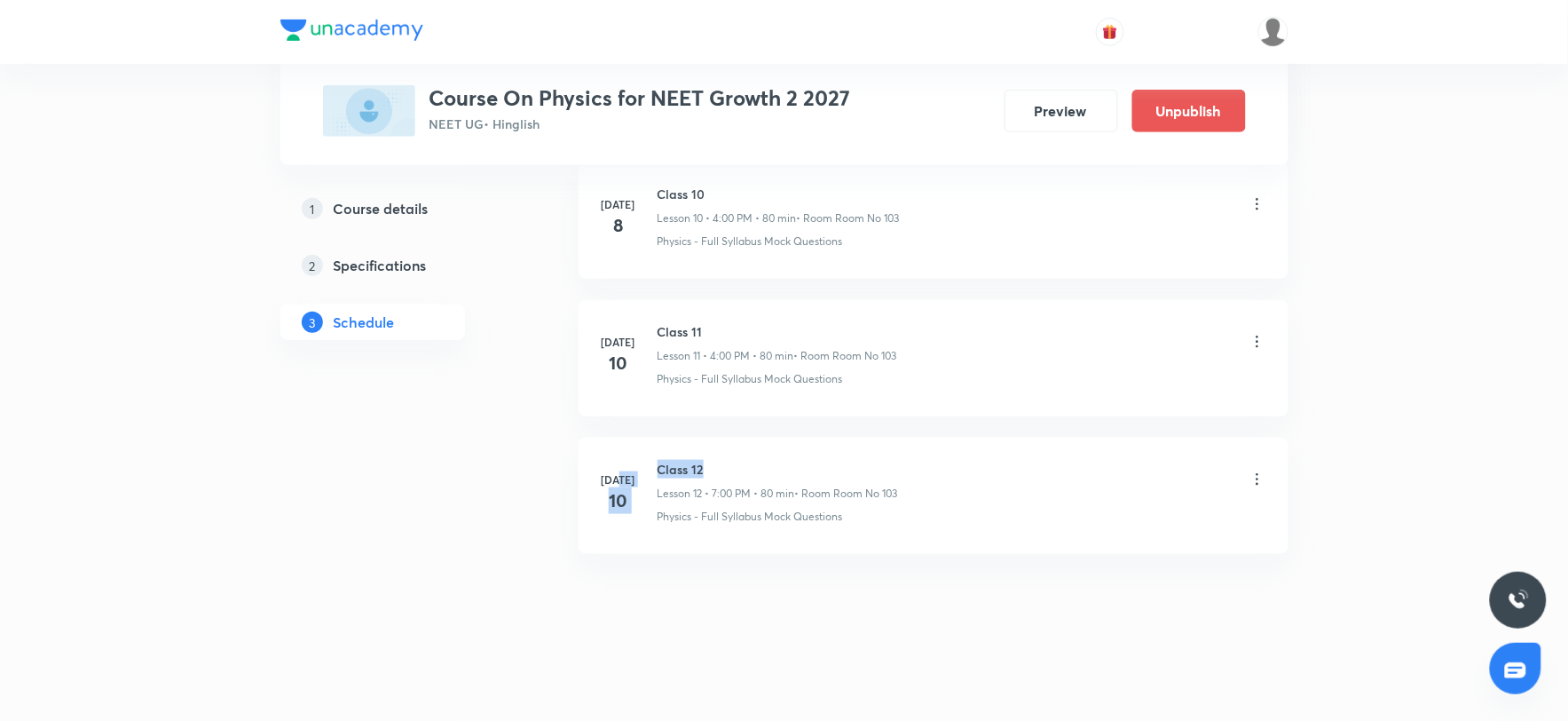 drag, startPoint x: 714, startPoint y: 468, endPoint x: 633, endPoint y: 482, distance: 82.20097 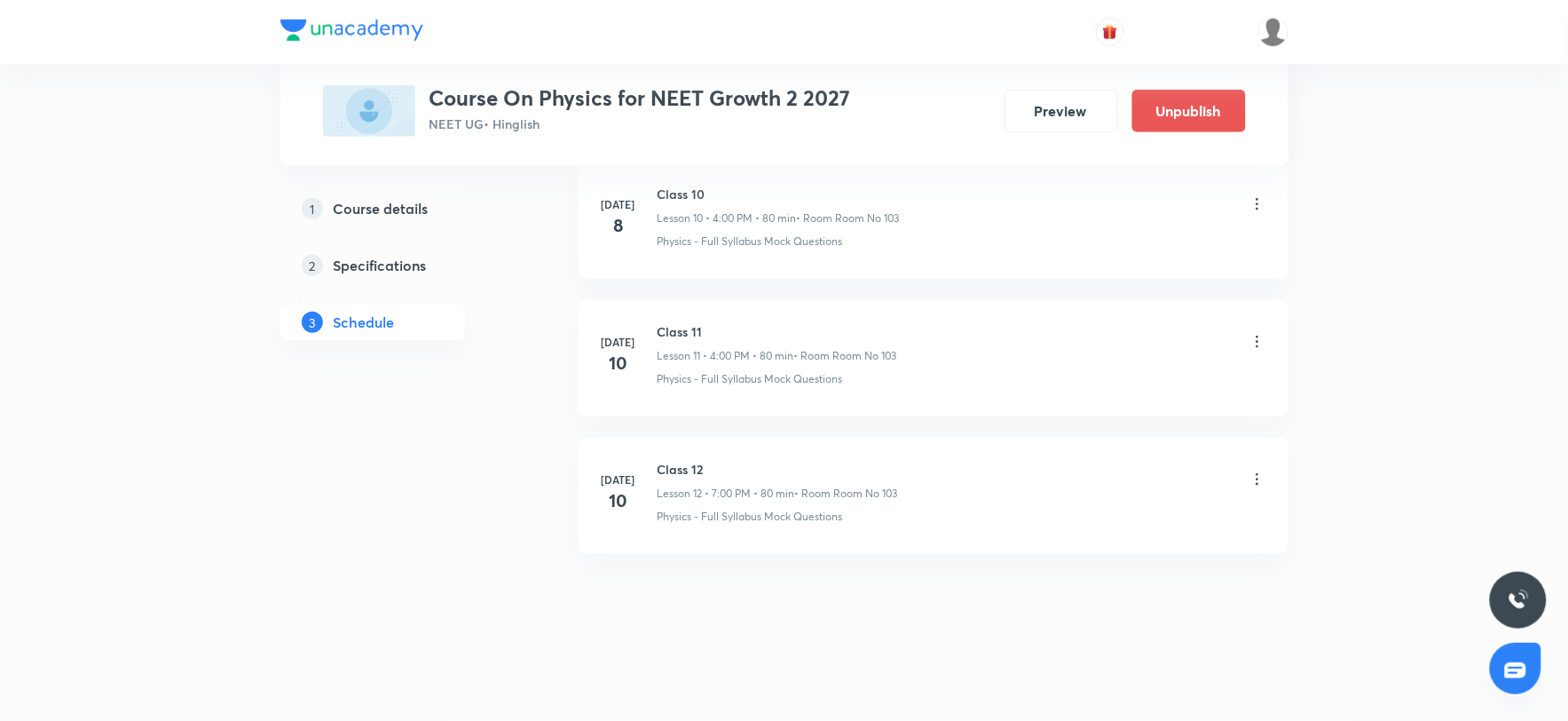 click on "Lesson 12 • 7:00 PM • 80 min" at bounding box center (726, 494) 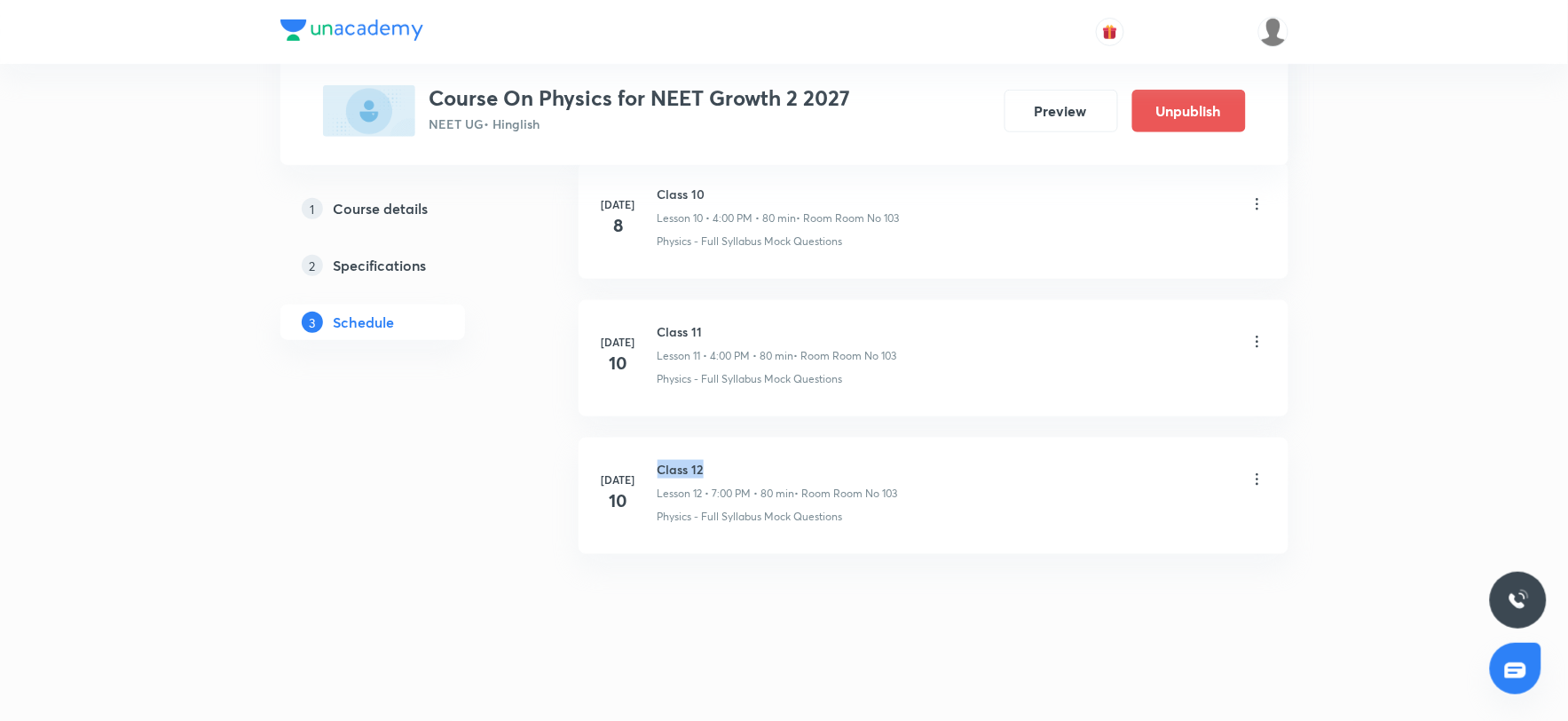 drag, startPoint x: 683, startPoint y: 467, endPoint x: 658, endPoint y: 472, distance: 25.495098 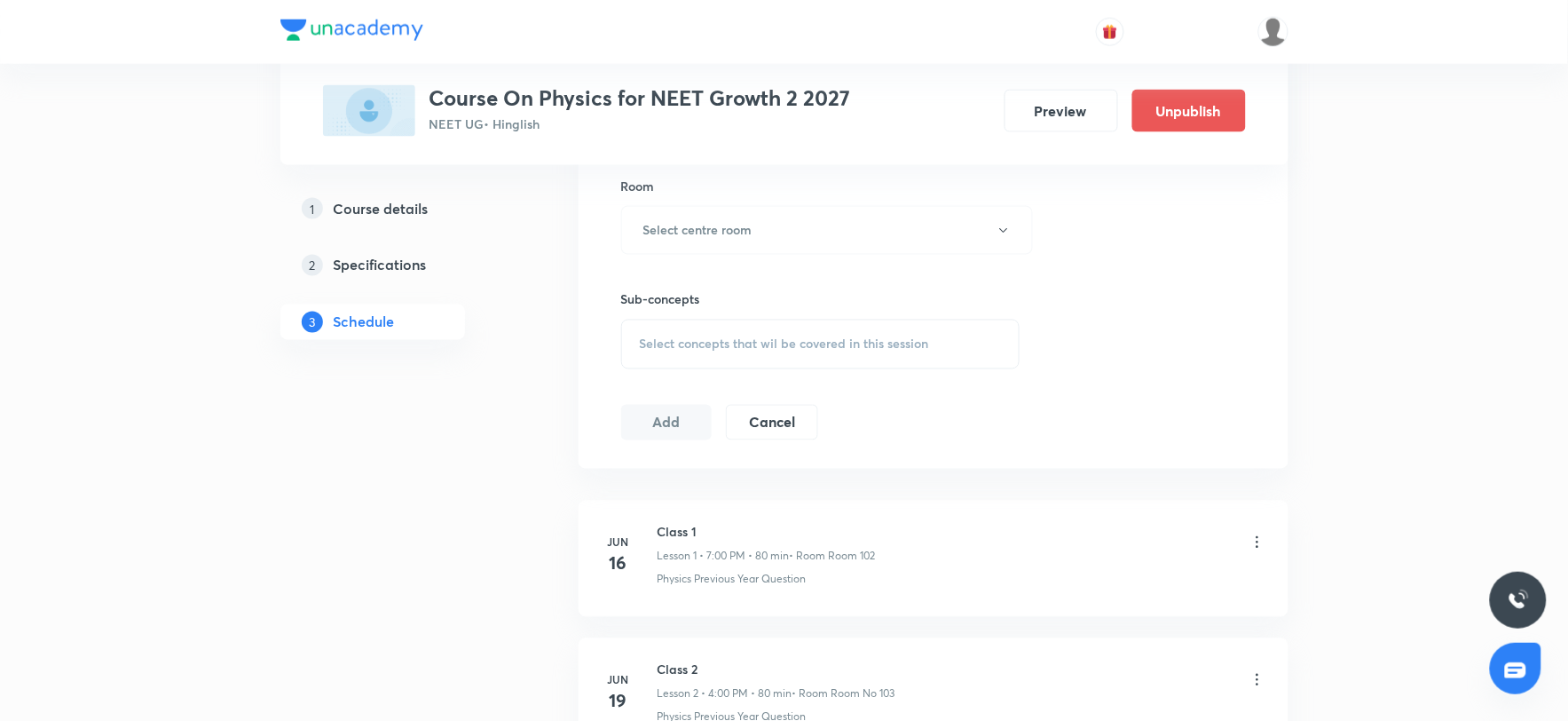 scroll, scrollTop: 284, scrollLeft: 0, axis: vertical 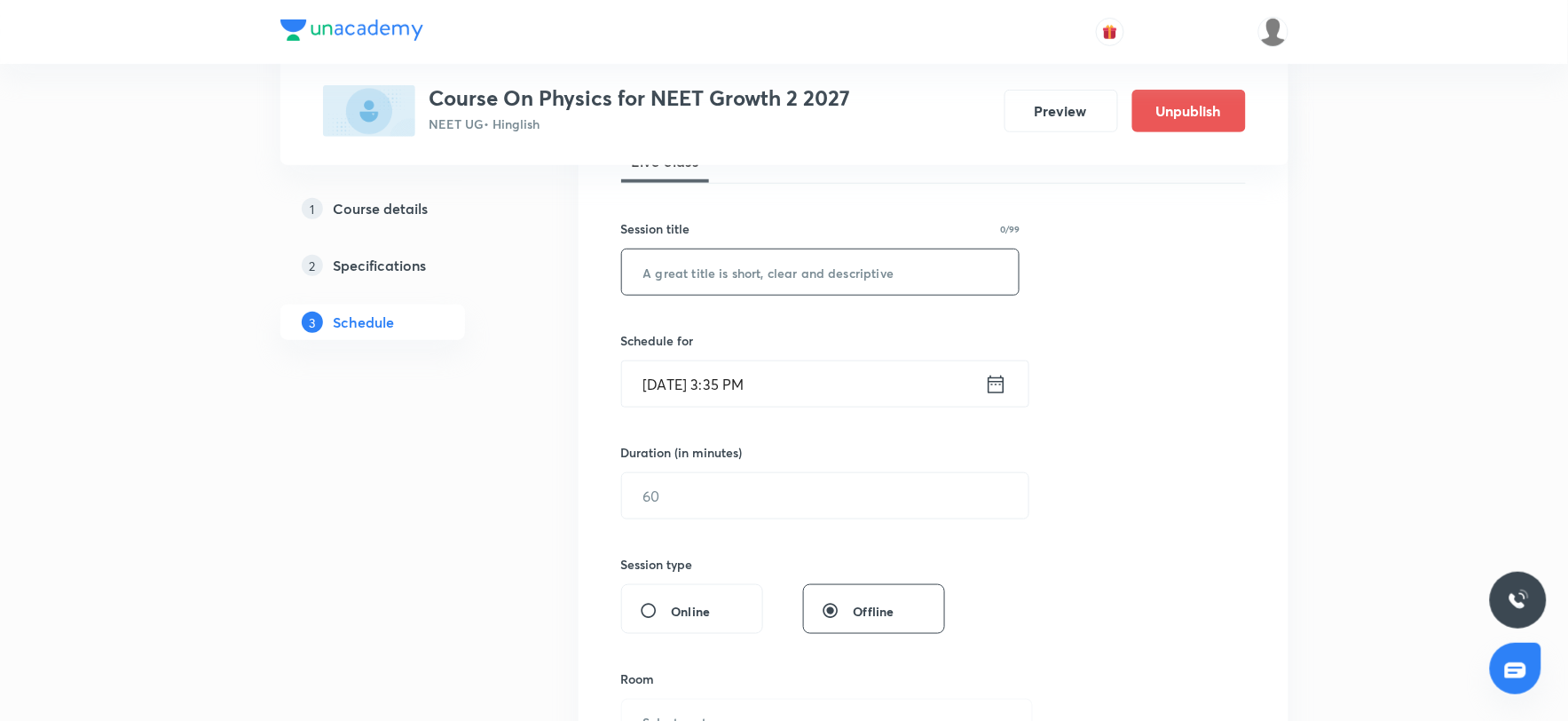 click at bounding box center (821, 272) 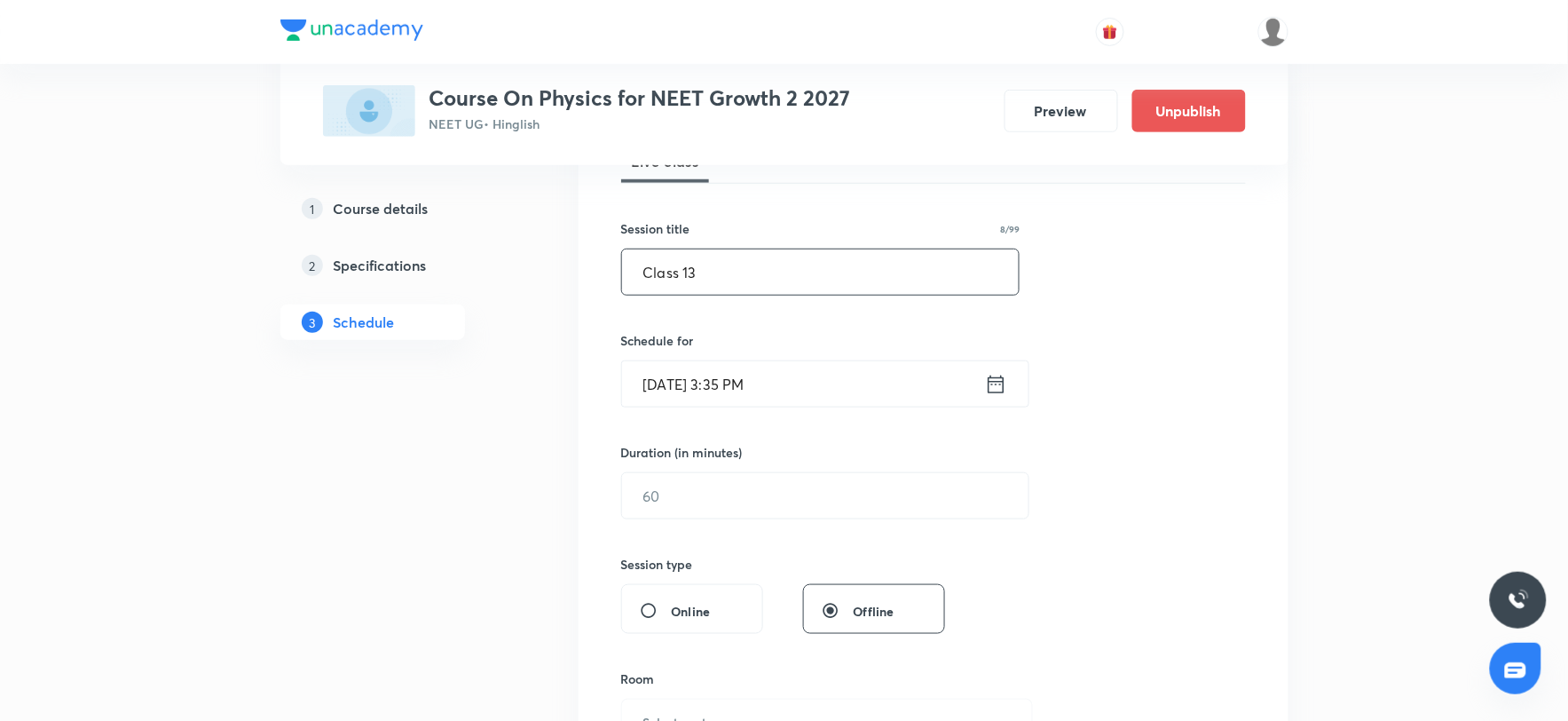 type on "Class 13" 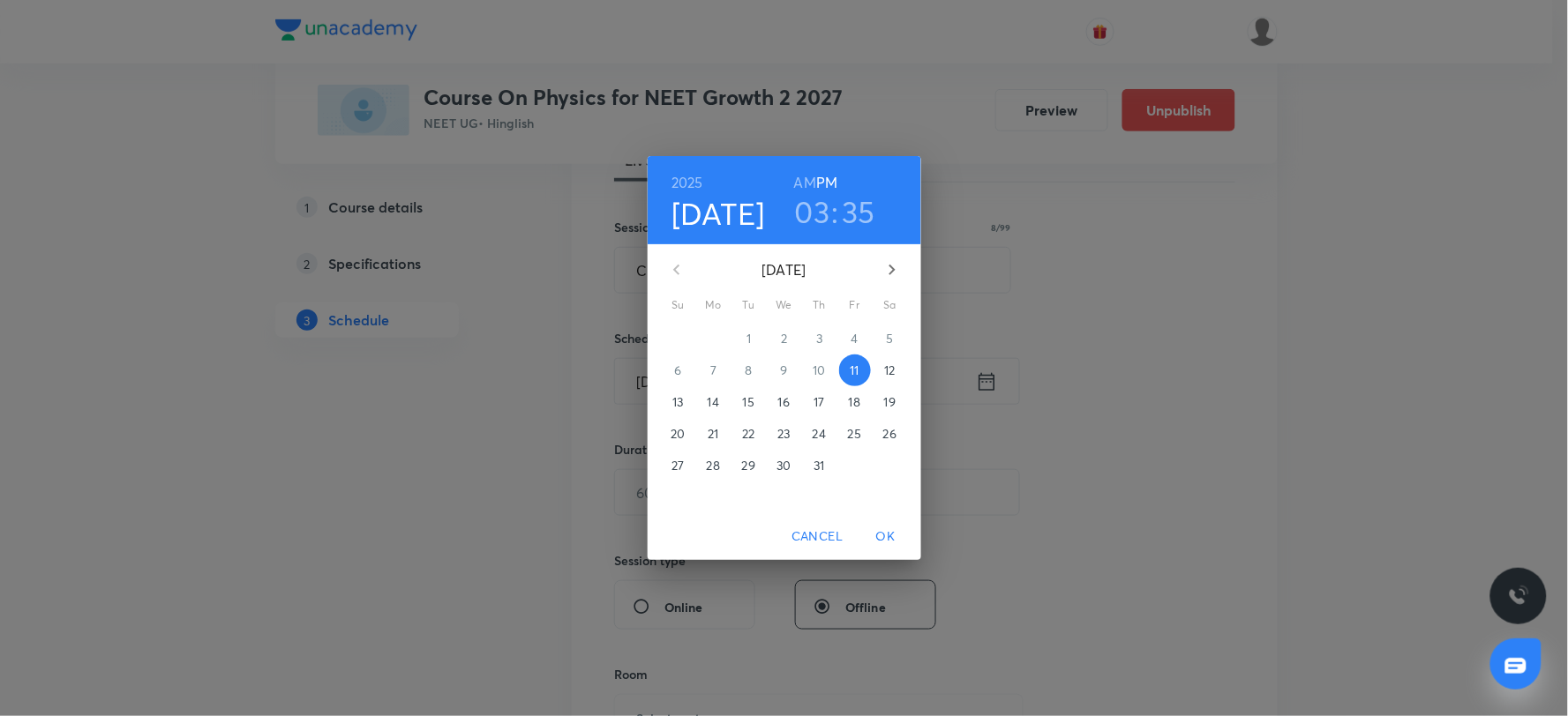 click on "03" at bounding box center (813, 212) 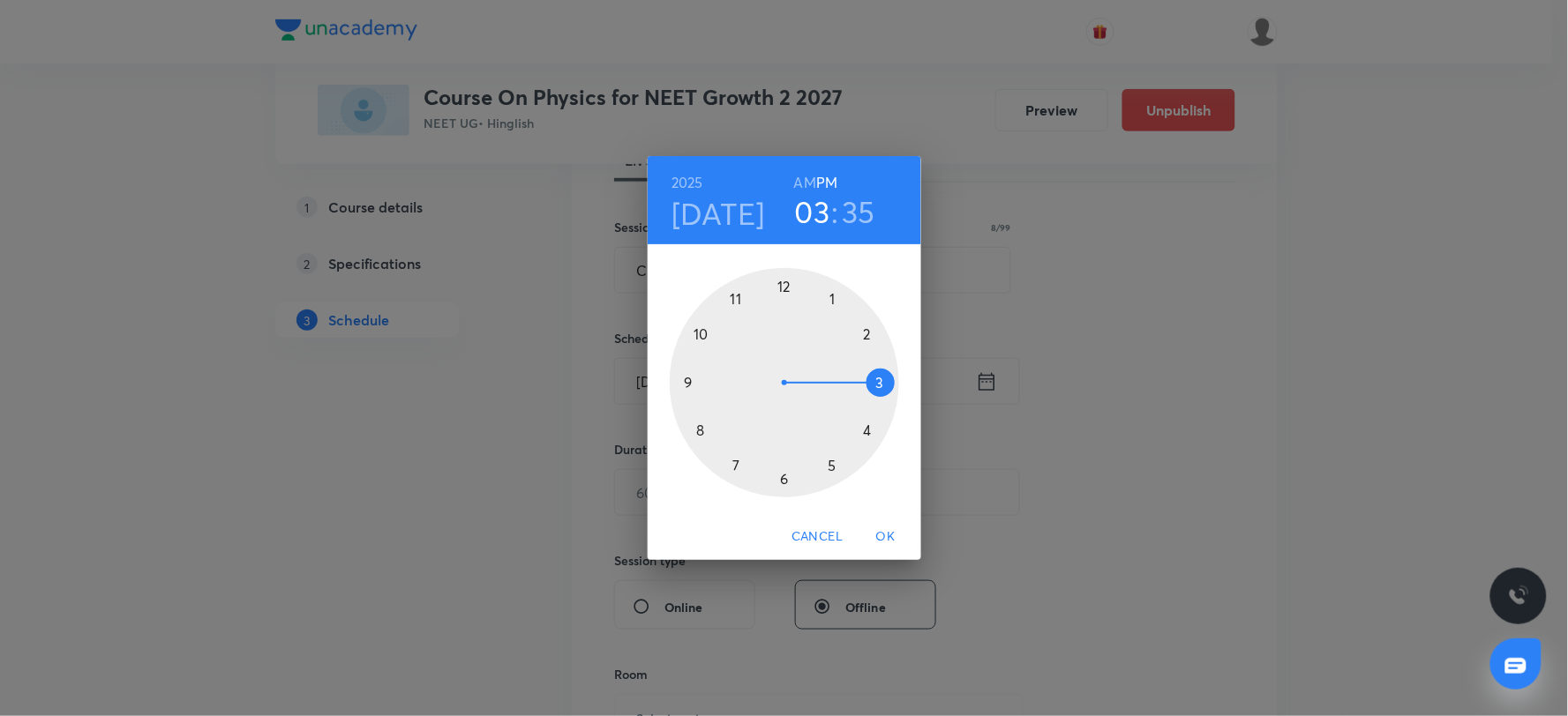 click at bounding box center (784, 383) 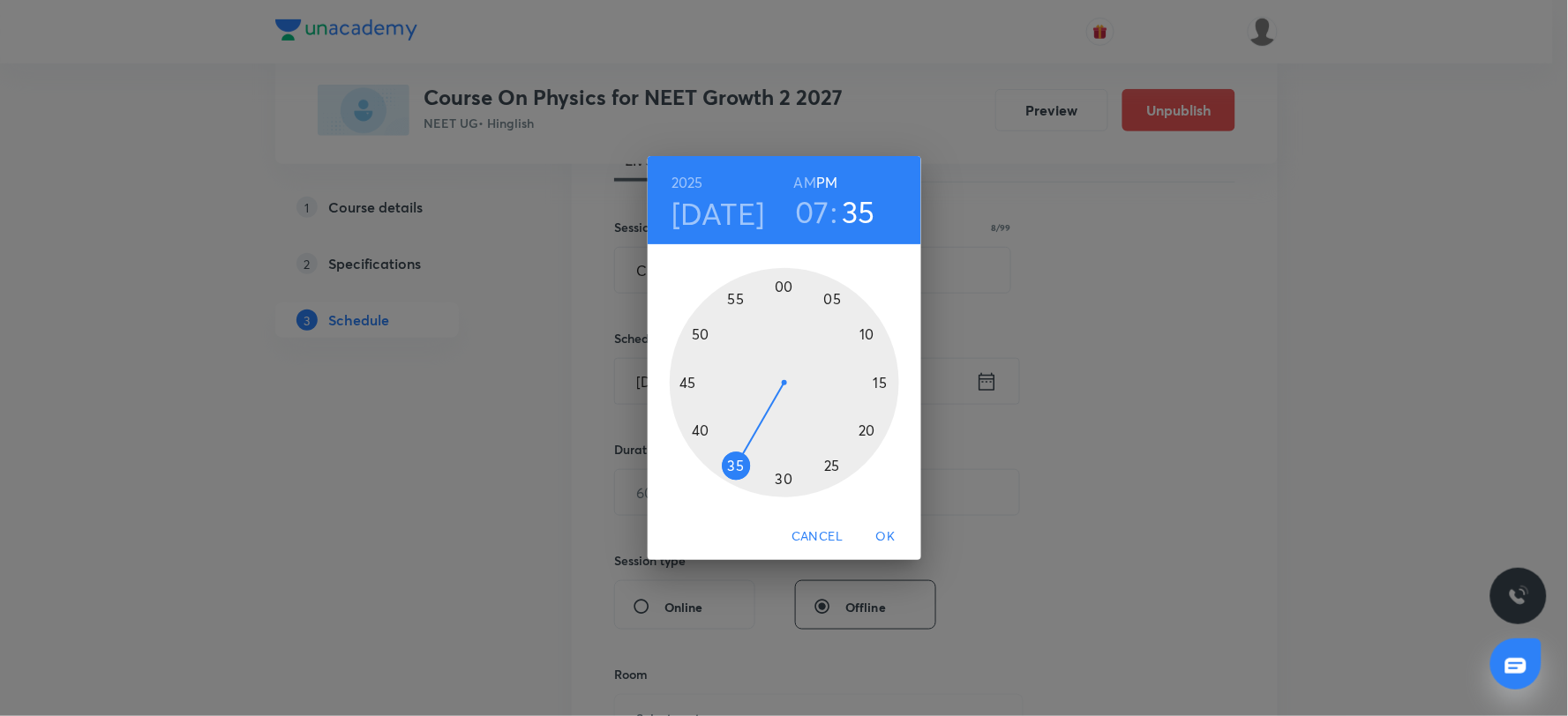 click at bounding box center [784, 383] 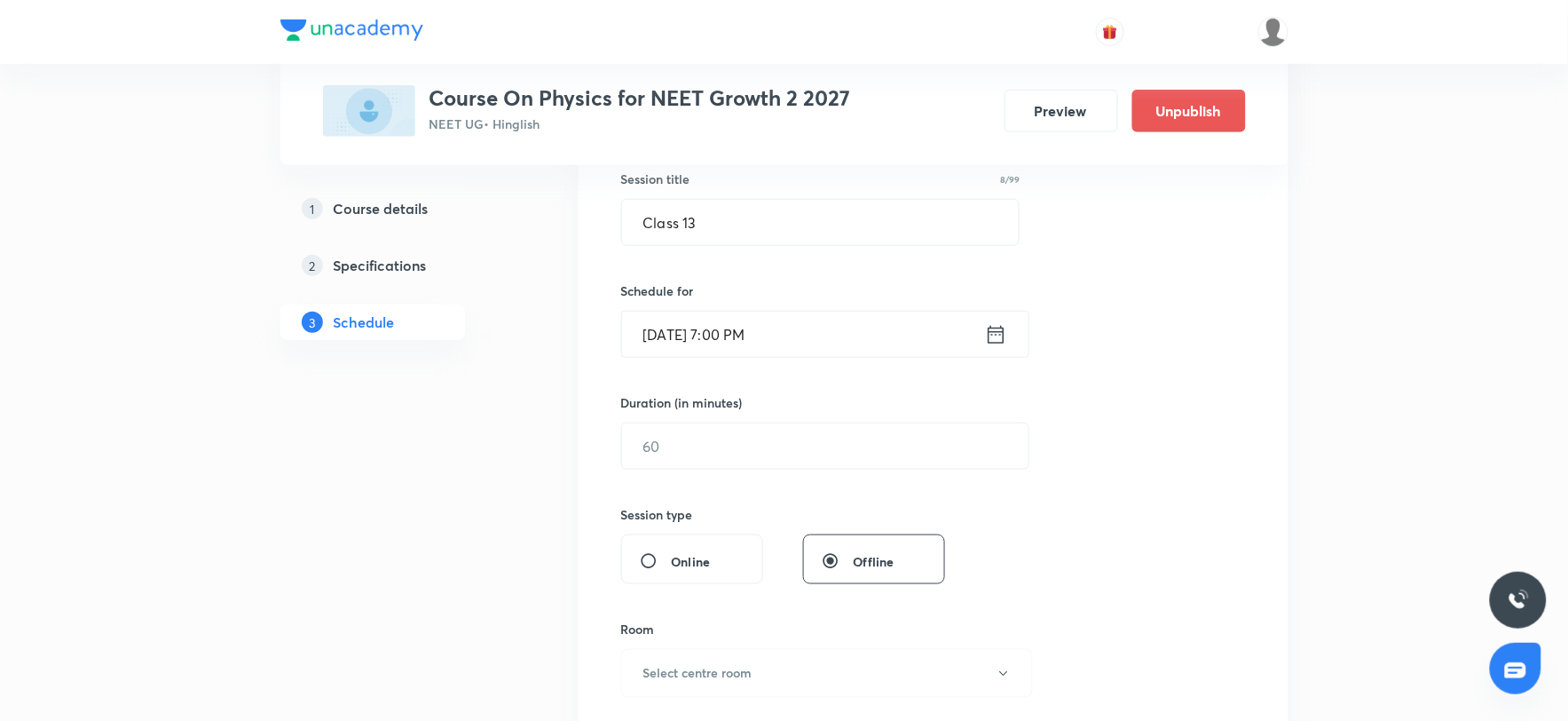 scroll, scrollTop: 383, scrollLeft: 0, axis: vertical 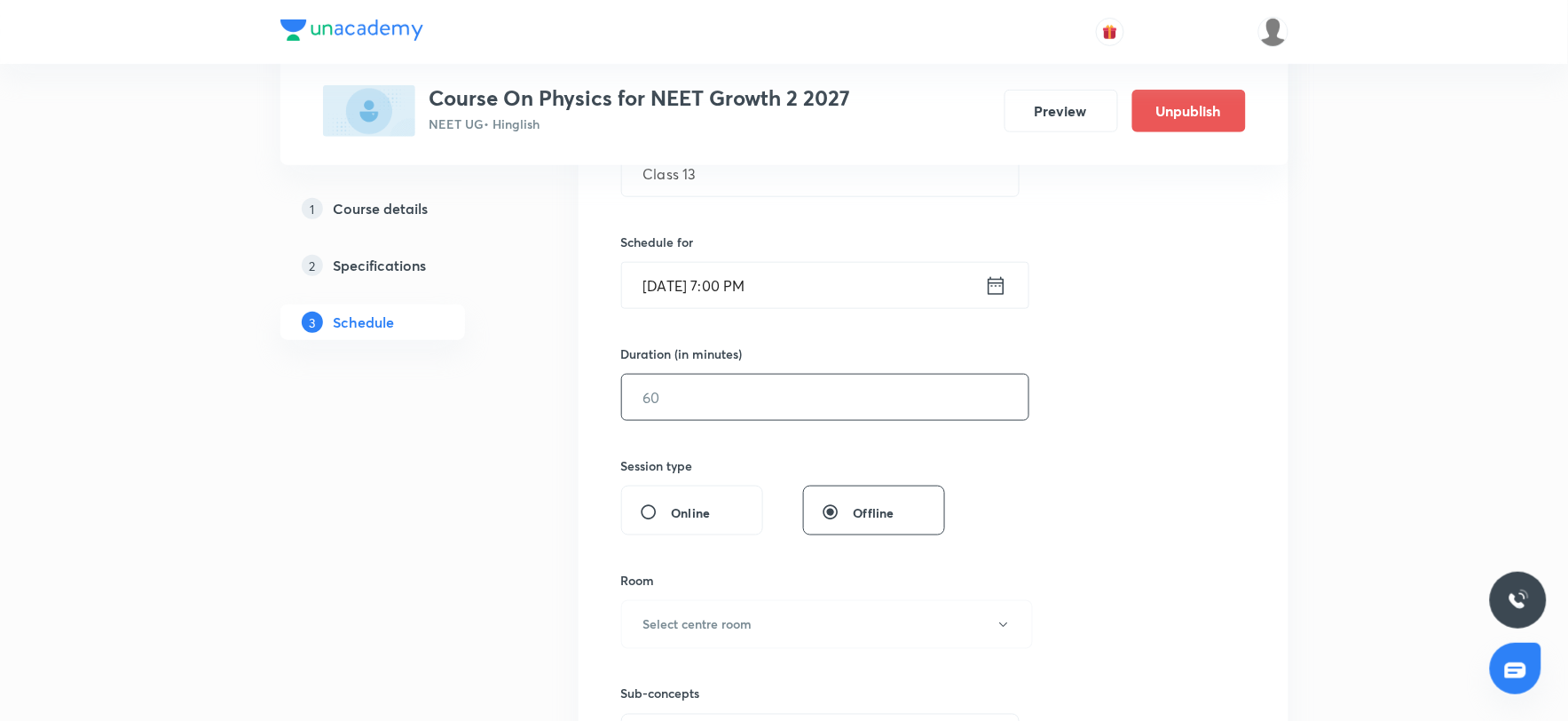 click at bounding box center (825, 397) 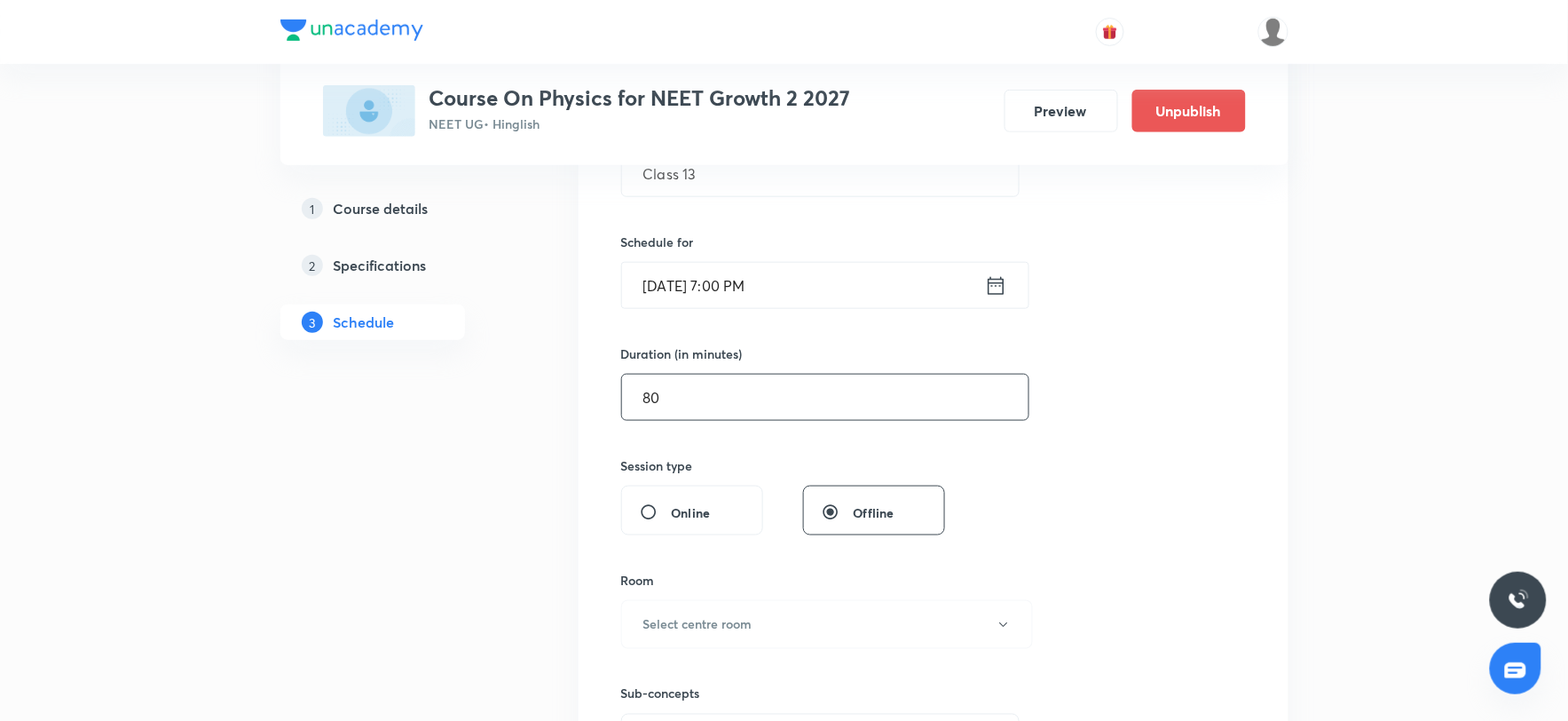 type on "80" 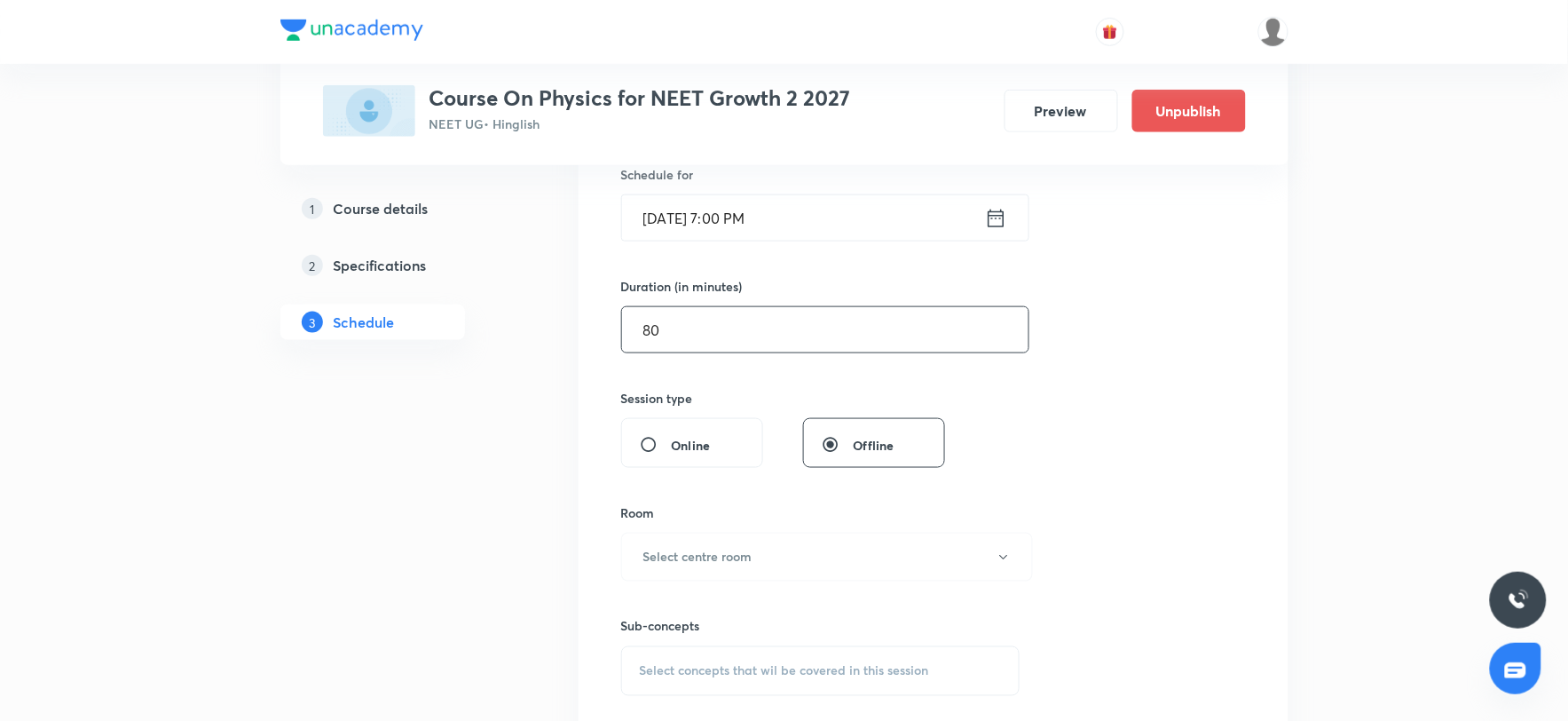 scroll, scrollTop: 481, scrollLeft: 0, axis: vertical 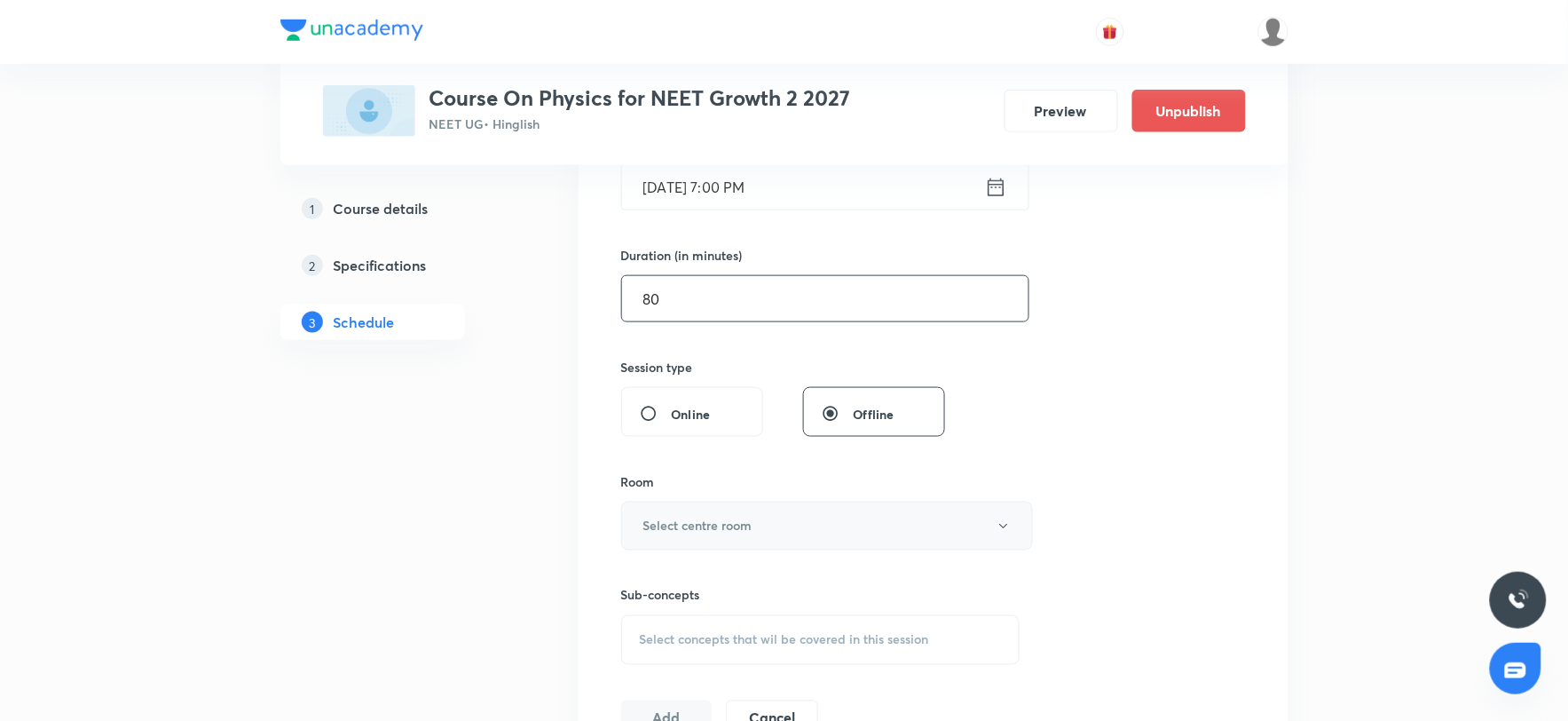 click on "Select centre room" at bounding box center (697, 526) 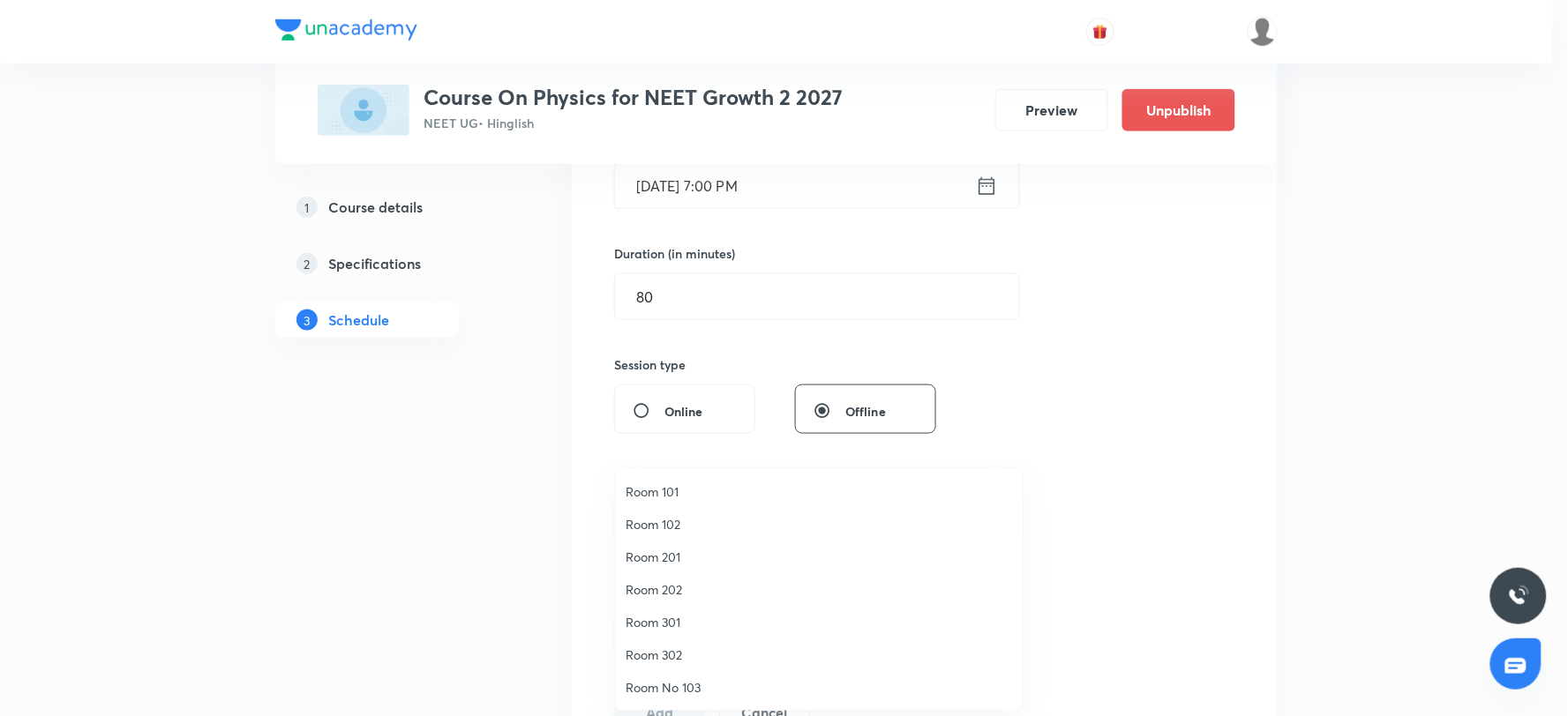 click on "Room No 103" at bounding box center (819, 687) 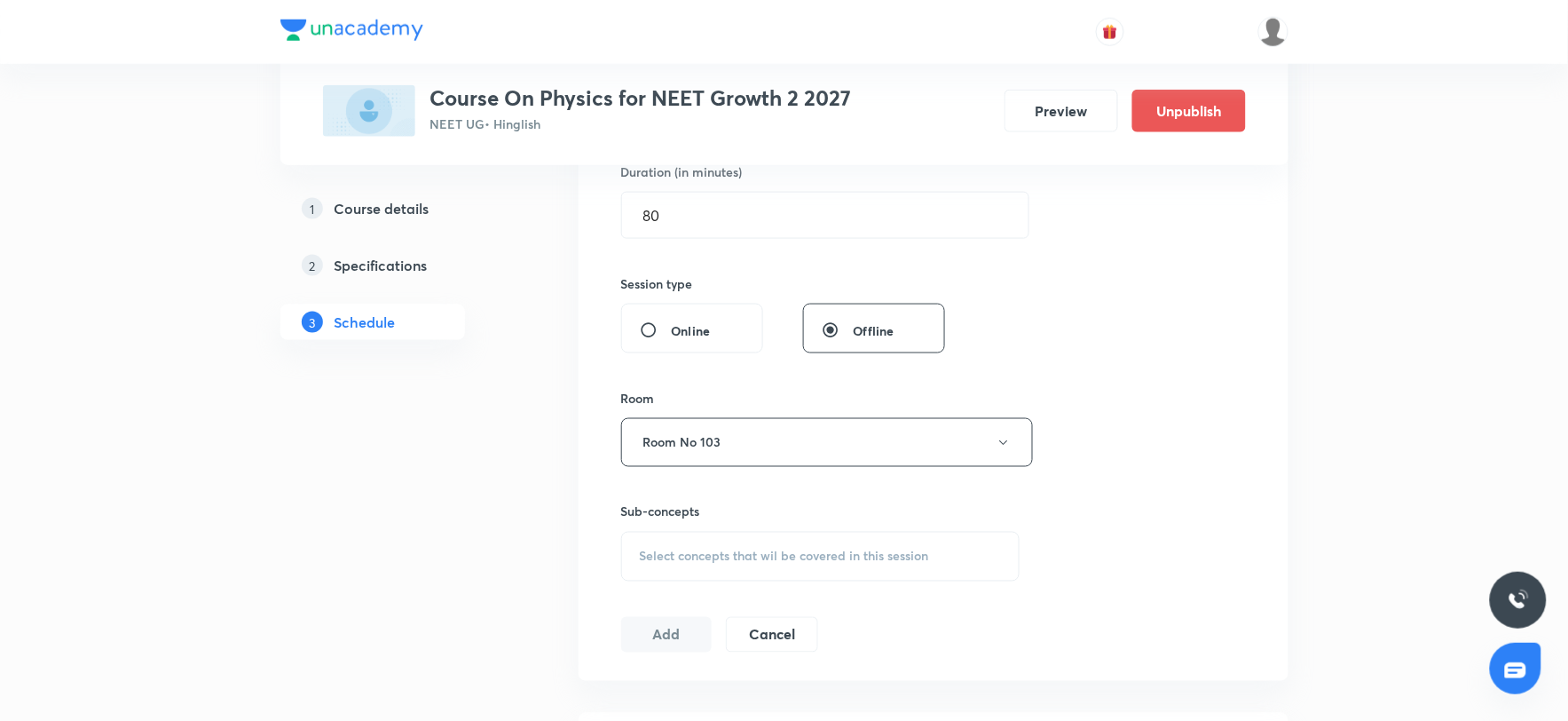 scroll, scrollTop: 678, scrollLeft: 0, axis: vertical 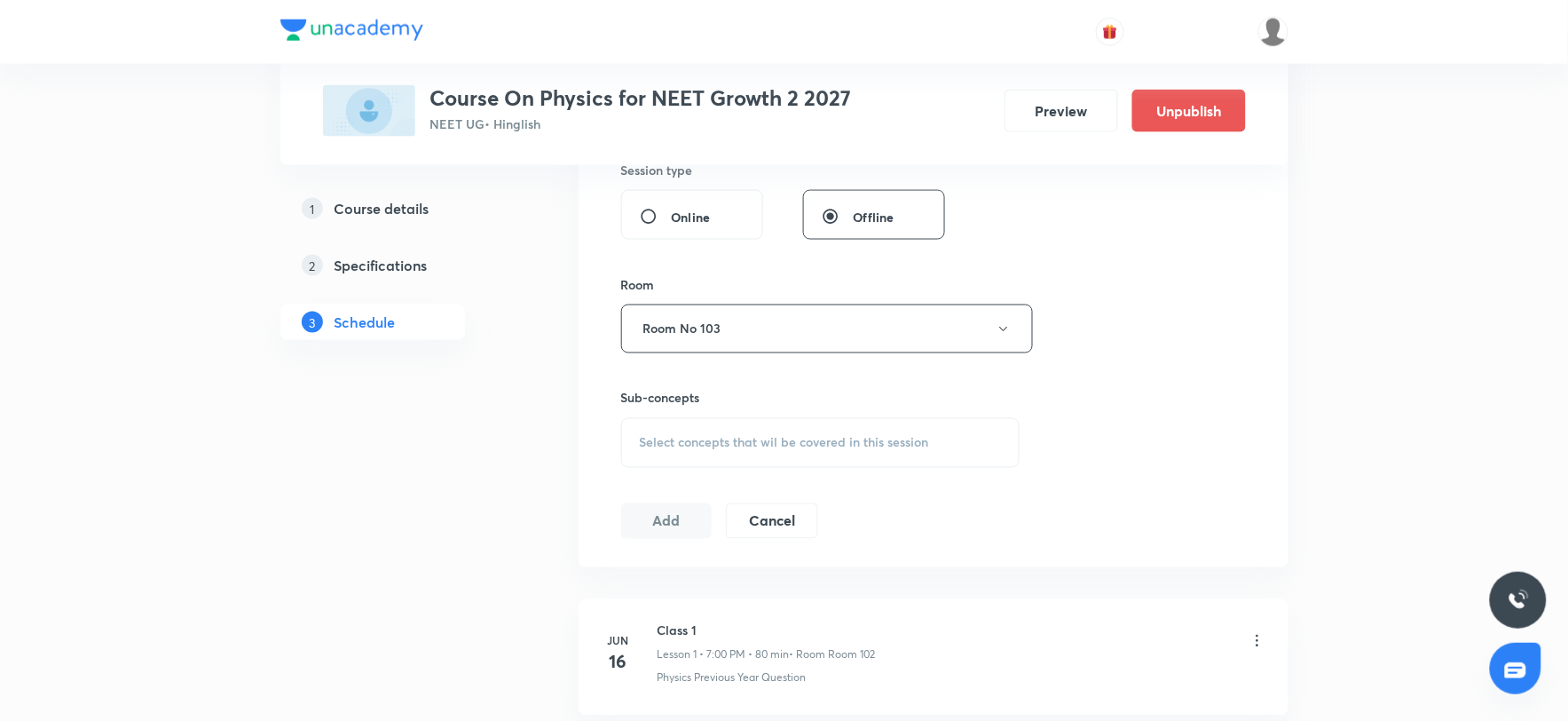 click on "Select concepts that wil be covered in this session" at bounding box center [784, 443] 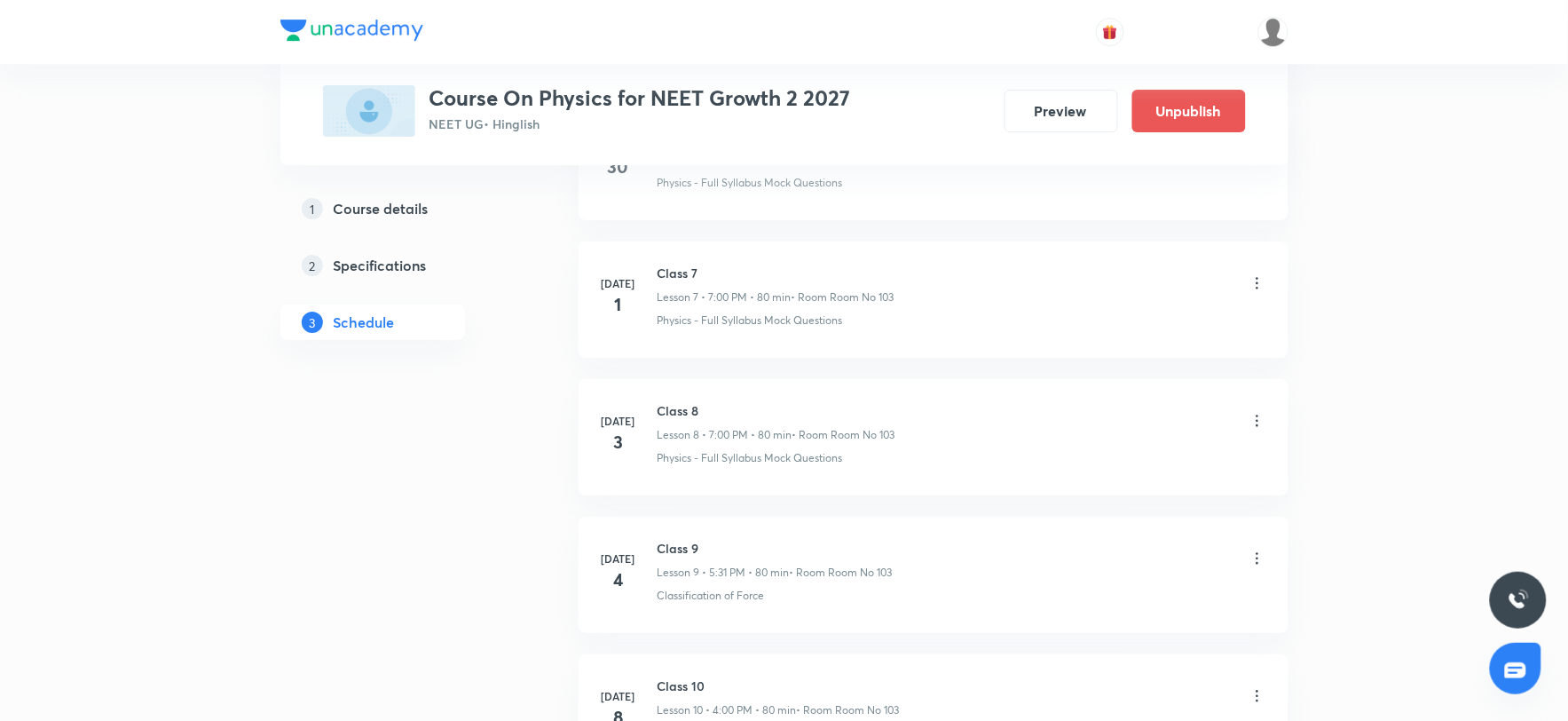 scroll, scrollTop: 2356, scrollLeft: 0, axis: vertical 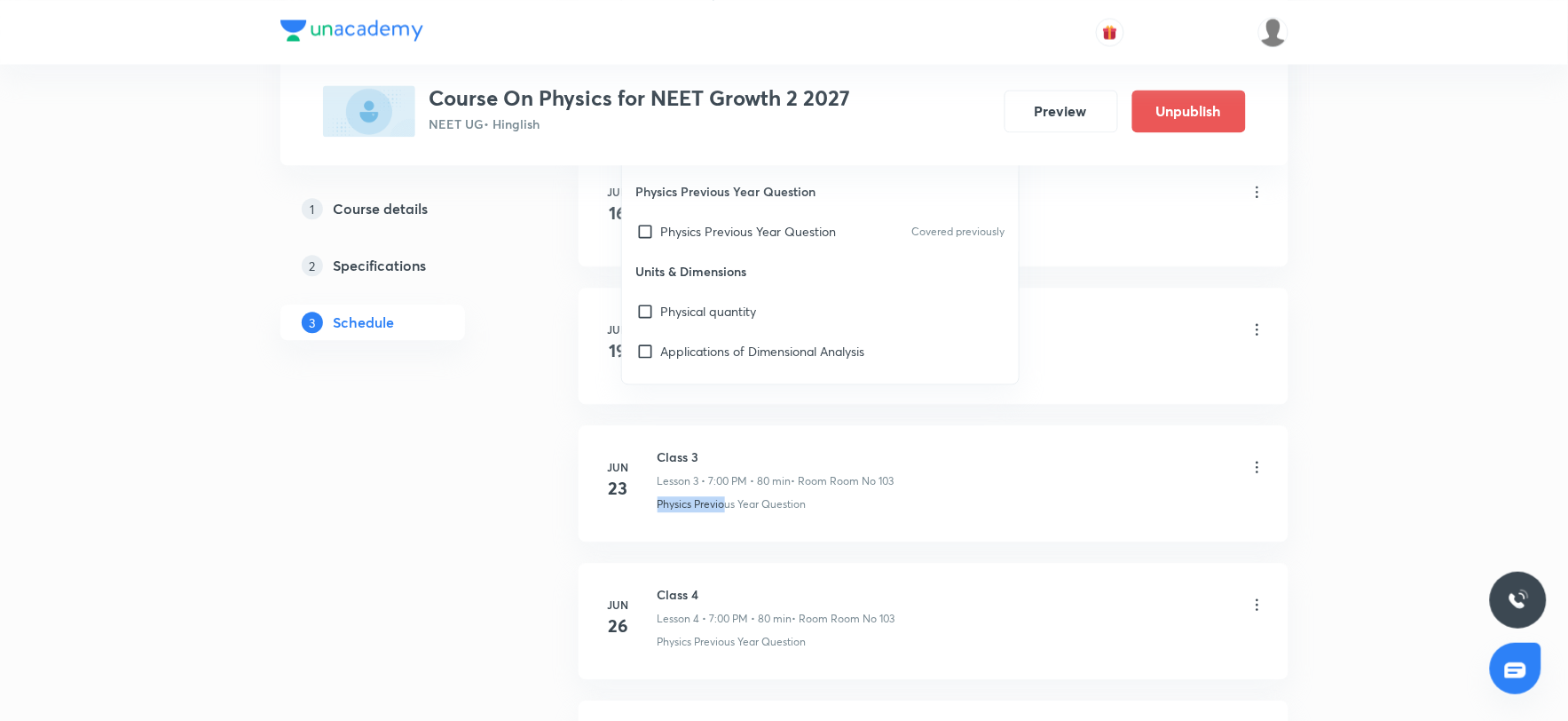 drag, startPoint x: 653, startPoint y: 515, endPoint x: 724, endPoint y: 513, distance: 71.028163 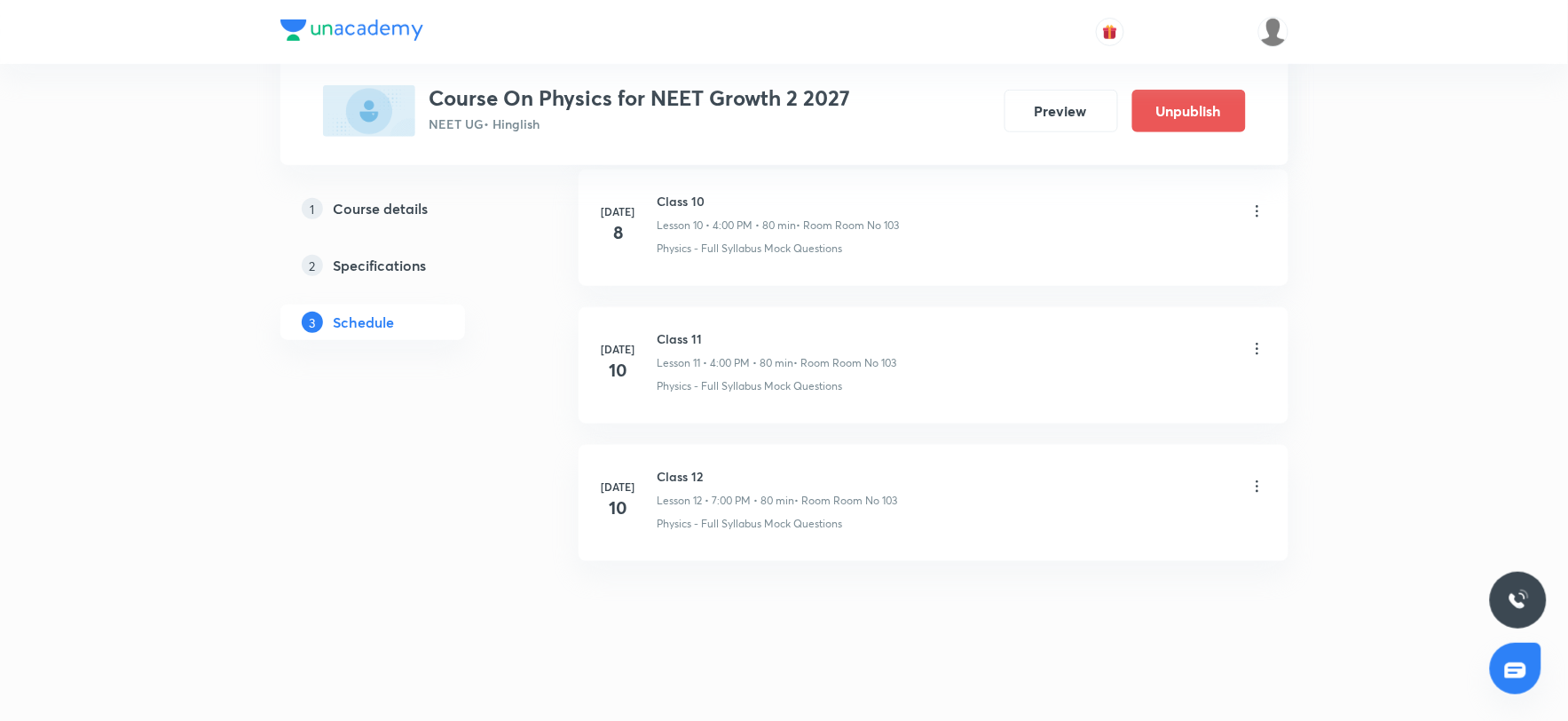scroll, scrollTop: 2356, scrollLeft: 0, axis: vertical 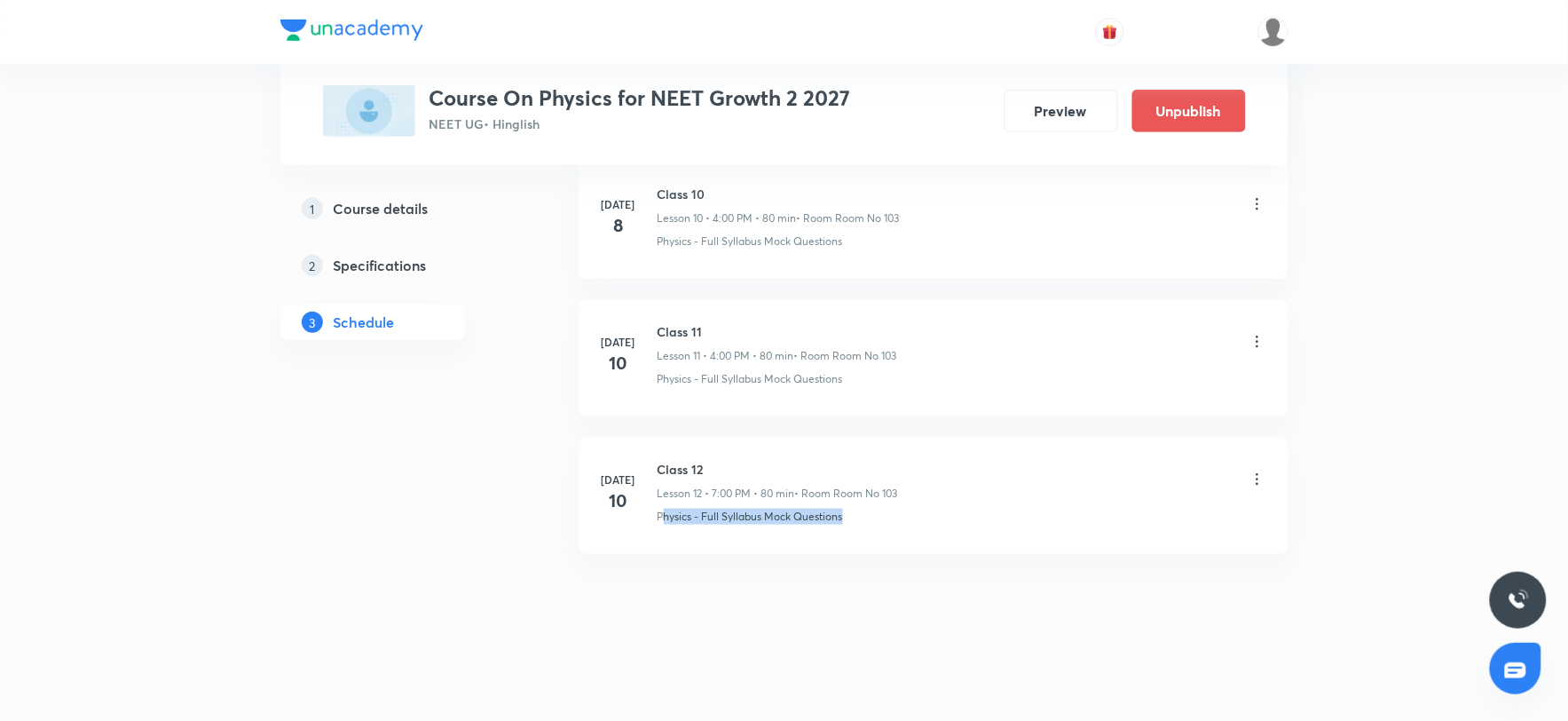 drag, startPoint x: 864, startPoint y: 511, endPoint x: 664, endPoint y: 544, distance: 202.70422 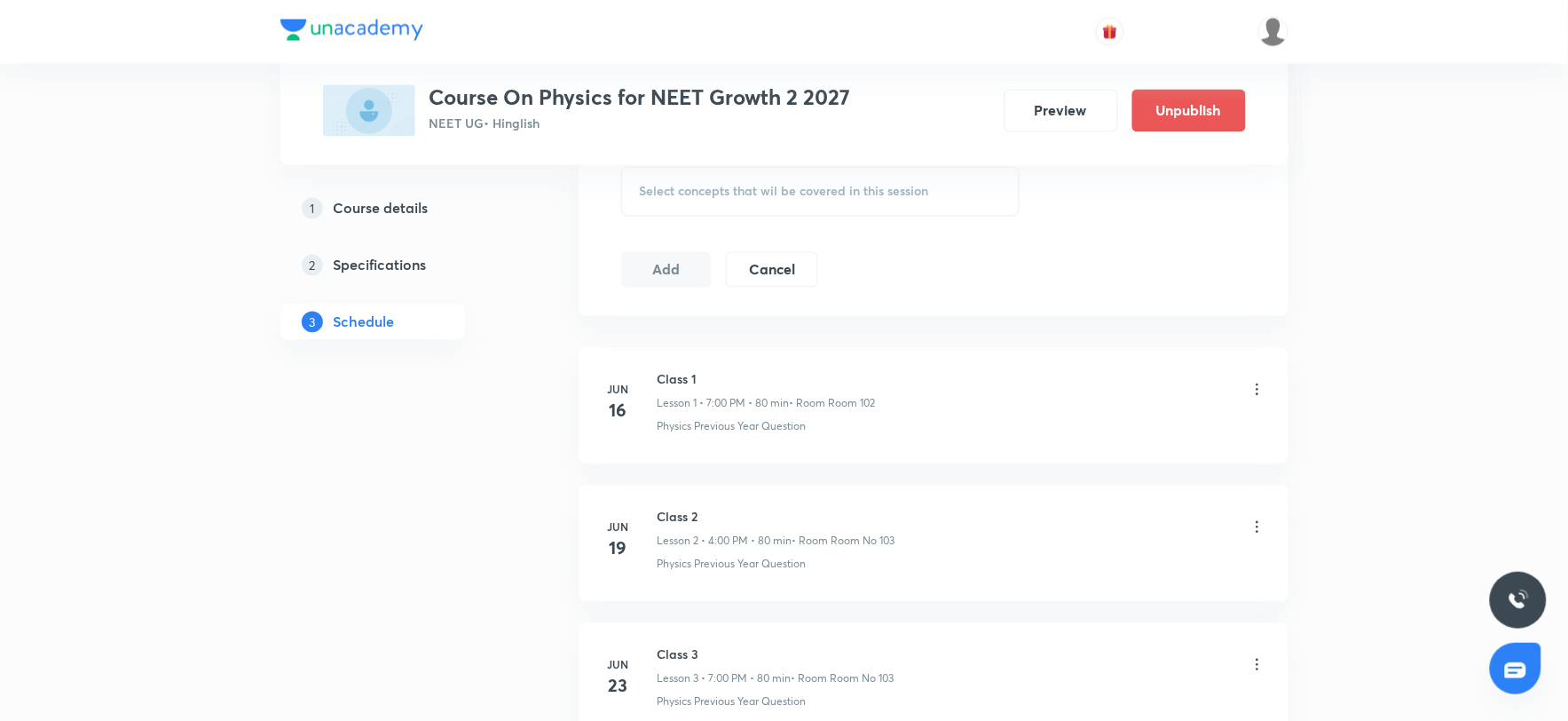 scroll, scrollTop: 678, scrollLeft: 0, axis: vertical 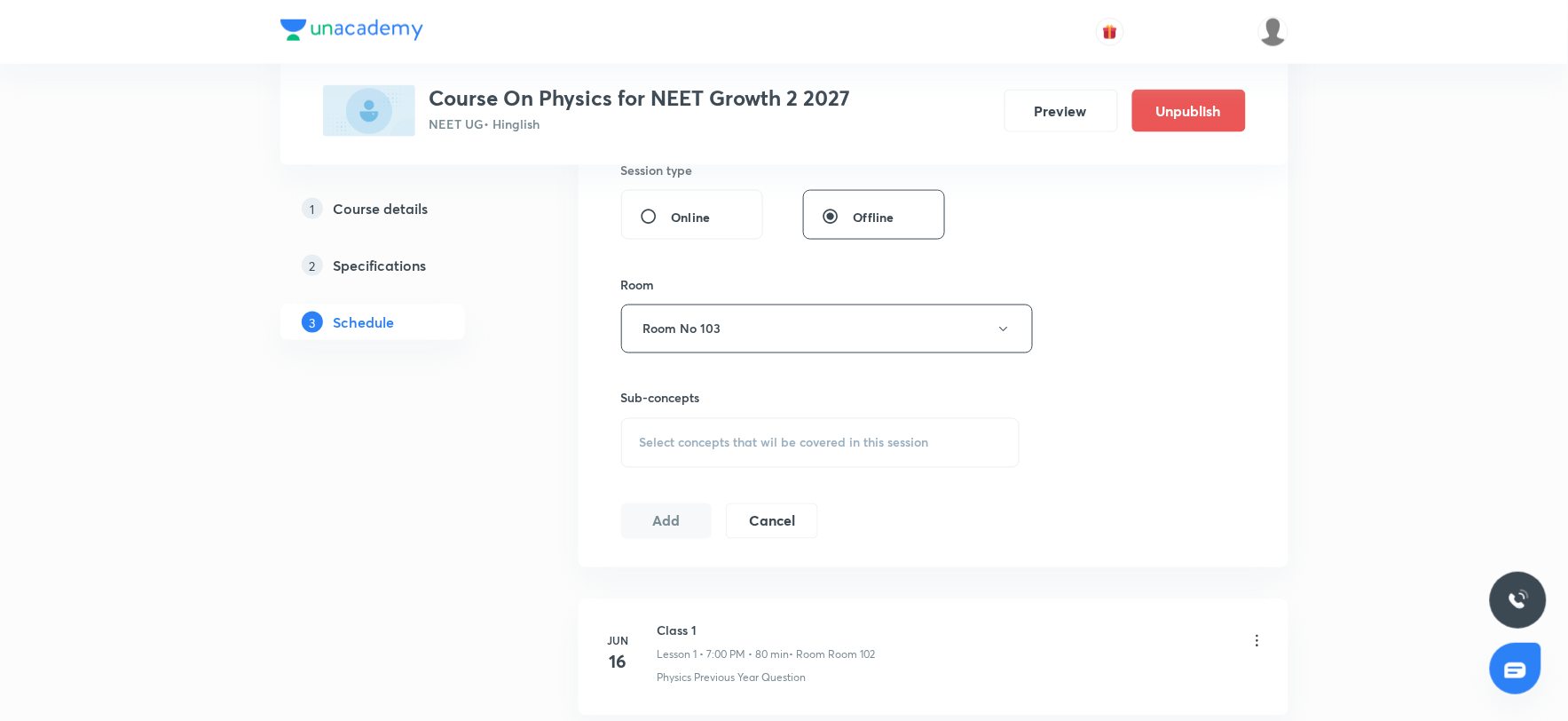 click on "Select concepts that wil be covered in this session" at bounding box center (821, 443) 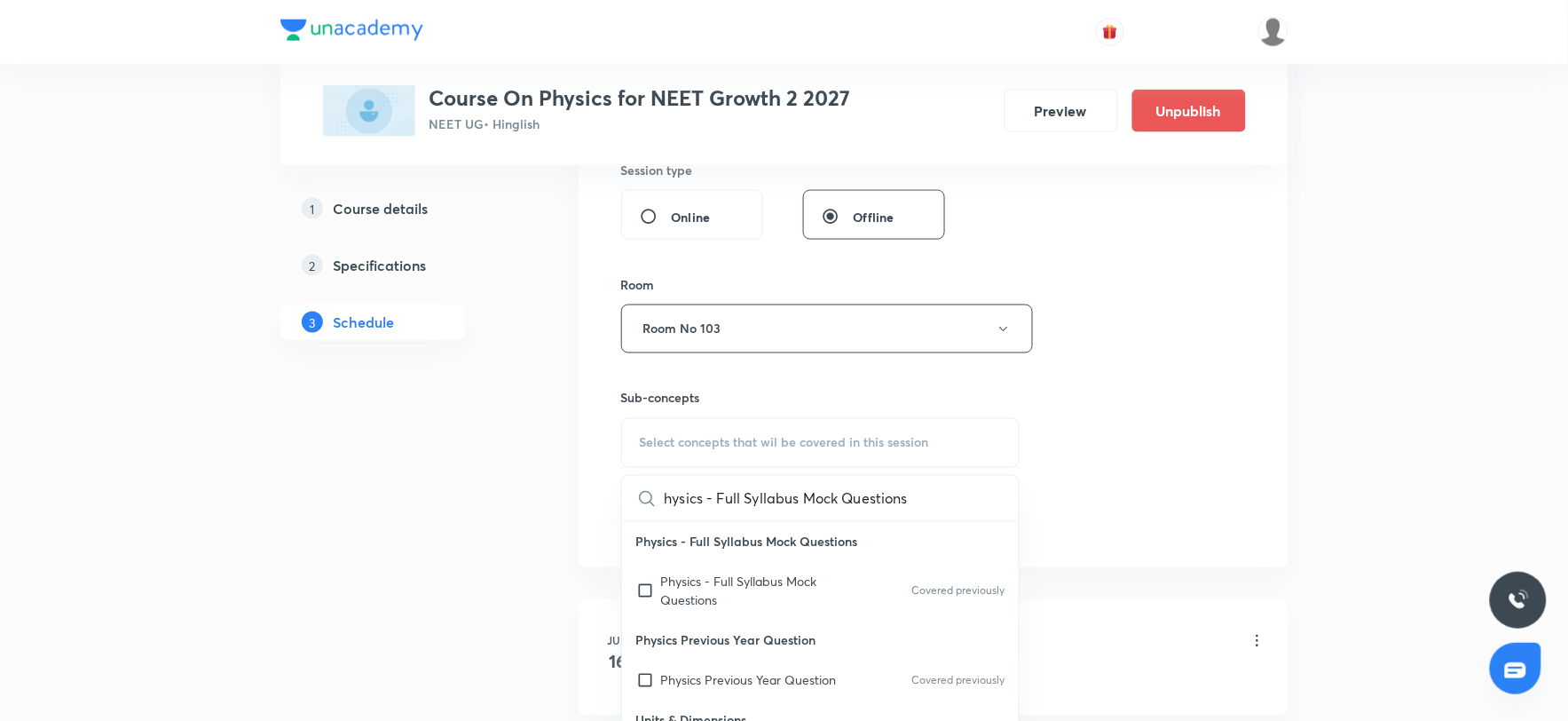 scroll, scrollTop: 0, scrollLeft: 41, axis: horizontal 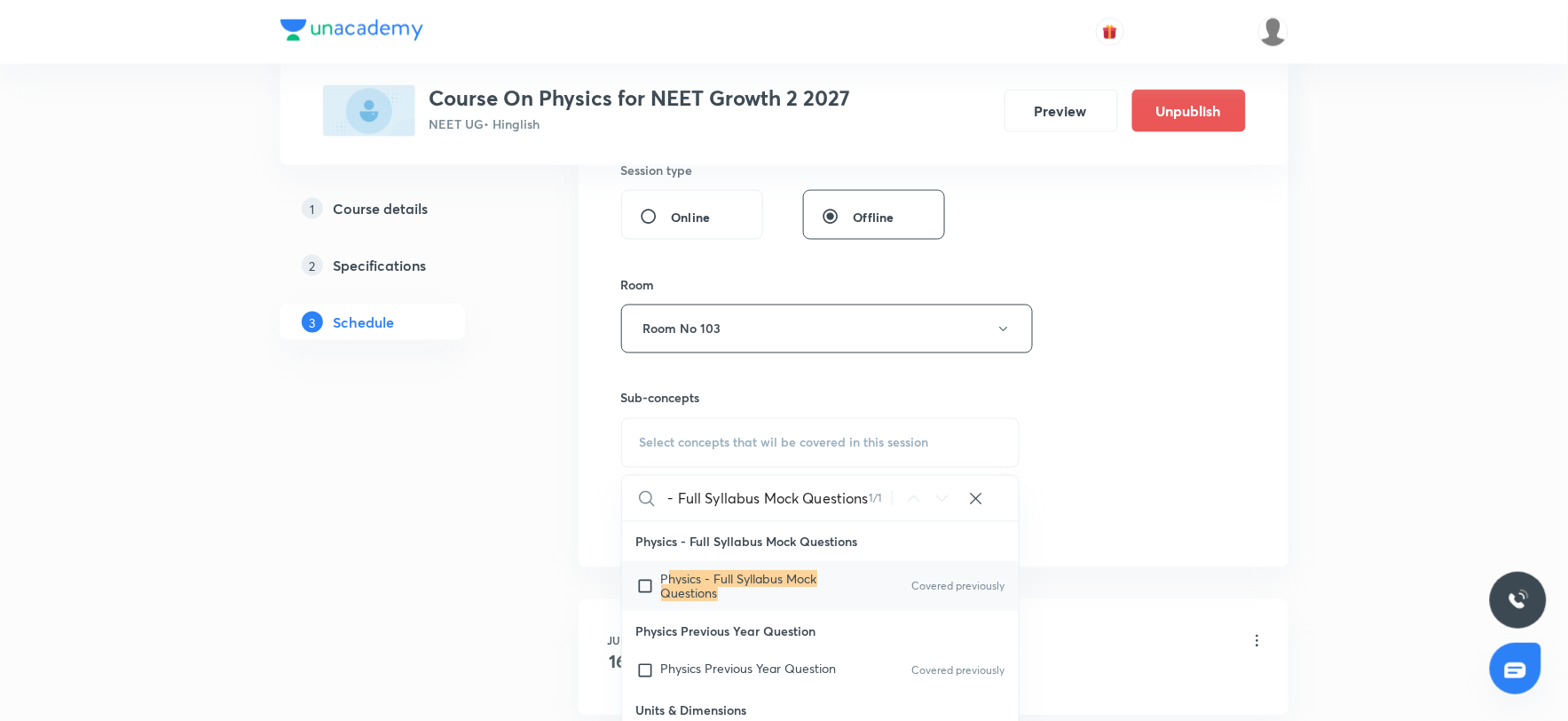 type on "hysics - Full Syllabus Mock Questions" 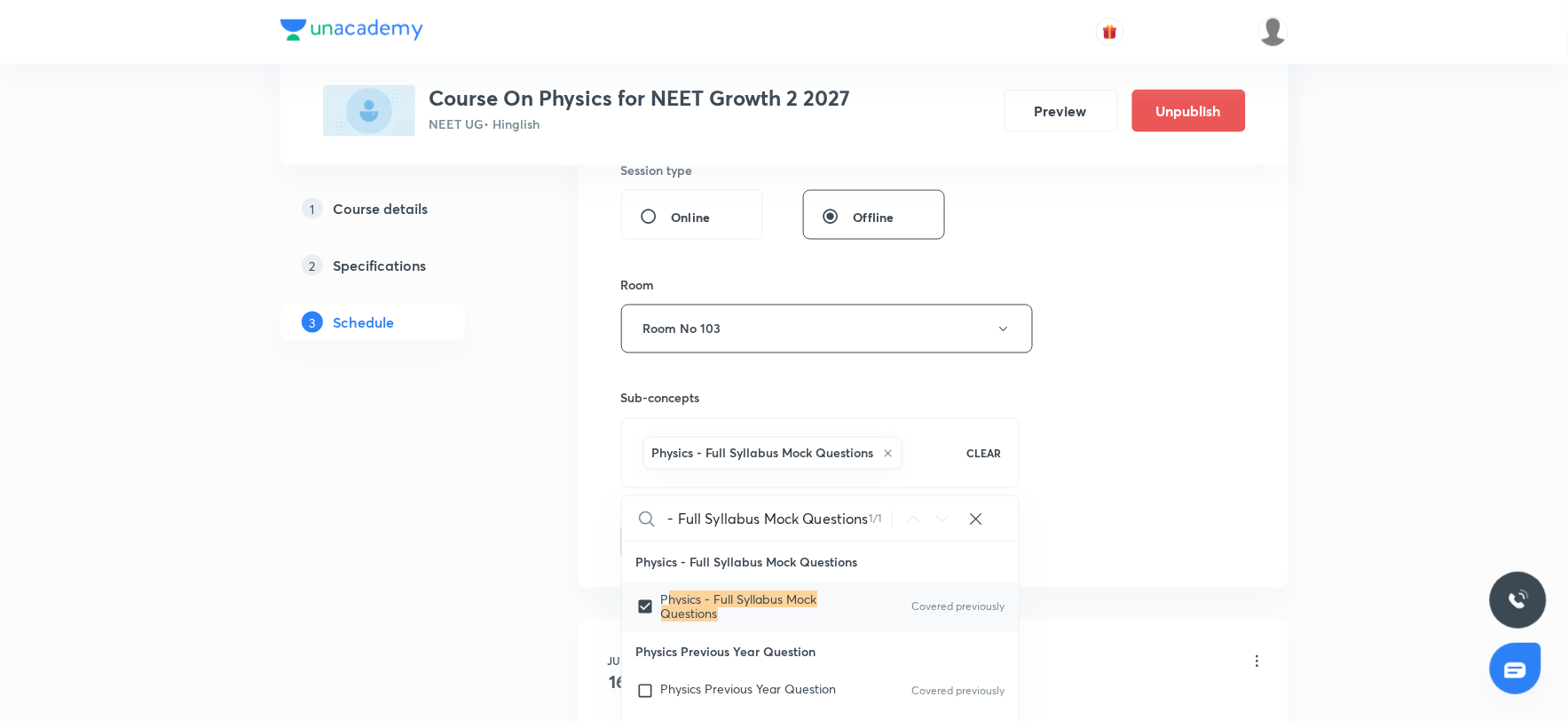 scroll, scrollTop: 0, scrollLeft: 0, axis: both 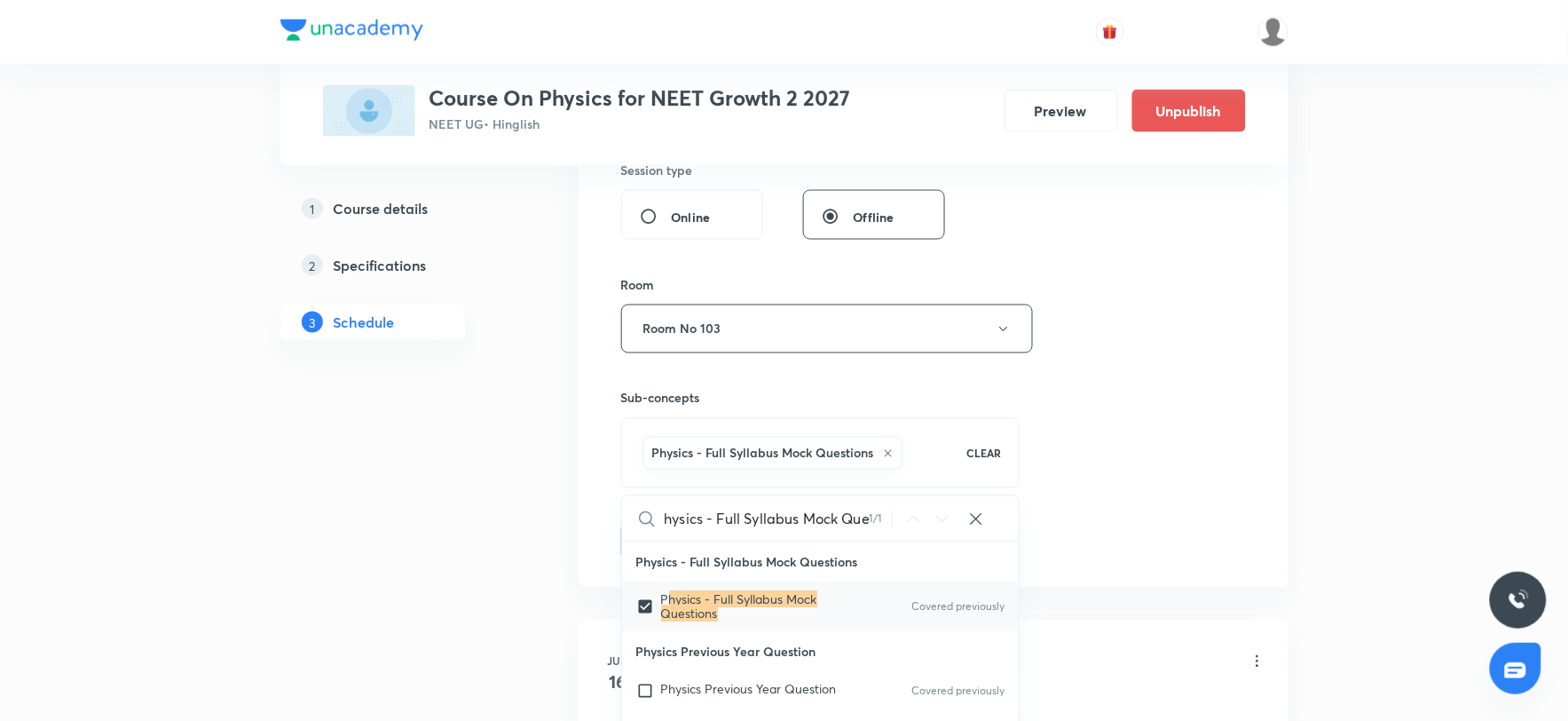 drag, startPoint x: 1076, startPoint y: 429, endPoint x: 994, endPoint y: 458, distance: 86.977008 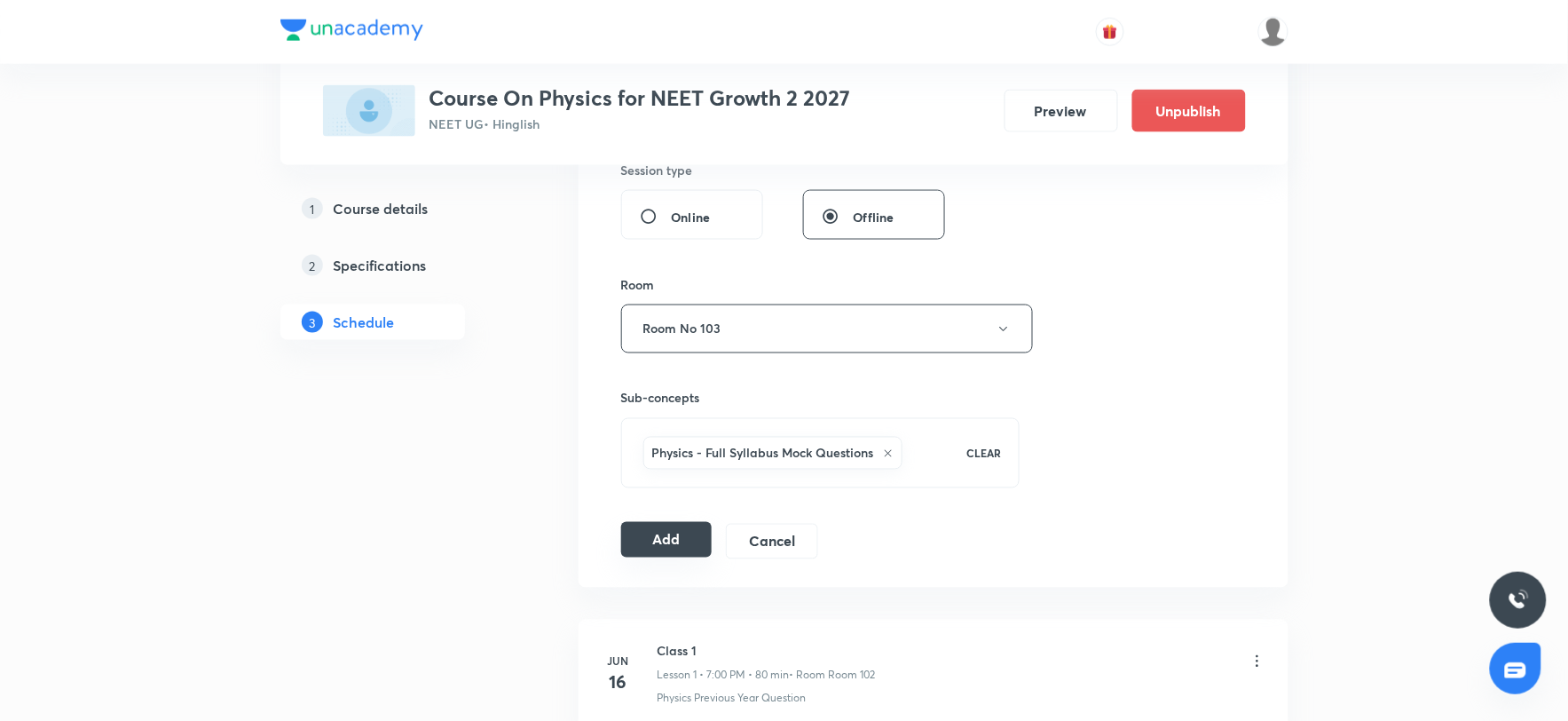 click on "Add" at bounding box center [666, 540] 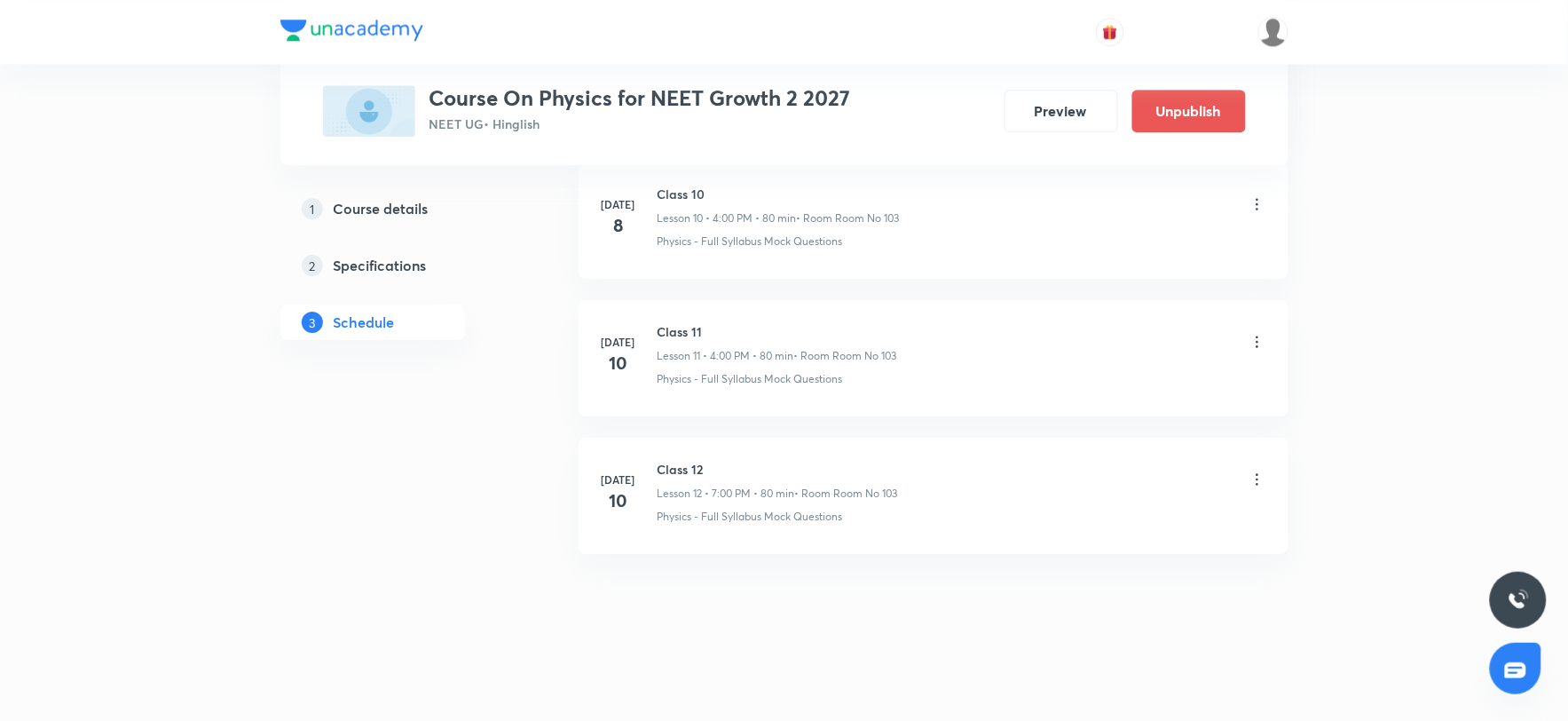 scroll, scrollTop: 1539, scrollLeft: 0, axis: vertical 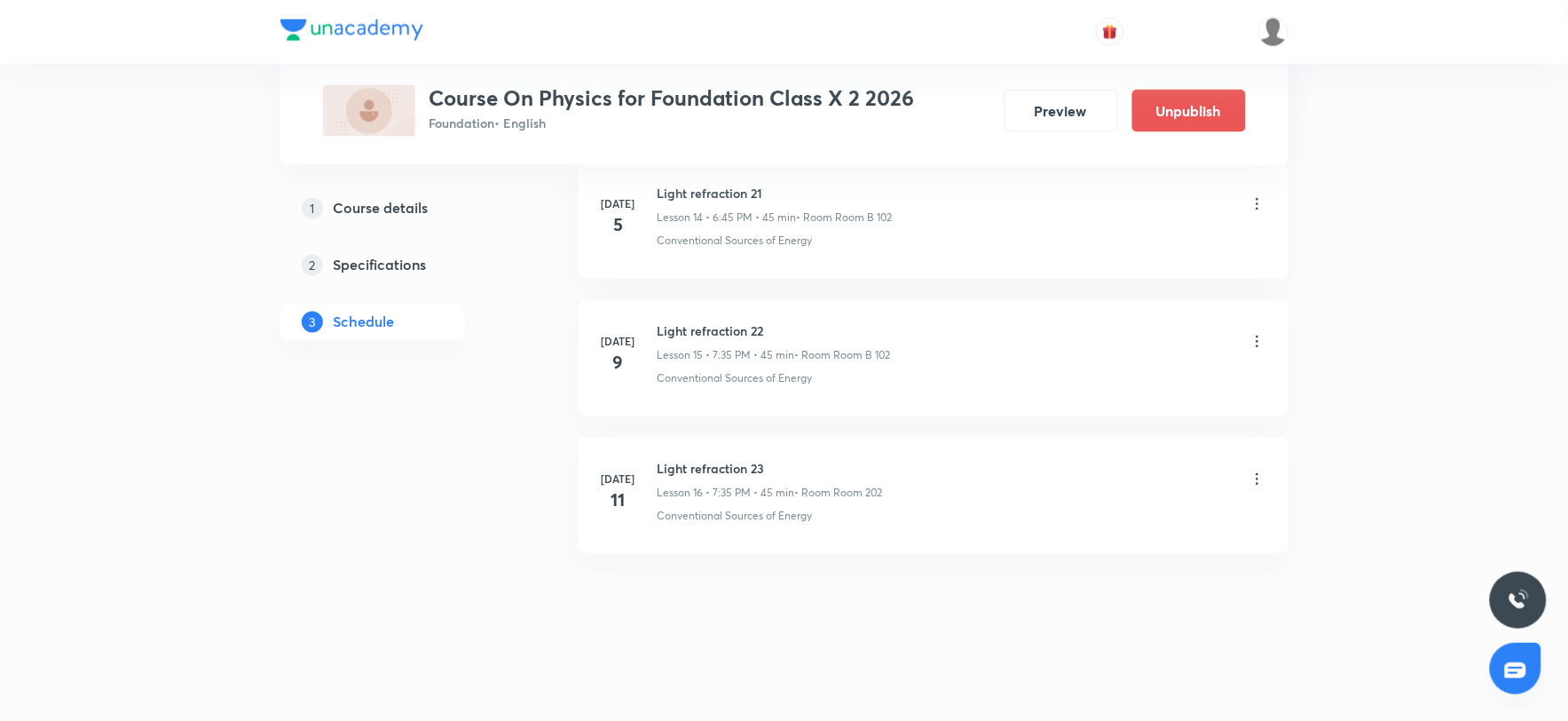 click 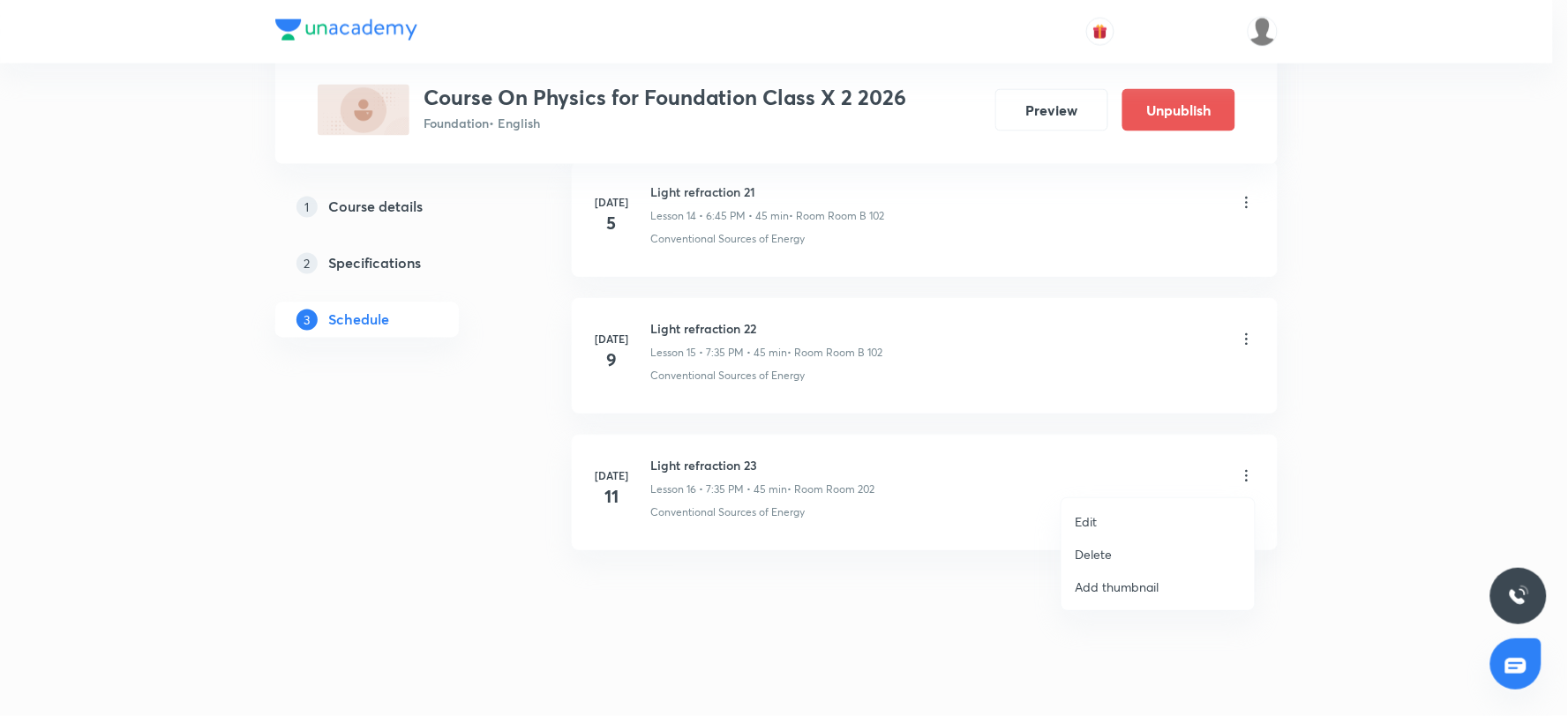 click on "Delete" at bounding box center [1094, 554] 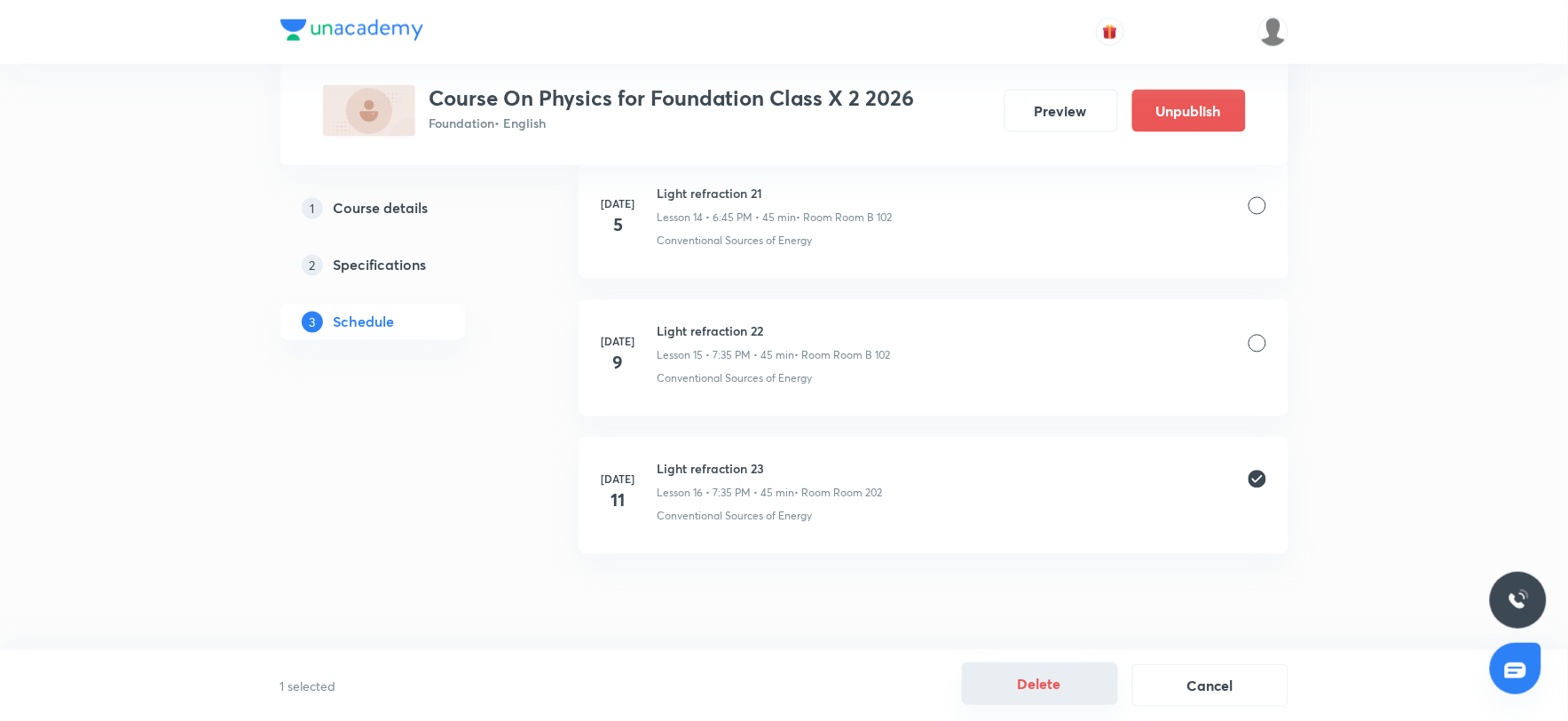 click on "Delete" at bounding box center [1040, 684] 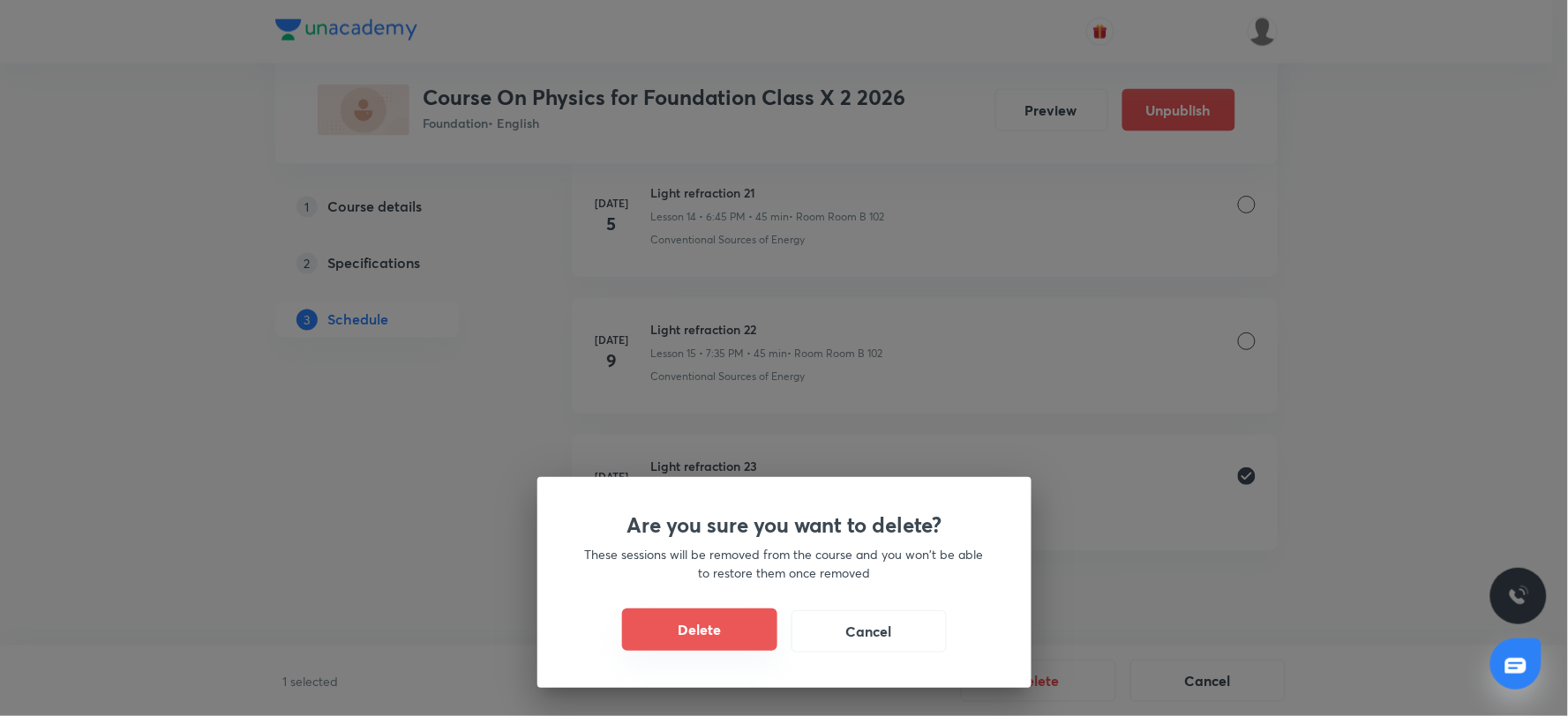 click on "Delete" at bounding box center (700, 630) 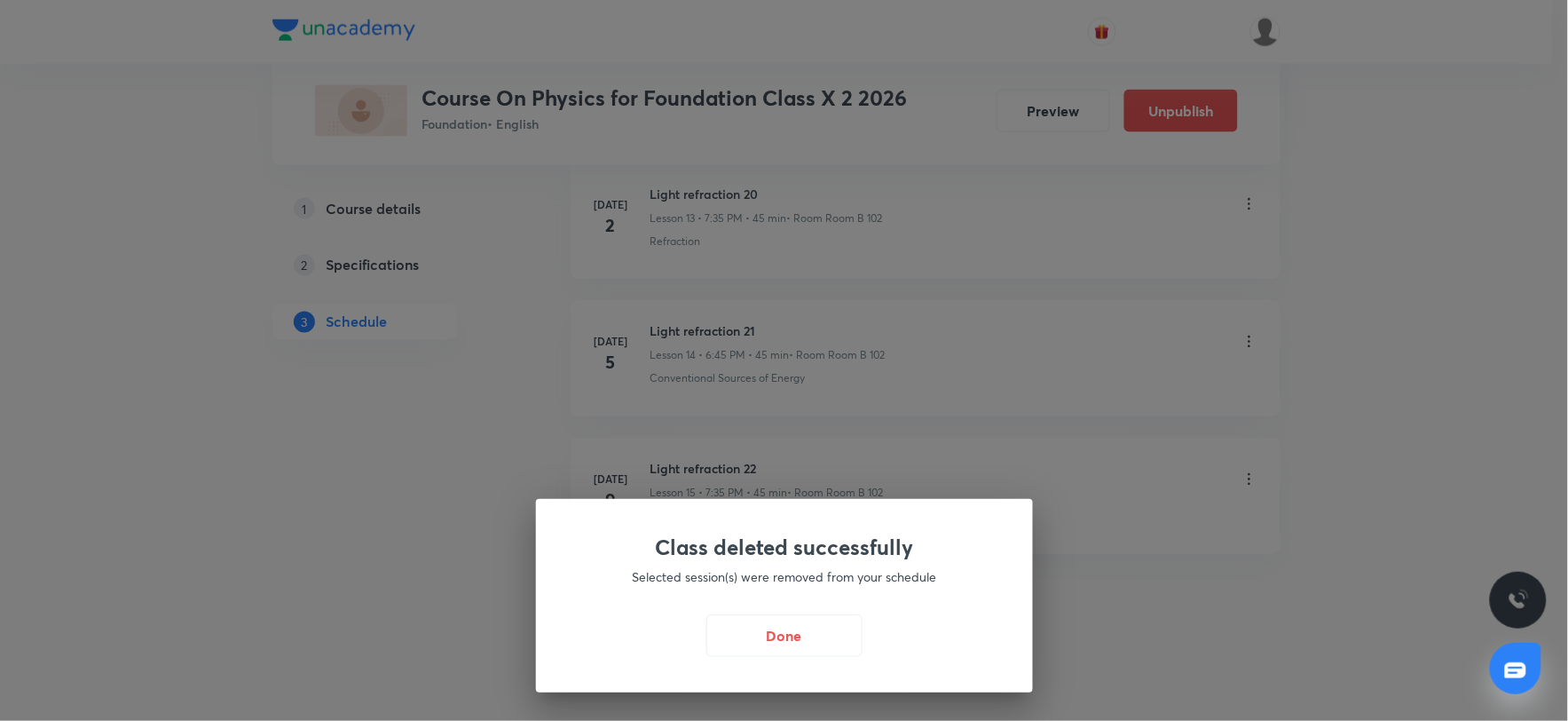 scroll, scrollTop: 2769, scrollLeft: 0, axis: vertical 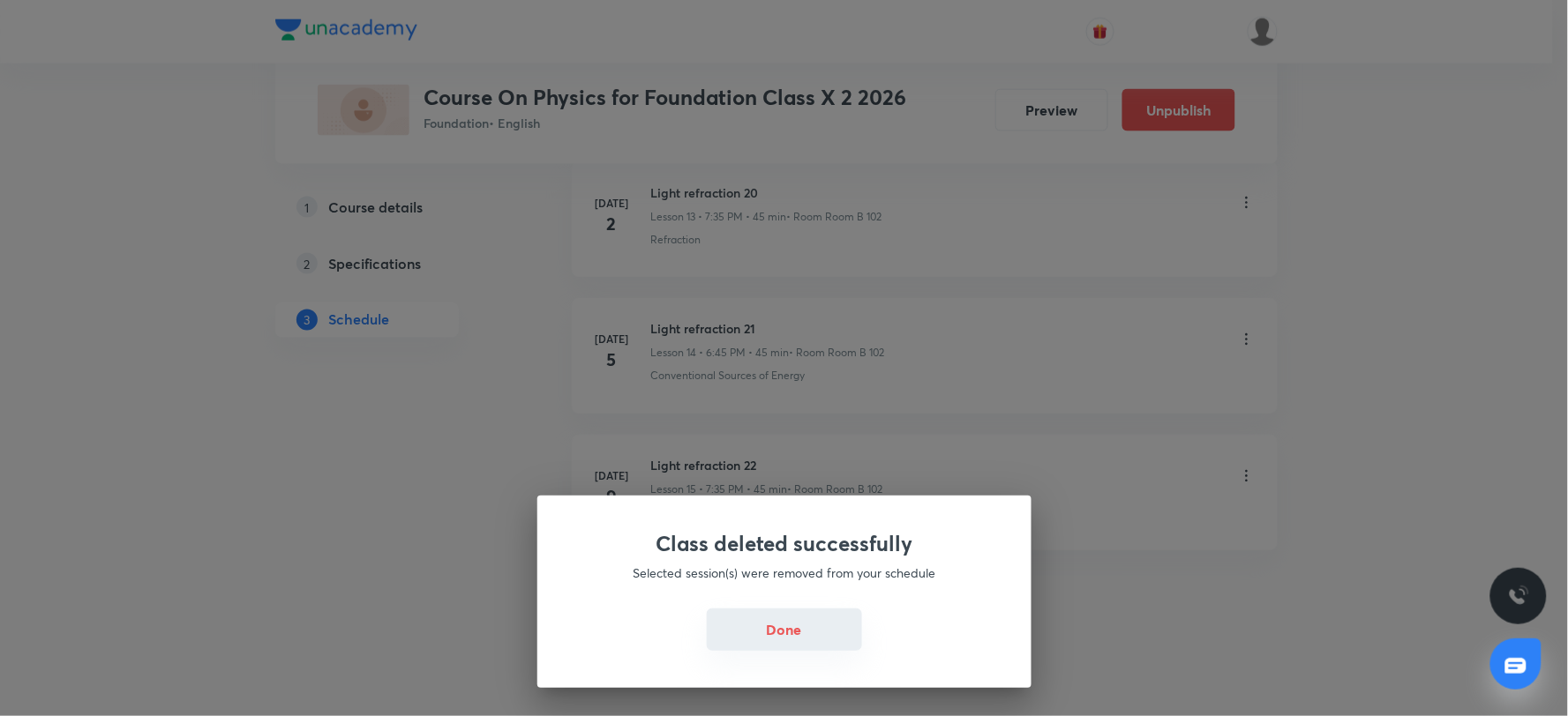 click on "Done" at bounding box center (784, 630) 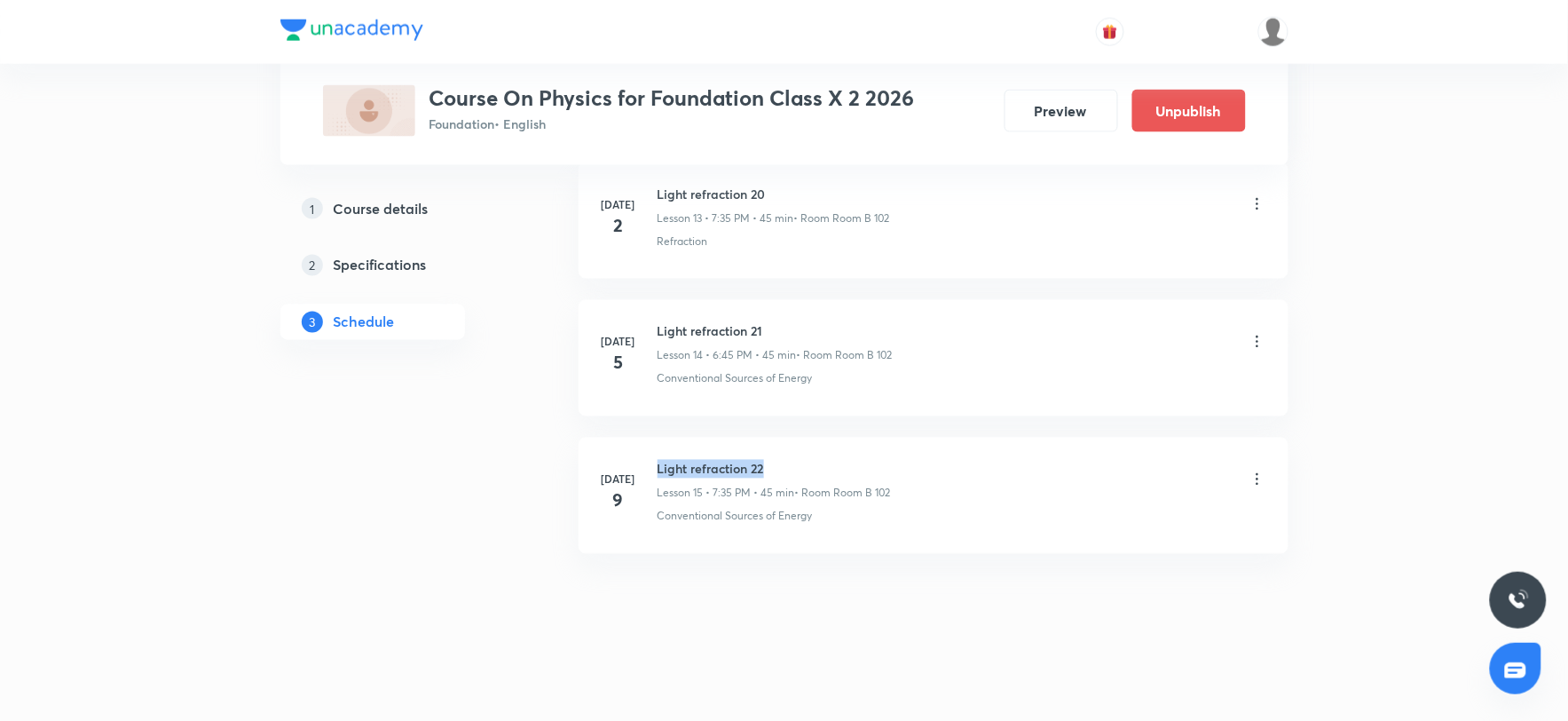 drag, startPoint x: 657, startPoint y: 469, endPoint x: 796, endPoint y: 465, distance: 139.05754 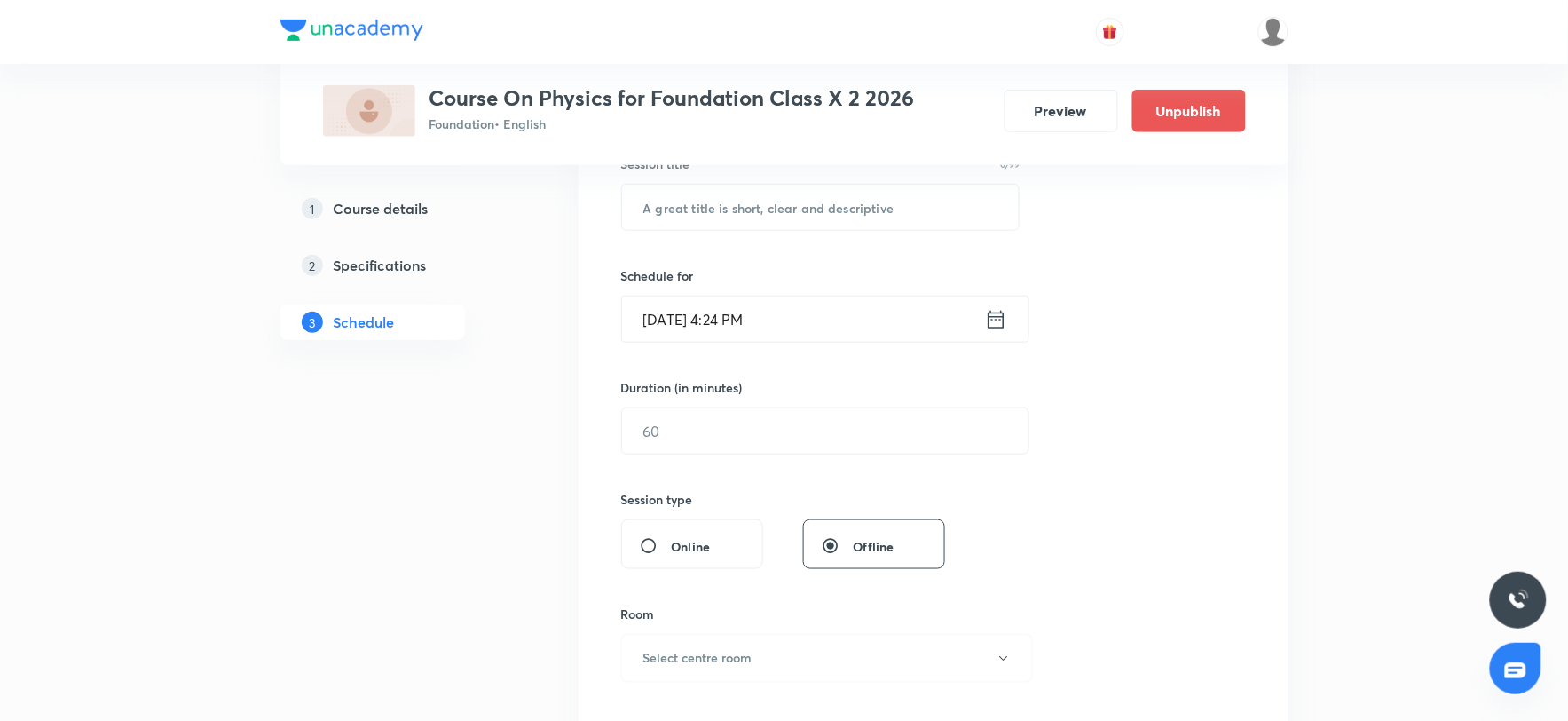 scroll, scrollTop: 303, scrollLeft: 0, axis: vertical 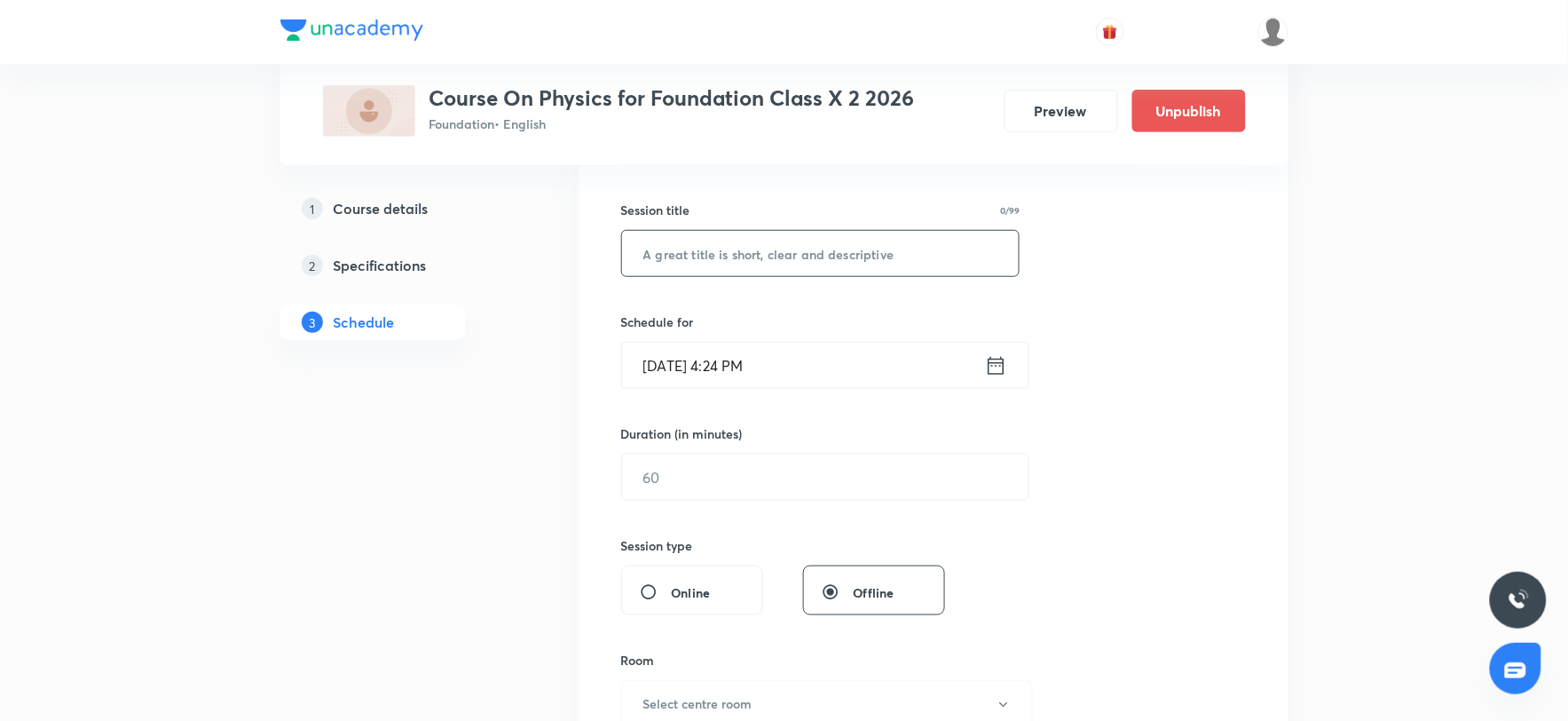 click at bounding box center (821, 253) 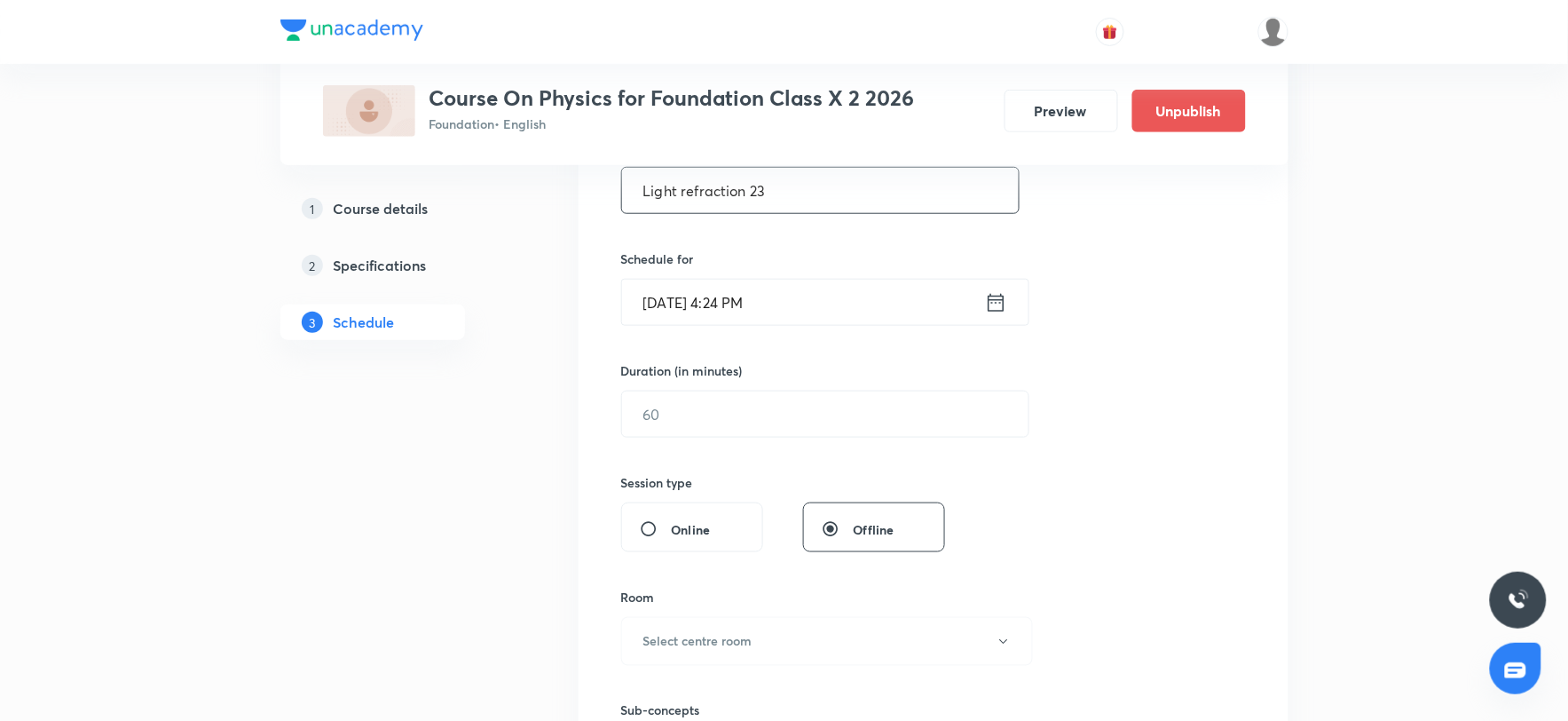 scroll, scrollTop: 401, scrollLeft: 0, axis: vertical 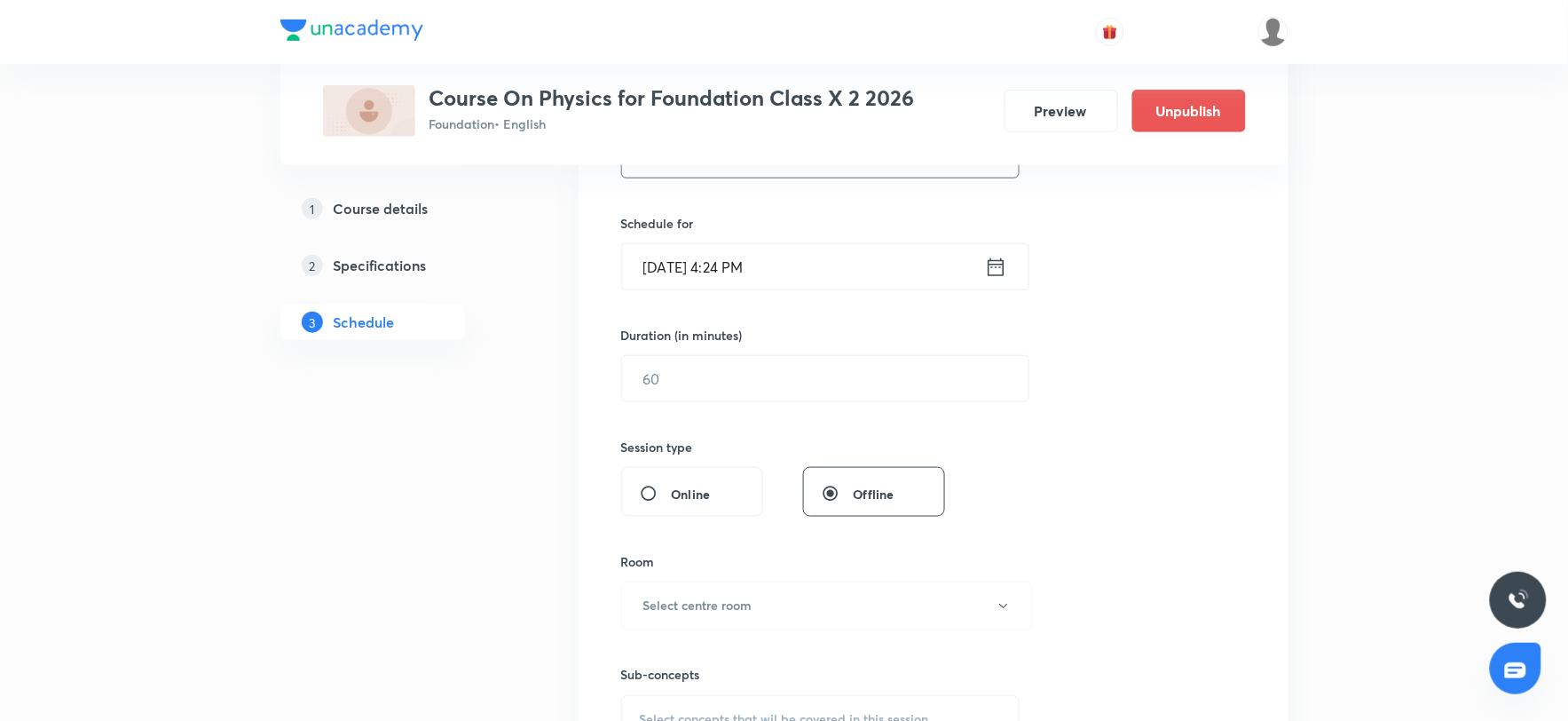 type on "Light refraction 23" 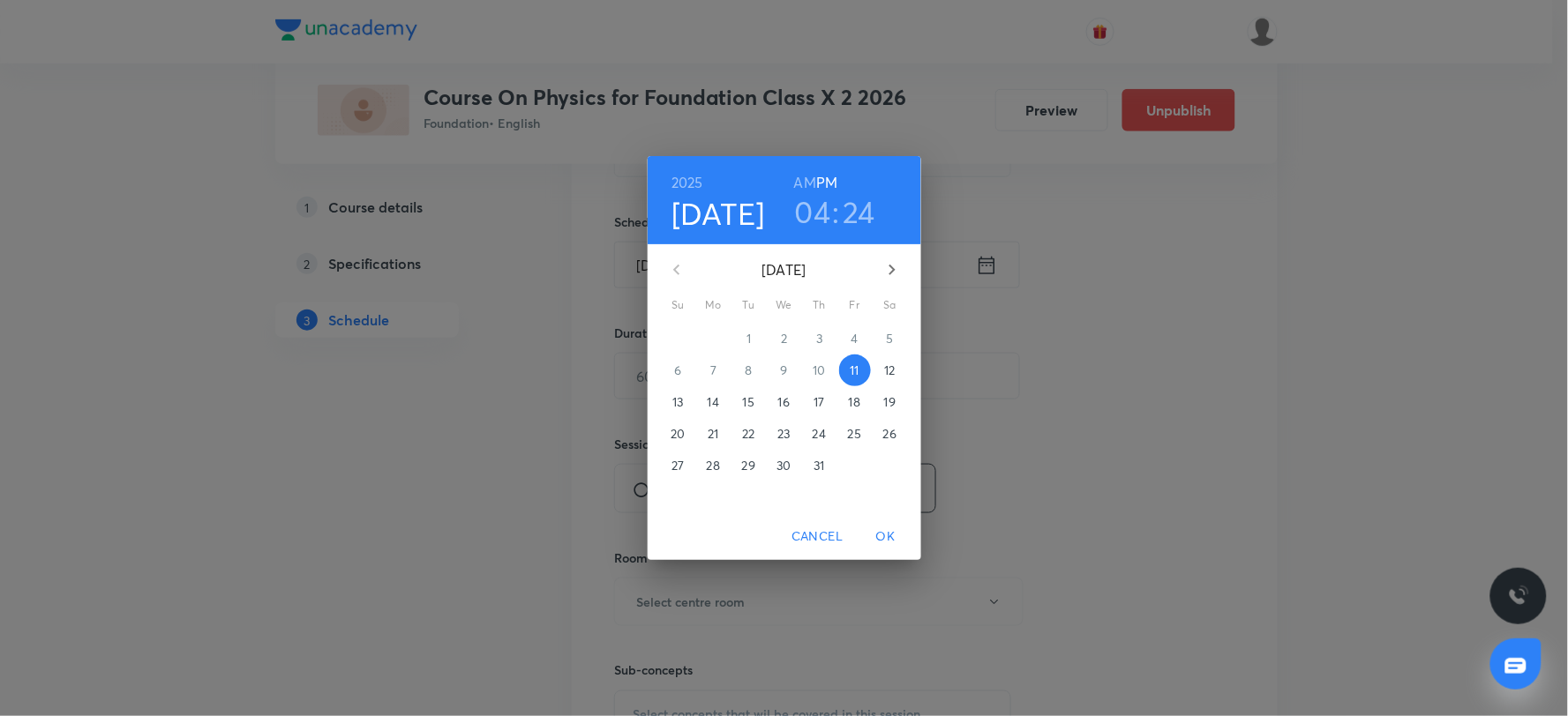 click on "04" at bounding box center [813, 212] 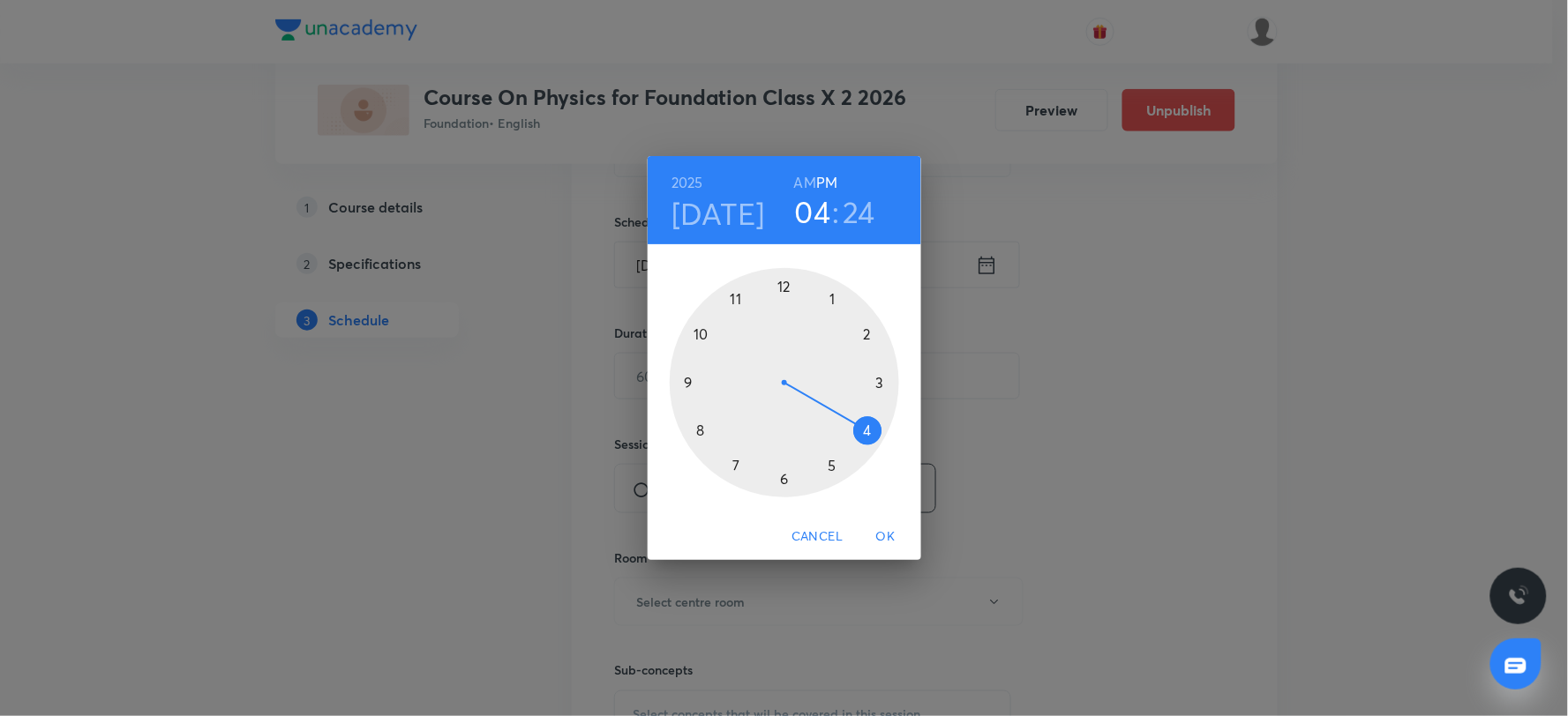 click at bounding box center (784, 383) 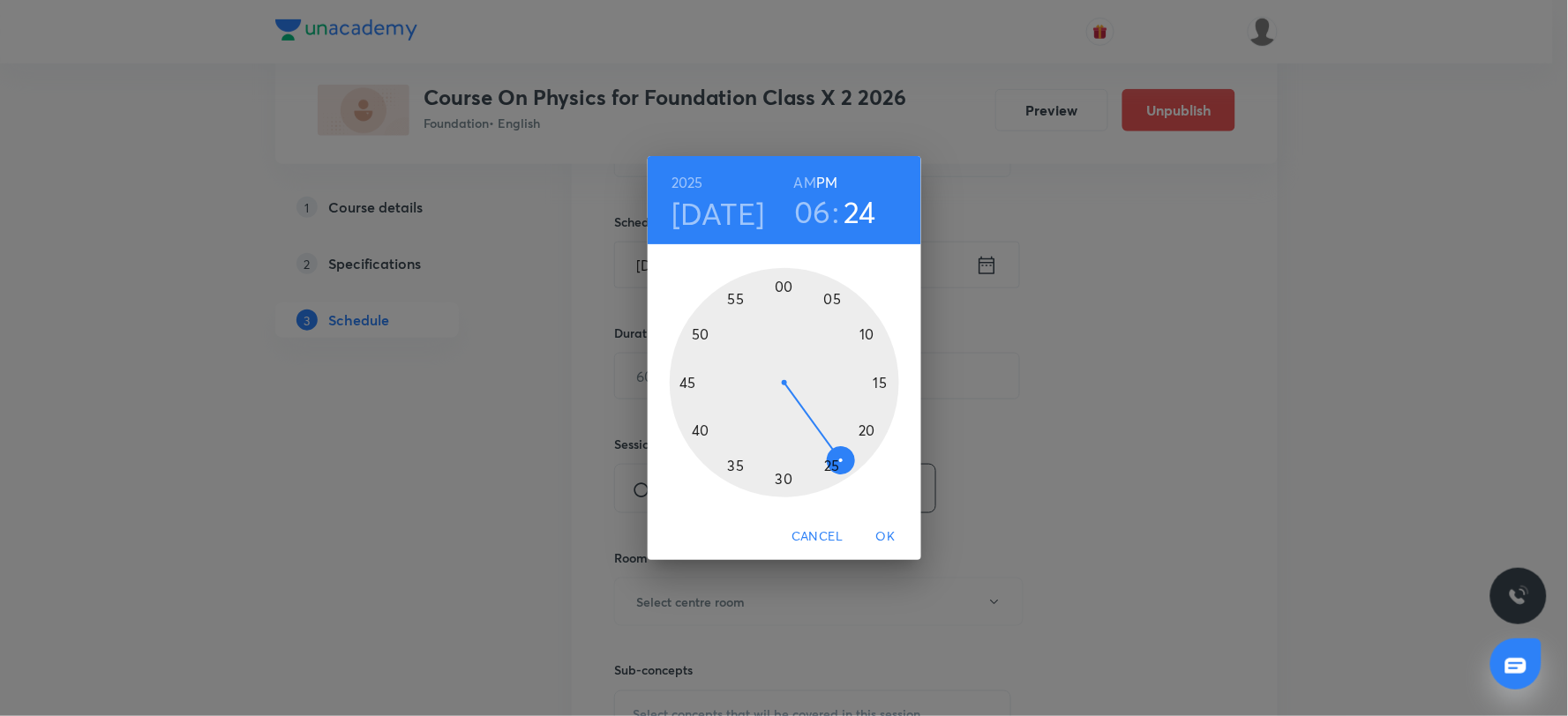 click at bounding box center [784, 383] 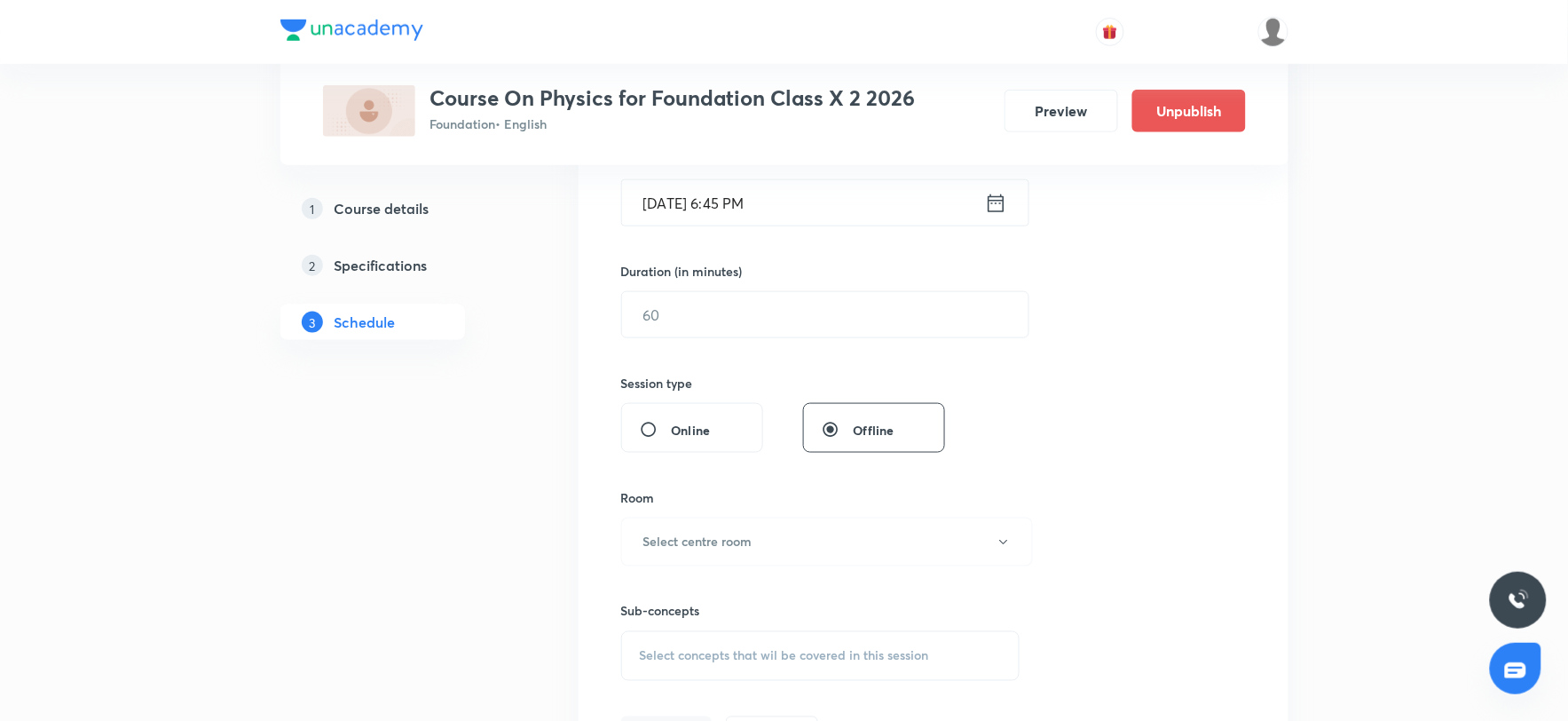 scroll, scrollTop: 500, scrollLeft: 0, axis: vertical 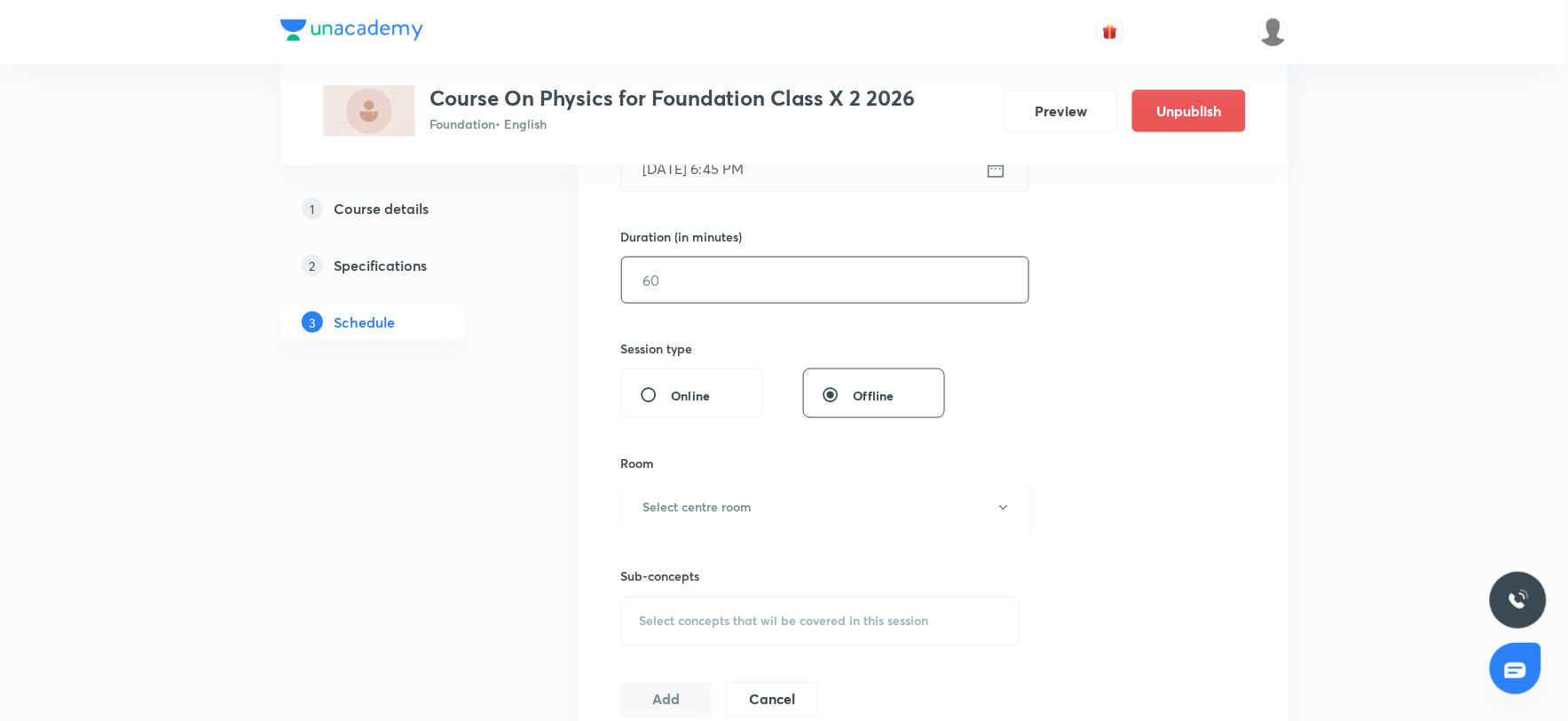 click at bounding box center (825, 280) 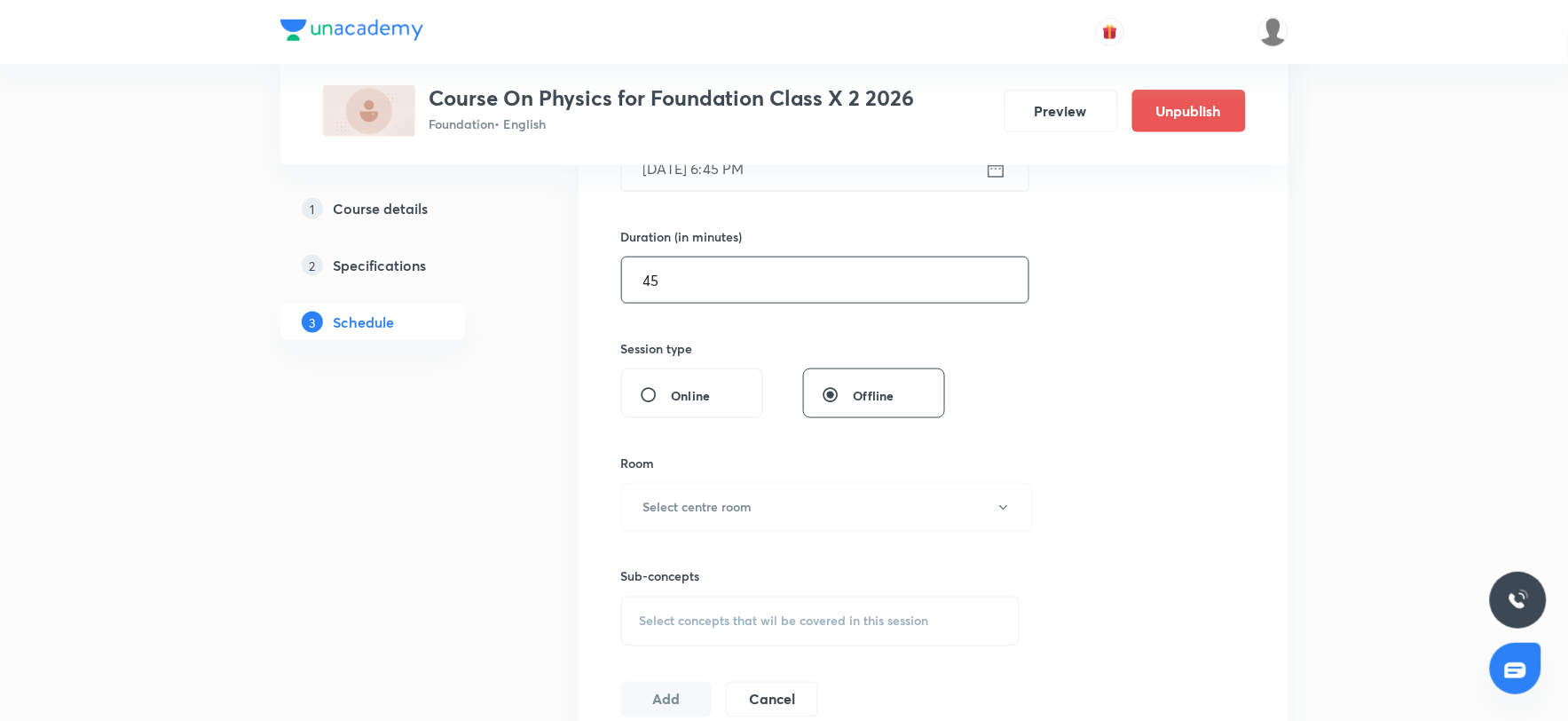 scroll, scrollTop: 796, scrollLeft: 0, axis: vertical 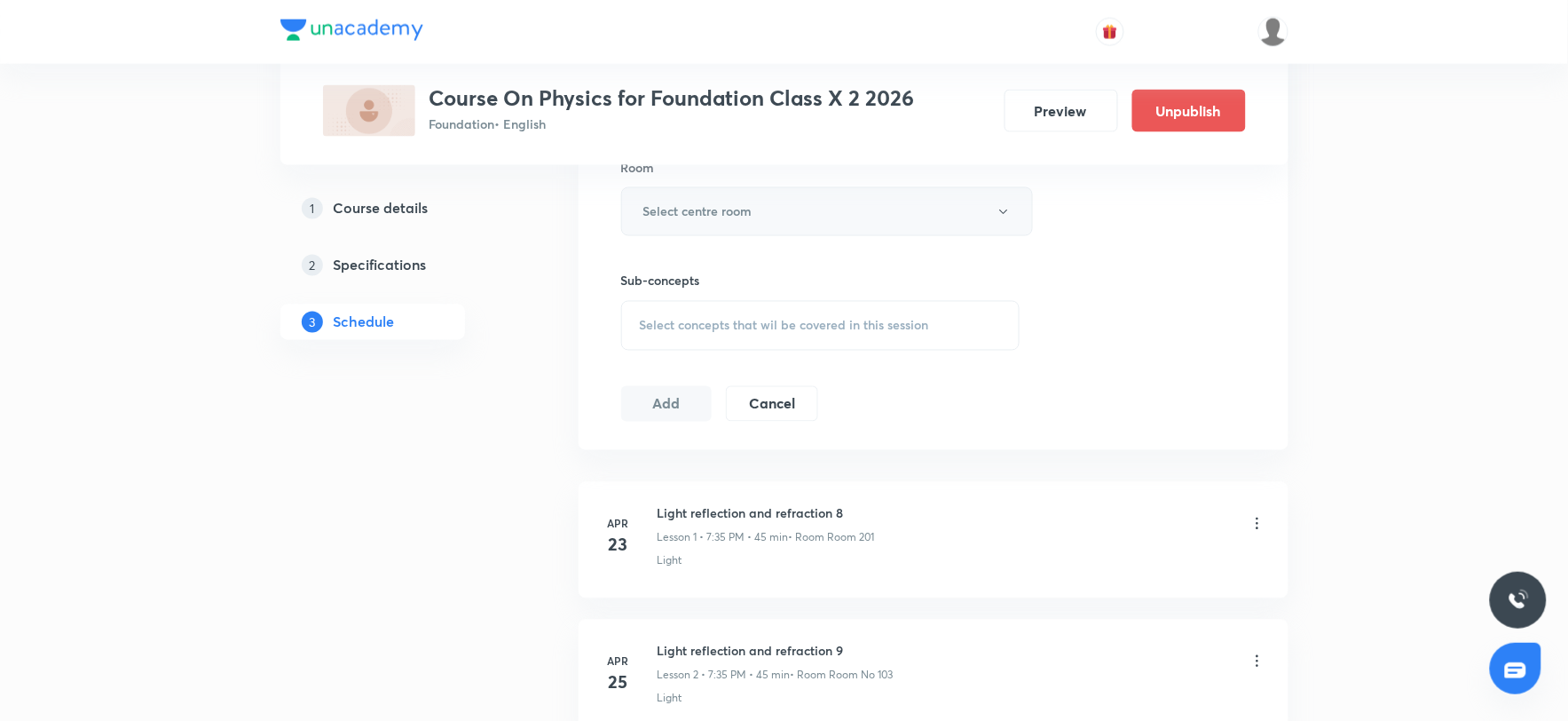 type on "45" 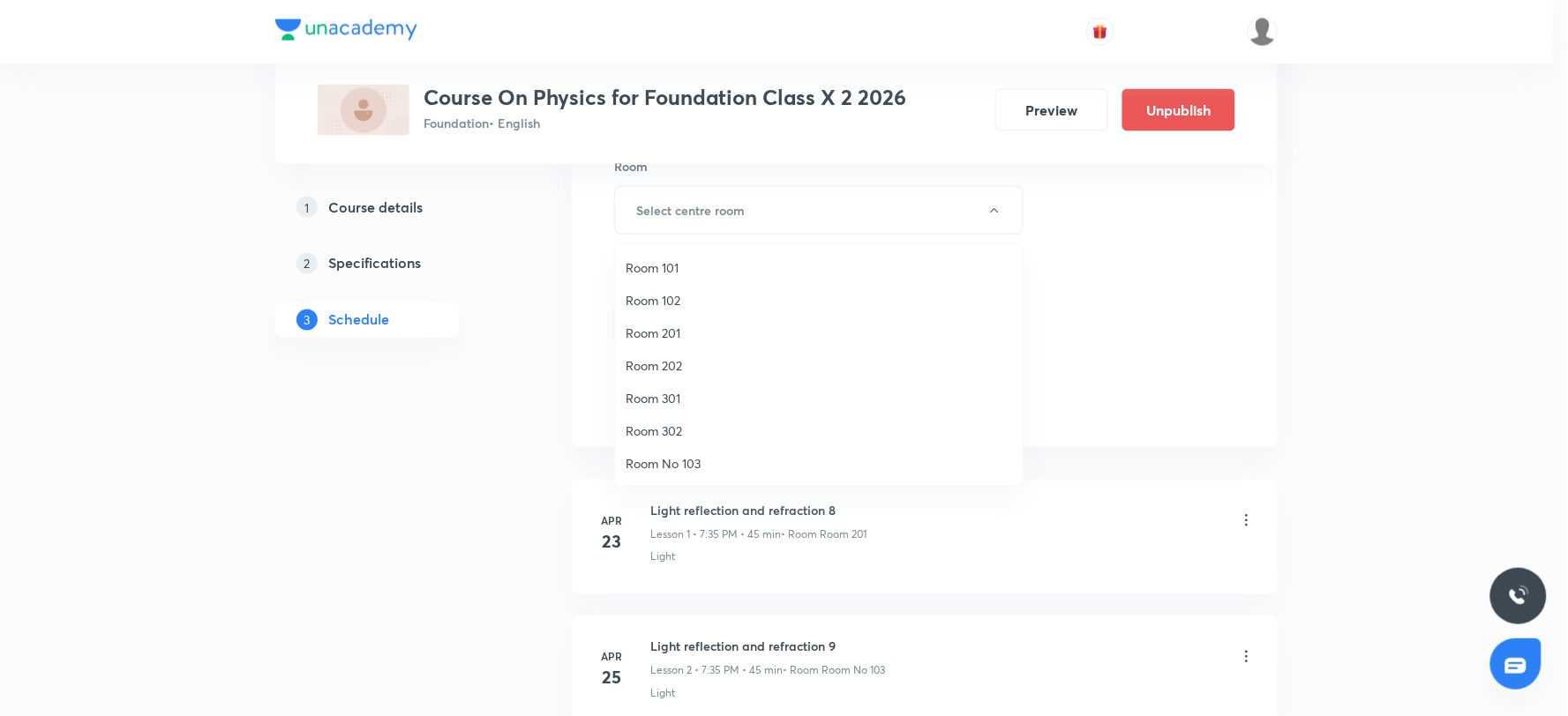 click on "Room 202" at bounding box center (819, 365) 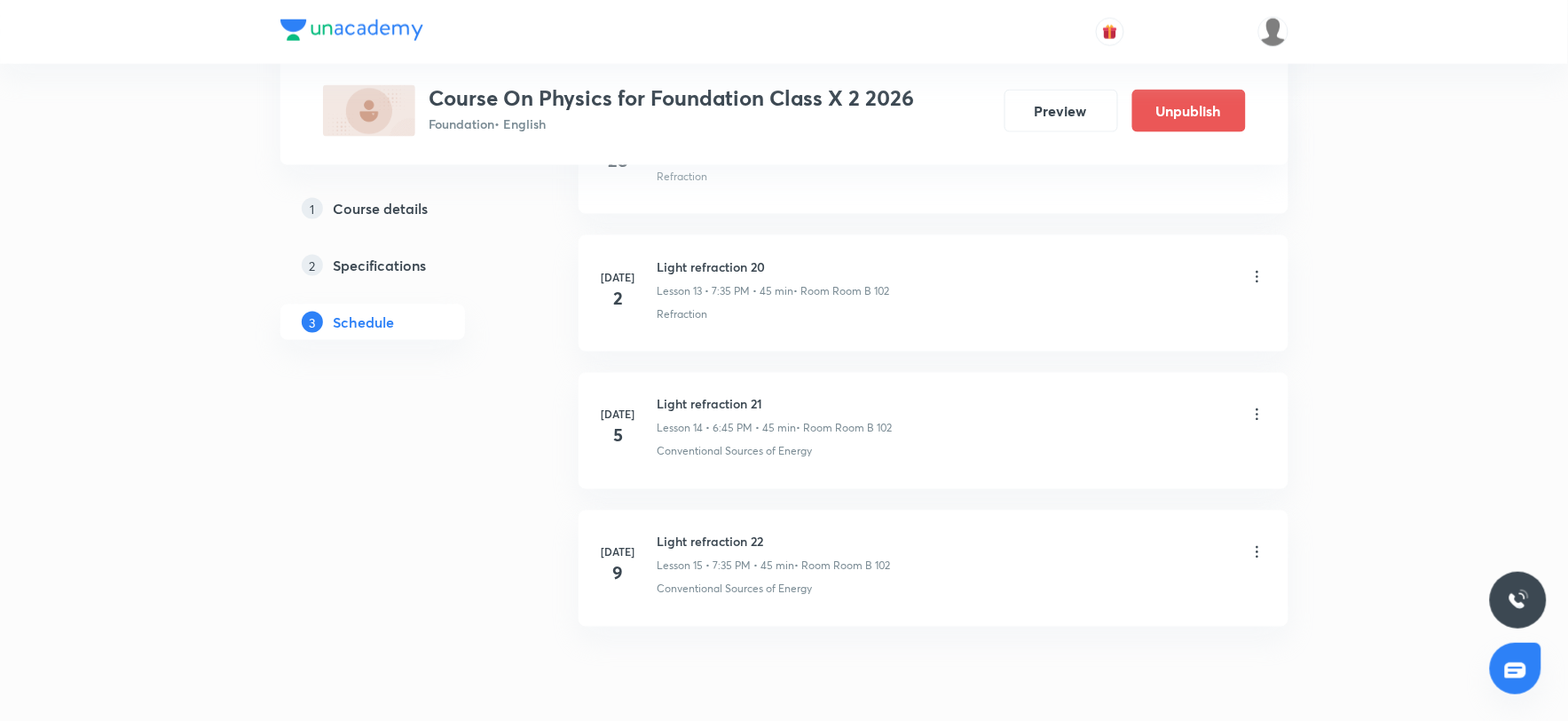 scroll, scrollTop: 2769, scrollLeft: 0, axis: vertical 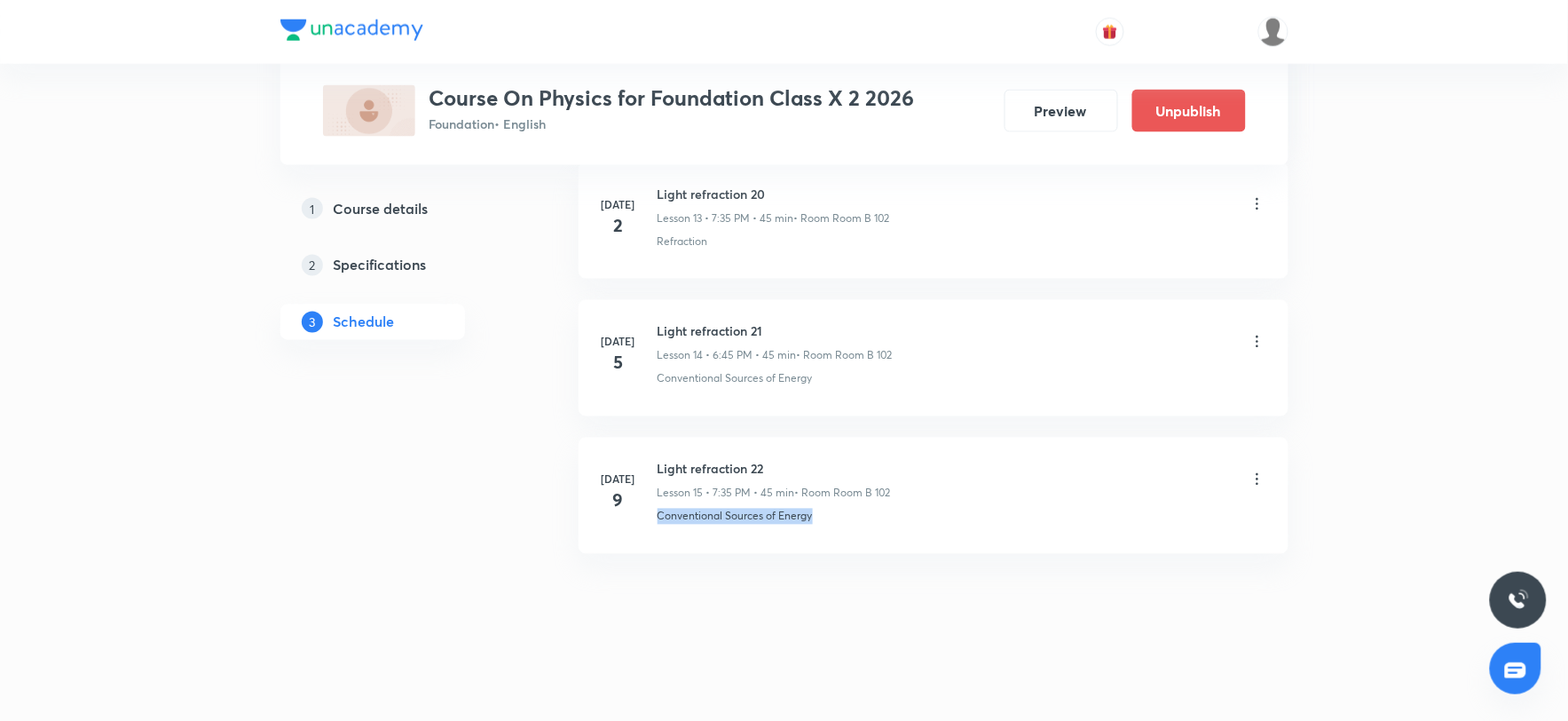drag, startPoint x: 837, startPoint y: 518, endPoint x: 657, endPoint y: 525, distance: 180.13606 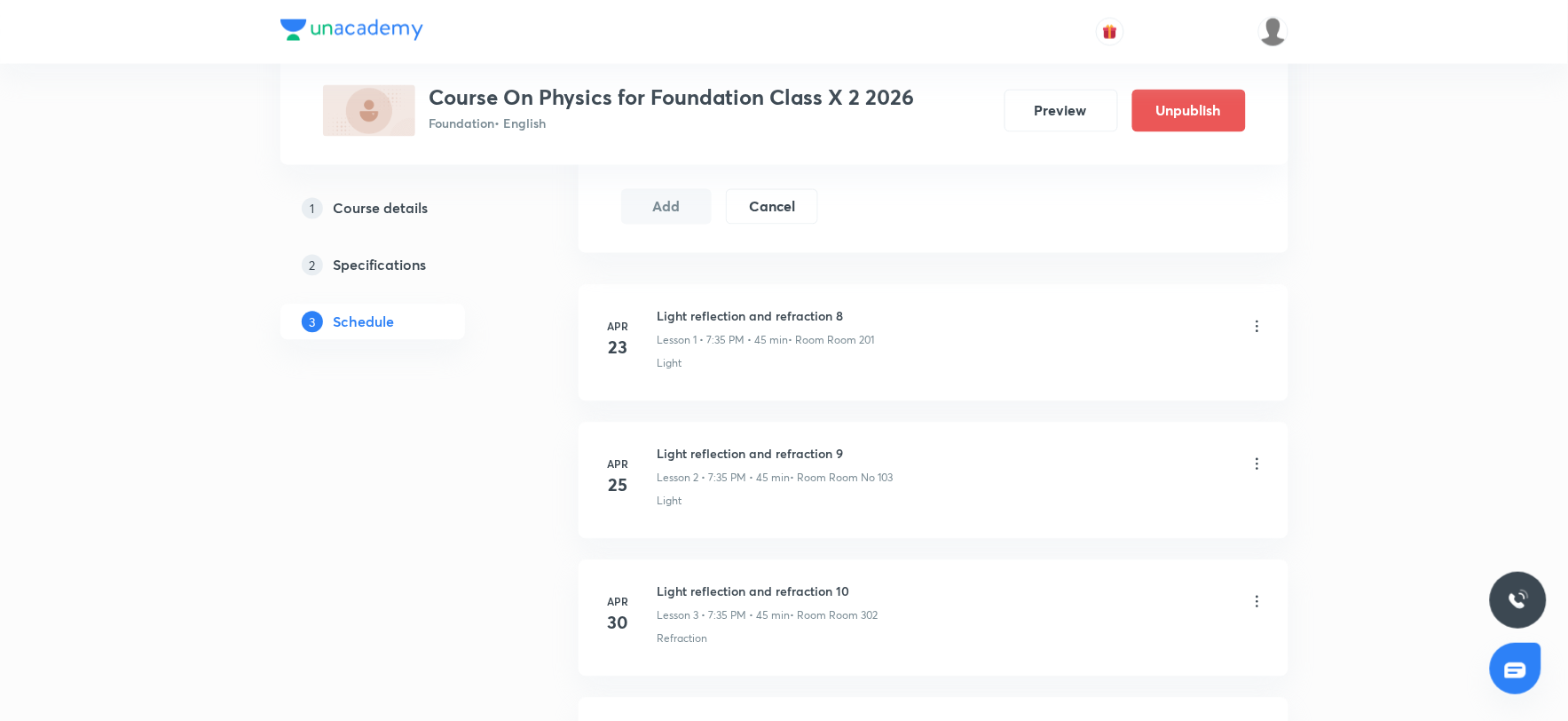 scroll, scrollTop: 598, scrollLeft: 0, axis: vertical 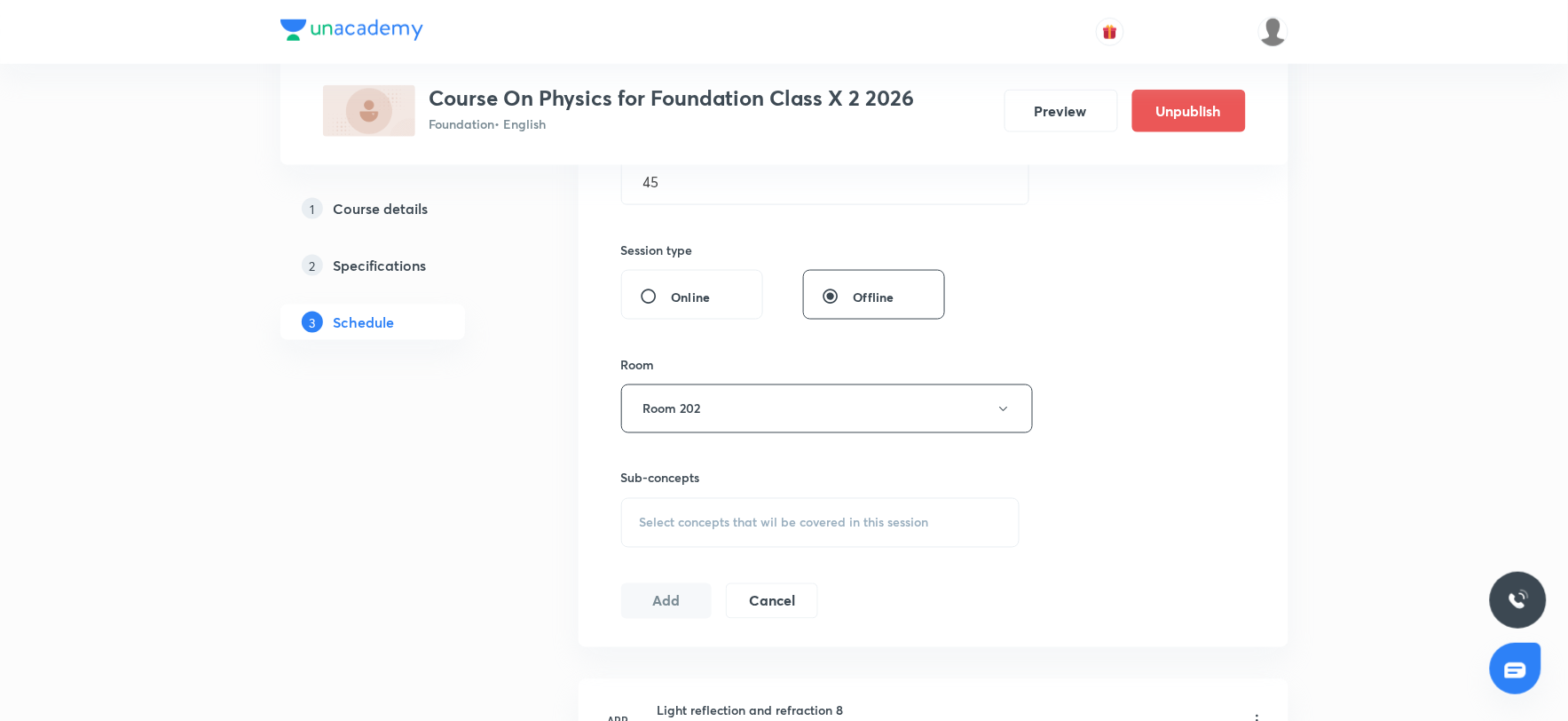 click on "Select concepts that wil be covered in this session" at bounding box center [784, 523] 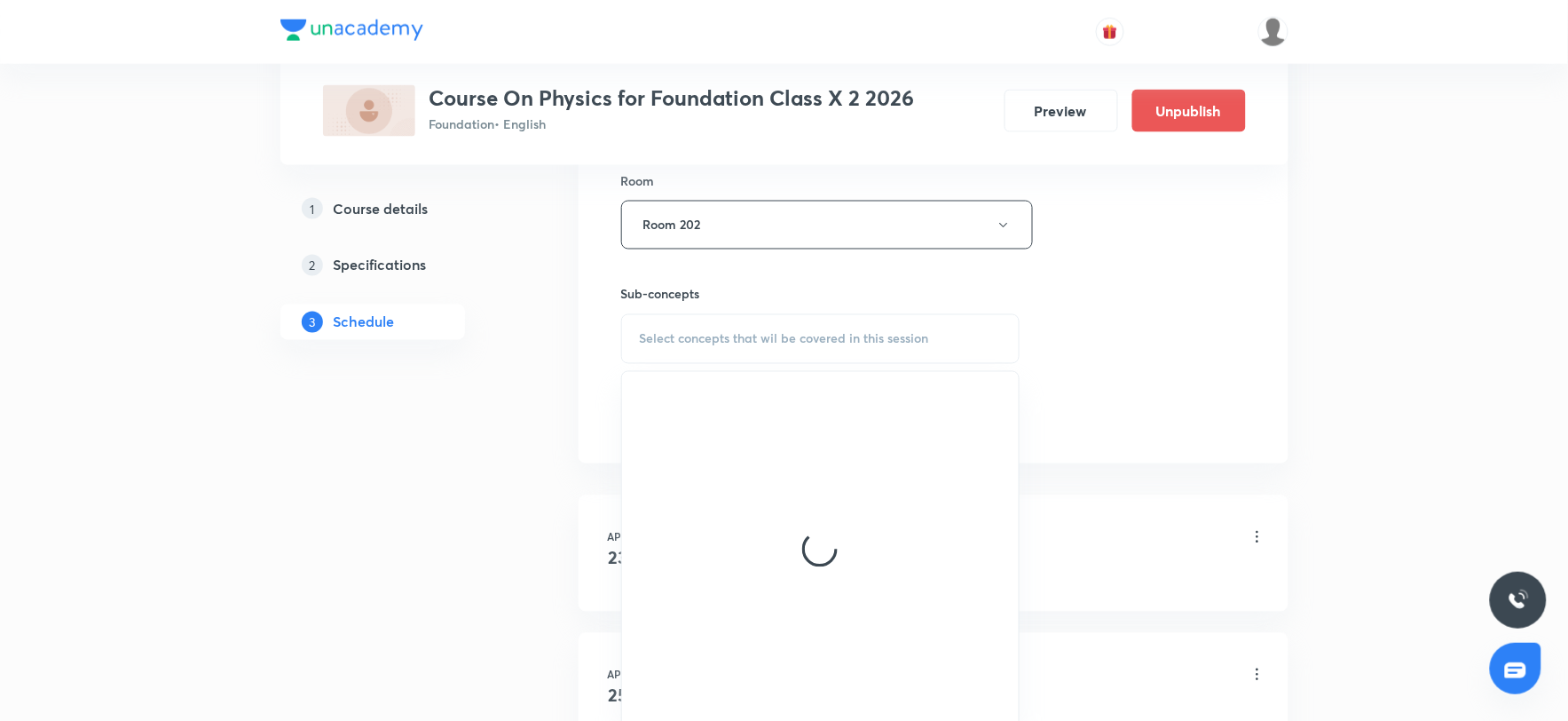 scroll, scrollTop: 894, scrollLeft: 0, axis: vertical 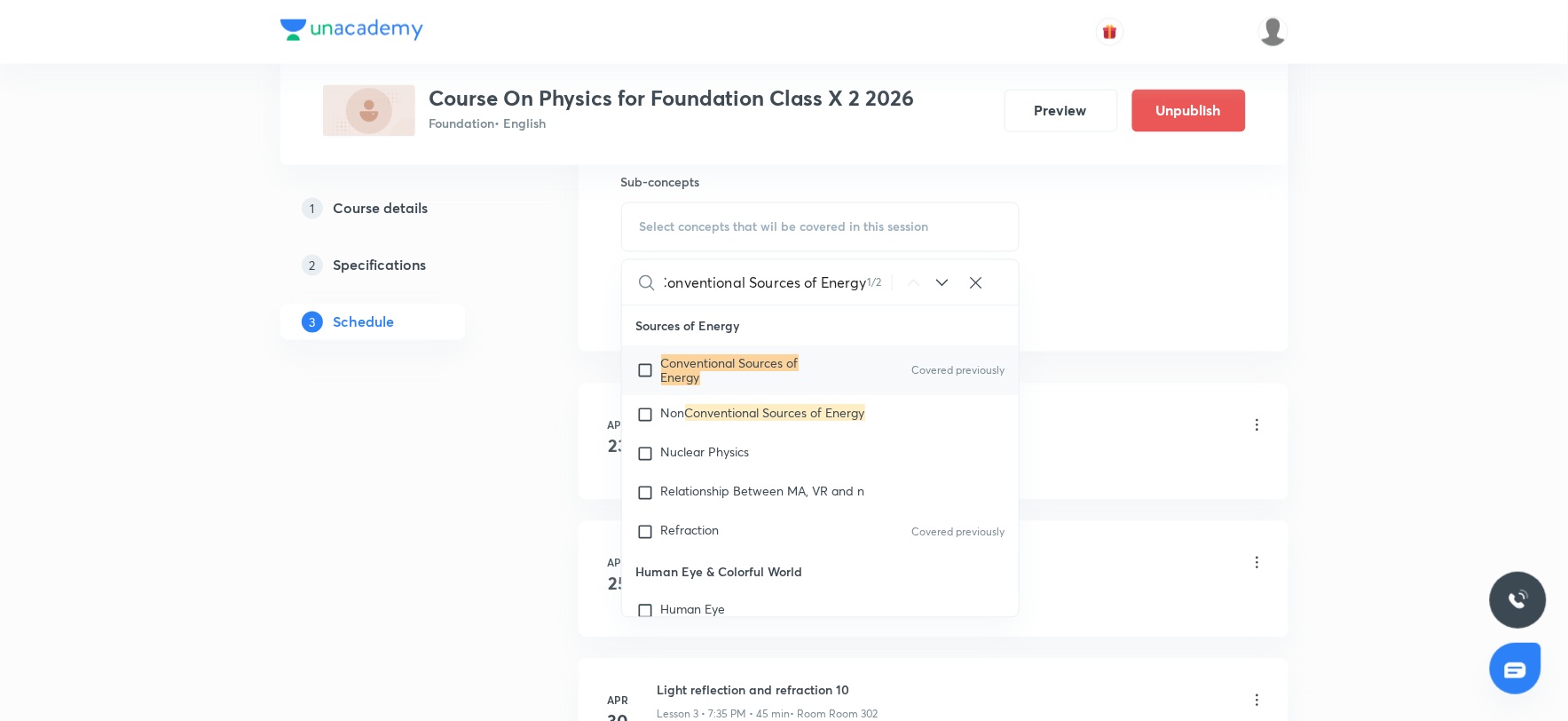 type on "Conventional Sources of Energy" 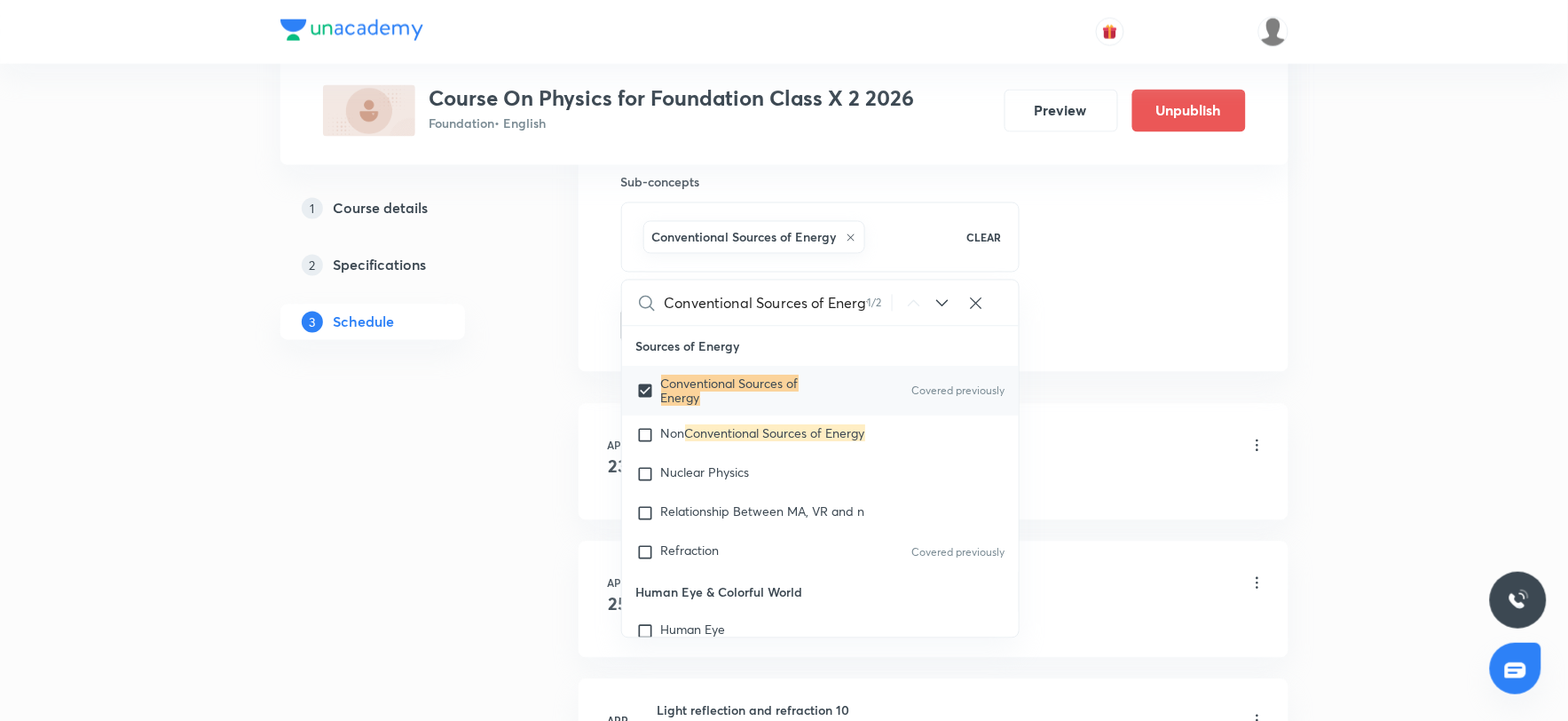 click on "Session  16 Live class Session title 19/99 Light refraction 23 ​ Schedule for Jul 11, 2025, 6:45 PM ​ Duration (in minutes) 45 ​   Session type Online Offline Room Room 202 Sub-concepts Conventional Sources of Energy CLEAR Conventional Sources of Energy 1 / 2 ​ Sources of Energy Conventional Sources of Energy Covered previously Non  Conventional Sources of Energy Nuclear Physics Relationship Between MA, VR and n Refraction Covered previously Human Eye & Colorful World Human Eye Defect of Vision Light Reflection Covered previously Refraction Covered previously Lenses Prism Diffraction Partial Reflection and Refraction Total Internal Reflection Covered previously Triangular Prism Covered previously Light Covered previously Magnetic Effect of Electric Current Oersted Experiment Magnetic Field Rules for Direction of Field Lines Force on a Current Carrying Conductor in Magnetic Field Electric Motor Electromagnetic Induction Types of Current Electric Generator Domestic Electric Circuits Biot- Savart Law Add" at bounding box center (934, -83) 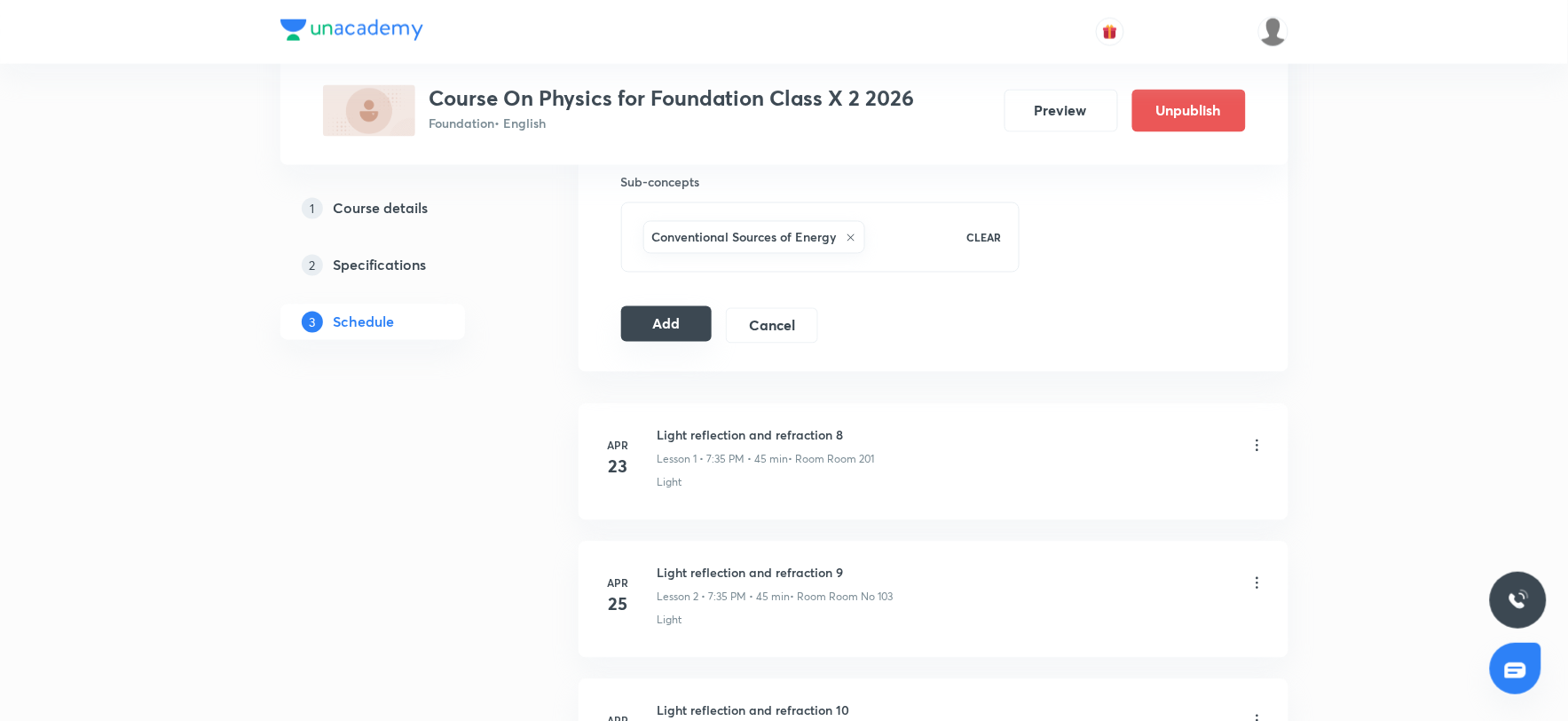 click on "Add" at bounding box center [666, 324] 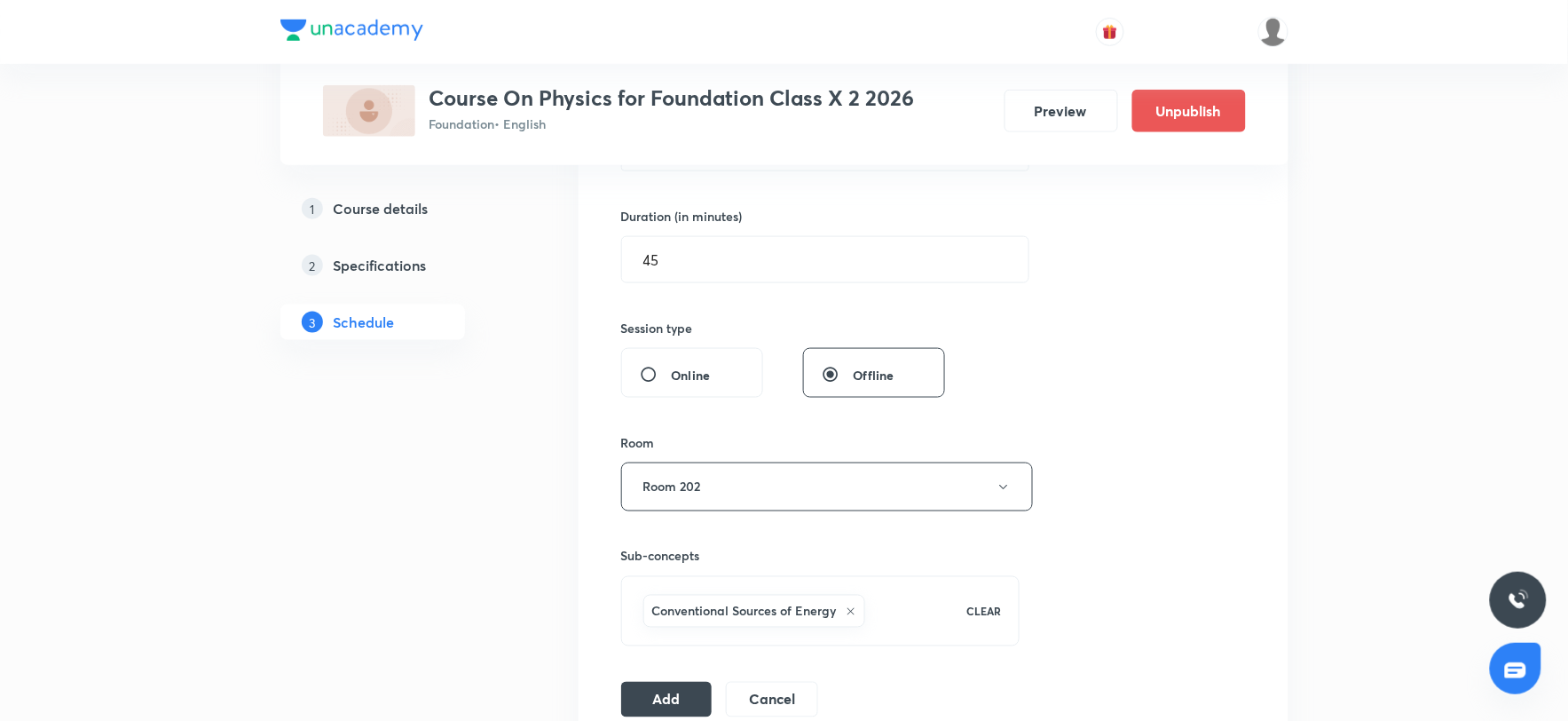 scroll, scrollTop: 500, scrollLeft: 0, axis: vertical 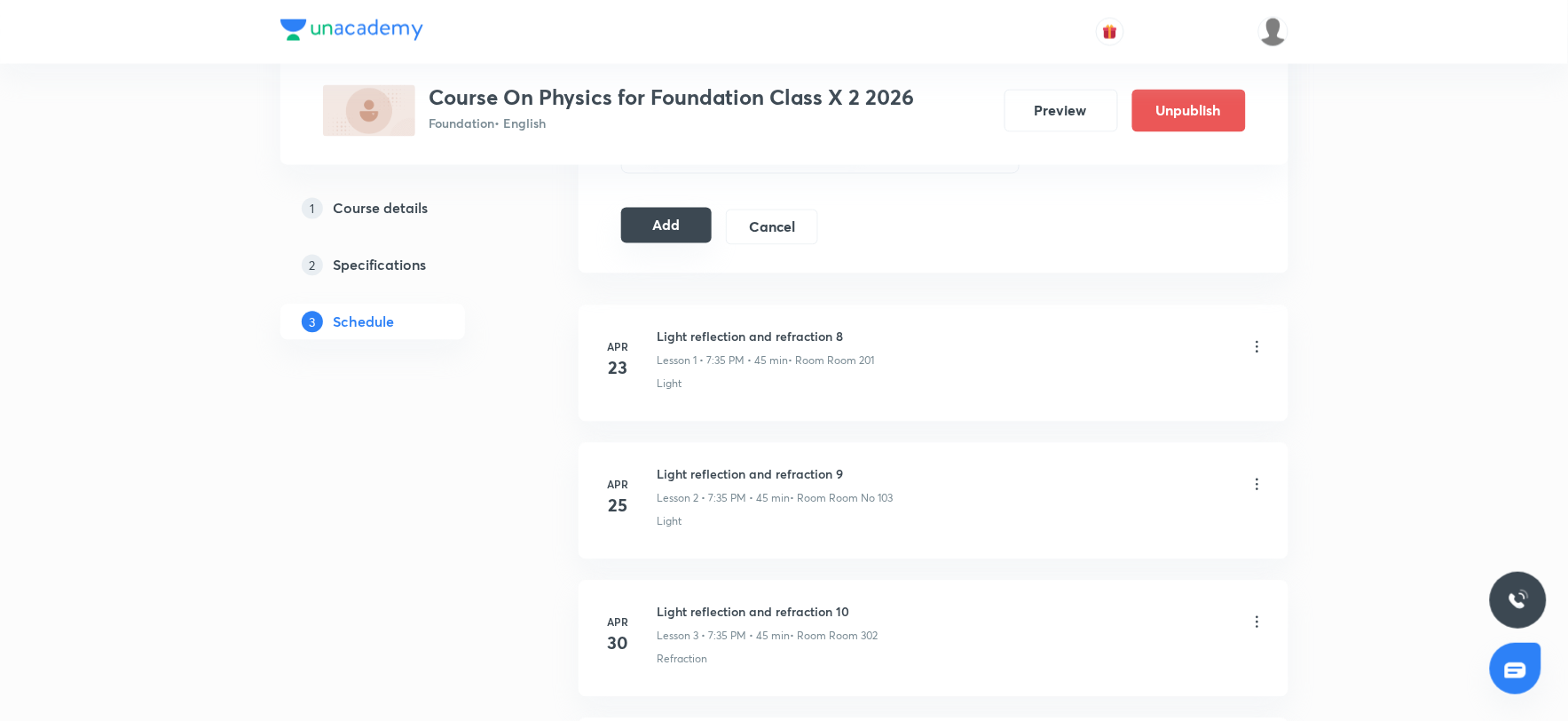 click on "Add" at bounding box center (666, 226) 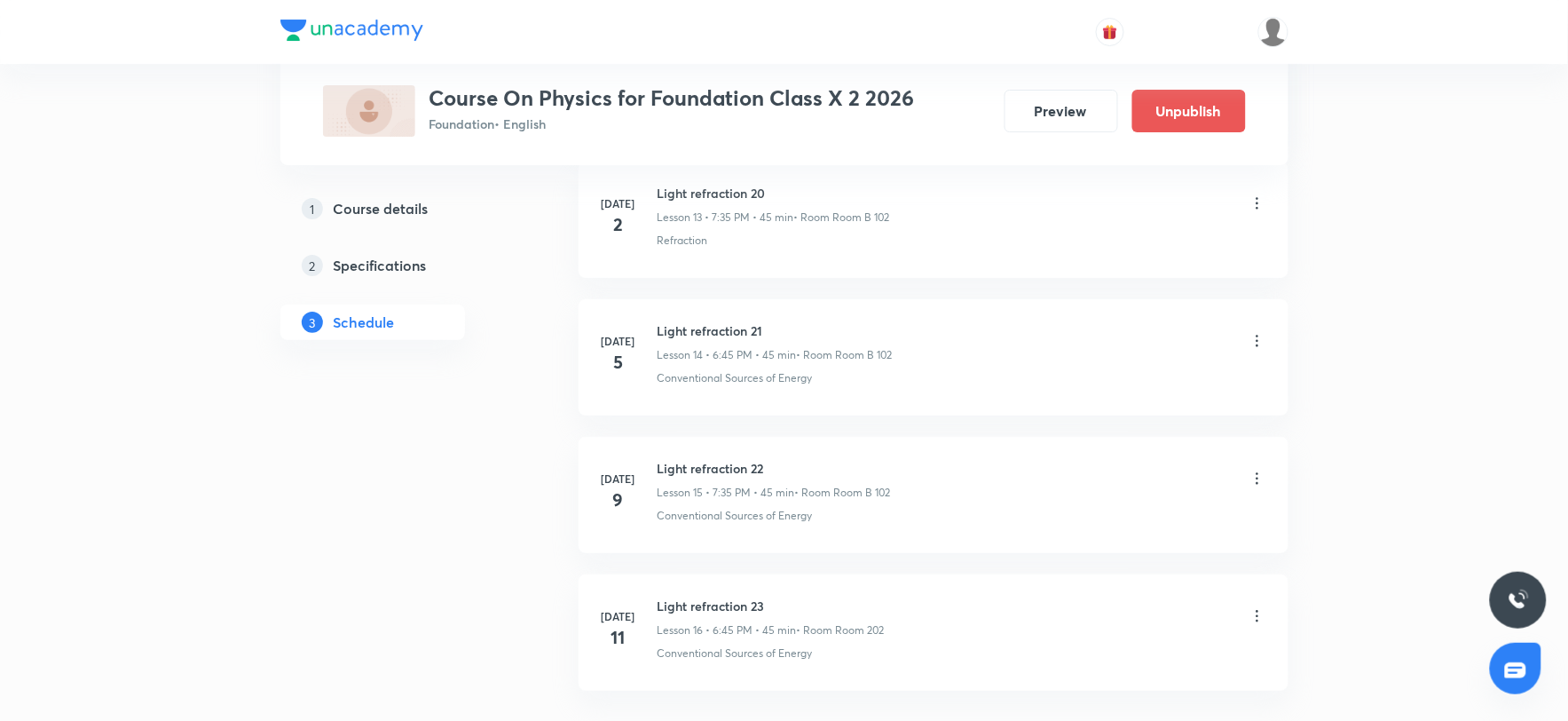 scroll, scrollTop: 2090, scrollLeft: 0, axis: vertical 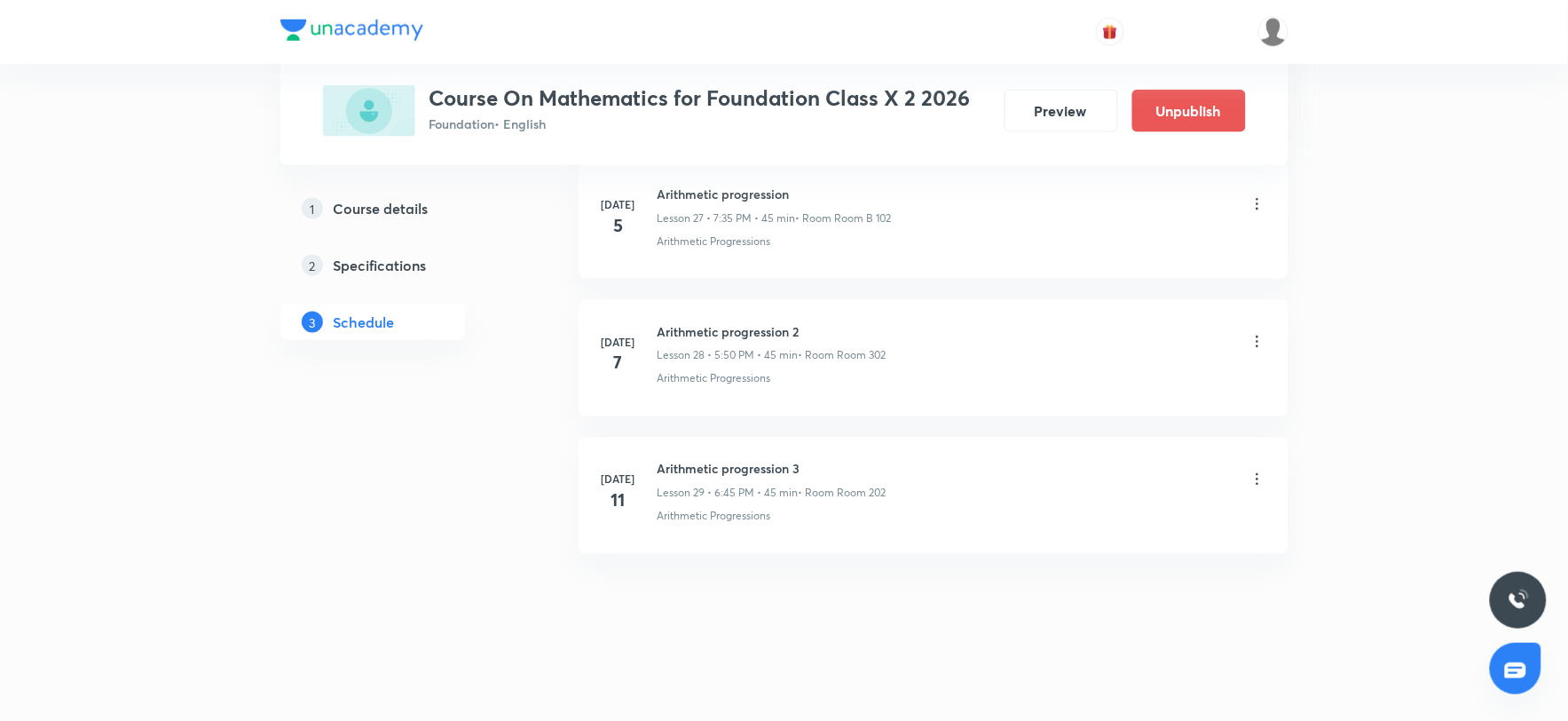 click 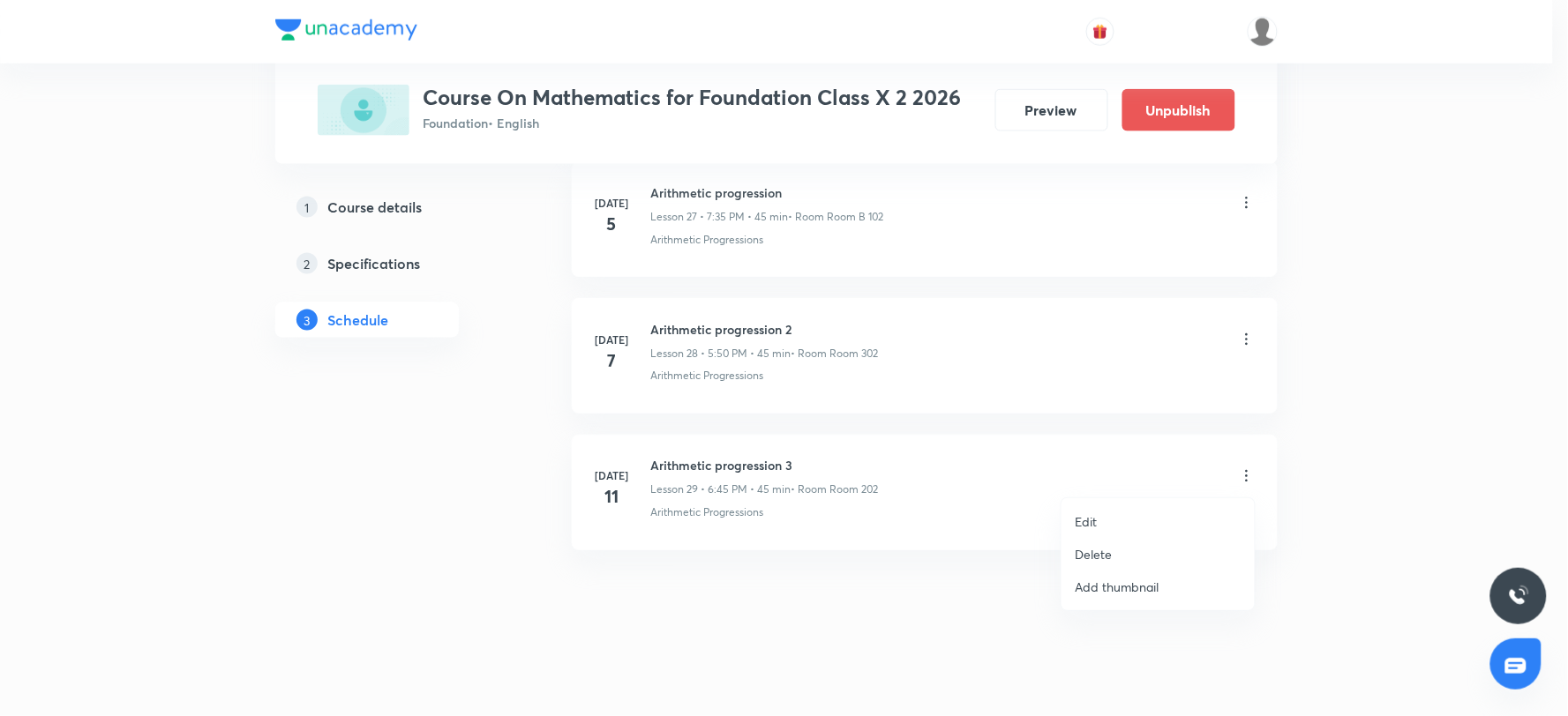 click on "Edit" at bounding box center (1086, 521) 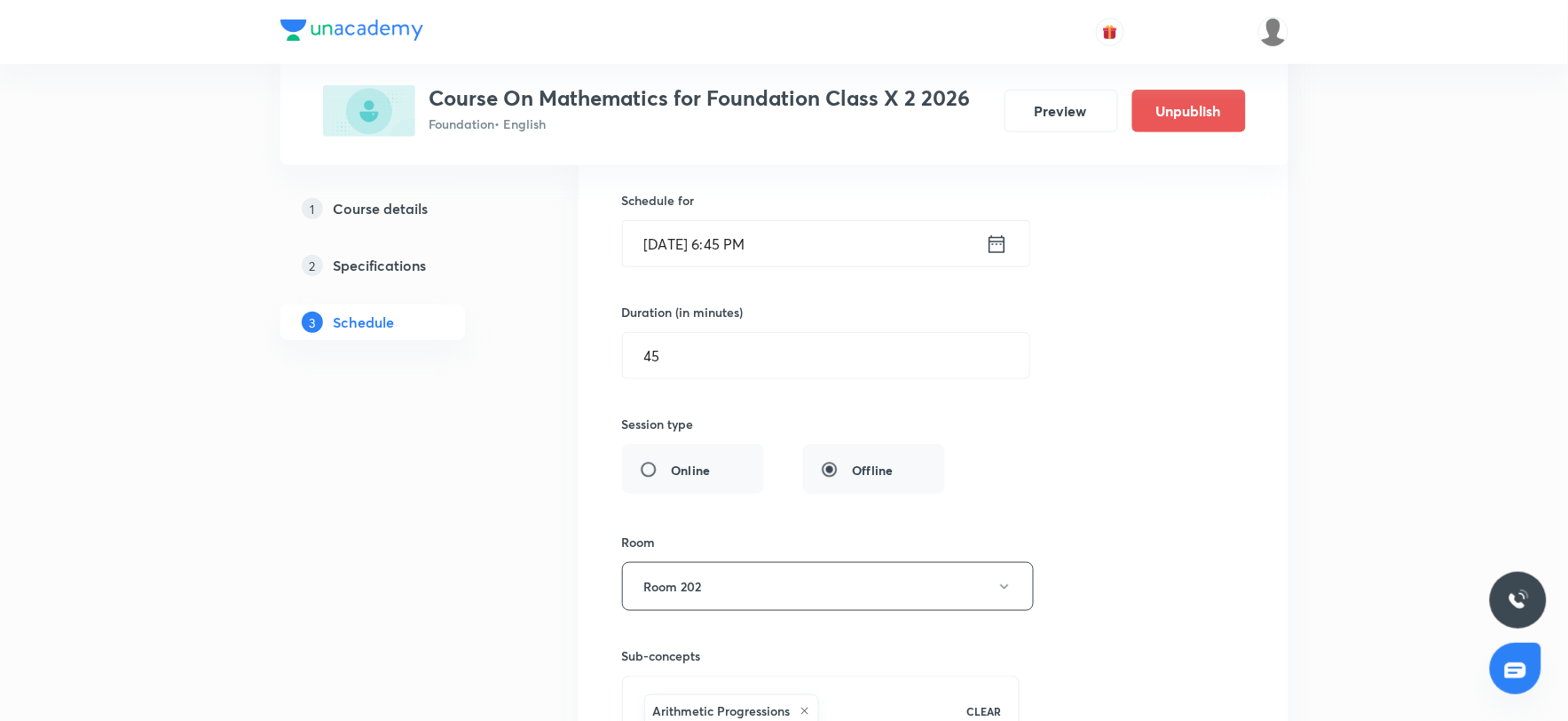 scroll, scrollTop: 4269, scrollLeft: 0, axis: vertical 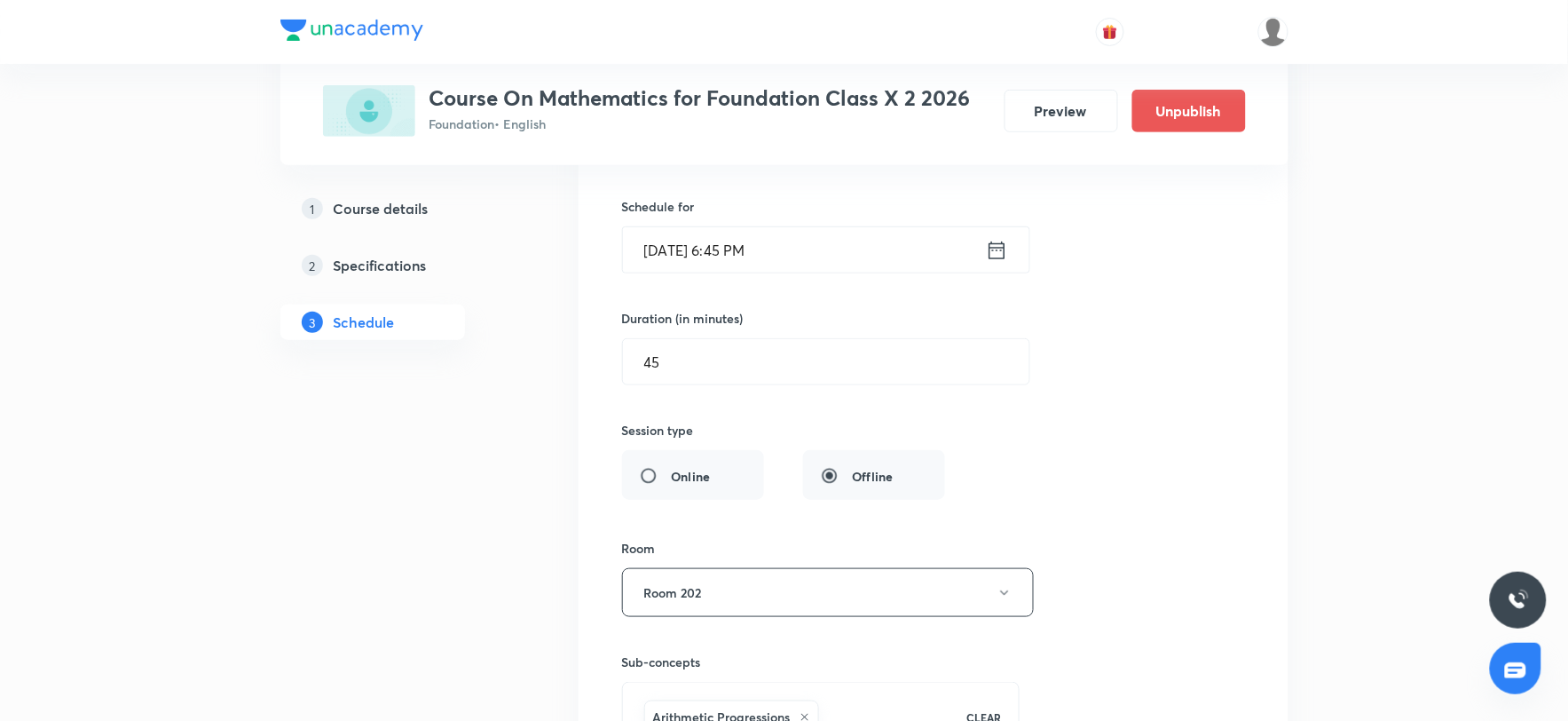 click 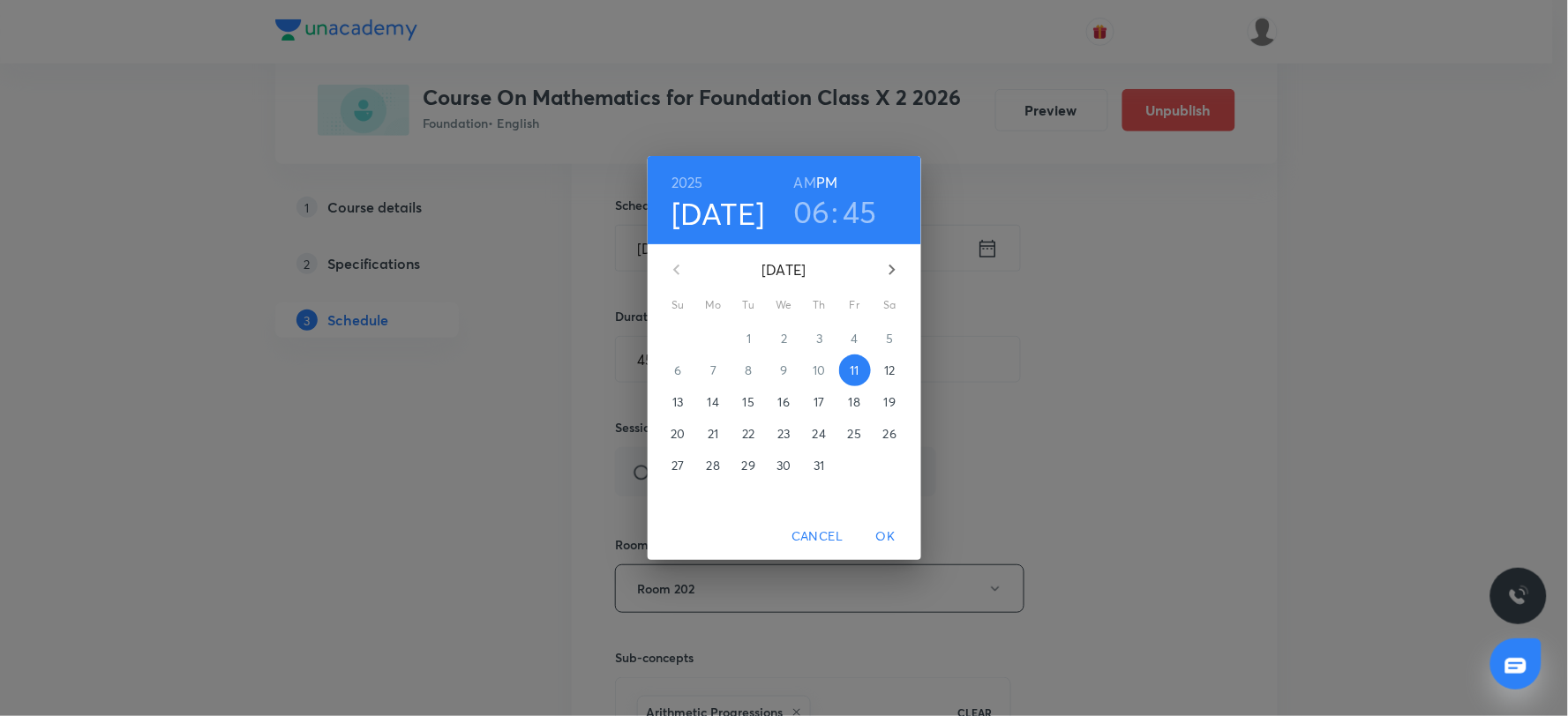 click on "06" at bounding box center (812, 212) 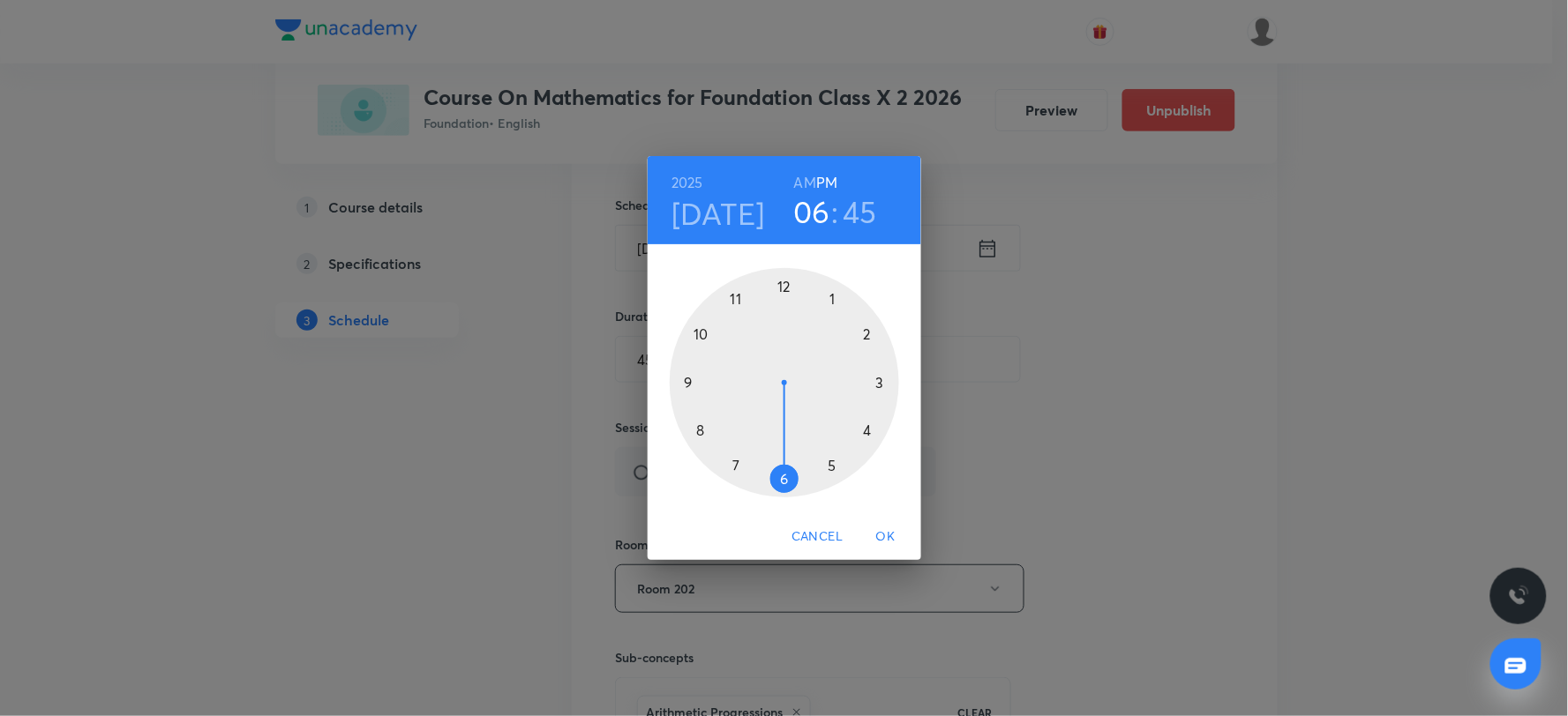 click at bounding box center [784, 383] 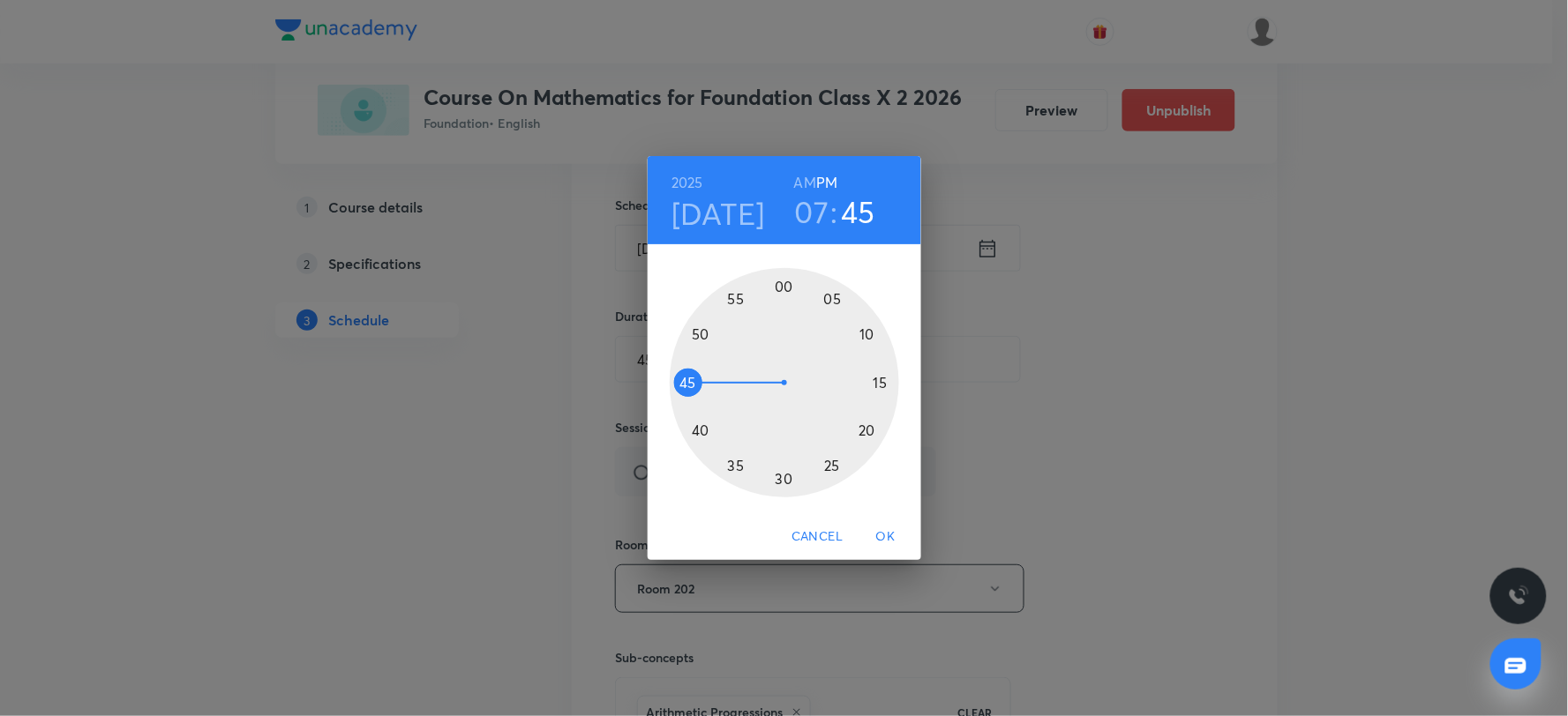 click at bounding box center (784, 383) 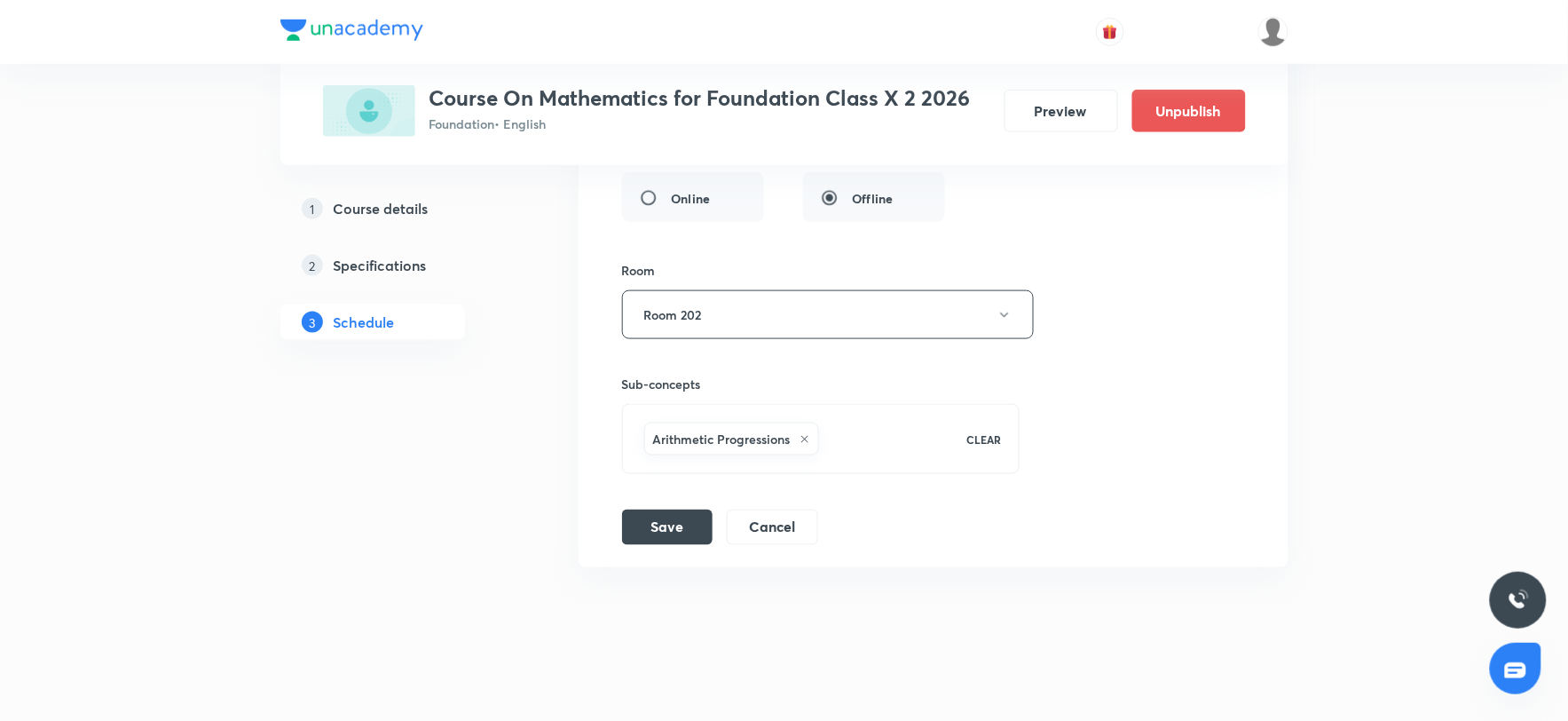 scroll, scrollTop: 4566, scrollLeft: 0, axis: vertical 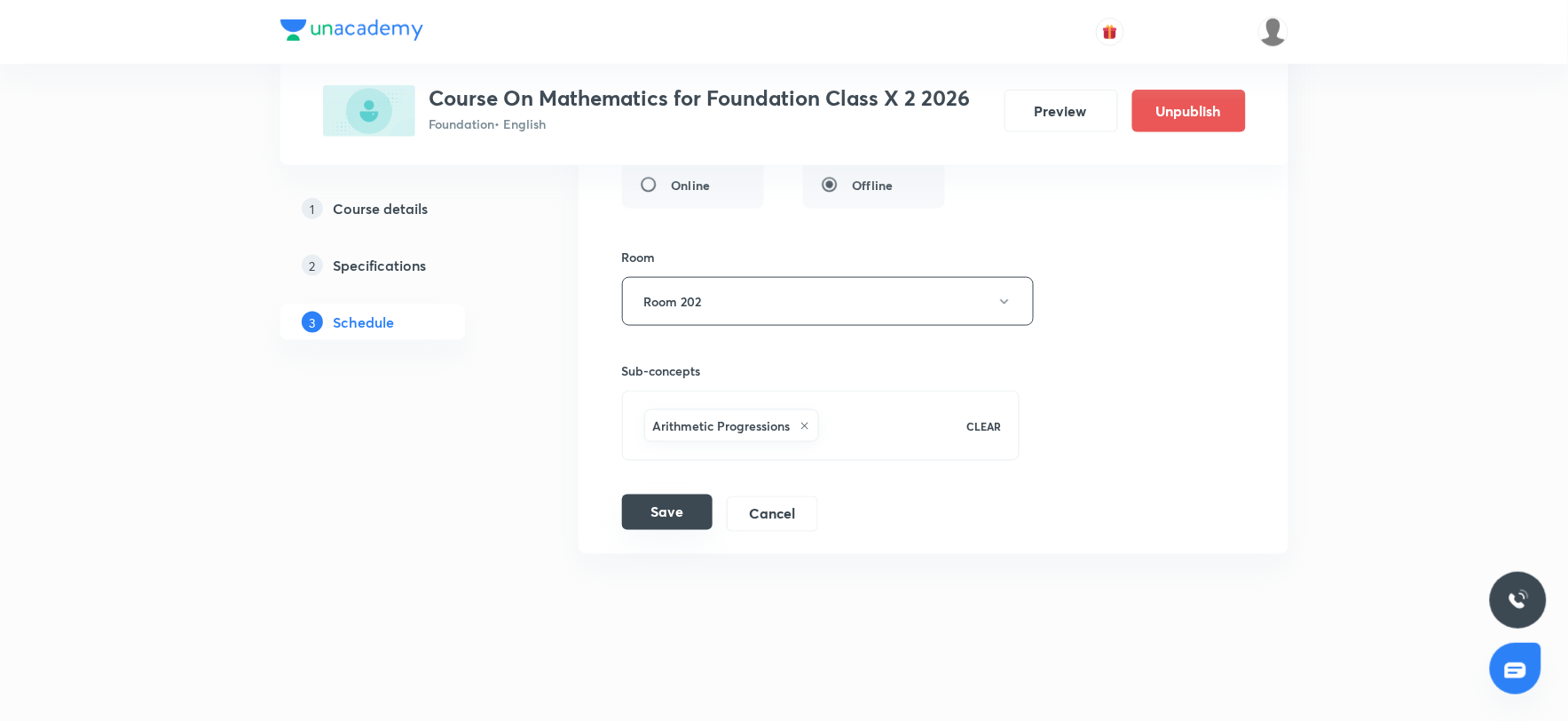 click on "Save" at bounding box center [667, 512] 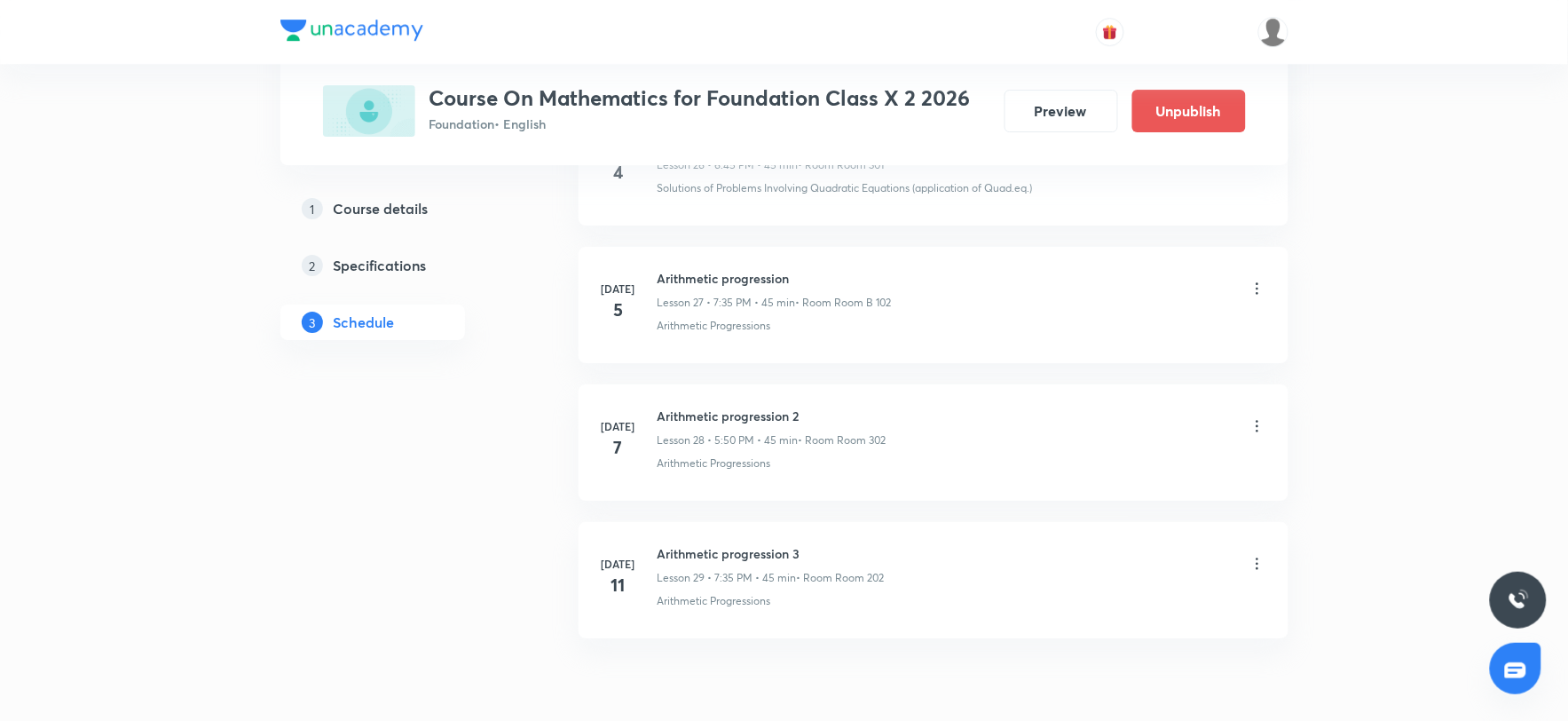 scroll, scrollTop: 3882, scrollLeft: 0, axis: vertical 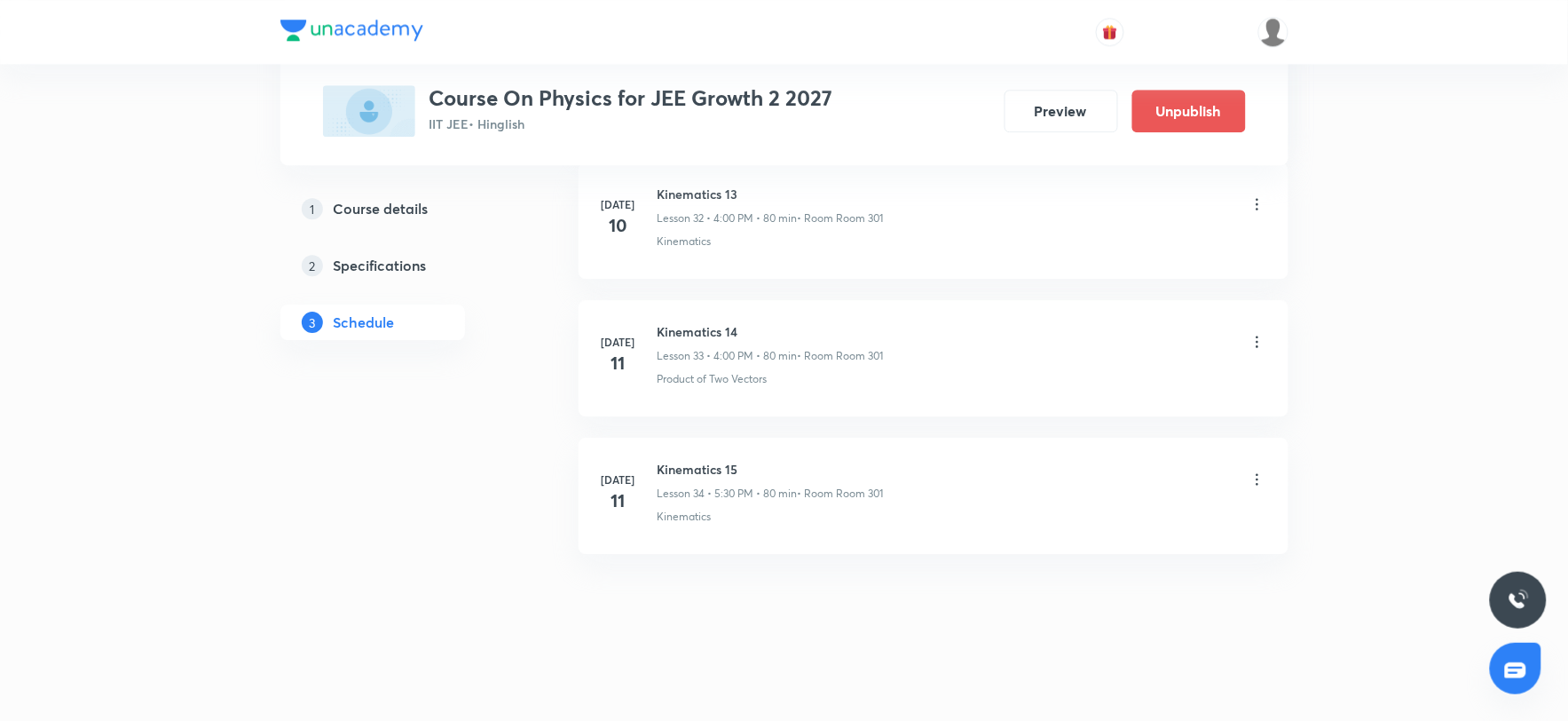 click 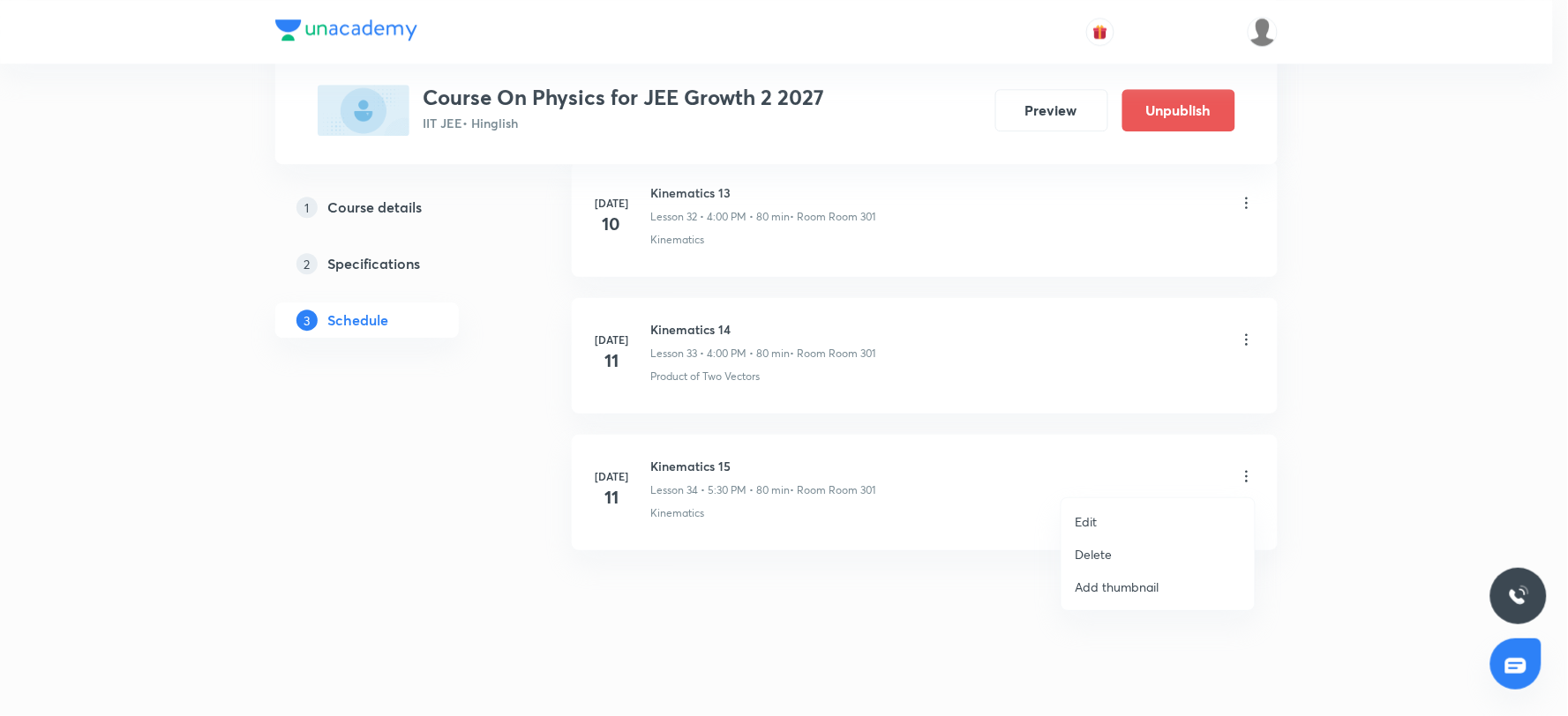 click on "Edit" at bounding box center (1086, 521) 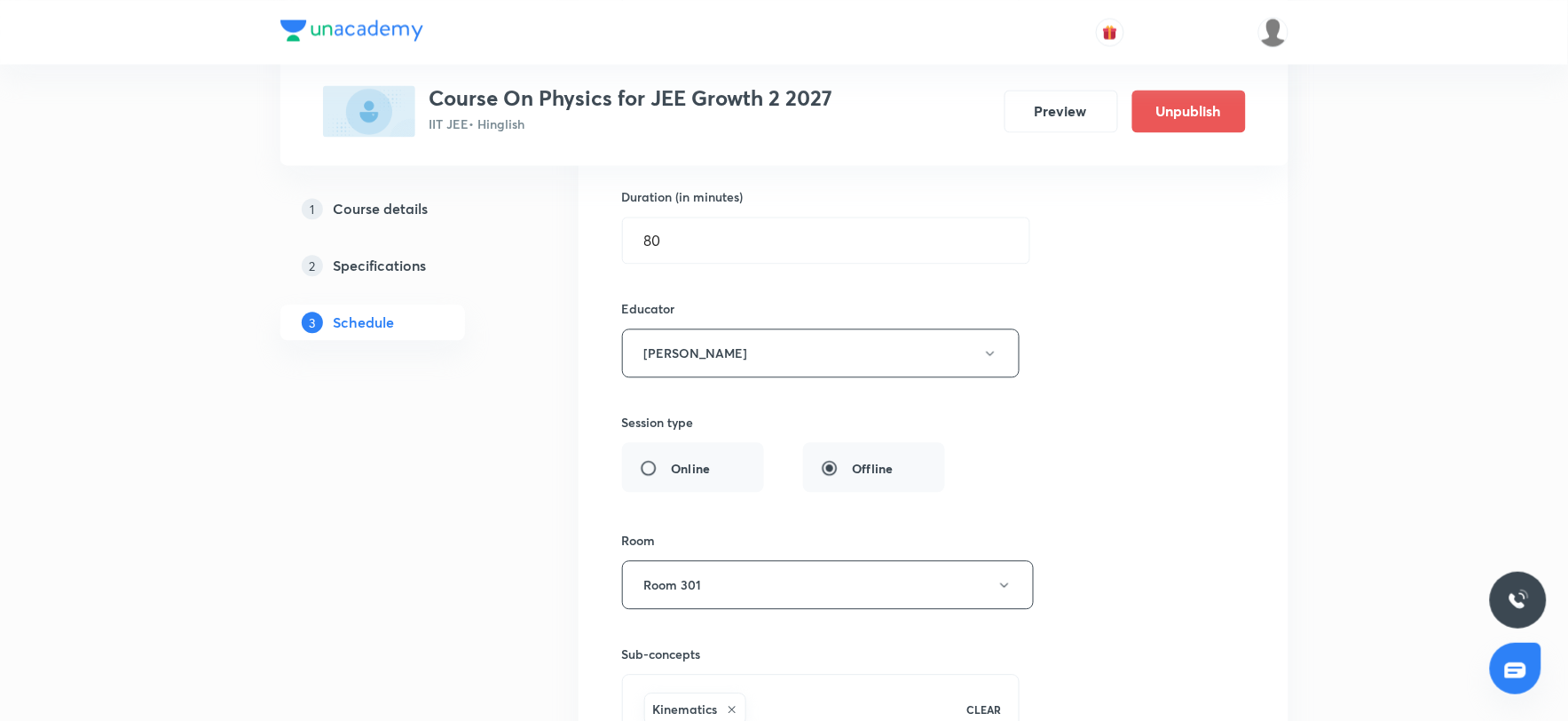 scroll, scrollTop: 5073, scrollLeft: 0, axis: vertical 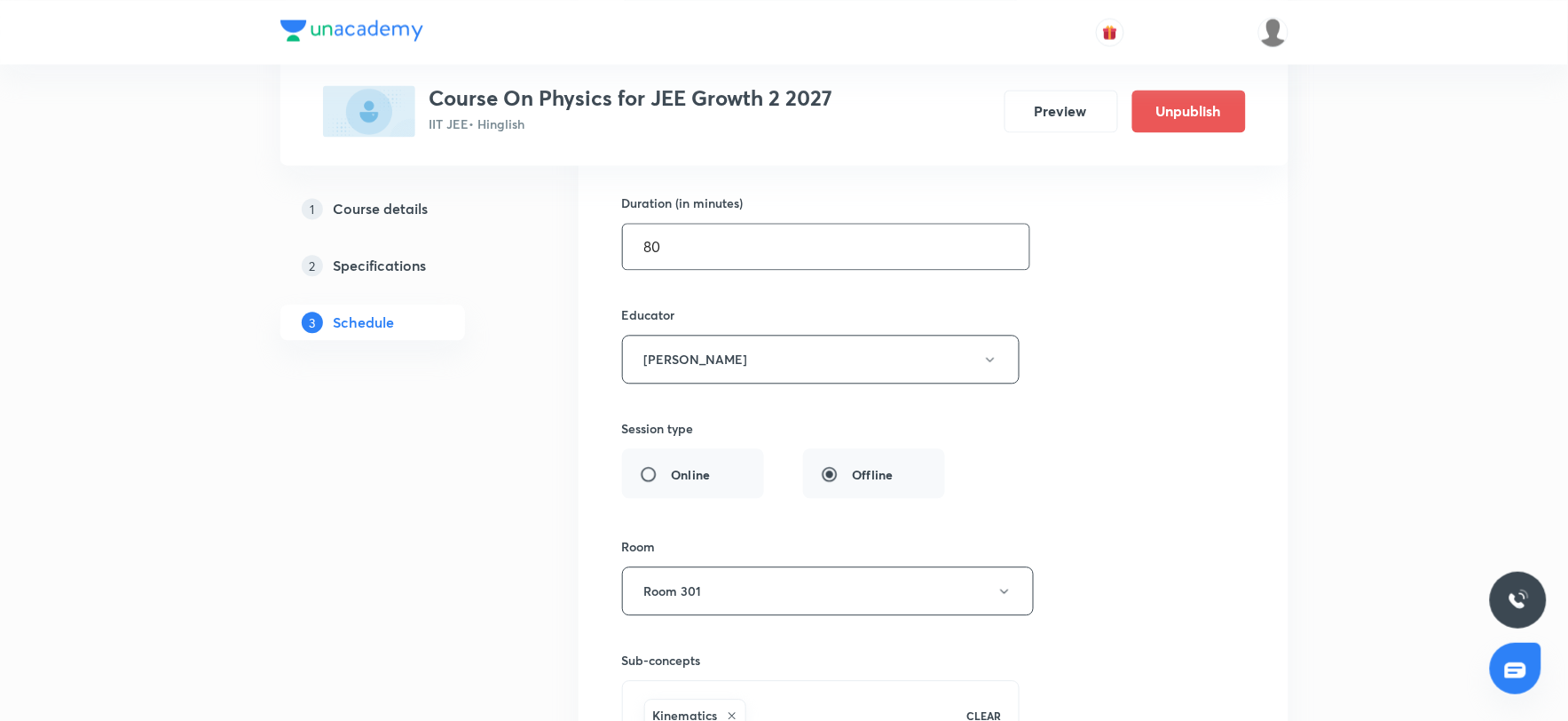 click on "80" at bounding box center [826, 246] 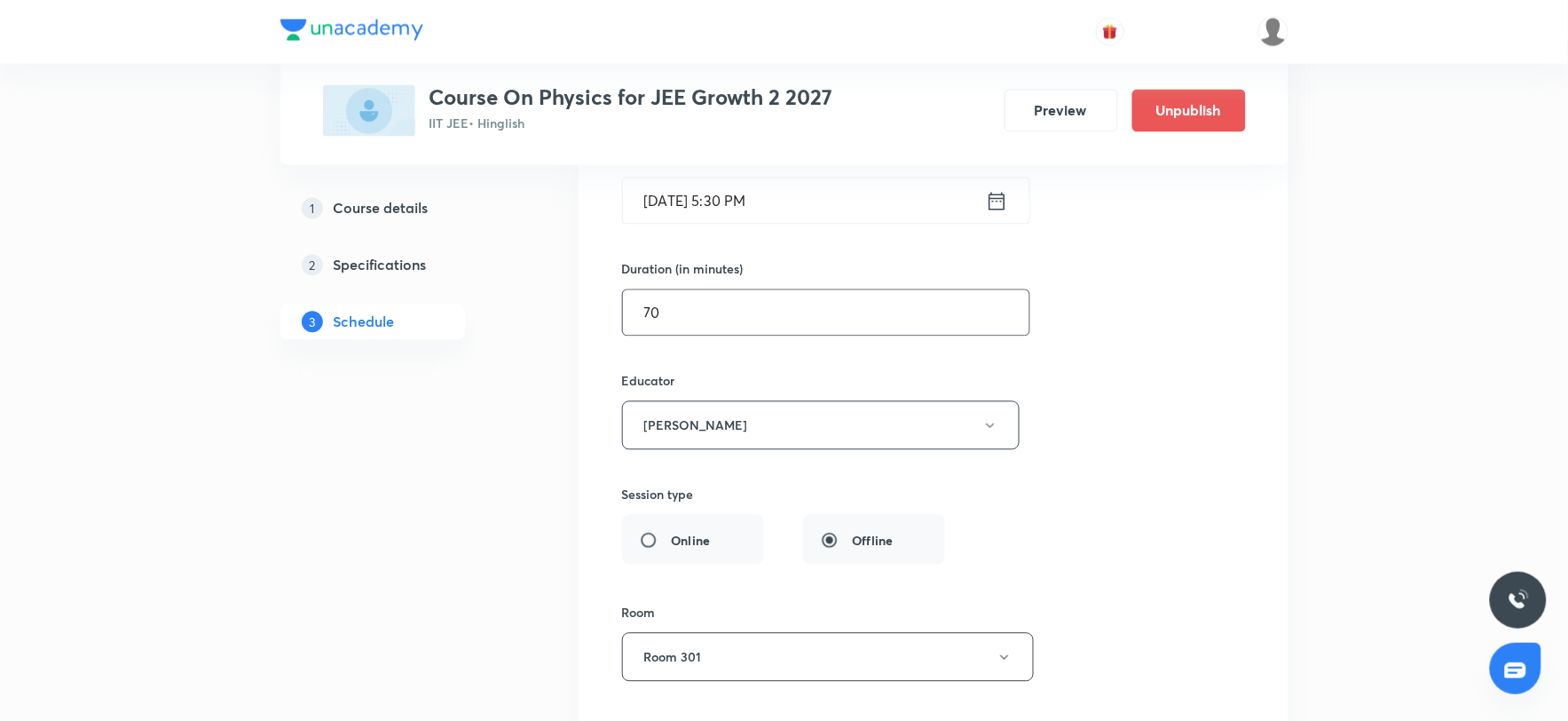 scroll, scrollTop: 4974, scrollLeft: 0, axis: vertical 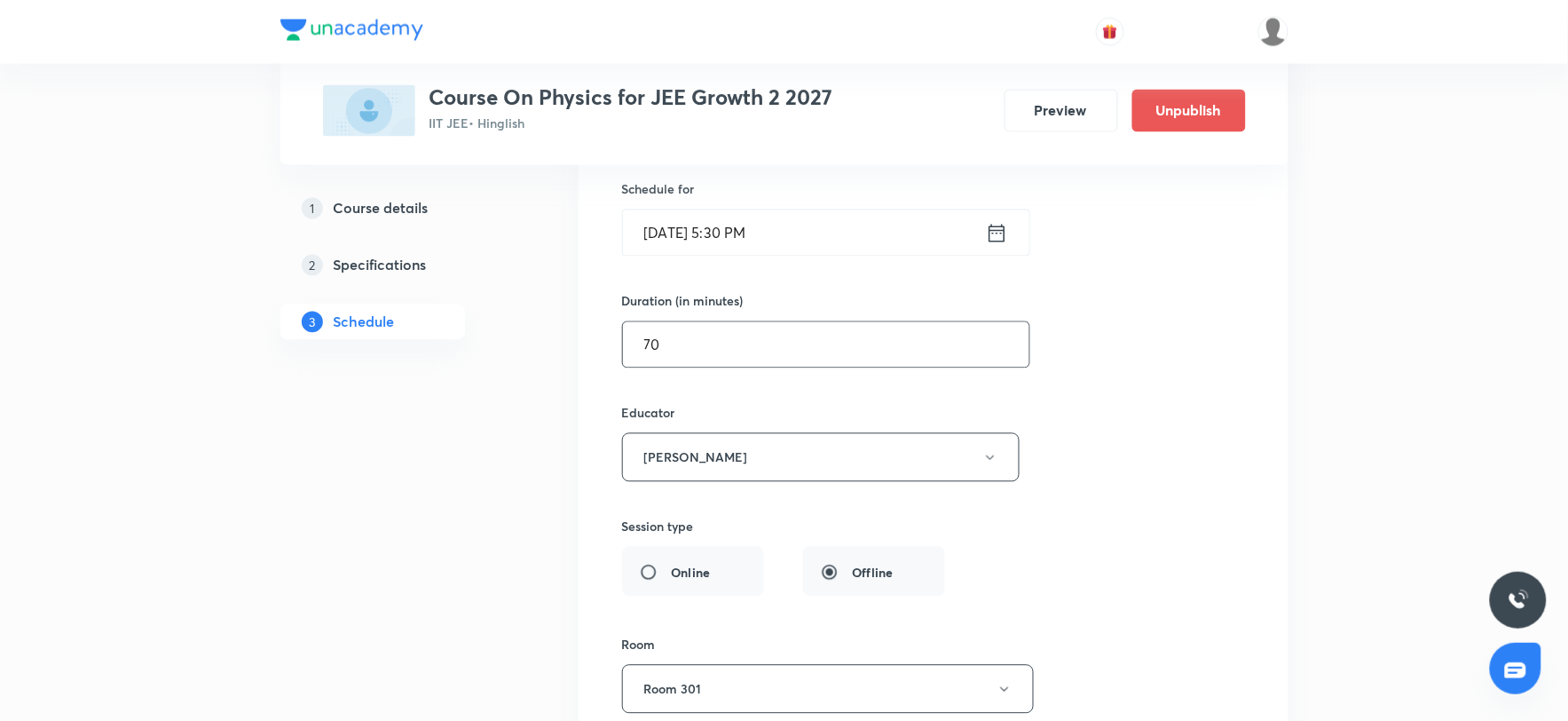 type on "70" 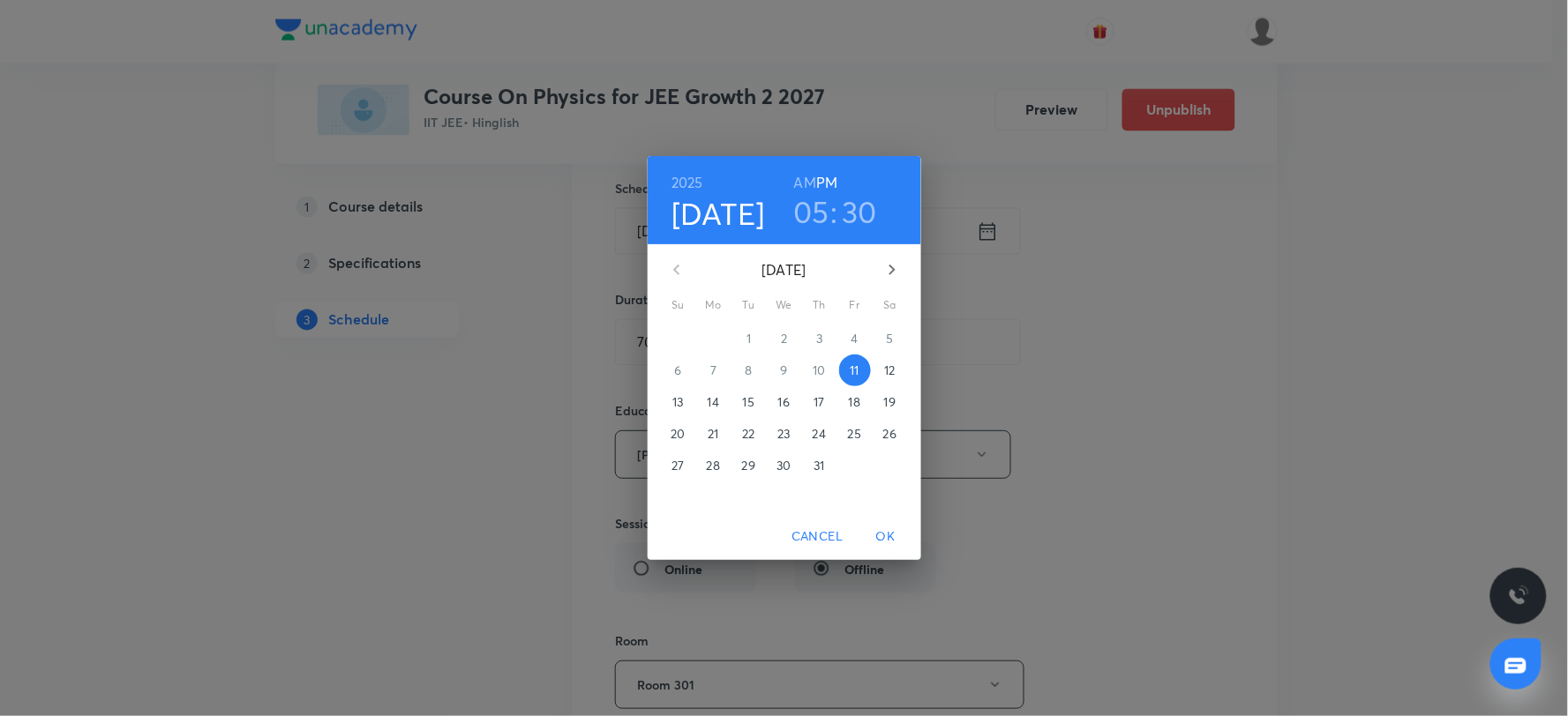 click on "2025 Jul 11 05 : 30 AM PM July 2025 Su Mo Tu We Th Fr Sa 29 30 1 2 3 4 5 6 7 8 9 10 11 12 13 14 15 16 17 18 19 20 21 22 23 24 25 26 27 28 29 30 31 1 2 Cancel OK" at bounding box center [784, 358] 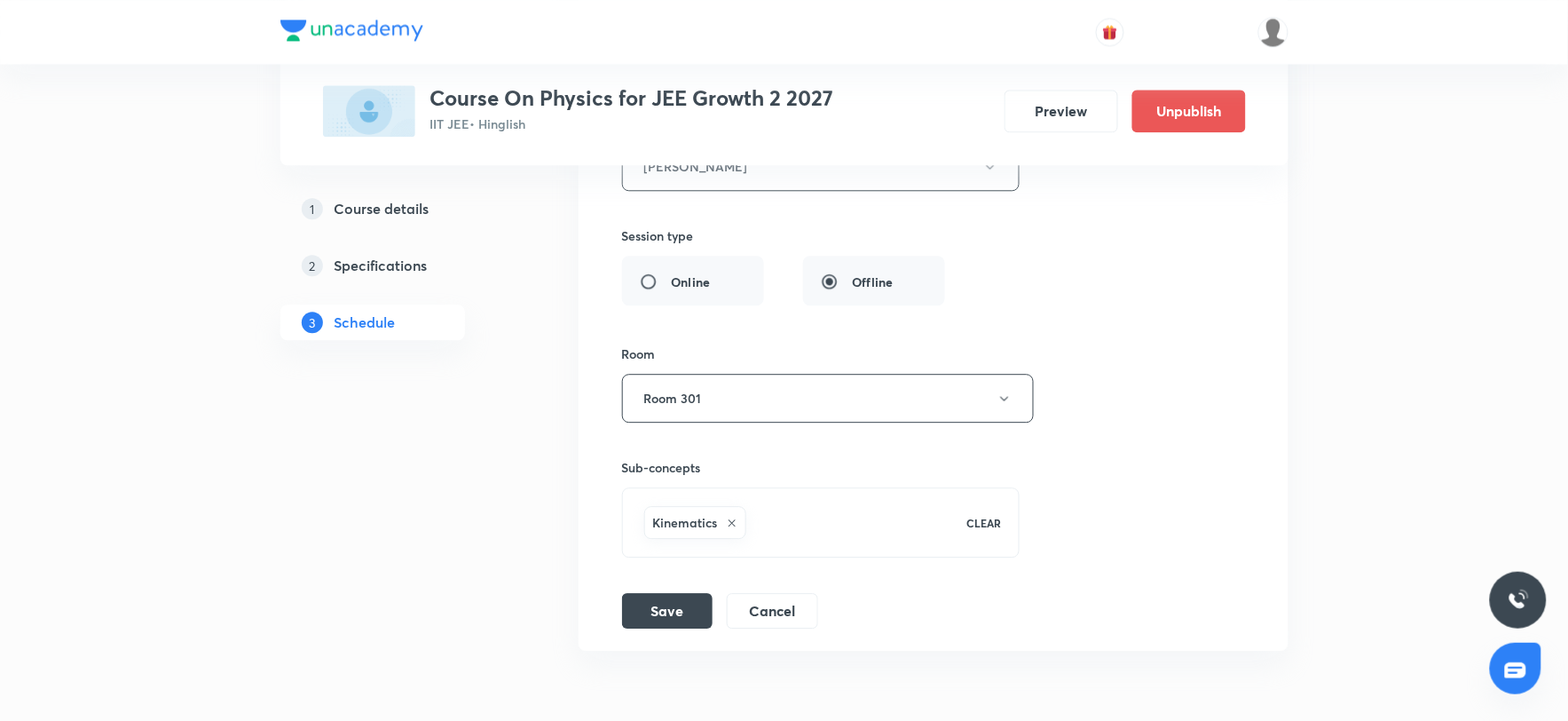 scroll, scrollTop: 5368, scrollLeft: 0, axis: vertical 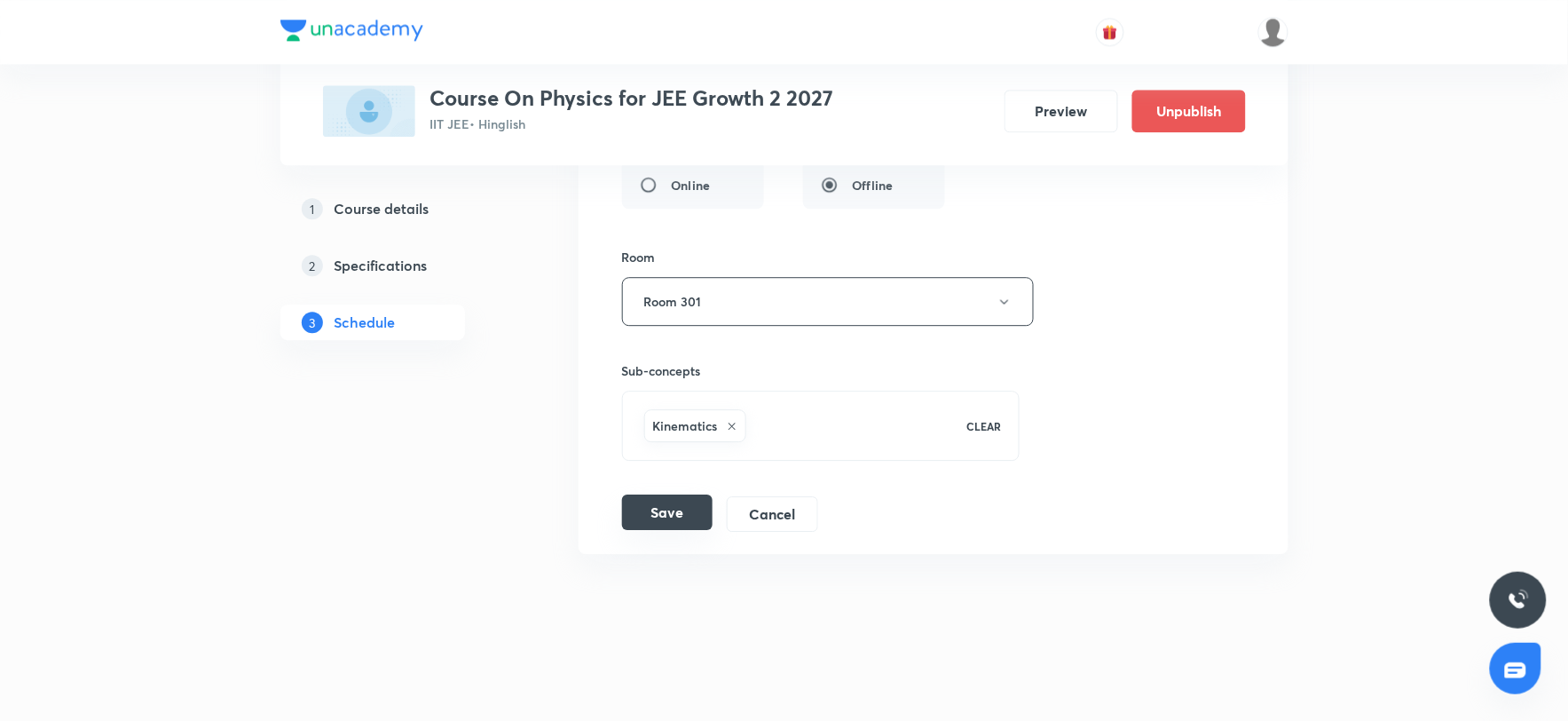 click on "Save" at bounding box center (667, 512) 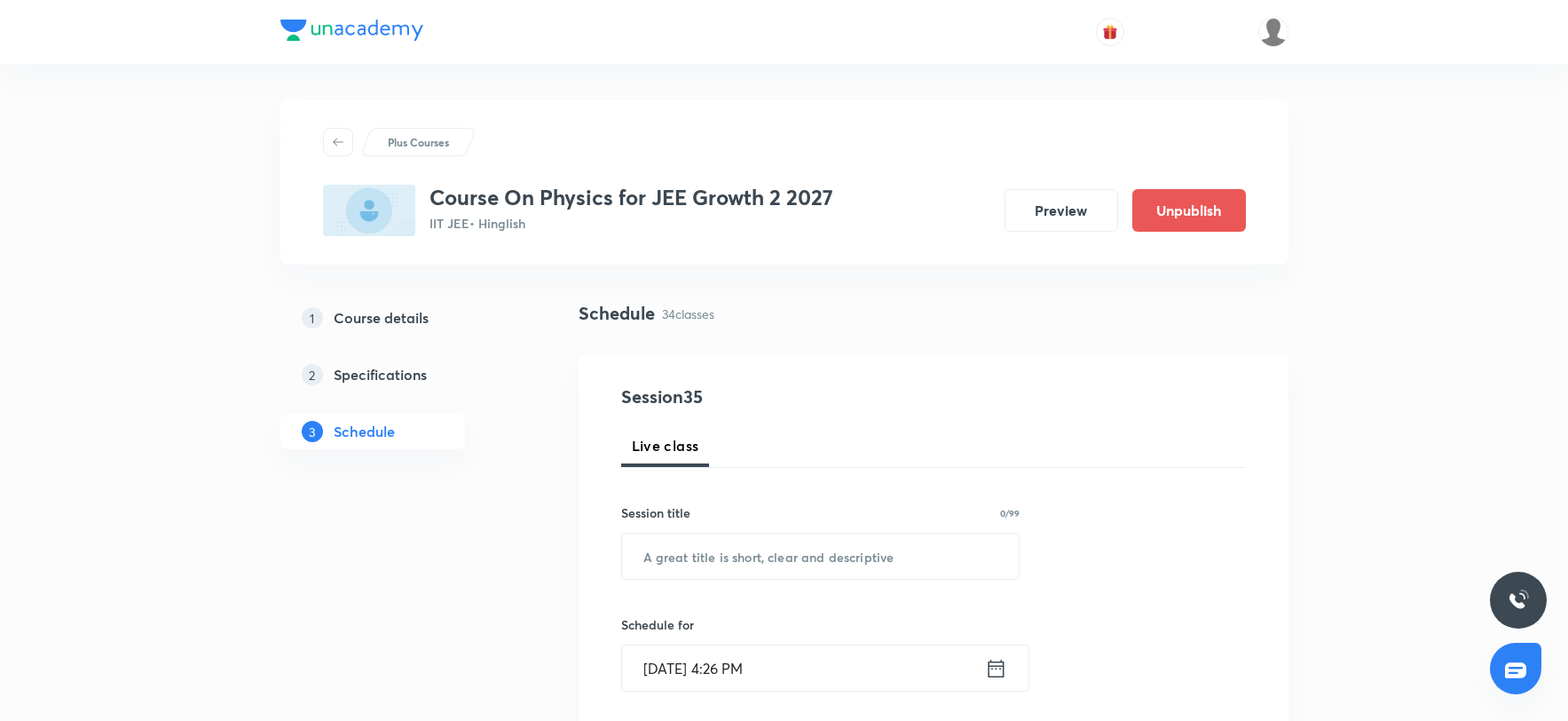 scroll, scrollTop: 5368, scrollLeft: 0, axis: vertical 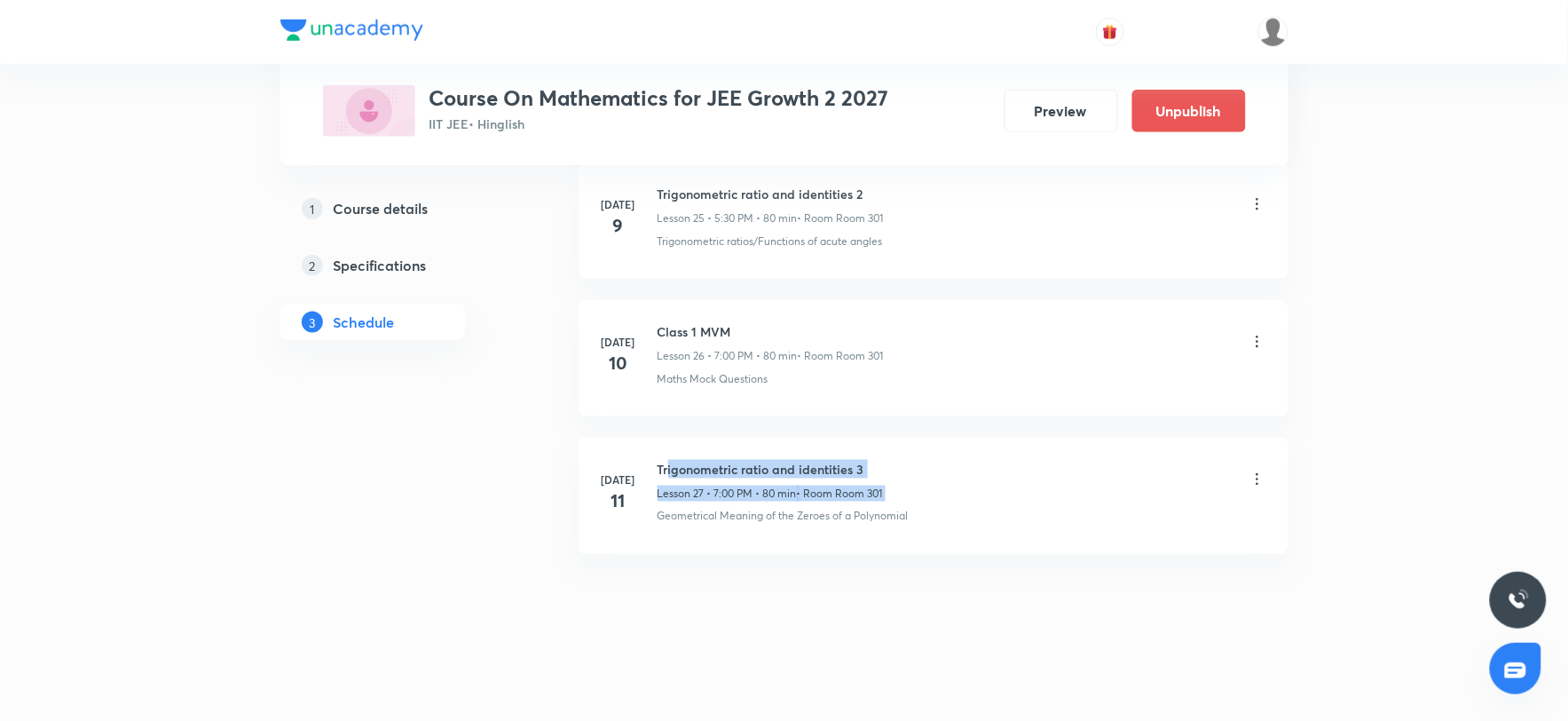 drag, startPoint x: 666, startPoint y: 462, endPoint x: 1092, endPoint y: 453, distance: 426.09506 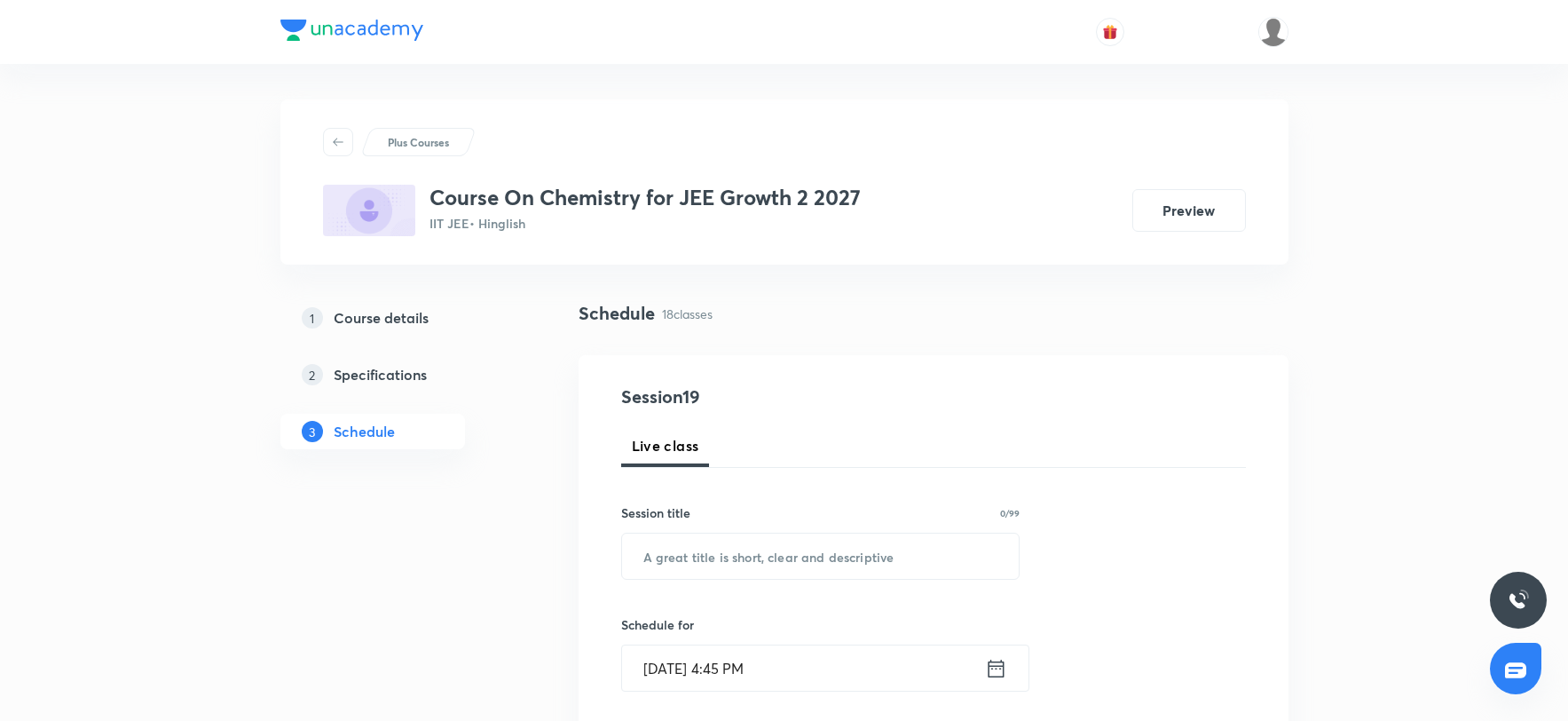 scroll, scrollTop: 2762, scrollLeft: 0, axis: vertical 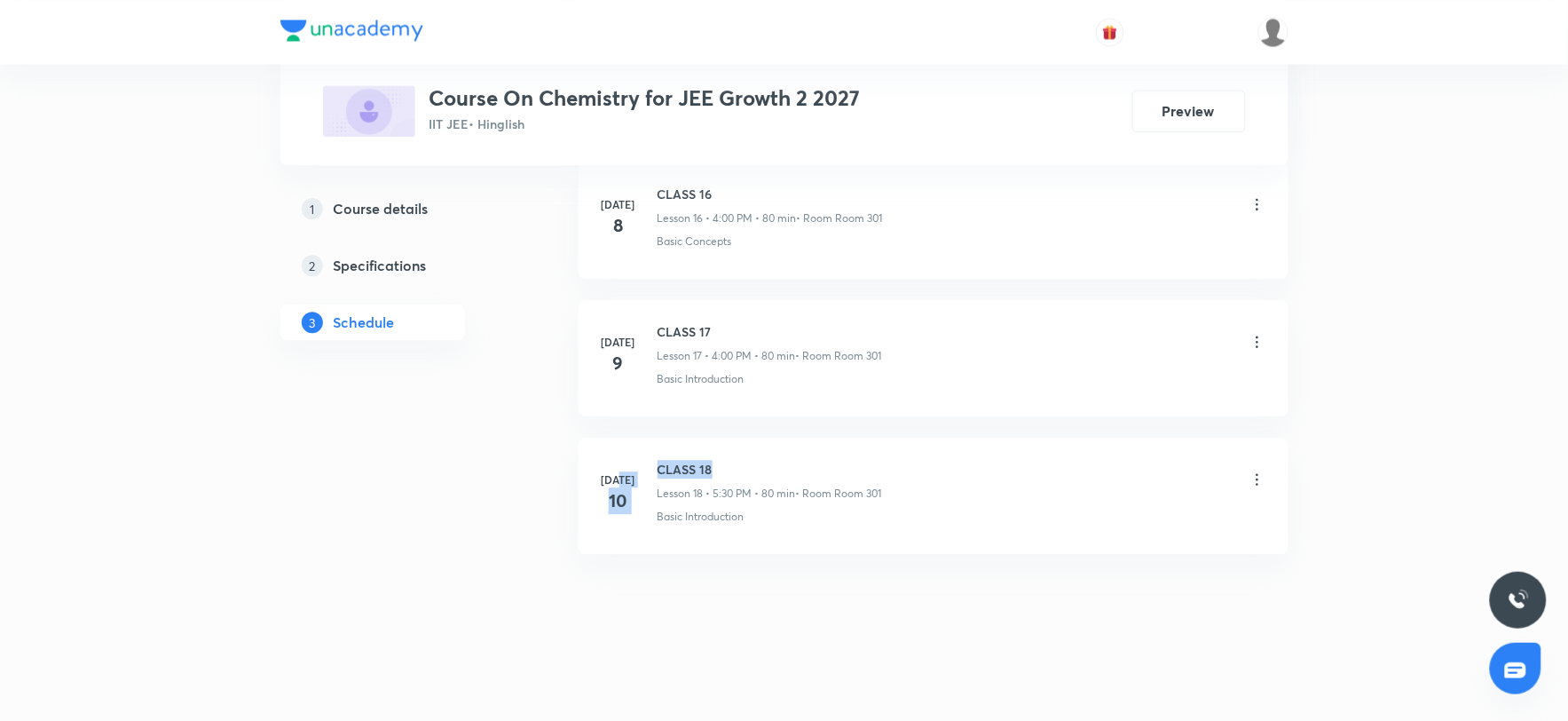 drag, startPoint x: 655, startPoint y: 469, endPoint x: 817, endPoint y: 450, distance: 163.11039 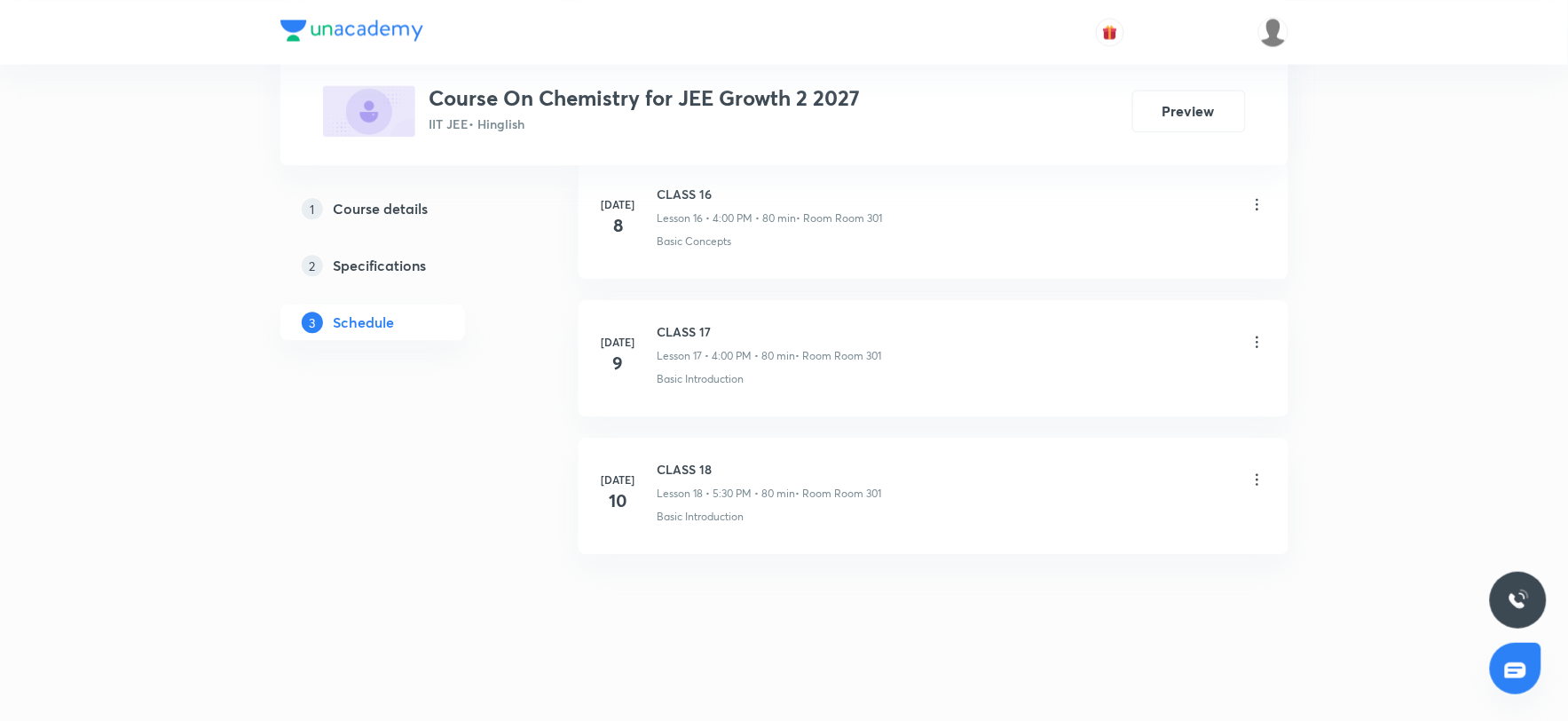 click on "CLASS 18 Lesson 18 • 5:30 PM • 80 min  • Room Room 301" at bounding box center [962, 480] 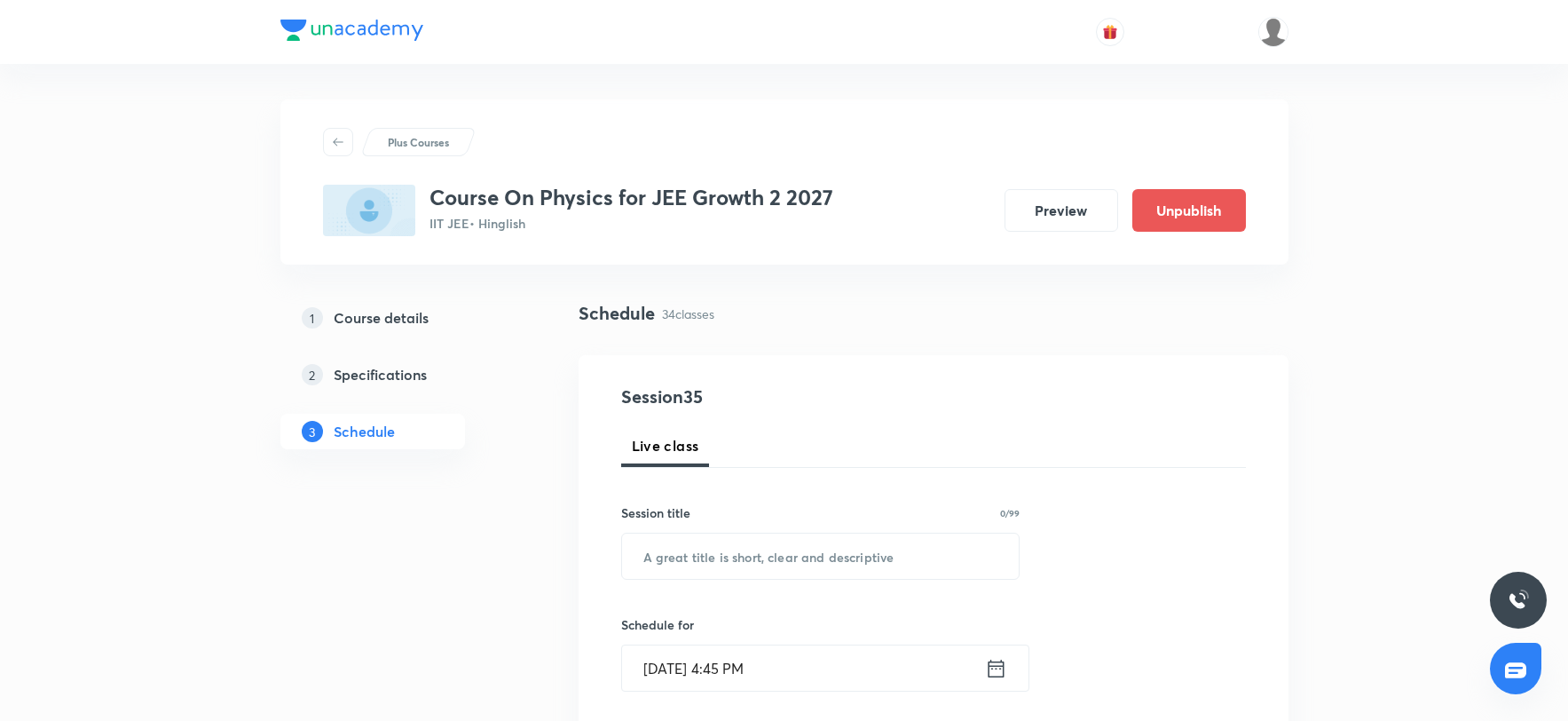 scroll, scrollTop: 2072, scrollLeft: 0, axis: vertical 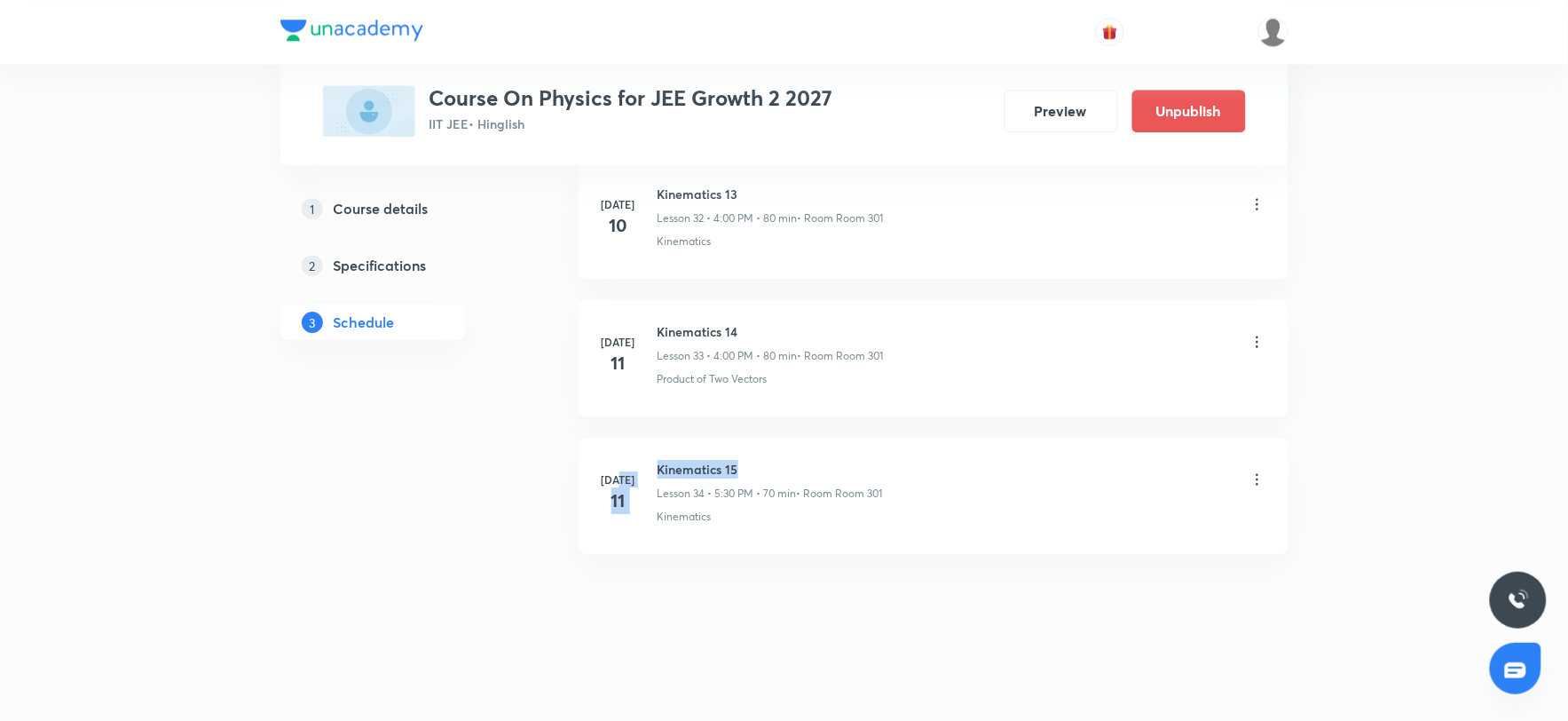 drag, startPoint x: 651, startPoint y: 465, endPoint x: 888, endPoint y: 474, distance: 237.1708 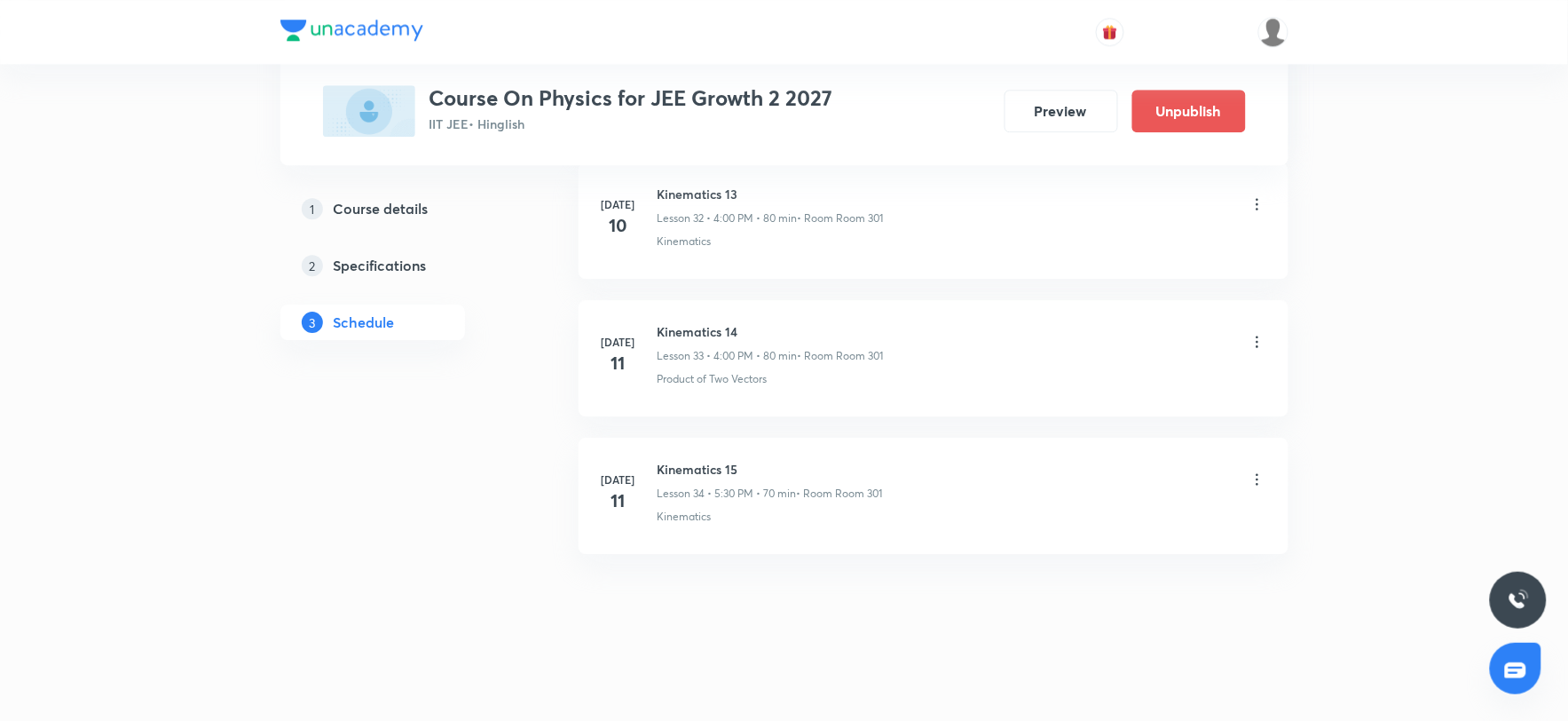 click on "Apr 1 Class 1 Lesson 1 • 4:01 PM • 80 min  • Room Room 202 Basic Laws Apr 4 Class 2 Lesson 2 • 4:00 PM • 80 min  • Room Room 202 Basic Laws Apr 8 Class 3 Lesson 3 • 5:30 PM • 80 min  • Room Room 202 Basic Laws Apr 11 Class 4 Lesson 4 • 4:00 PM • 80 min  • Room Room 202 Basic Characteristics of a Force Apr 12 Class 5 Lesson 5 • 4:00 PM • 80 min  • Room Room 202 Basic Laws Apr 15 Class 6 Lesson 6 • 5:30 PM • 80 min  • Room Room 202 Basic Laws Apr 18 Class 7 Lesson 7 • 4:00 PM • 80 min  • Room Room 202 Basic Laws Apr 19 Class 8 Lesson 8 • 4:00 PM • 80 min  • Room Room 202 Basic Laws Apr 22 Class 9 Lesson 9 • 5:30 PM • 80 min  • Room Room 202 Basic Laws Apr 23 Class 10 Lesson 10 • 5:30 PM • 80 min  • Room Room 202 Basic Laws Apr 26 Class 11 Lesson 11 • 5:30 PM • 80 min  • Room Room 202 Vectors and Scalars  Apr 30 Class 12 Lesson 12 • 7:00 PM • 80 min  • Room Room 202 Units Jun 16 Class 13 Lesson 13 • 7:00 PM • 80 min Units Jun" at bounding box center (934, -1768) 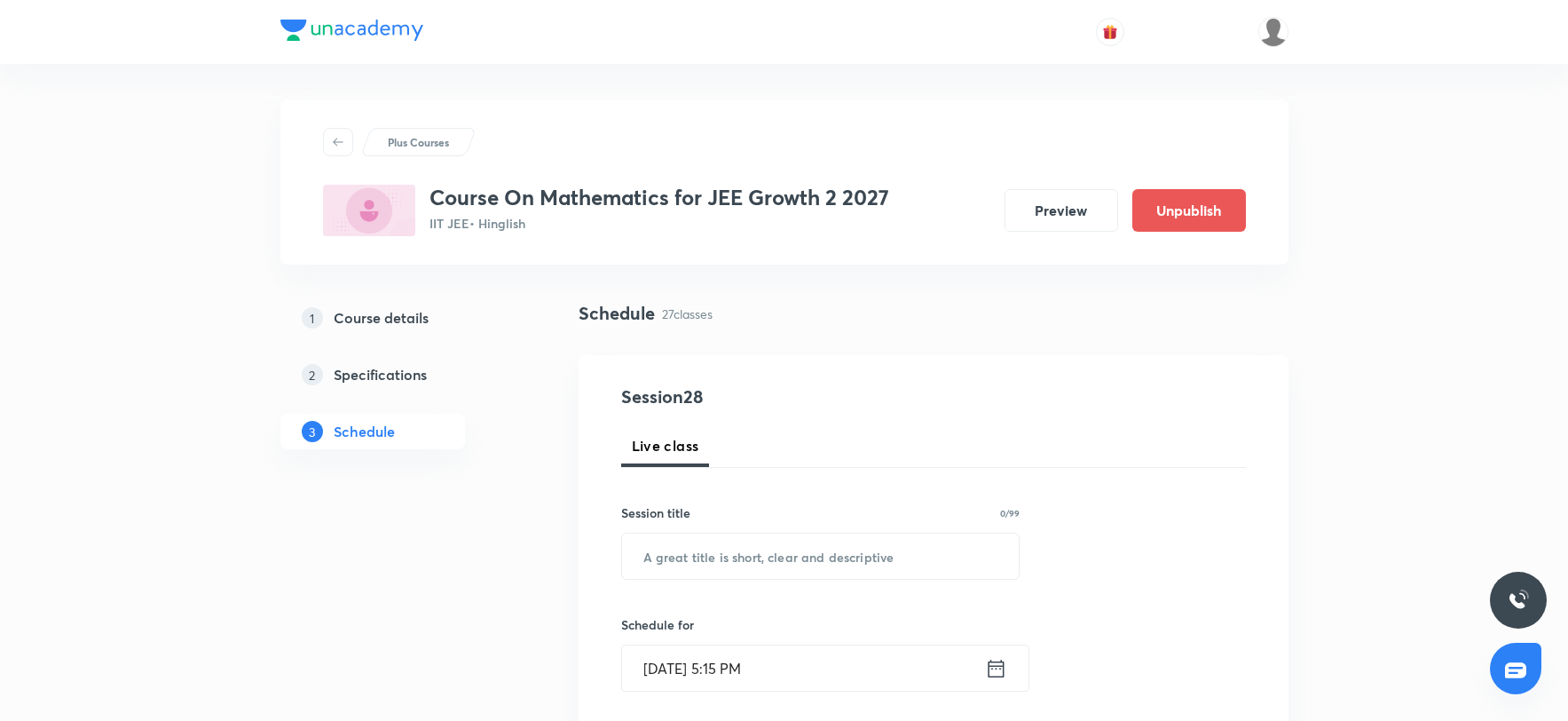 scroll, scrollTop: 4537, scrollLeft: 0, axis: vertical 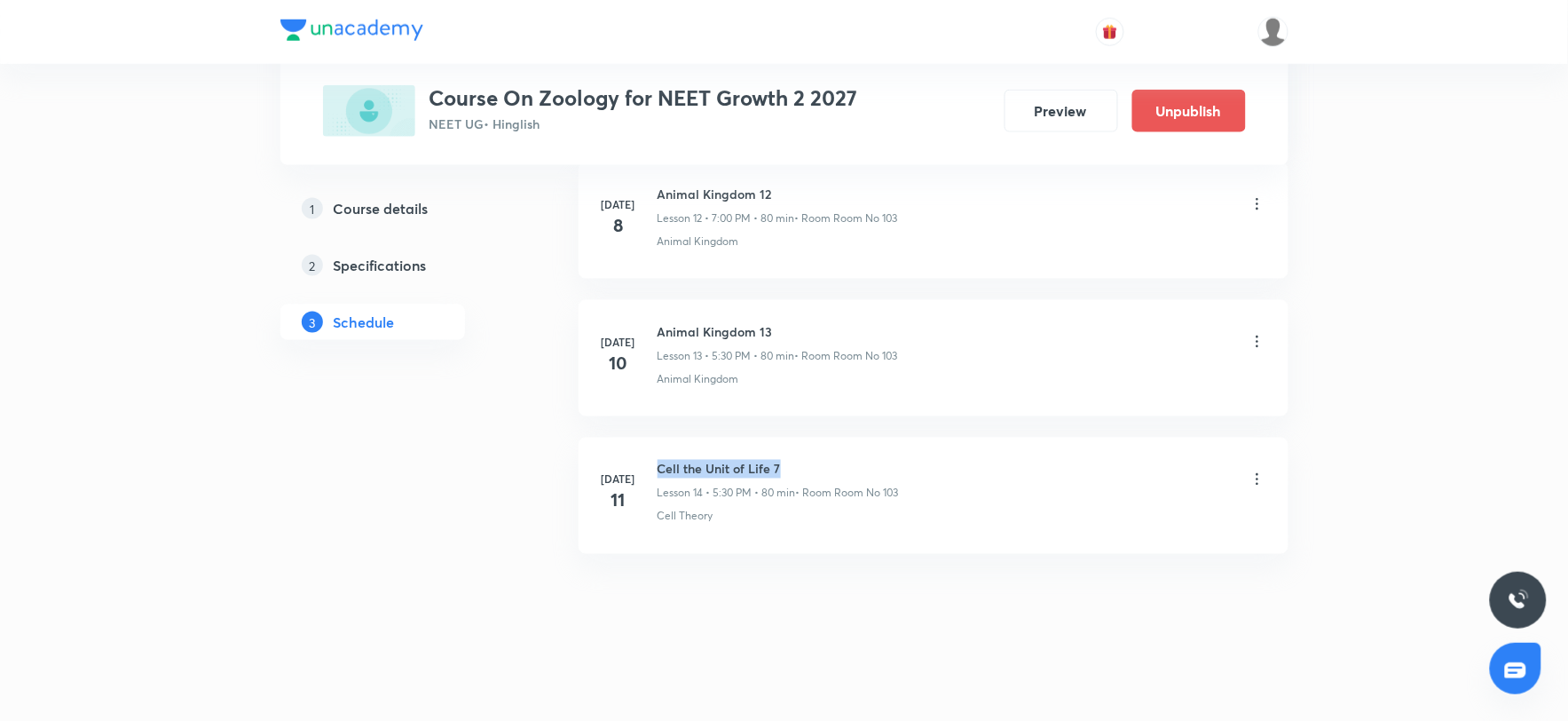 drag, startPoint x: 660, startPoint y: 467, endPoint x: 813, endPoint y: 467, distance: 153 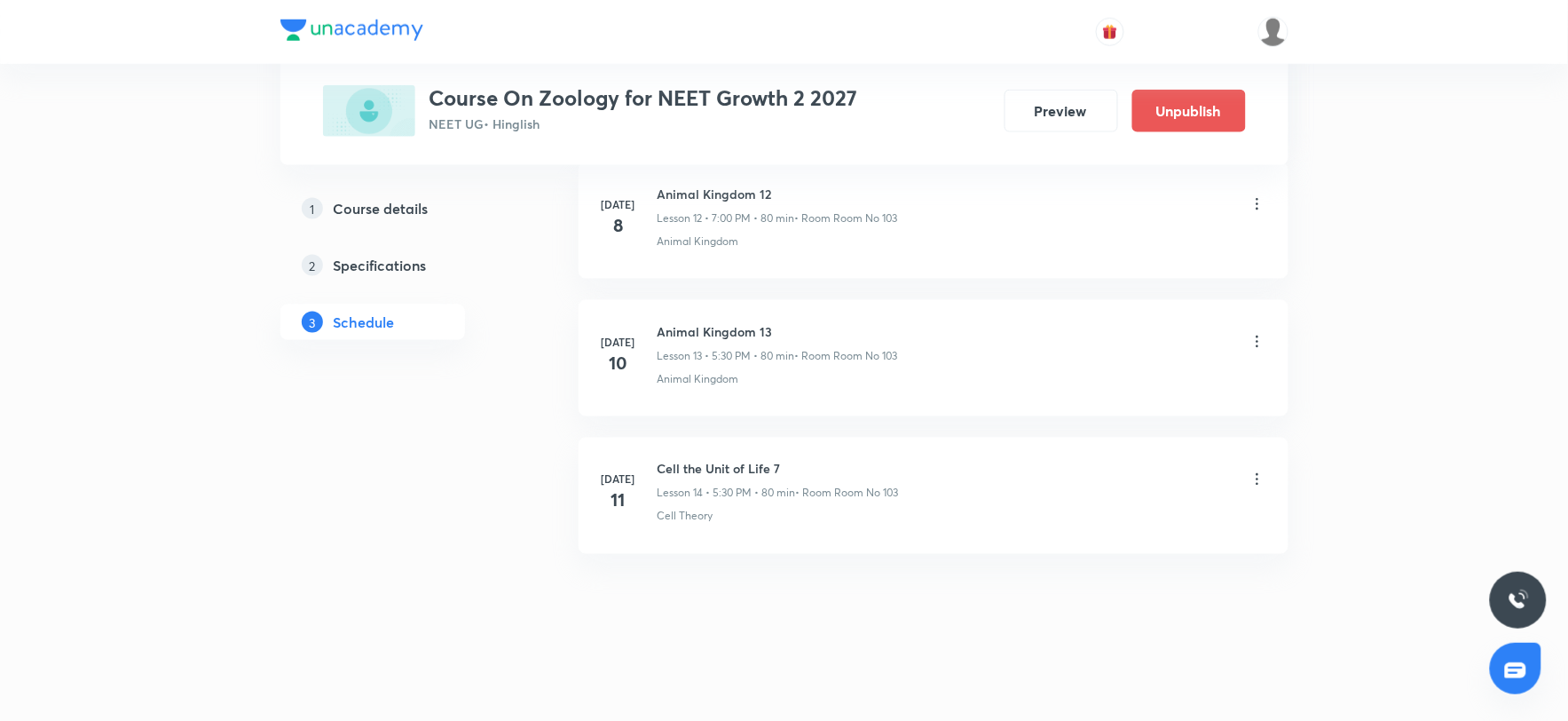 click 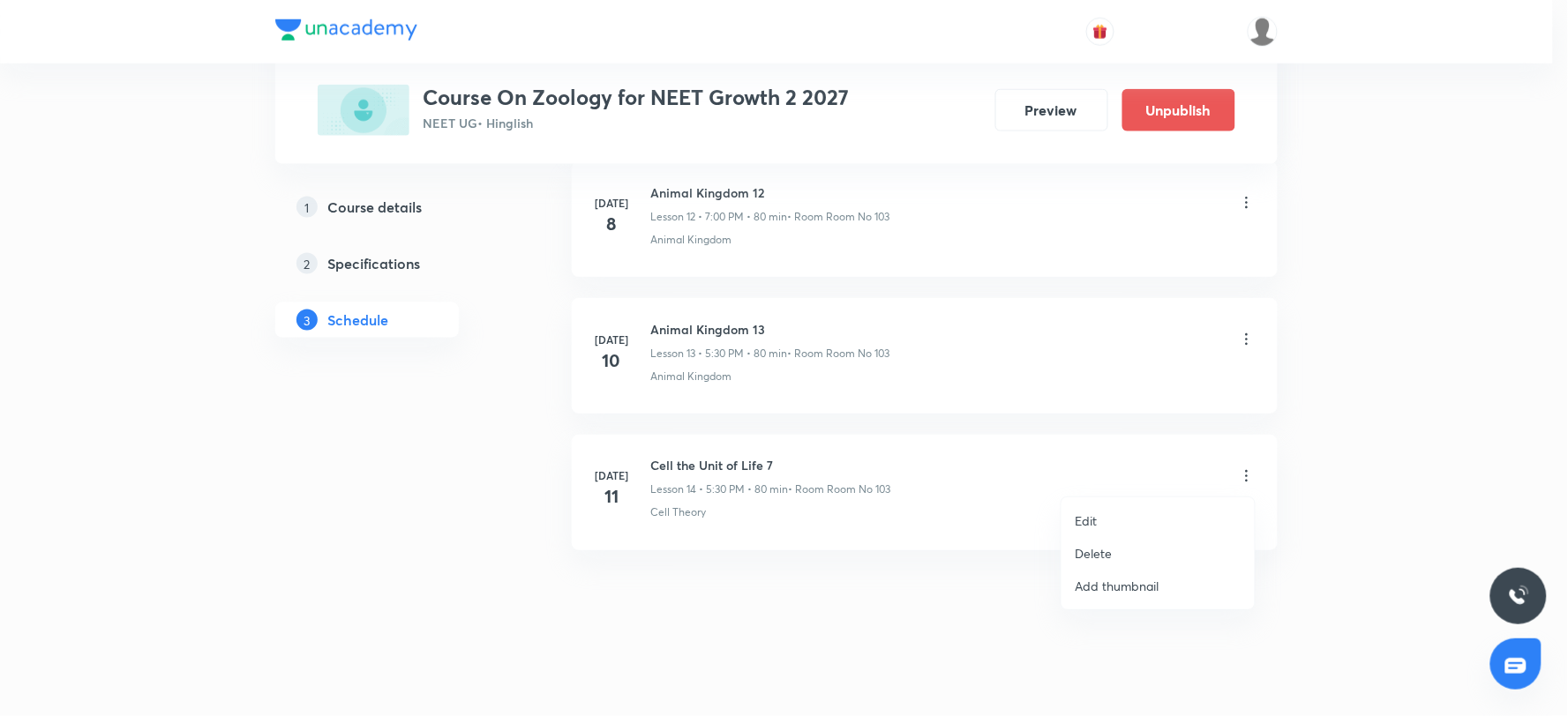click on "Edit" at bounding box center [1158, 520] 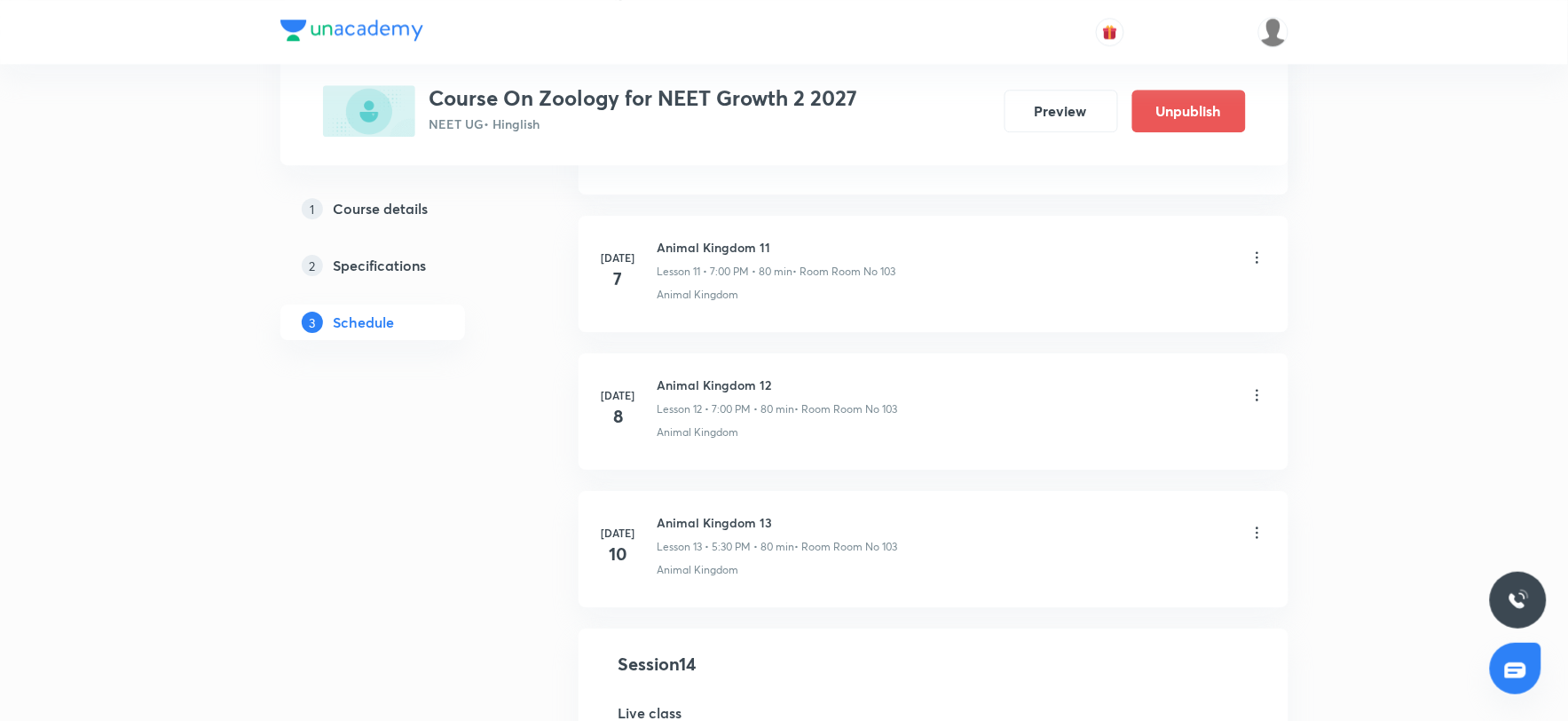 scroll, scrollTop: 1512, scrollLeft: 0, axis: vertical 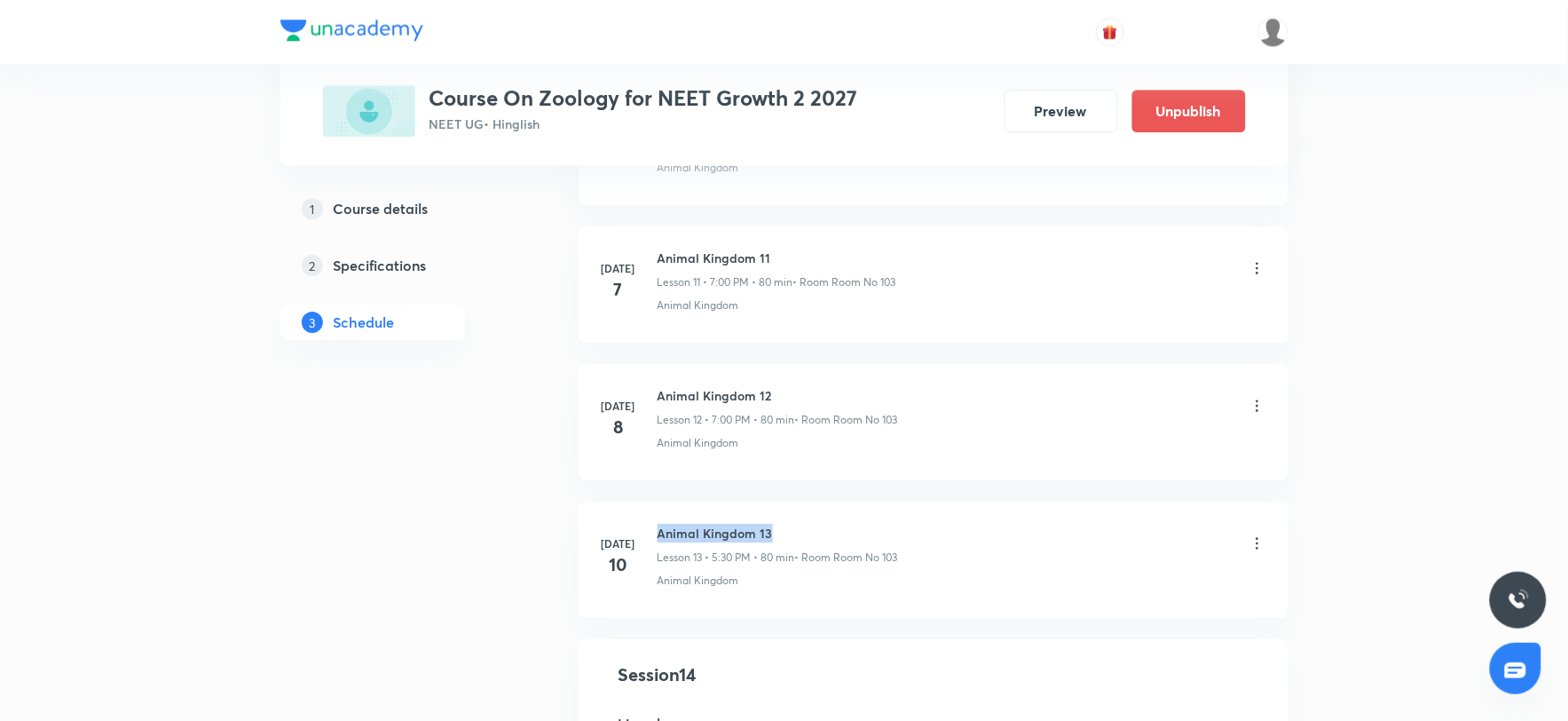 drag, startPoint x: 658, startPoint y: 527, endPoint x: 811, endPoint y: 526, distance: 153.00327 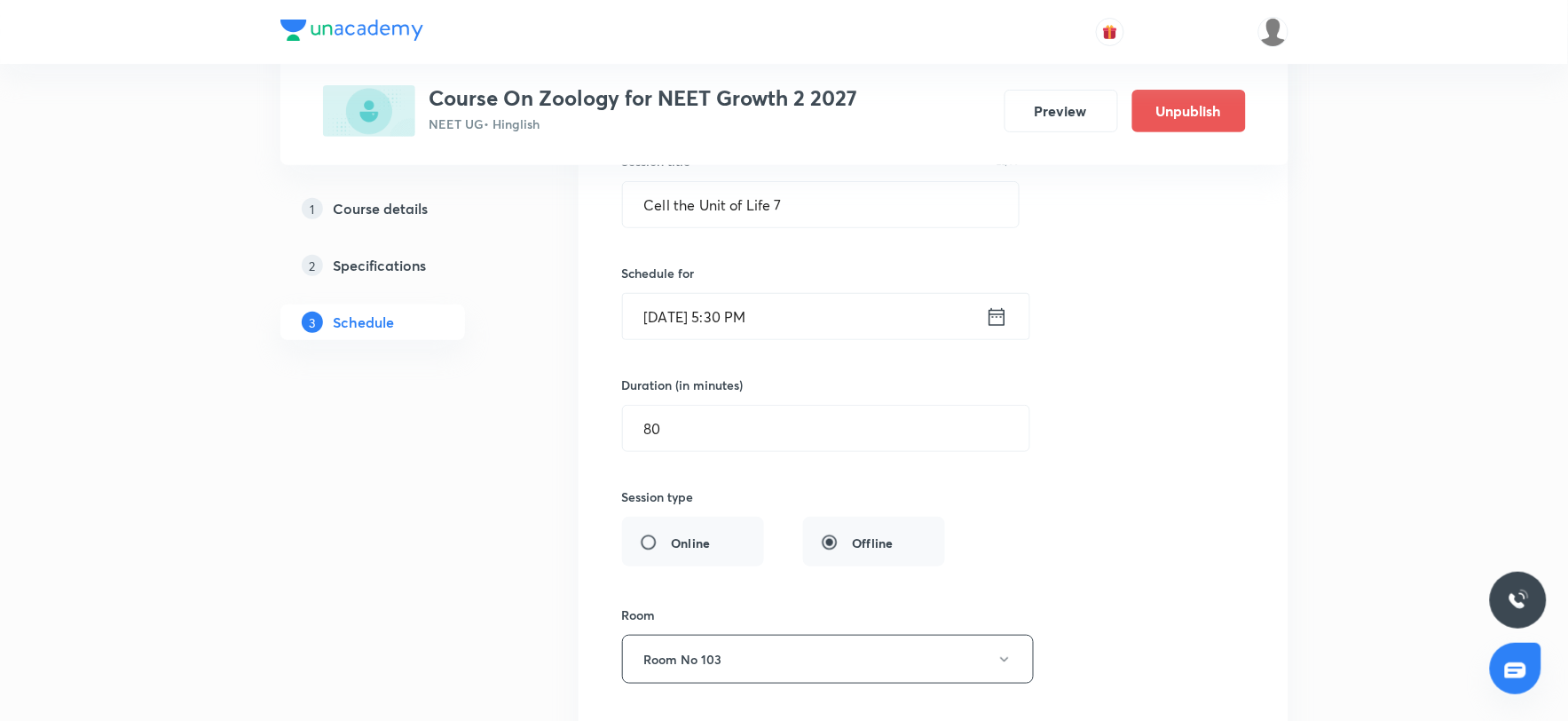 scroll, scrollTop: 2104, scrollLeft: 0, axis: vertical 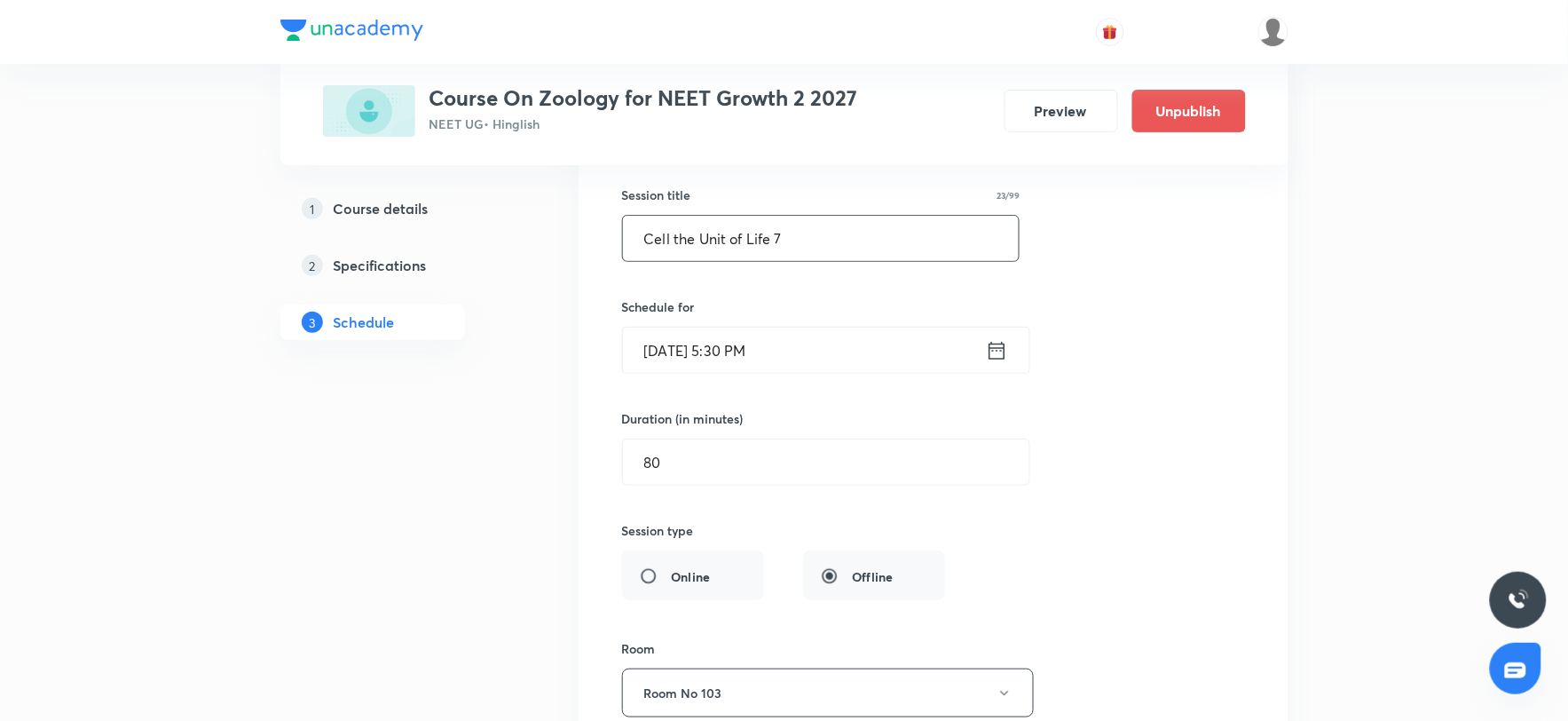 drag, startPoint x: 794, startPoint y: 242, endPoint x: 630, endPoint y: 244, distance: 164.0122 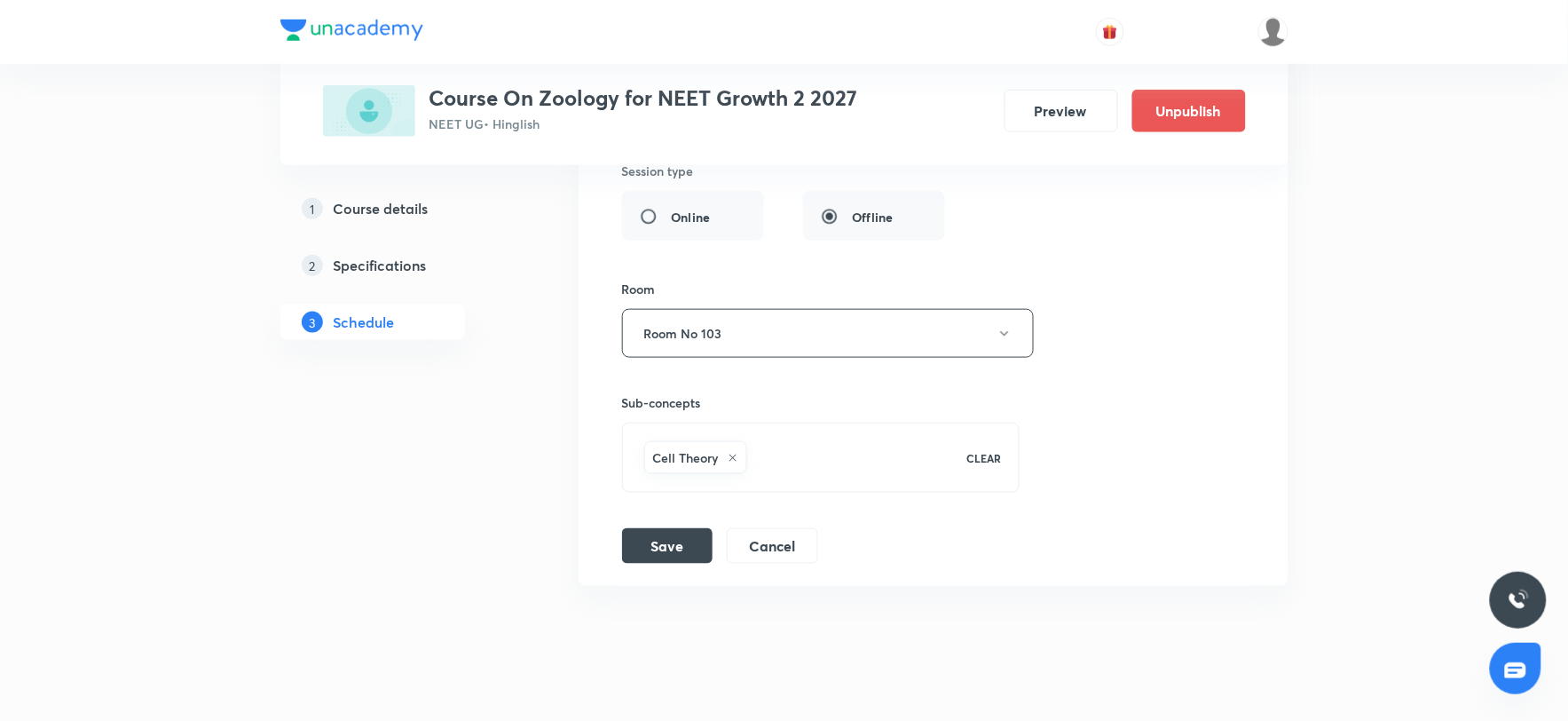 scroll, scrollTop: 2499, scrollLeft: 0, axis: vertical 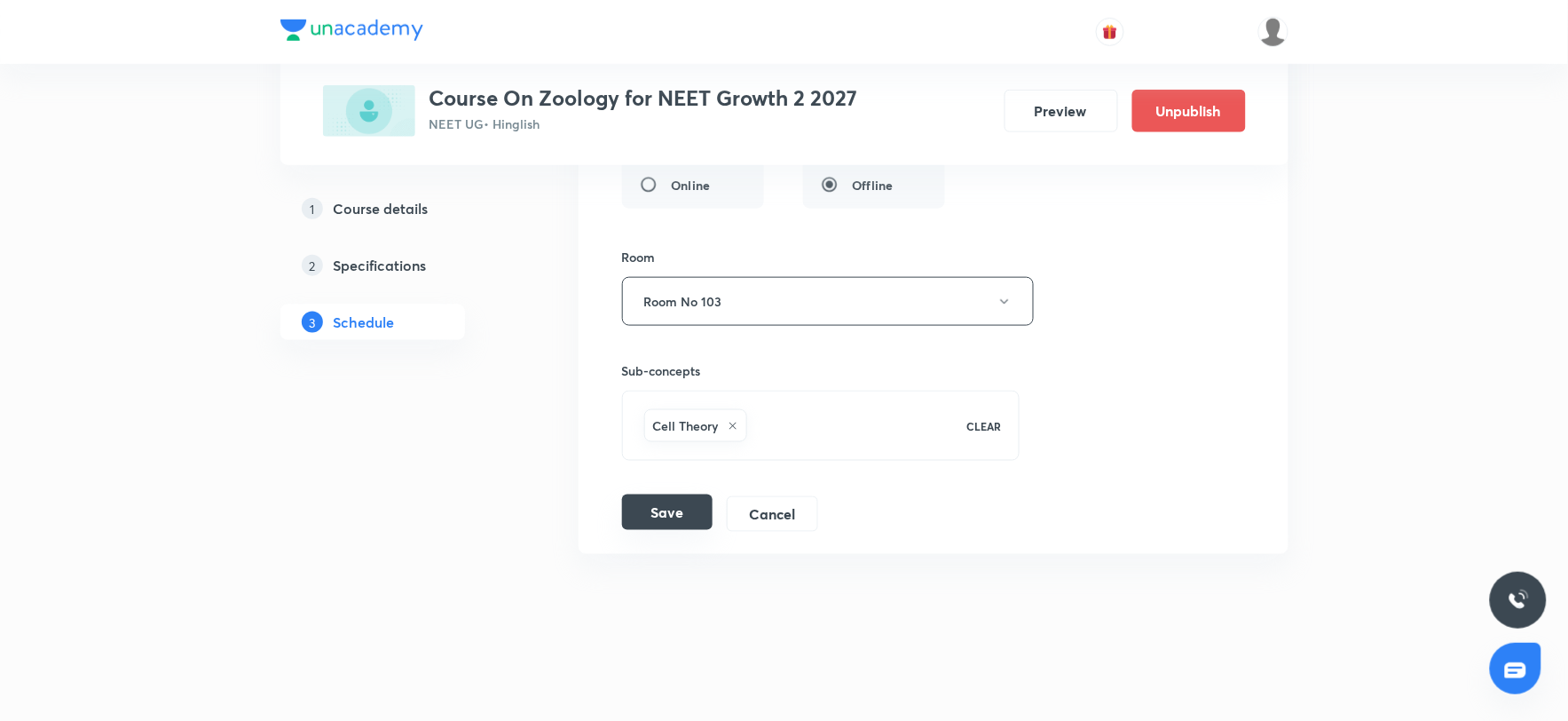 type on "Animal Kingdom 14" 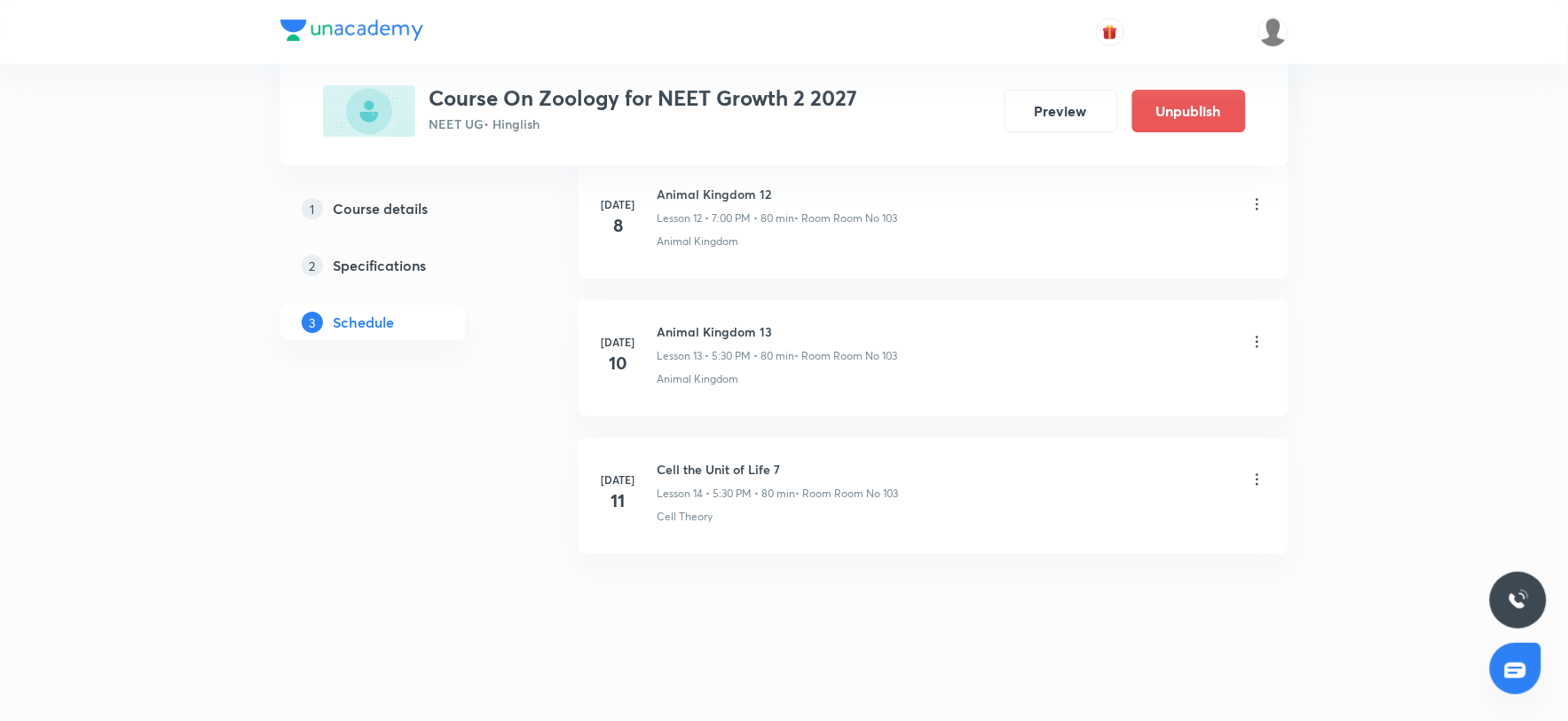 scroll, scrollTop: 1815, scrollLeft: 0, axis: vertical 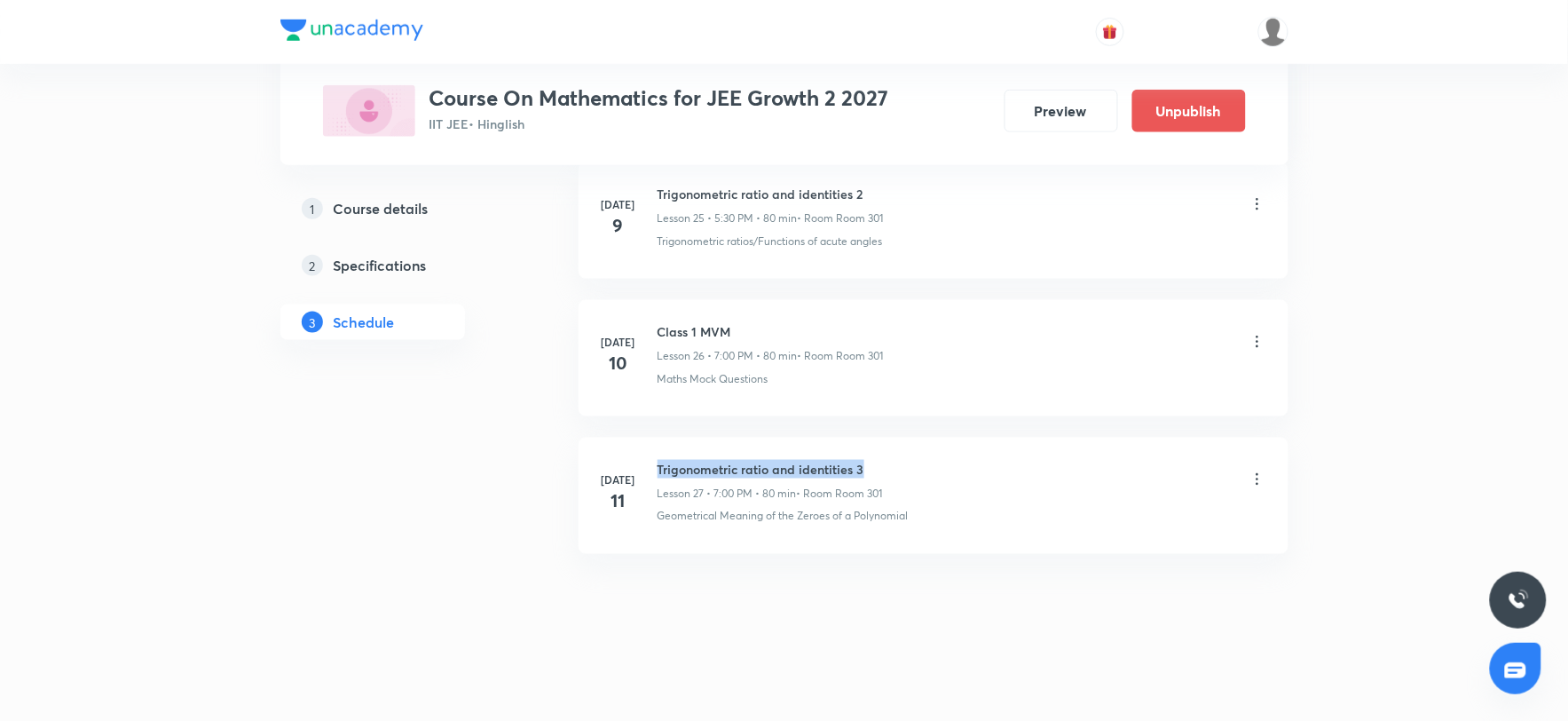drag, startPoint x: 658, startPoint y: 464, endPoint x: 1114, endPoint y: 468, distance: 456.01754 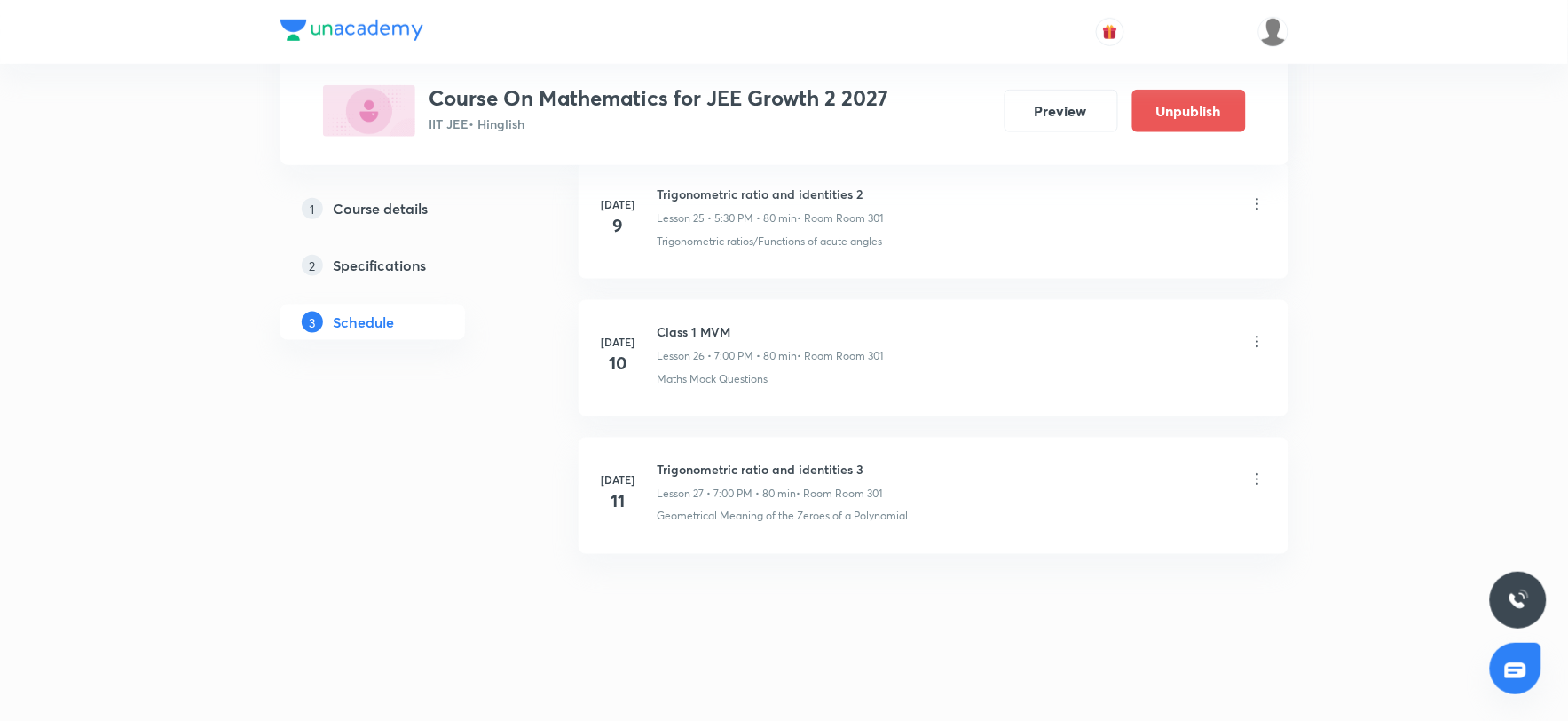 click 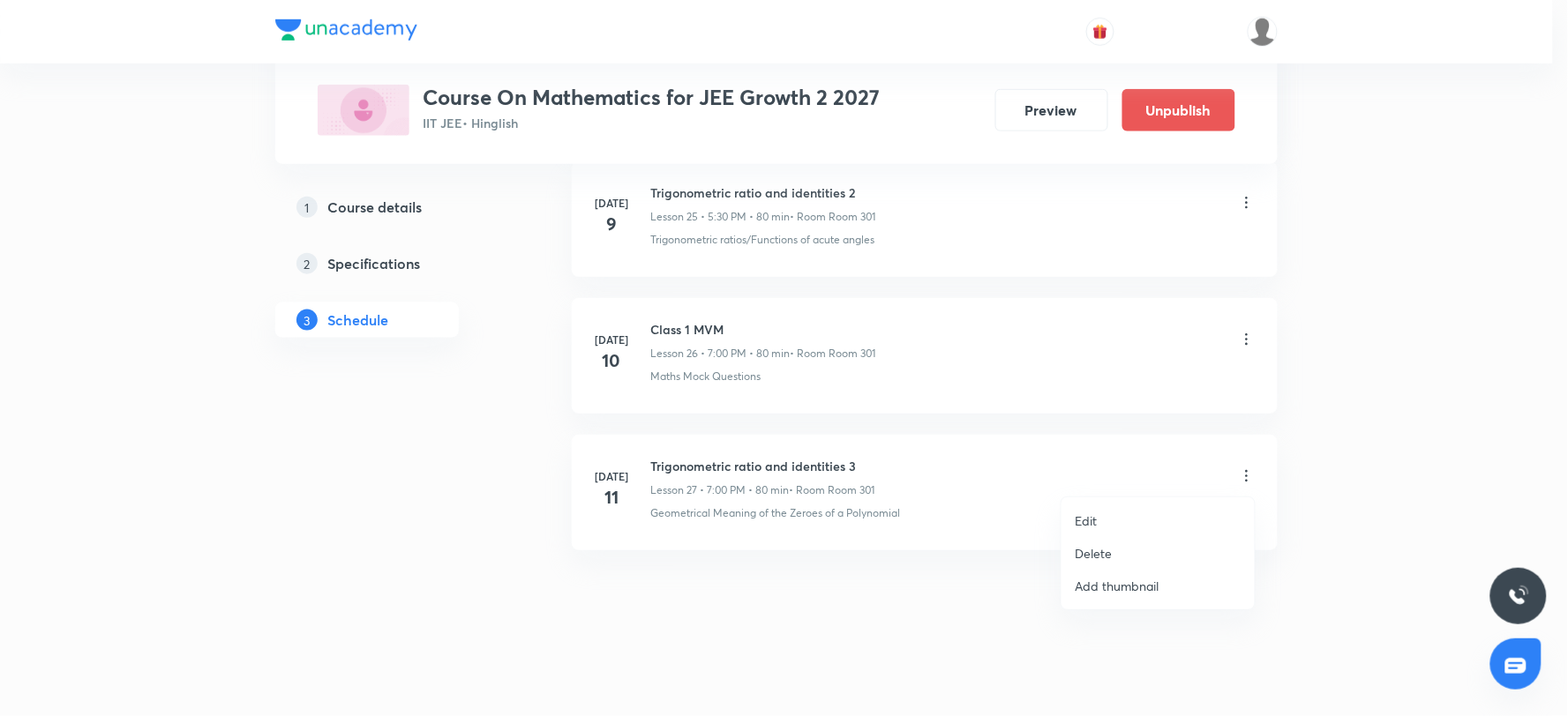 click on "Edit" at bounding box center (1086, 520) 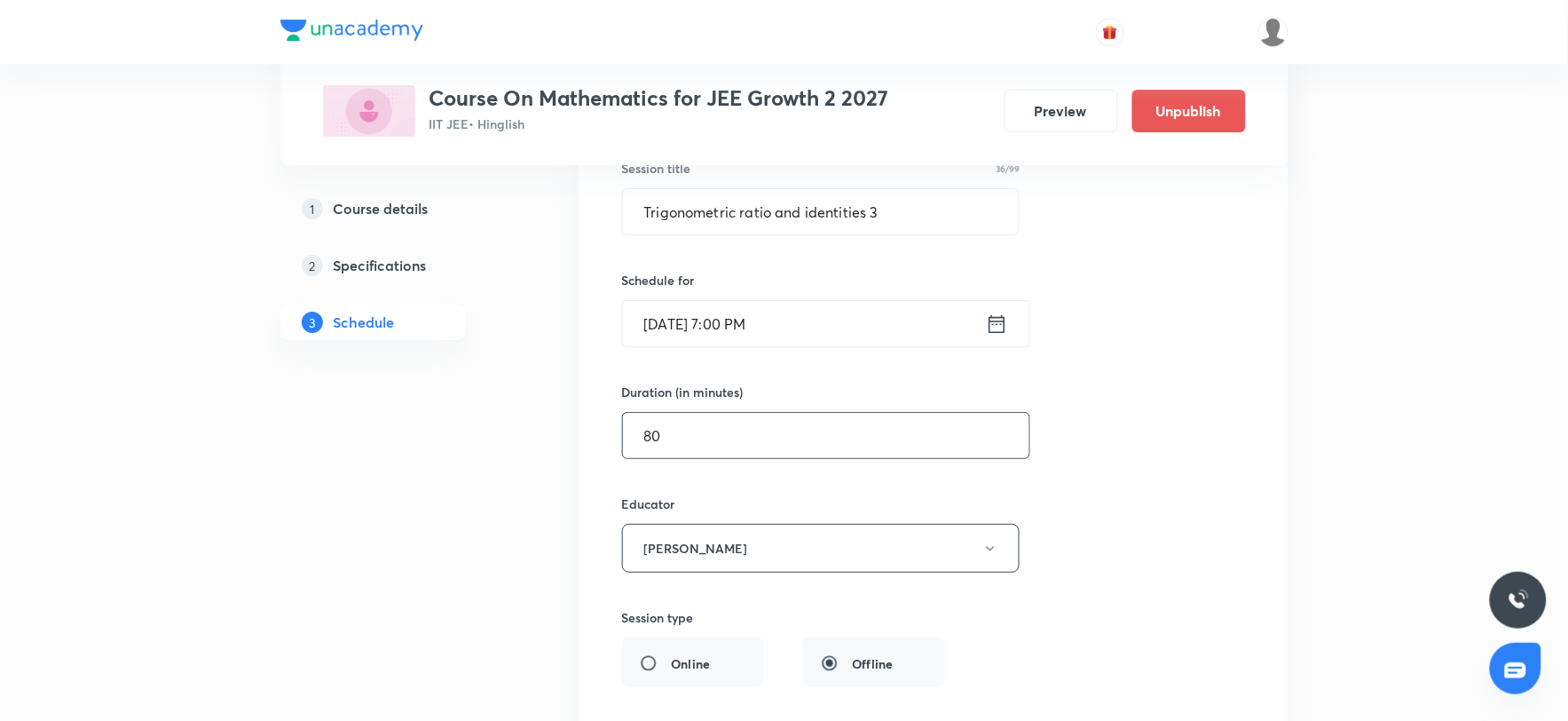 scroll, scrollTop: 3929, scrollLeft: 0, axis: vertical 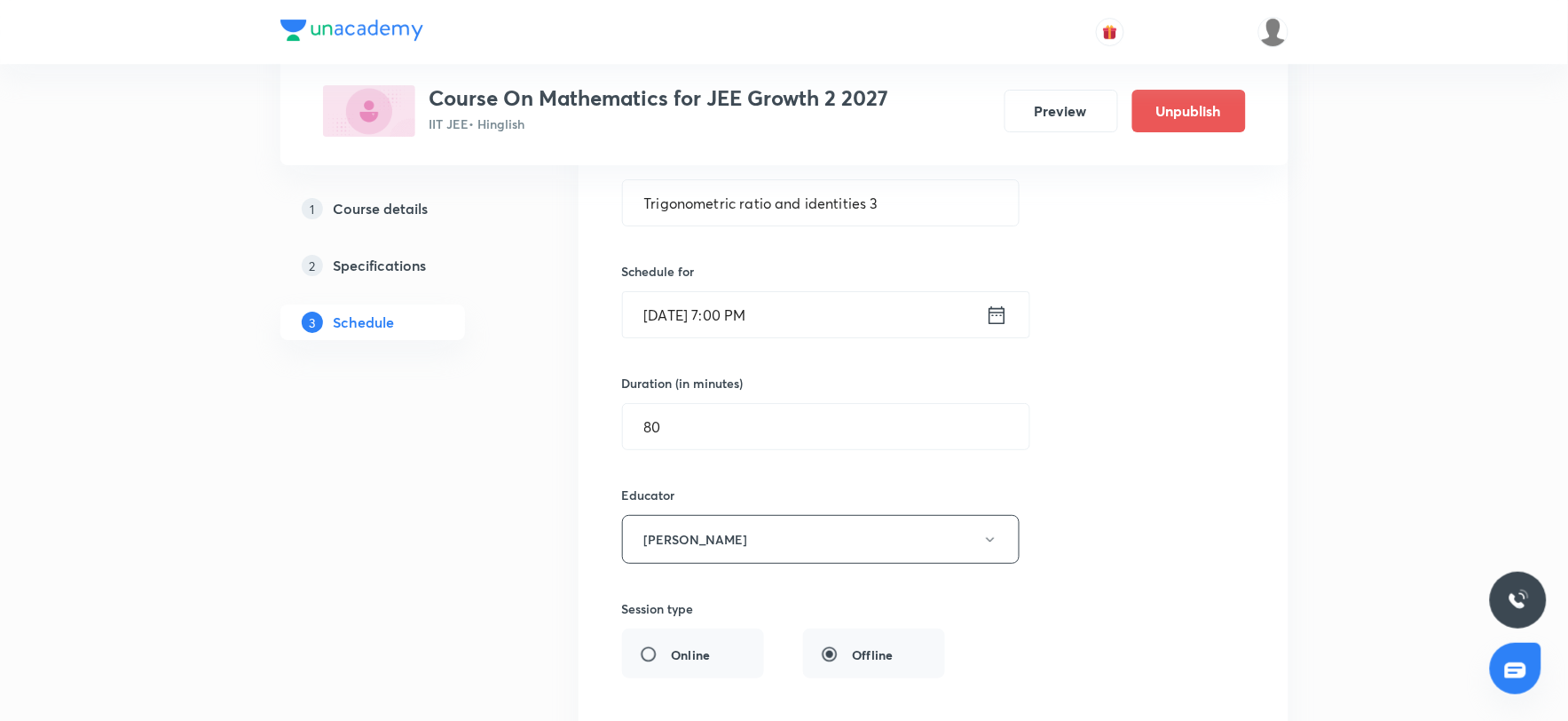 click on "[DATE] 7:00 PM" at bounding box center [804, 314] 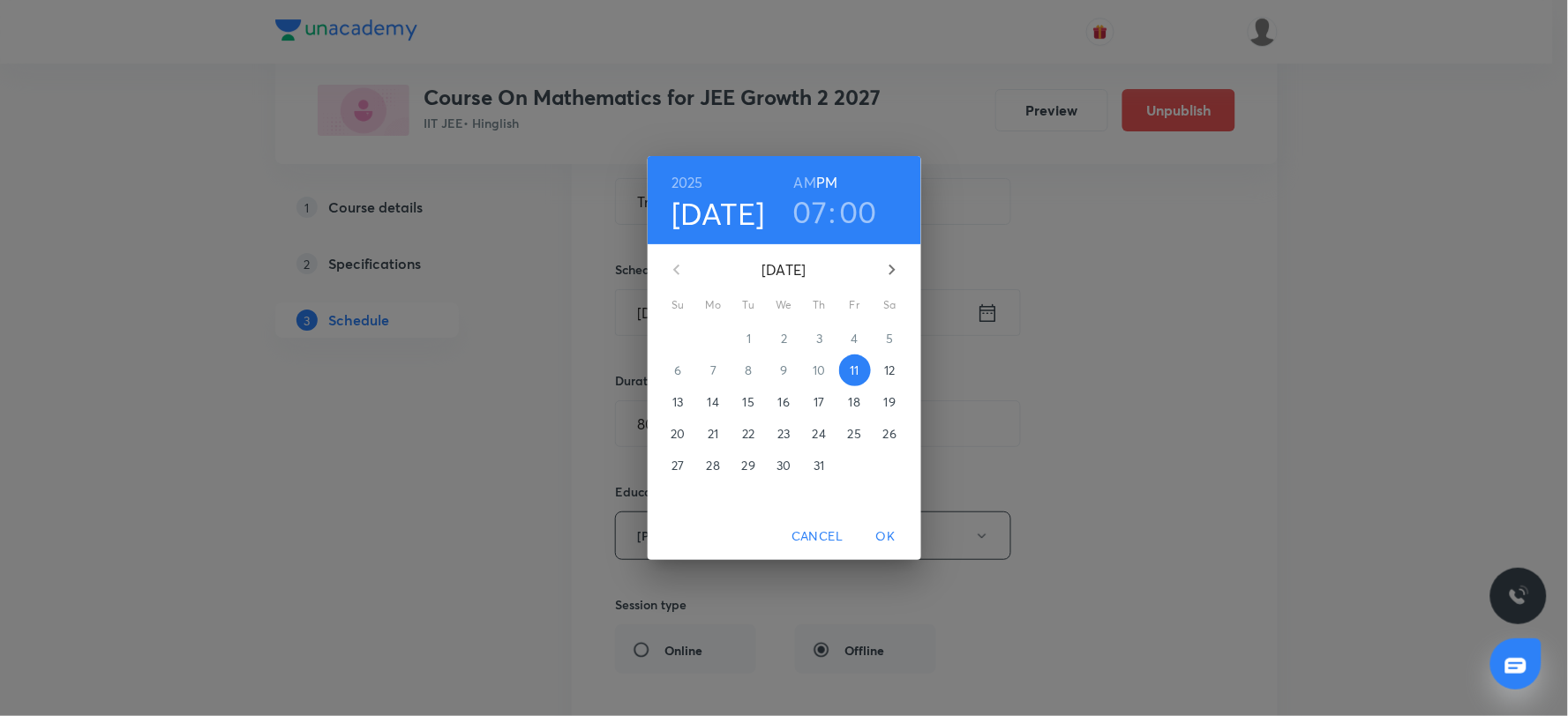 click on "07" at bounding box center [810, 212] 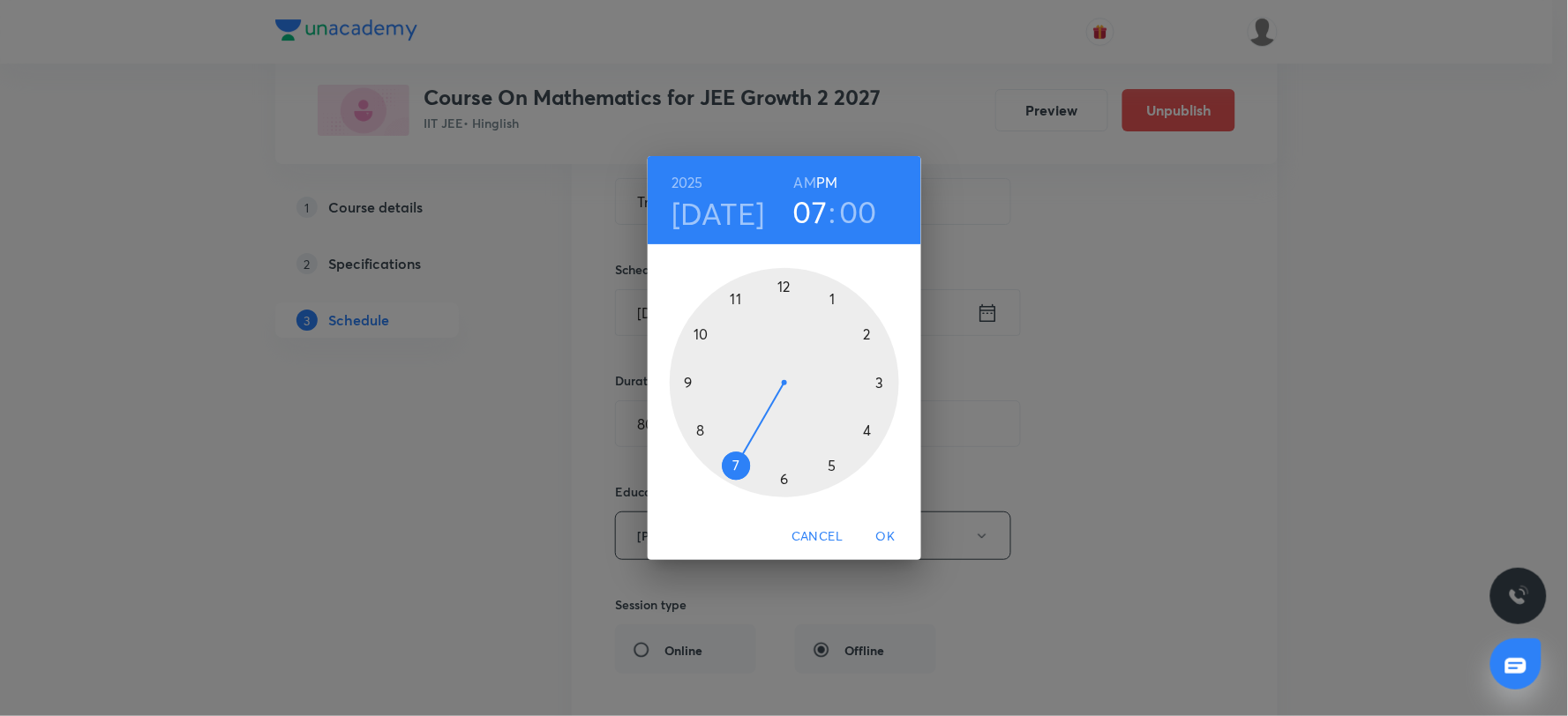 click on "00" at bounding box center [859, 212] 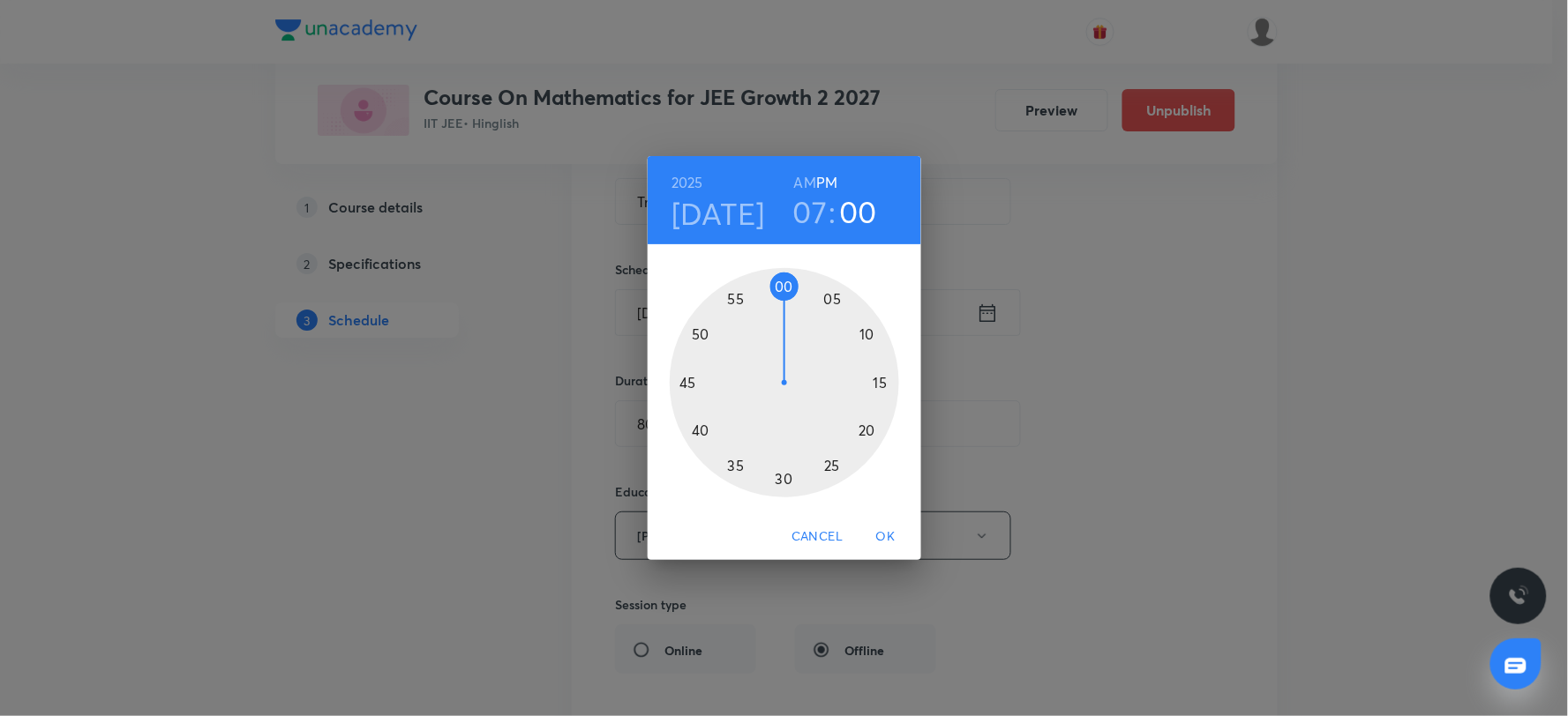 type 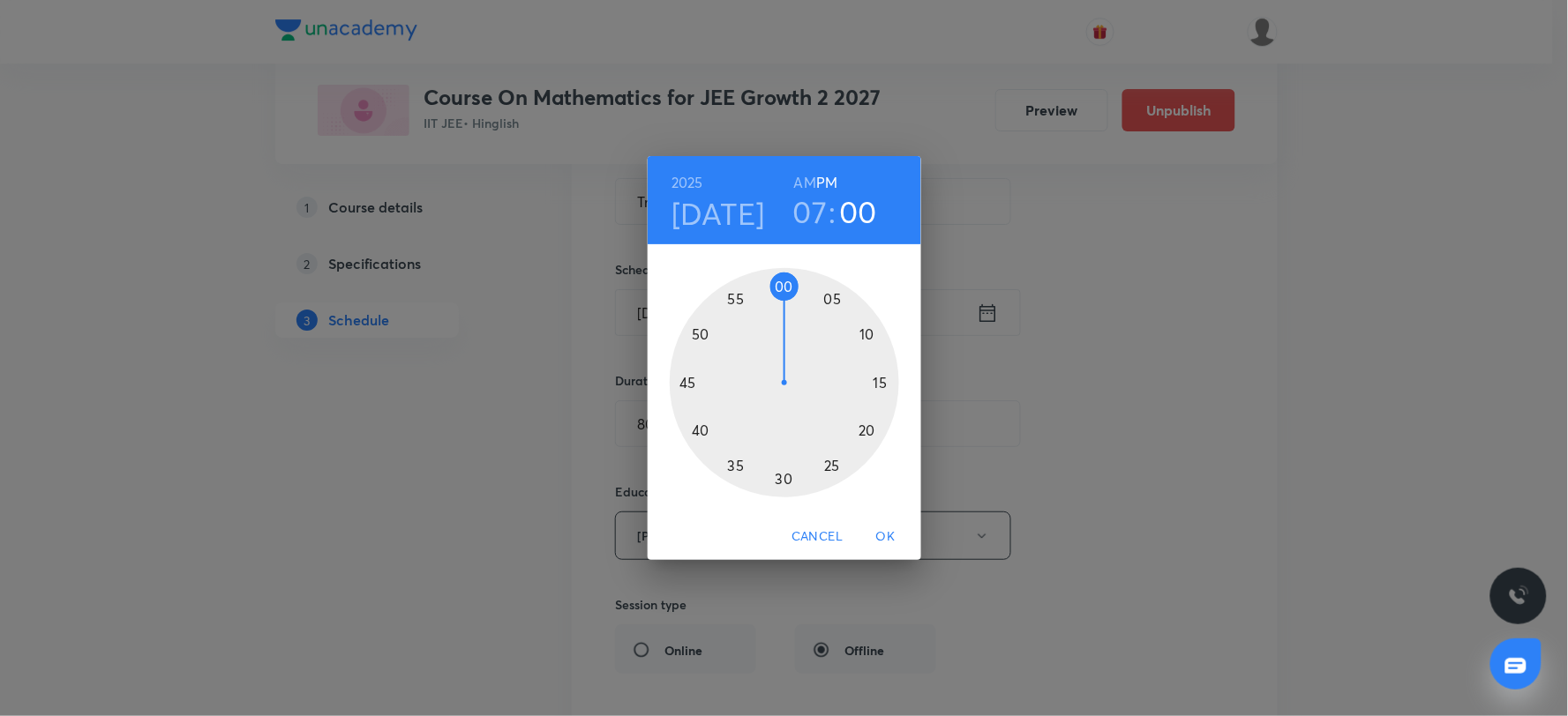 click at bounding box center [784, 383] 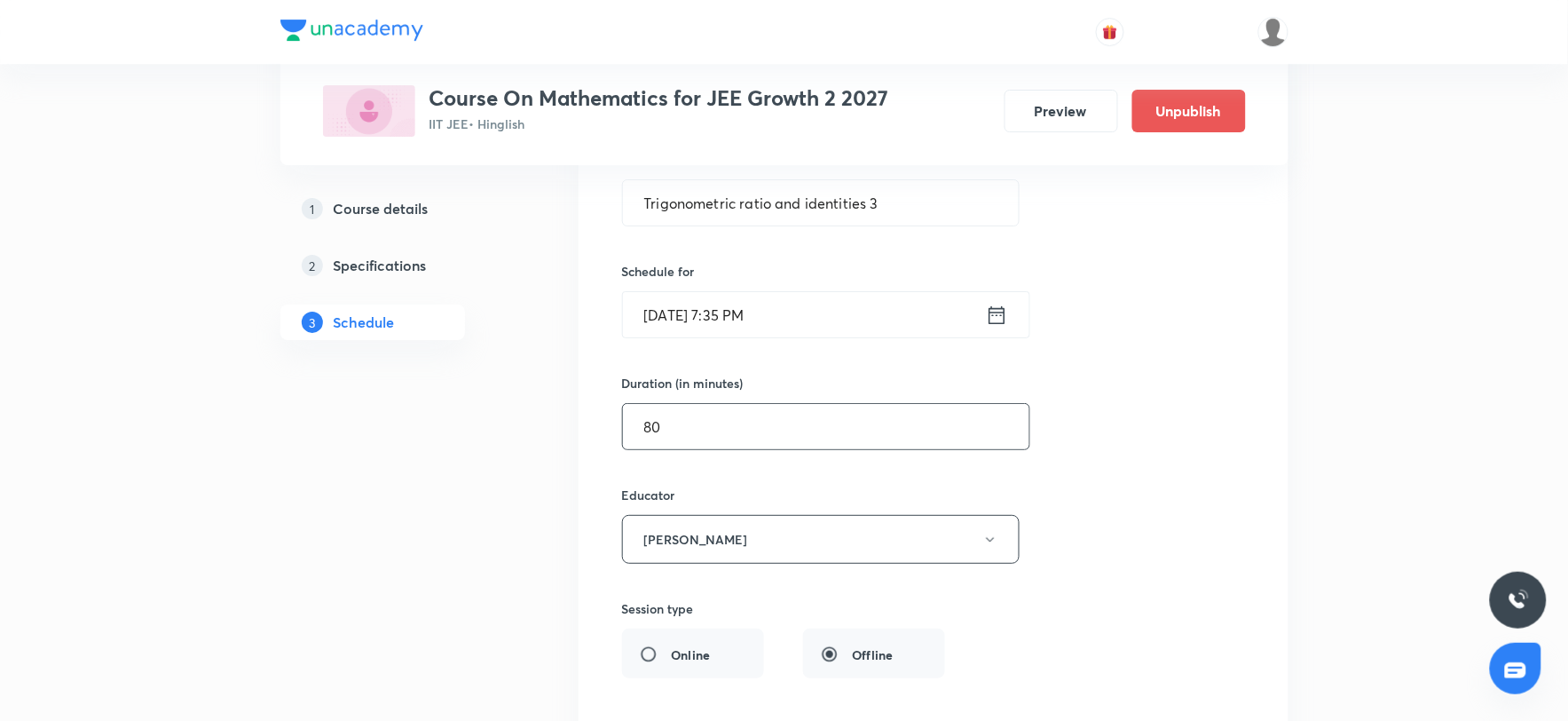 click on "80" at bounding box center [826, 426] 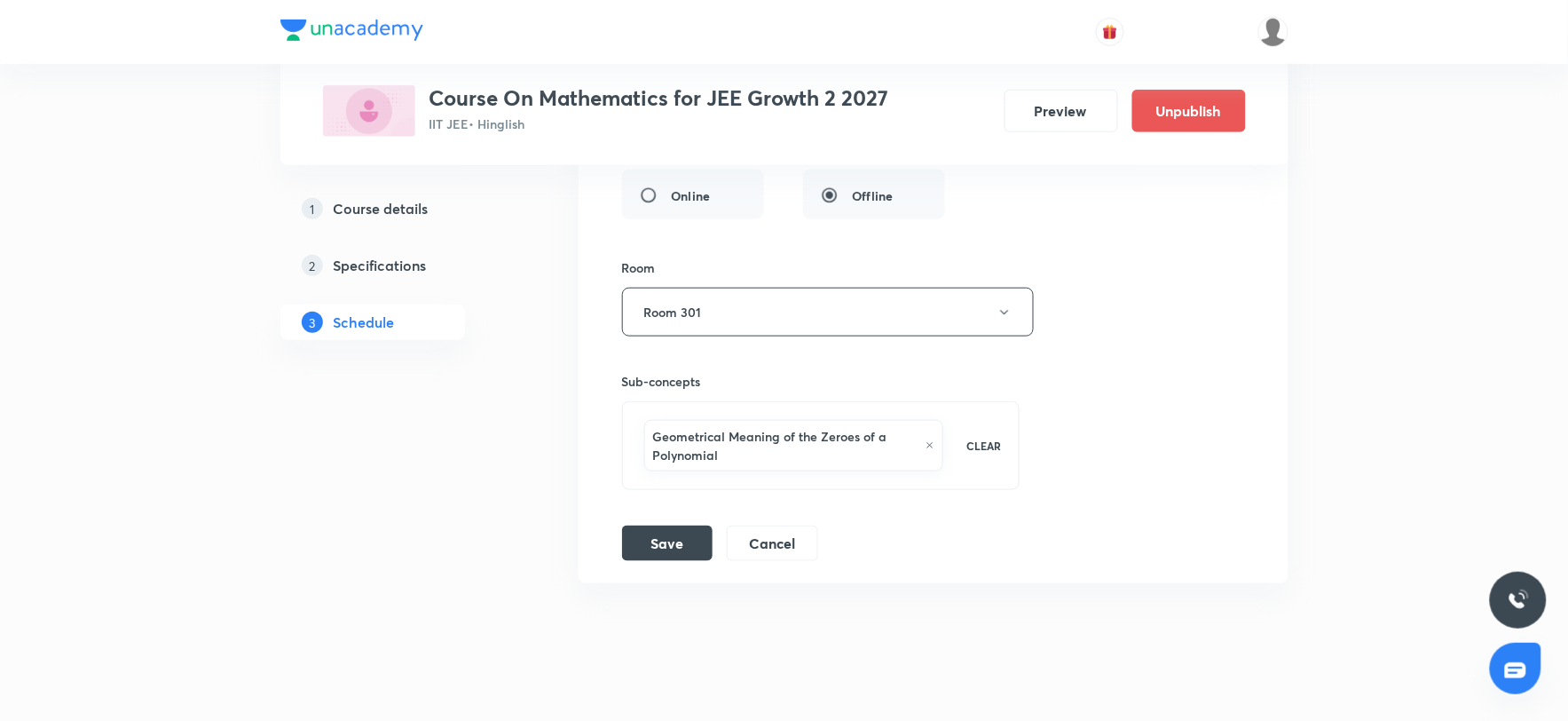scroll, scrollTop: 4423, scrollLeft: 0, axis: vertical 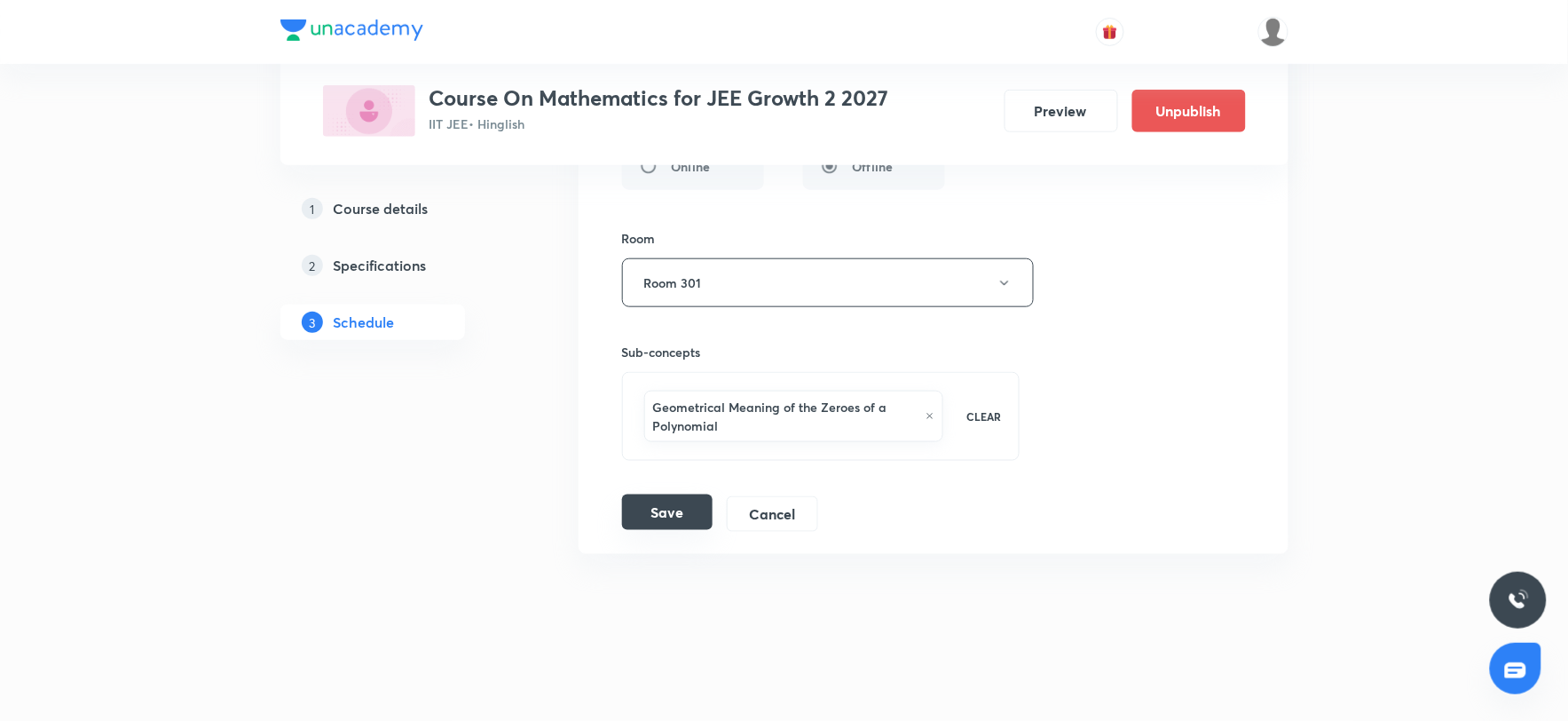 type on "45" 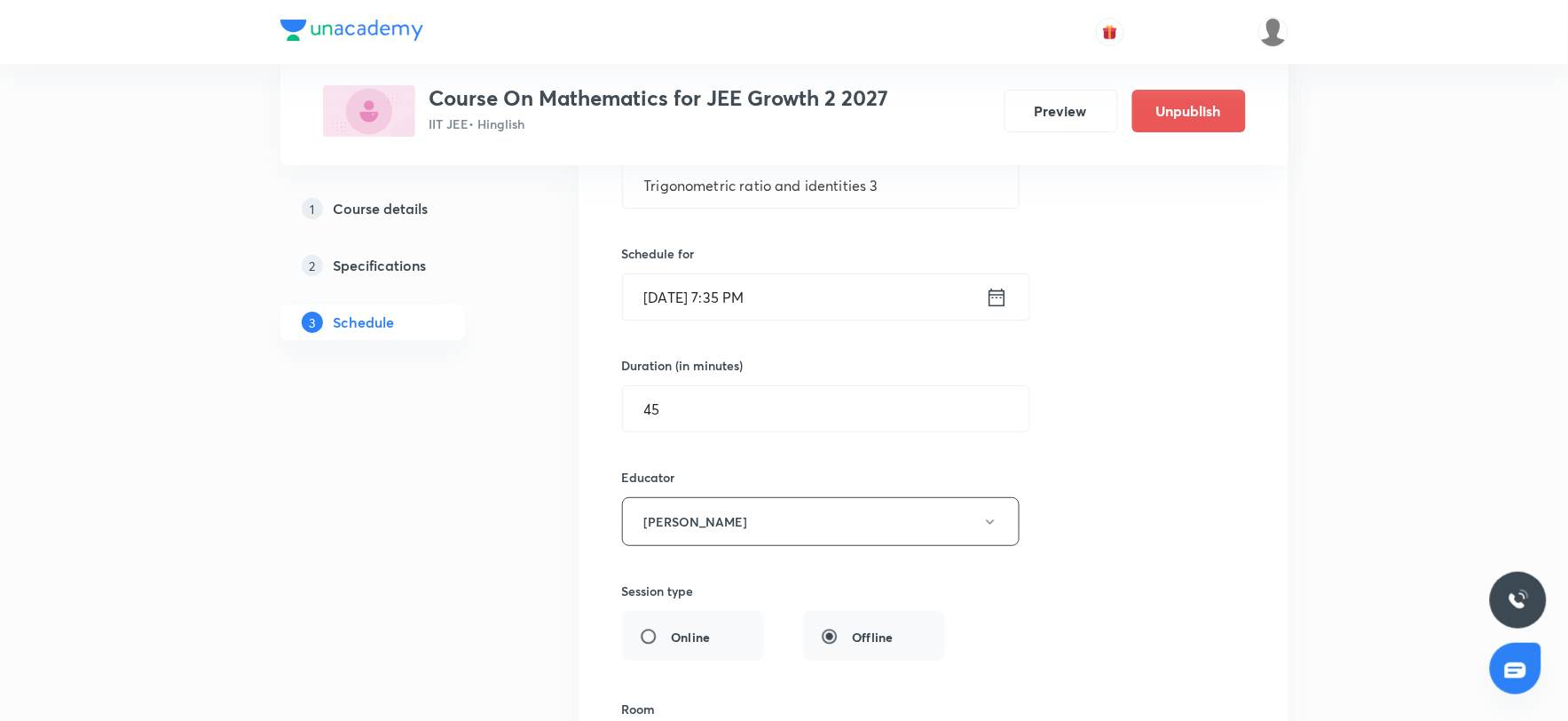scroll, scrollTop: 3929, scrollLeft: 0, axis: vertical 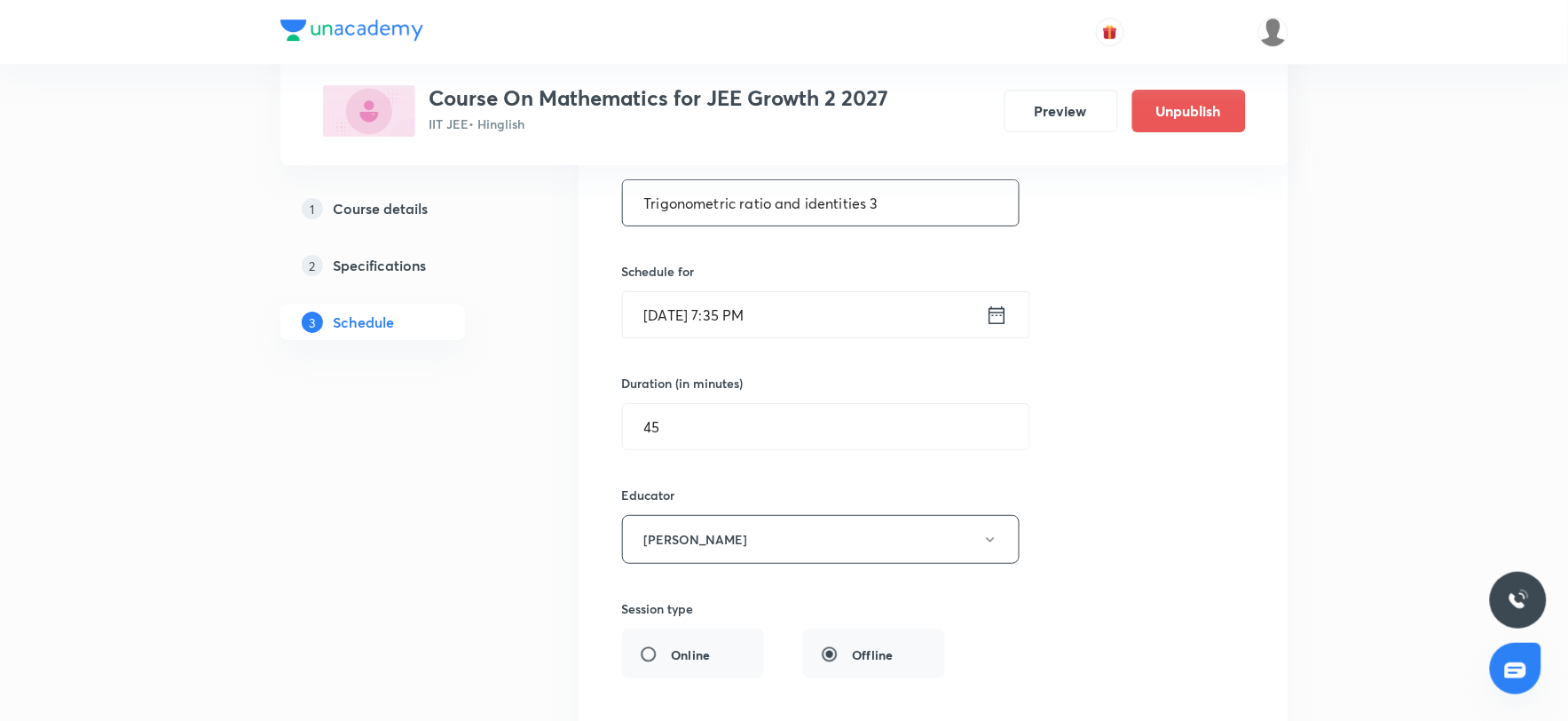 drag, startPoint x: 891, startPoint y: 205, endPoint x: 637, endPoint y: 210, distance: 254.04921 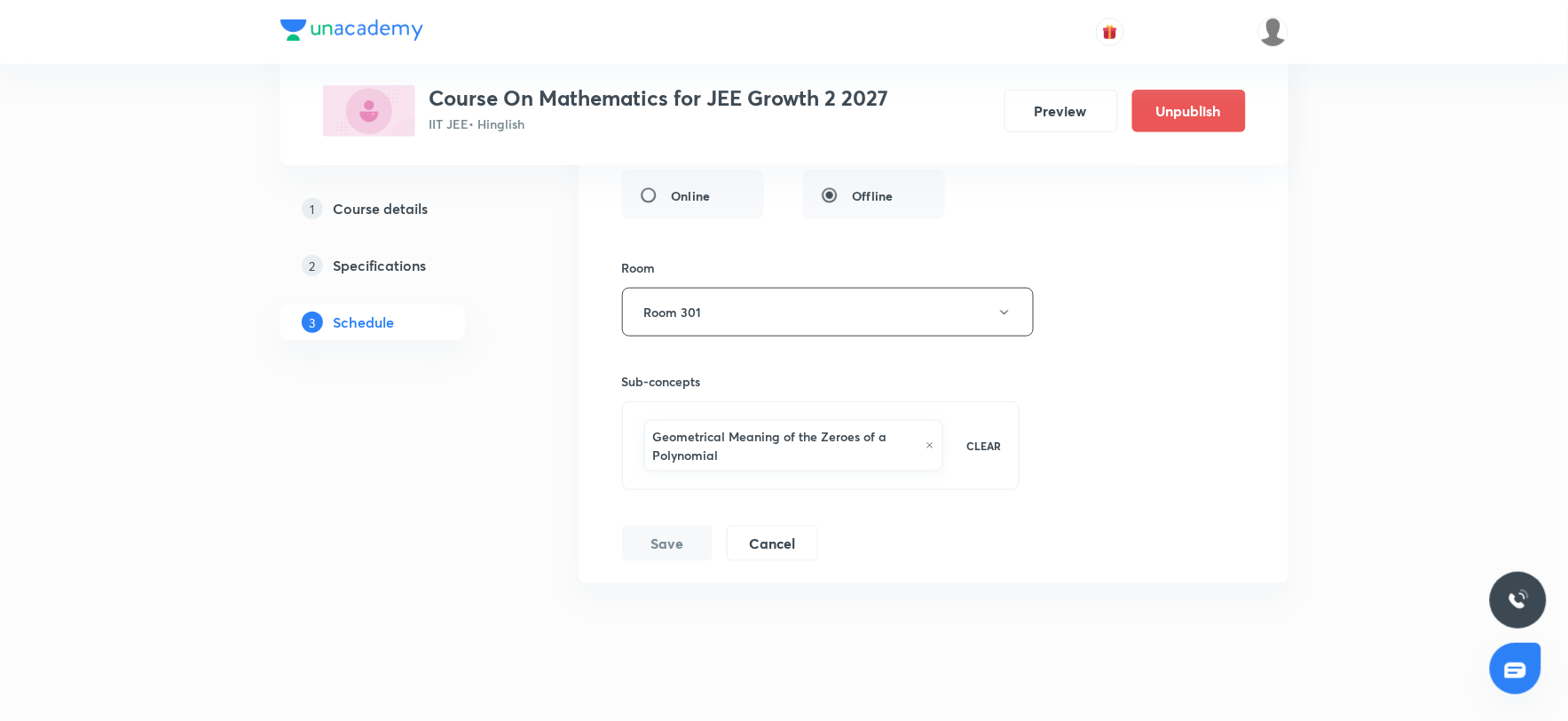 scroll, scrollTop: 4423, scrollLeft: 0, axis: vertical 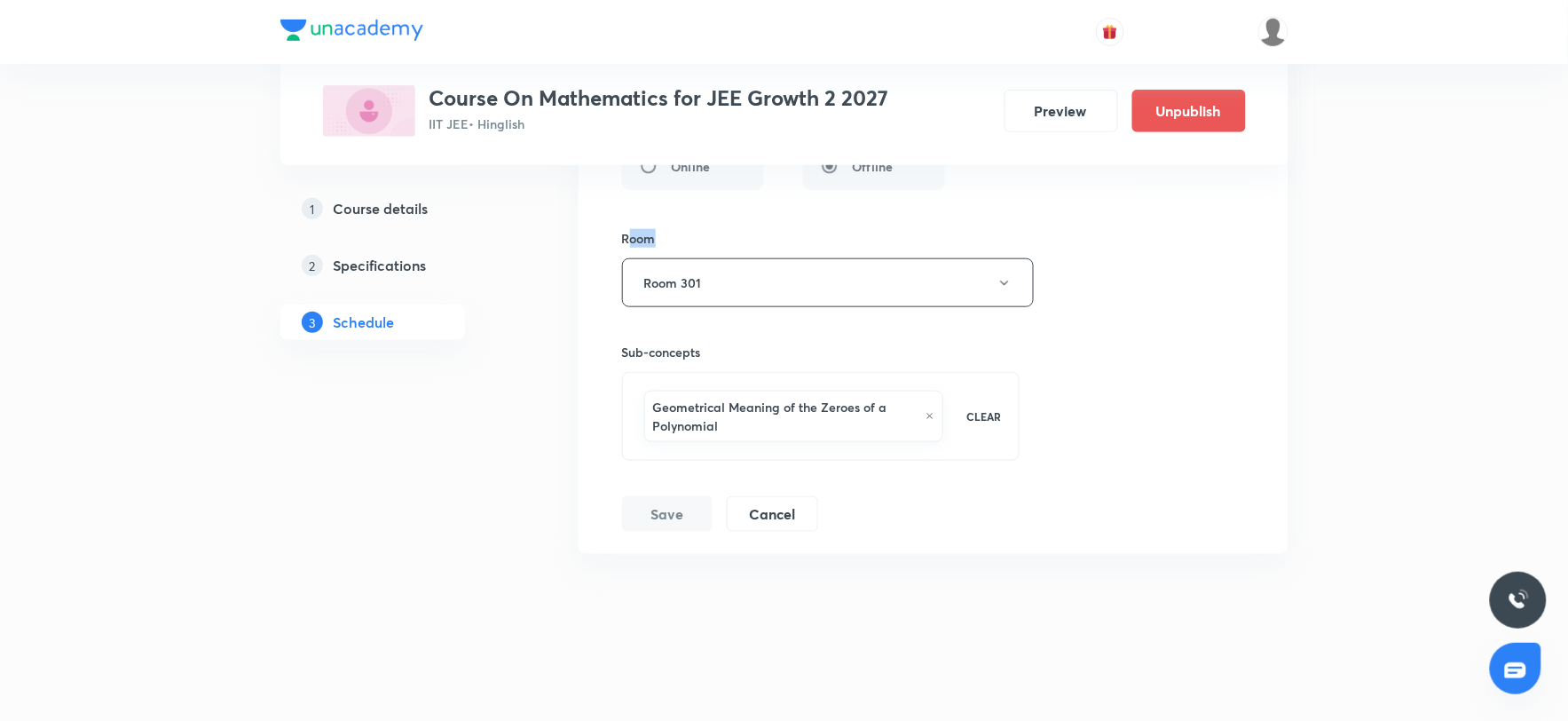 drag, startPoint x: 632, startPoint y: 234, endPoint x: 682, endPoint y: 240, distance: 50.358713 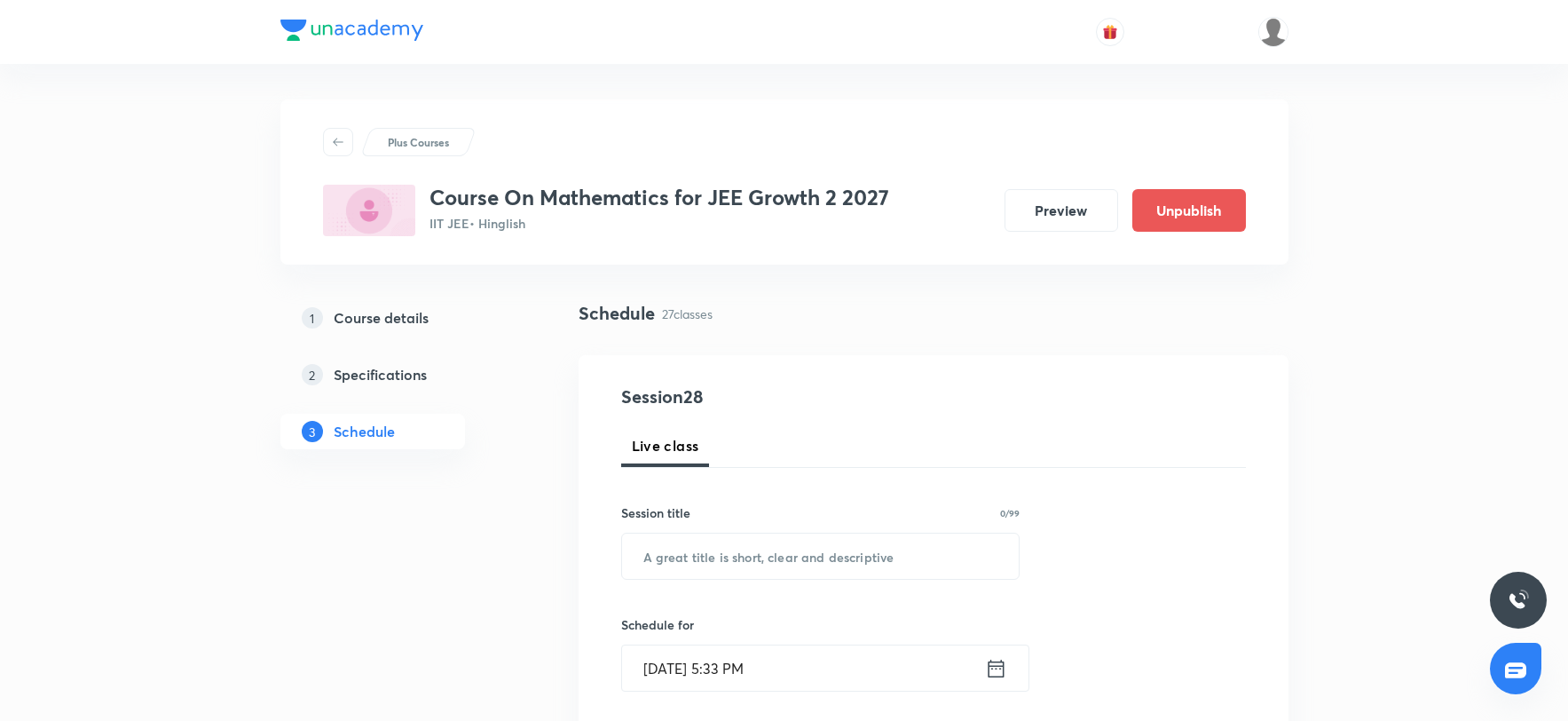 scroll, scrollTop: 4521, scrollLeft: 0, axis: vertical 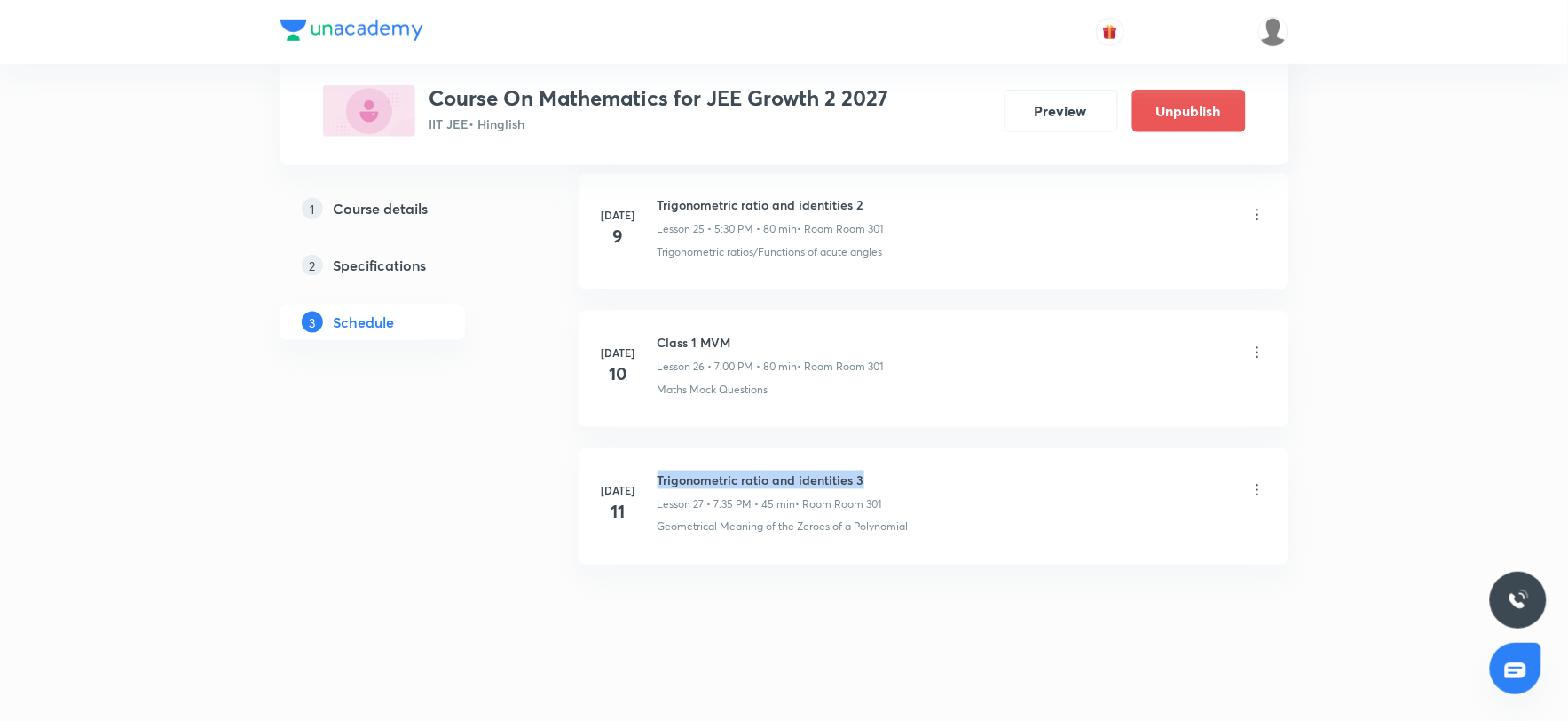drag, startPoint x: 660, startPoint y: 478, endPoint x: 879, endPoint y: 472, distance: 219.08218 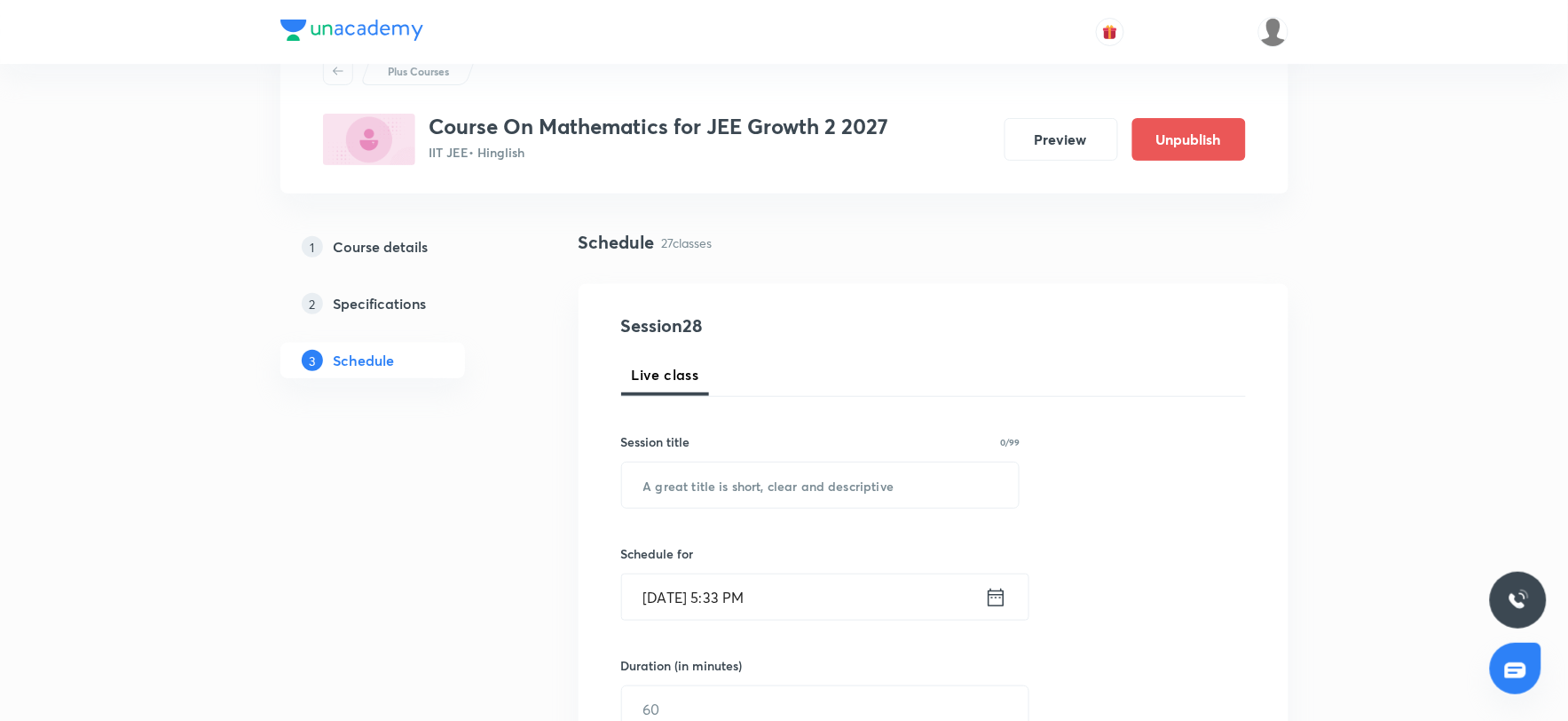 scroll, scrollTop: 0, scrollLeft: 0, axis: both 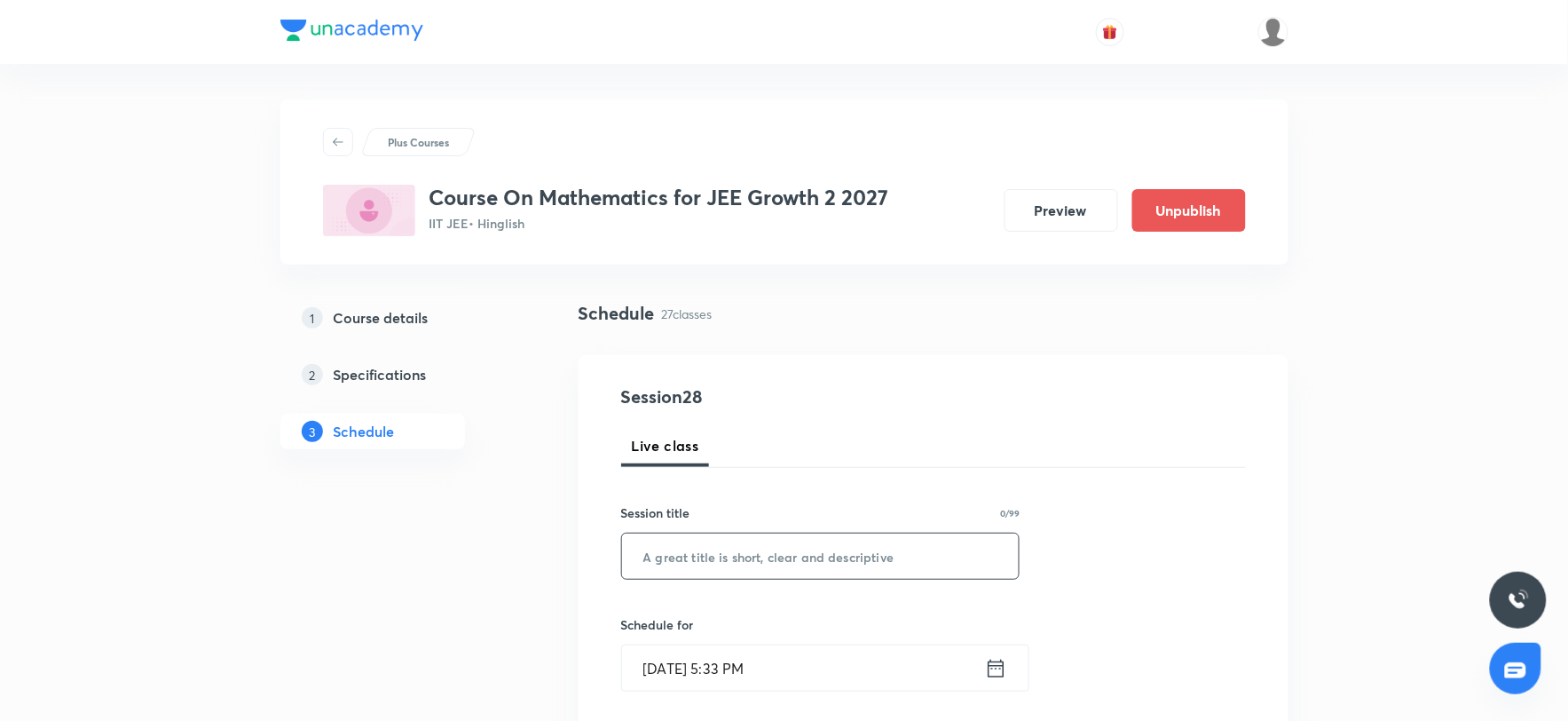 click at bounding box center [821, 556] 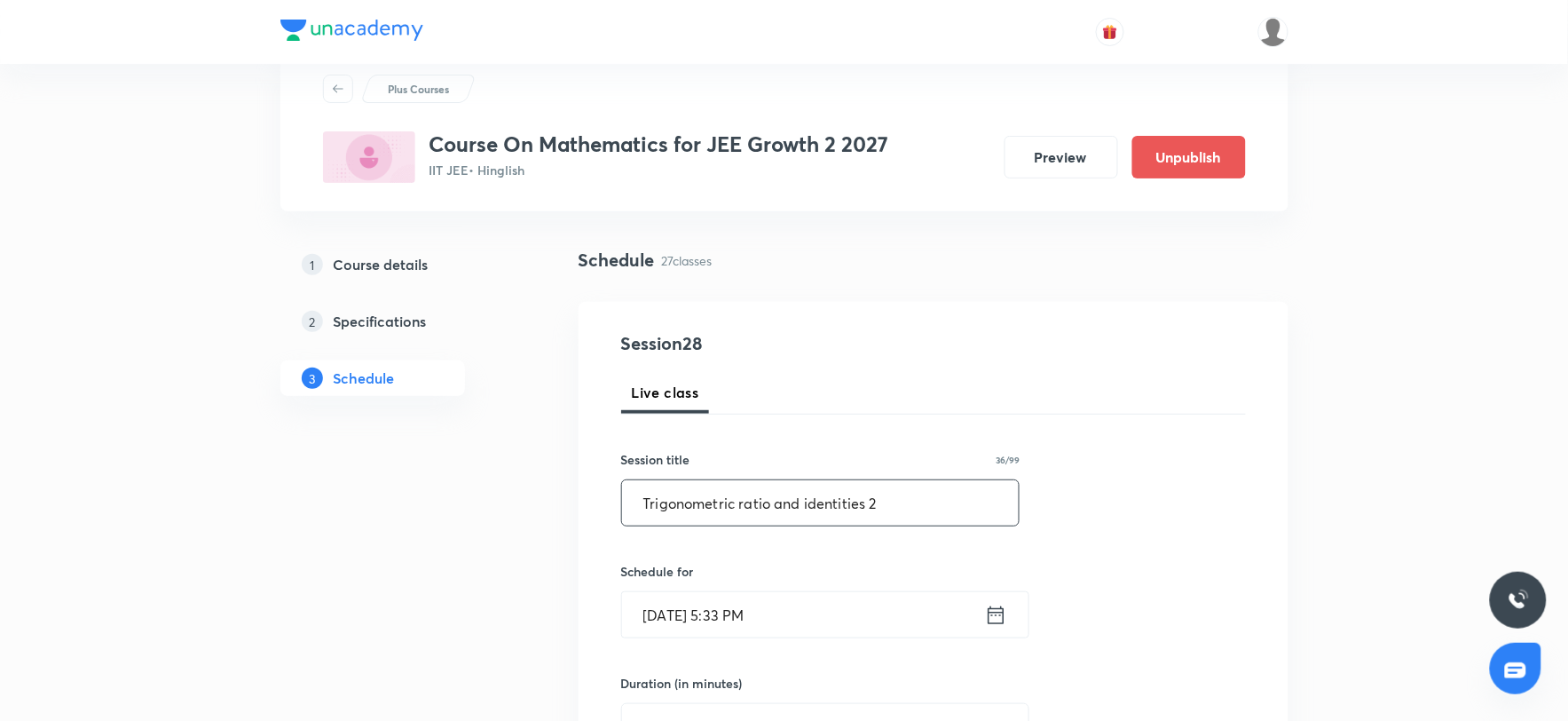 scroll, scrollTop: 99, scrollLeft: 0, axis: vertical 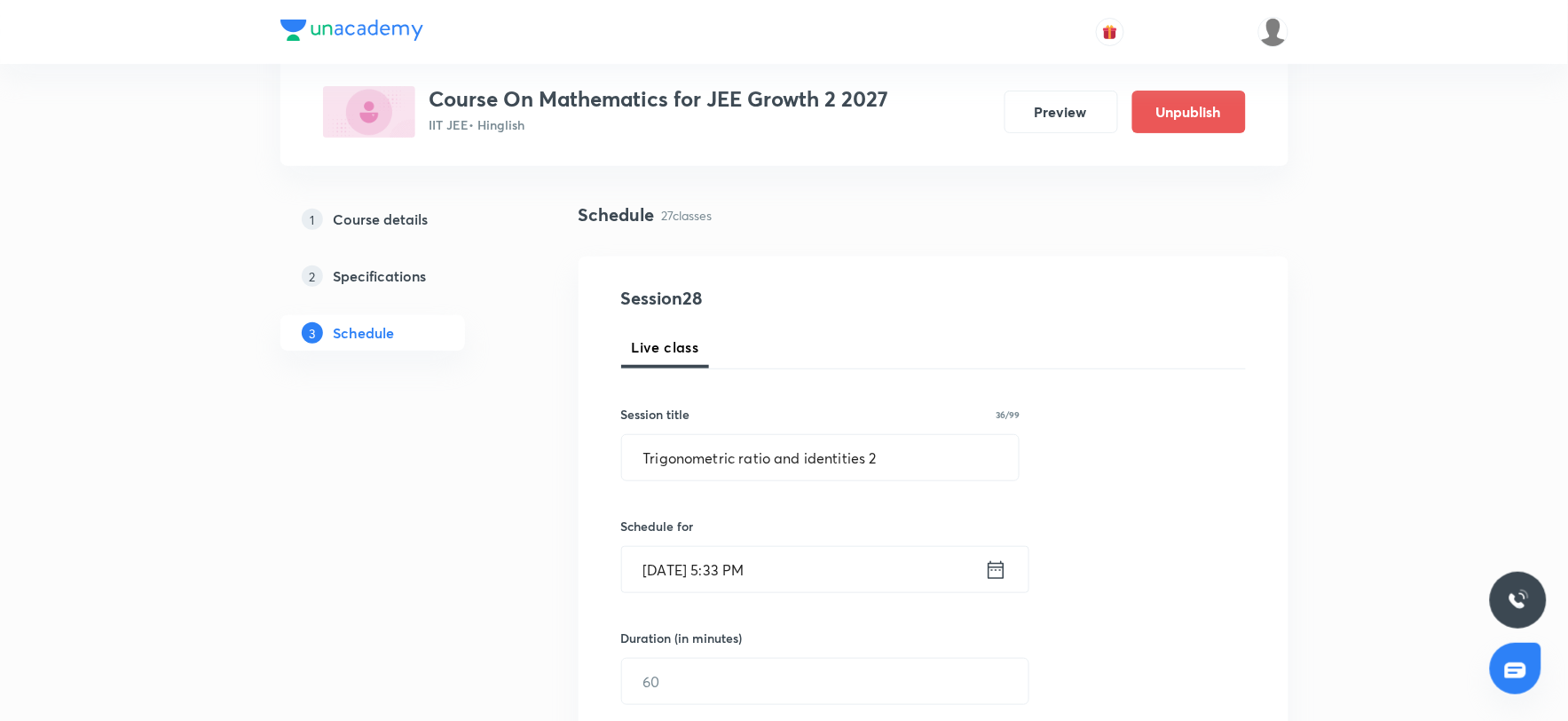 click on "[DATE] 5:33 PM" at bounding box center [803, 569] 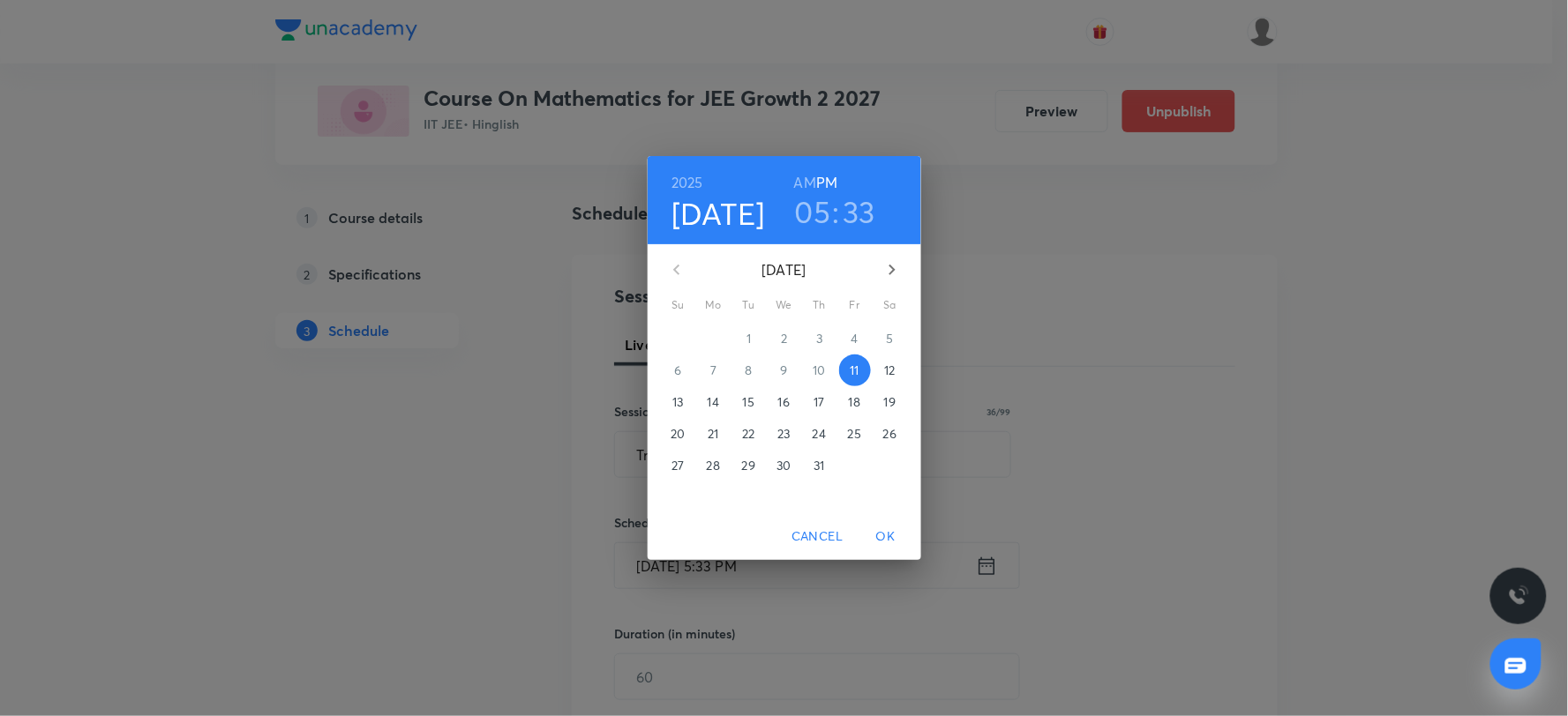 click on "2025 Jul 11 05 : 33 AM PM July 2025 Su Mo Tu We Th Fr Sa 29 30 1 2 3 4 5 6 7 8 9 10 11 12 13 14 15 16 17 18 19 20 21 22 23 24 25 26 27 28 29 30 31 1 2 Cancel OK" at bounding box center (784, 358) 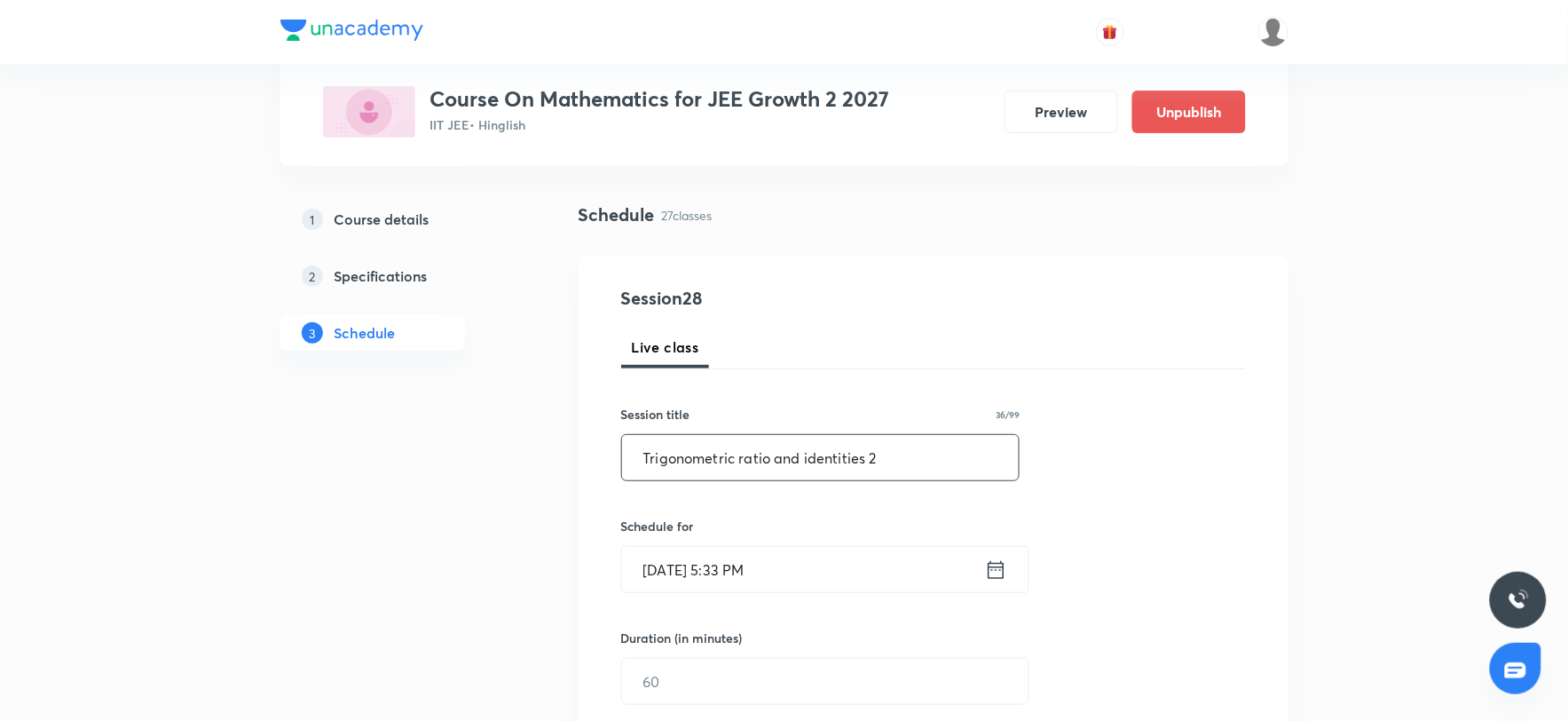 click on "Trigonometric ratio and identities 2" at bounding box center (821, 457) 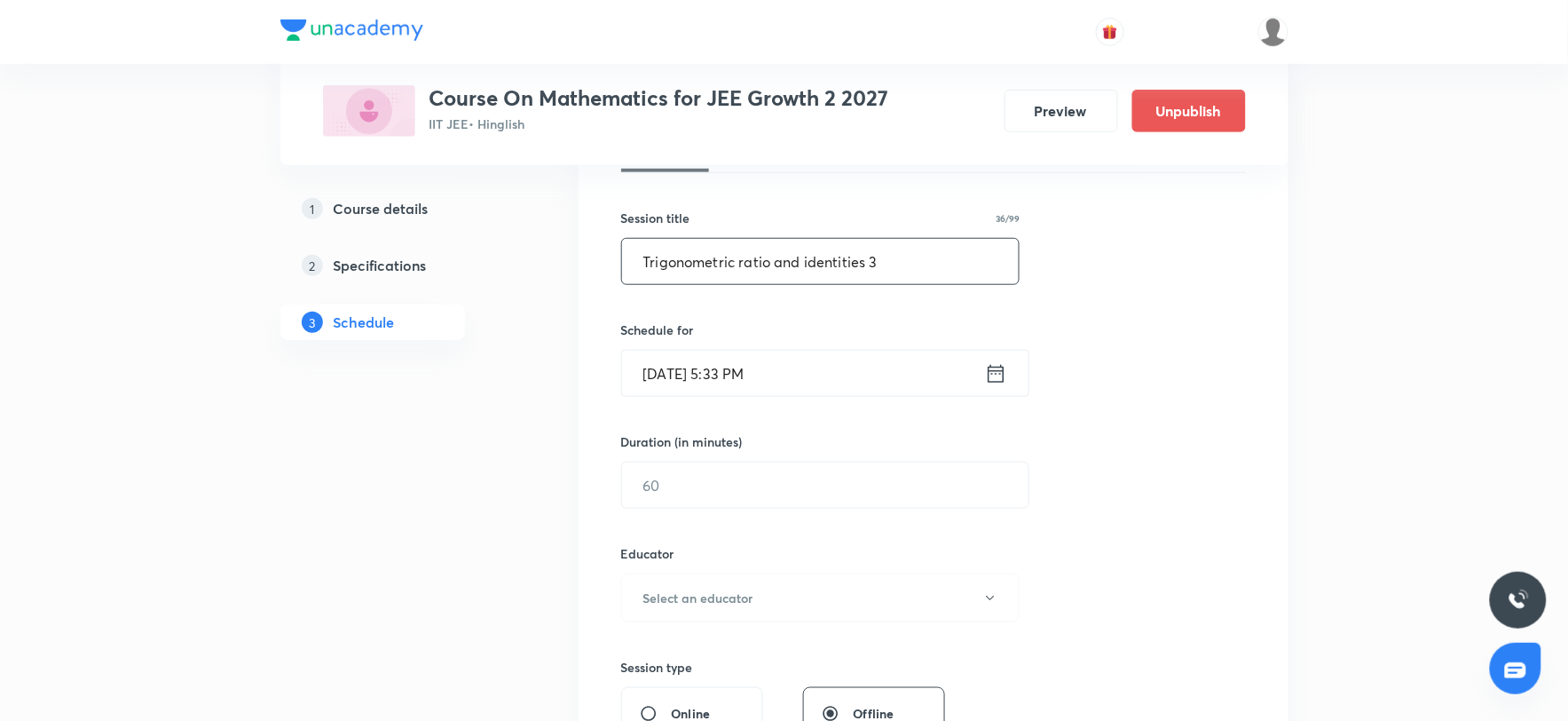 scroll, scrollTop: 296, scrollLeft: 0, axis: vertical 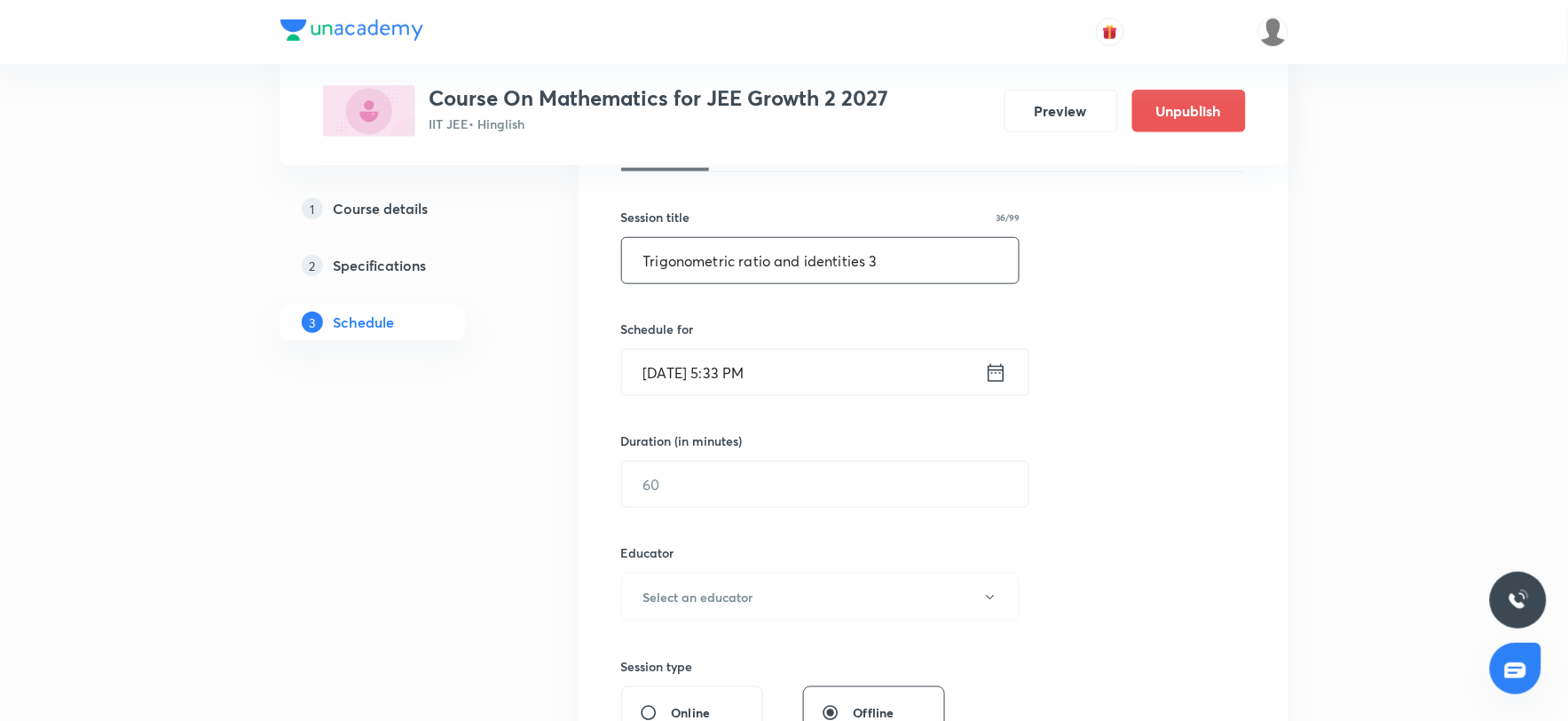 type on "Trigonometric ratio and identities 3" 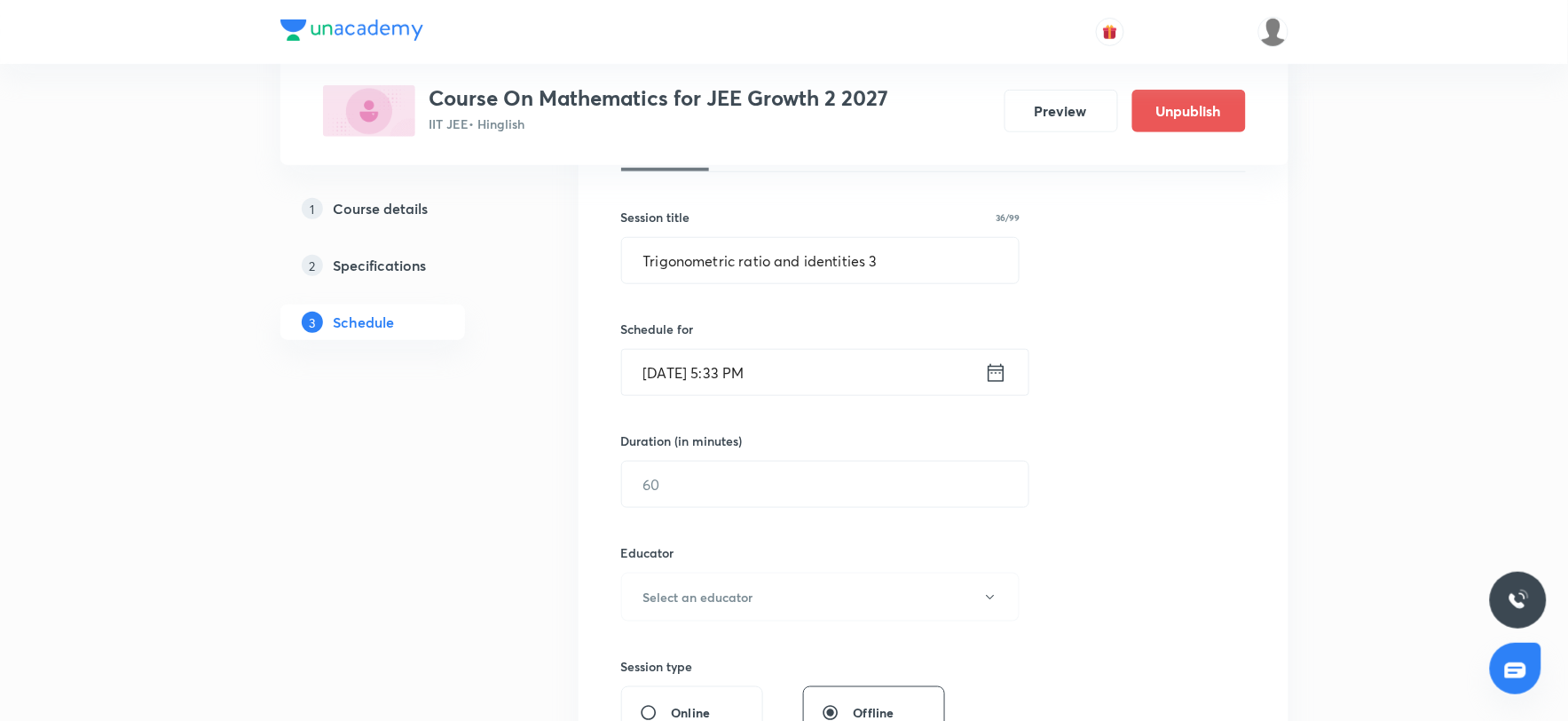 click on "Jul 11, 2025, 5:33 PM" at bounding box center (803, 372) 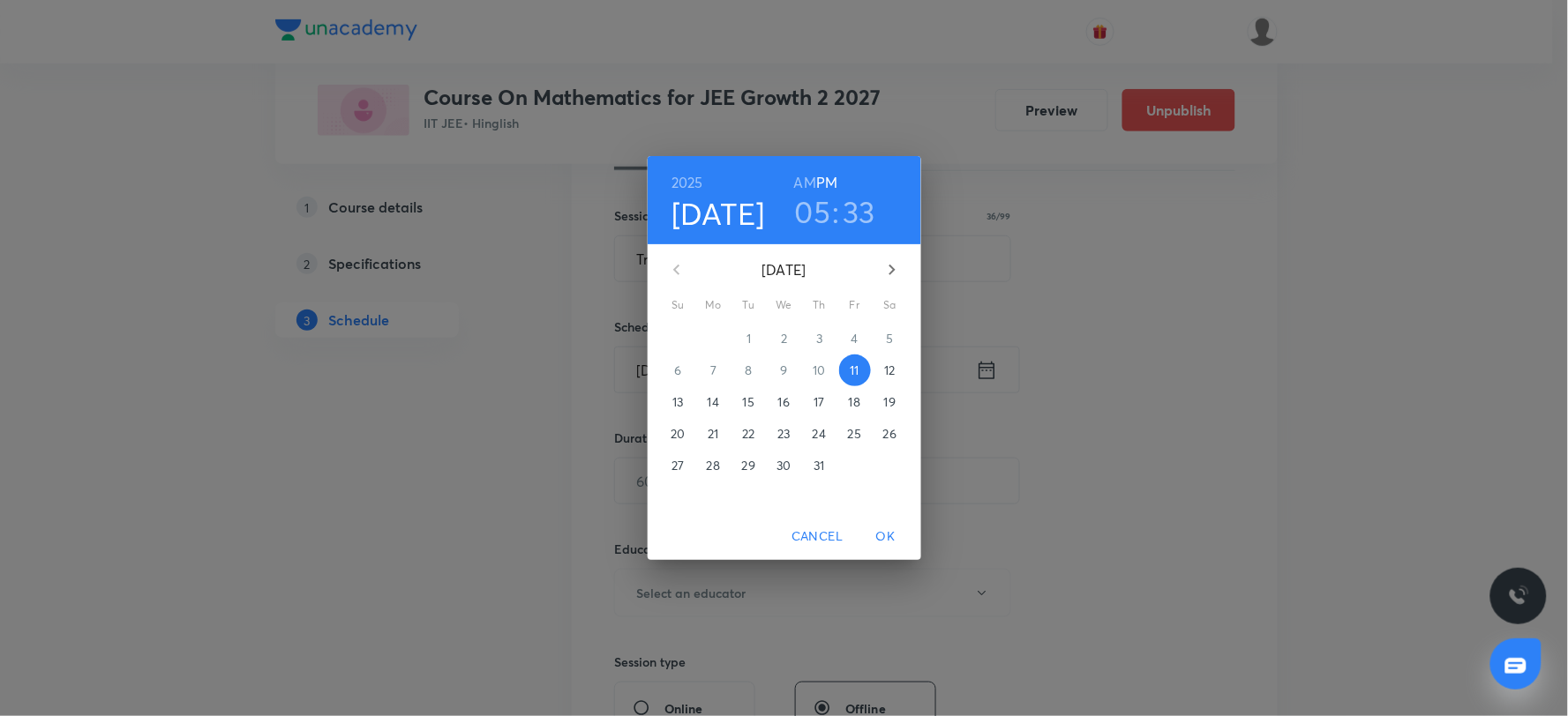 click on "05" at bounding box center (813, 212) 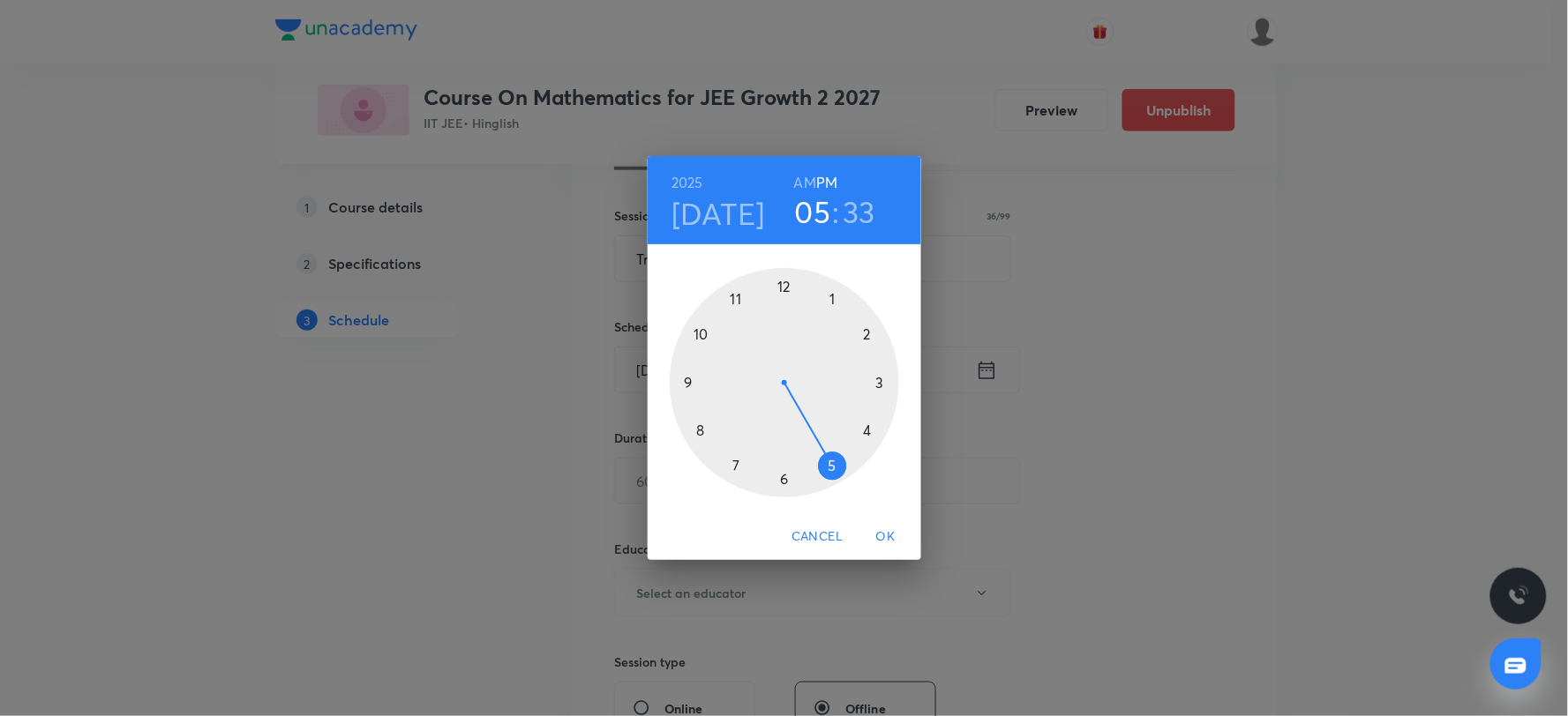 click at bounding box center (784, 383) 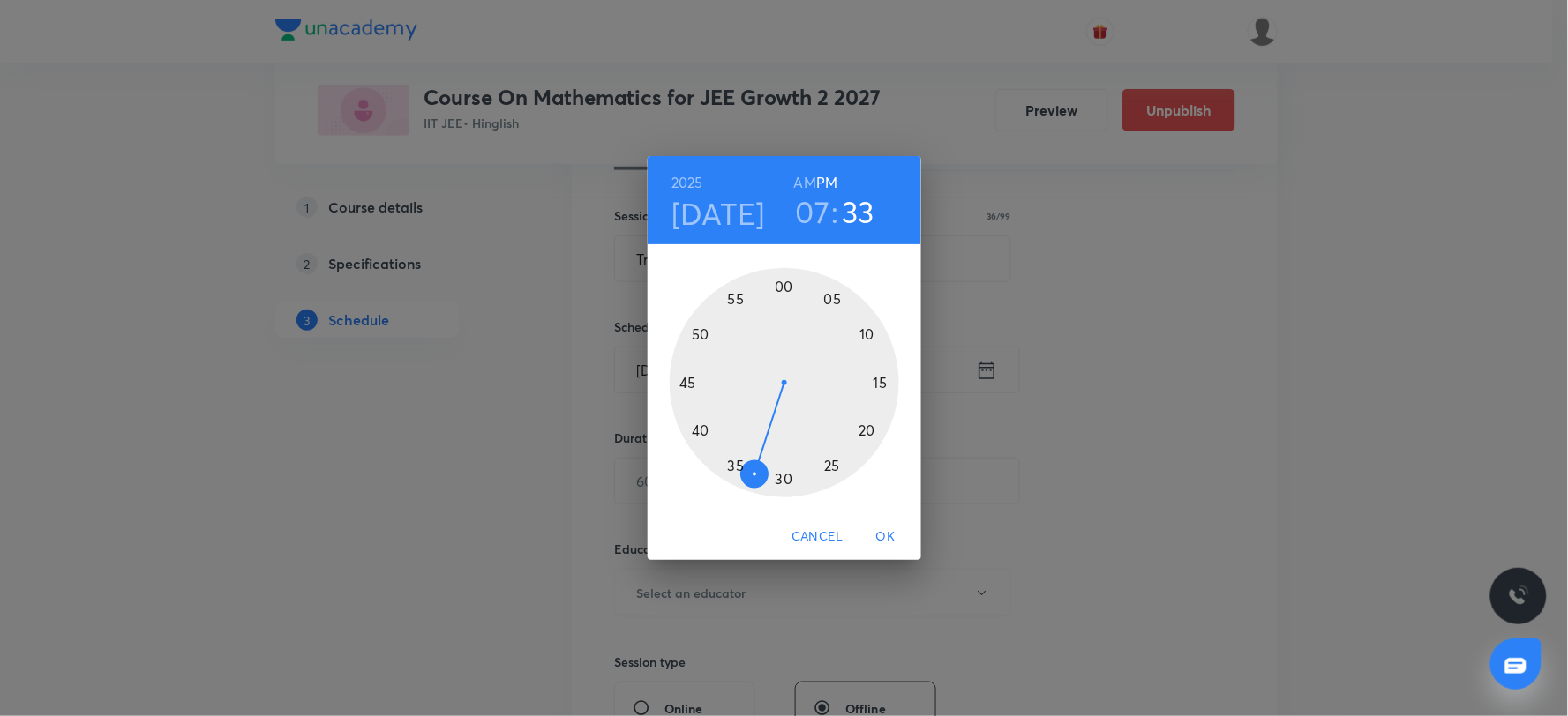 click at bounding box center [784, 383] 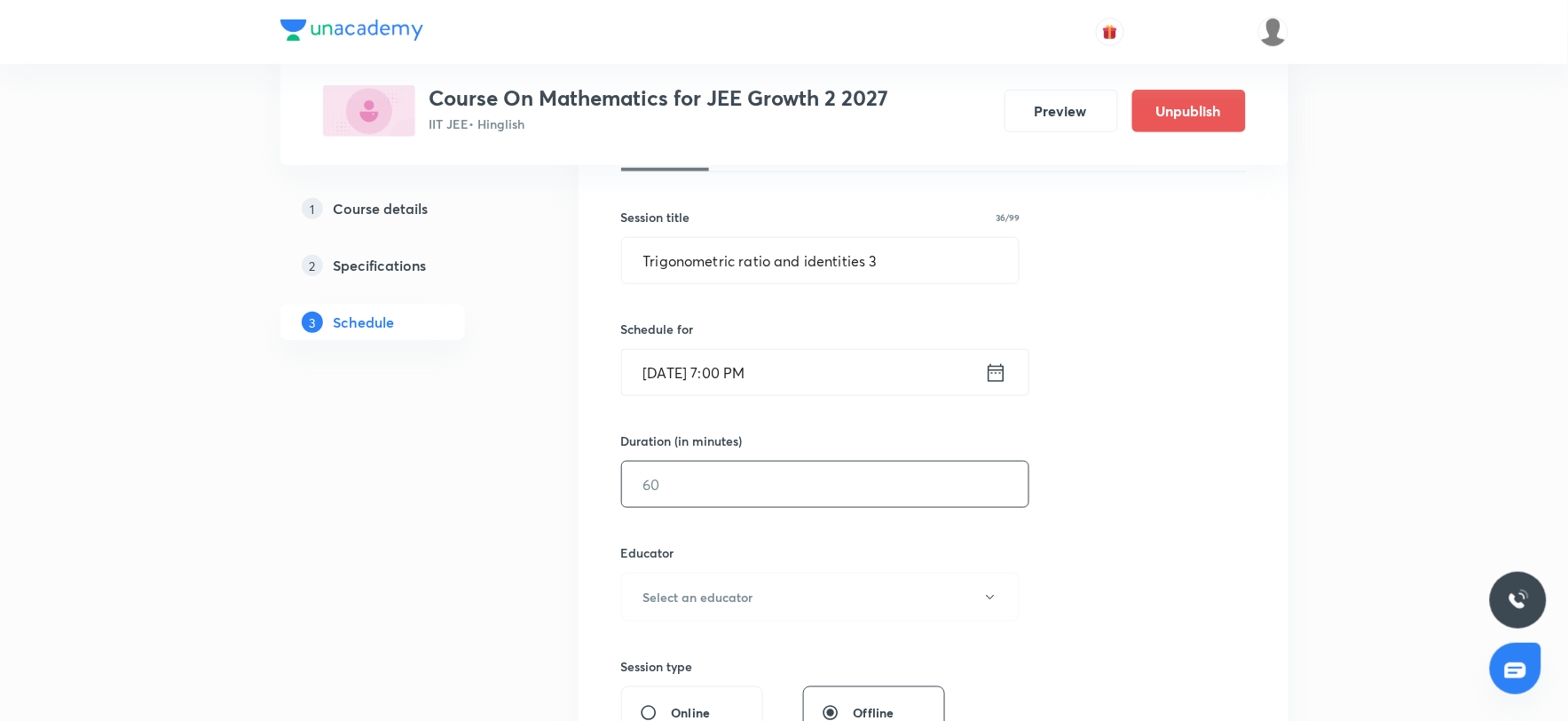 click at bounding box center [825, 484] 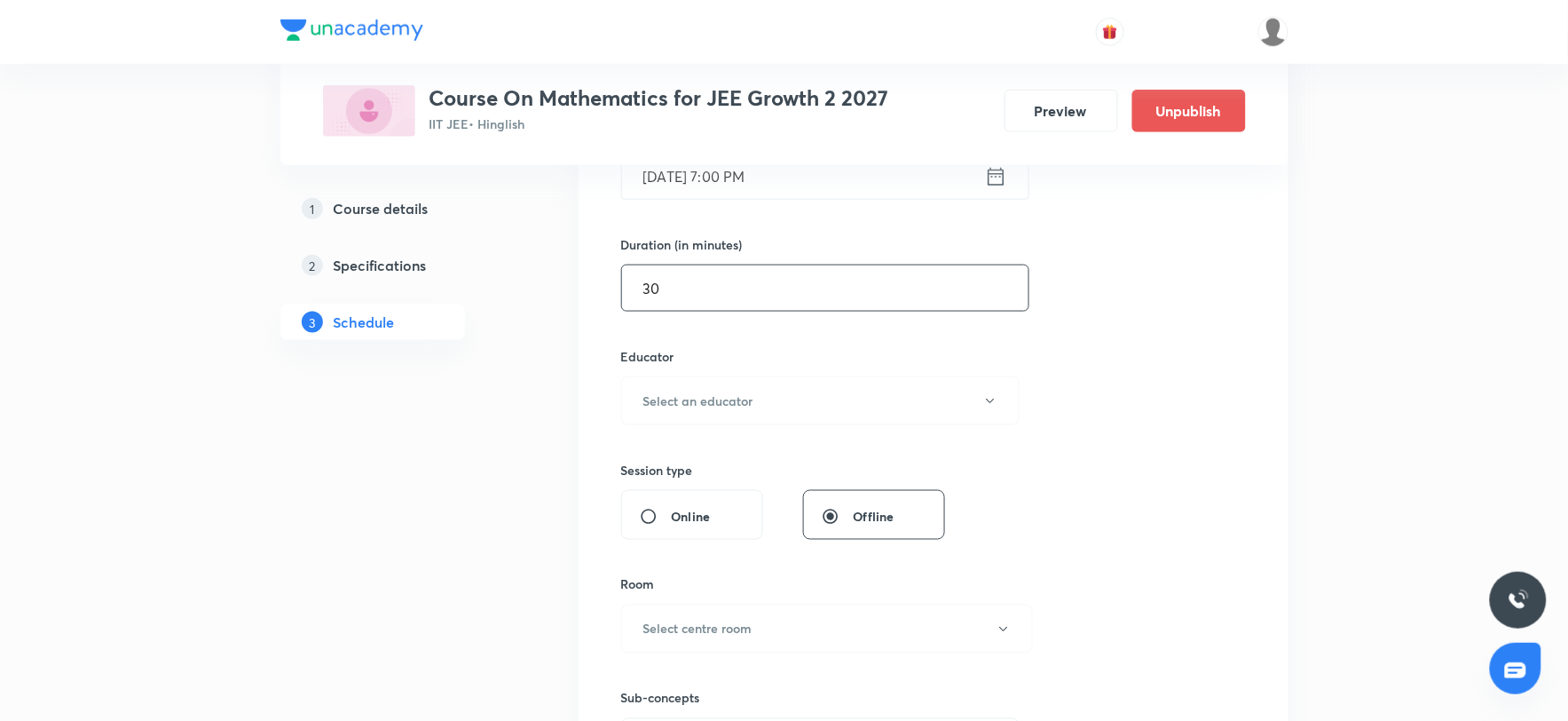 scroll, scrollTop: 493, scrollLeft: 0, axis: vertical 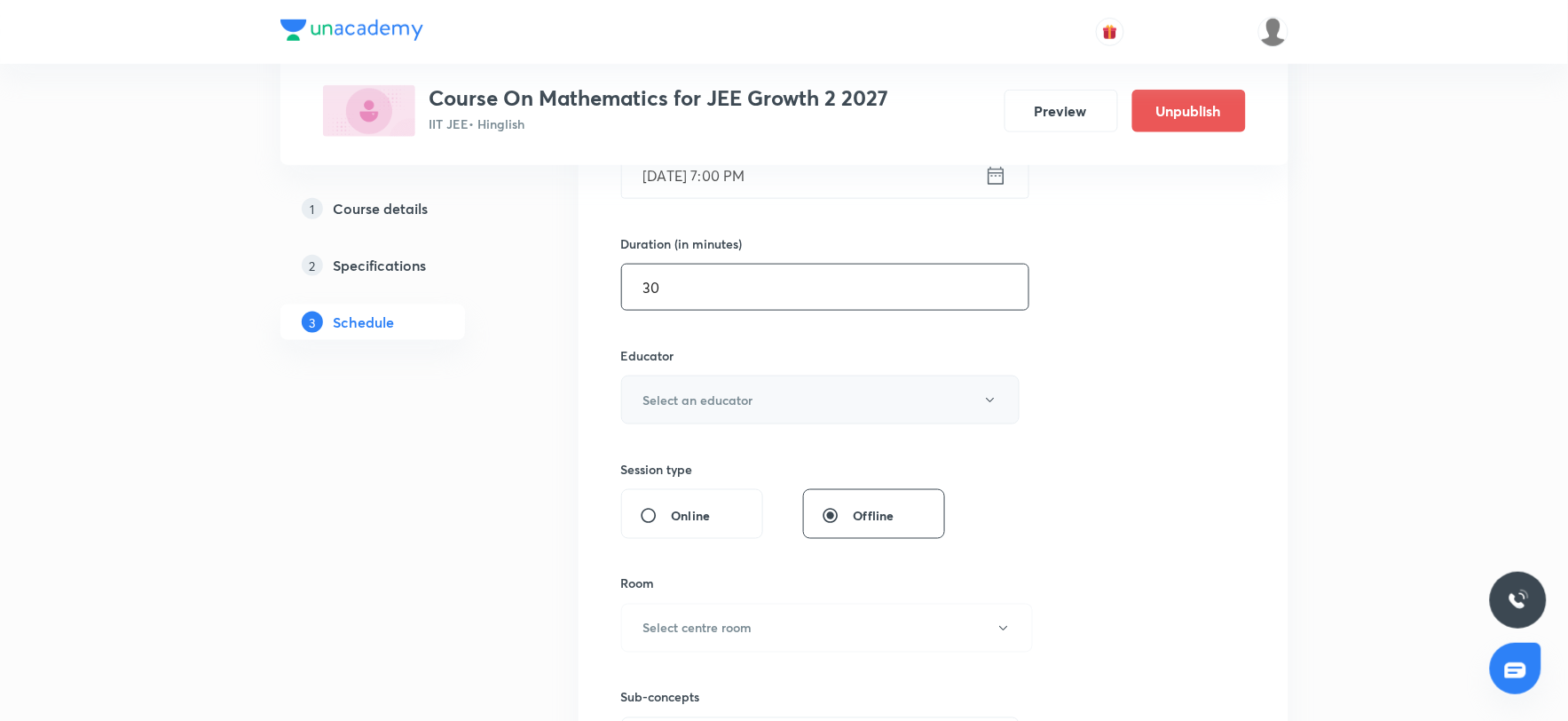 type on "30" 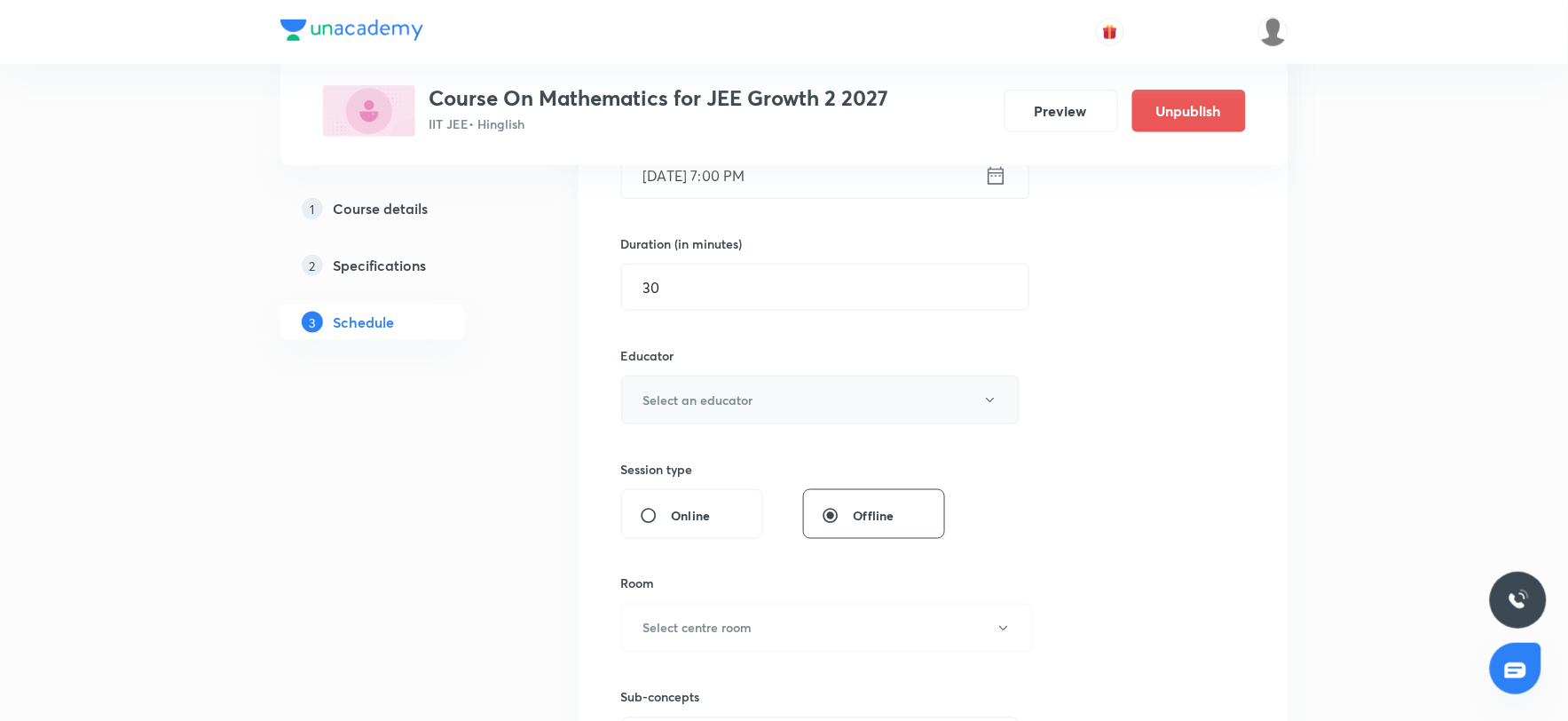 click on "Select an educator" at bounding box center (821, 400) 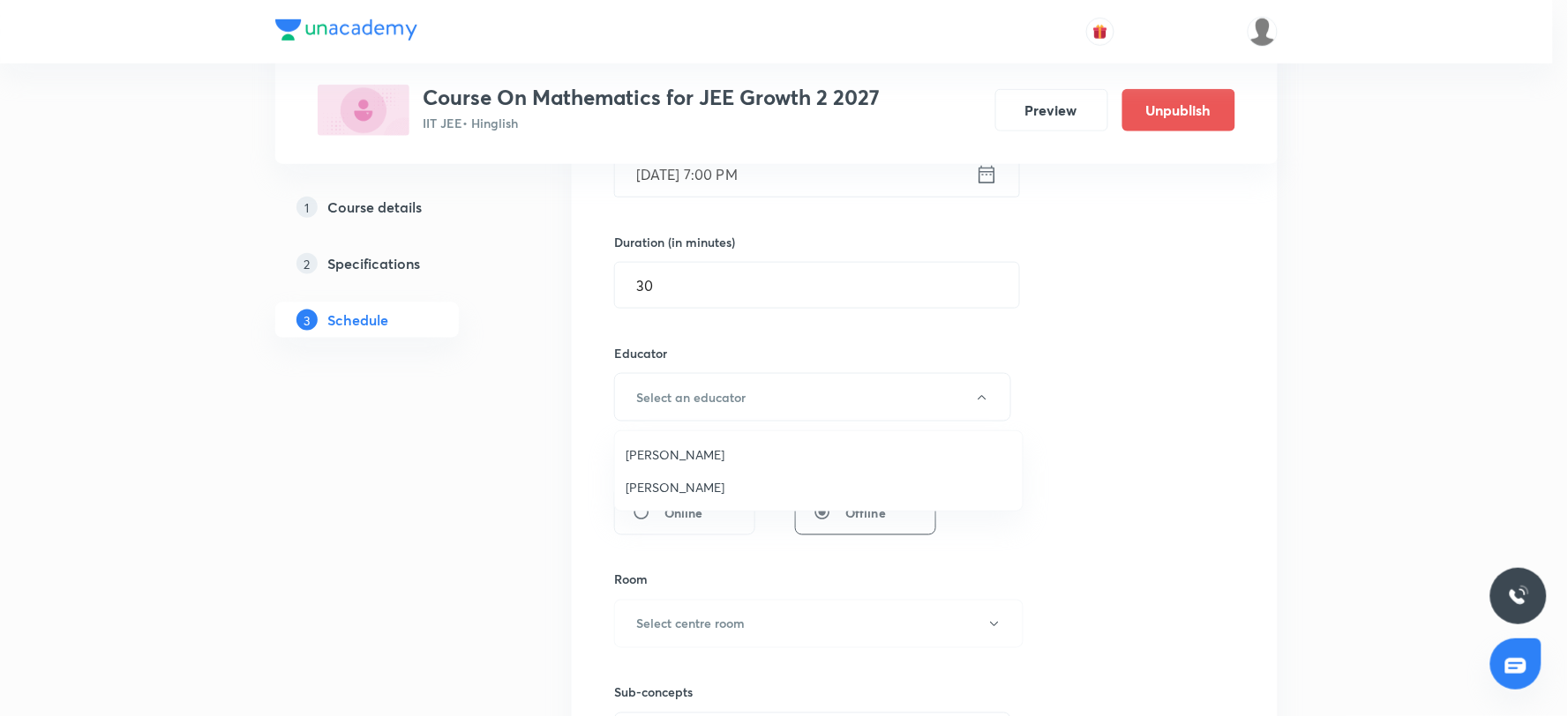 click on "Vijay Meghwal" at bounding box center (819, 454) 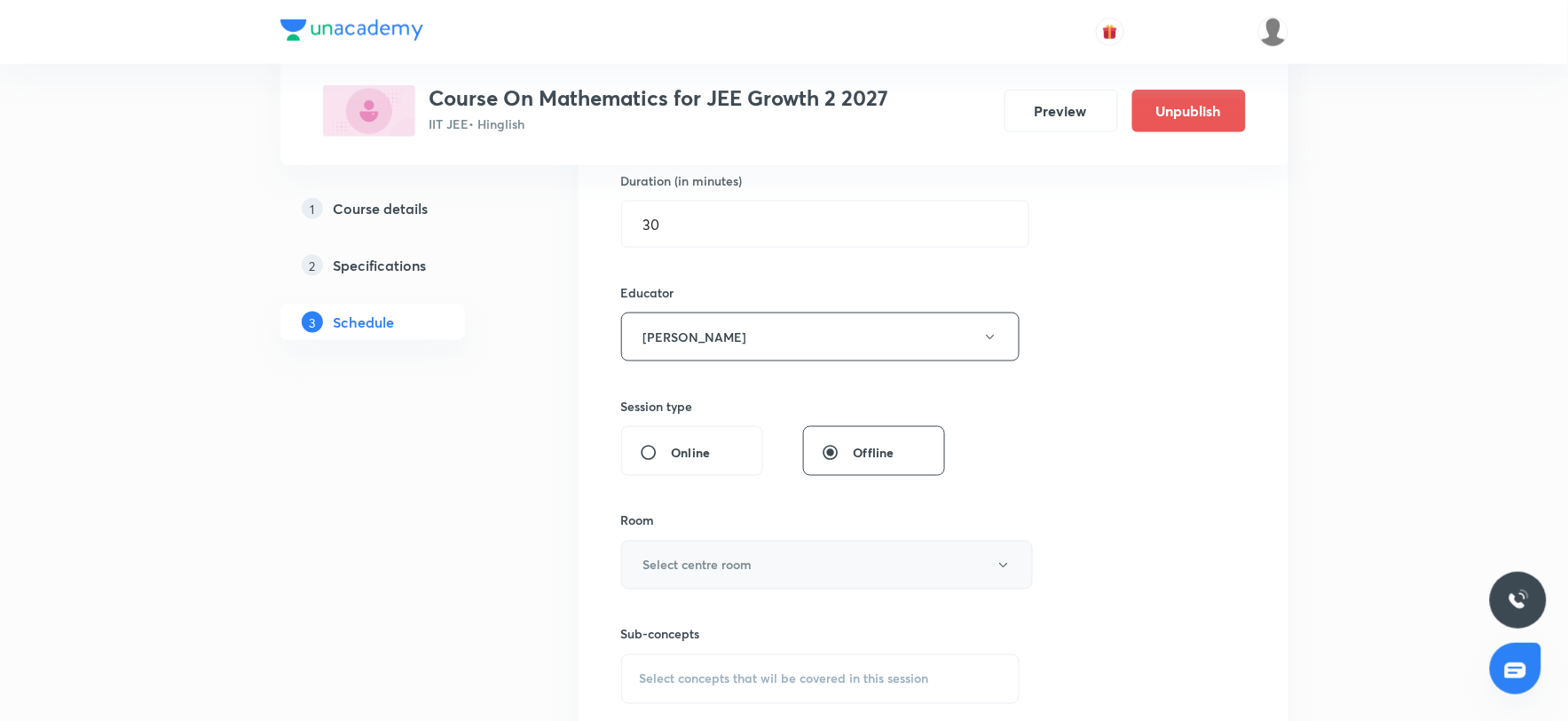 scroll, scrollTop: 591, scrollLeft: 0, axis: vertical 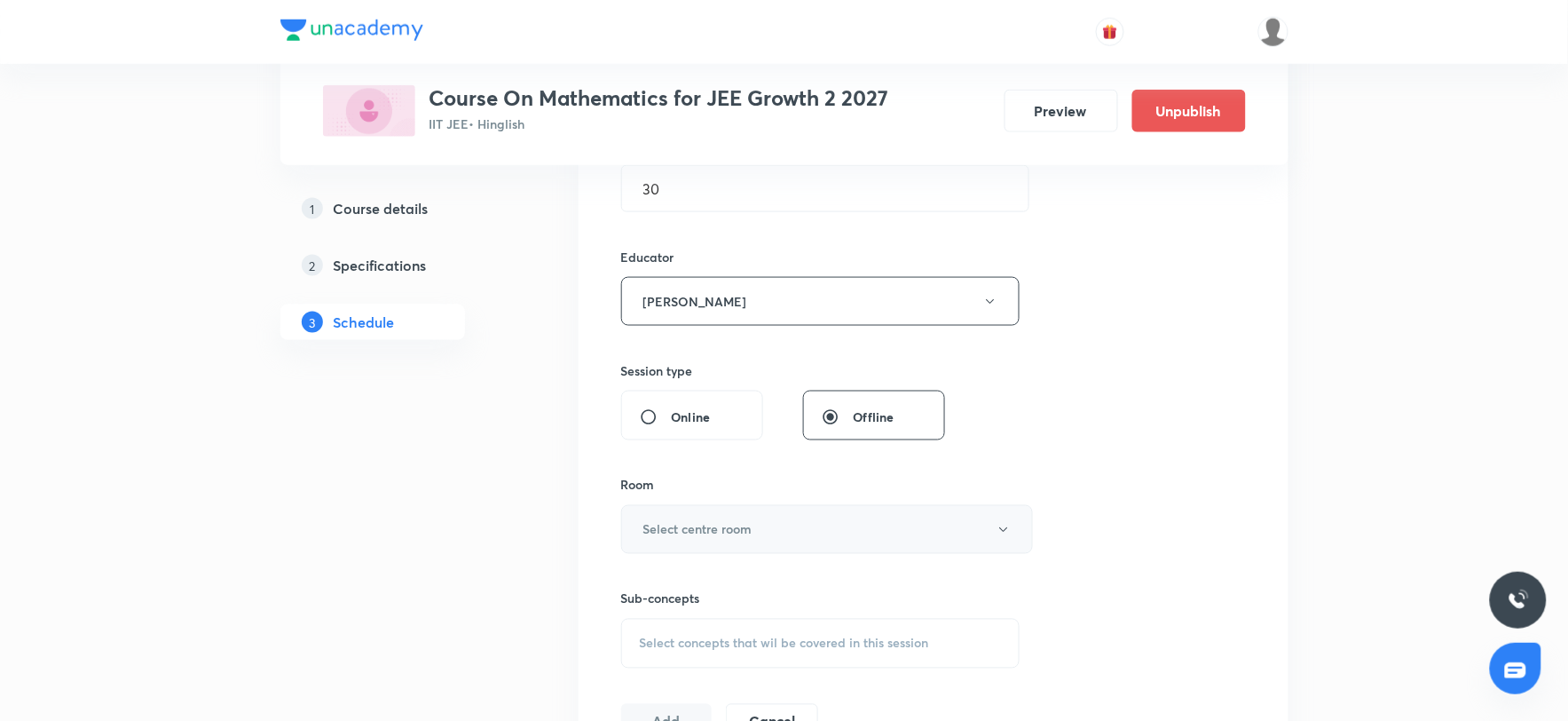click on "Select centre room" at bounding box center [827, 529] 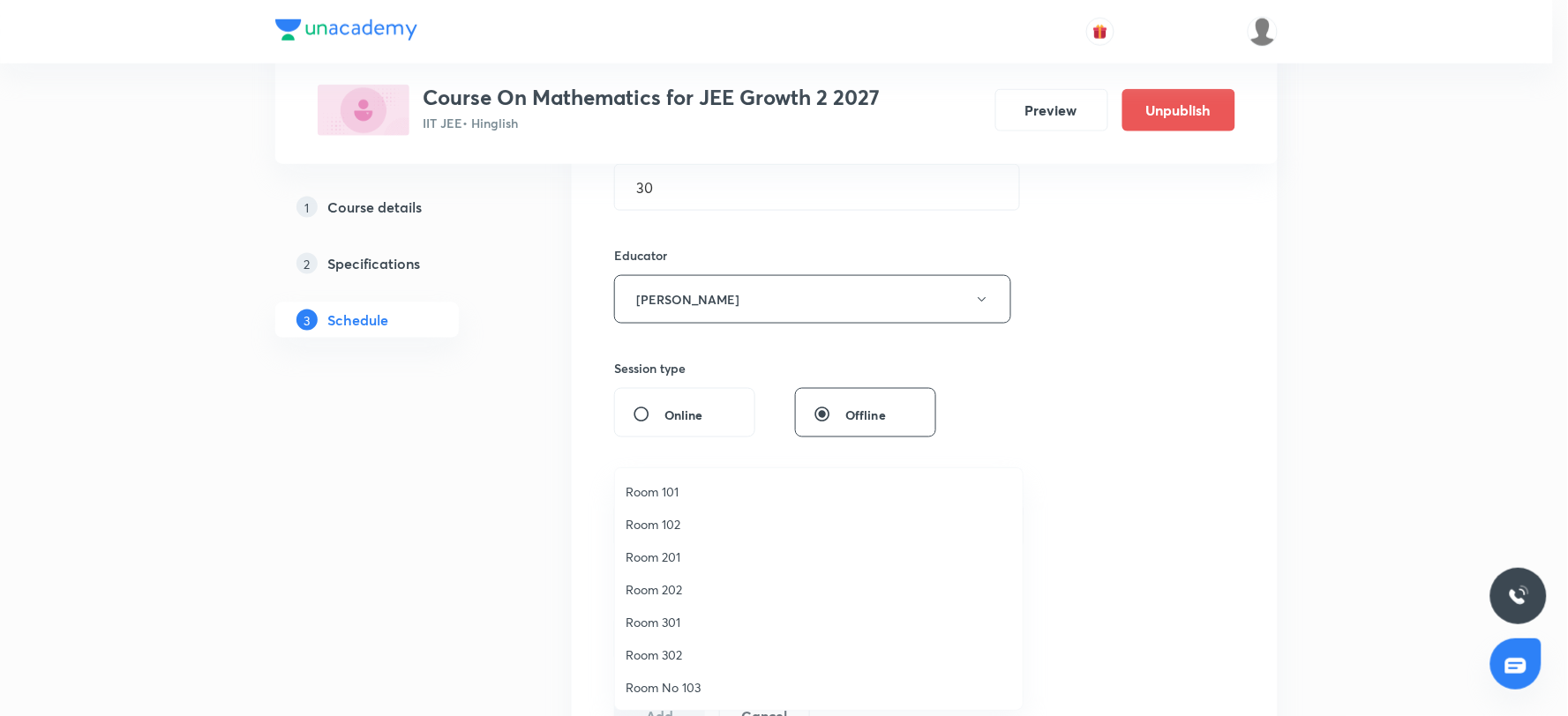 click on "Room 301" at bounding box center (819, 622) 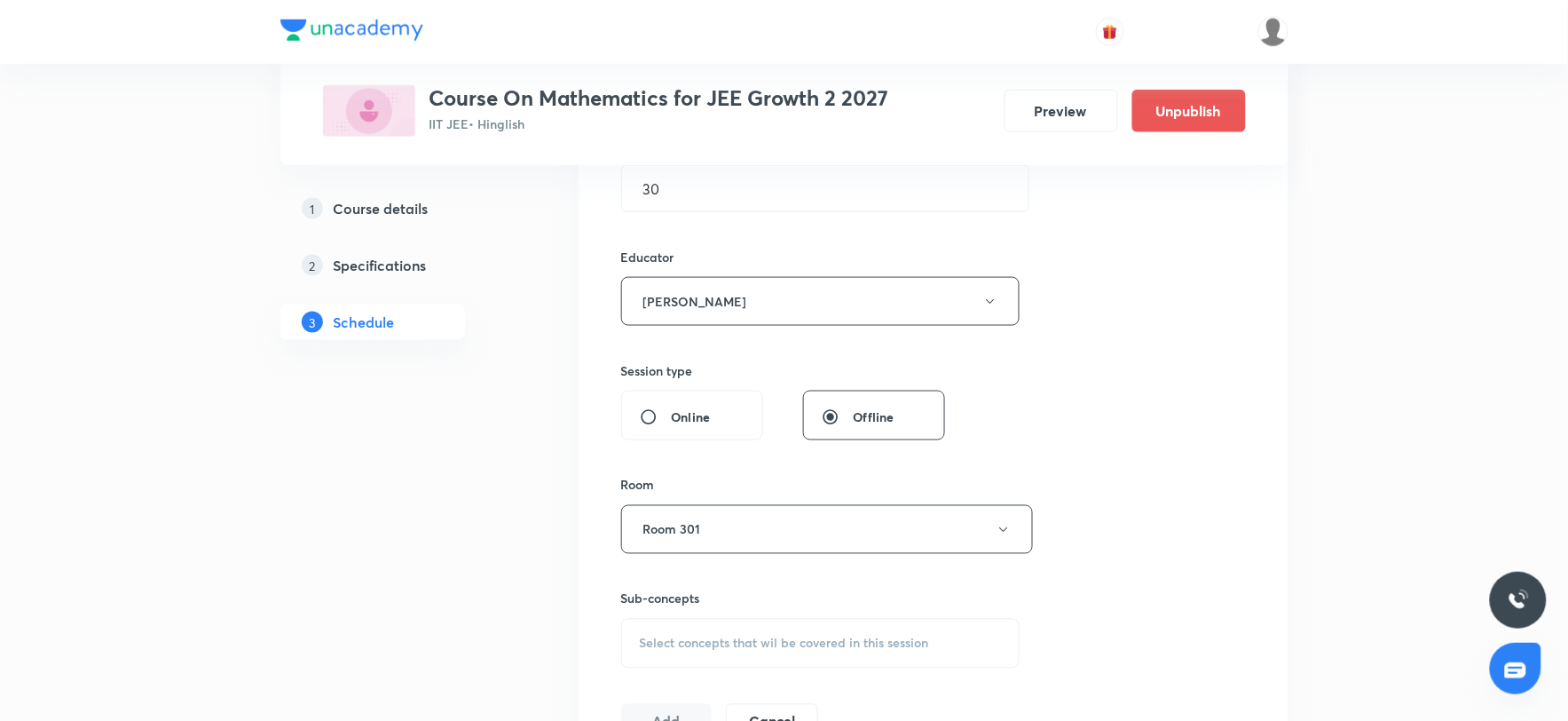 click on "Session  28 Live class Session title 36/99 Trigonometric ratio and identities 3 ​ Schedule for Jul 11, 2025, 7:00 PM ​ Duration (in minutes) 30 ​ Educator Vijay Meghwal   Session type Online Offline Room Room 301 Sub-concepts Select concepts that wil be covered in this session Add Cancel" at bounding box center [934, 265] 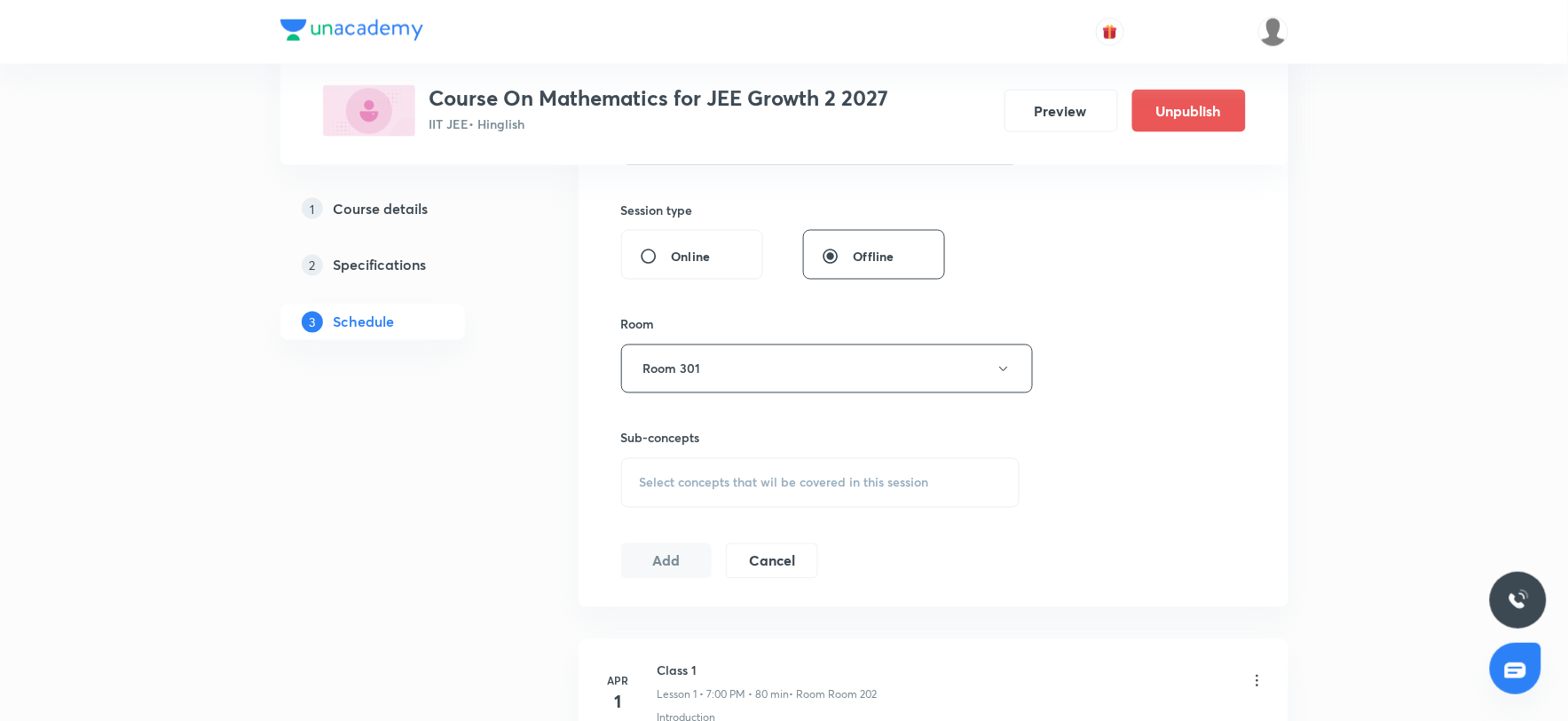 scroll, scrollTop: 888, scrollLeft: 0, axis: vertical 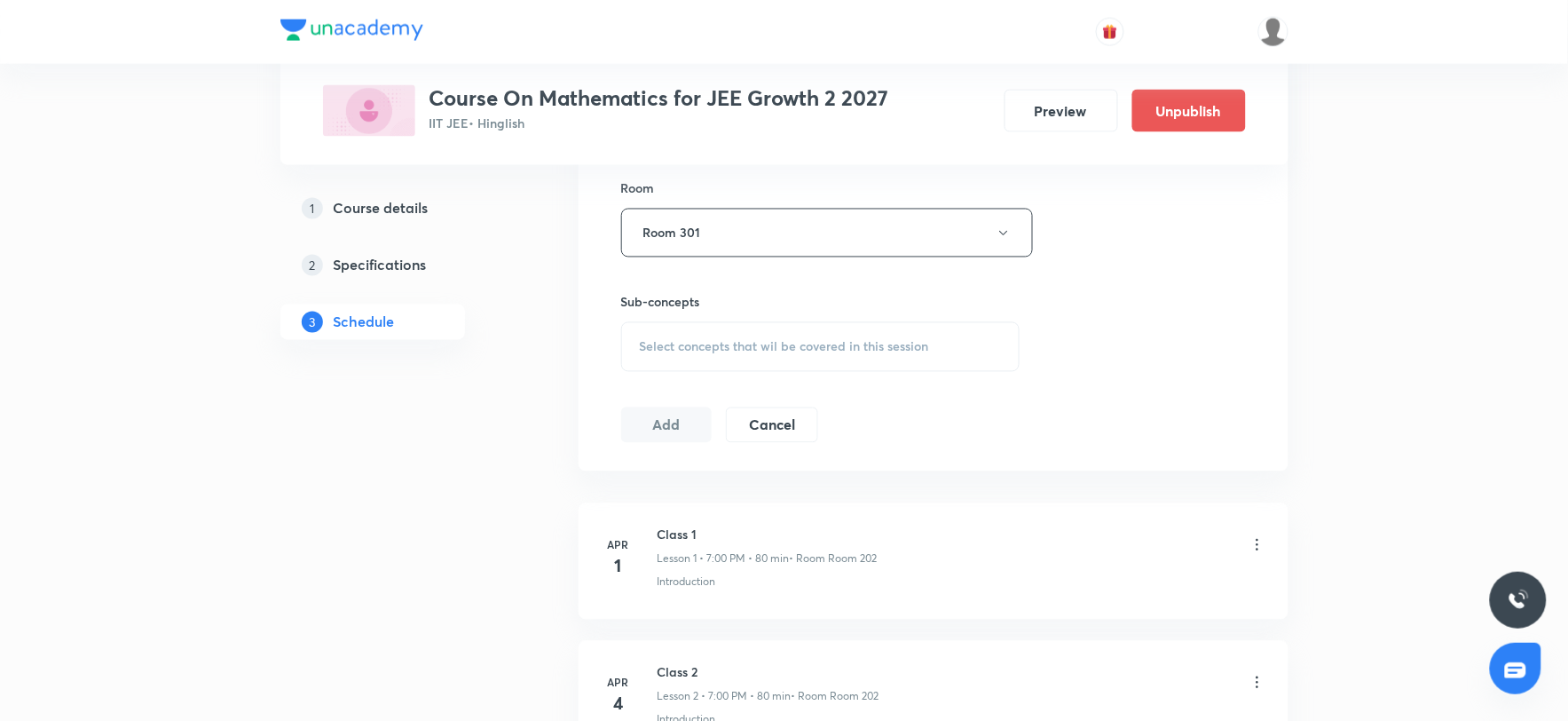 click on "Select concepts that wil be covered in this session" at bounding box center (821, 347) 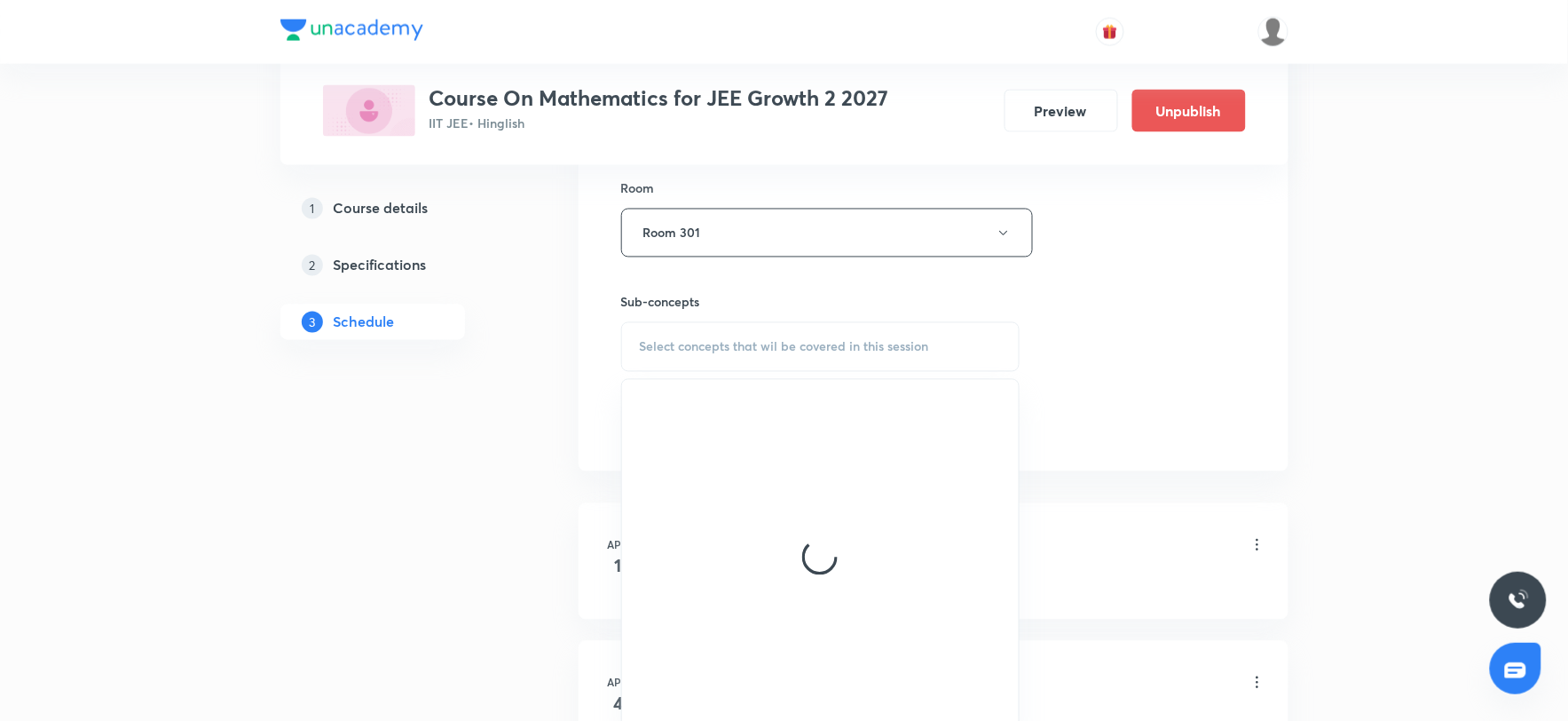 click on "Select concepts that wil be covered in this session" at bounding box center (821, 347) 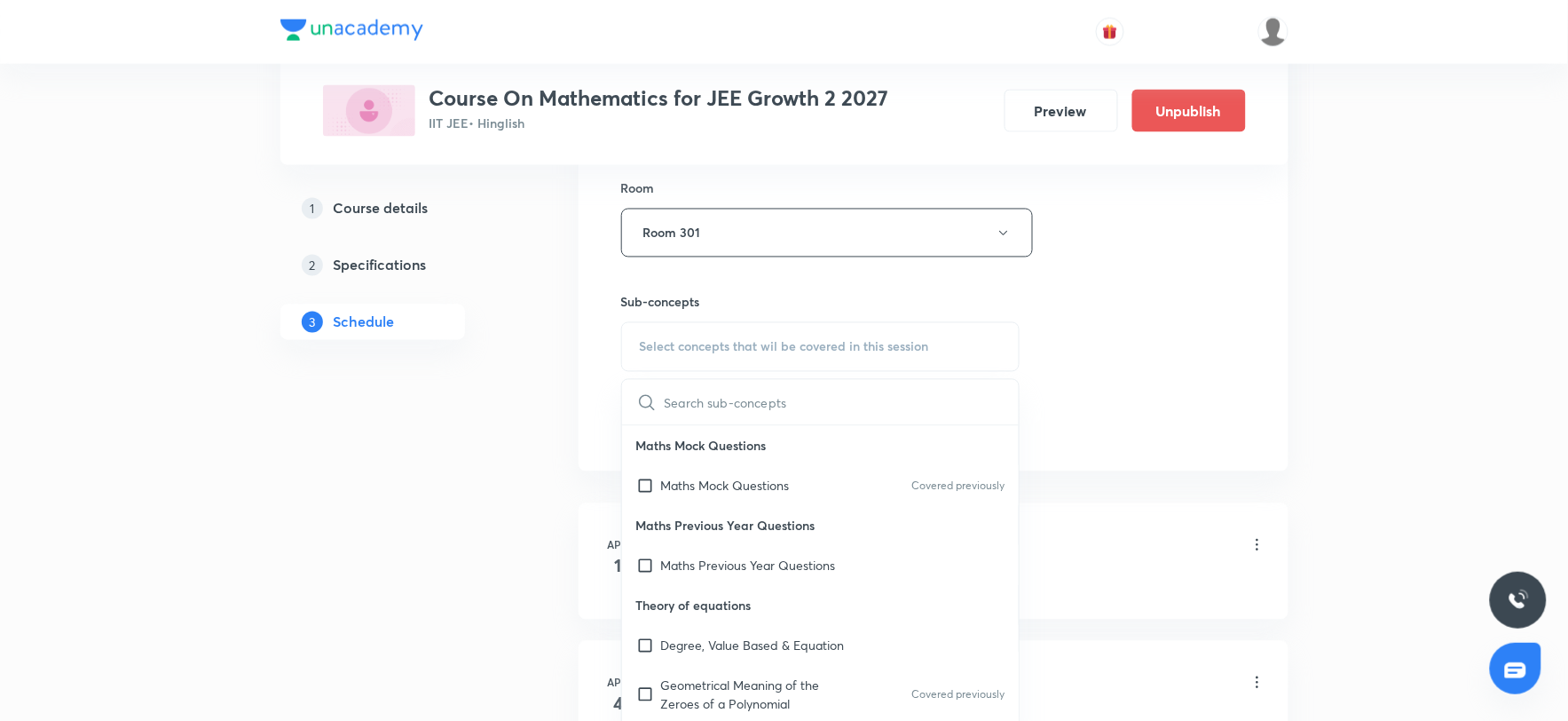 click on "Select concepts that wil be covered in this session" at bounding box center (784, 347) 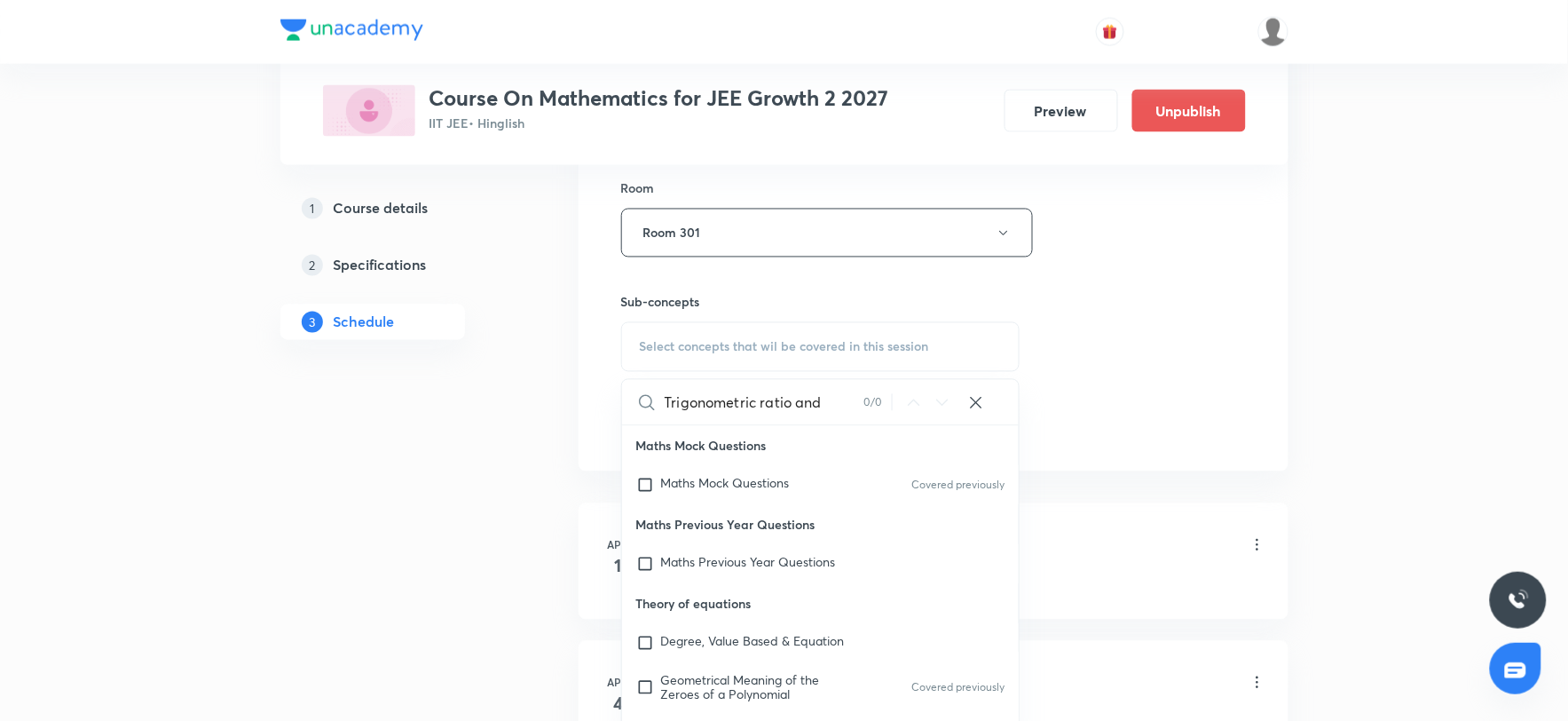 scroll, scrollTop: 0, scrollLeft: 0, axis: both 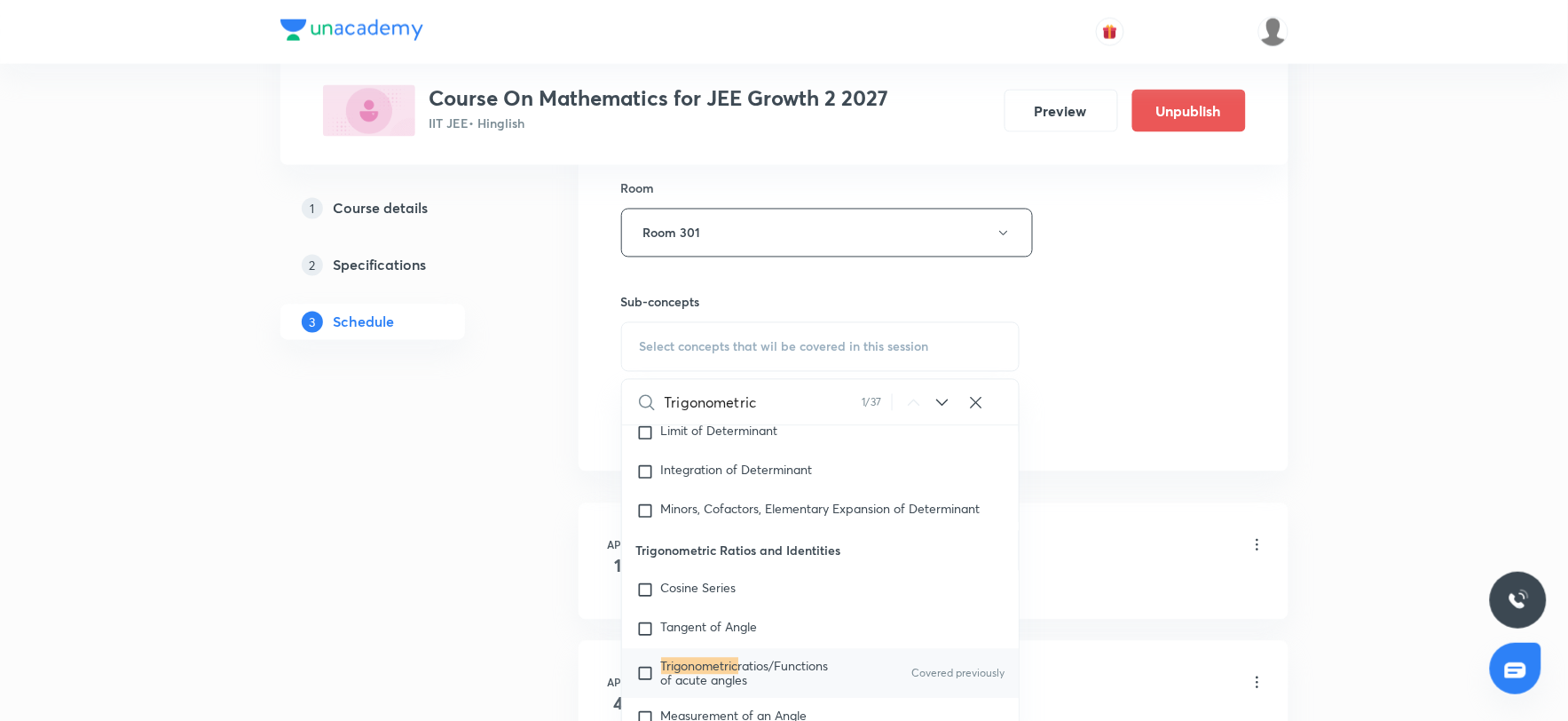 type on "Trigonometric" 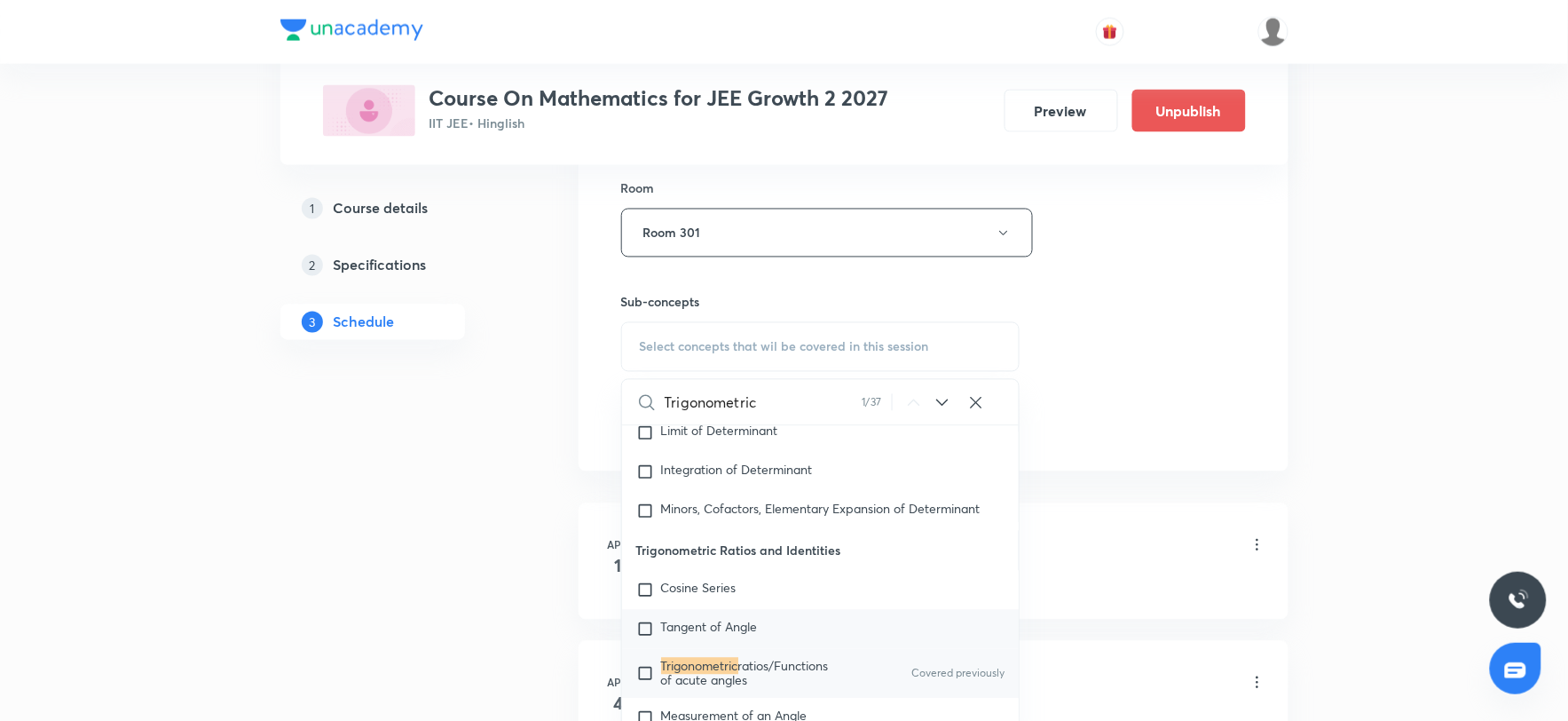 checkbox on "true" 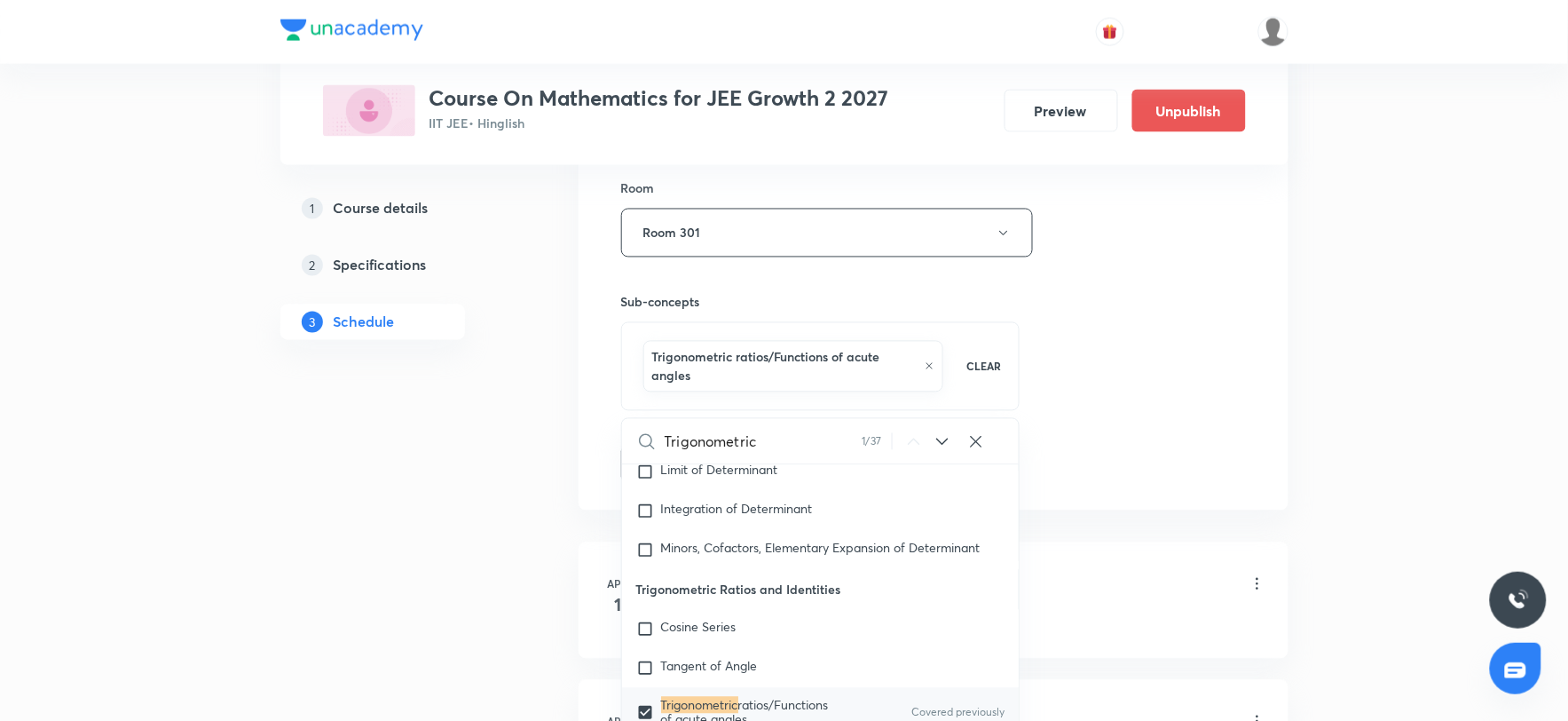 click on "Apr 1 Class 1 Lesson 1 • 7:00 PM • 80 min  • Room Room 202 Introduction Apr 4 Class 2 Lesson 2 • 7:00 PM • 80 min  • Room Room 202 Introduction Apr 8 Class 3 Lesson 3 • 7:00 PM • 80 min  • Room Room 202 Introduction Apr 11 Class 4 Lesson 4 • 7:00 PM • 80 min  • Room Room 202 Basic Math Apr 12 Class 5 Lesson 5 • 7:00 PM • 80 min  • Room Room 202 Introduction Apr 15 Class 6 Lesson 6 • 7:00 PM • 80 min  • Room Room 202 Introduction Apr 18 Class 7 Lesson 7 • 7:00 PM • 80 min  • Room Room 202 Introduction Apr 19 Class 8 Lesson 8 • 7:00 PM • 80 min  • Room Room 202 Introduction Apr 22 Class 9 Lesson 9 • 4:00 PM • 80 min  • Room Room 202 Basic Math Apr 23 Class 10 Lesson 10 • 7:00 PM • 80 min  • Room Room 202 Basic Math Apr 26 Class 11 Lesson 11 • 7:00 PM • 80 min  • Room Room 202 Basic Math Apr 30 Basic math 12 Lesson 12 • 4:00 PM • 80 min  • Room Room 202 Basic Math Jun 16 SEQUENCE AND SERIES 1 Lesson 13 • 4:00 PM • 80 min Jun" at bounding box center (934, 2397) 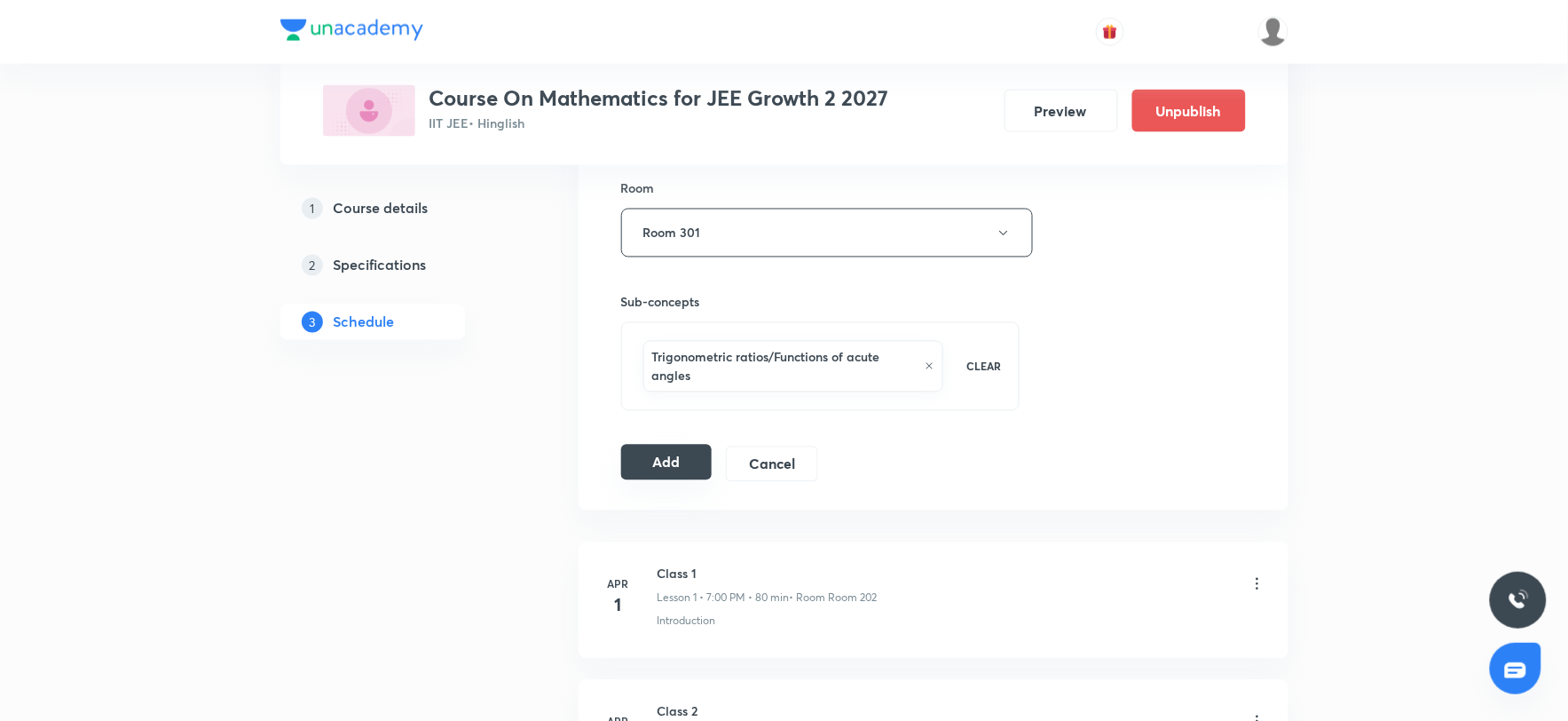 click on "Add" at bounding box center [666, 463] 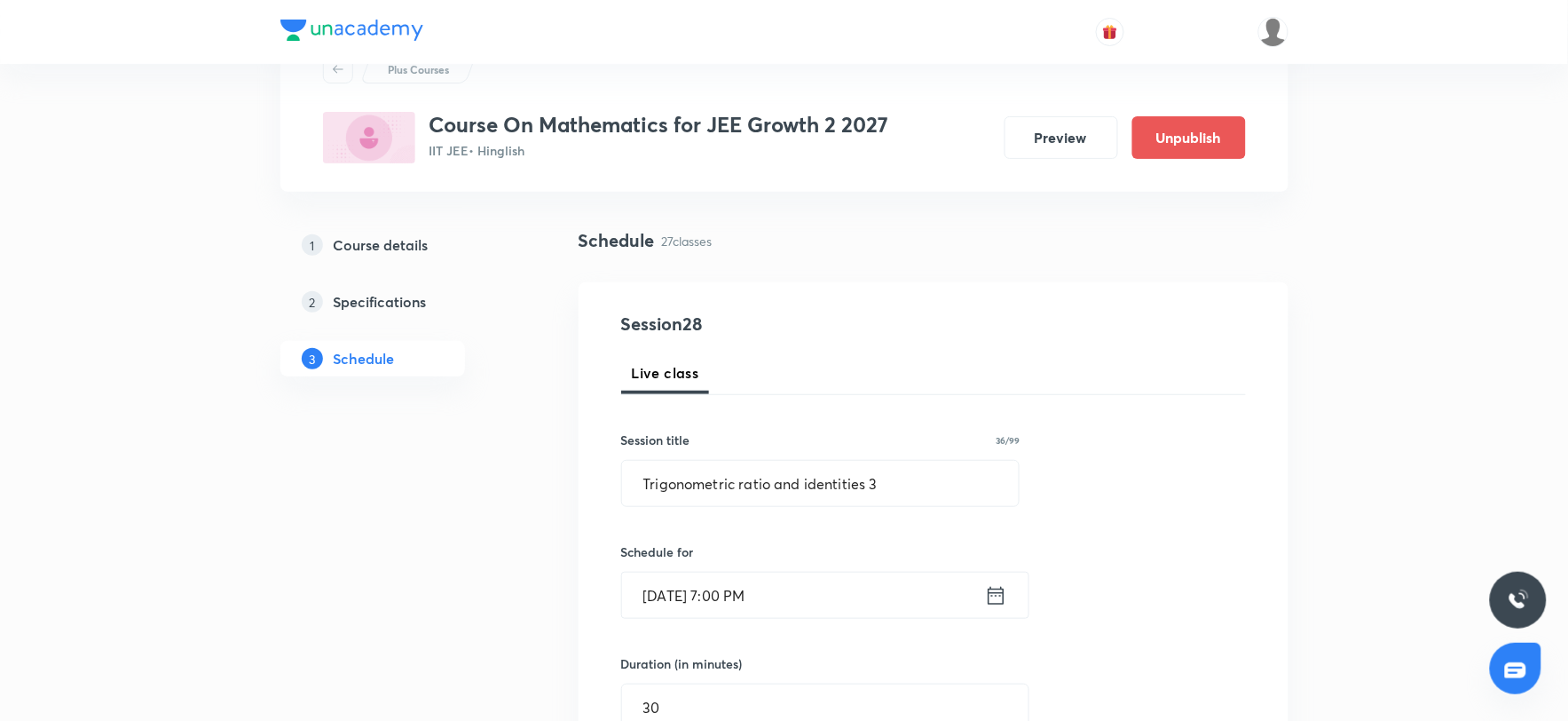 scroll, scrollTop: 0, scrollLeft: 0, axis: both 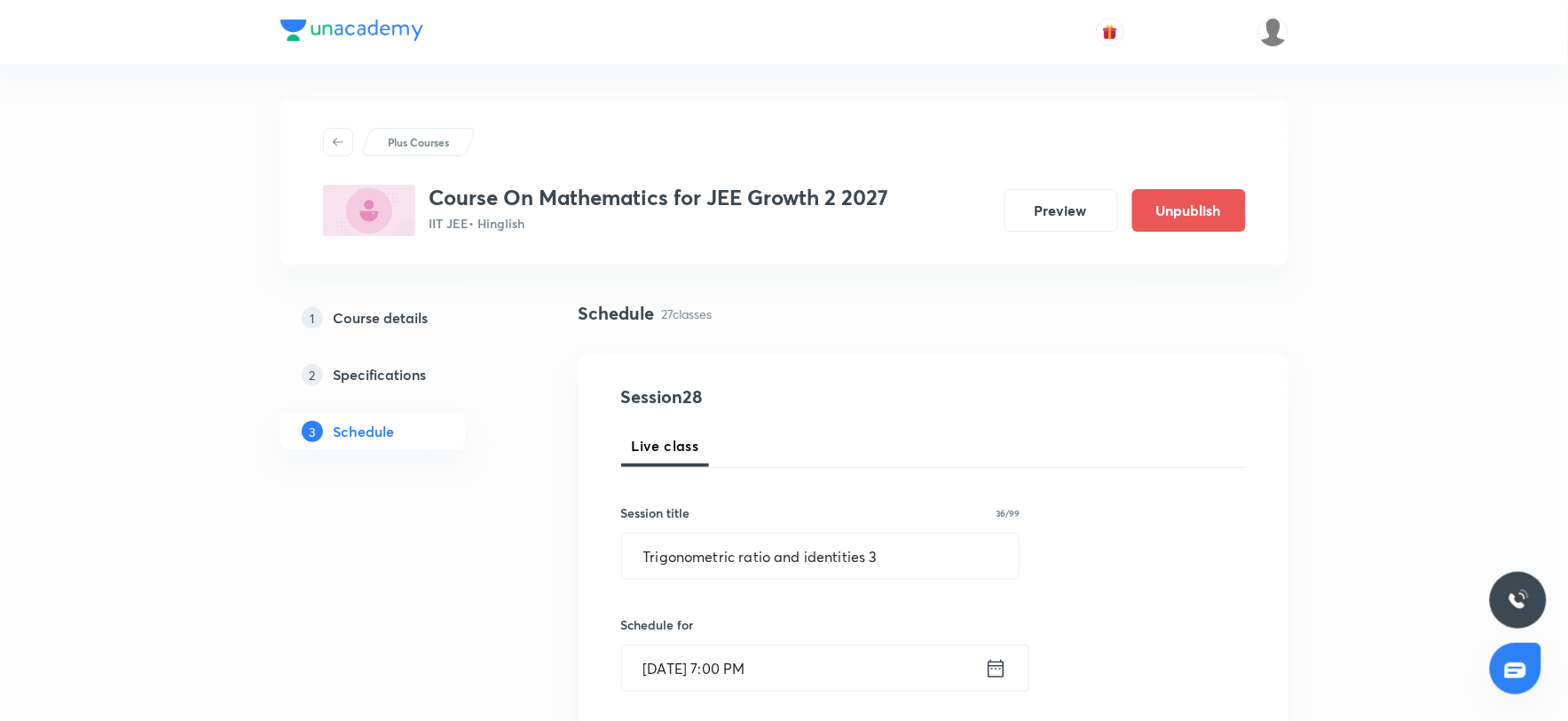 drag, startPoint x: 582, startPoint y: 318, endPoint x: 871, endPoint y: 323, distance: 289.0432 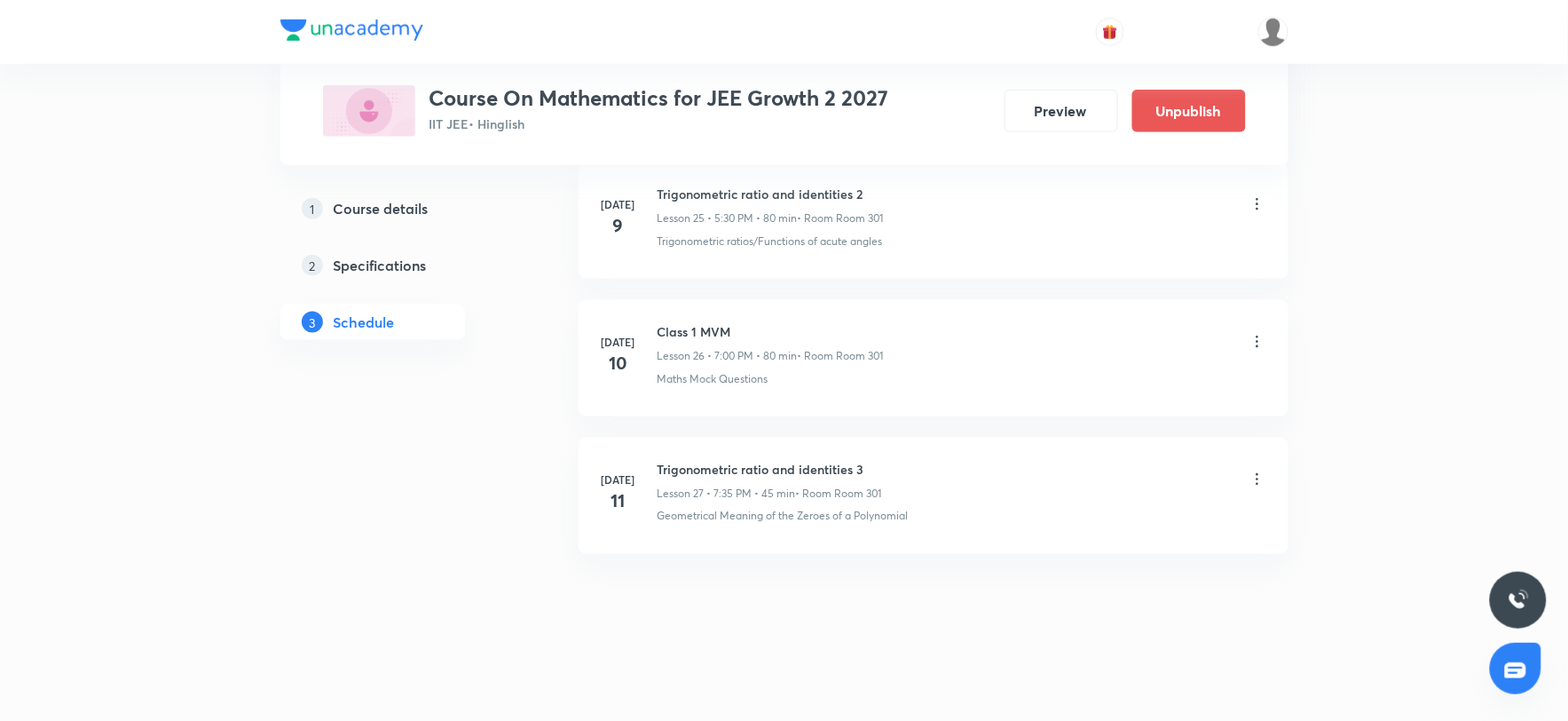 scroll, scrollTop: 3606, scrollLeft: 0, axis: vertical 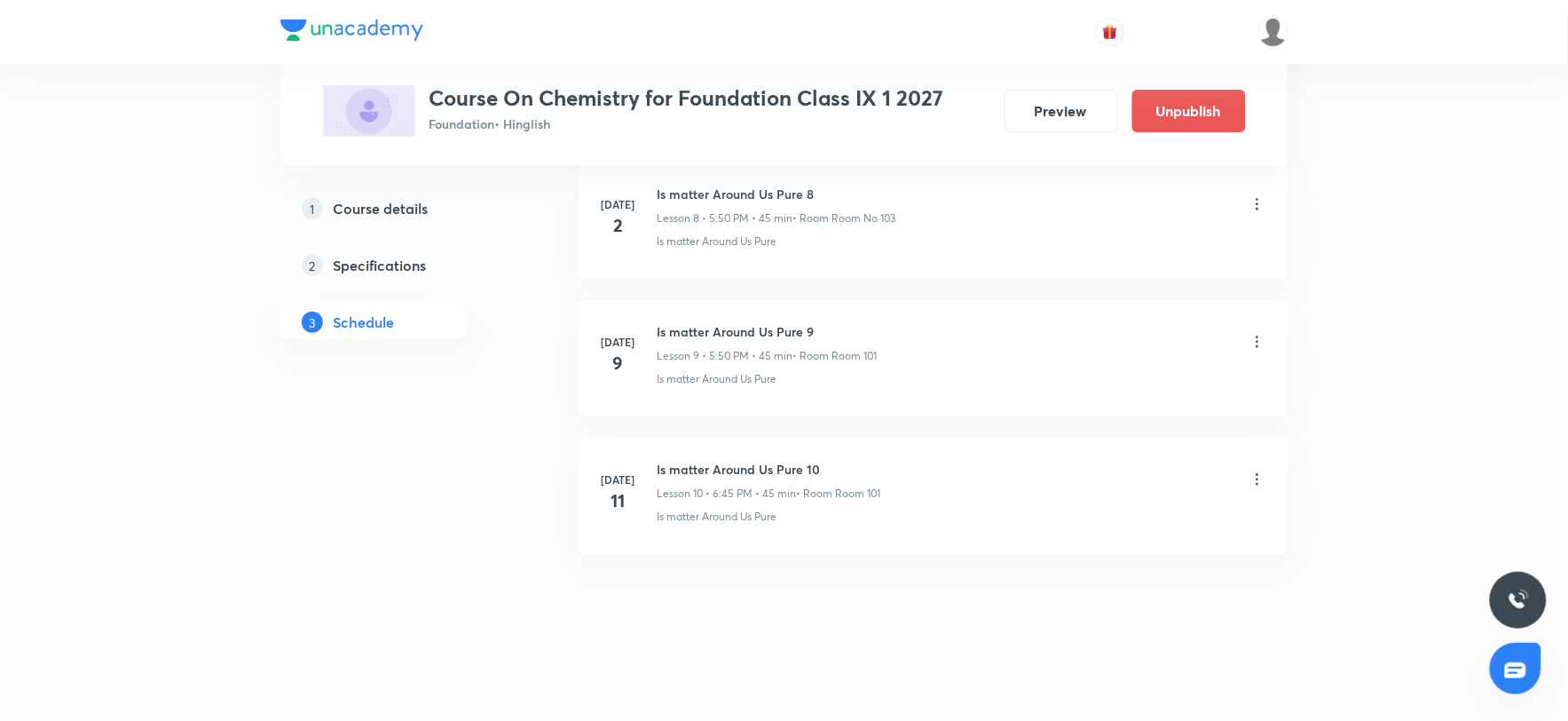 click 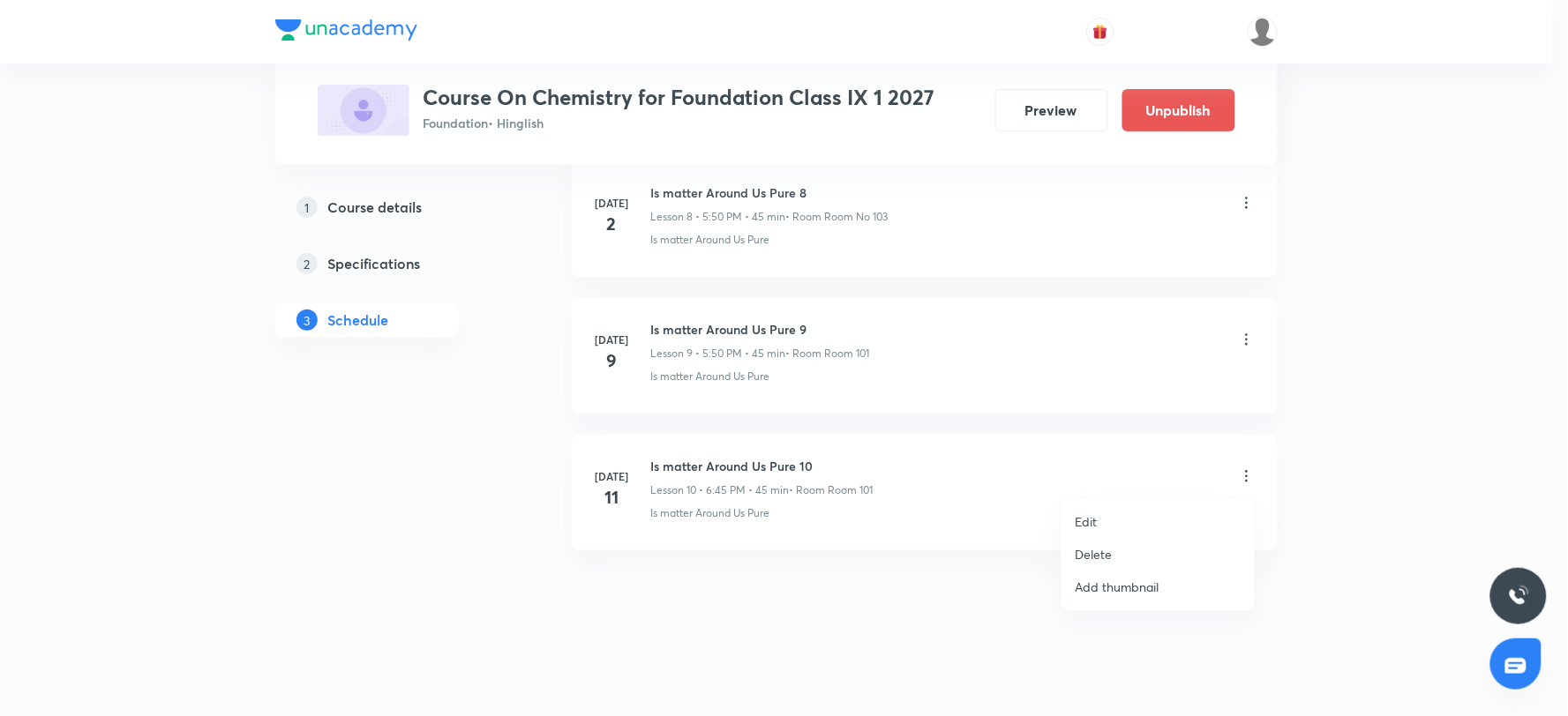 click on "Delete" at bounding box center [1094, 554] 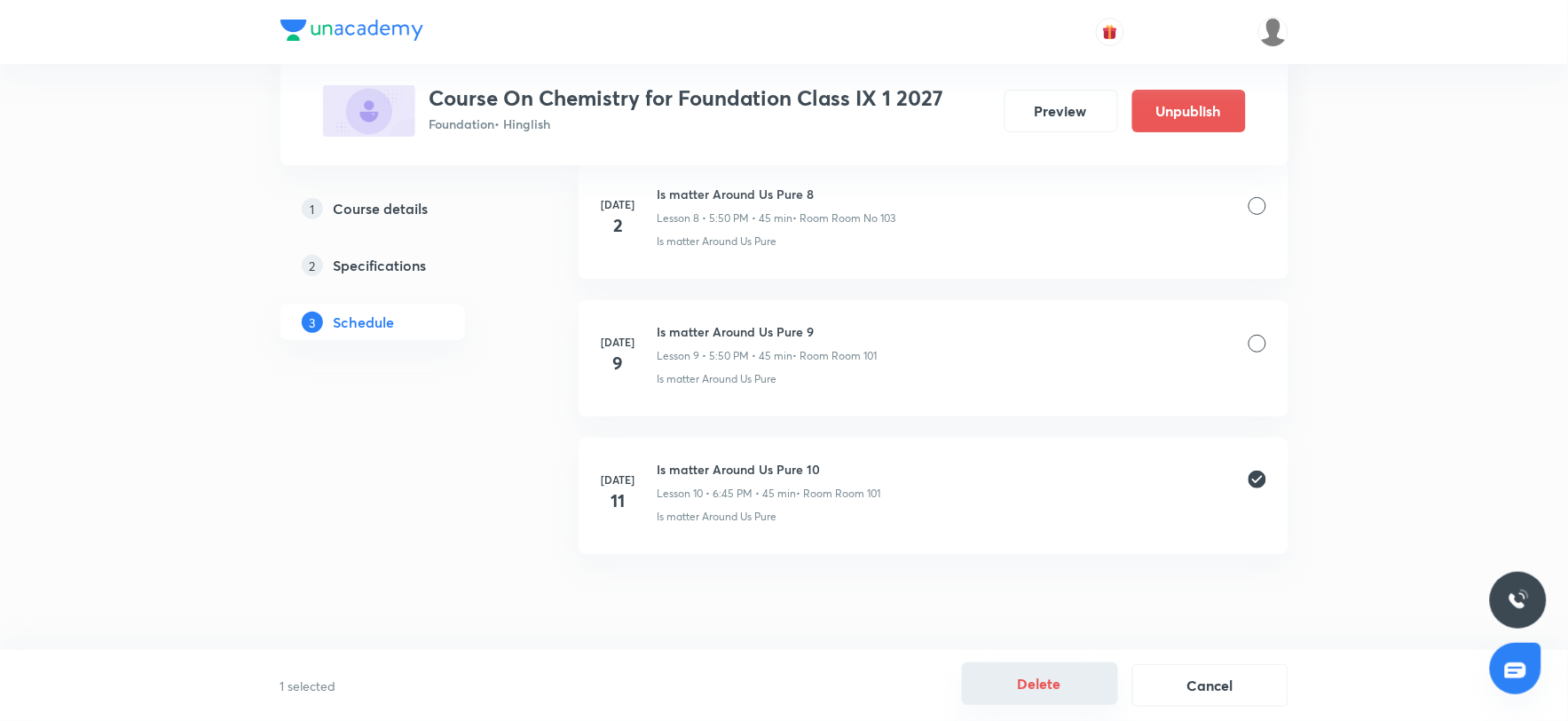 click on "Delete" at bounding box center (1040, 684) 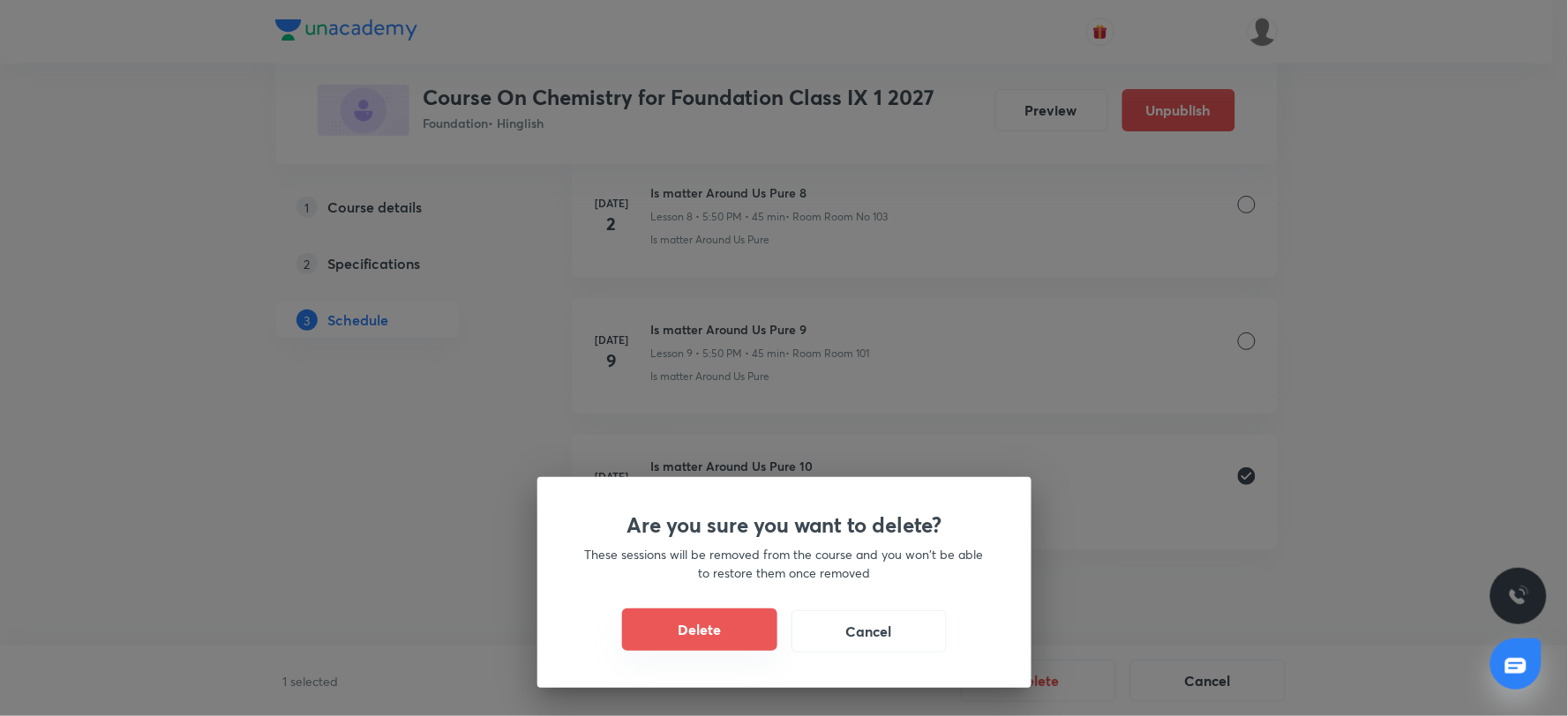 click on "Delete" at bounding box center [700, 630] 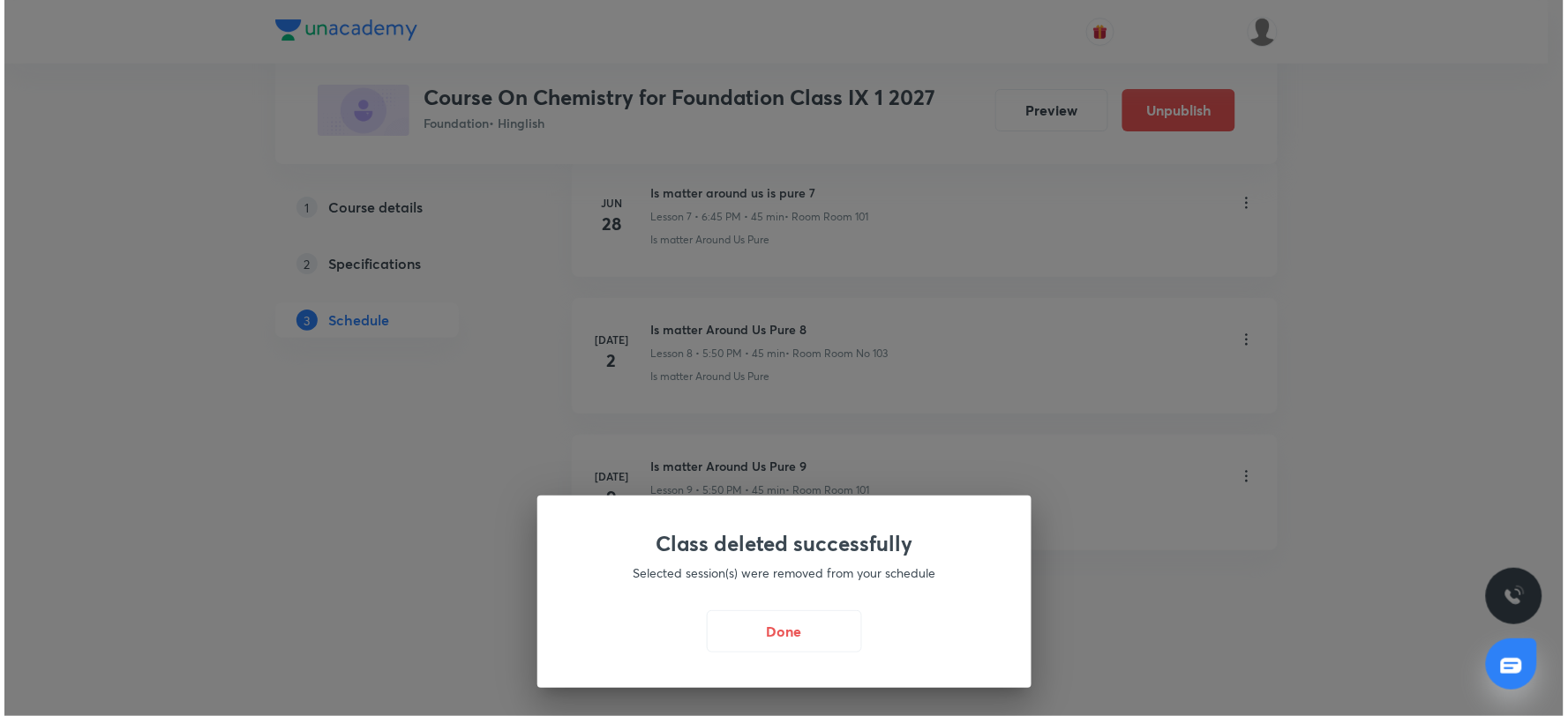 scroll, scrollTop: 1928, scrollLeft: 0, axis: vertical 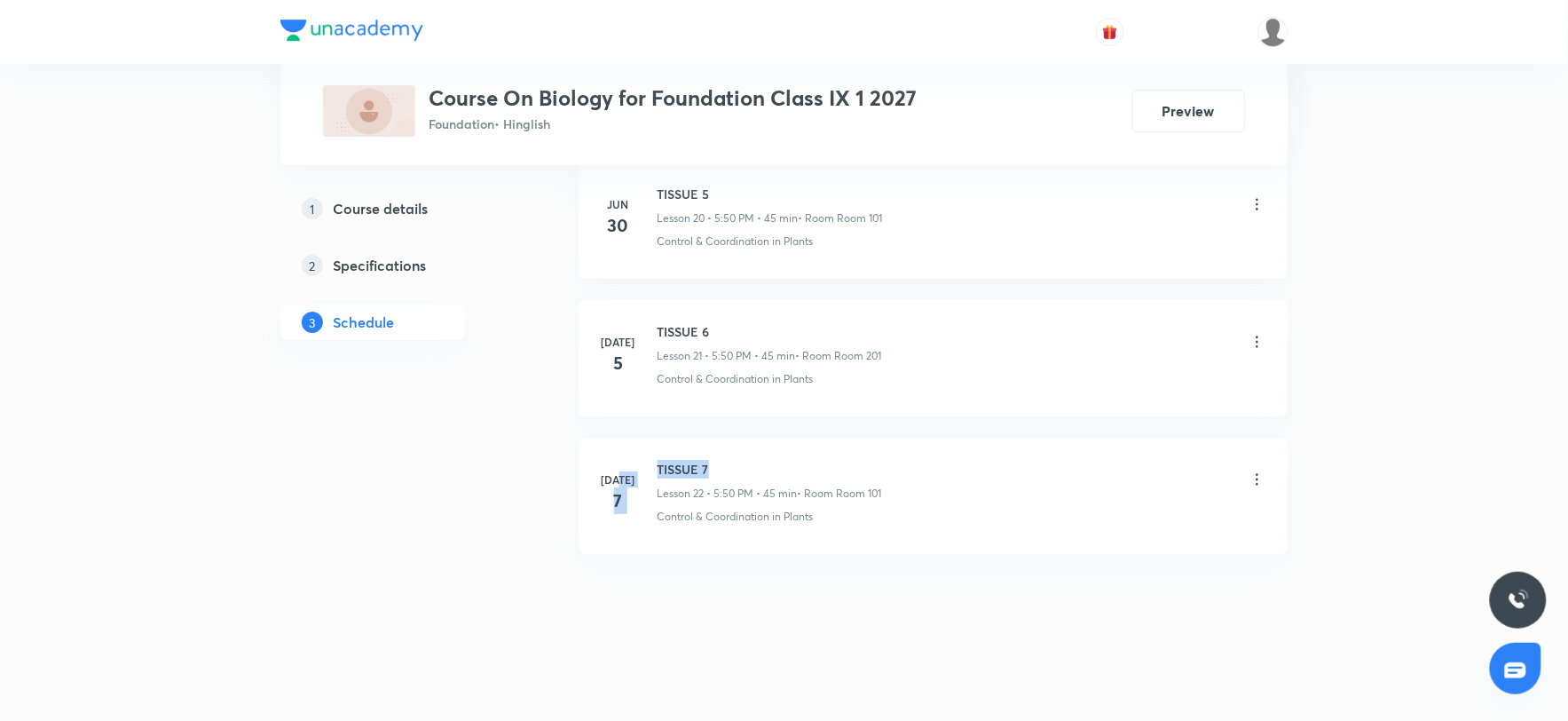 drag, startPoint x: 651, startPoint y: 467, endPoint x: 802, endPoint y: 468, distance: 151.00331 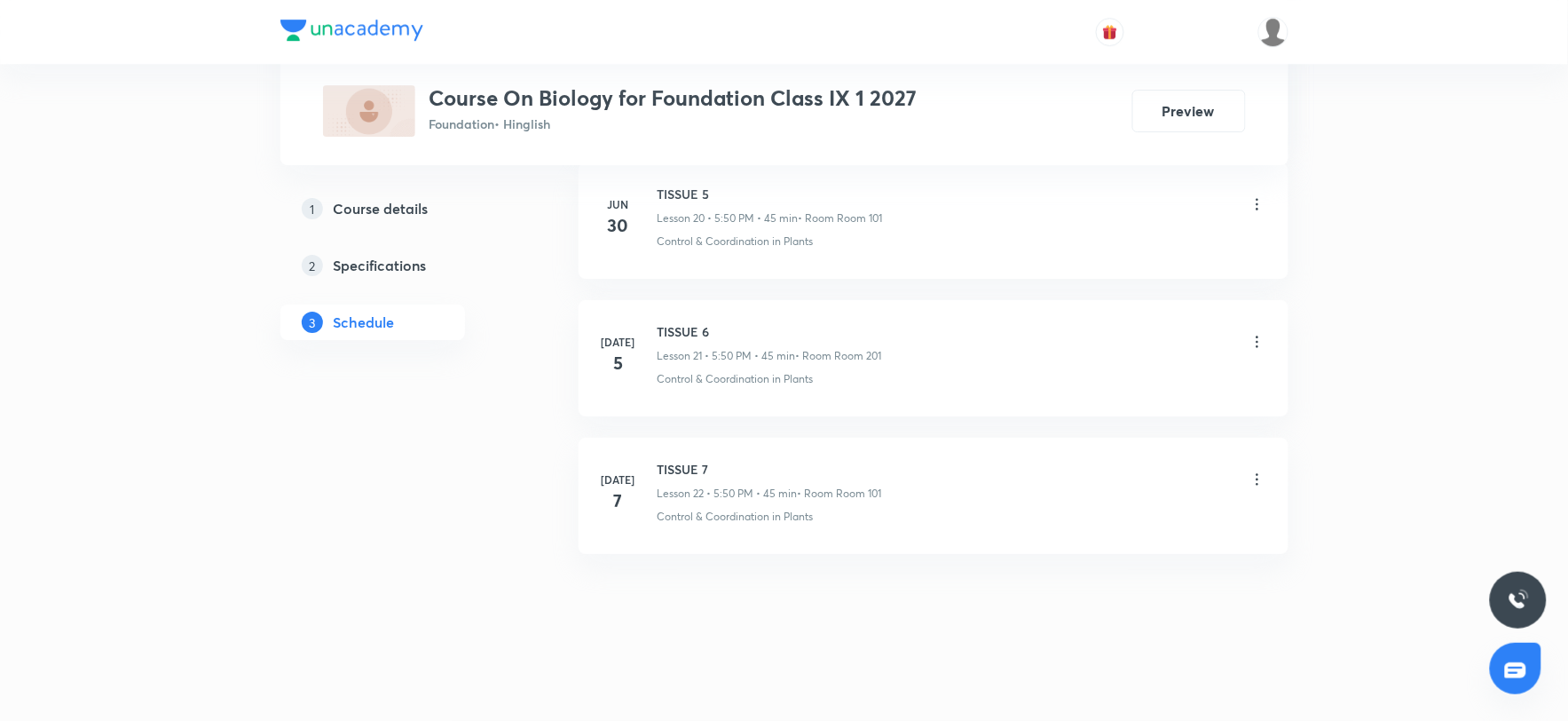 click on "[DATE] TISSUE 7 Lesson 22 • 5:50 PM • 45 min  • Room Room 101 Control & Coordination in Plants" at bounding box center [934, 495] 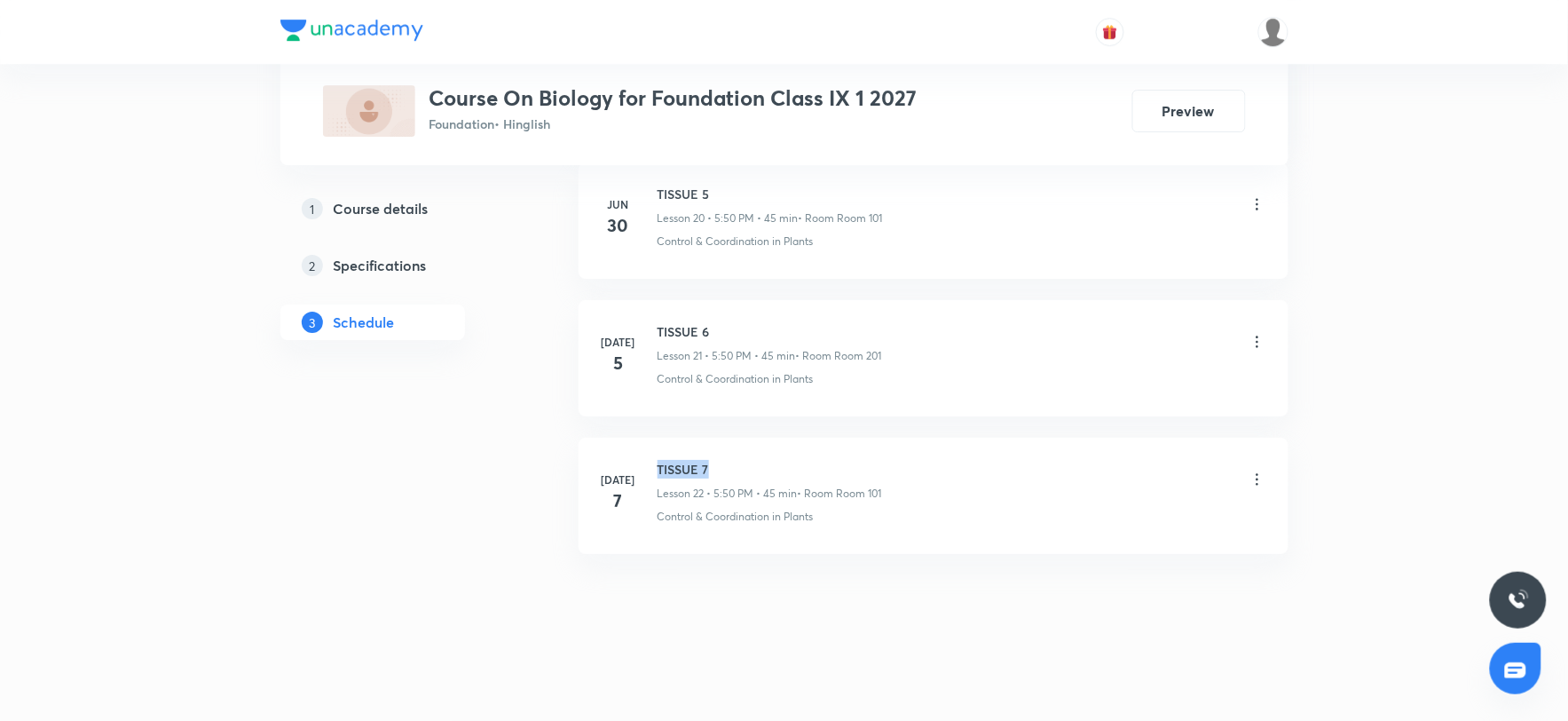 drag, startPoint x: 657, startPoint y: 466, endPoint x: 737, endPoint y: 468, distance: 80.025 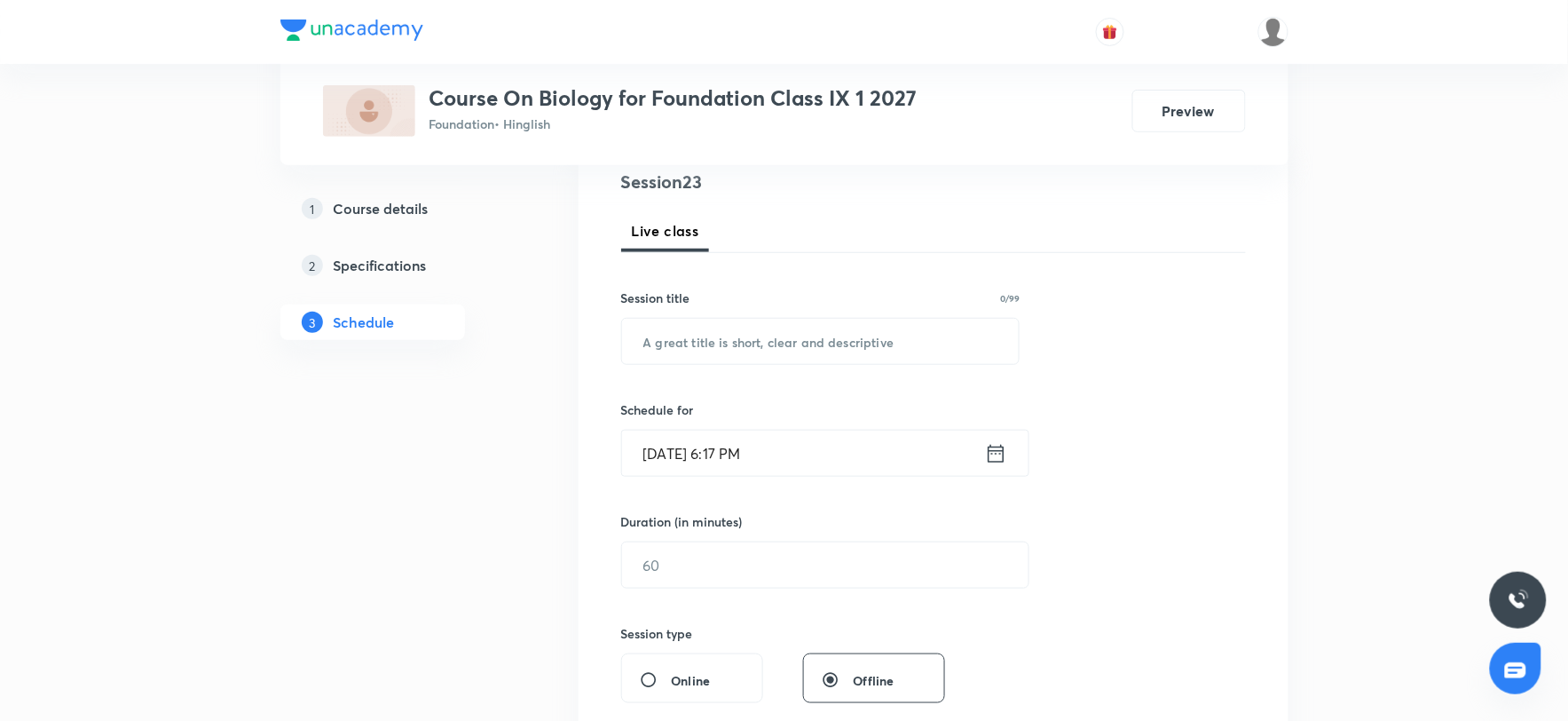 scroll, scrollTop: 44, scrollLeft: 0, axis: vertical 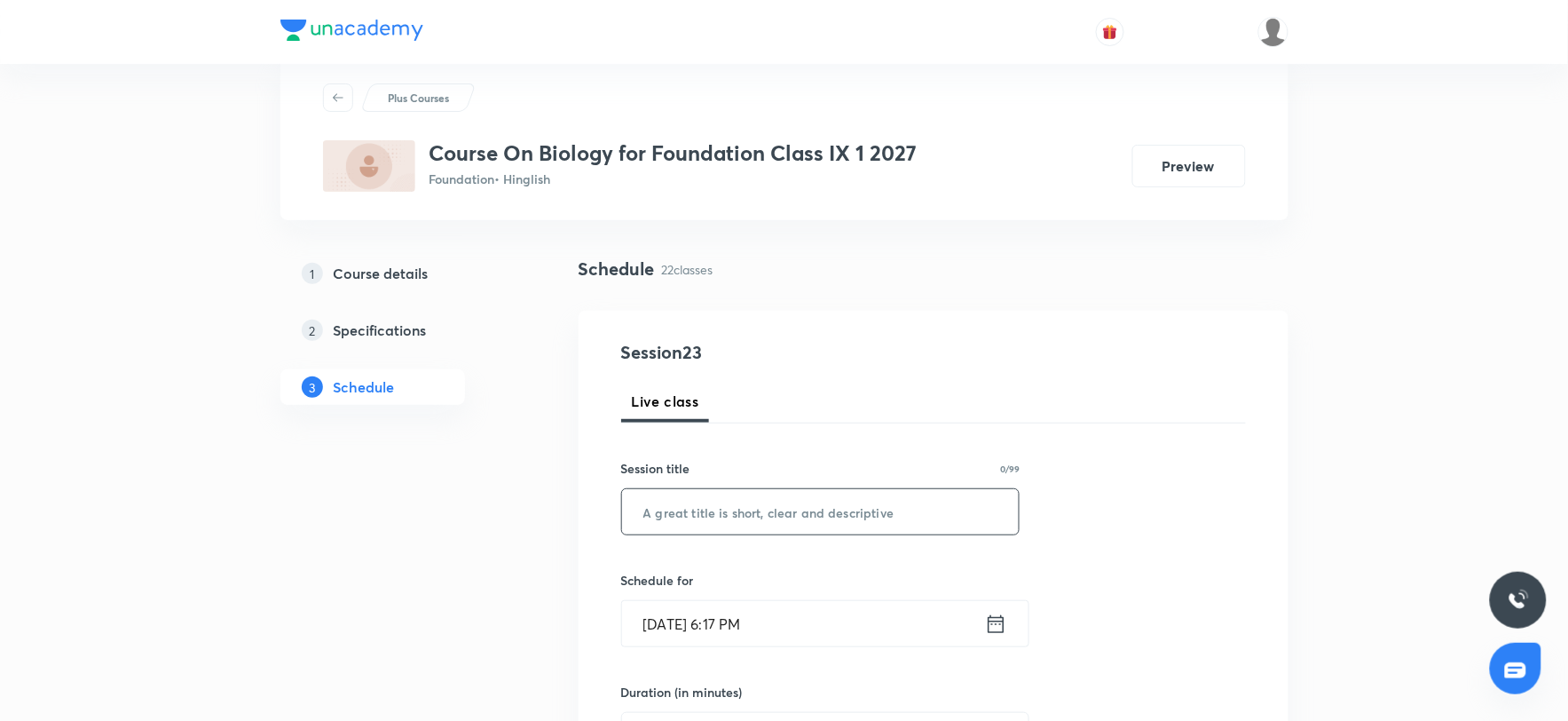 click at bounding box center (821, 511) 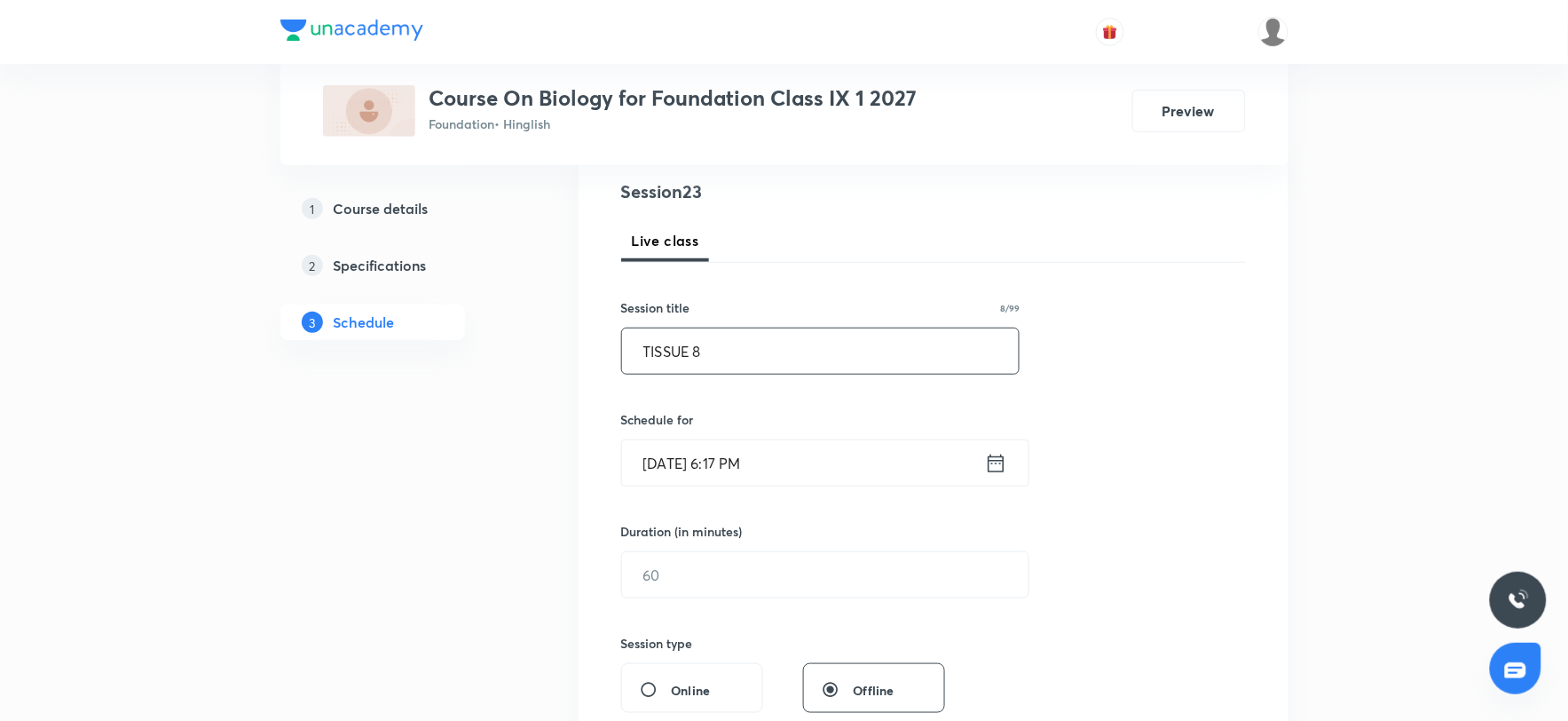scroll, scrollTop: 242, scrollLeft: 0, axis: vertical 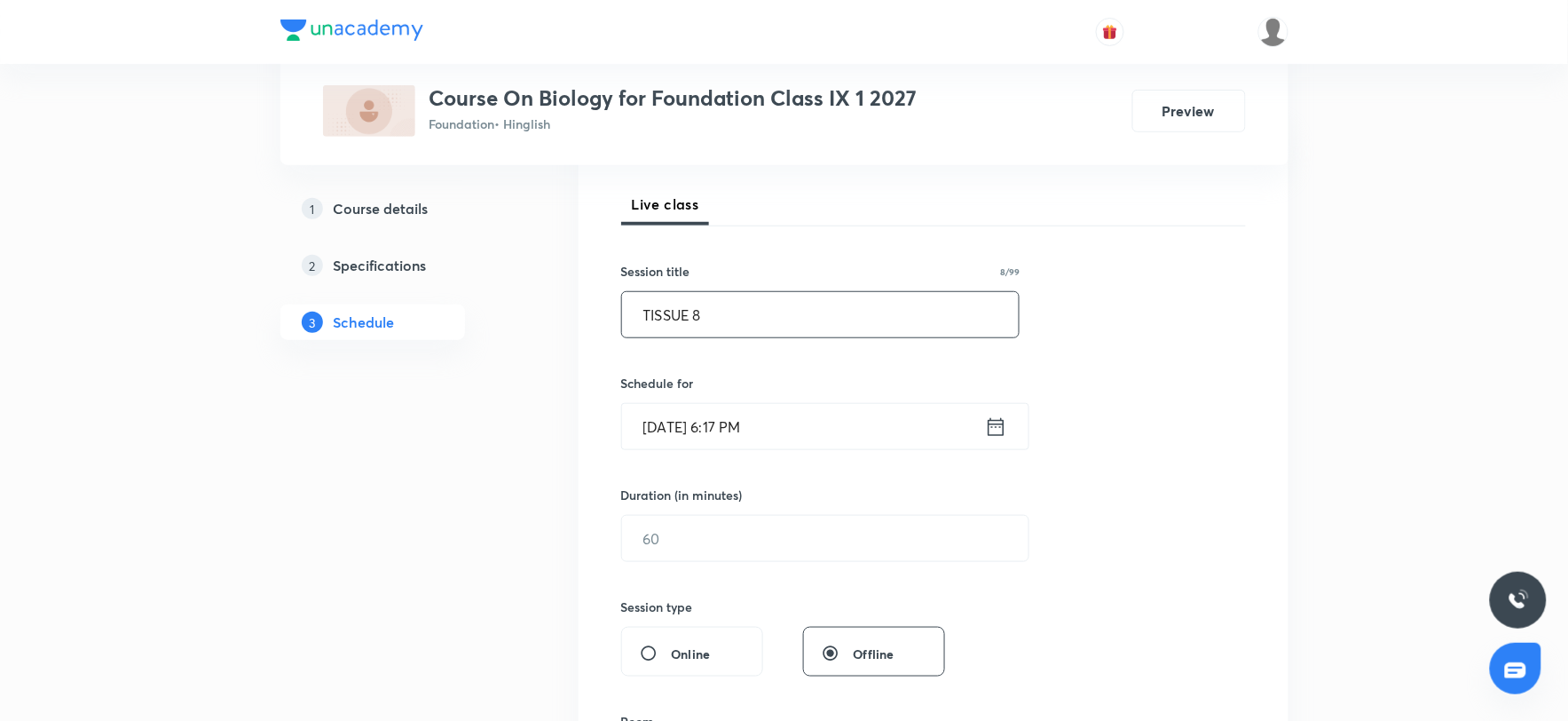 type on "TISSUE 8" 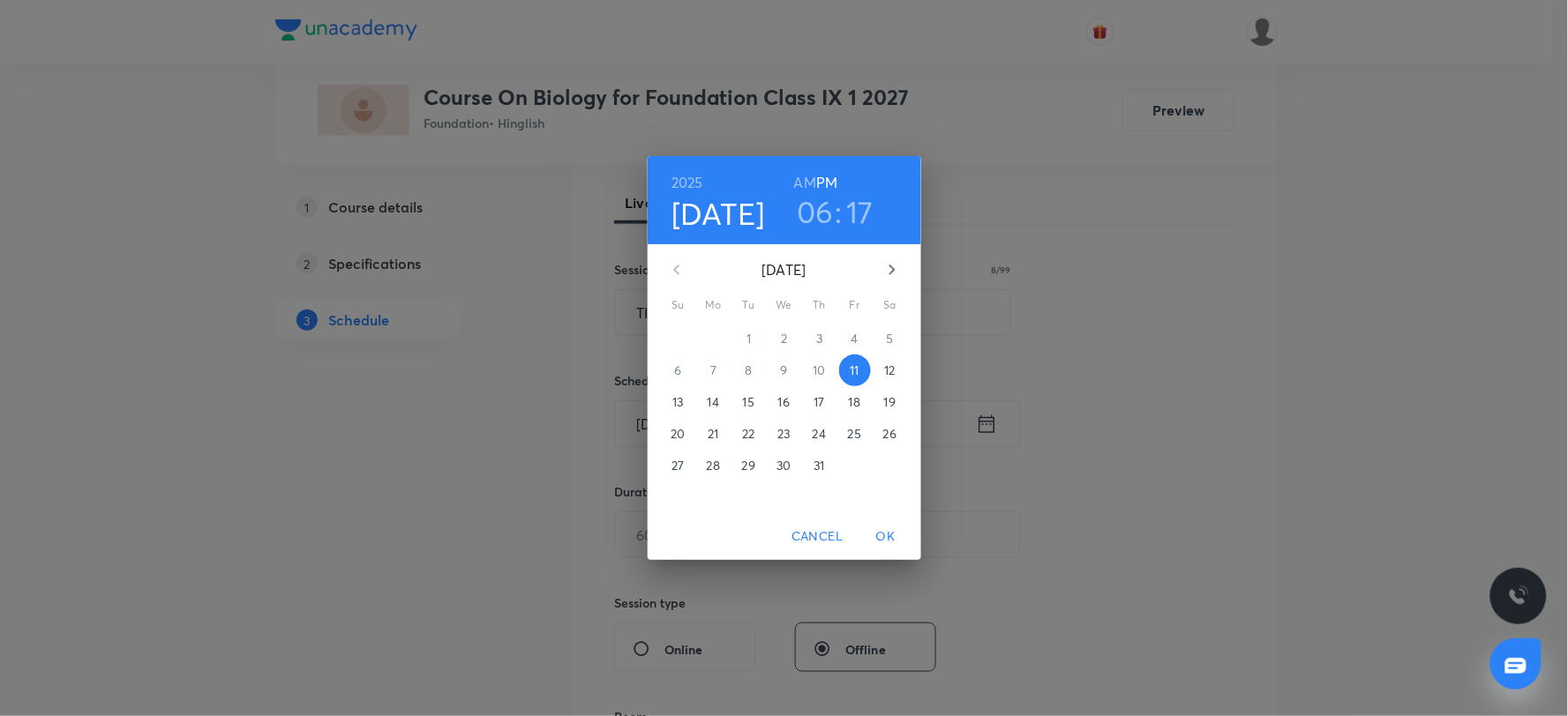 click on "06" at bounding box center (815, 212) 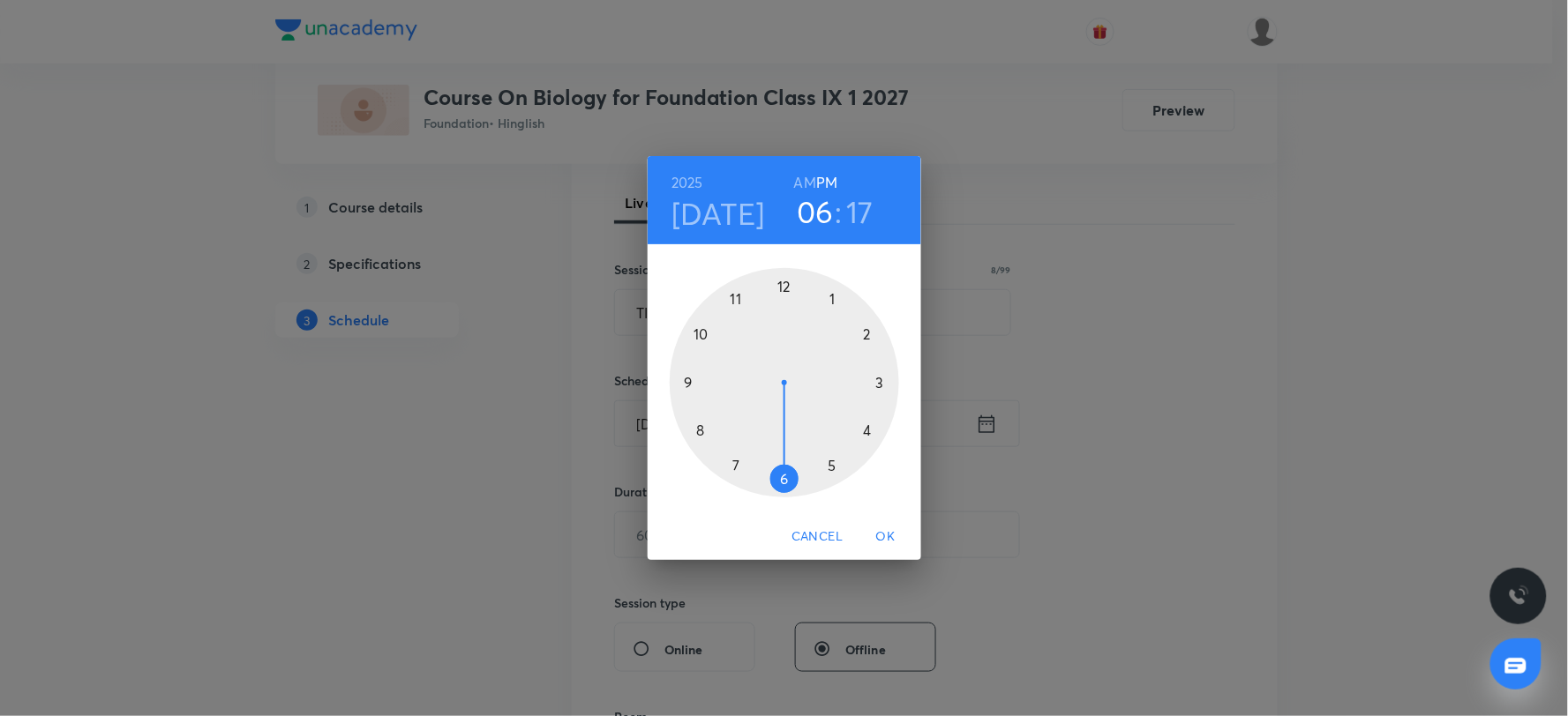 click on "17" at bounding box center (859, 212) 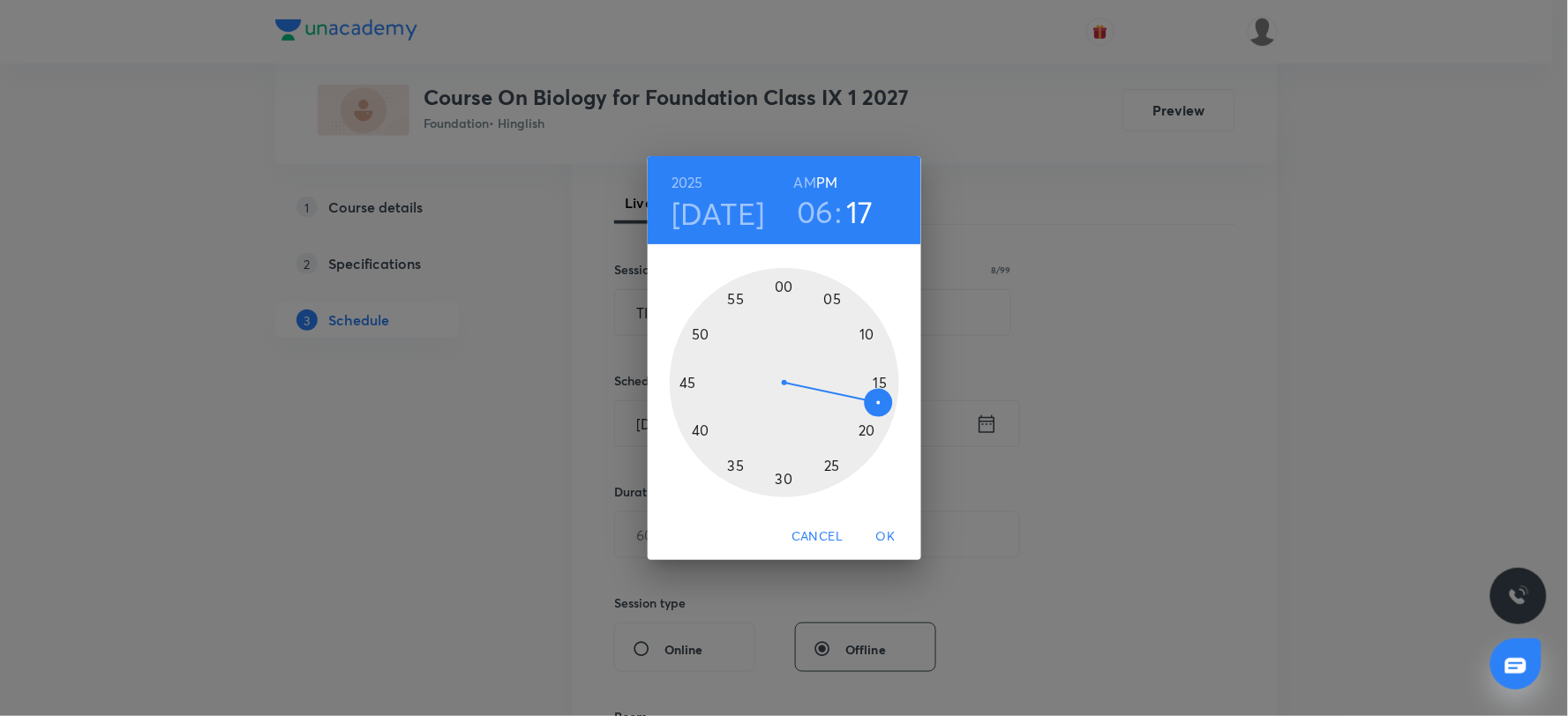 click at bounding box center (784, 383) 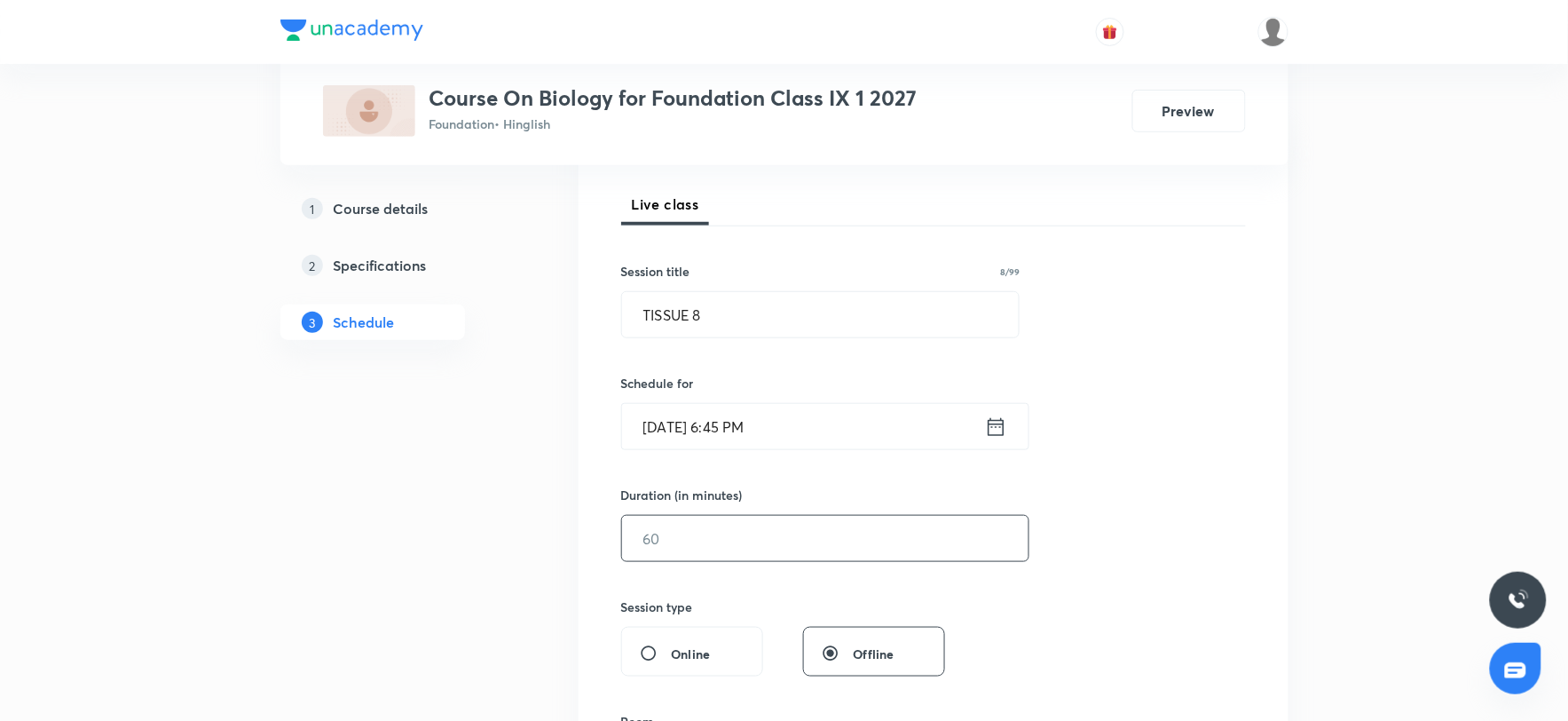 click at bounding box center [825, 538] 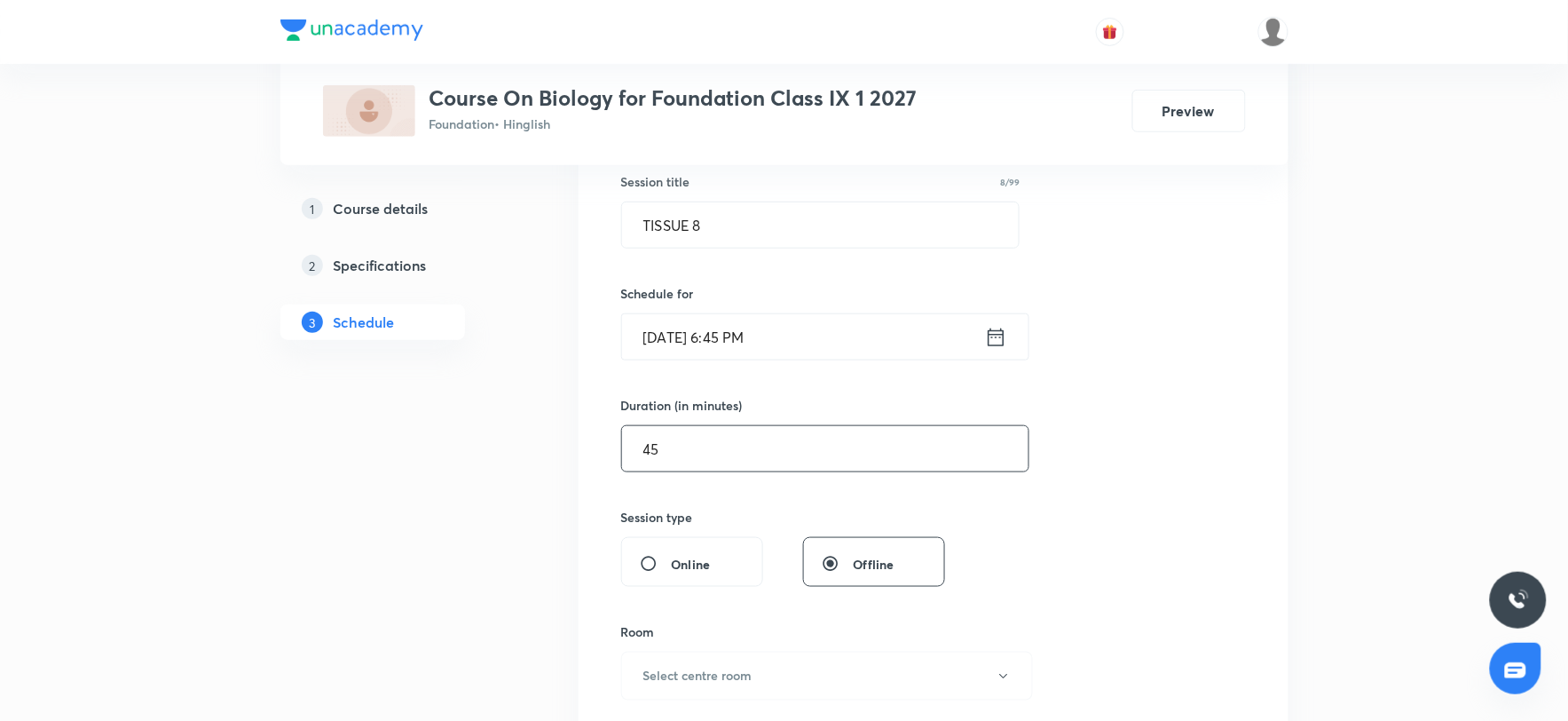scroll, scrollTop: 439, scrollLeft: 0, axis: vertical 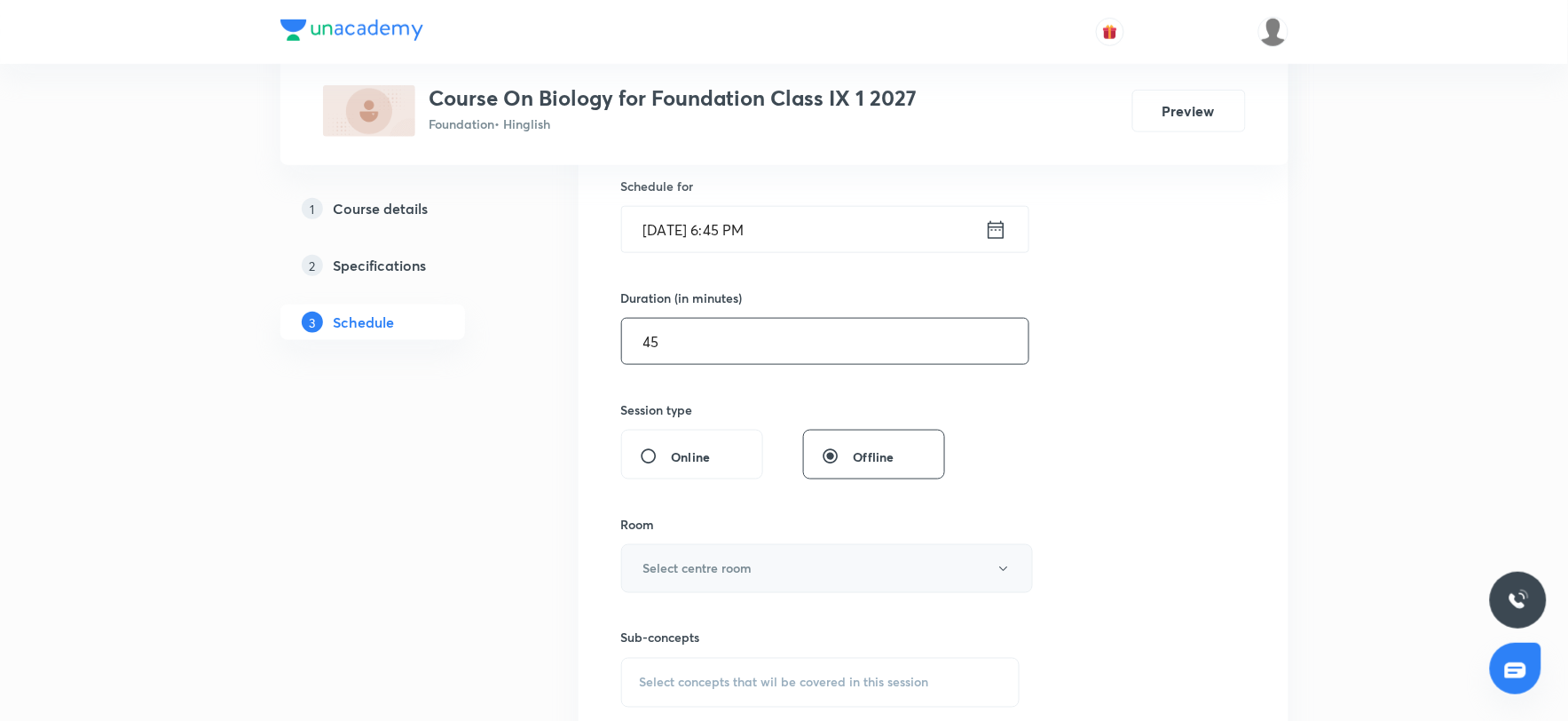 type on "45" 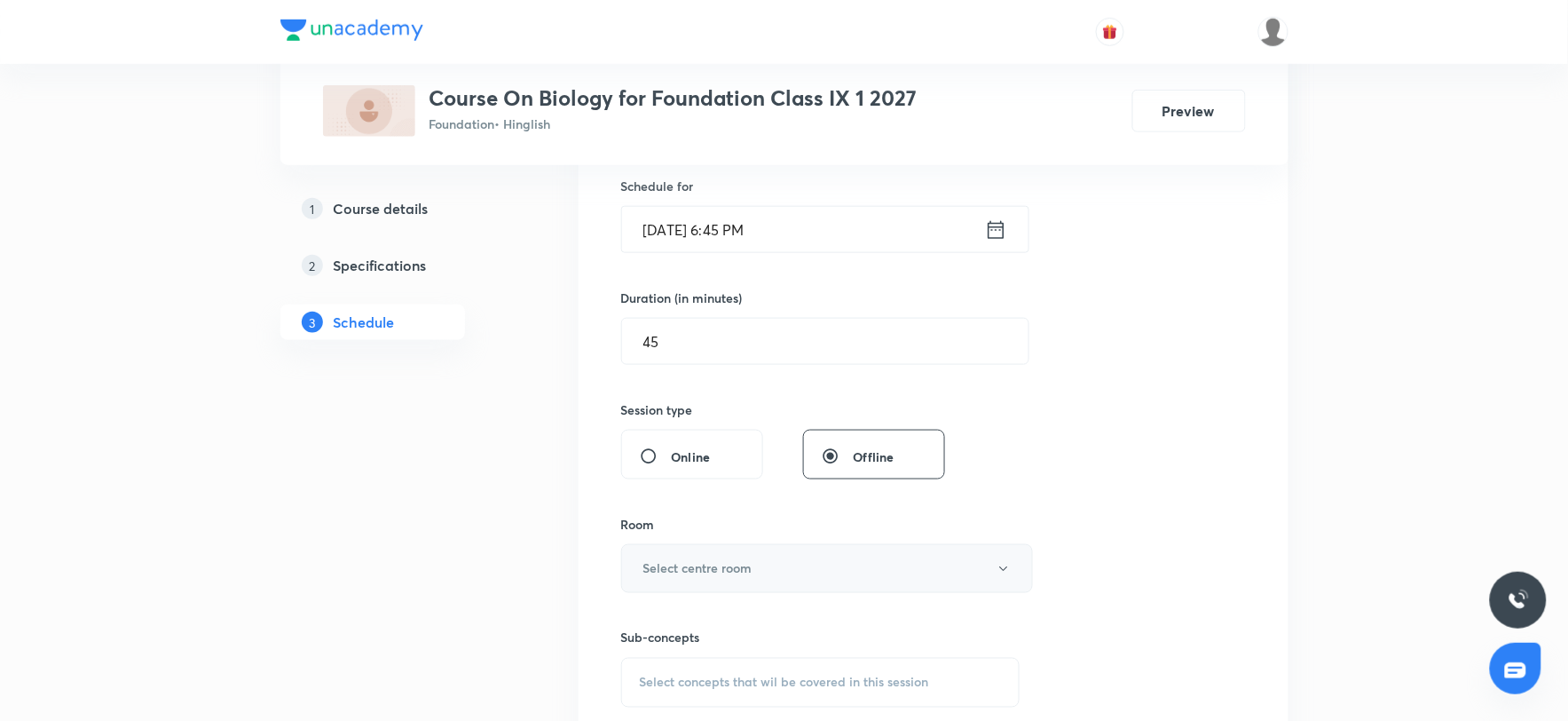 click on "Select centre room" at bounding box center [827, 568] 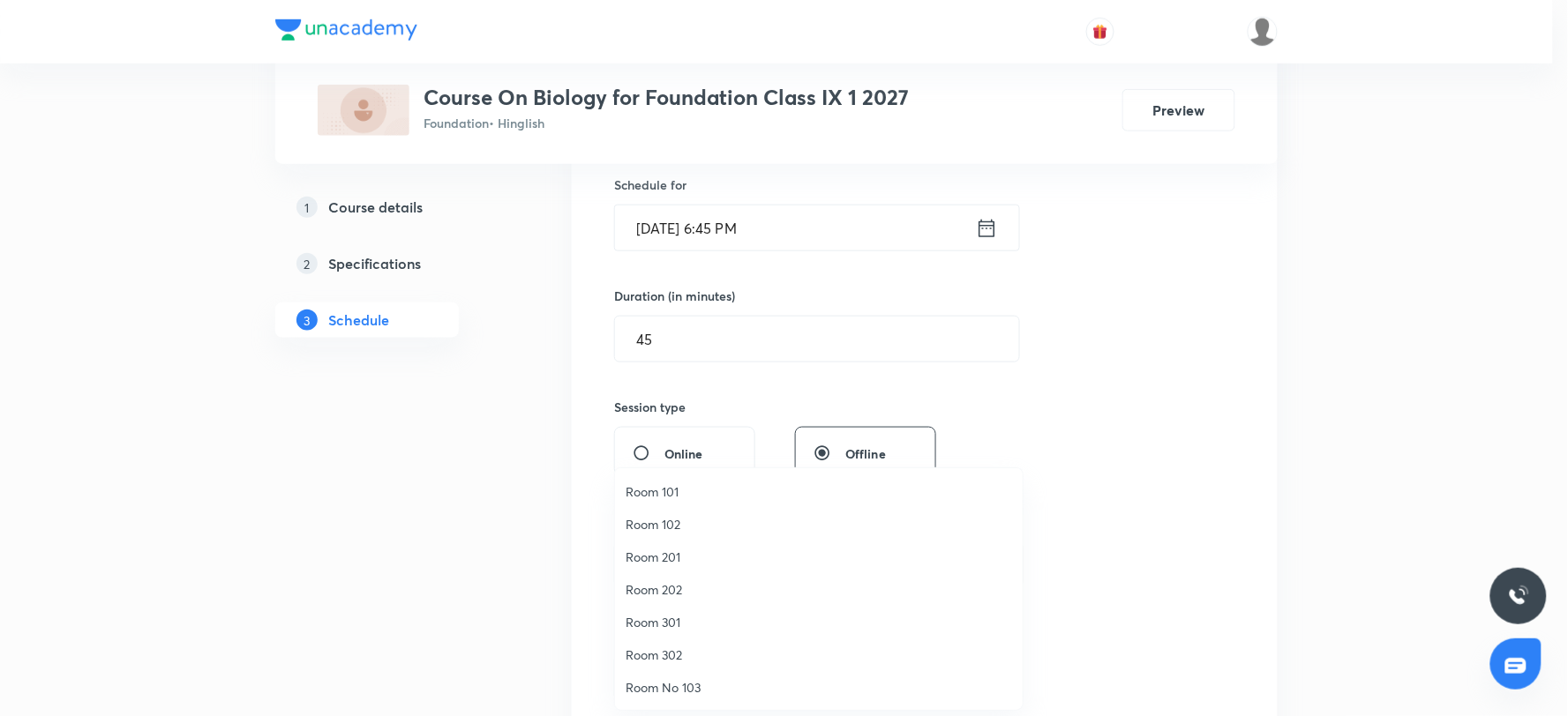 click on "Room 101" at bounding box center (819, 491) 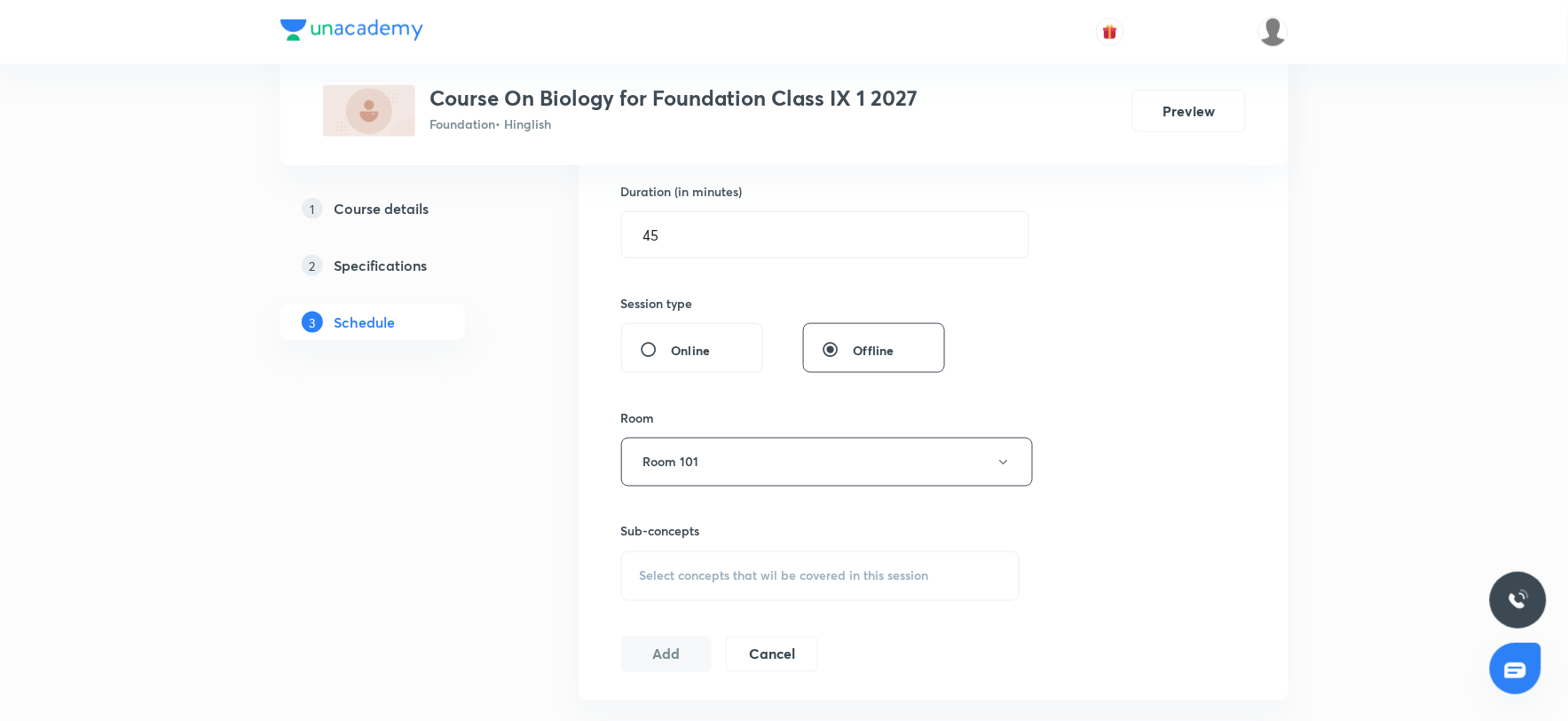 scroll, scrollTop: 734, scrollLeft: 0, axis: vertical 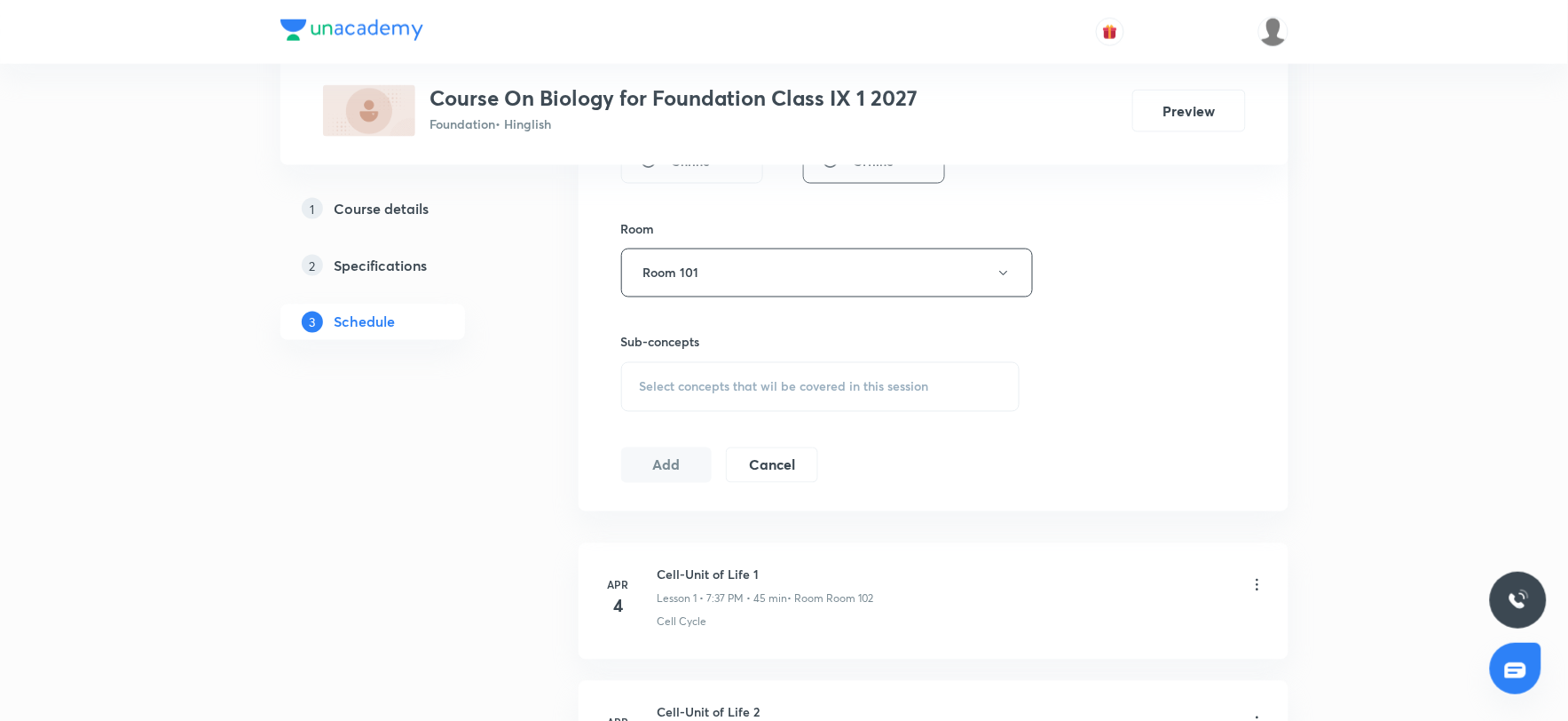 click on "Select concepts that wil be covered in this session" at bounding box center [784, 387] 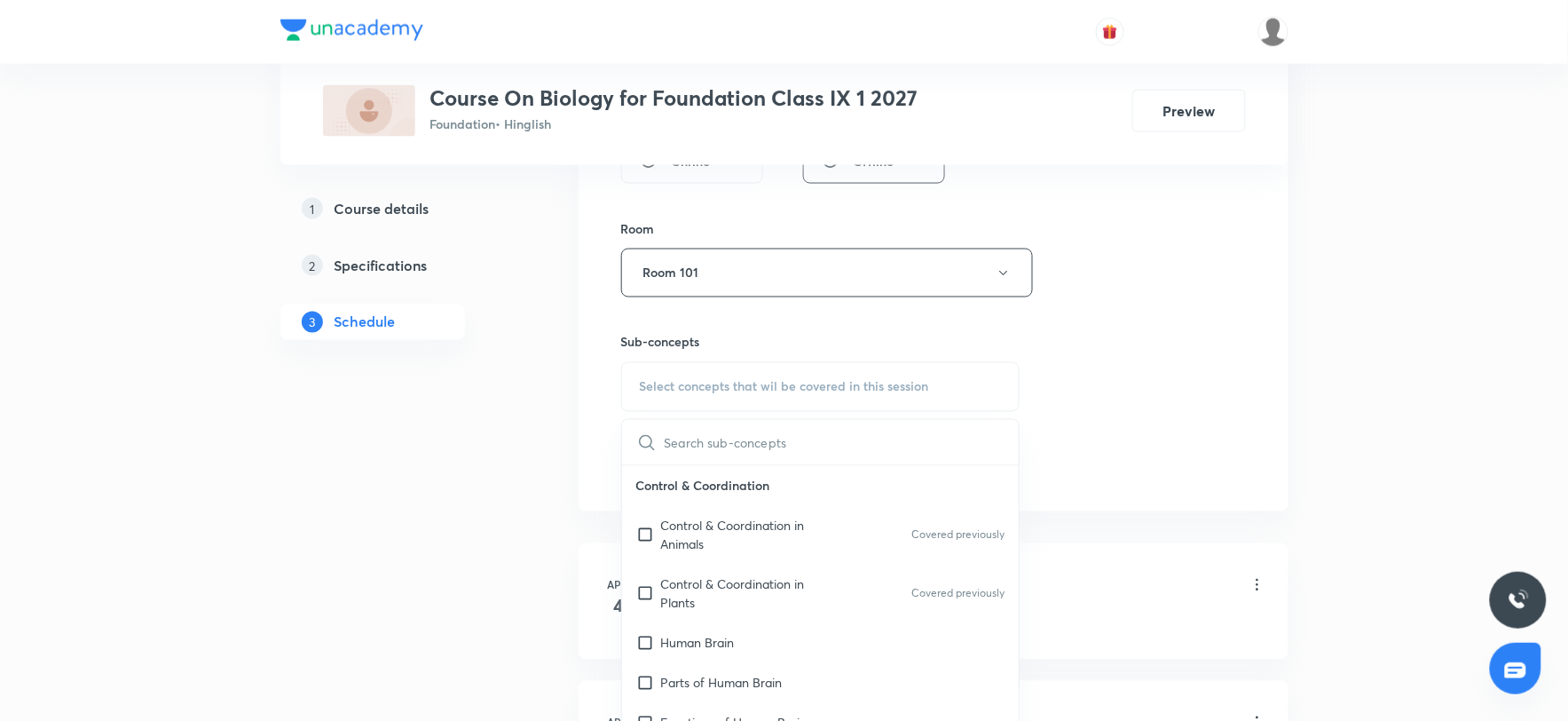 click on "Select concepts that wil be covered in this session" at bounding box center (784, 387) 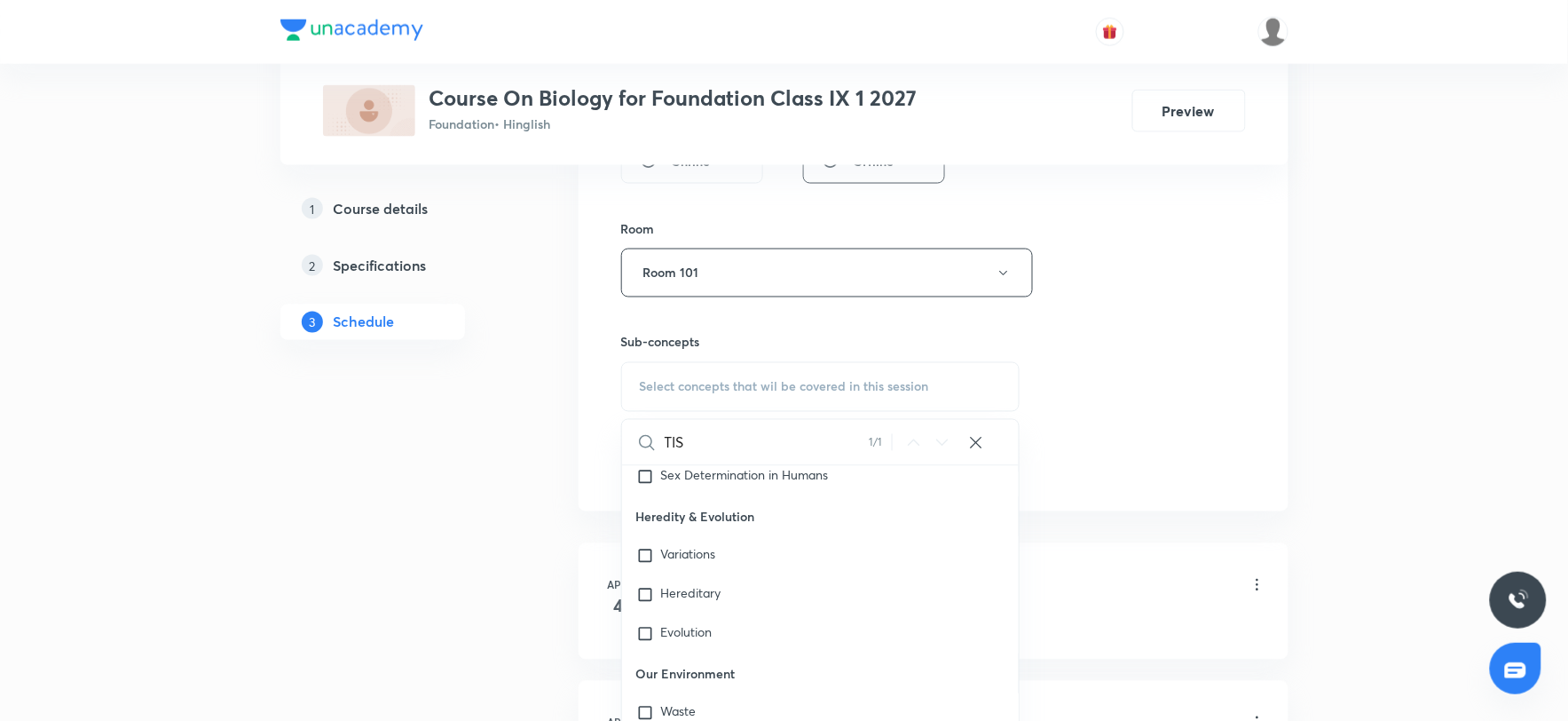 scroll, scrollTop: 1889, scrollLeft: 0, axis: vertical 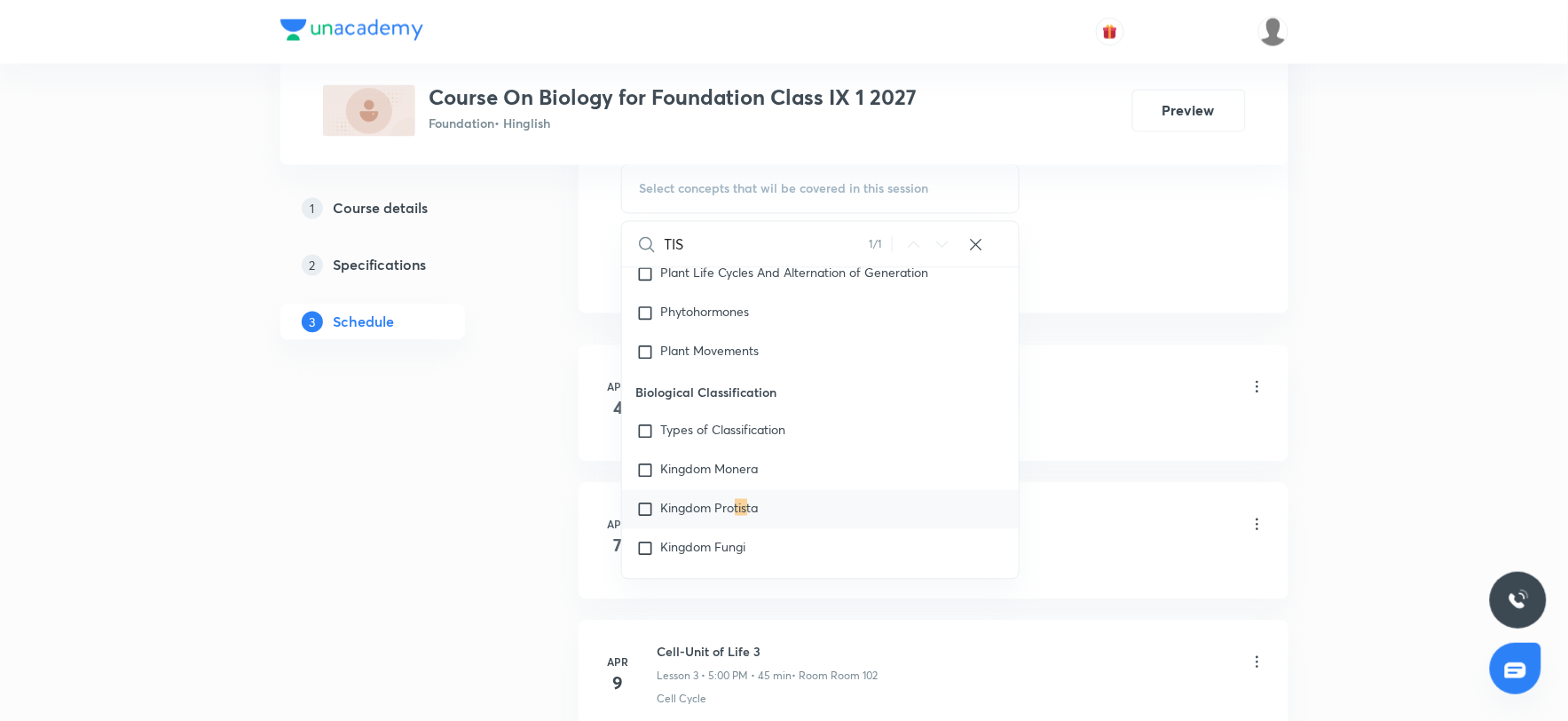 type on "TIS" 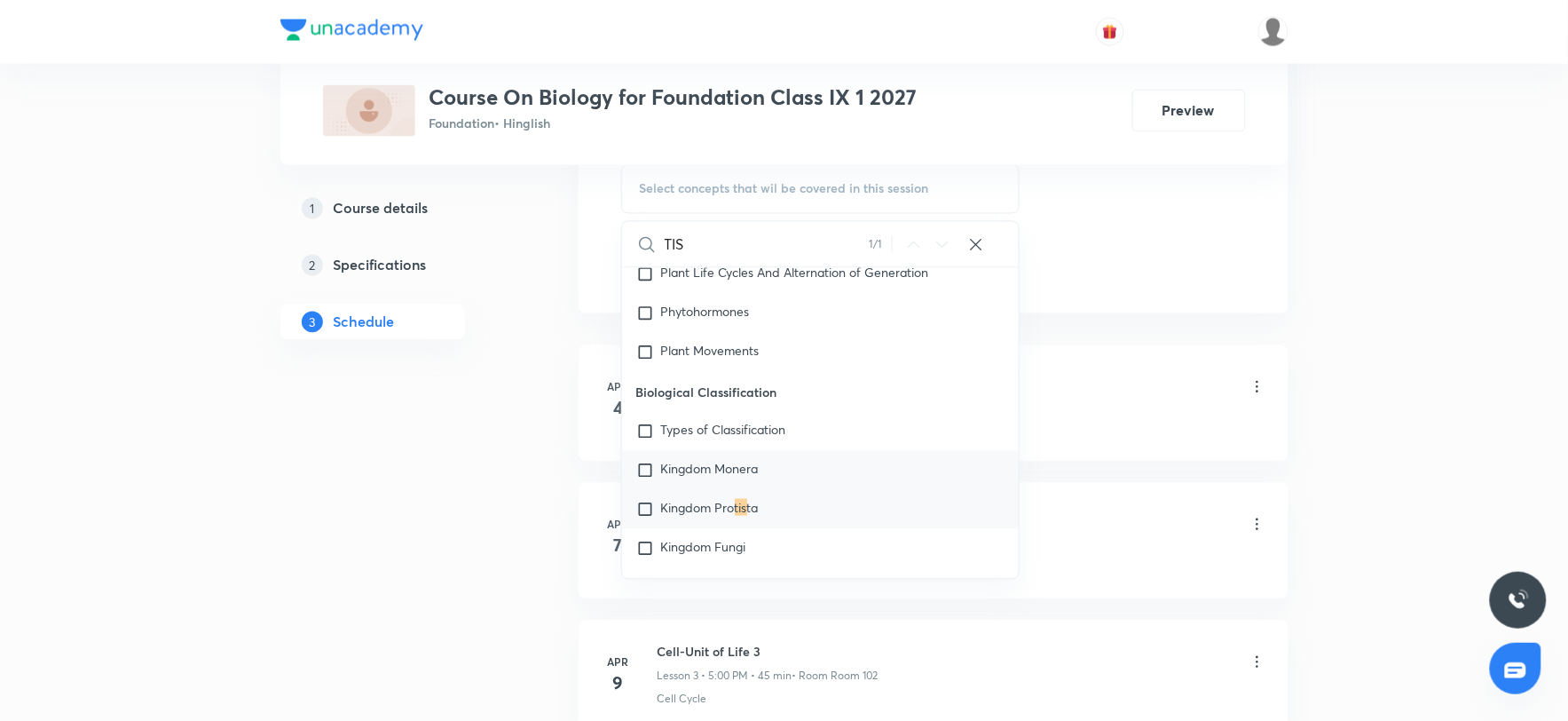 checkbox on "true" 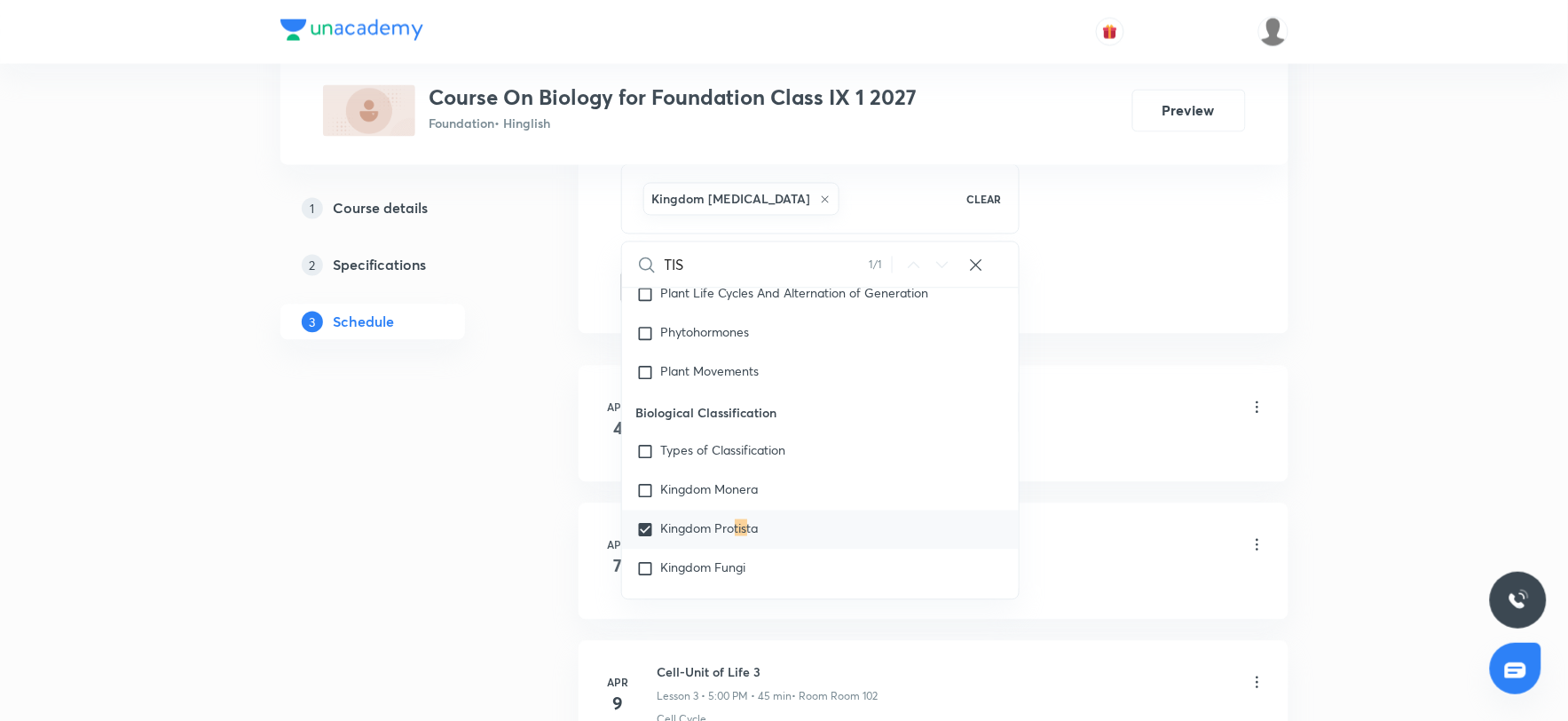 click on "Cell-Unit of Life 1 Lesson 1 • 7:37 PM • 45 min  • Room Room 102" at bounding box center [962, 408] 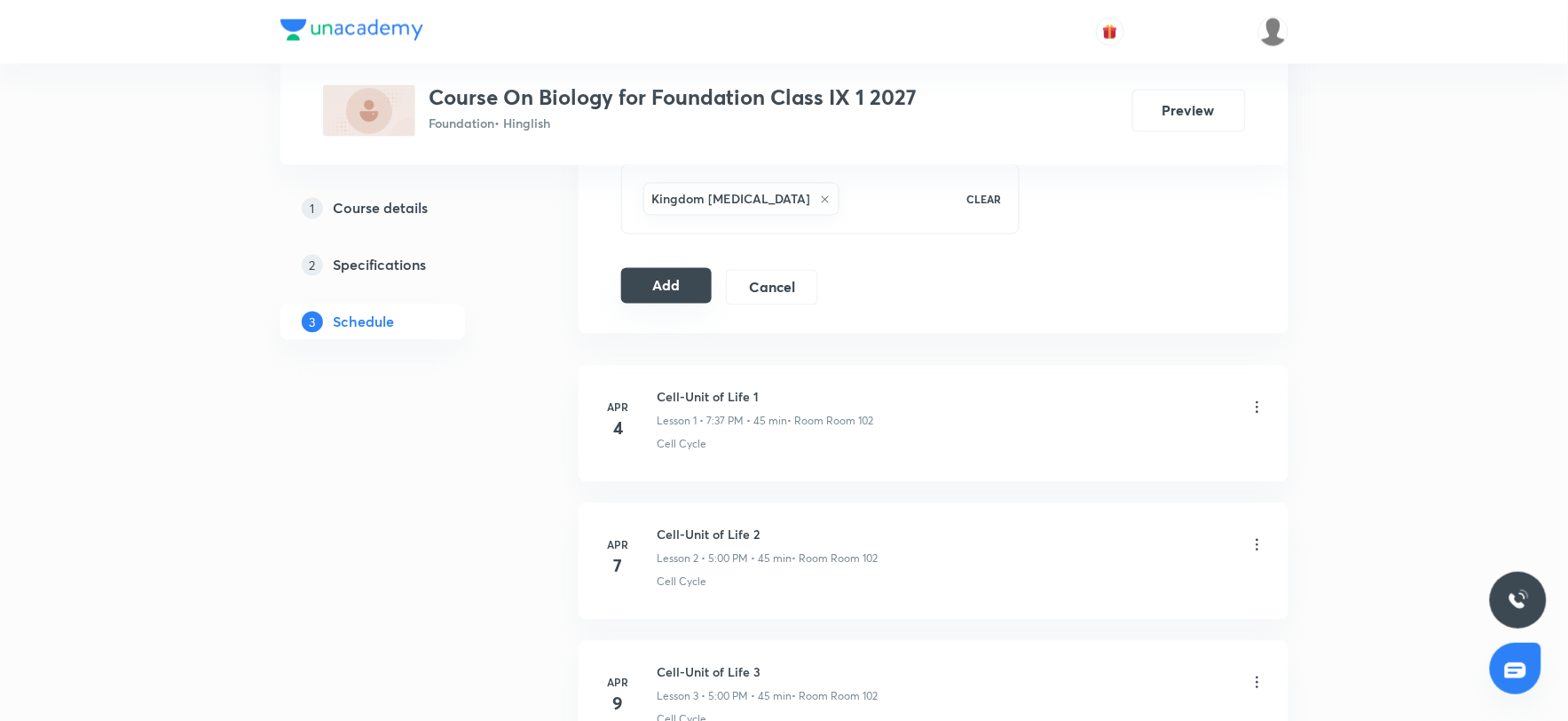 click on "Add" at bounding box center [666, 286] 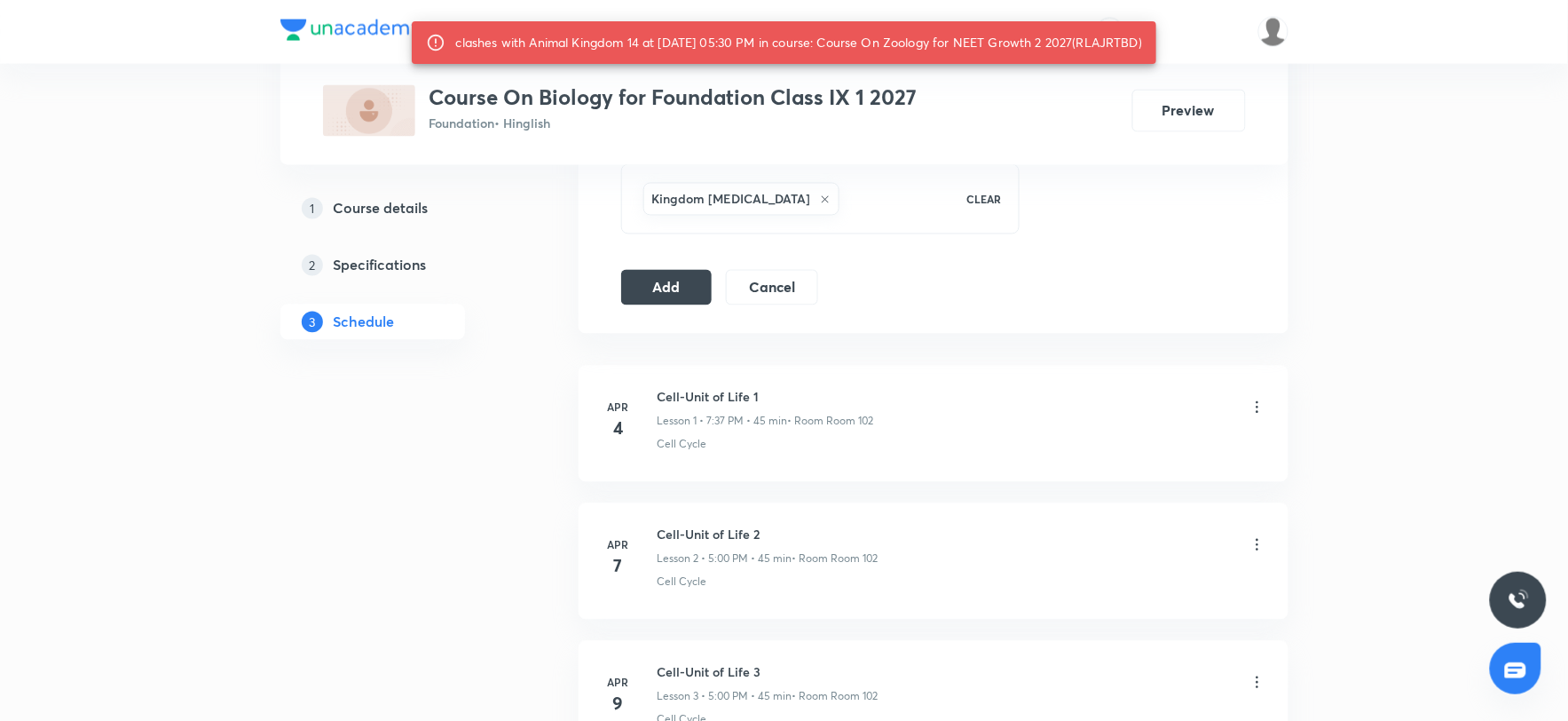 scroll, scrollTop: 833, scrollLeft: 0, axis: vertical 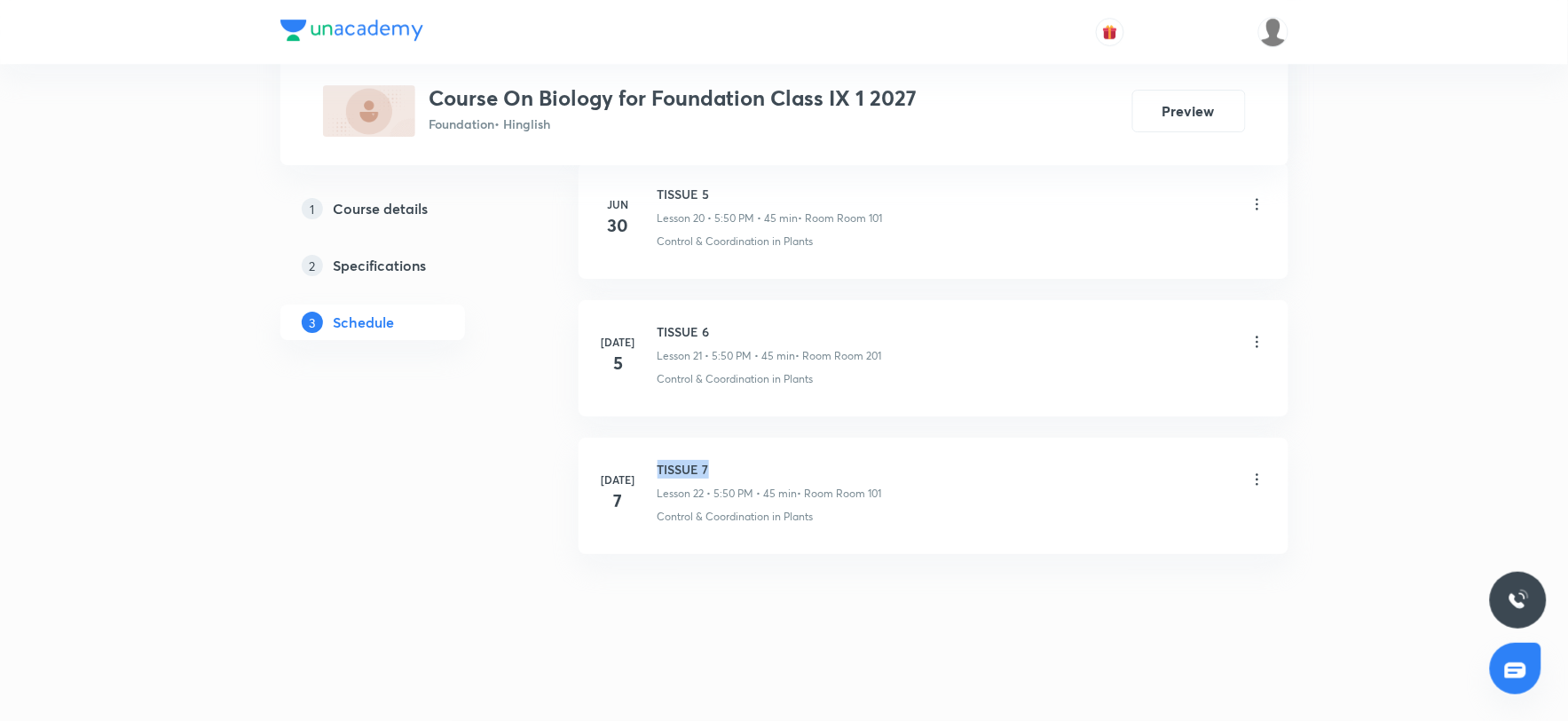 drag, startPoint x: 649, startPoint y: 456, endPoint x: 792, endPoint y: 456, distance: 143 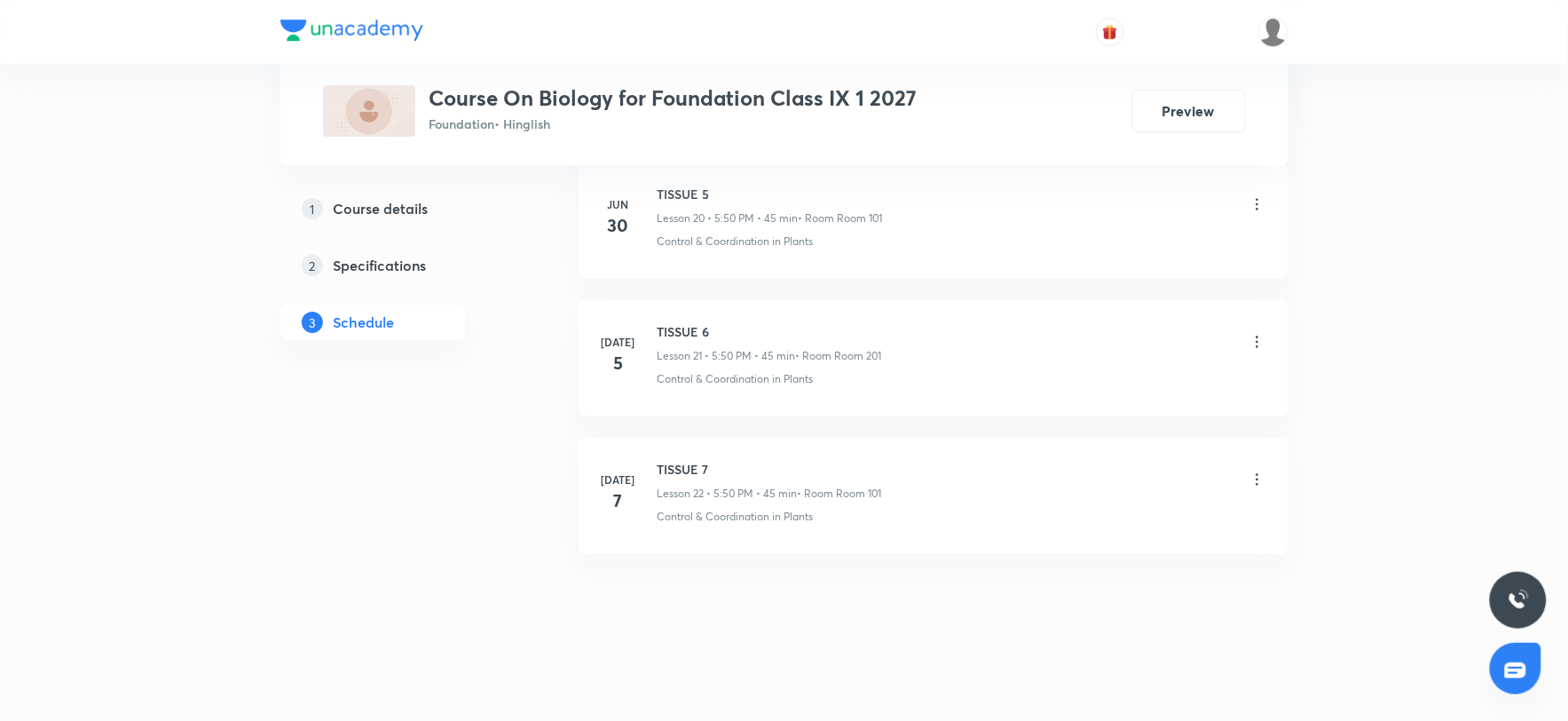 click on "[DATE] TISSUE 7 Lesson 22 • 5:50 PM • 45 min  • Room Room 101 Control & Coordination in Plants" at bounding box center (934, 495) 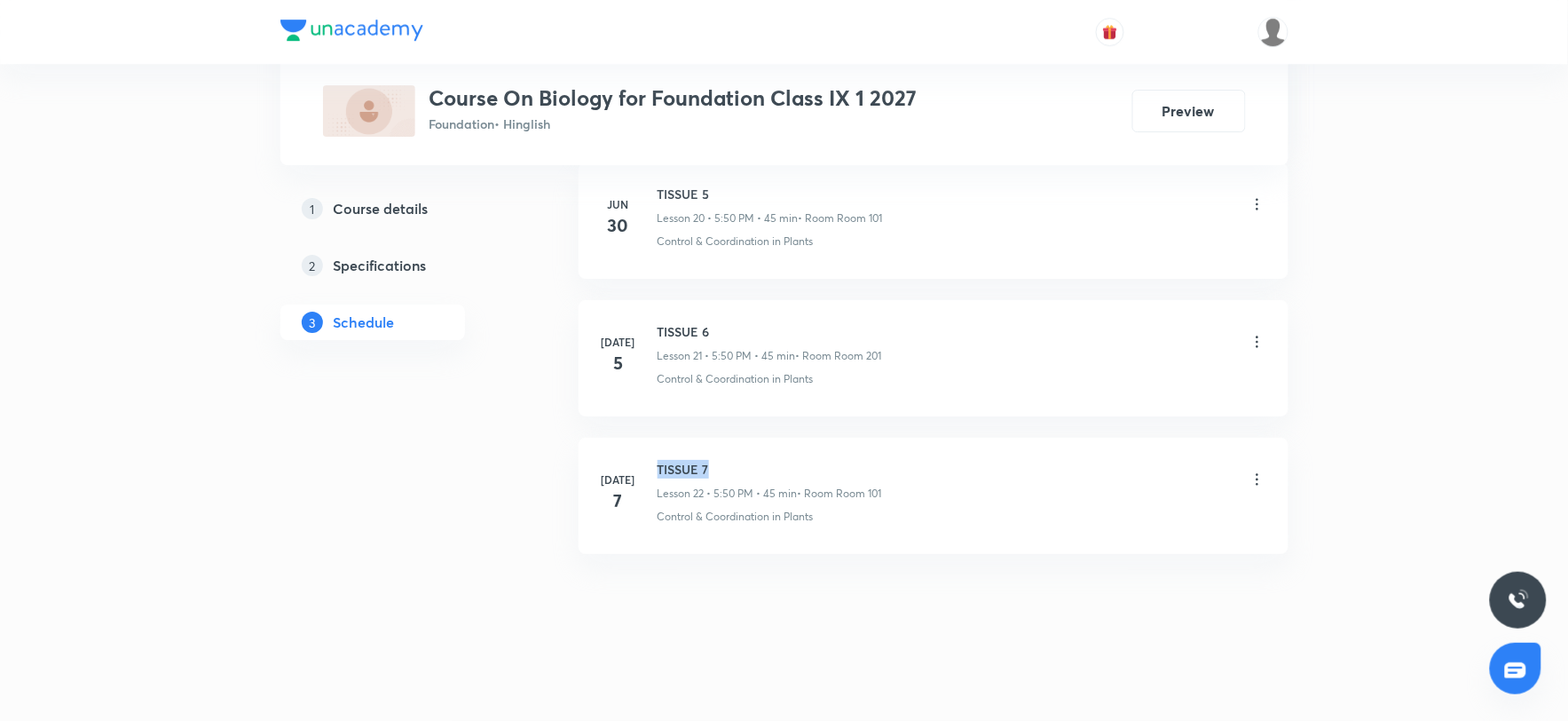 drag, startPoint x: 655, startPoint y: 466, endPoint x: 792, endPoint y: 531, distance: 151.6377 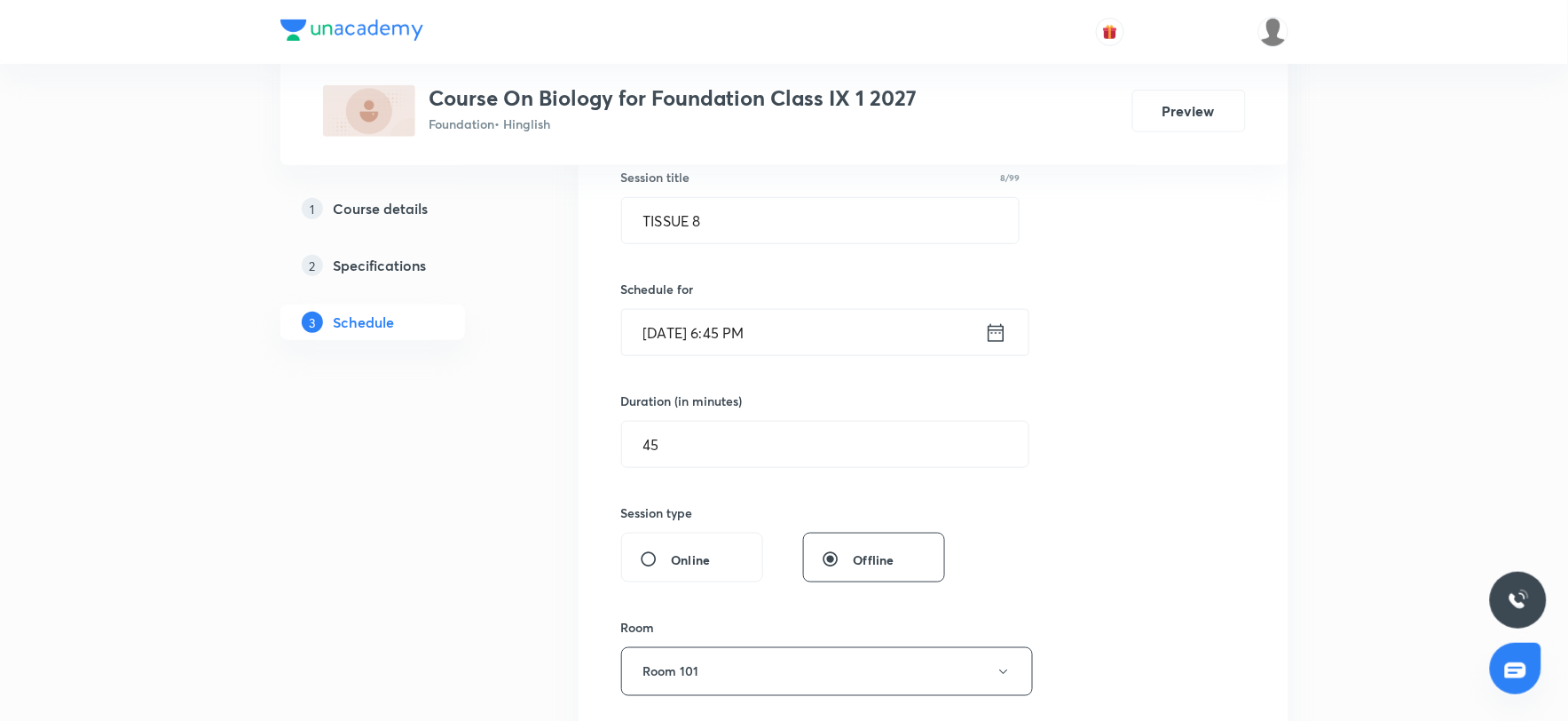 scroll, scrollTop: 284, scrollLeft: 0, axis: vertical 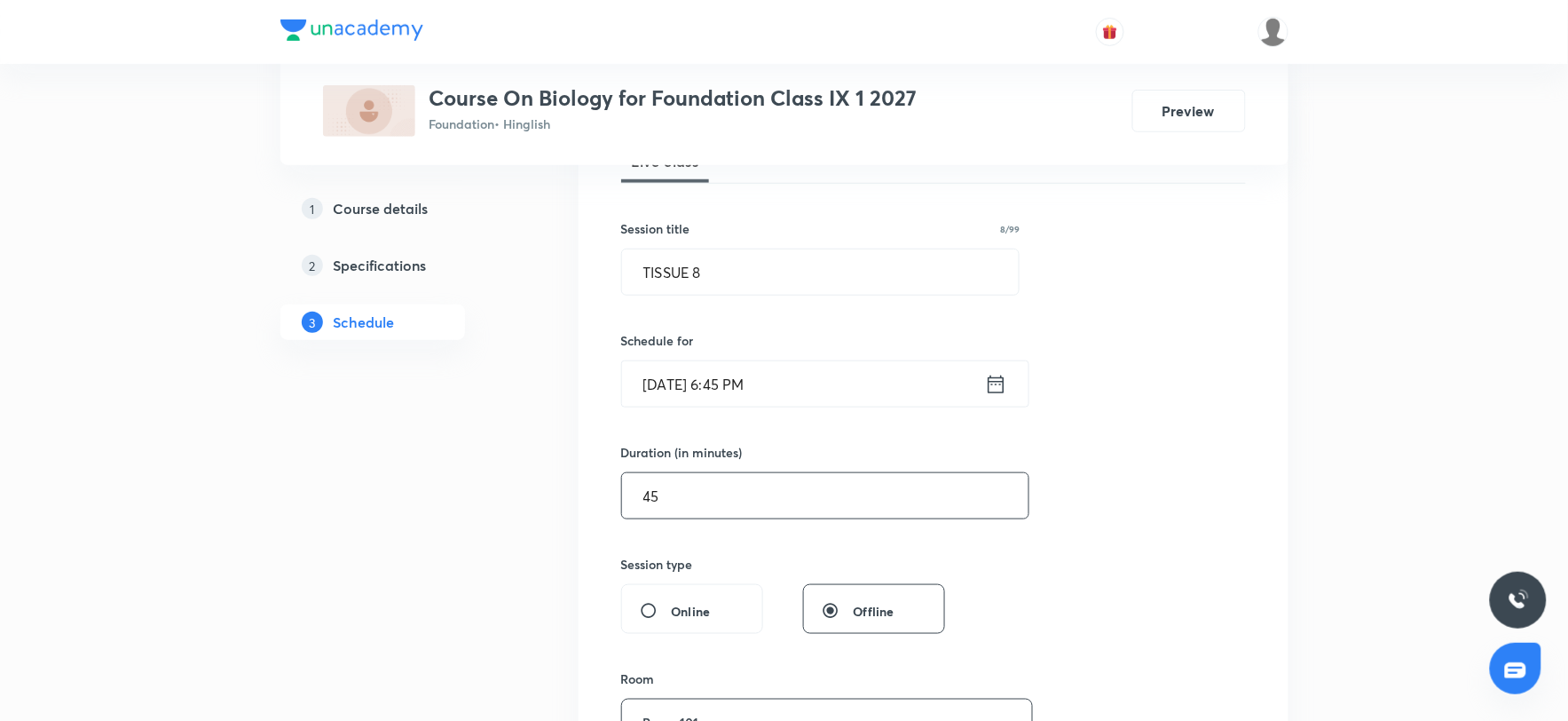 click on "45" at bounding box center (825, 495) 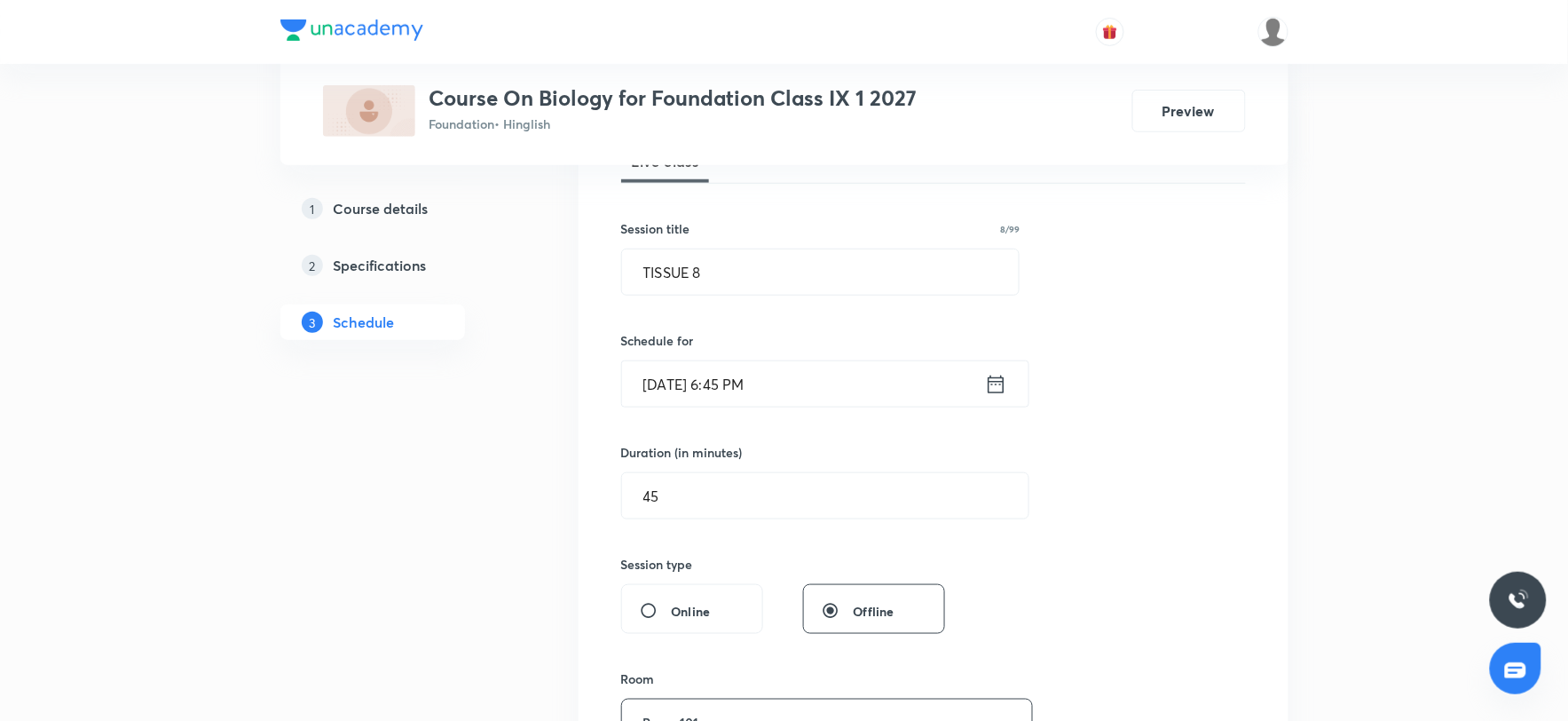 click on "[DATE] 6:45 PM" at bounding box center [803, 384] 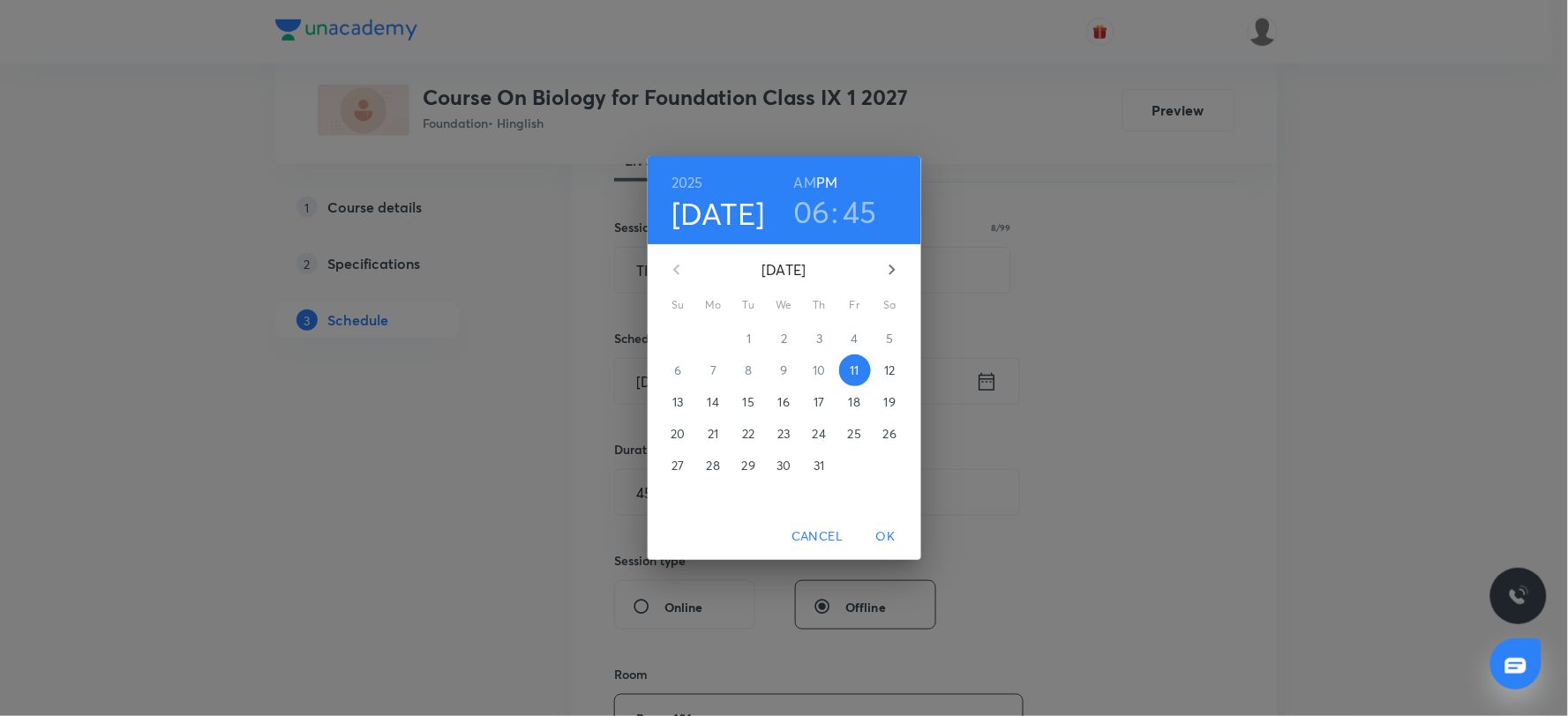 click on "45" at bounding box center [859, 212] 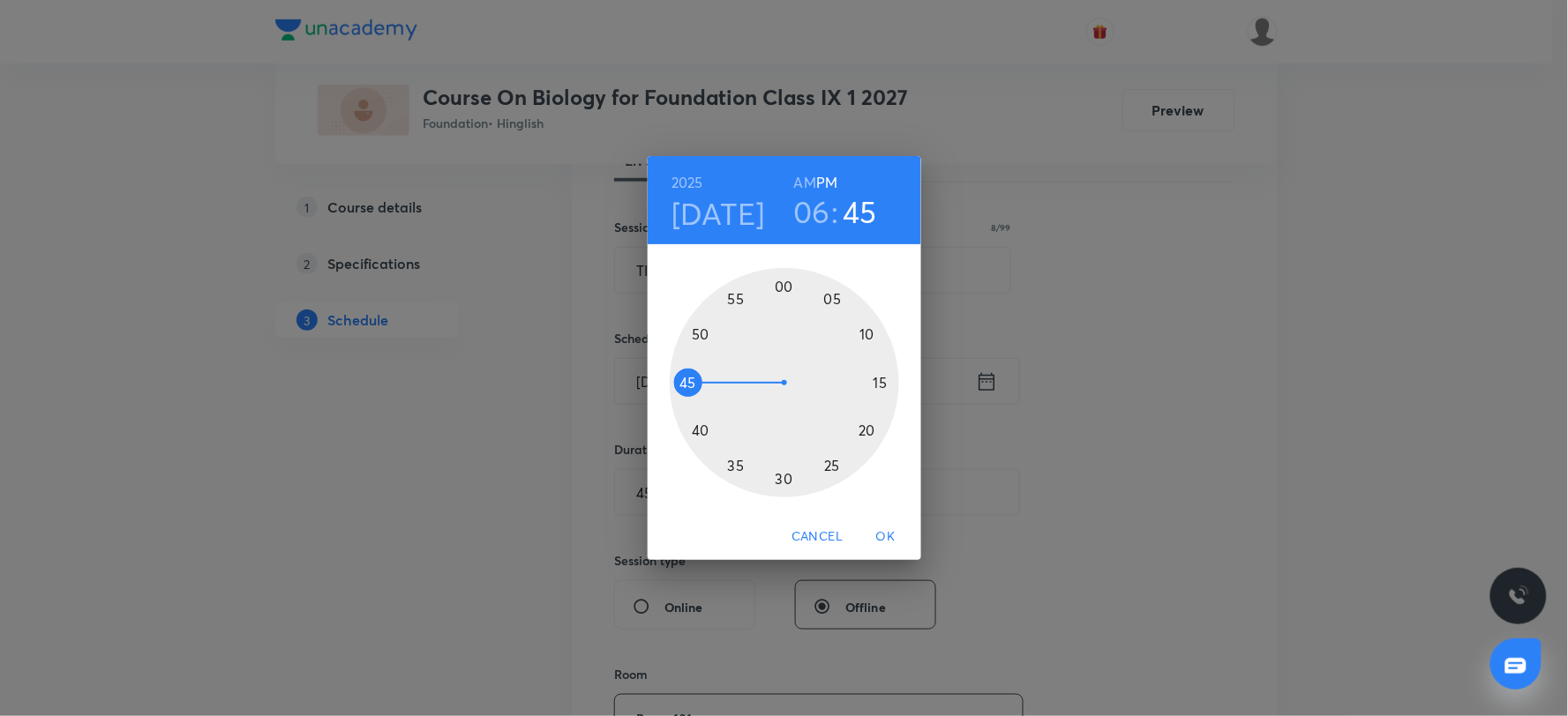 click at bounding box center (784, 383) 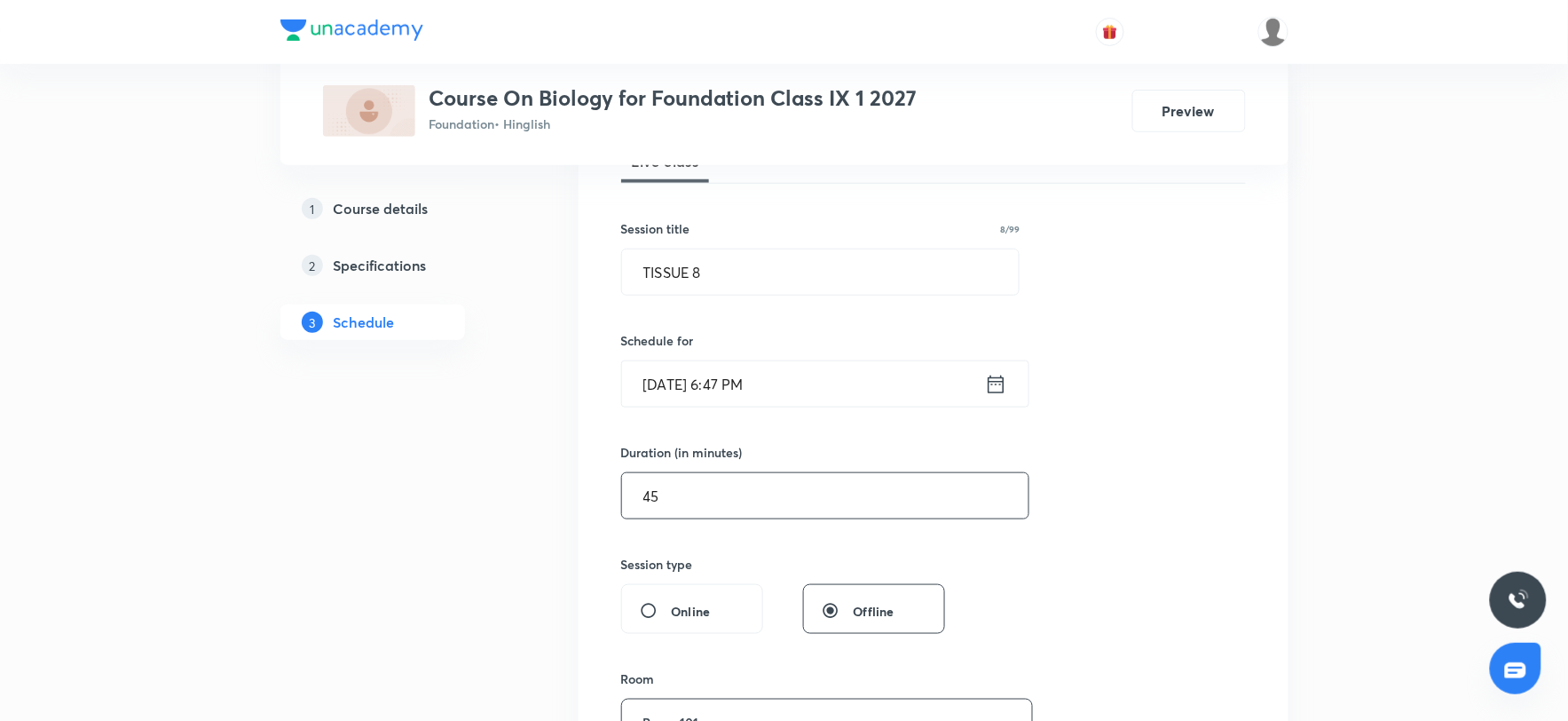 click on "45" at bounding box center (825, 495) 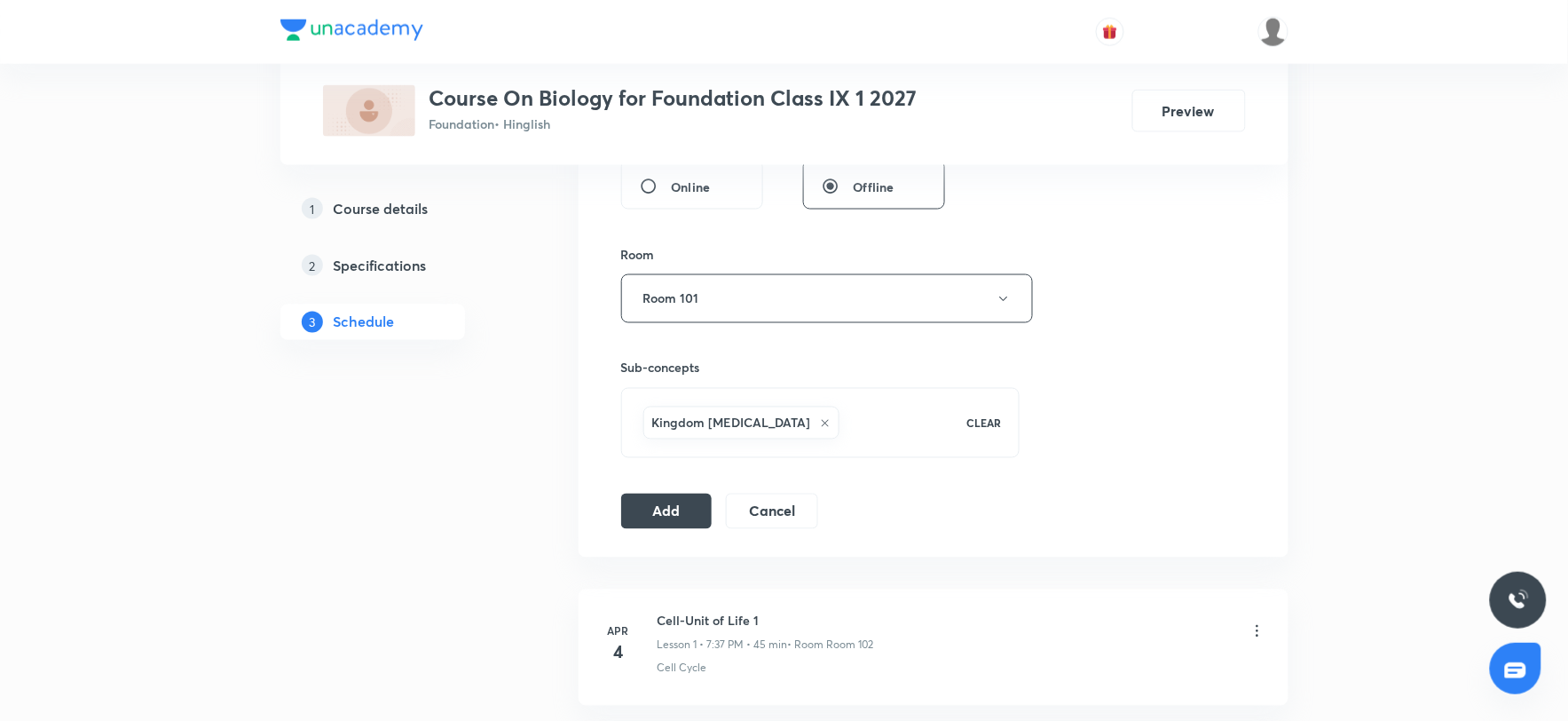 scroll, scrollTop: 974, scrollLeft: 0, axis: vertical 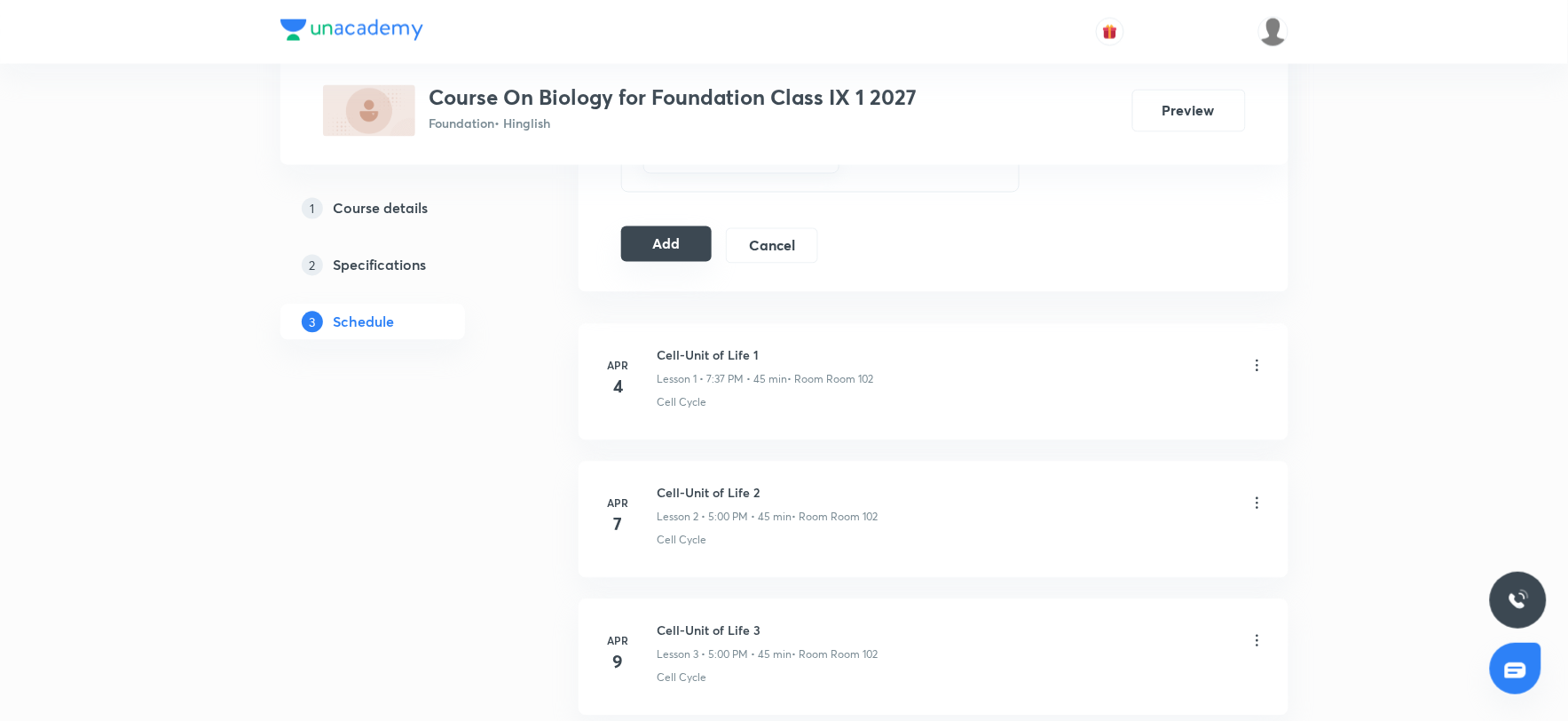 click on "Add" at bounding box center (666, 244) 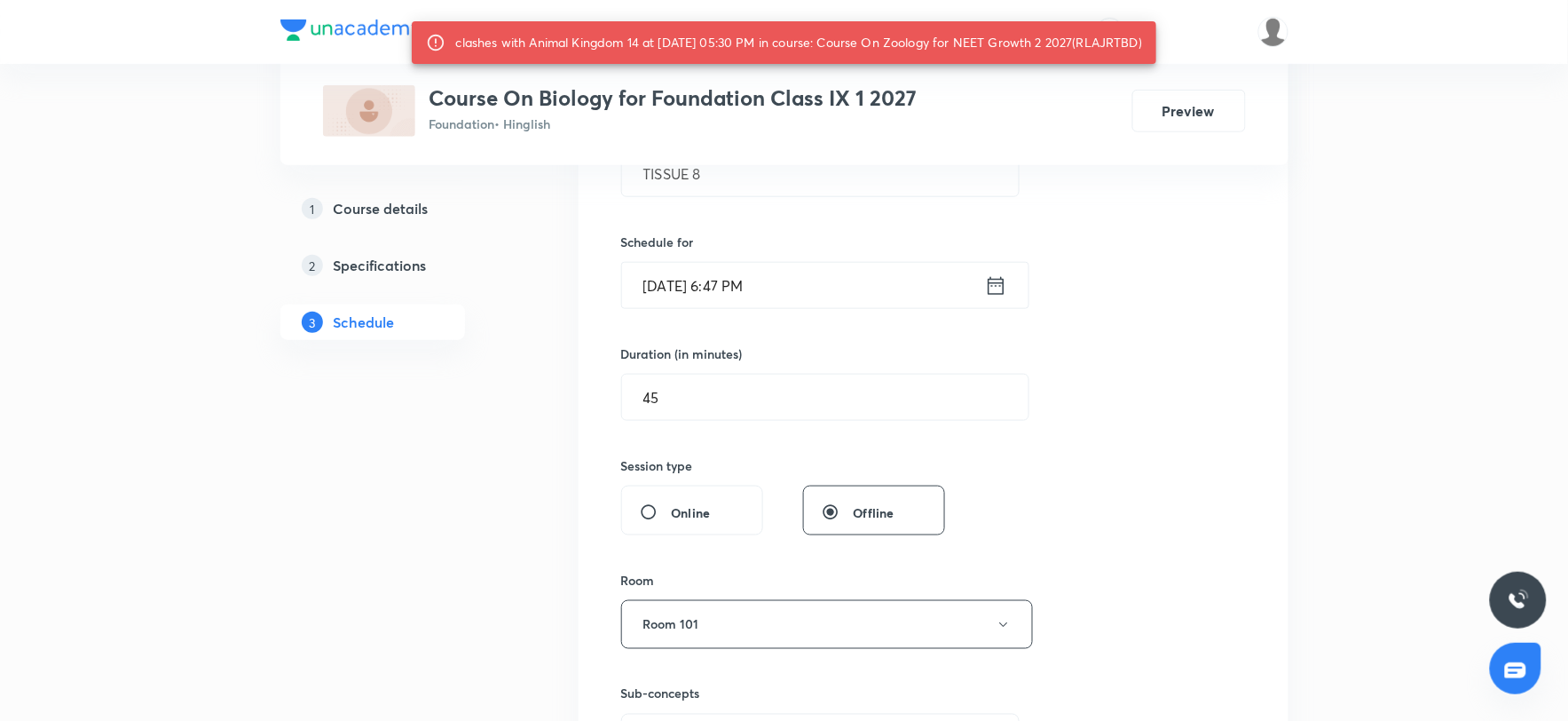 scroll, scrollTop: 284, scrollLeft: 0, axis: vertical 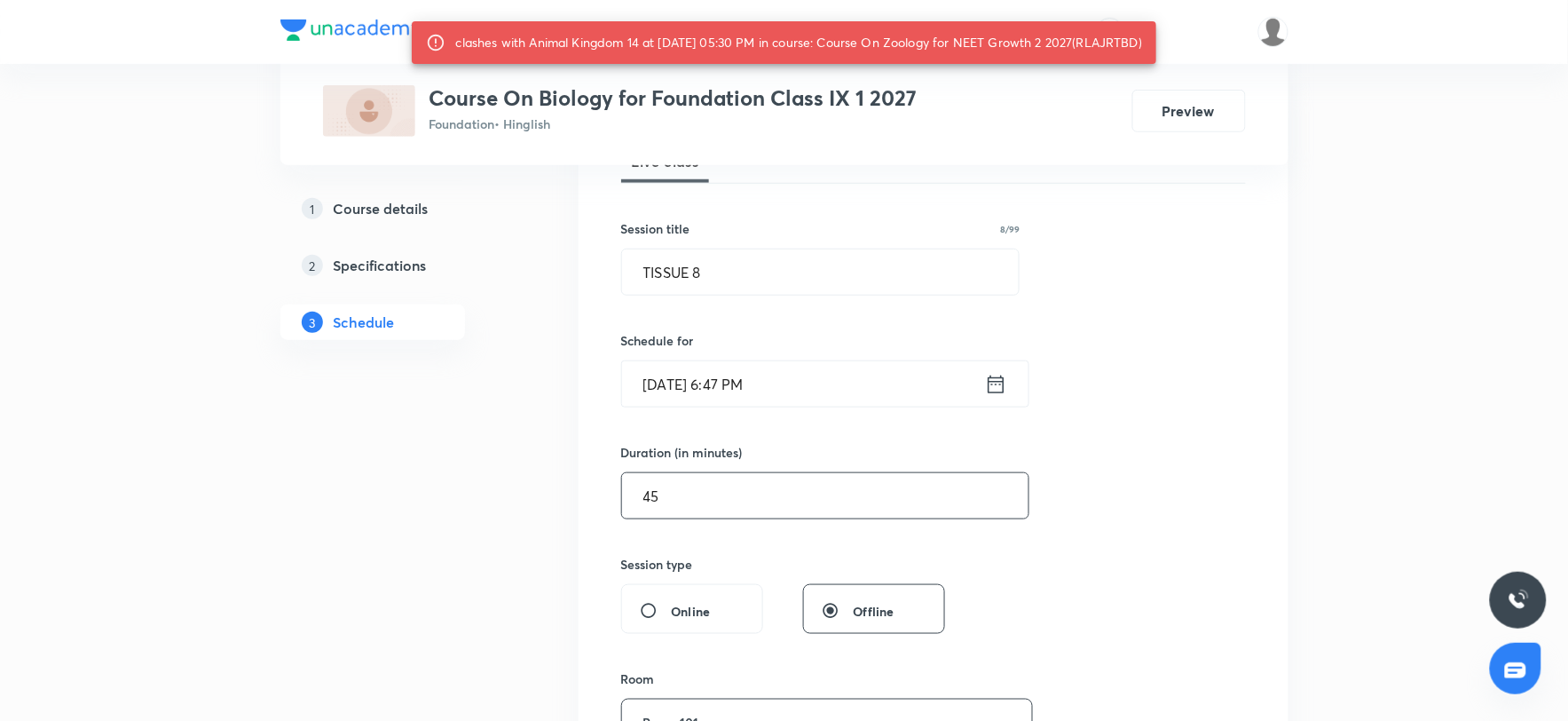 click on "45" at bounding box center [825, 495] 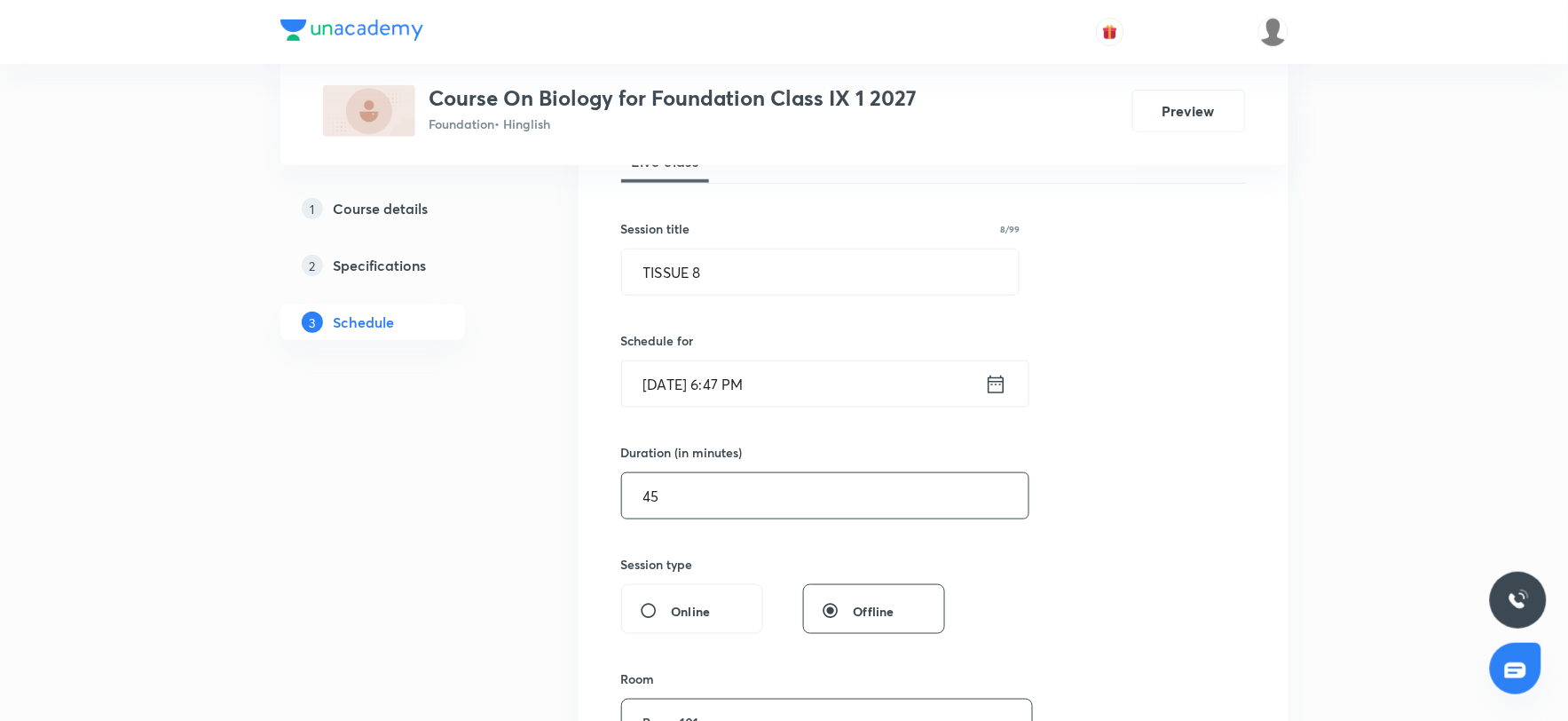 type on "4" 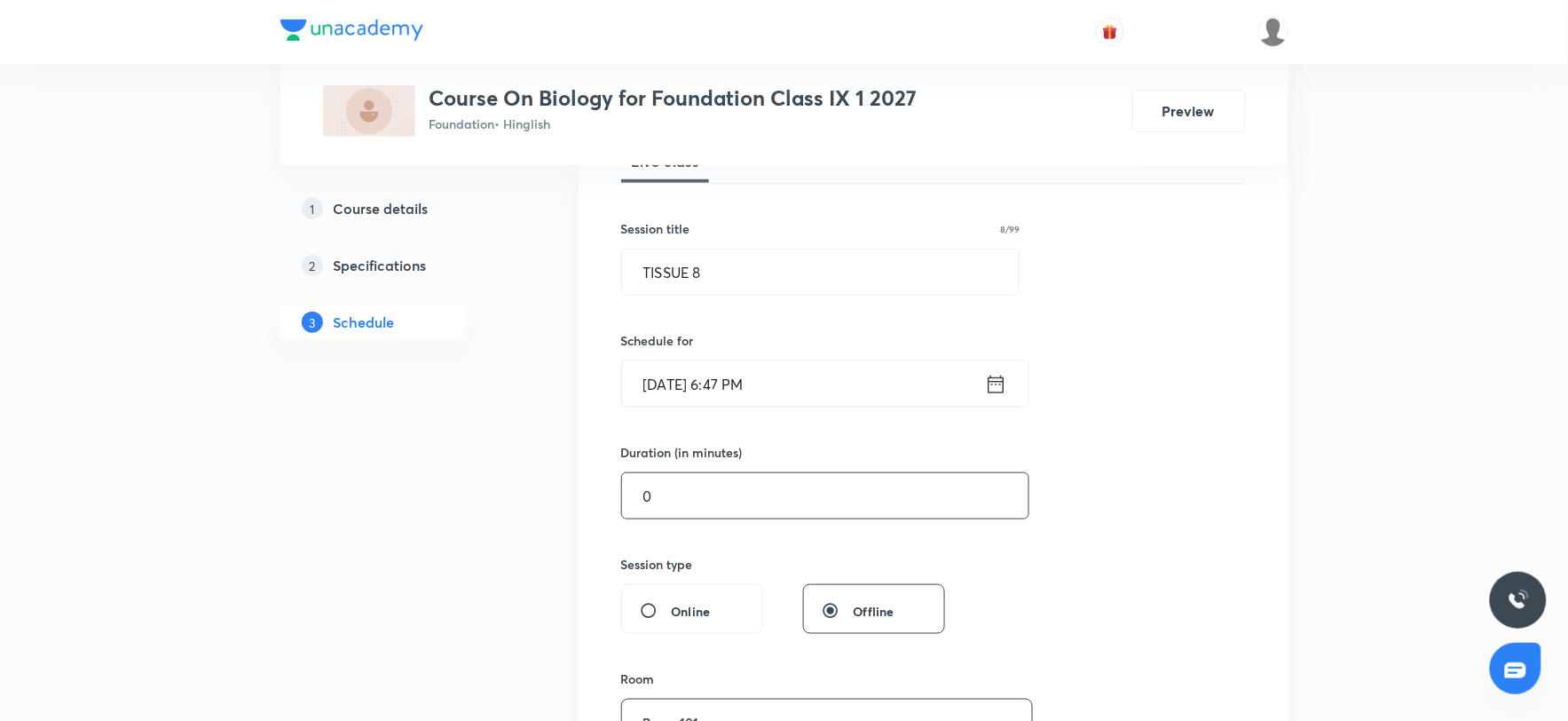 click on "[DATE] 6:47 PM" at bounding box center (803, 384) 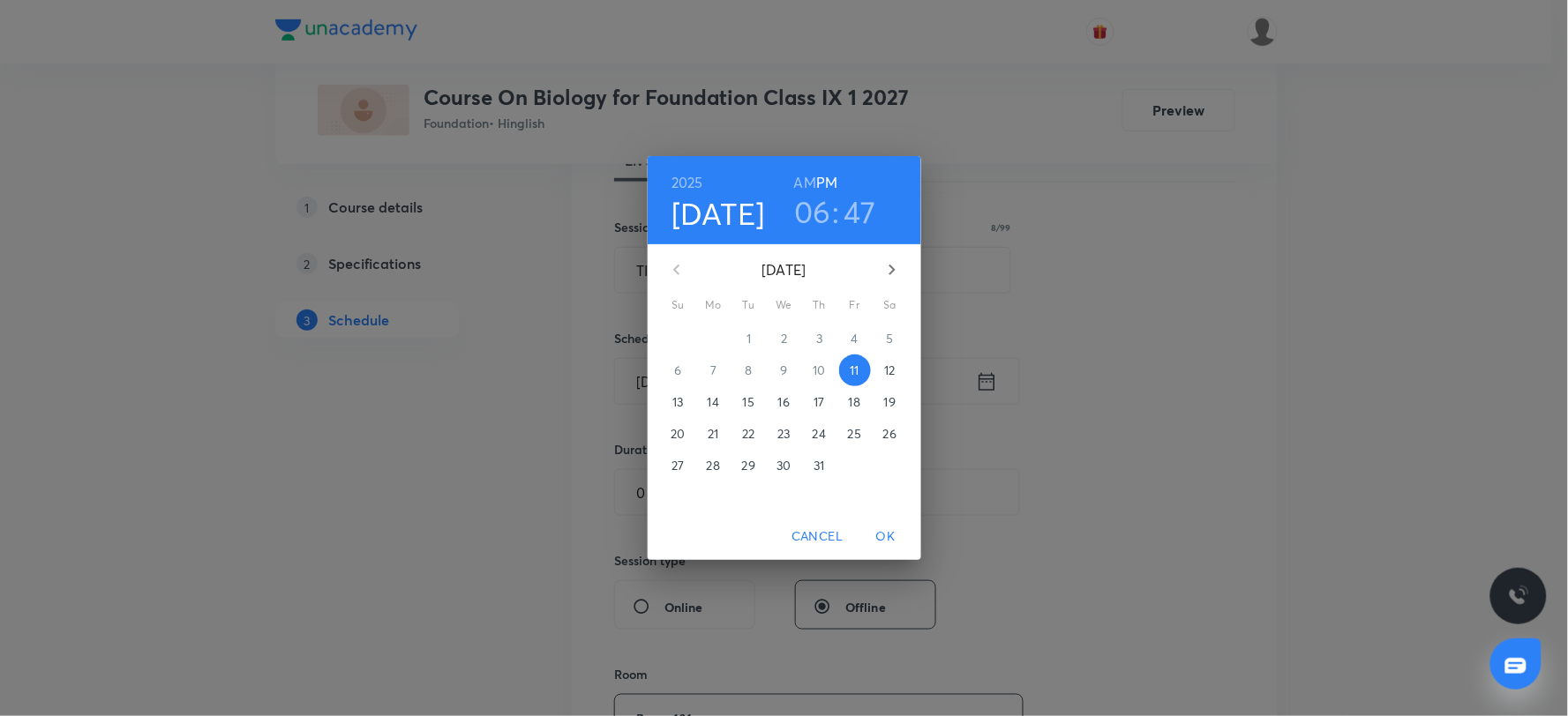 click on "47" at bounding box center [859, 212] 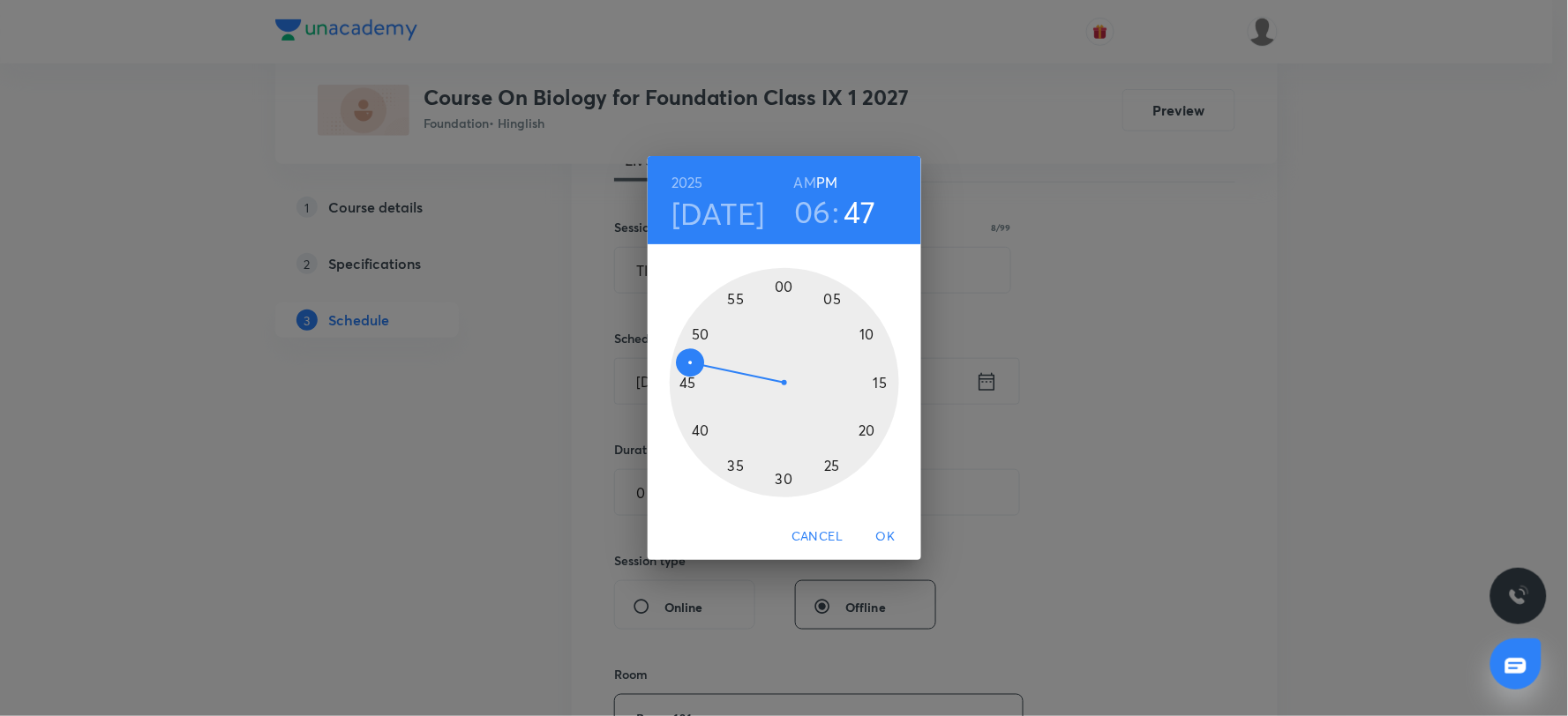 click at bounding box center [784, 383] 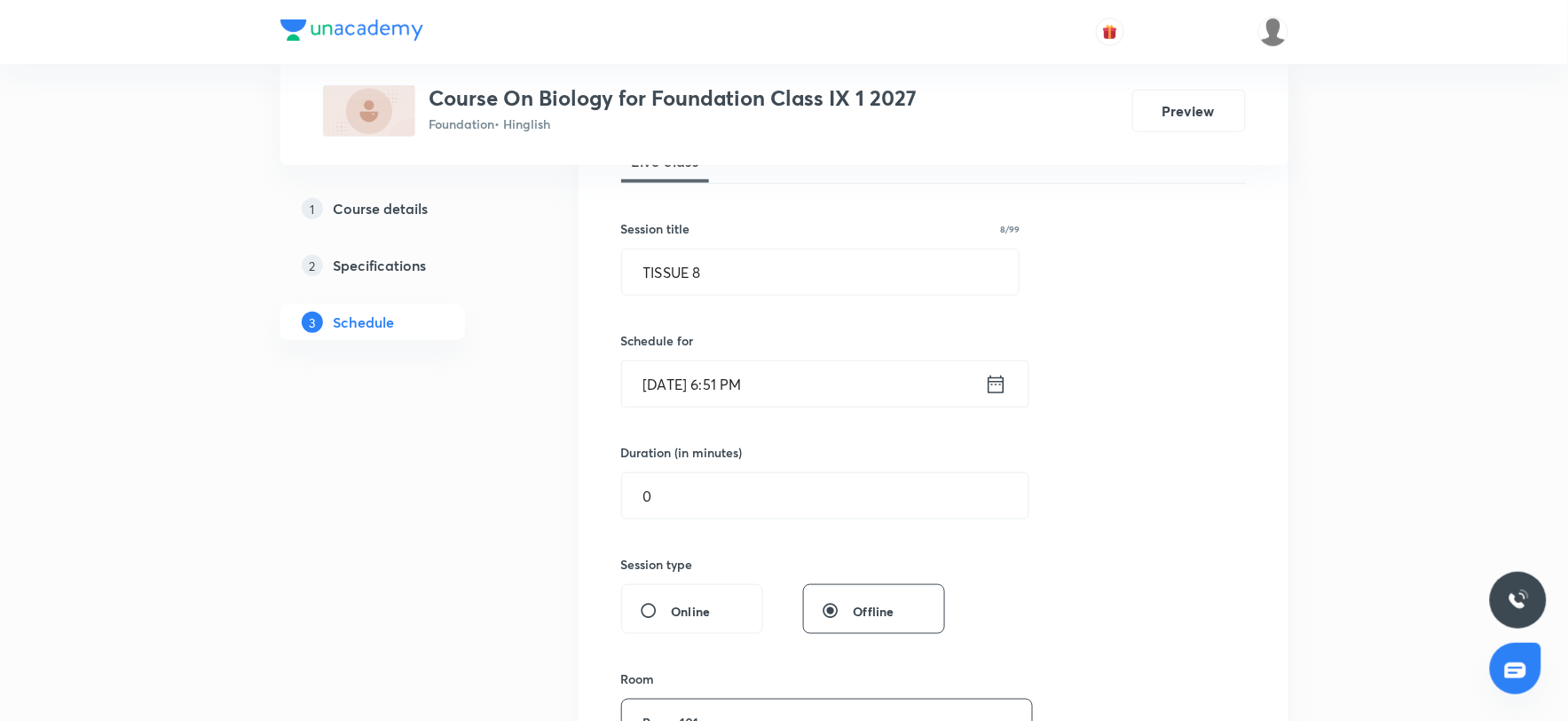 click on "[DATE] 6:51 PM" at bounding box center [803, 384] 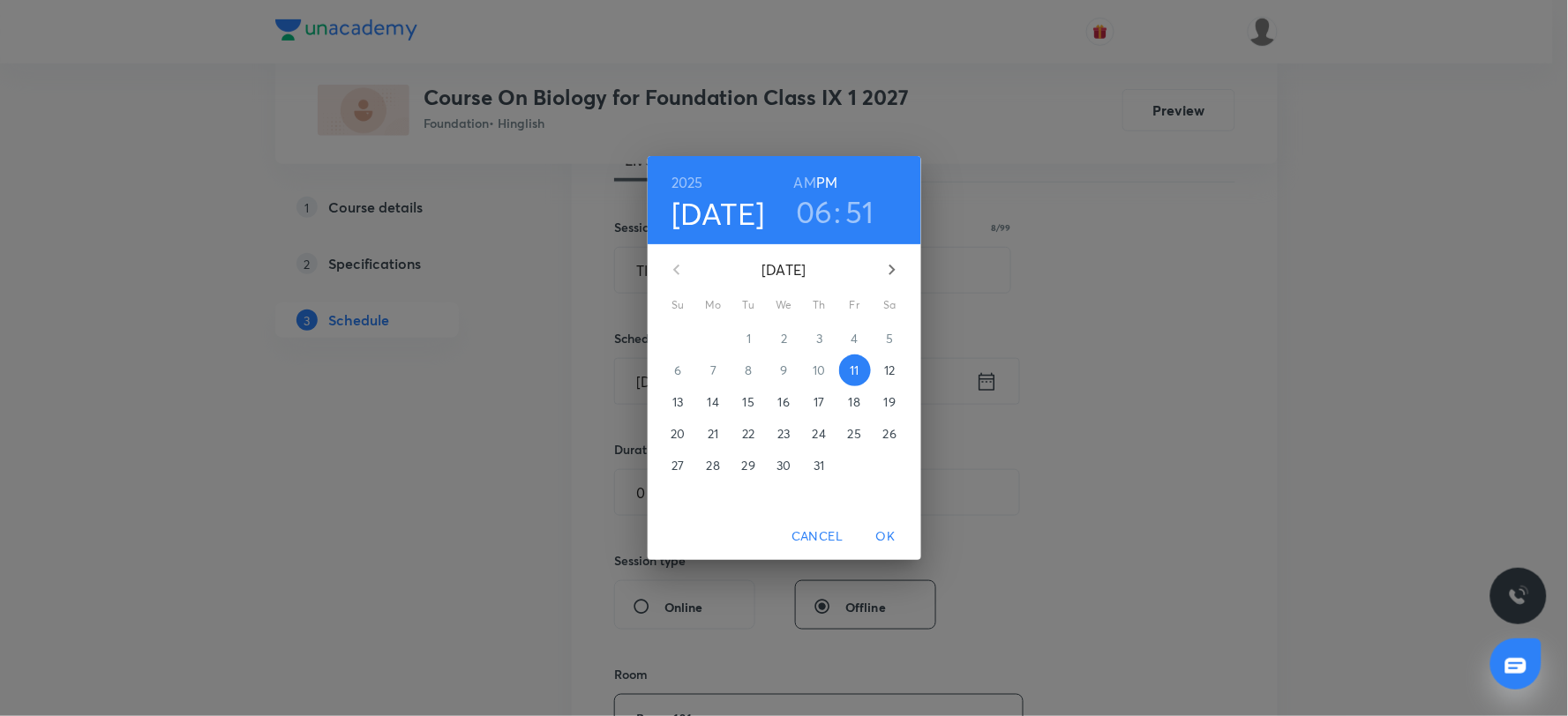 click on "51" at bounding box center (859, 212) 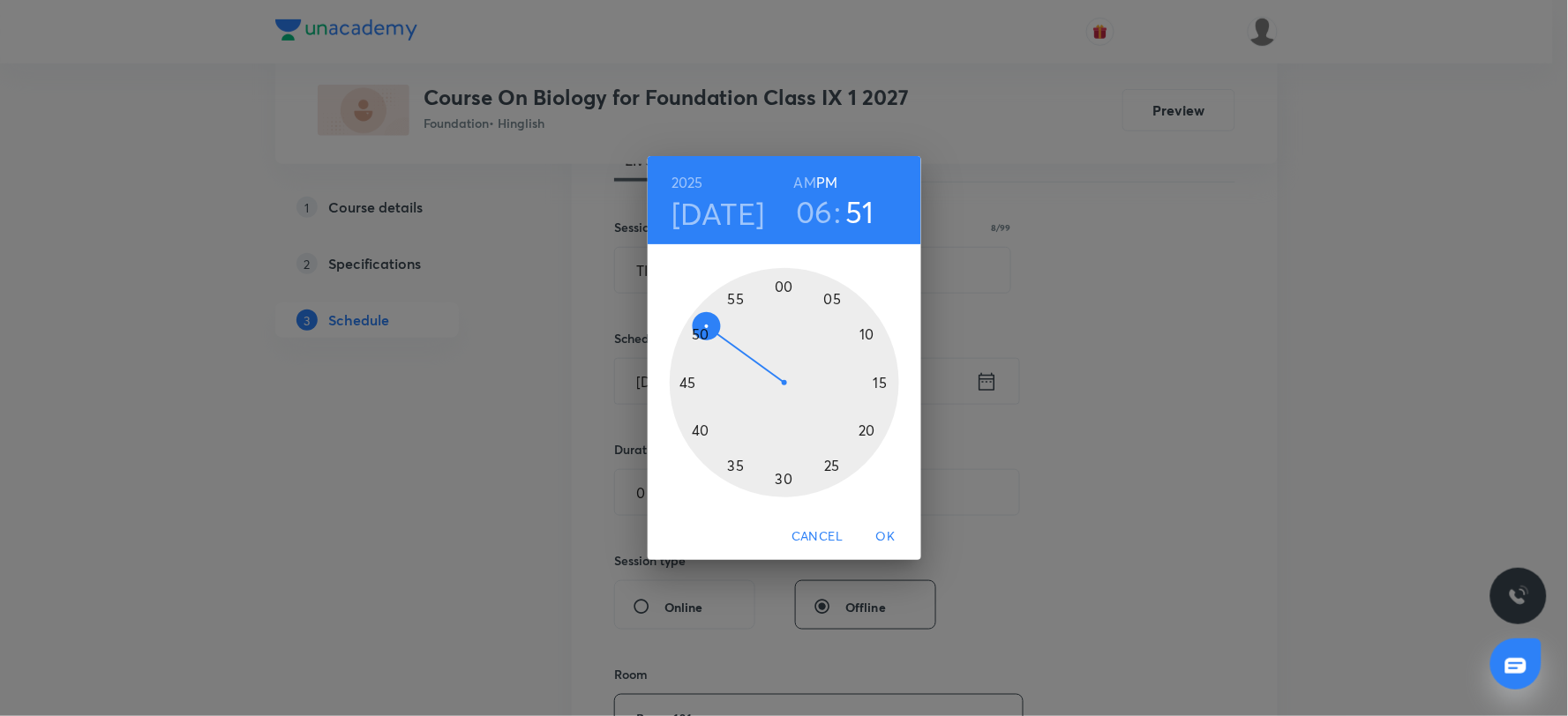 click at bounding box center [784, 383] 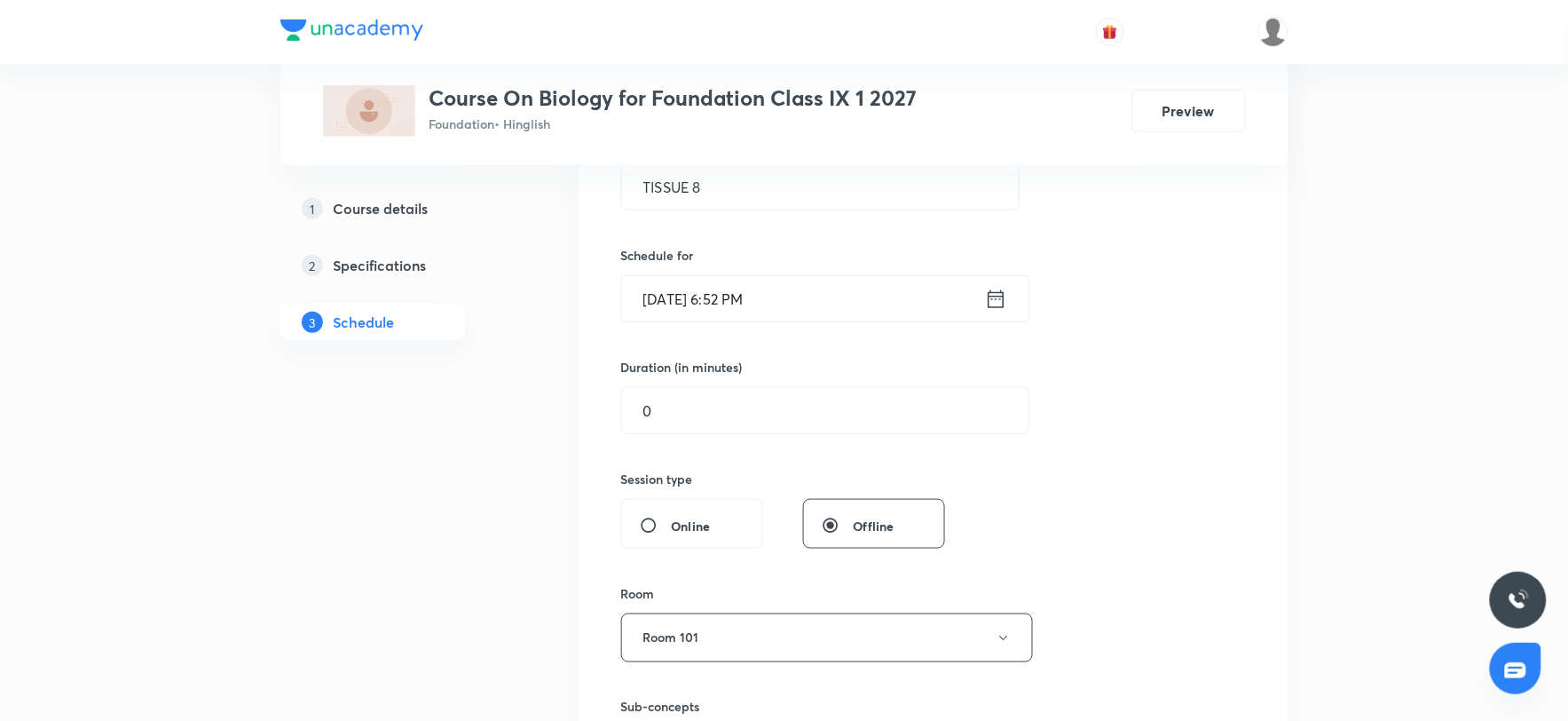 scroll, scrollTop: 481, scrollLeft: 0, axis: vertical 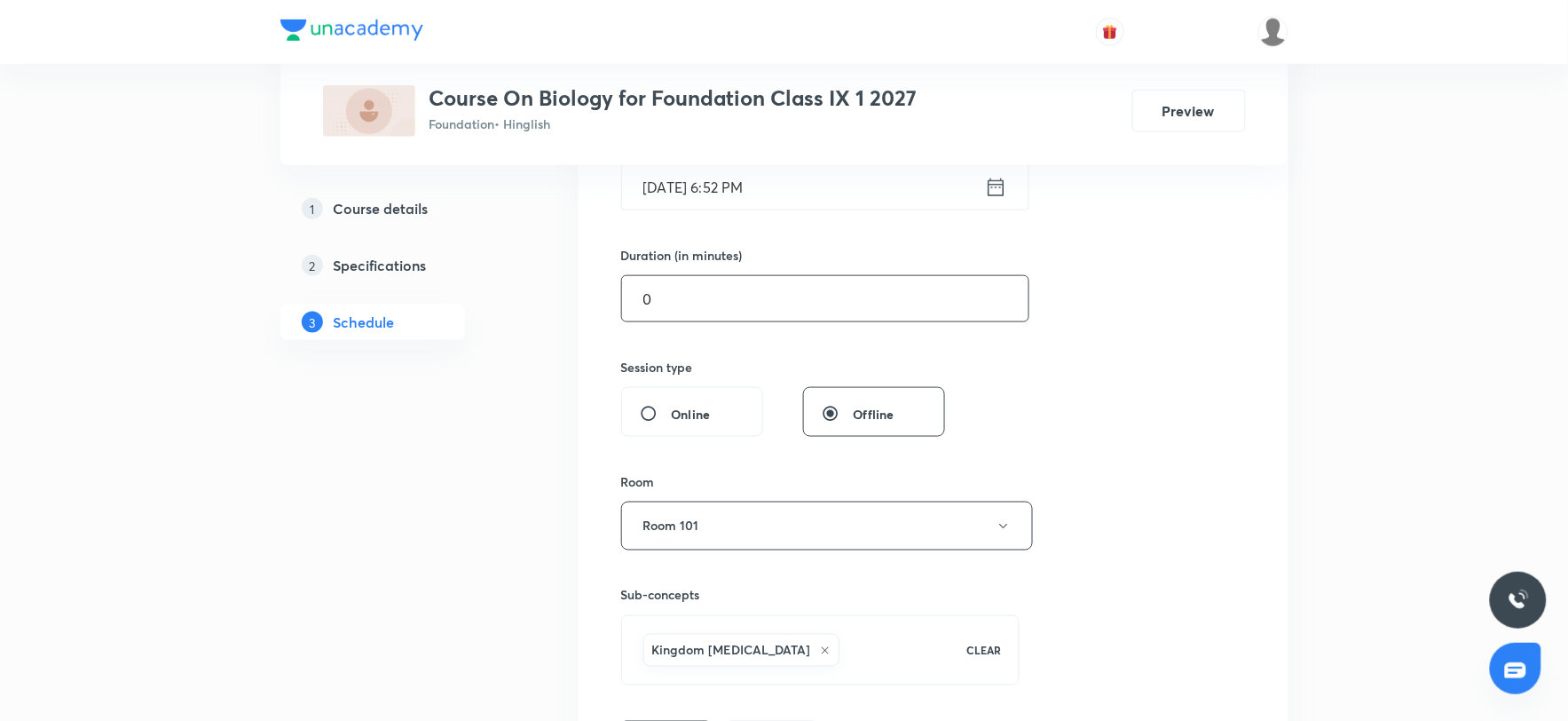 click on "0" at bounding box center [825, 298] 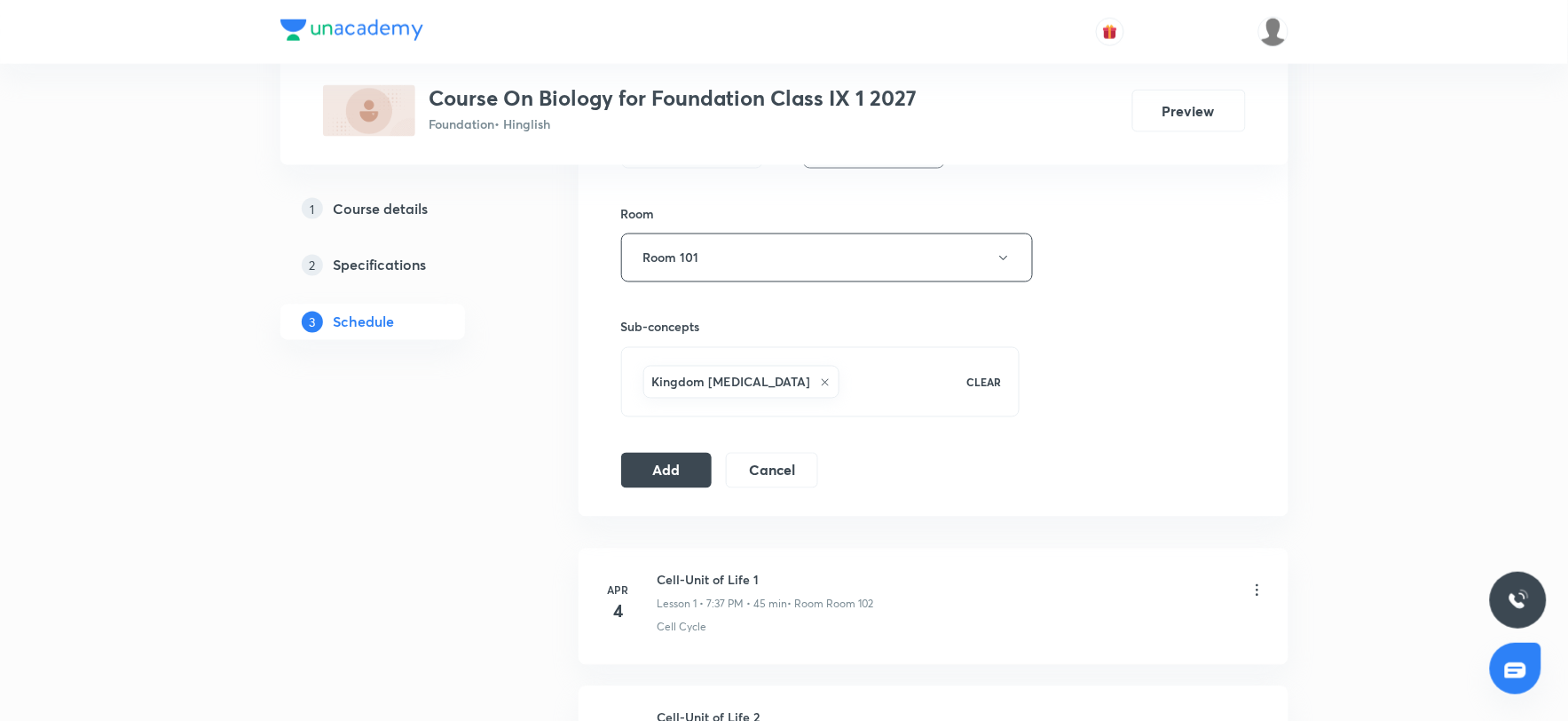 scroll, scrollTop: 777, scrollLeft: 0, axis: vertical 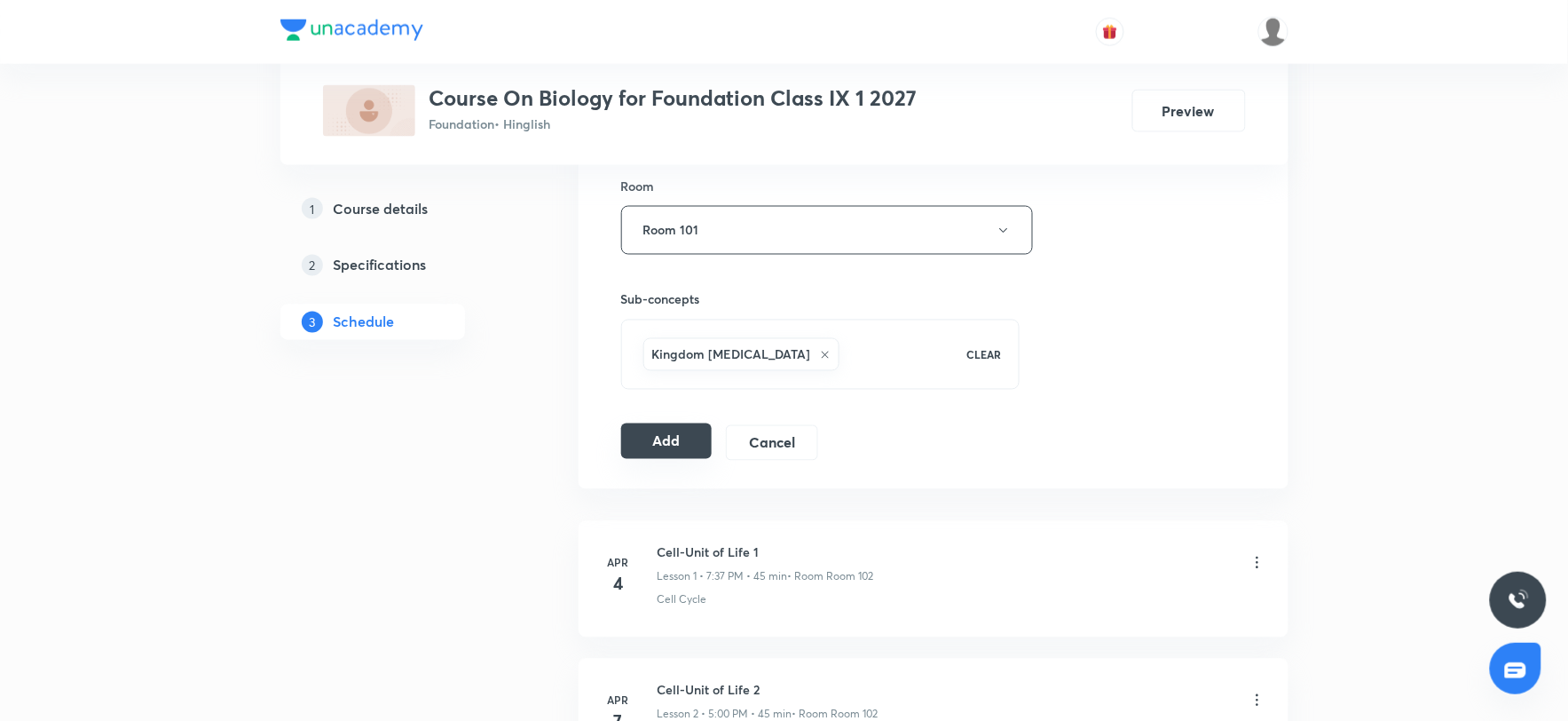 type on "40" 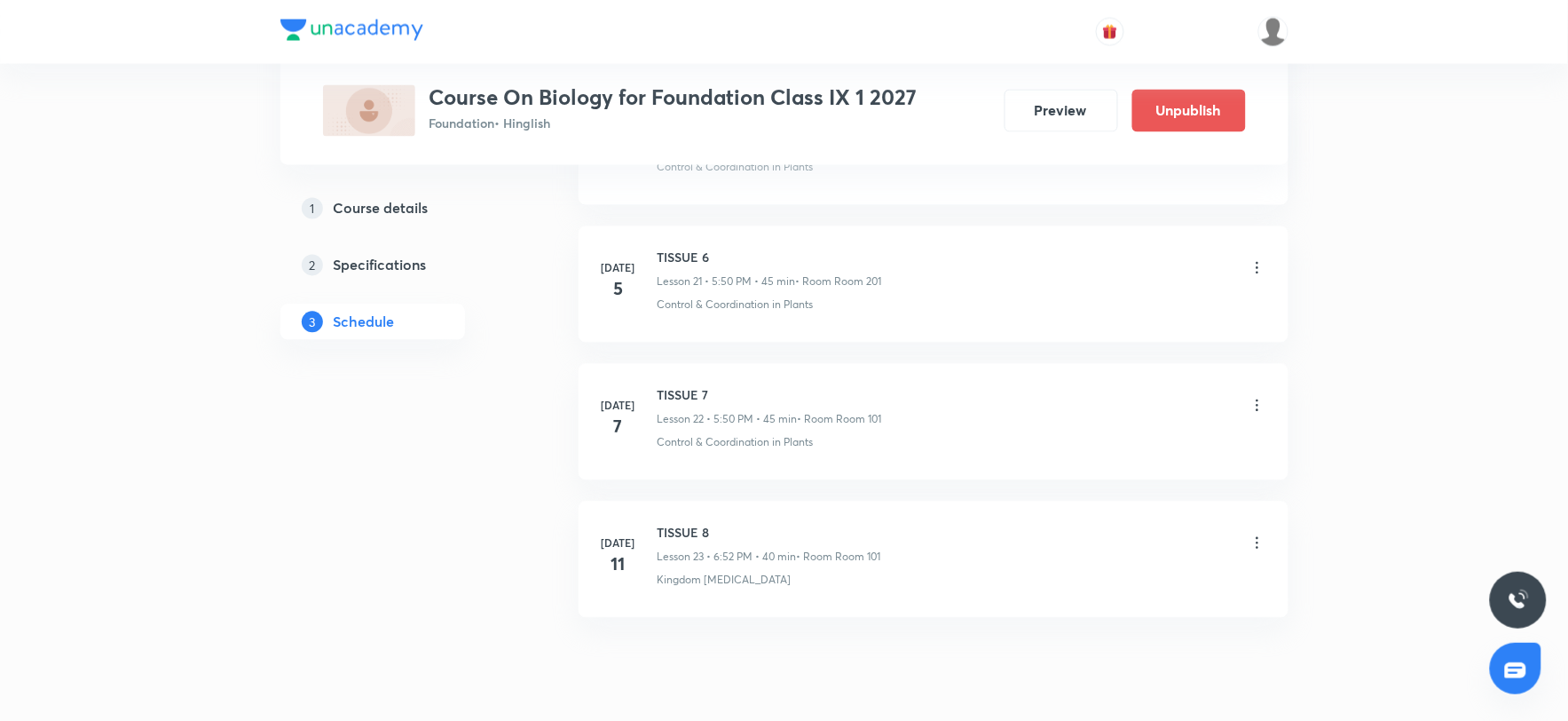 scroll, scrollTop: 3055, scrollLeft: 0, axis: vertical 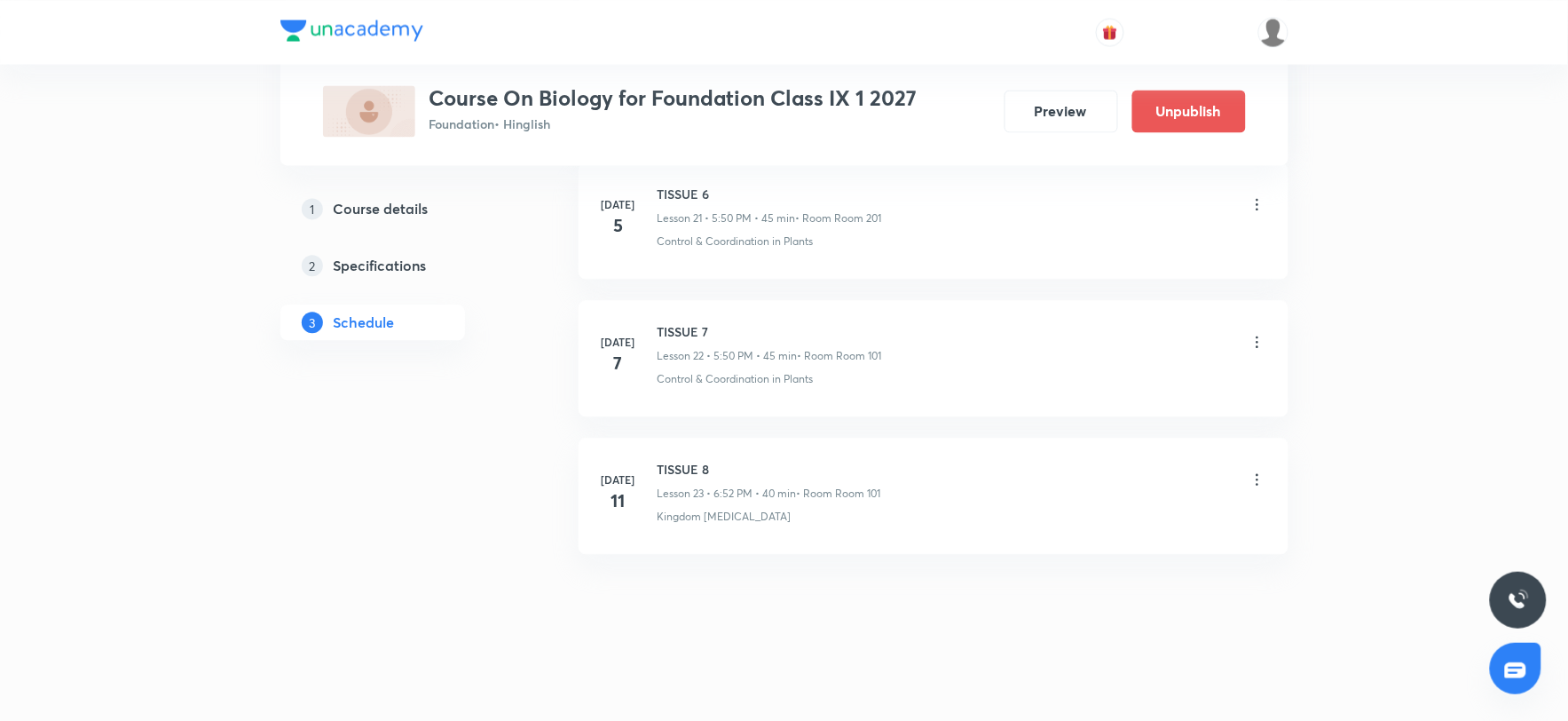 click on "Kingdom [MEDICAL_DATA]" at bounding box center (962, 517) 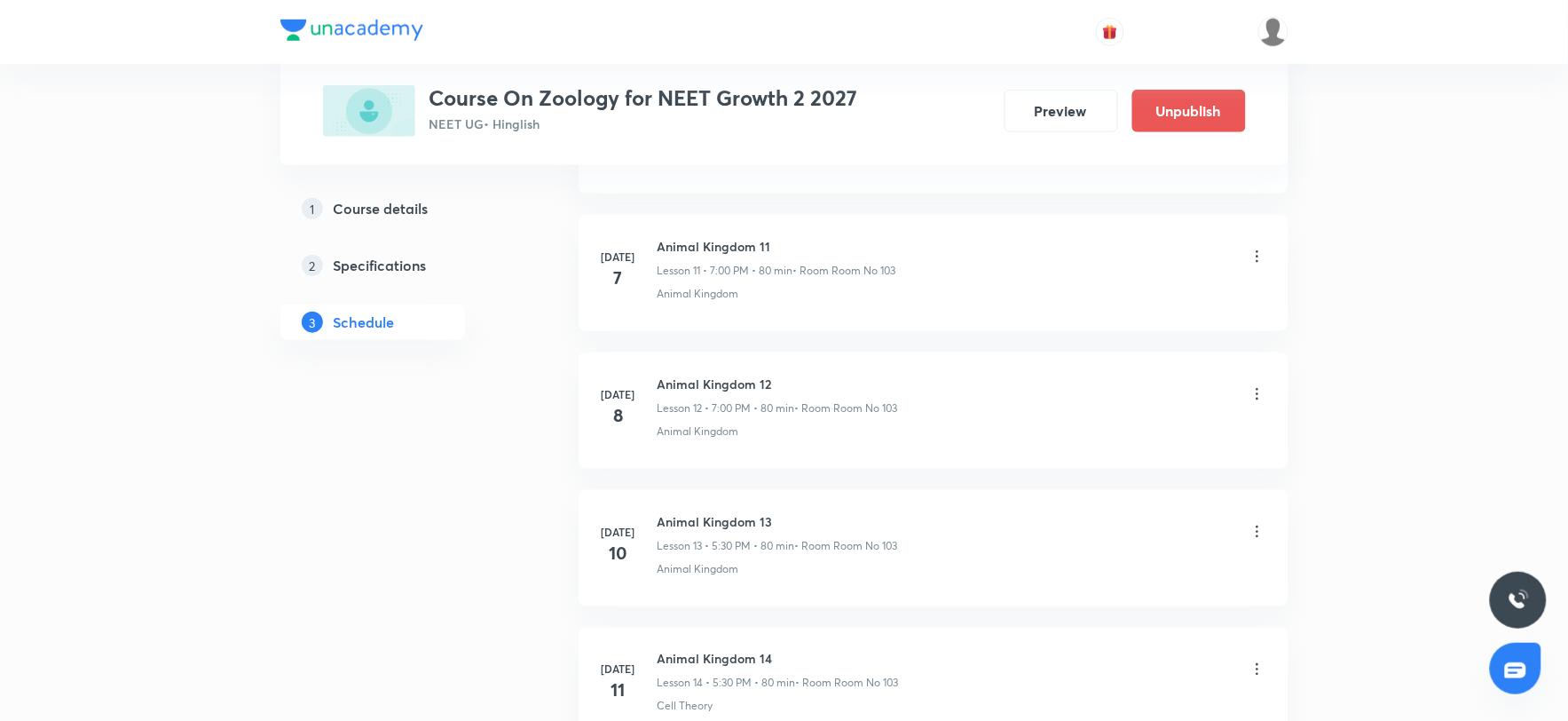 scroll, scrollTop: 0, scrollLeft: 0, axis: both 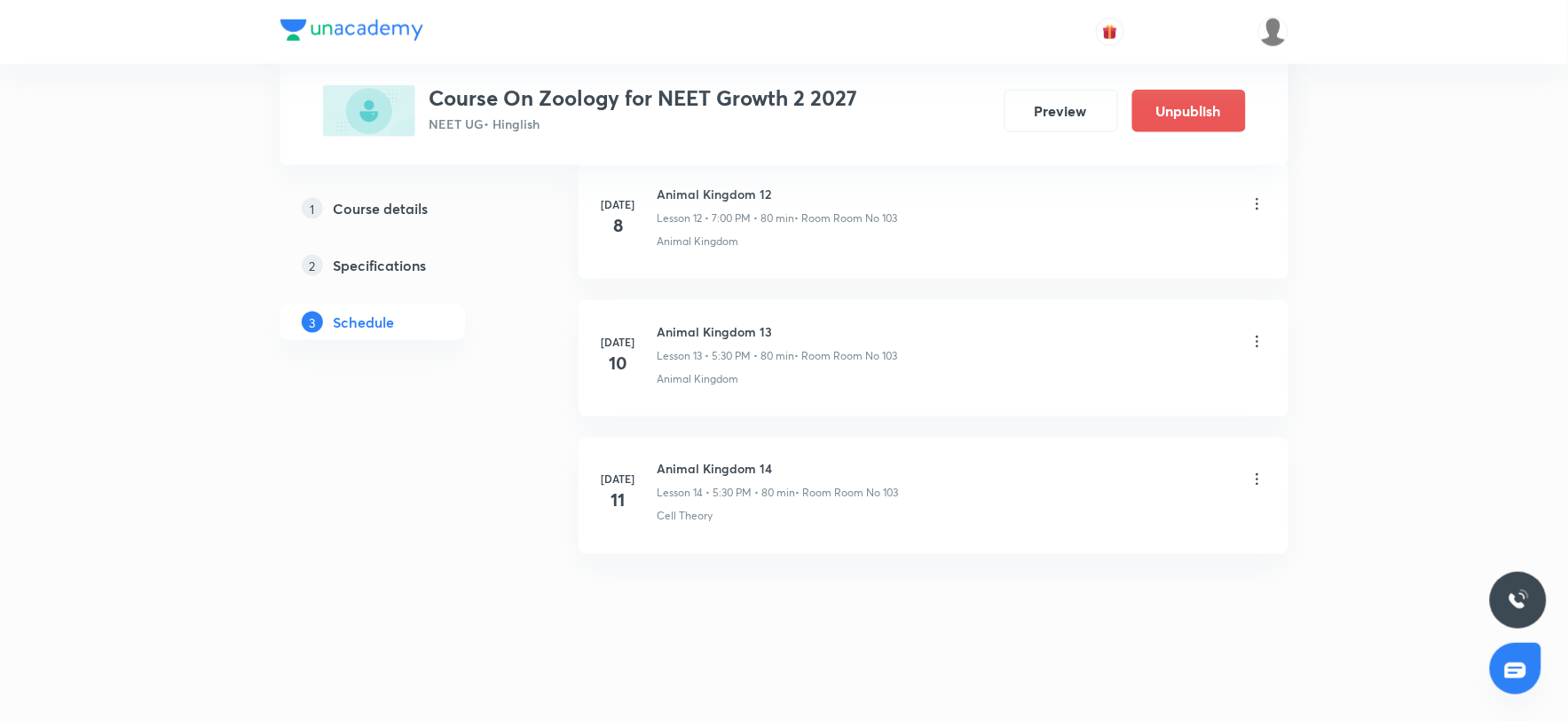 click 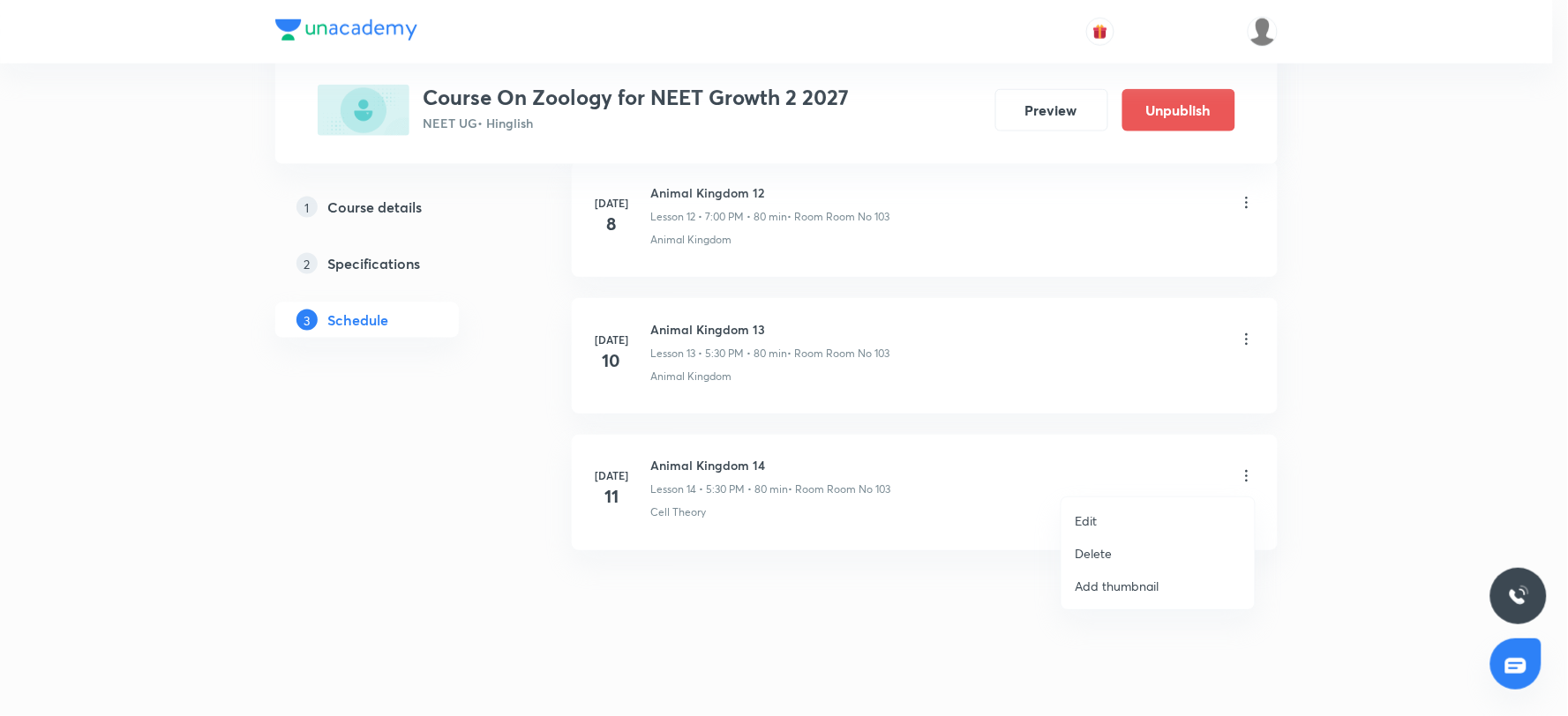 click on "Edit" at bounding box center (1158, 520) 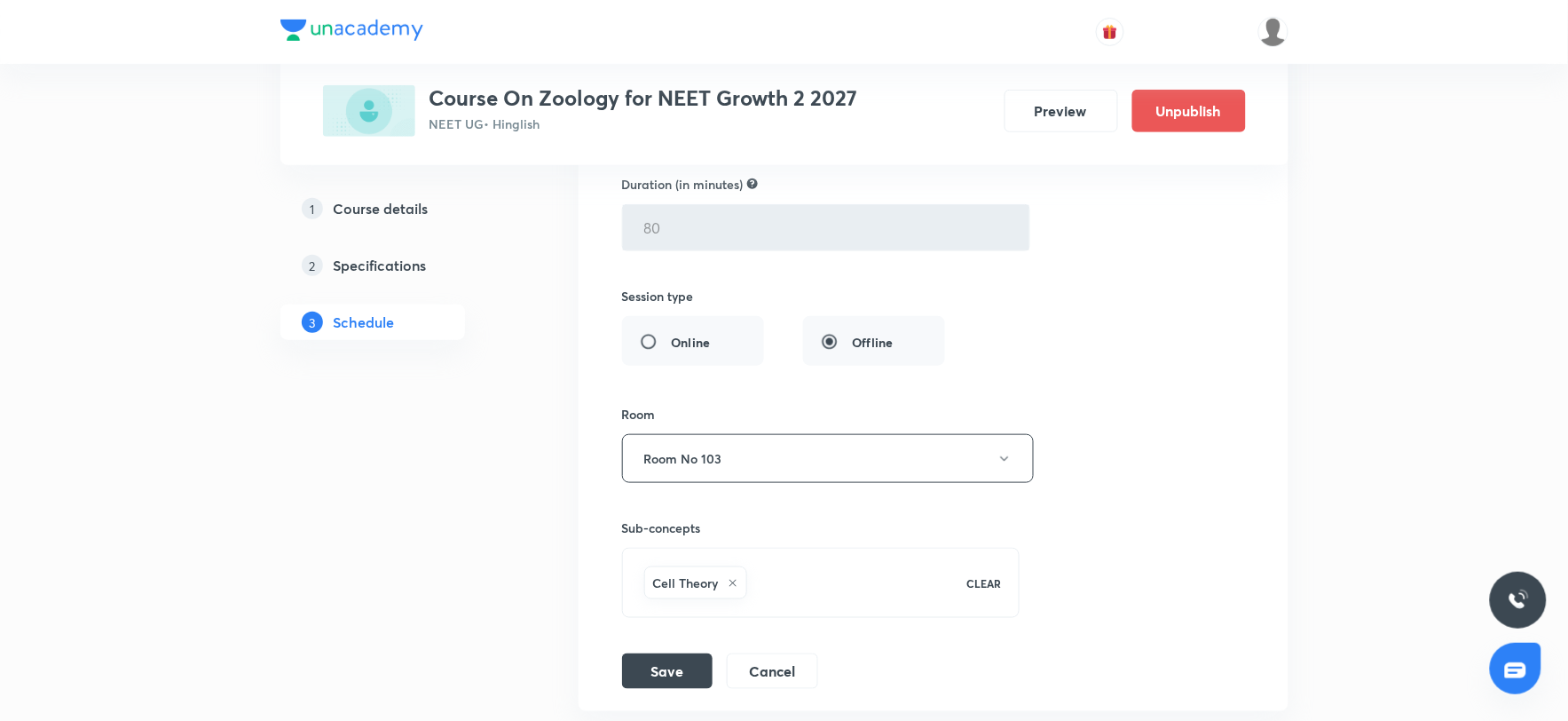 scroll, scrollTop: 2203, scrollLeft: 0, axis: vertical 